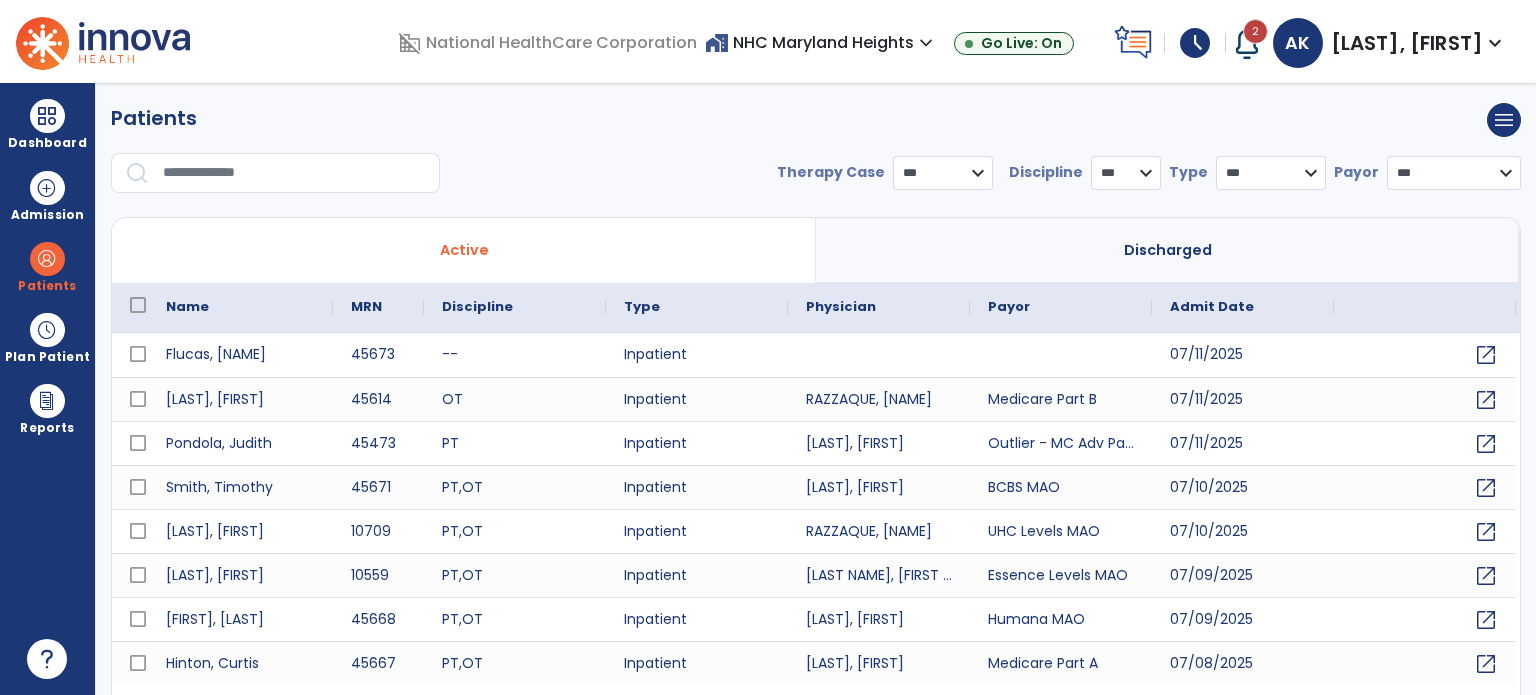 scroll, scrollTop: 0, scrollLeft: 0, axis: both 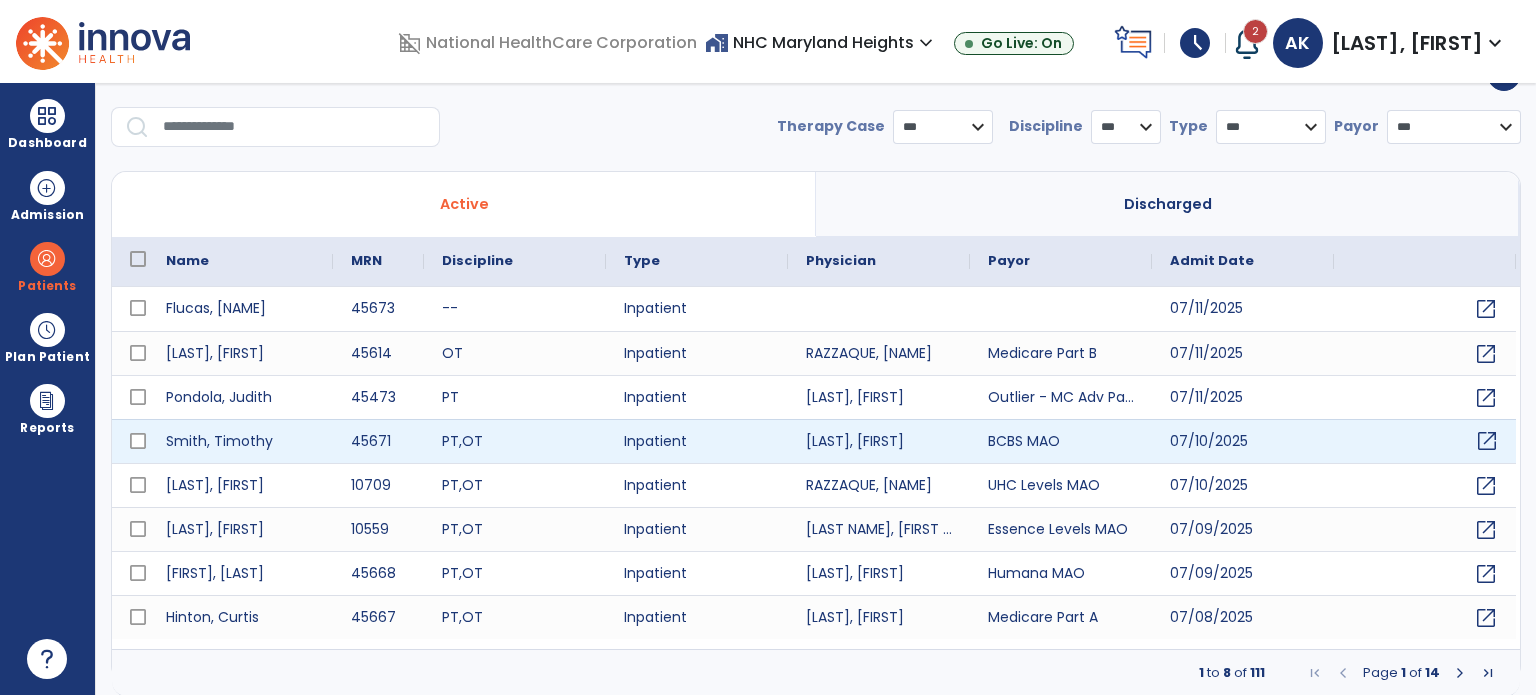 click on "open_in_new" at bounding box center [1487, 441] 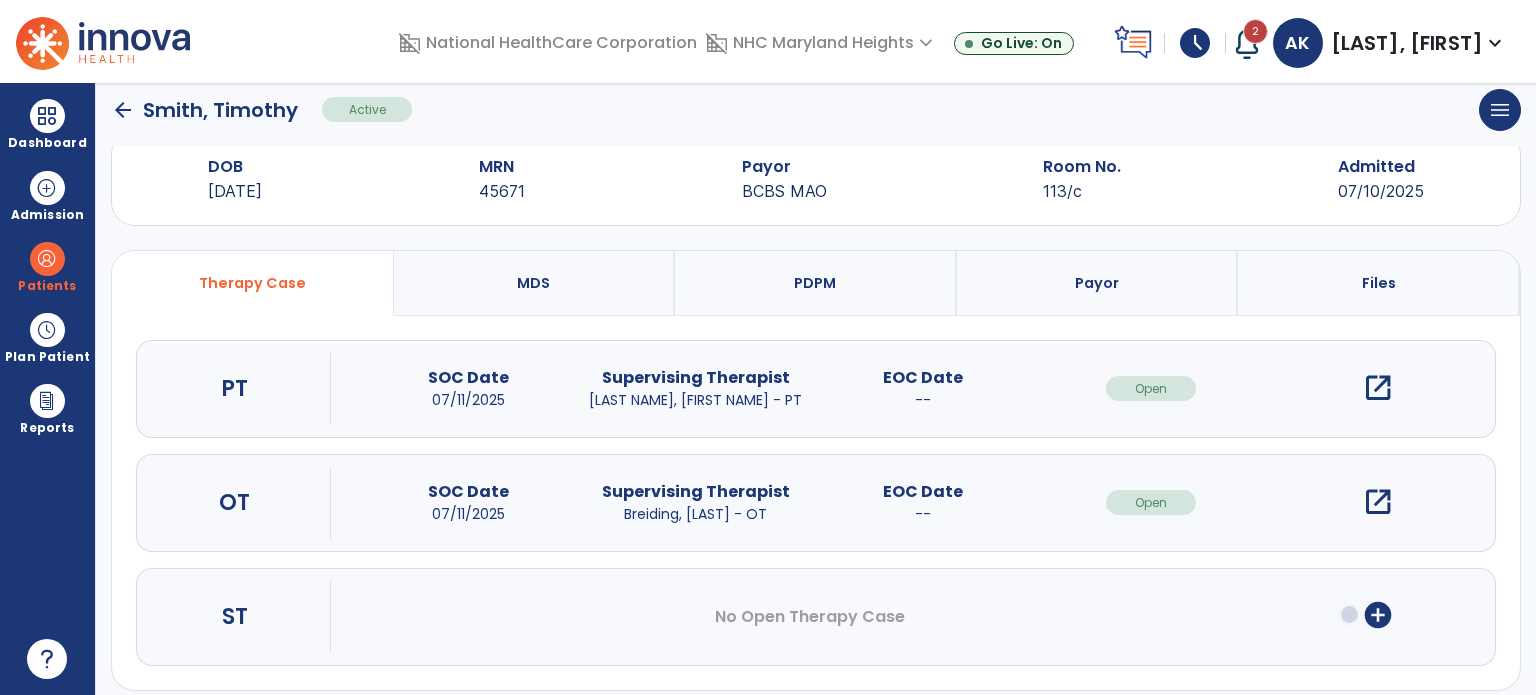 click on "add_circle" at bounding box center [1378, 615] 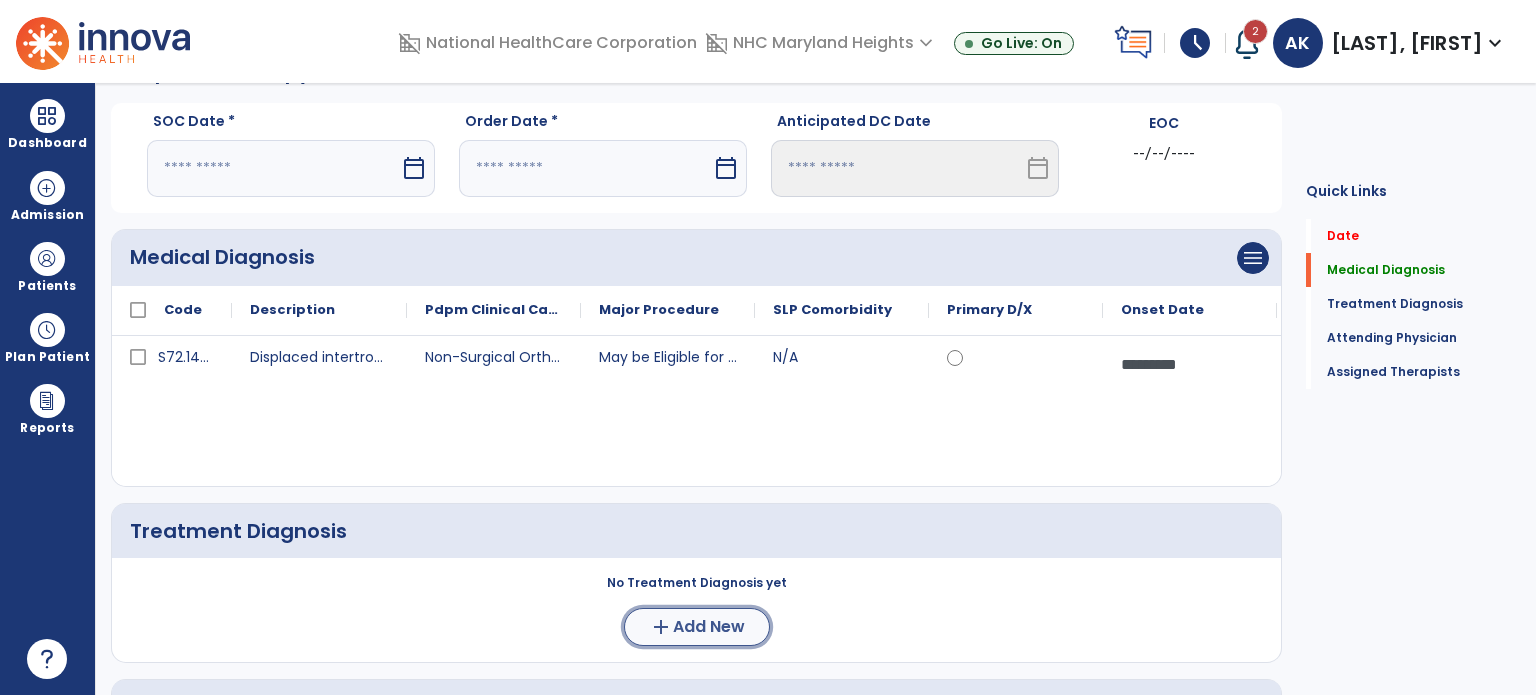 click on "add" 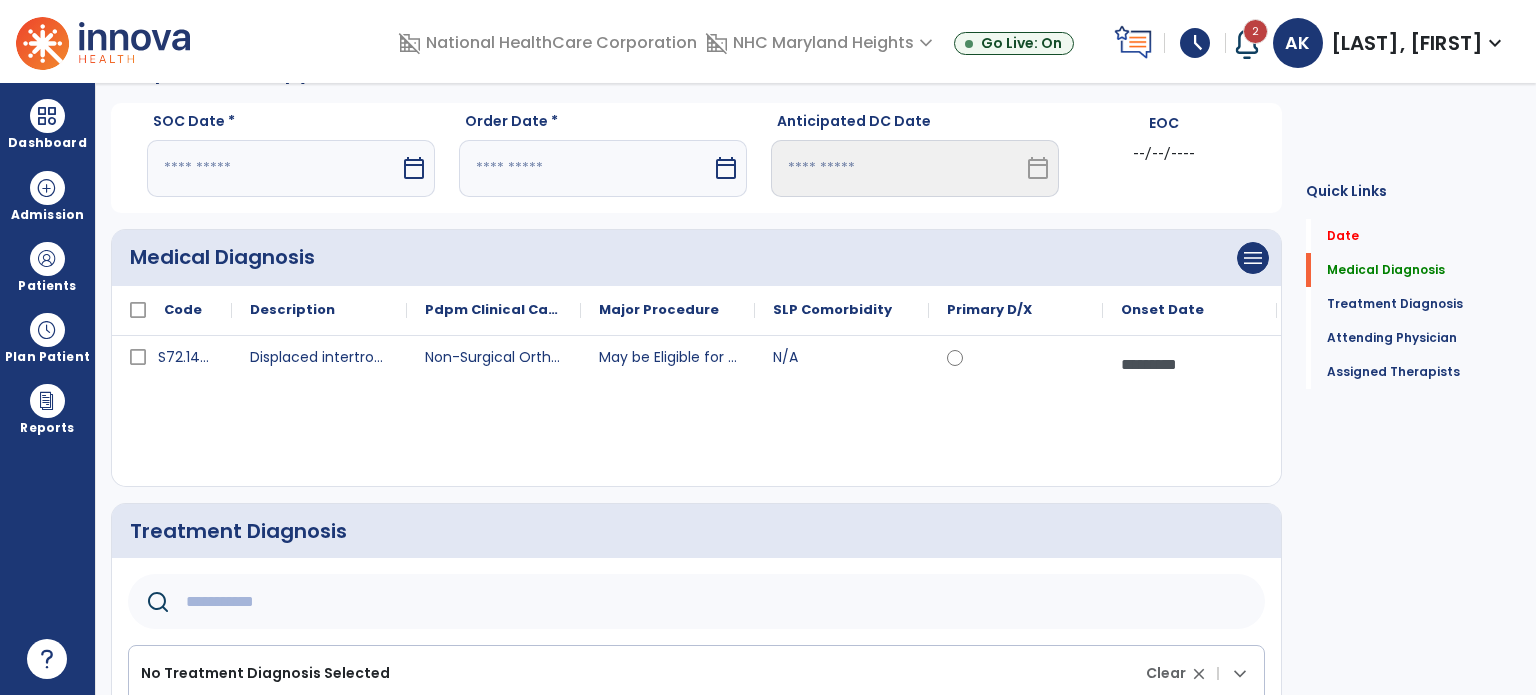 click 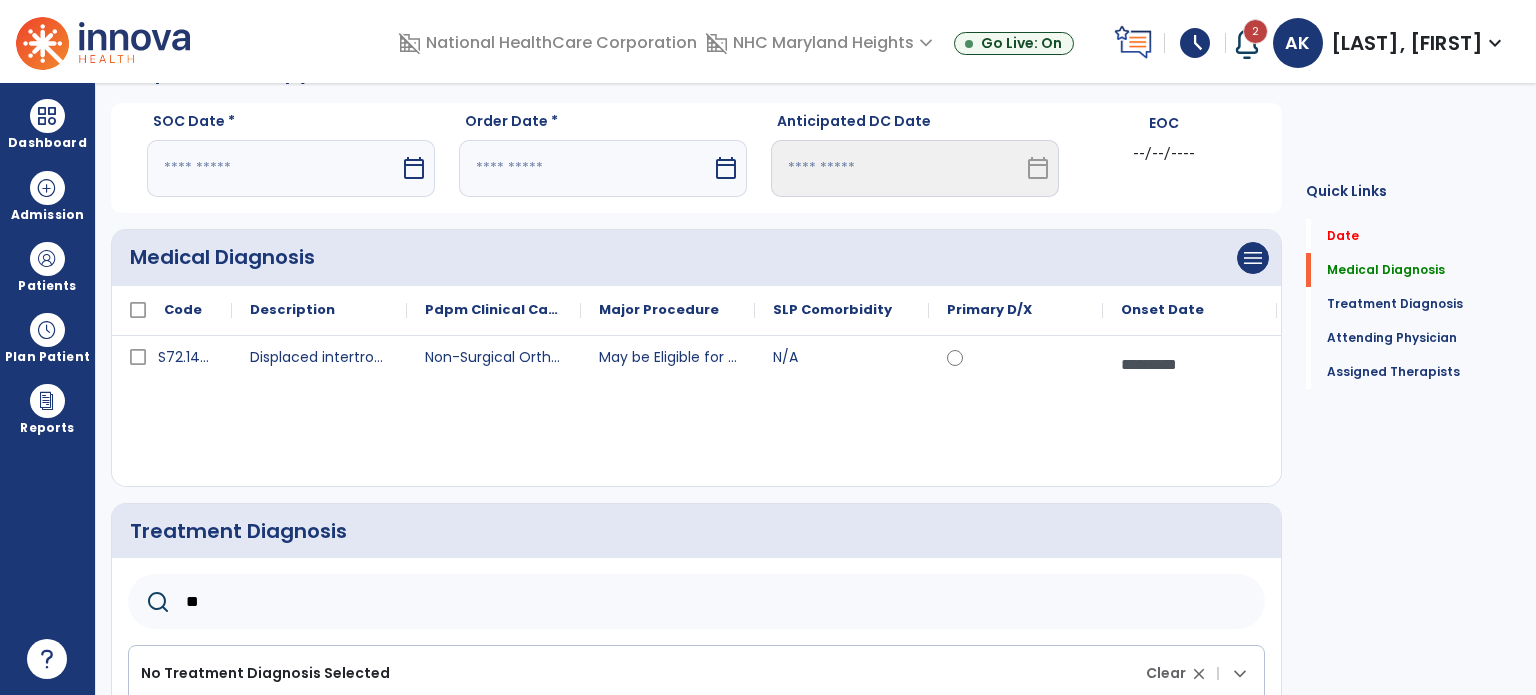 type on "*" 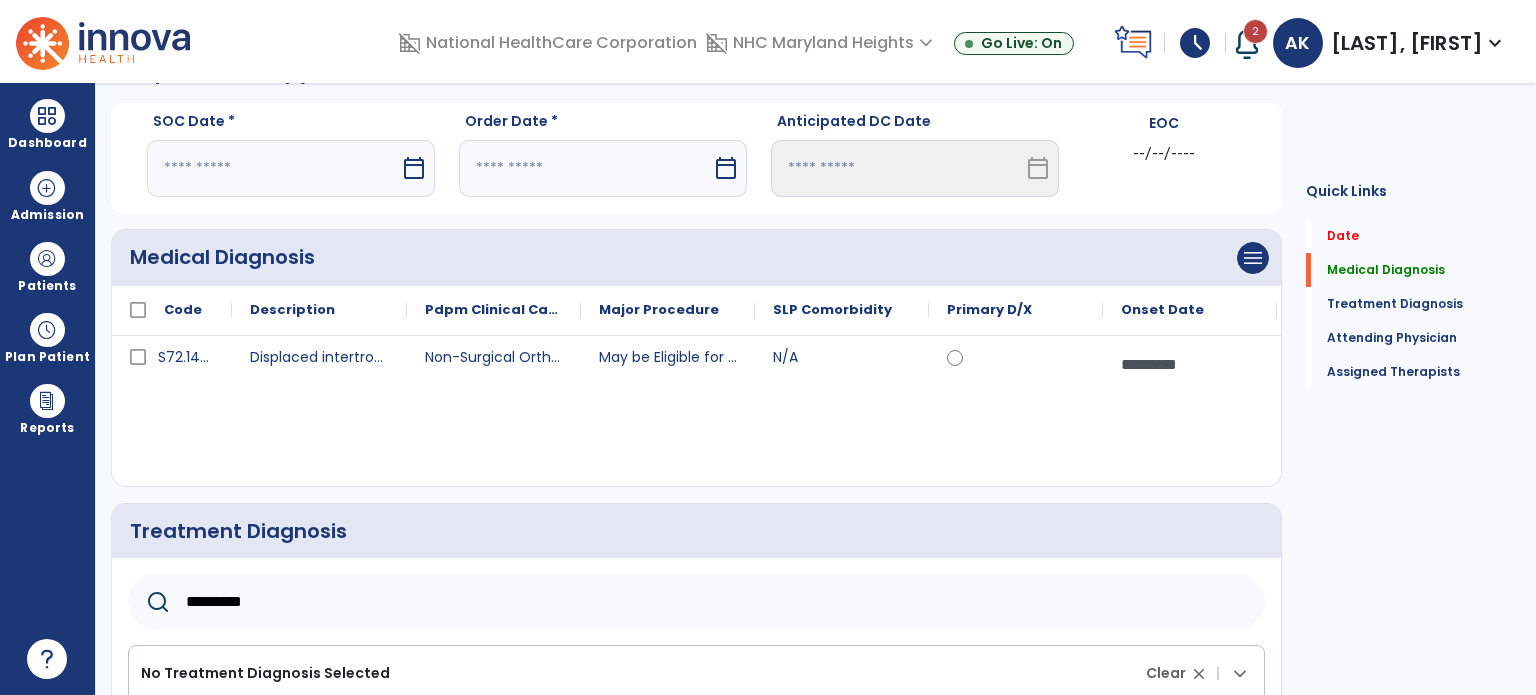 scroll, scrollTop: 55, scrollLeft: 0, axis: vertical 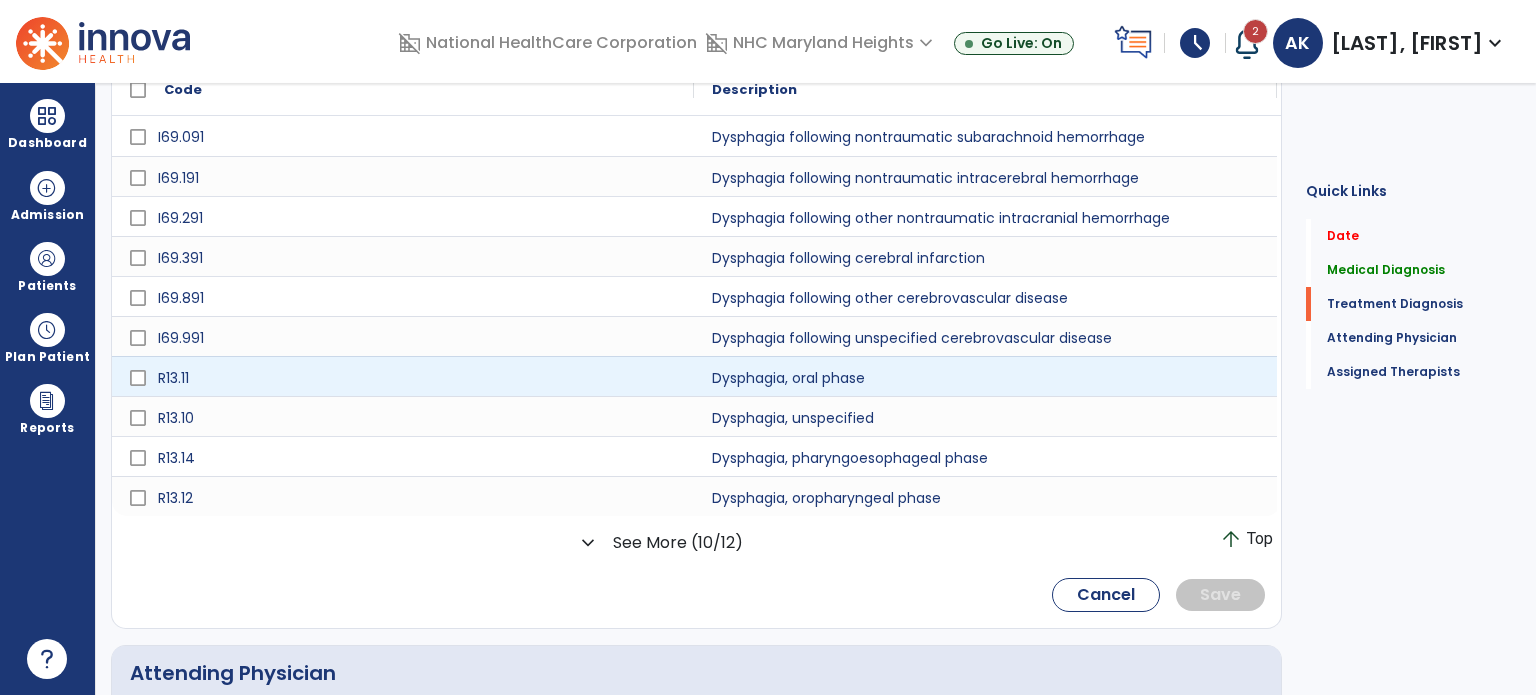 type on "*********" 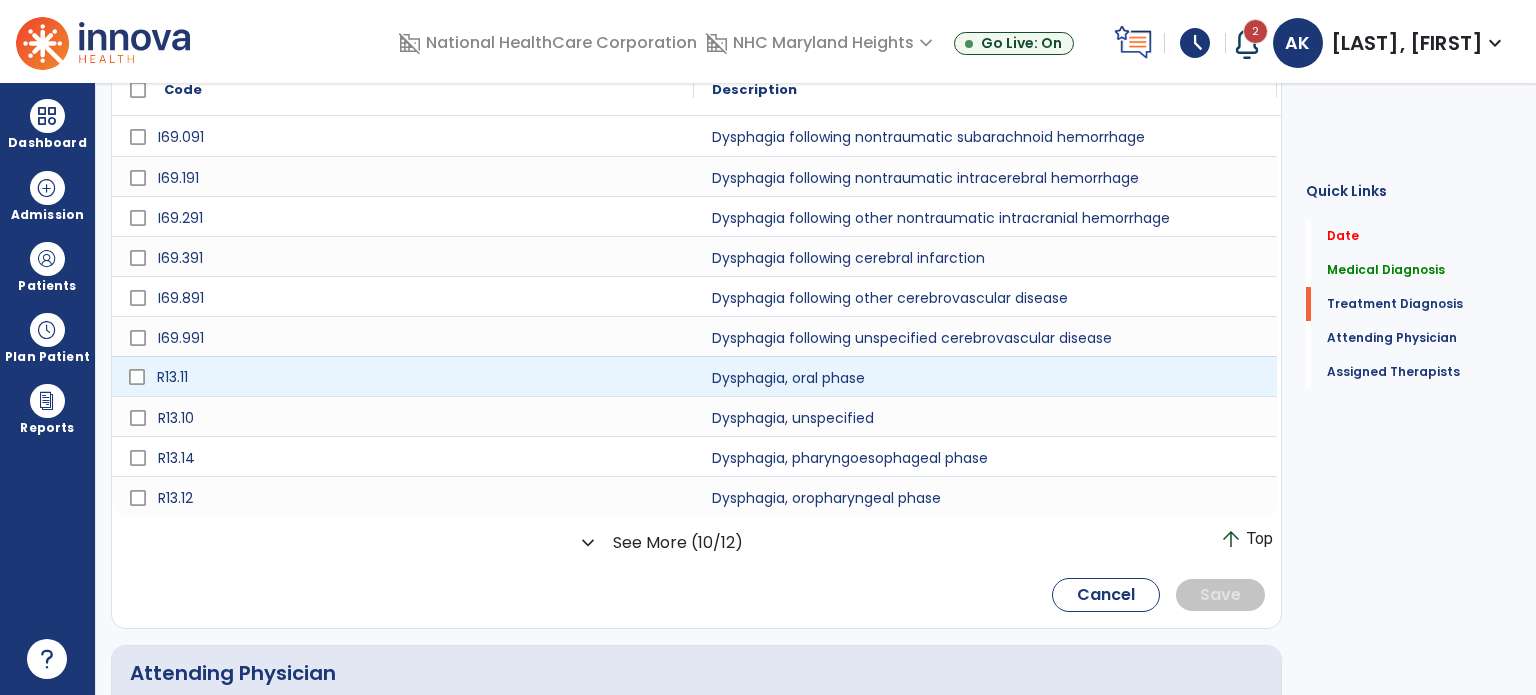 scroll, scrollTop: 705, scrollLeft: 0, axis: vertical 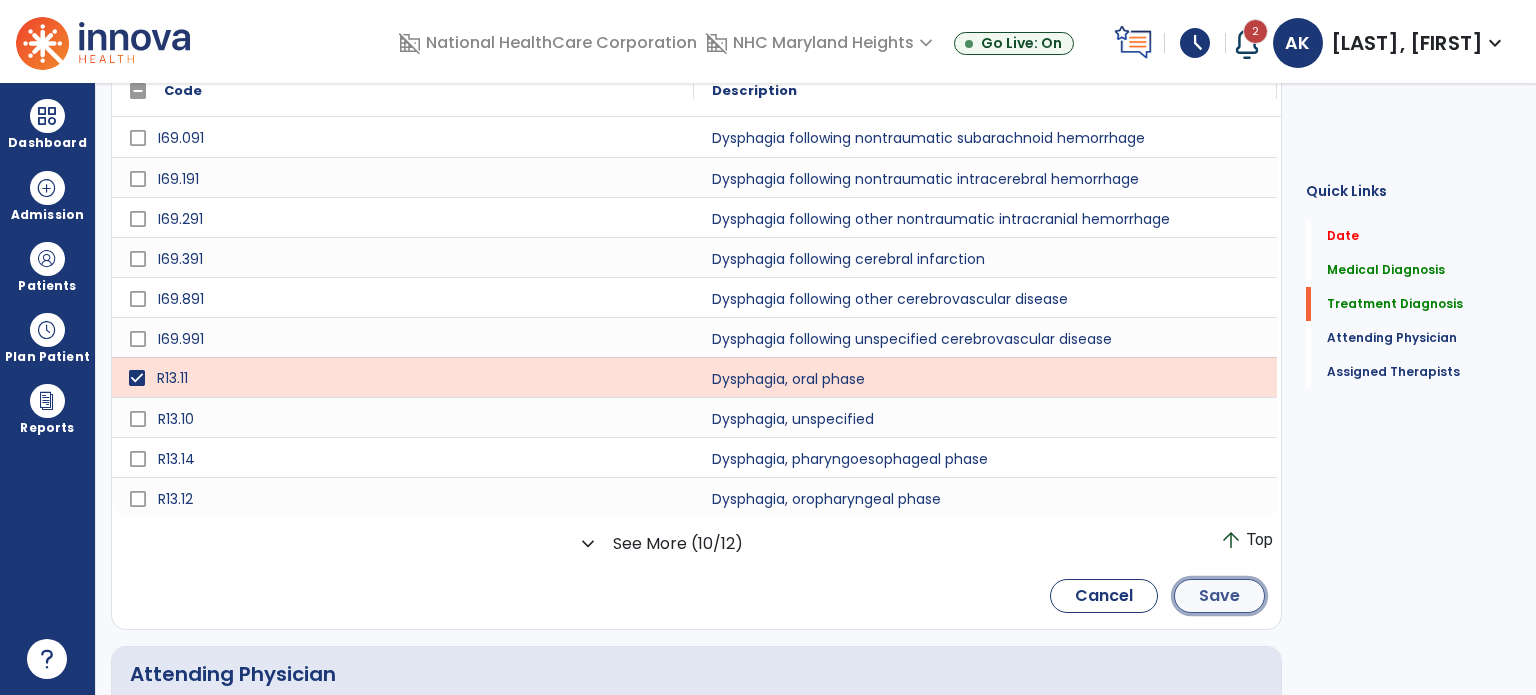 click on "Save" 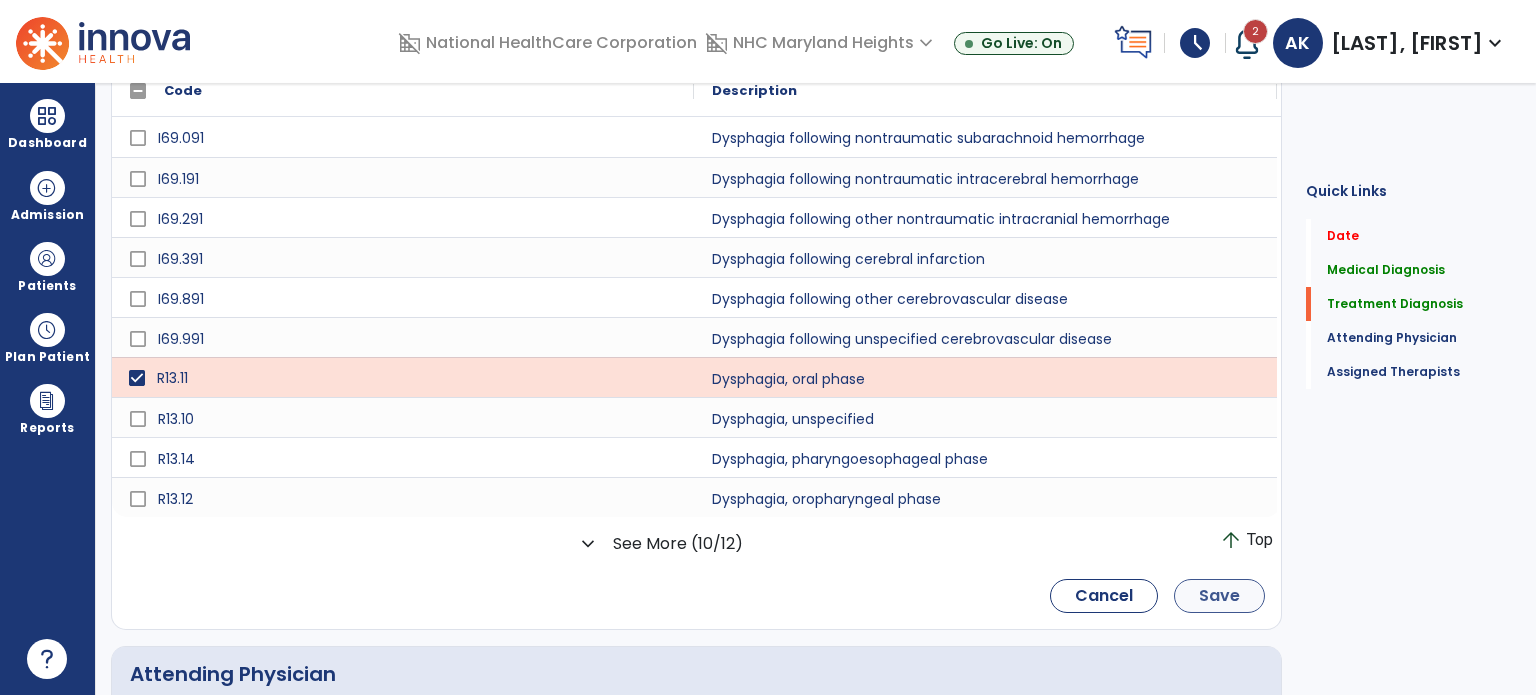 scroll, scrollTop: 540, scrollLeft: 0, axis: vertical 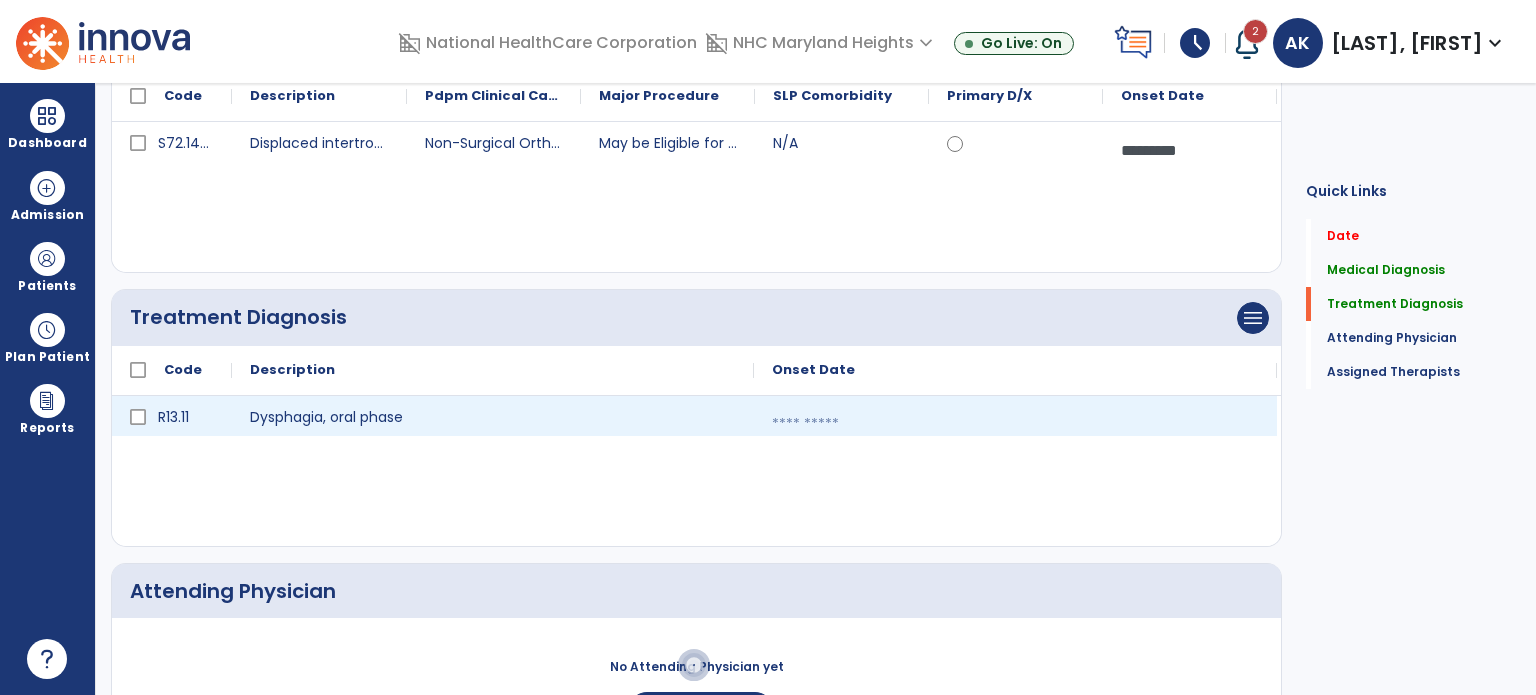 click at bounding box center (1015, 424) 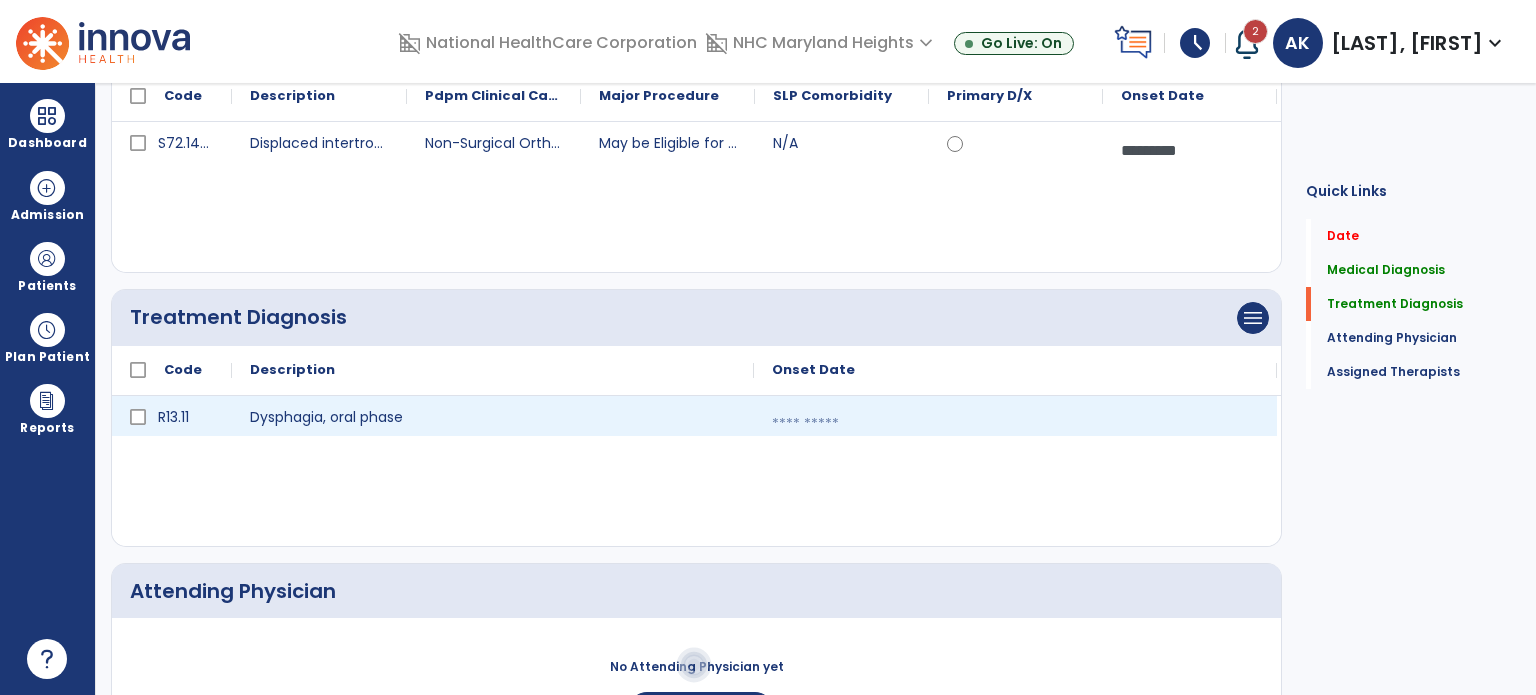 select on "*" 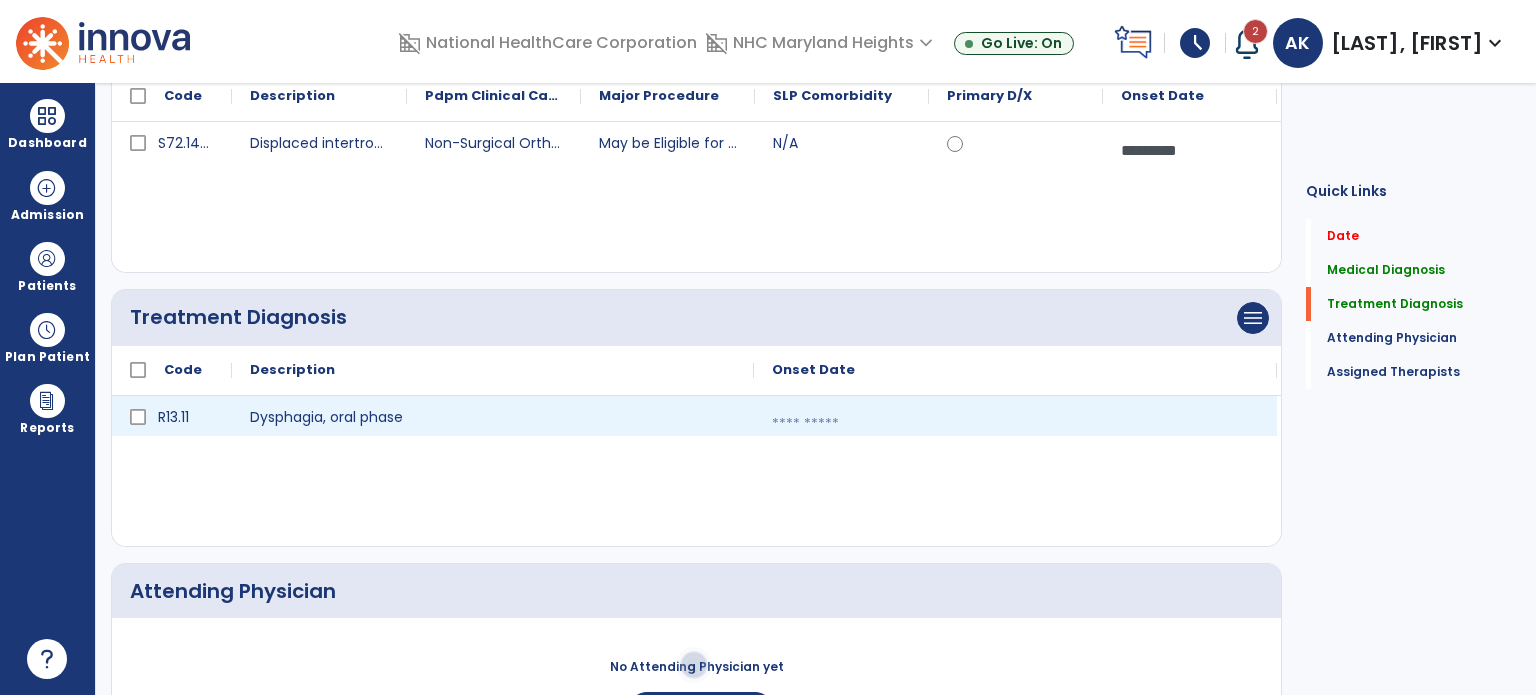 select on "****" 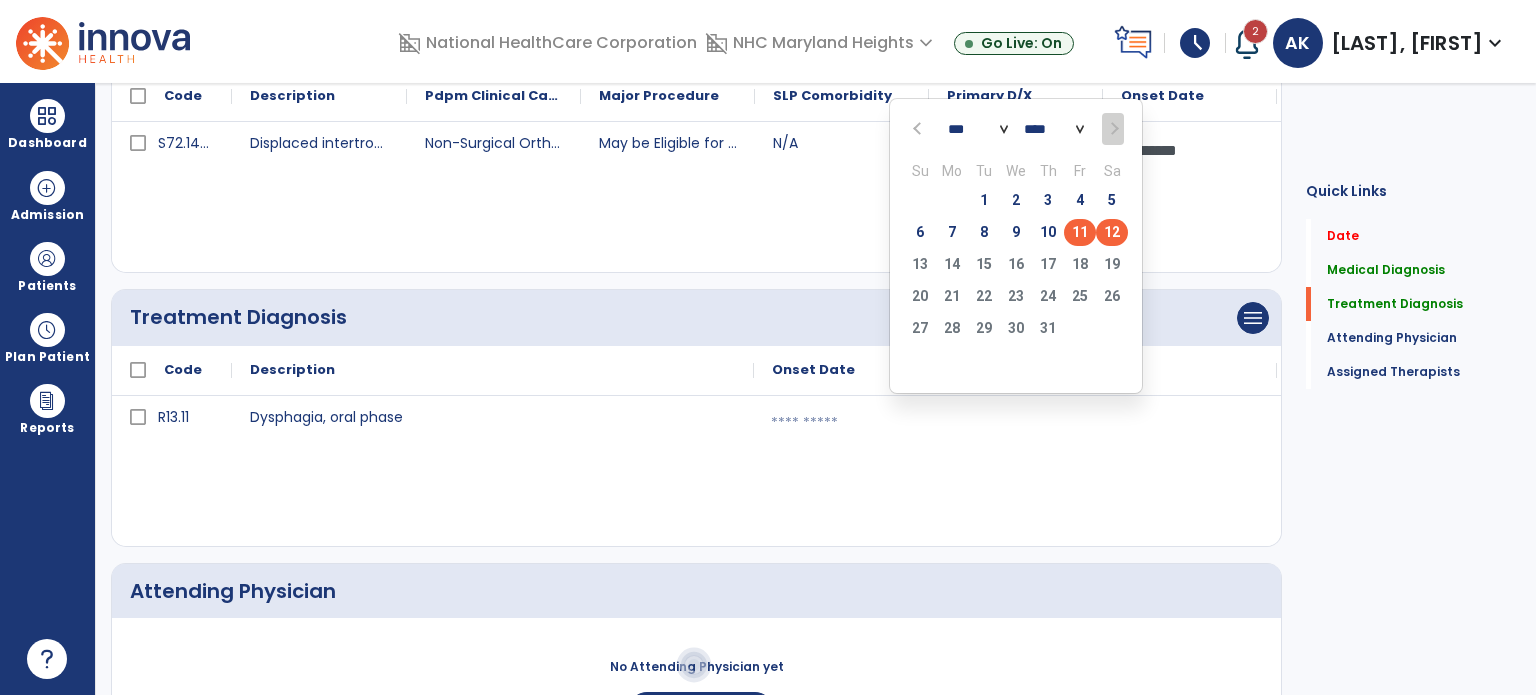 click on "11" 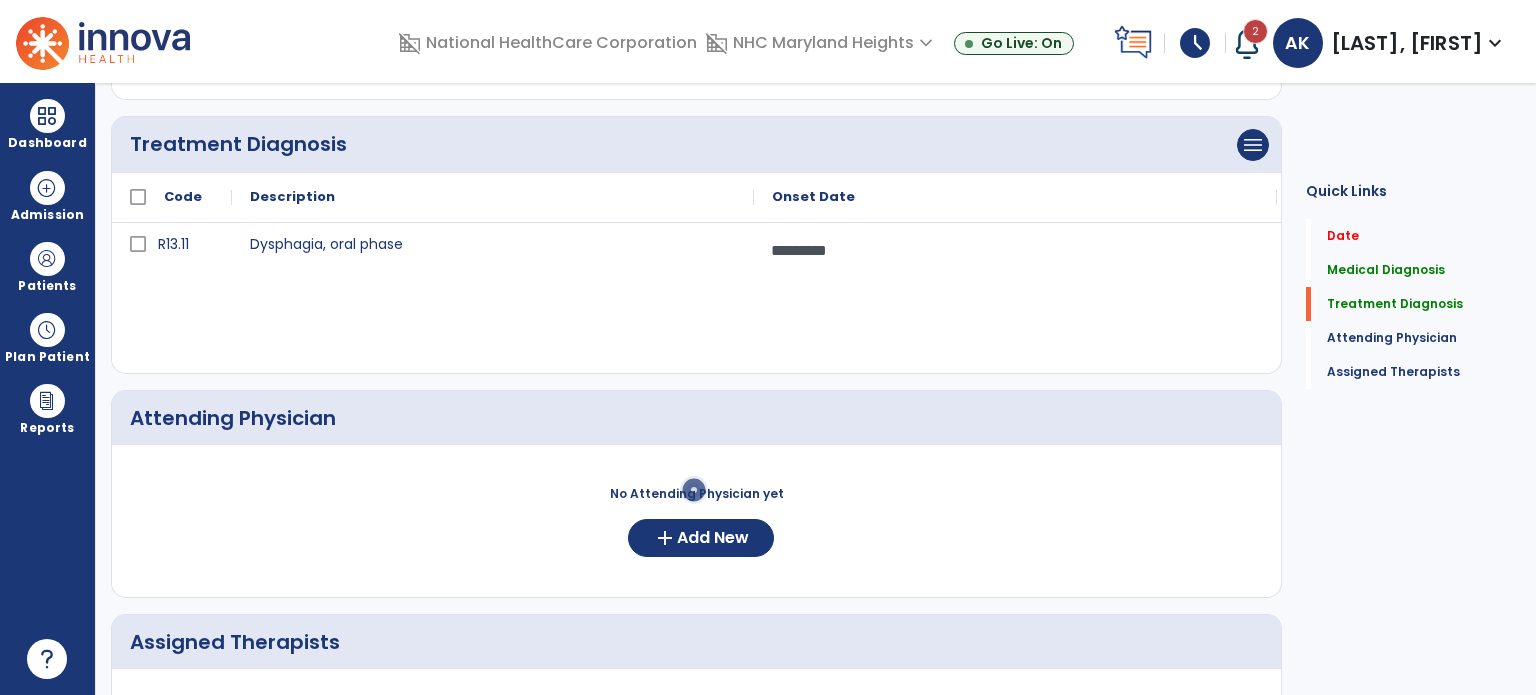 scroll, scrollTop: 436, scrollLeft: 0, axis: vertical 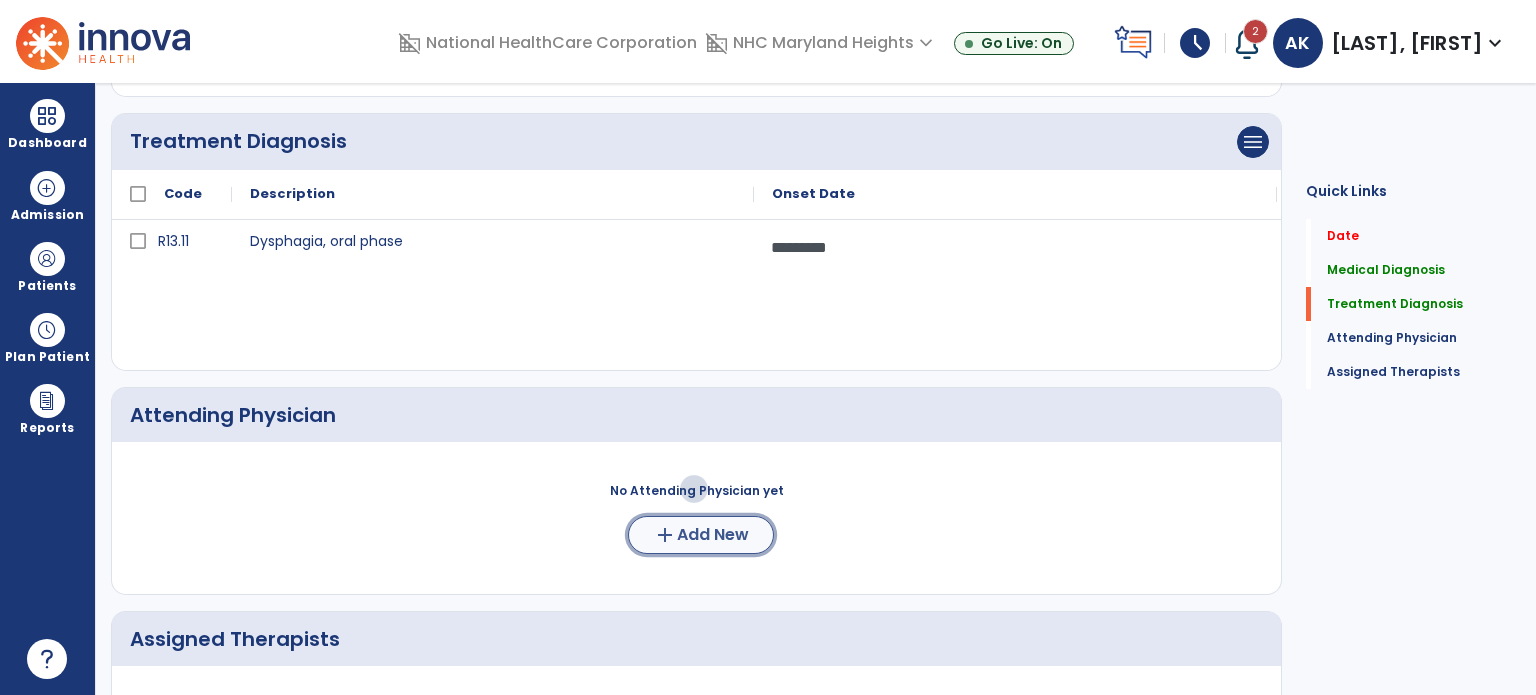 click on "add" 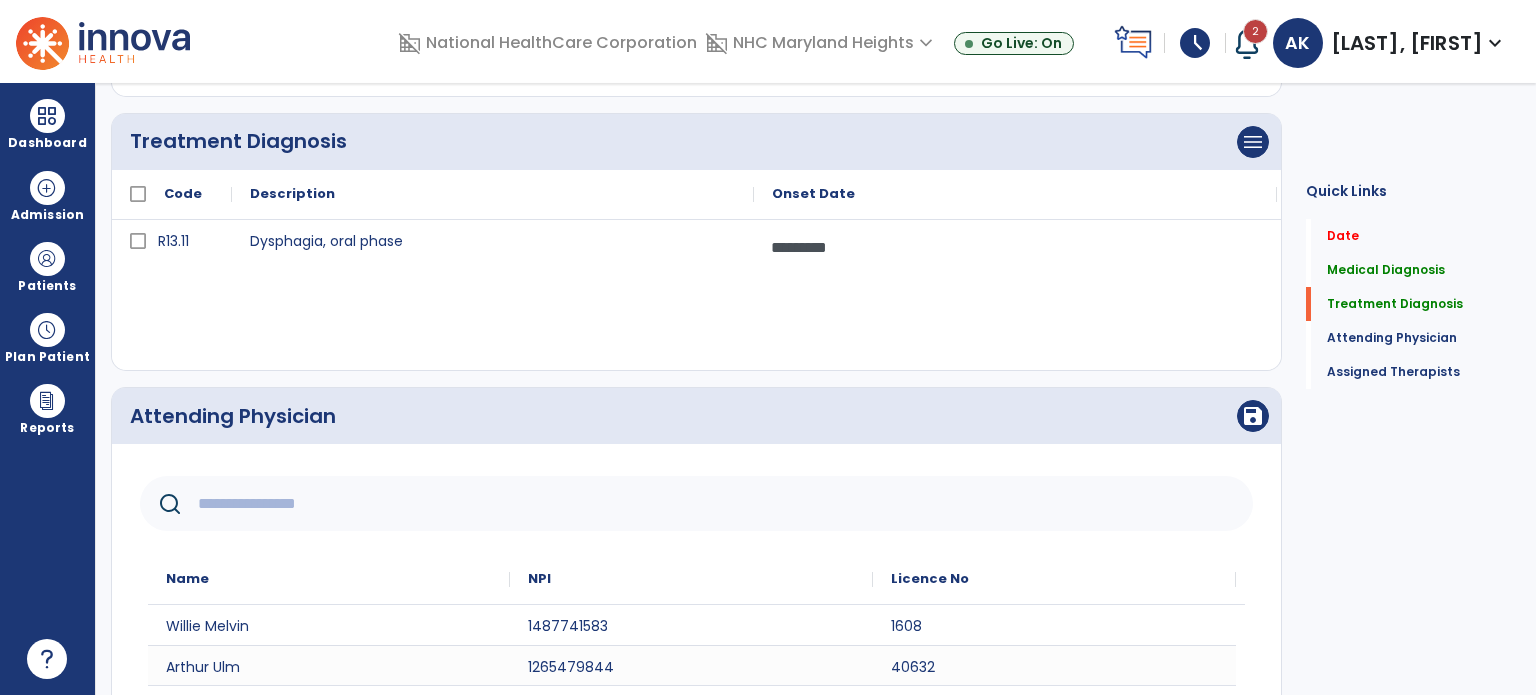 click 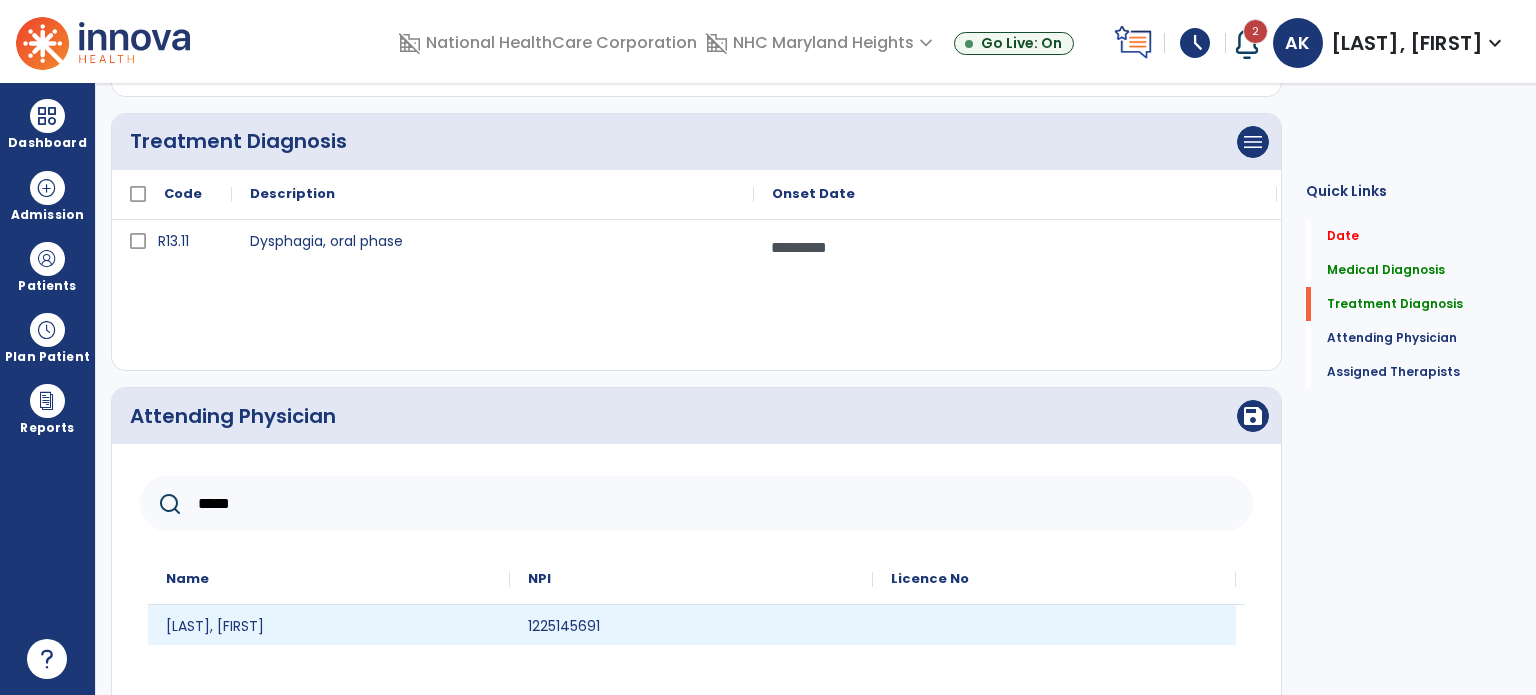 type on "*****" 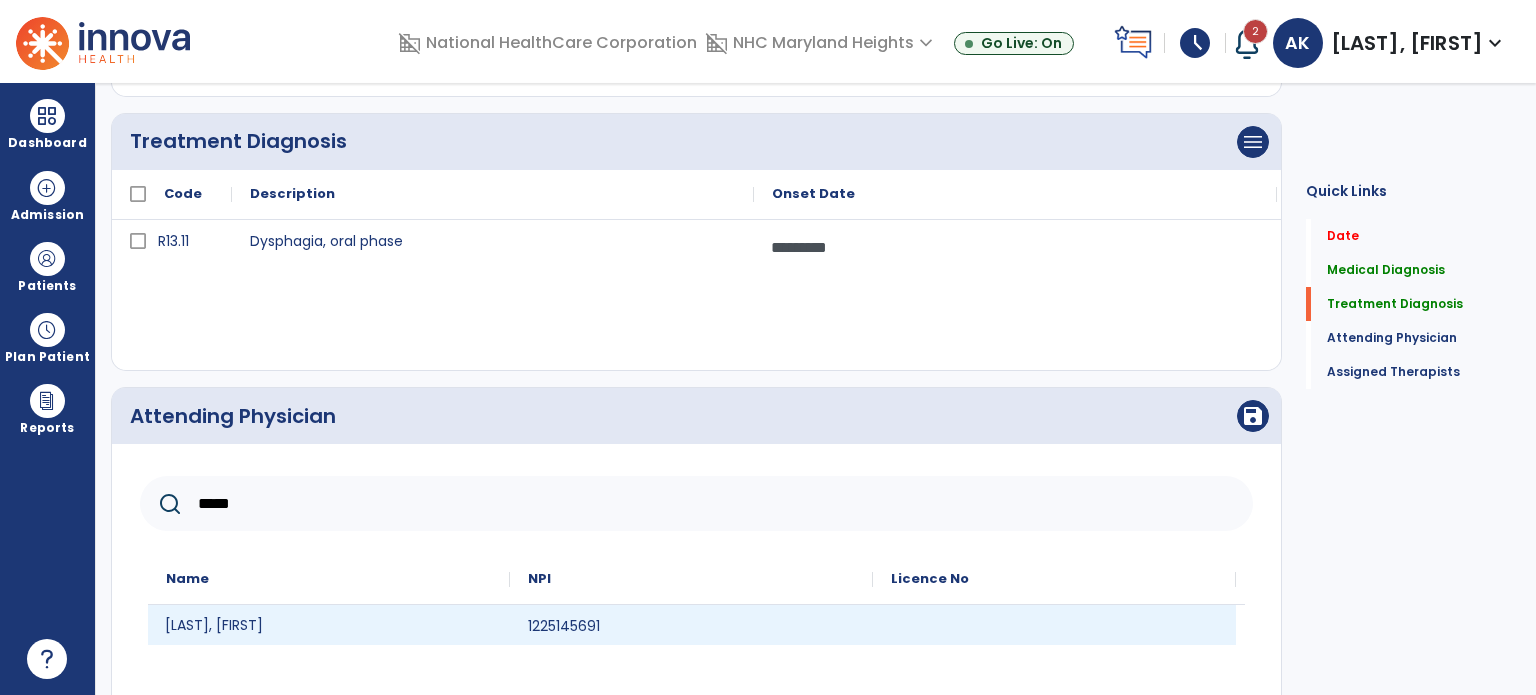 click on "NAVEED RAZZAQUE" 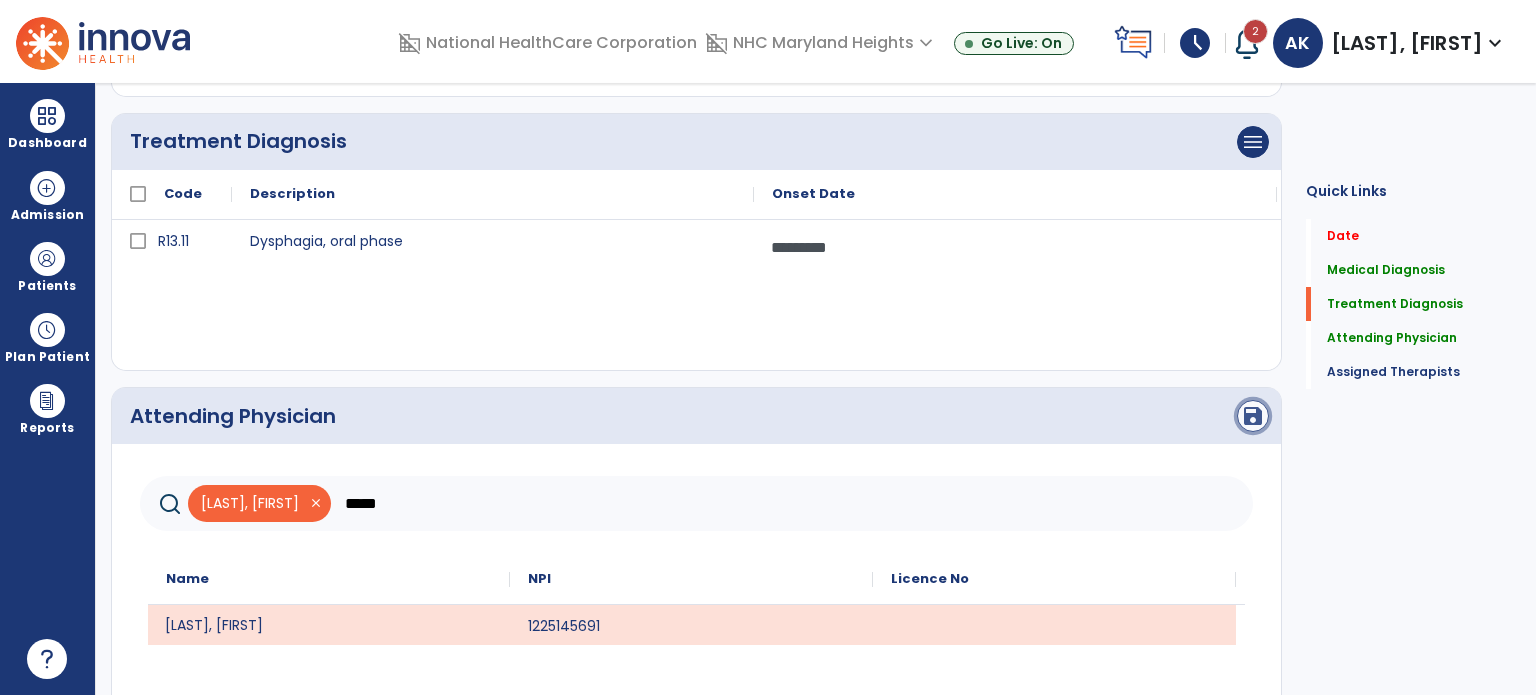 click on "save" 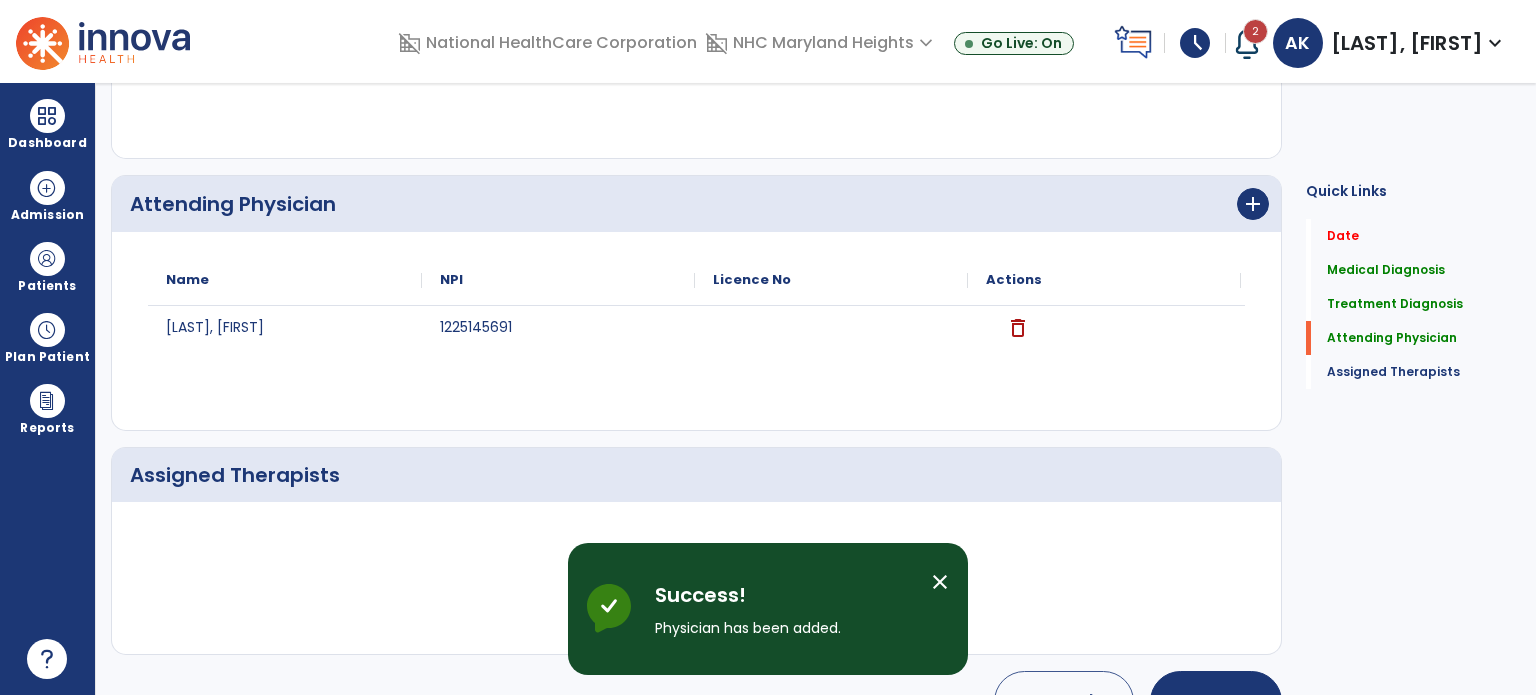 scroll, scrollTop: 697, scrollLeft: 0, axis: vertical 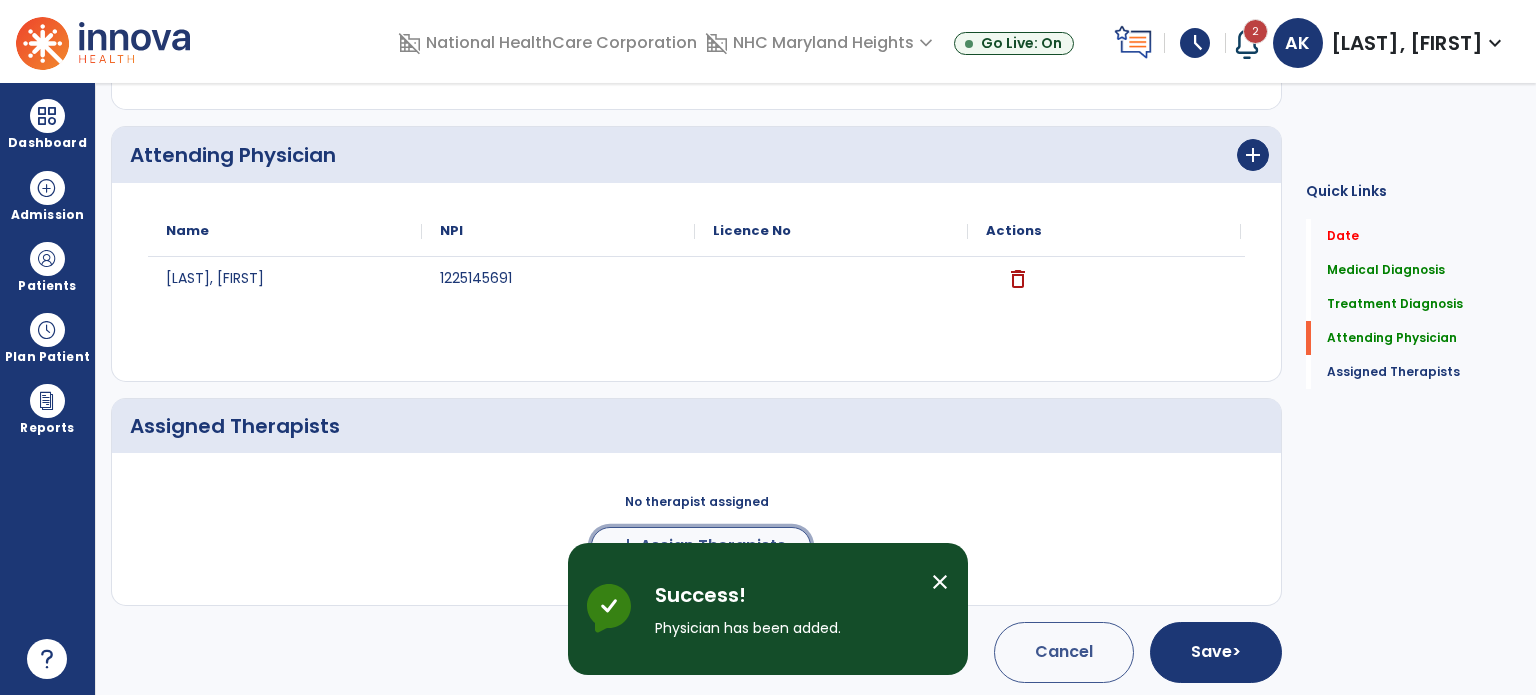 click on "Assign Therapists" 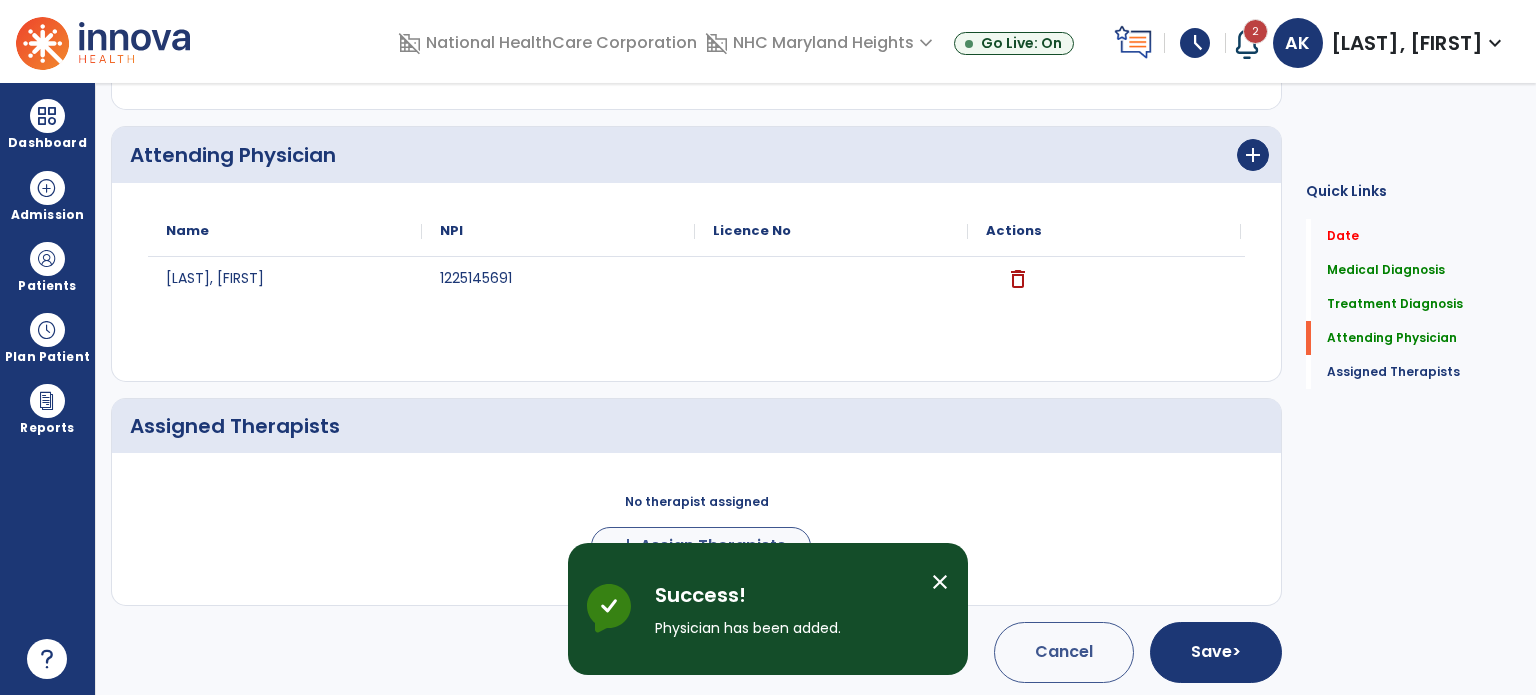 scroll, scrollTop: 694, scrollLeft: 0, axis: vertical 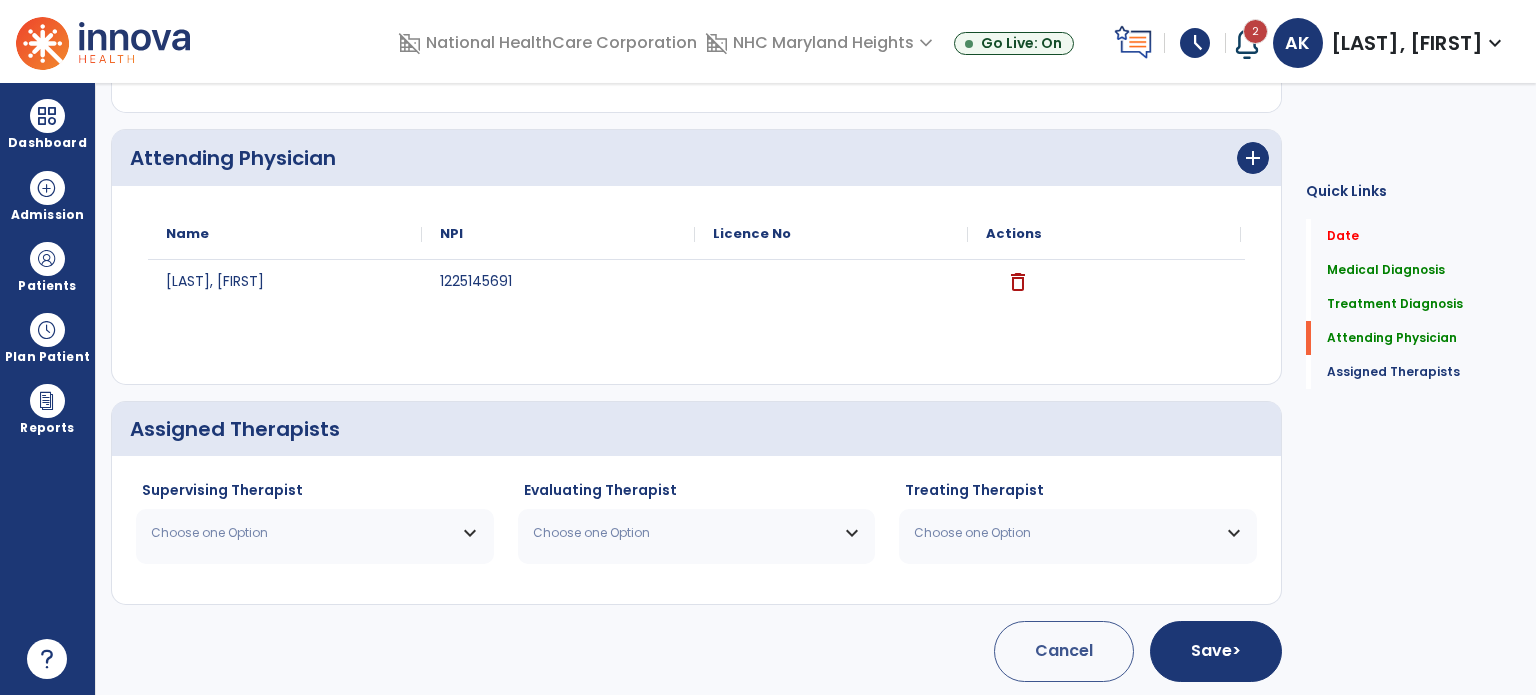 click on "Choose one Option" at bounding box center [315, 533] 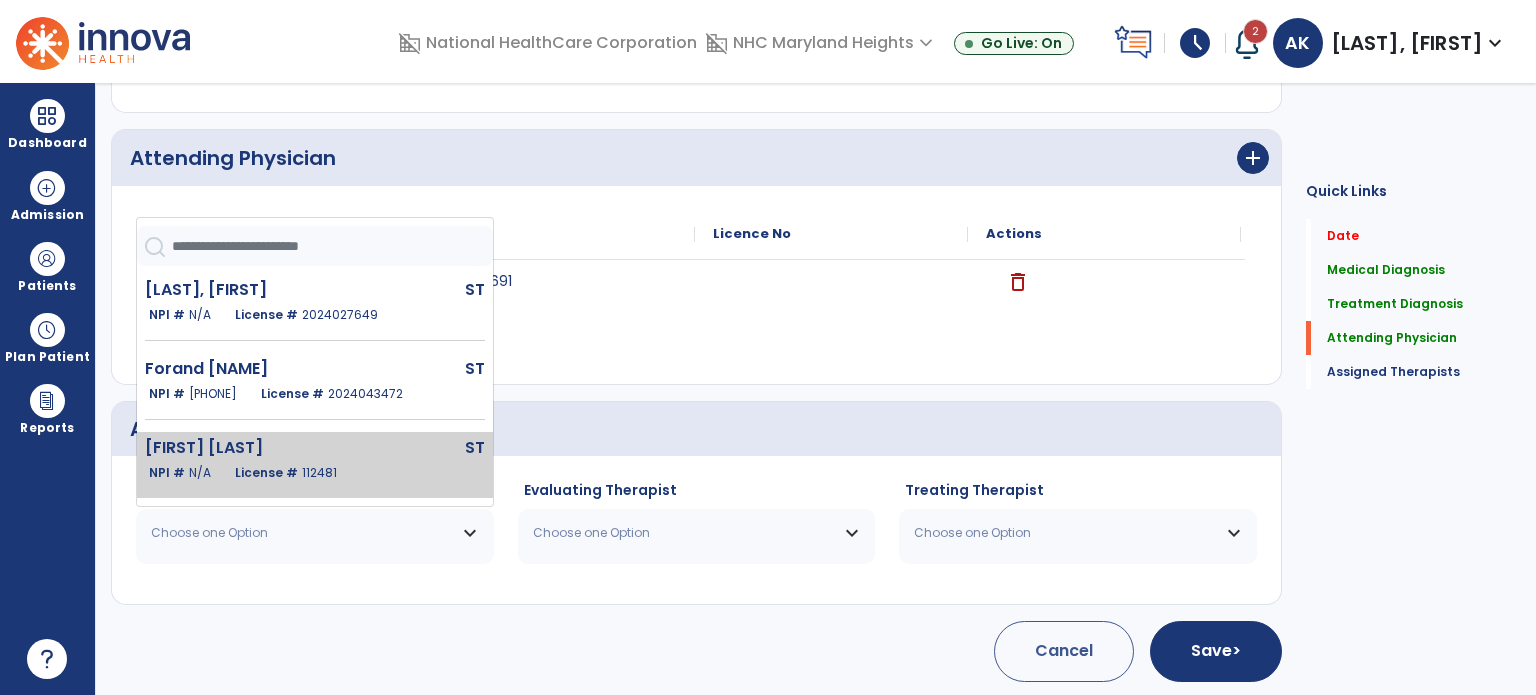 click on "NPI #  N/A   License #  112481" 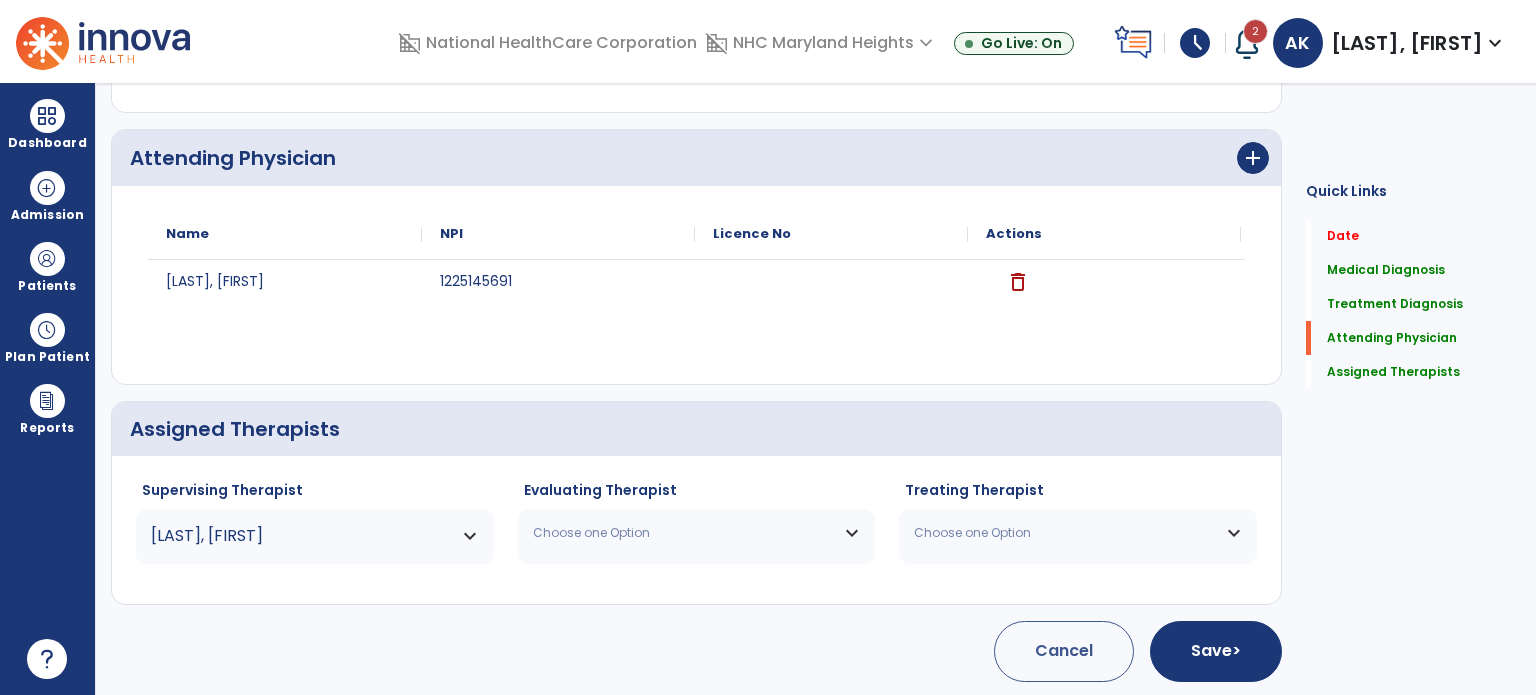 click on "Choose one Option" at bounding box center (697, 533) 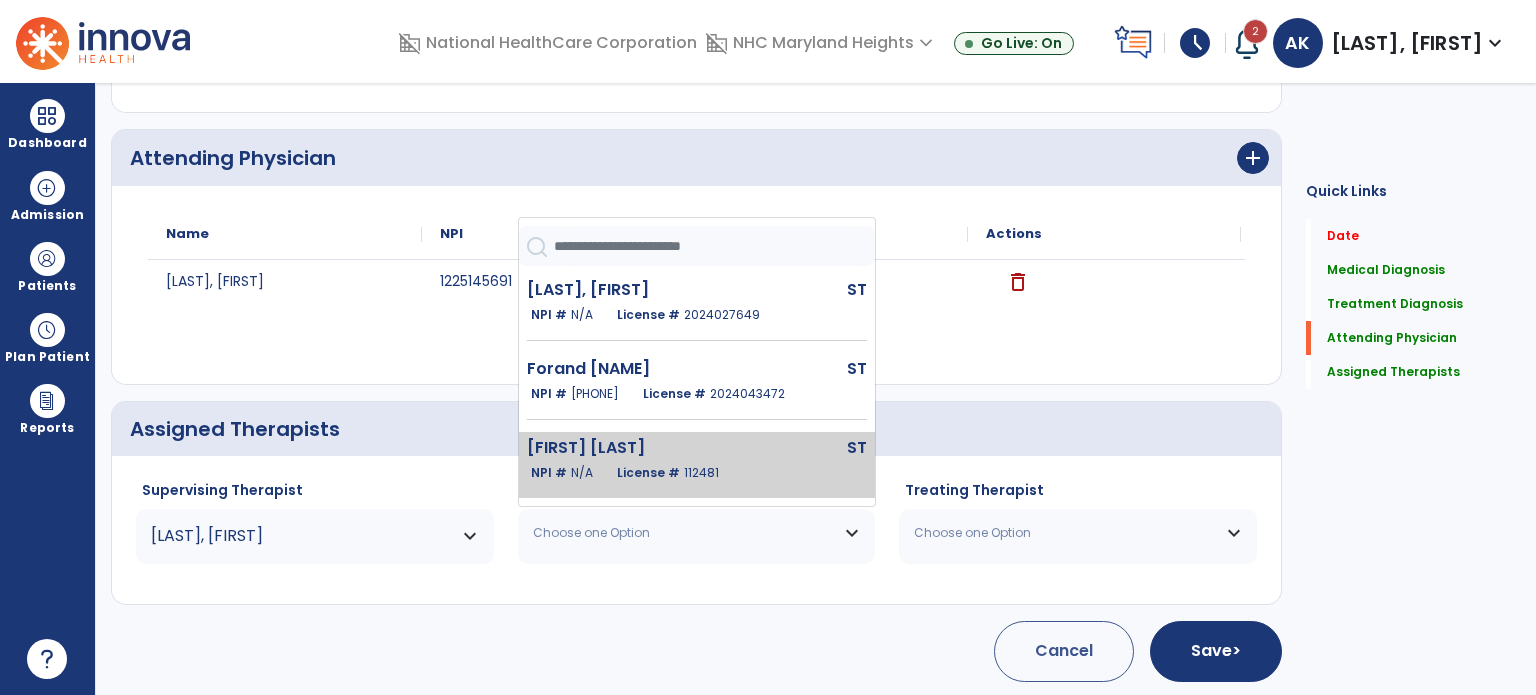 click on "[FIRST] [LAST]" 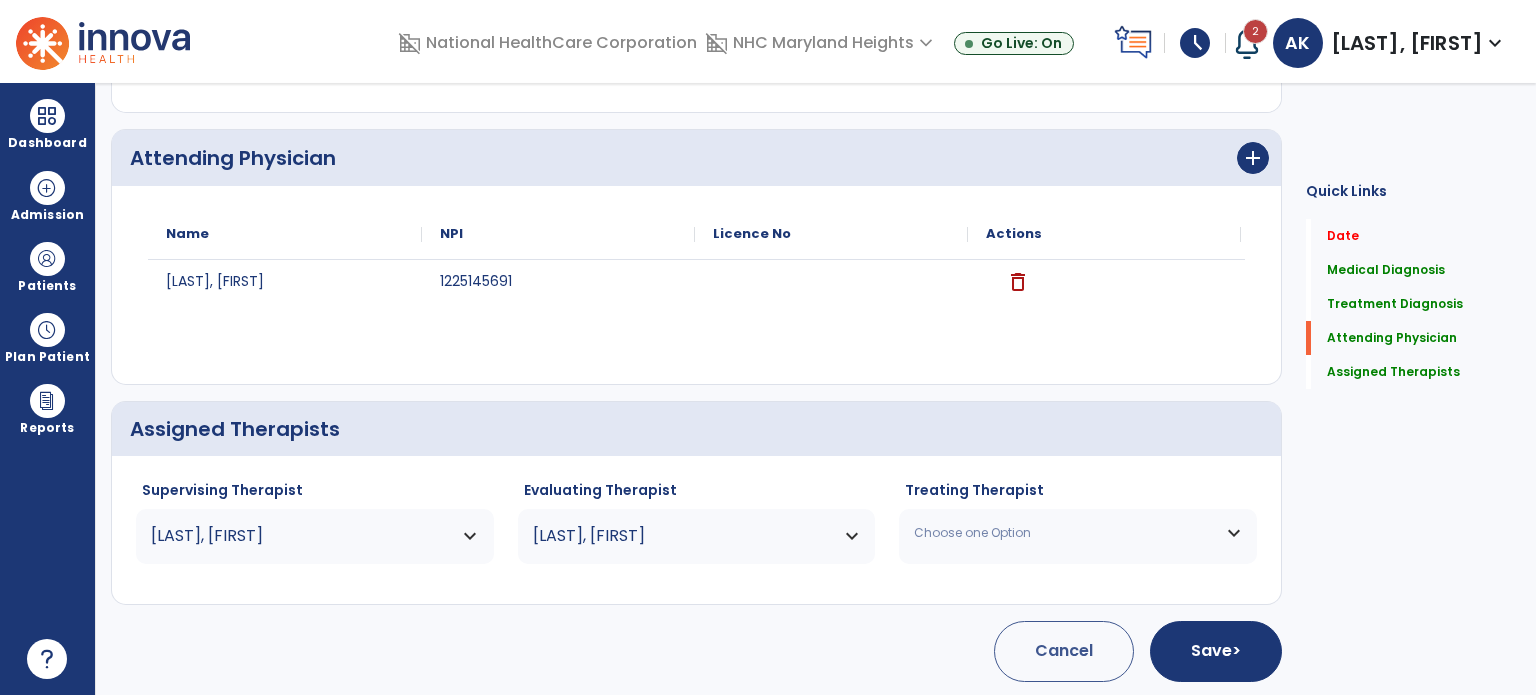 click on "Choose one Option" at bounding box center (1078, 533) 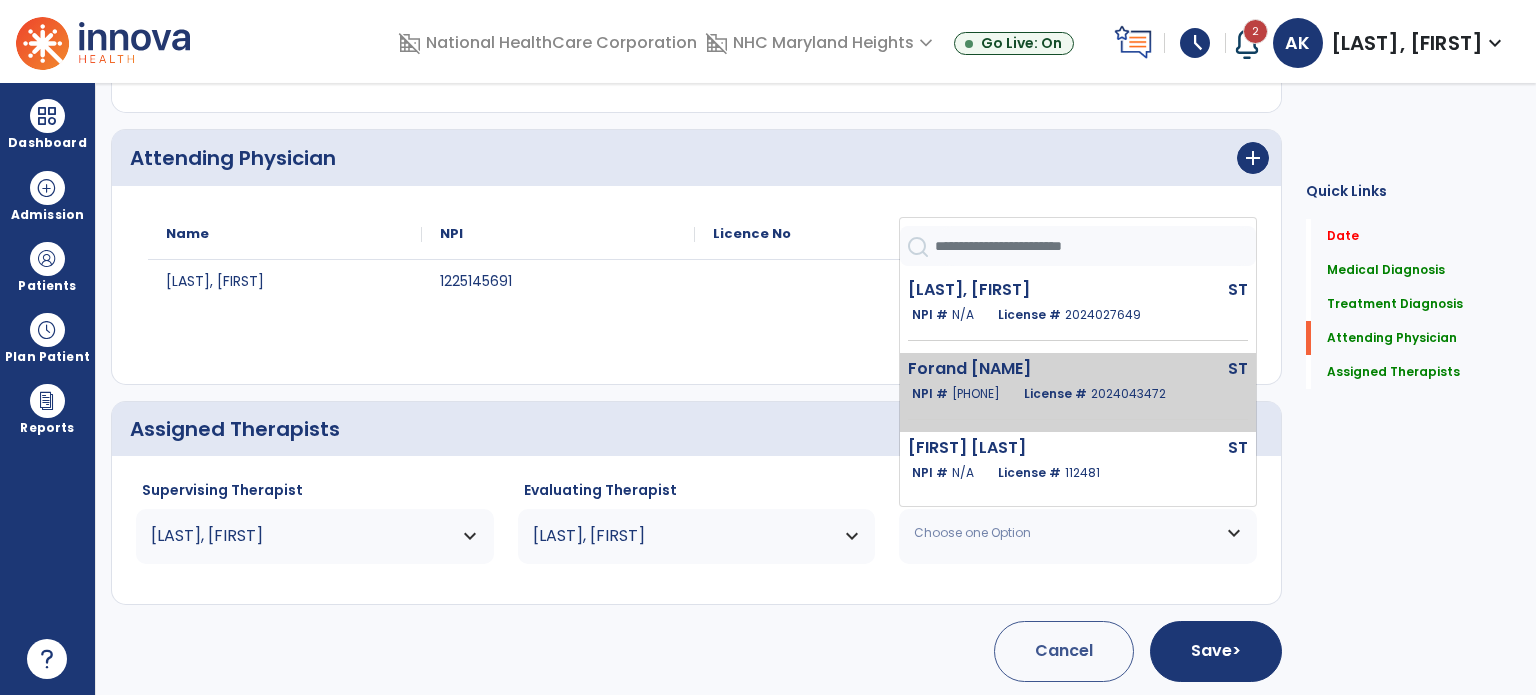 click on "Forand Kristen  ST   NPI #  1881021558  License #  2024043472" 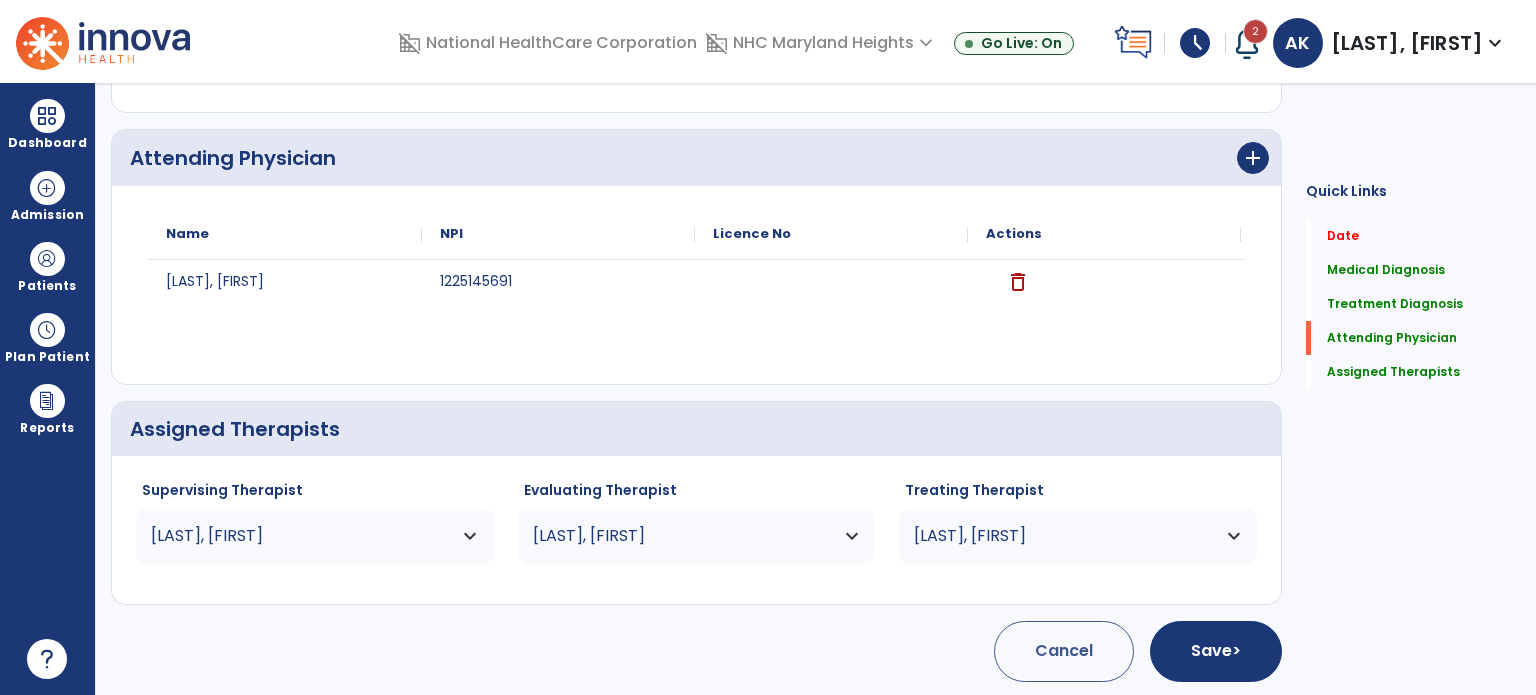click on "Forand, Kristen" at bounding box center [315, 536] 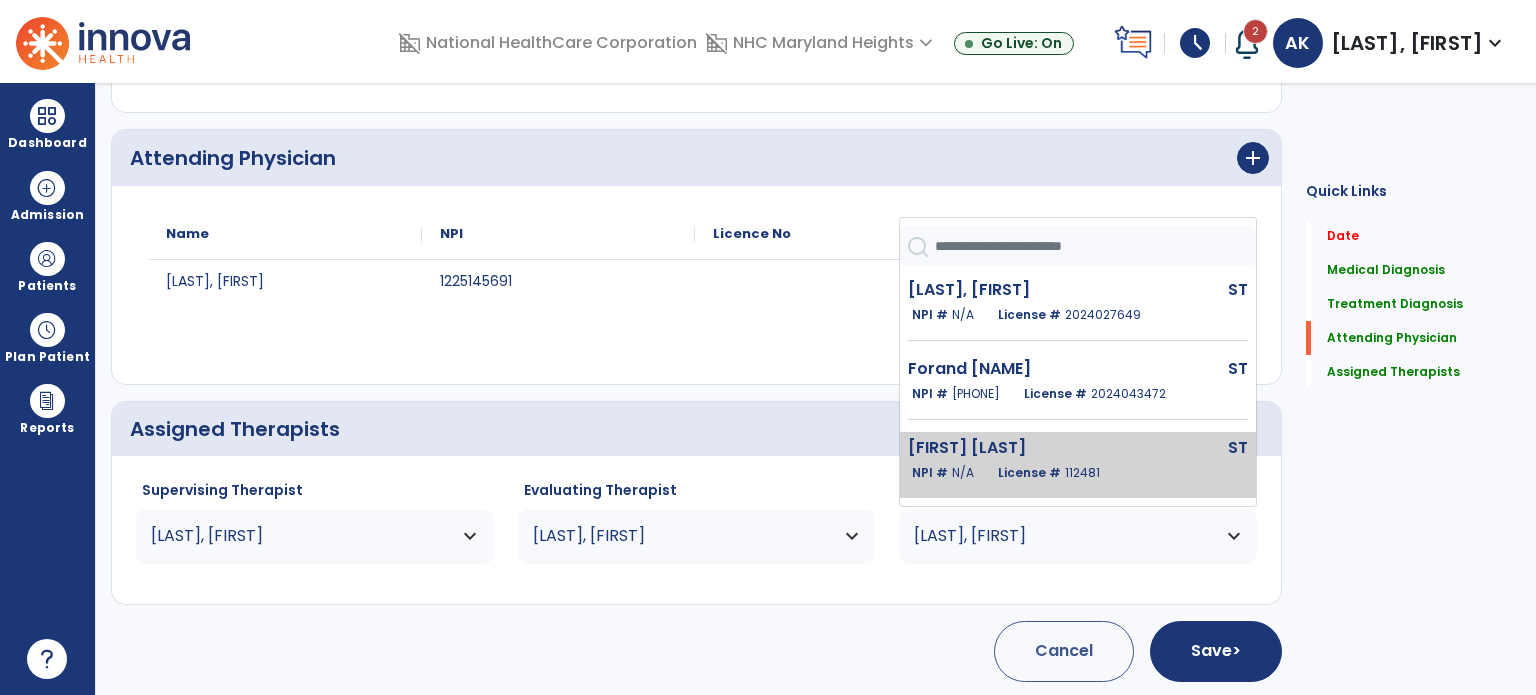 click on "License #  112481" 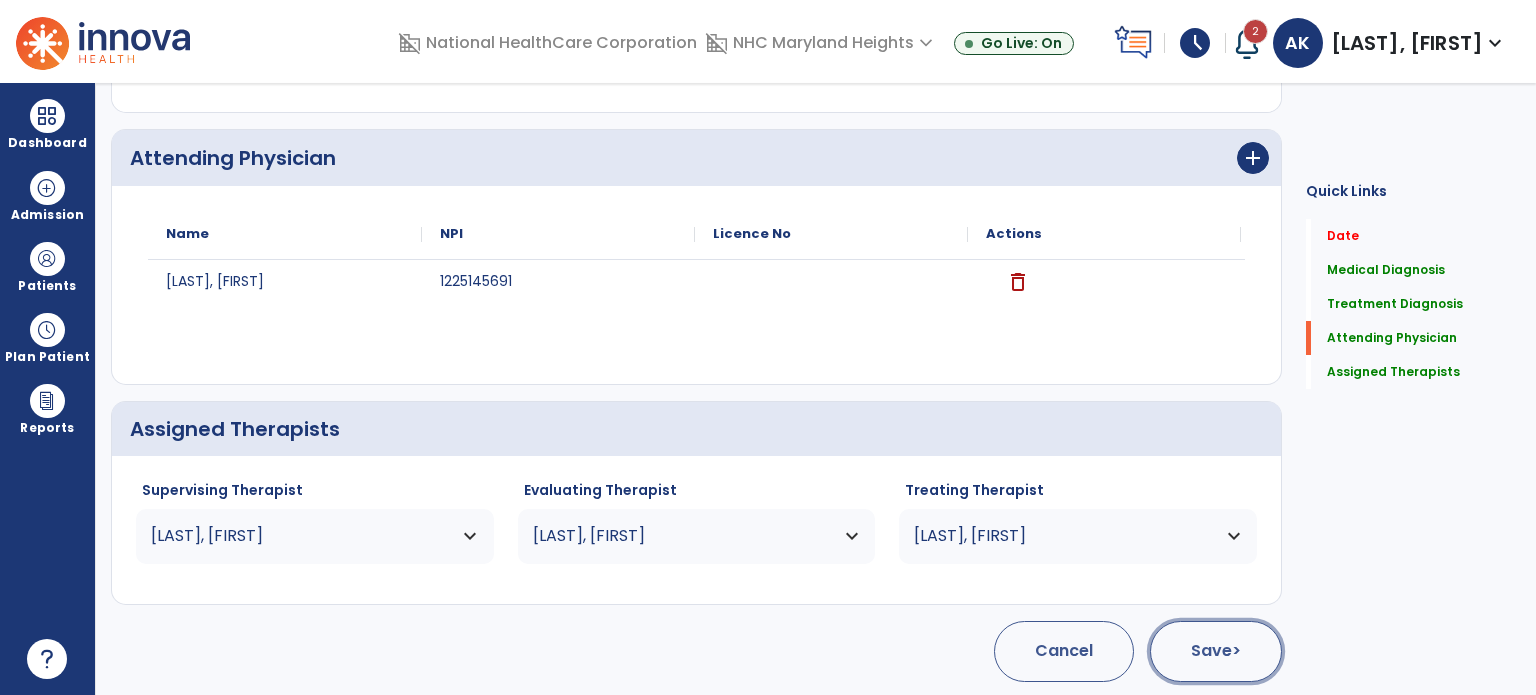 click on ">" 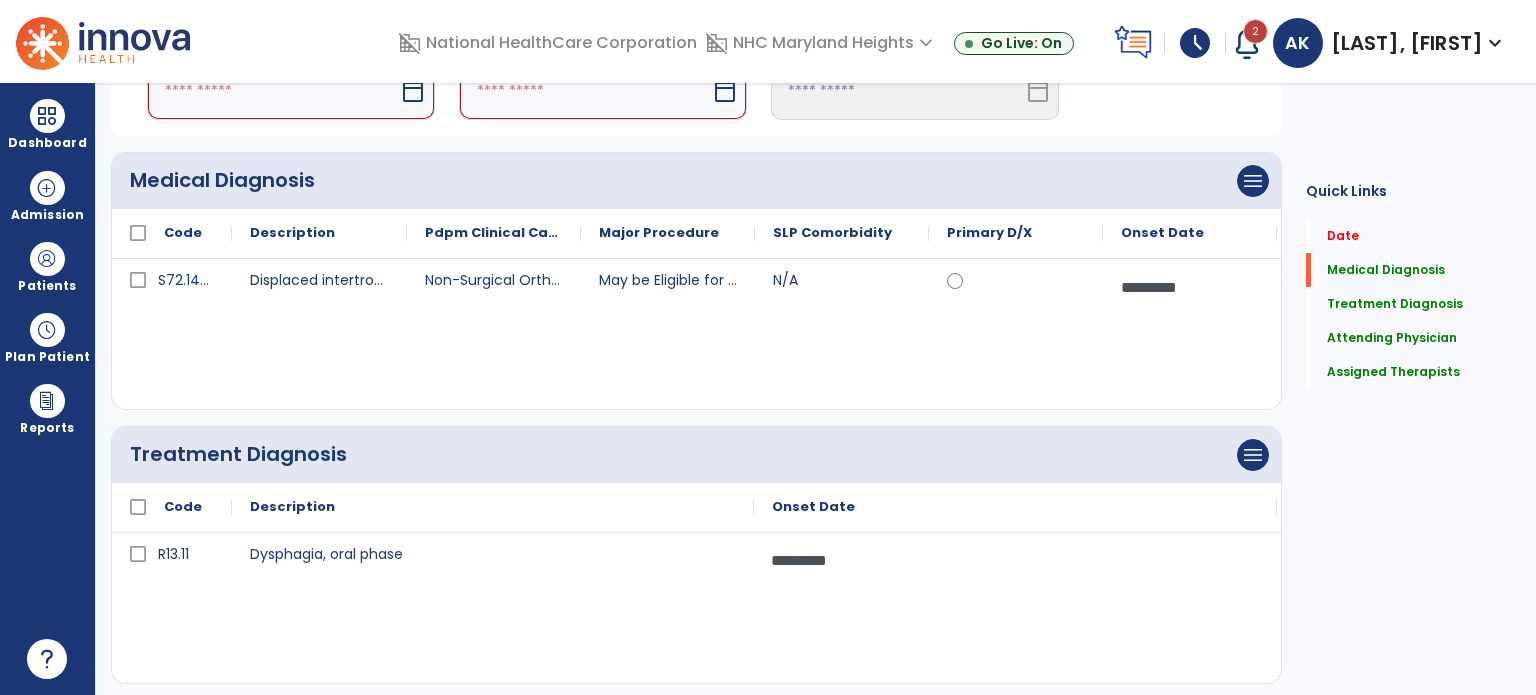 scroll, scrollTop: 44, scrollLeft: 0, axis: vertical 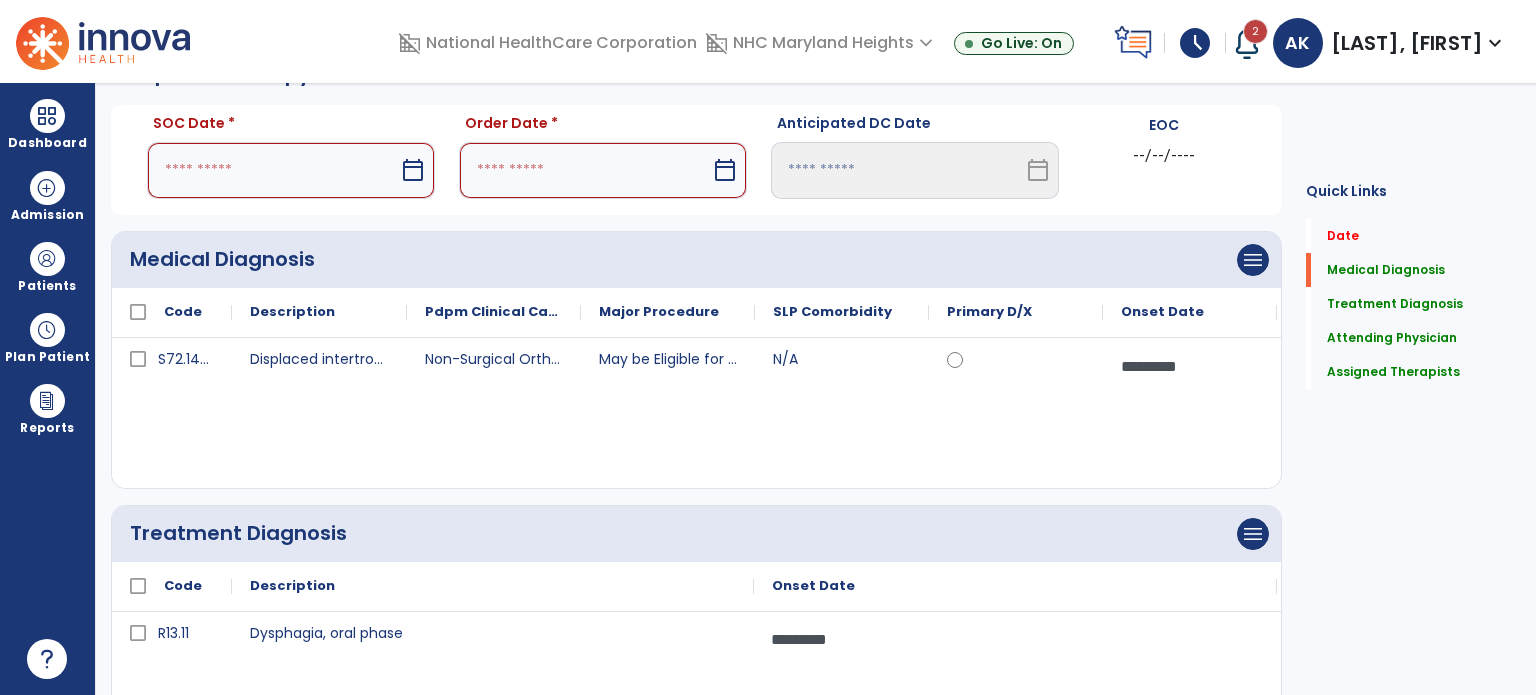 click at bounding box center [273, 170] 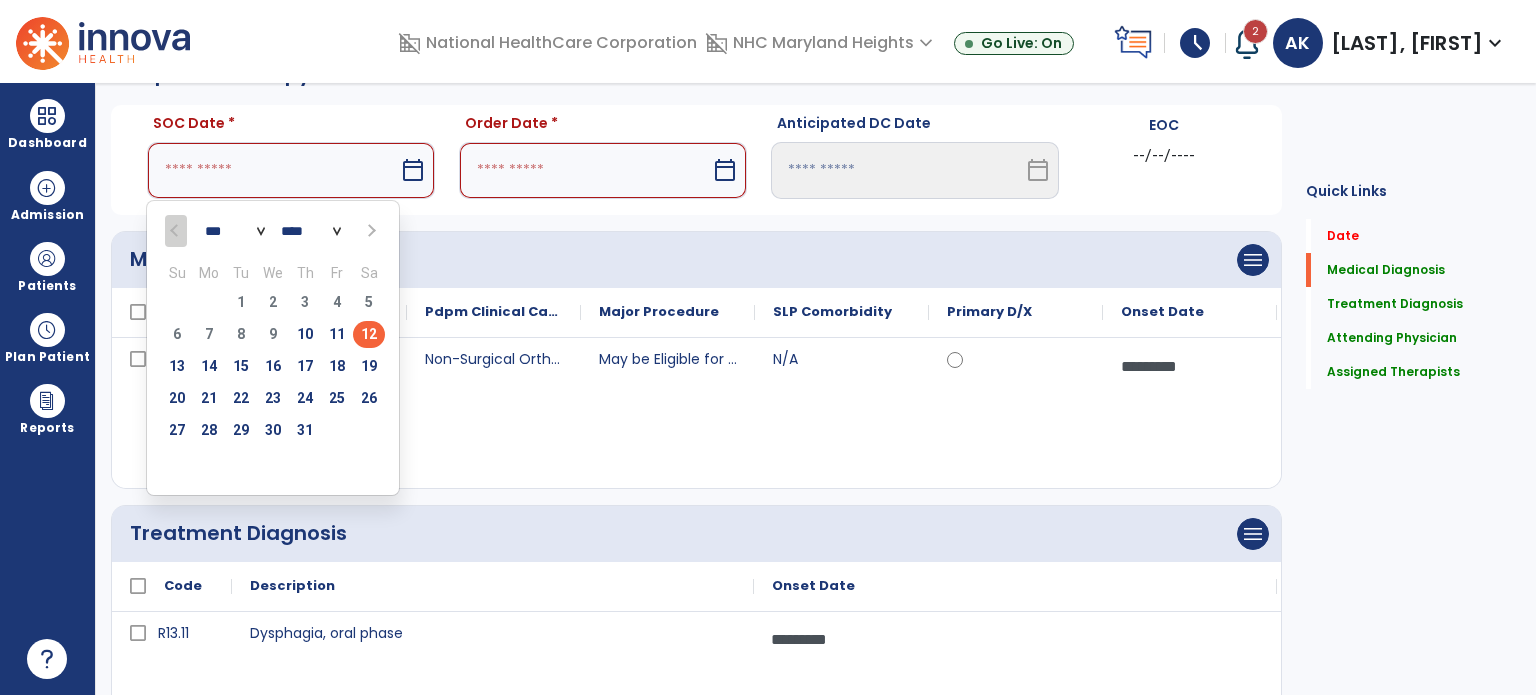 click on "12" at bounding box center [369, 334] 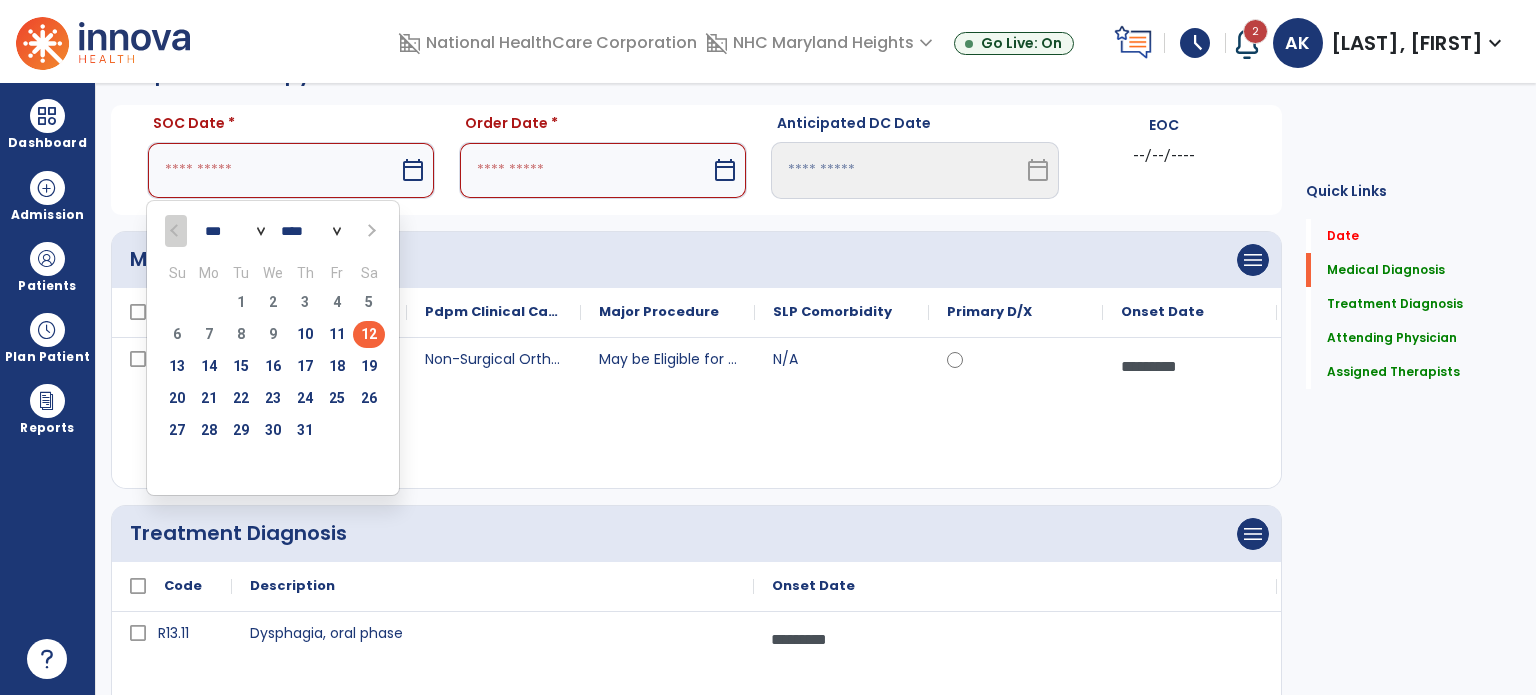 type on "*********" 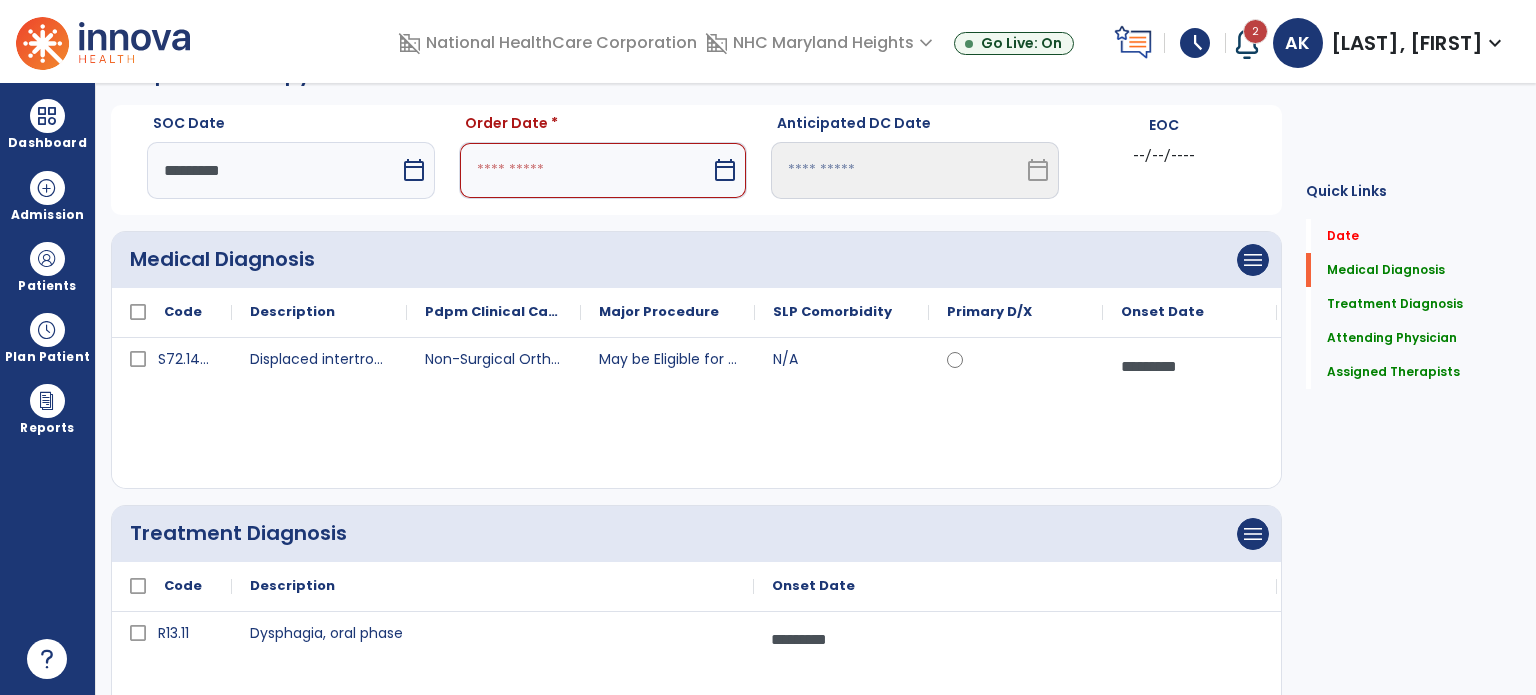 click at bounding box center (585, 170) 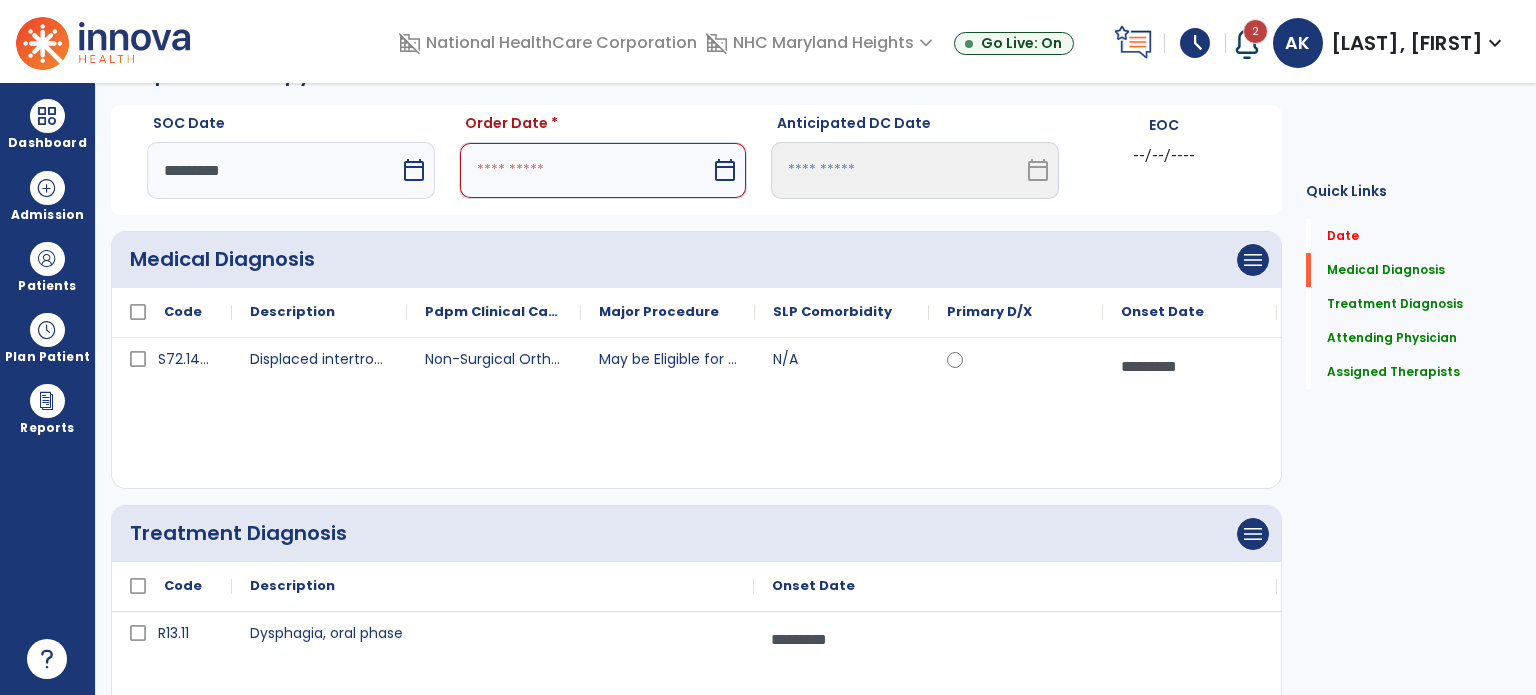 select on "*" 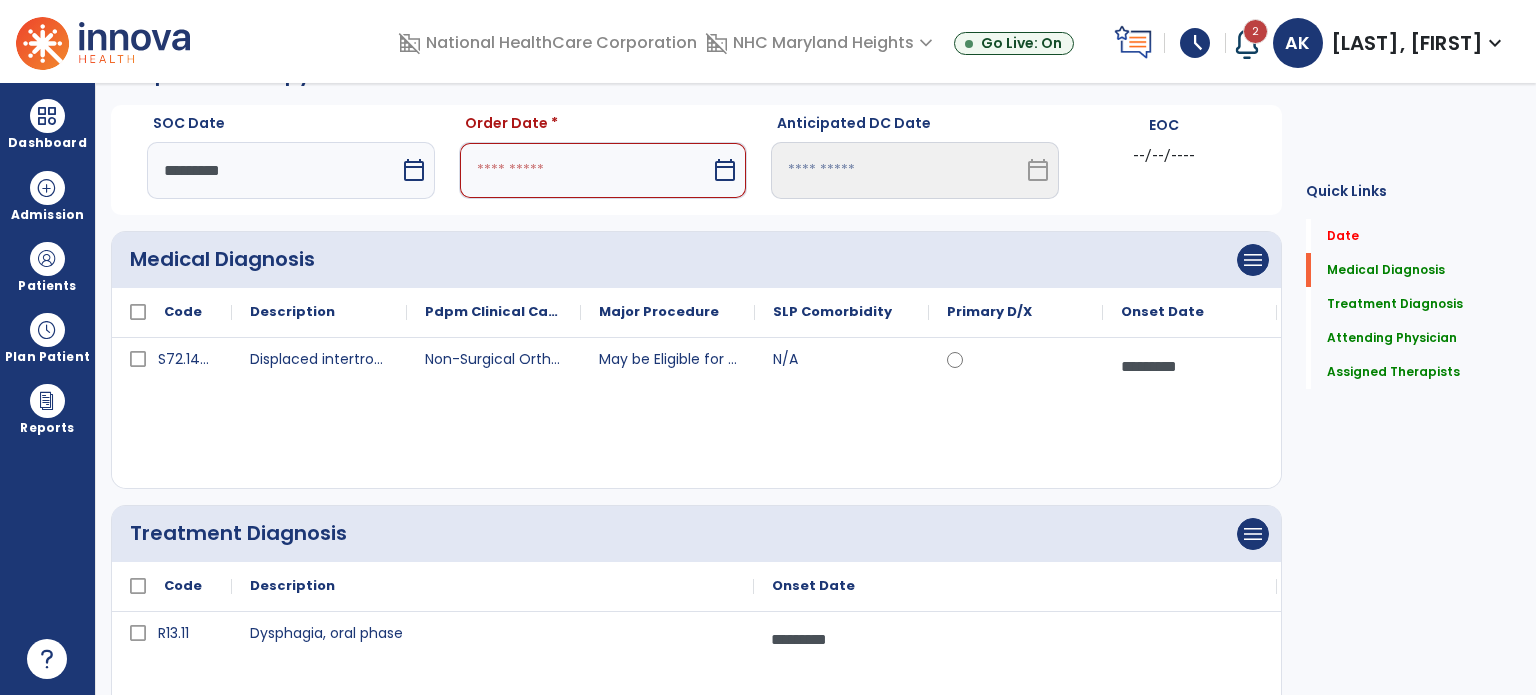 select on "****" 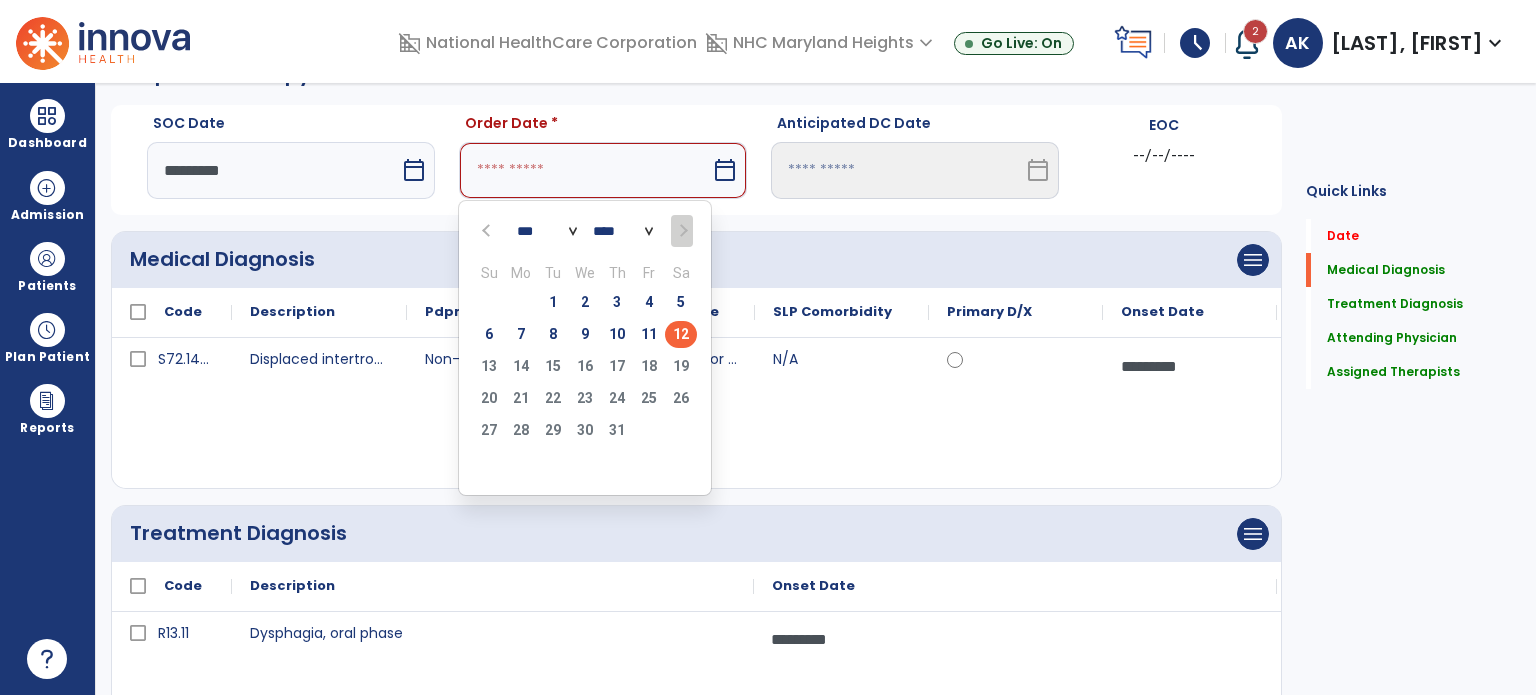 click on "12" at bounding box center (681, 334) 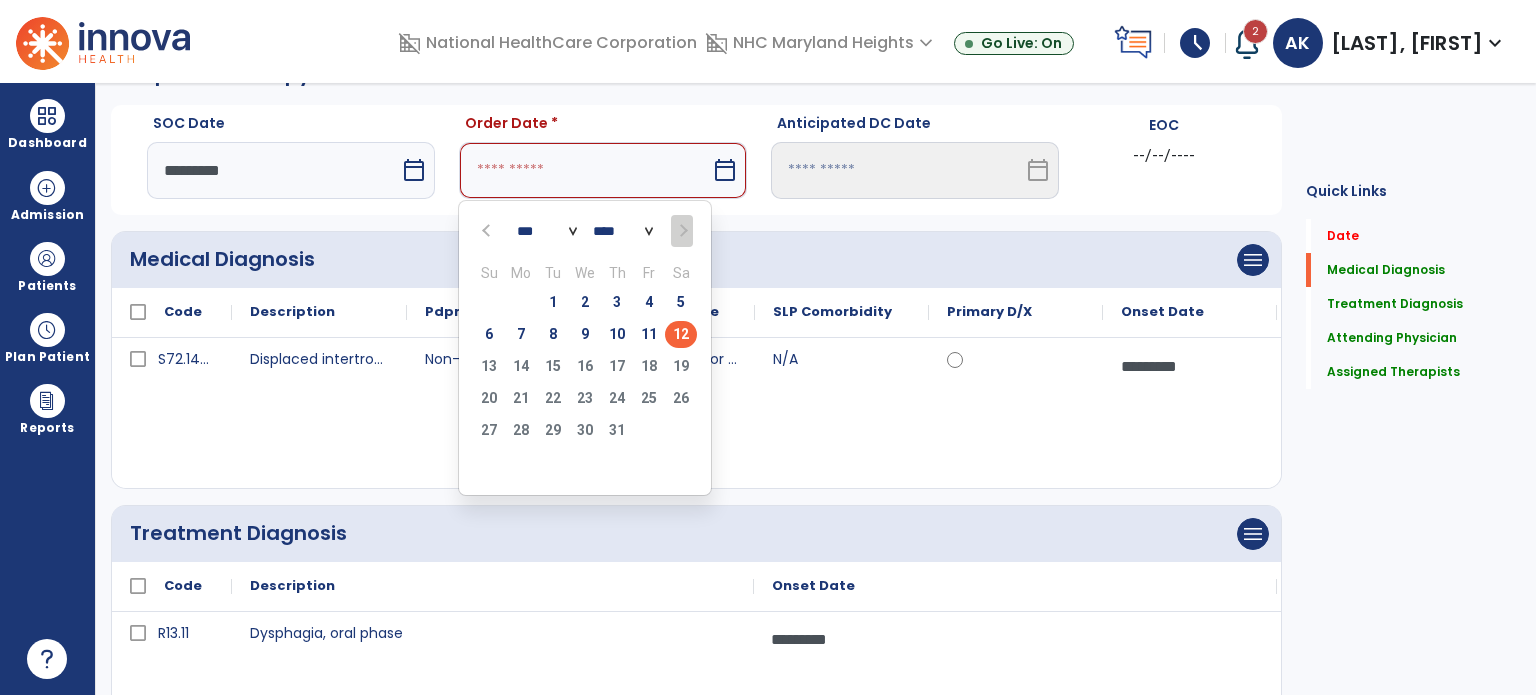 type on "*********" 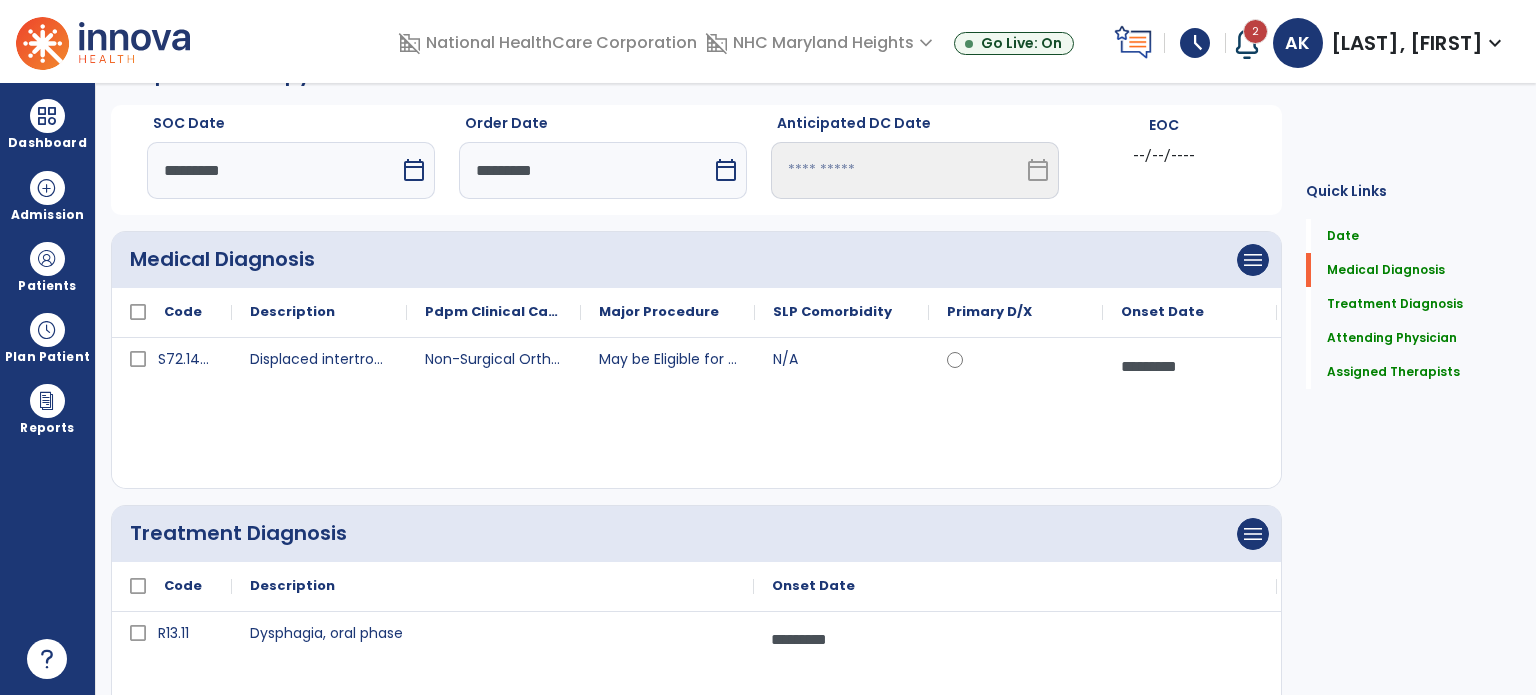 scroll, scrollTop: 694, scrollLeft: 0, axis: vertical 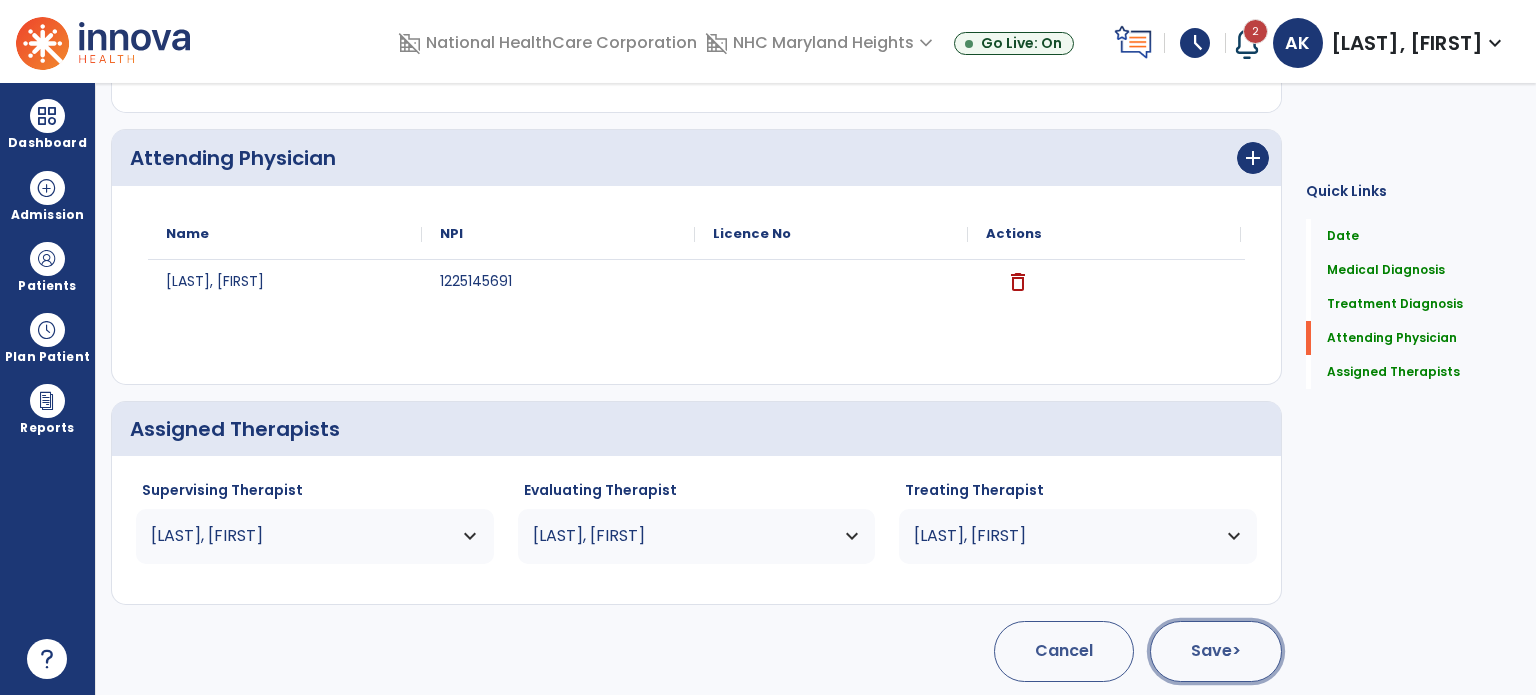 click on "Save  >" 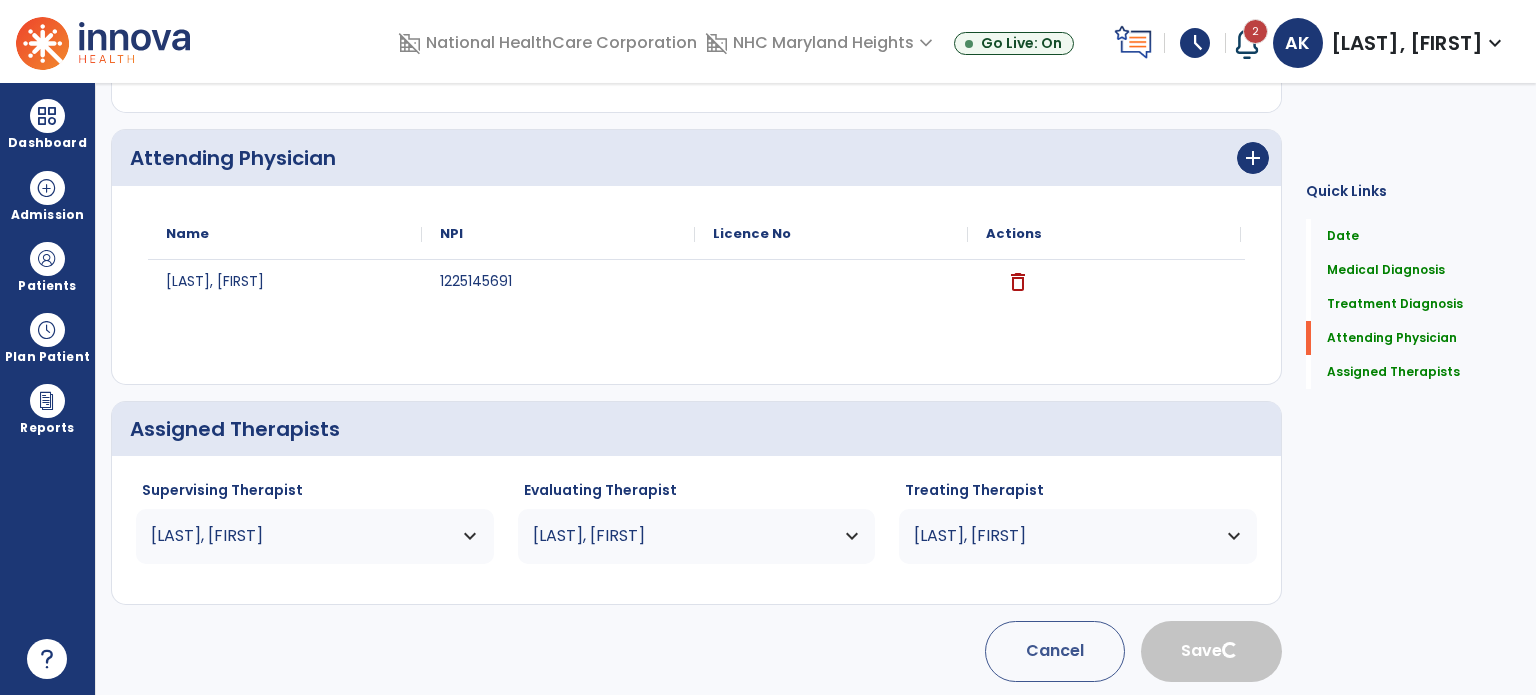 type 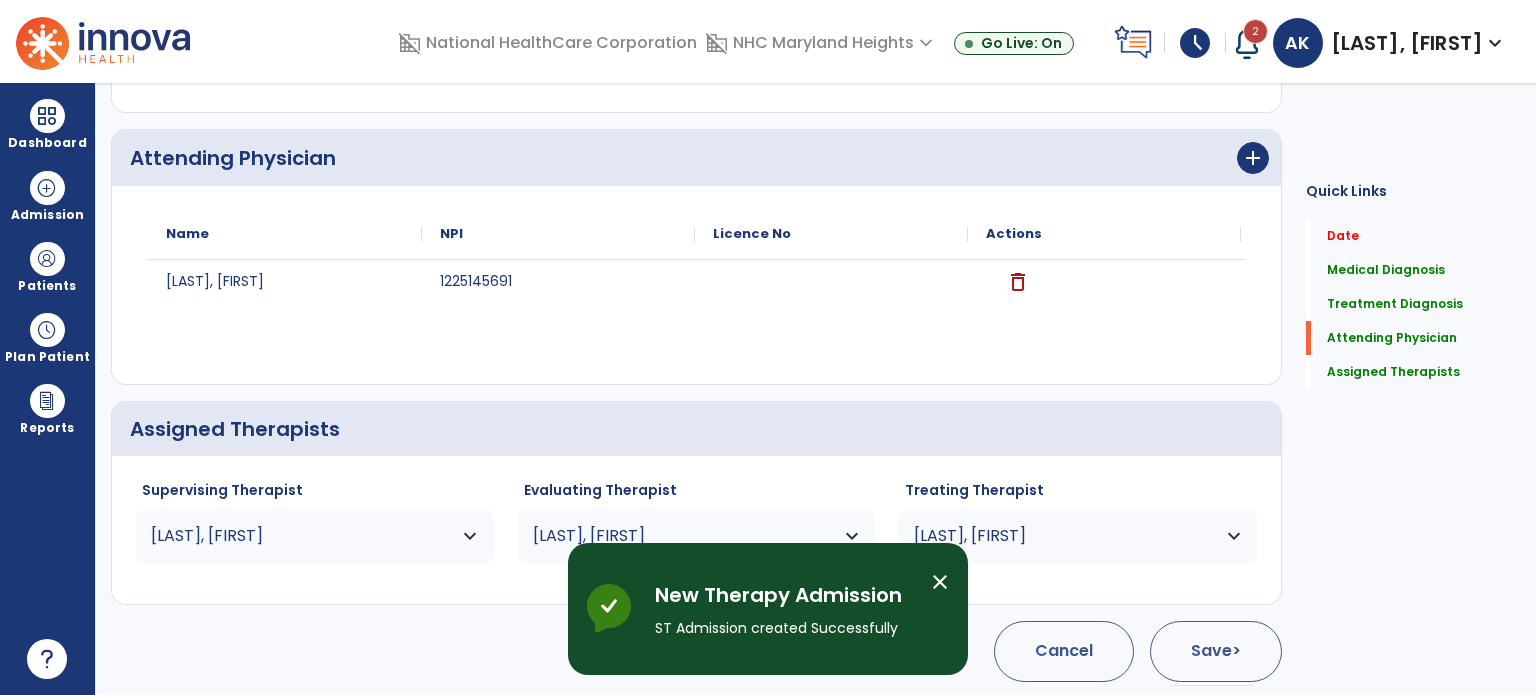 scroll, scrollTop: 62, scrollLeft: 0, axis: vertical 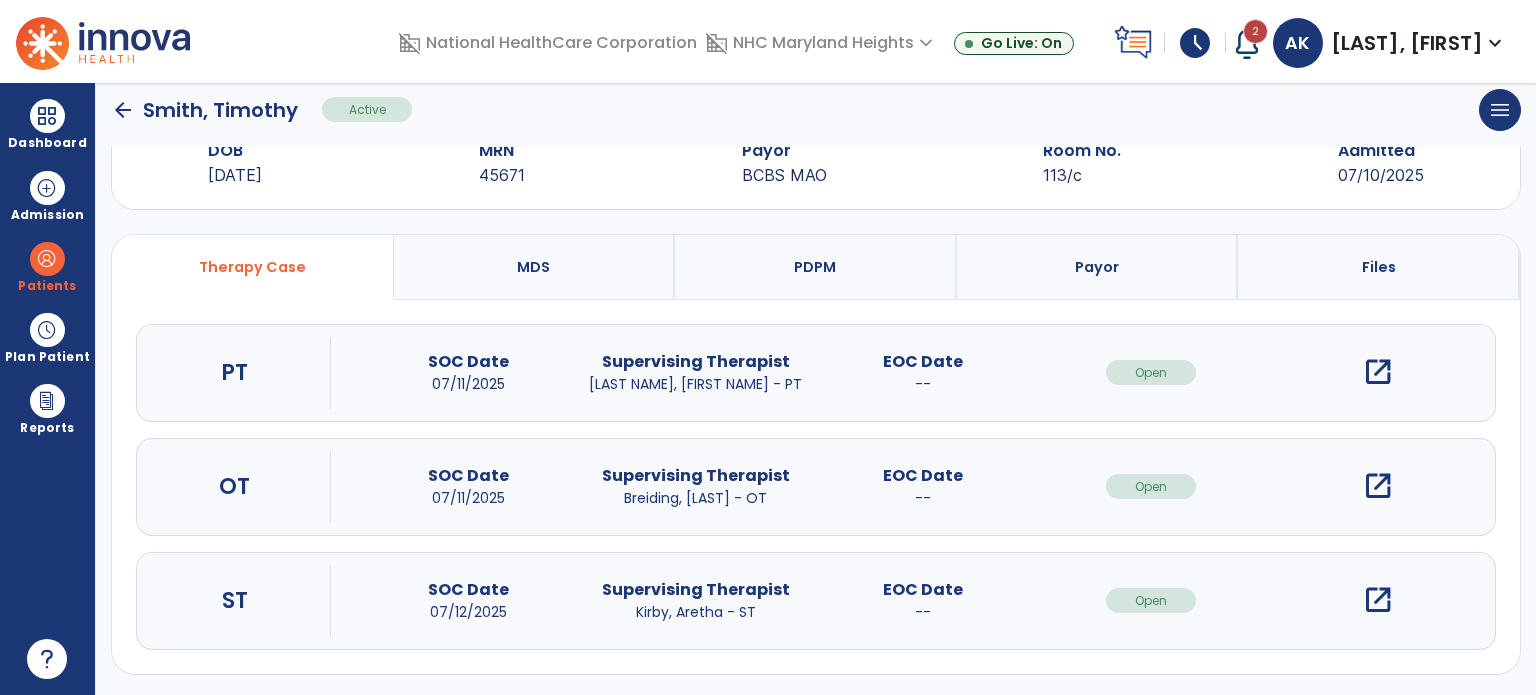 click on "open_in_new" at bounding box center [1378, 600] 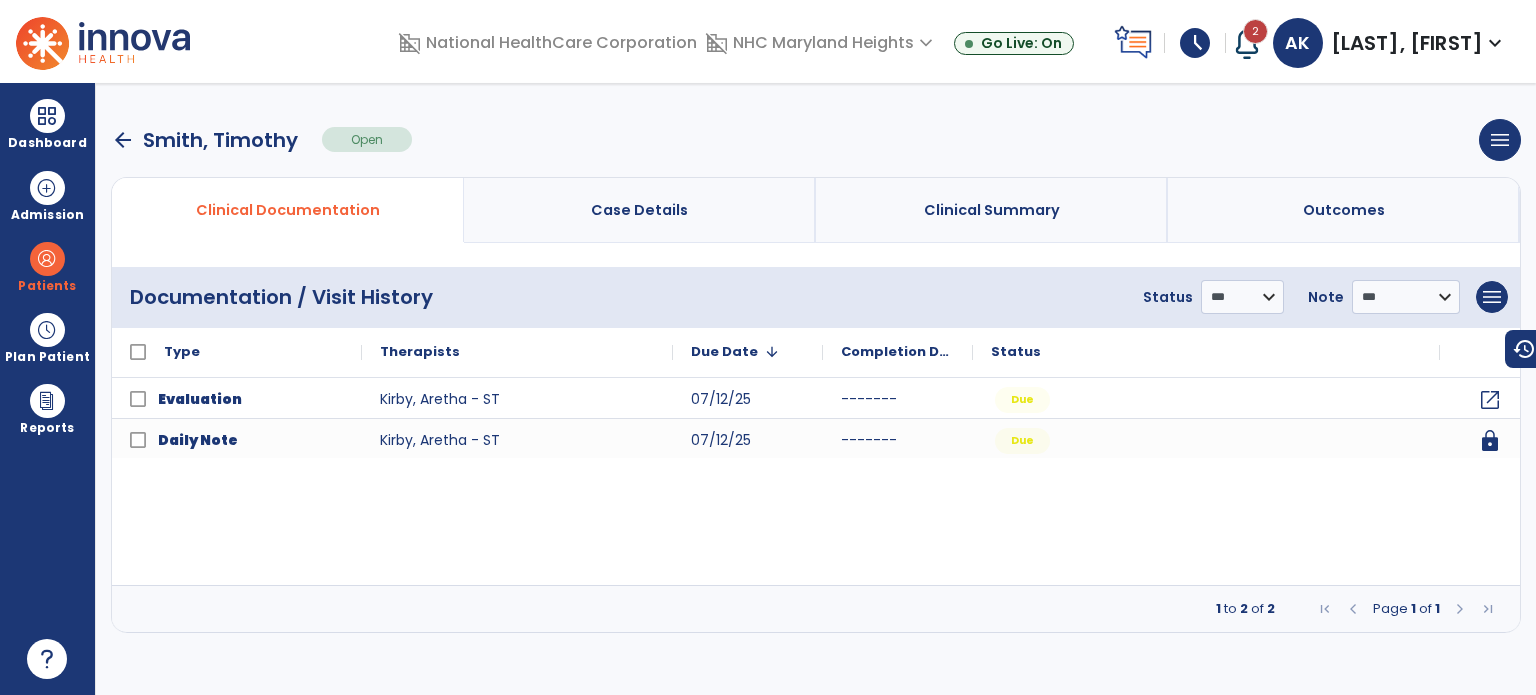scroll, scrollTop: 0, scrollLeft: 0, axis: both 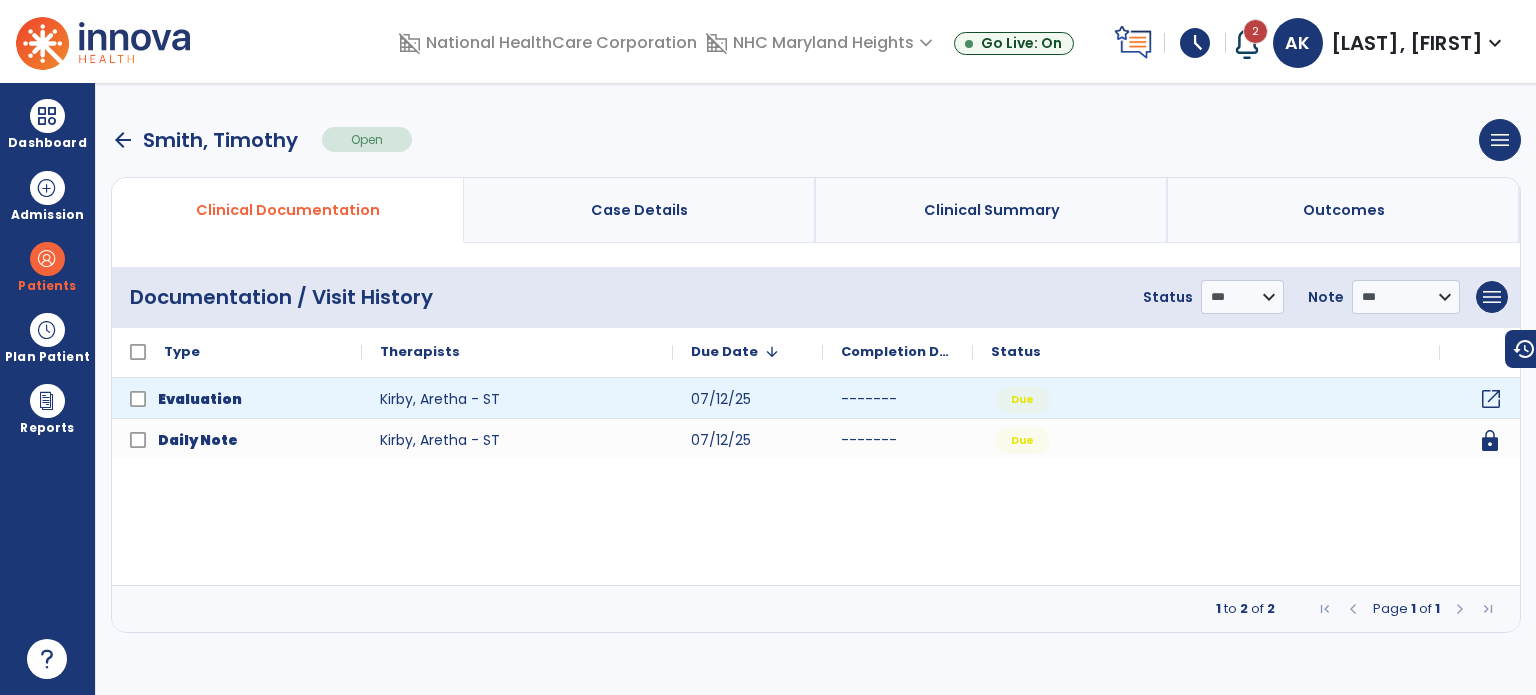 click on "open_in_new" 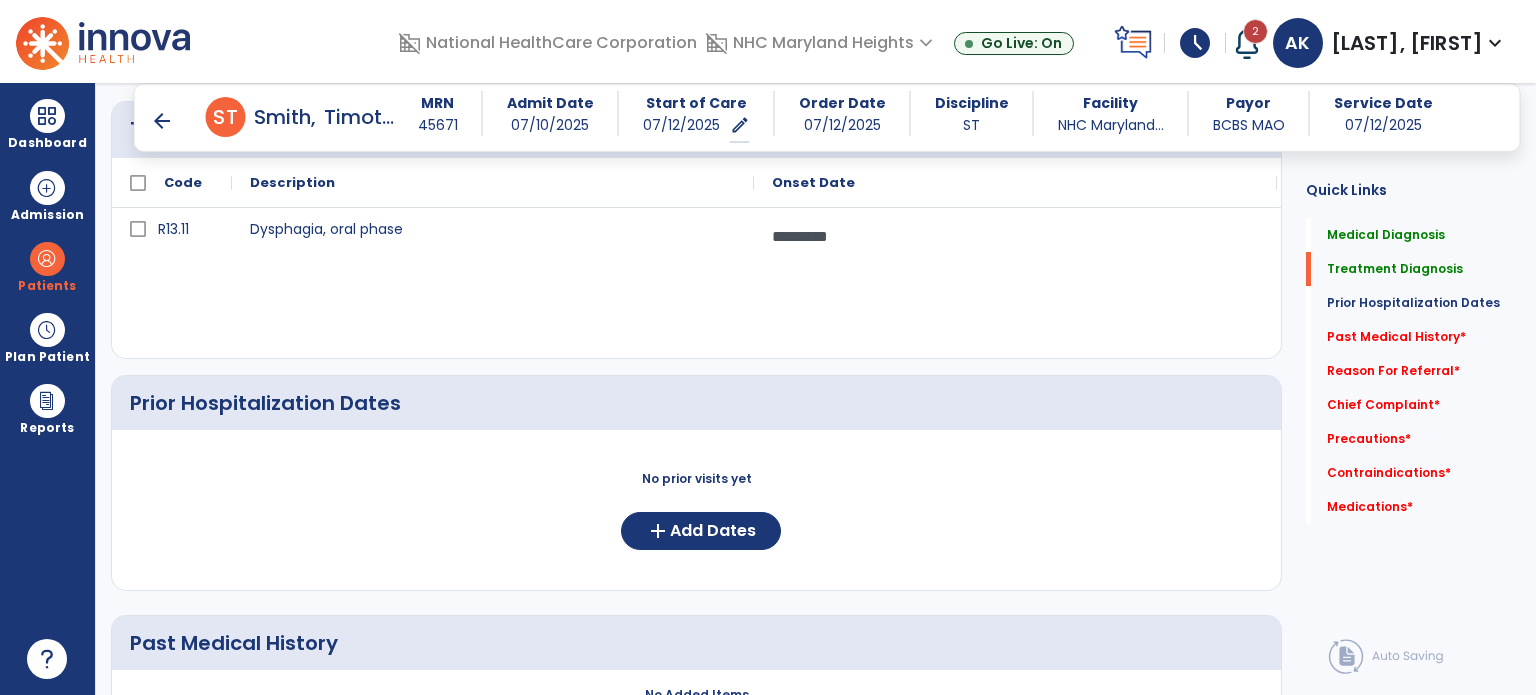scroll, scrollTop: 0, scrollLeft: 0, axis: both 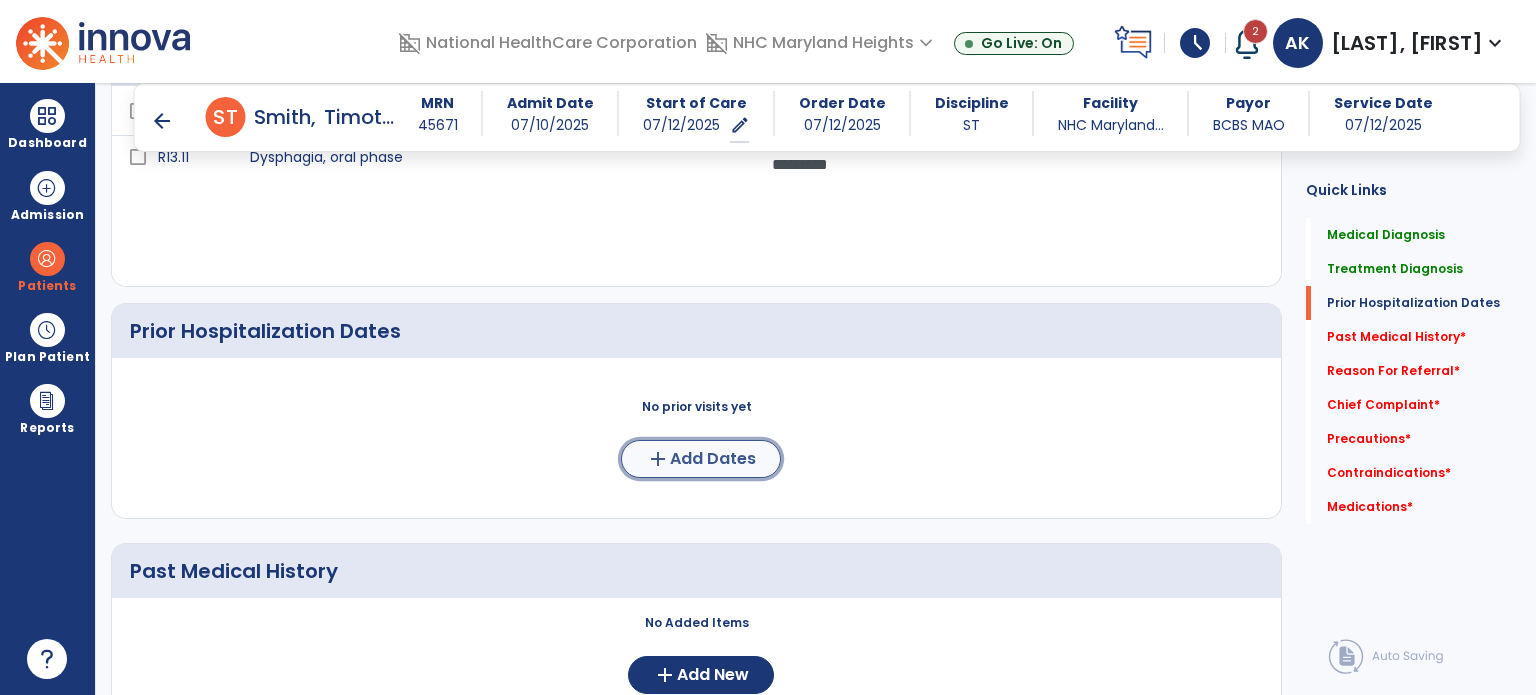 click on "Add Dates" 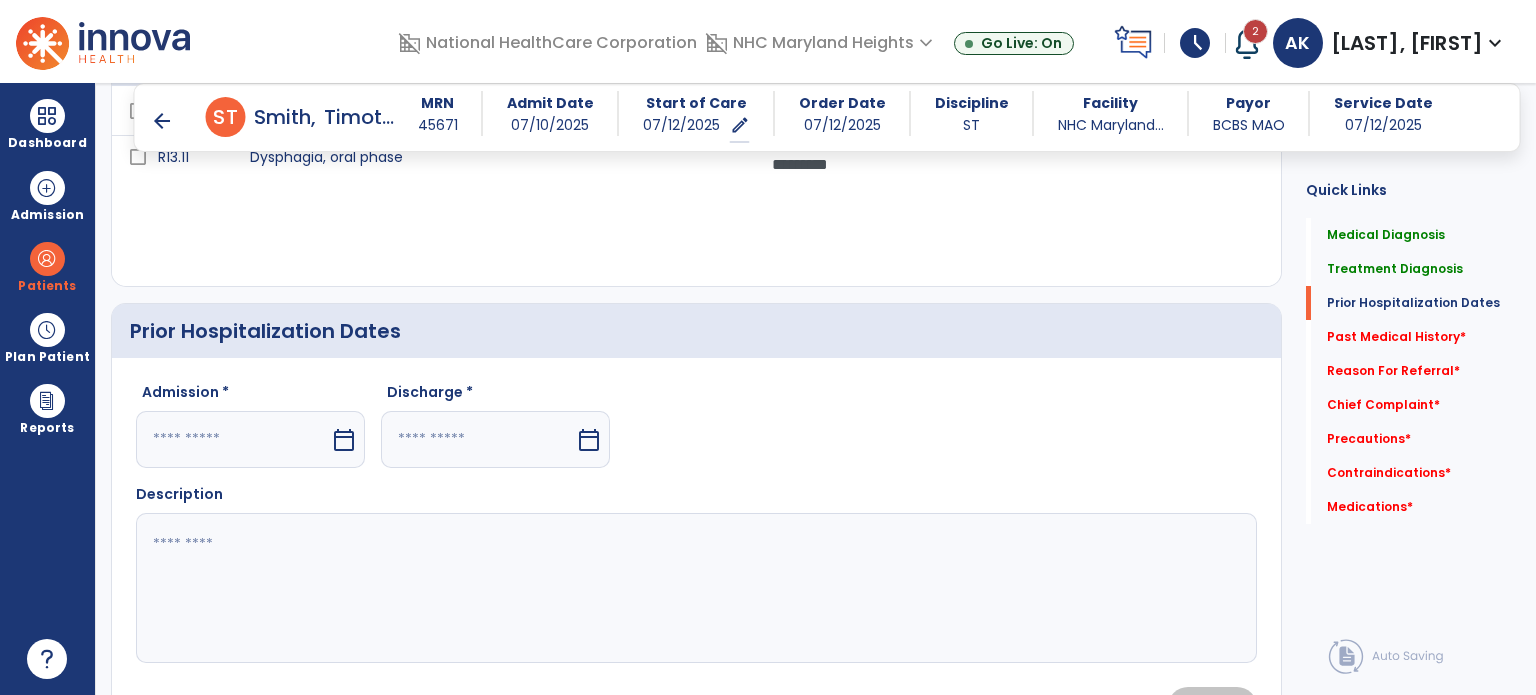 click on "calendar_today" at bounding box center [344, 440] 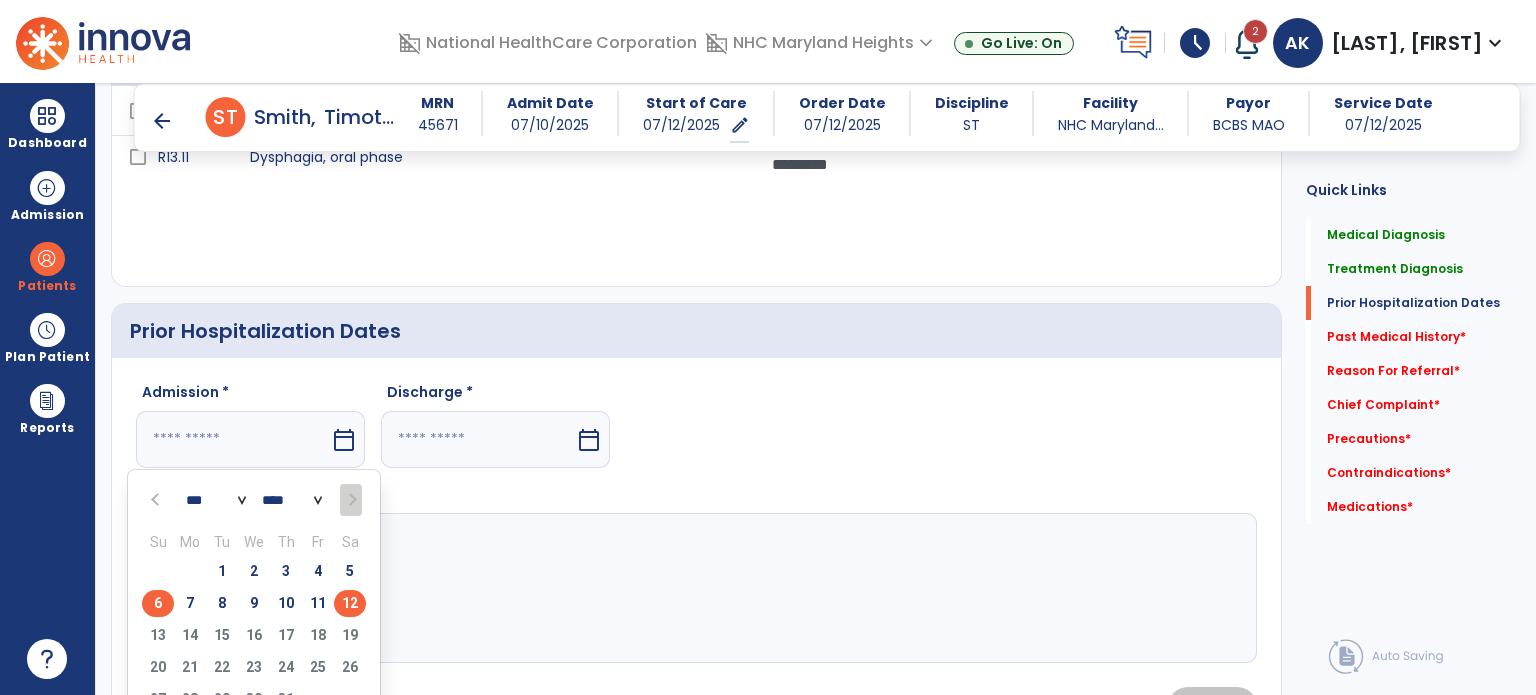 click on "6" at bounding box center (158, 603) 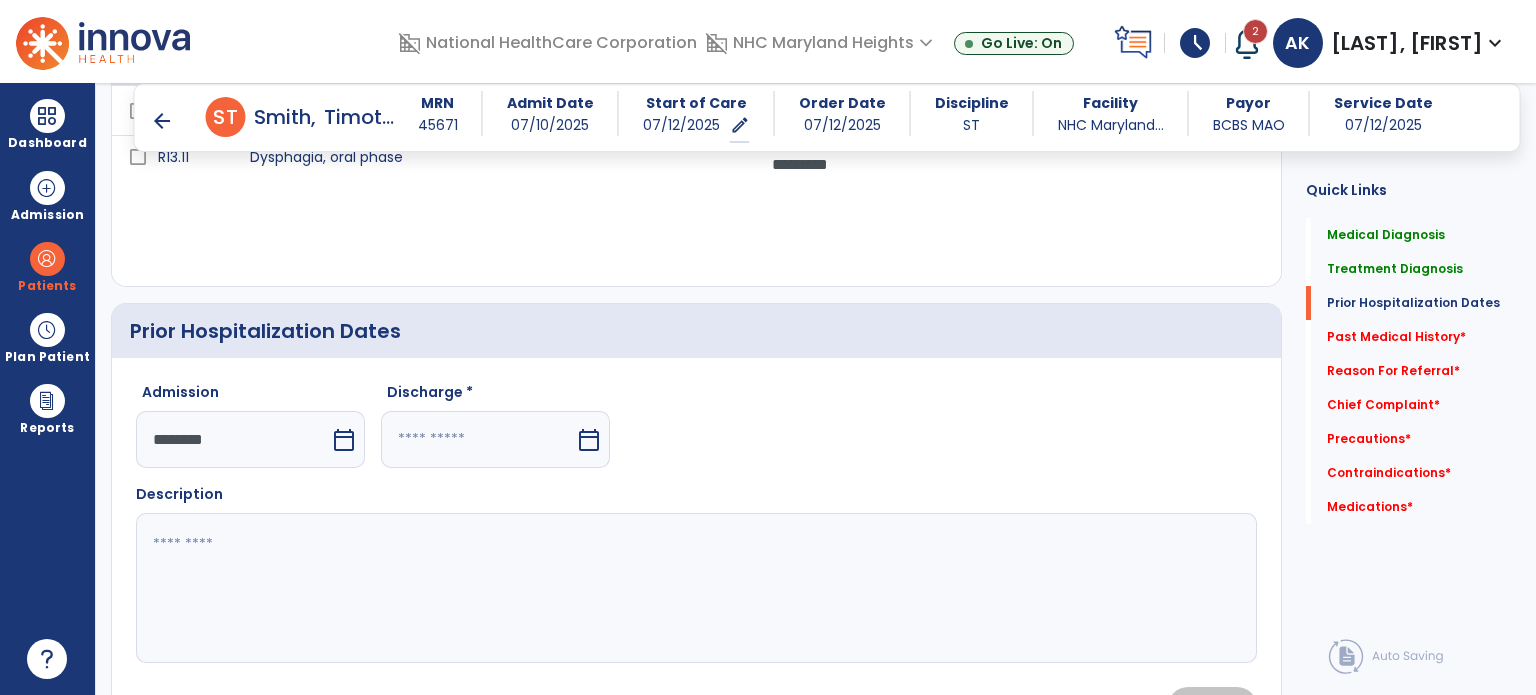 click on "calendar_today" at bounding box center [589, 440] 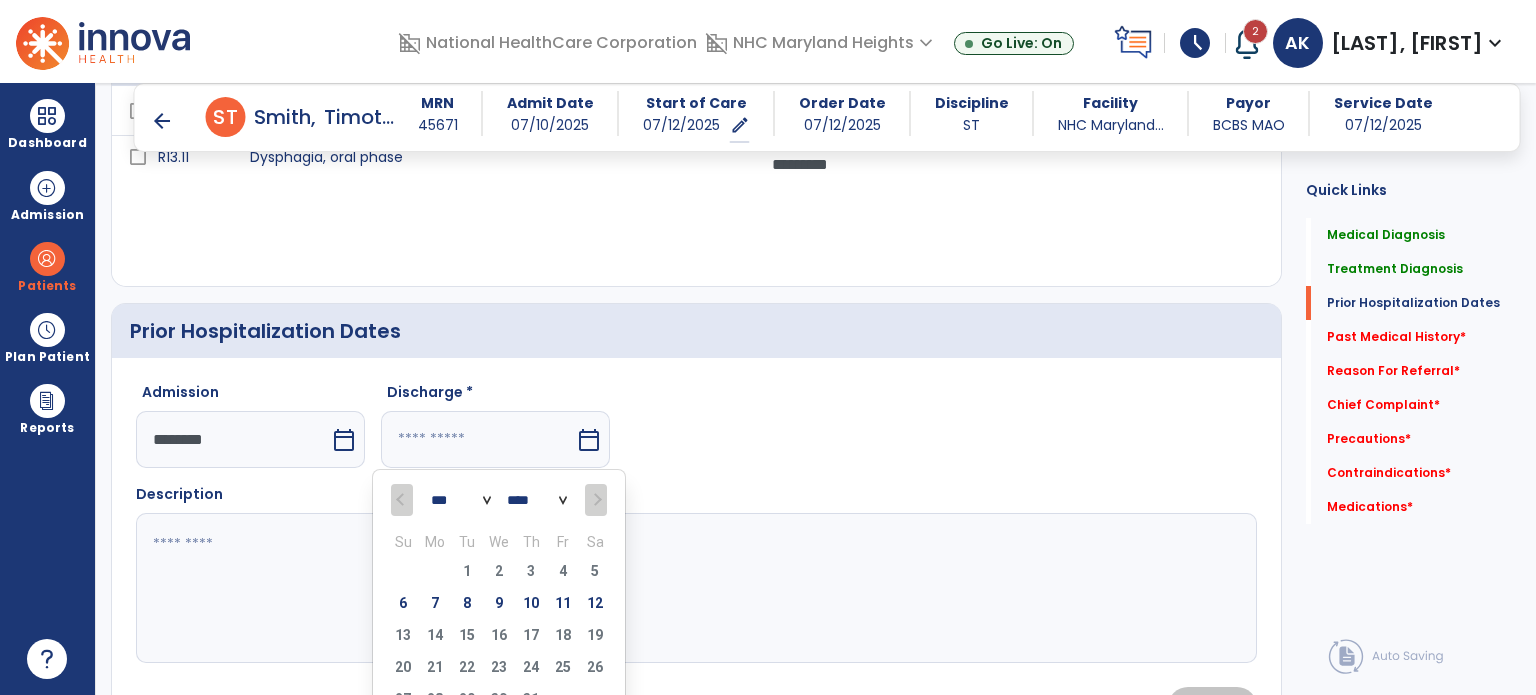 click on "13   14   15   16   17   18   19" at bounding box center (499, 638) 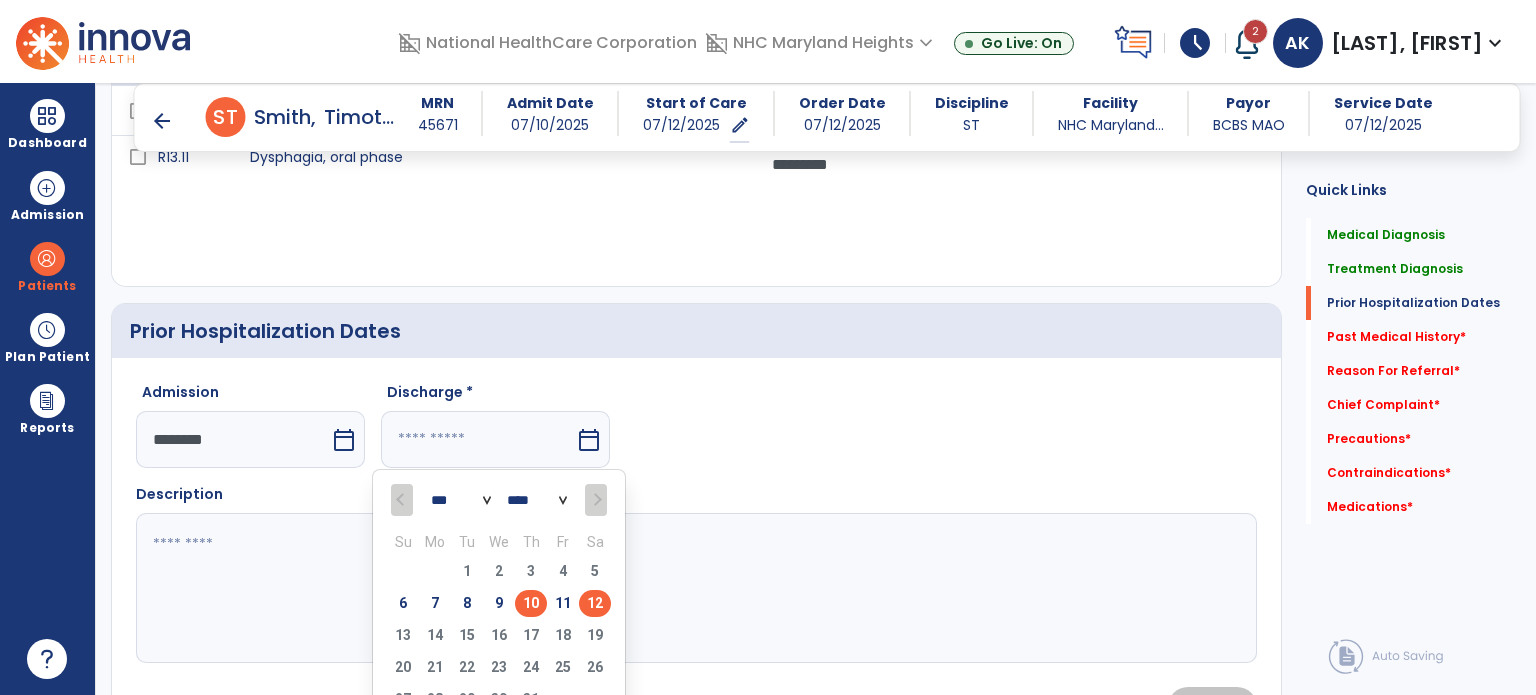 click on "10" at bounding box center (531, 603) 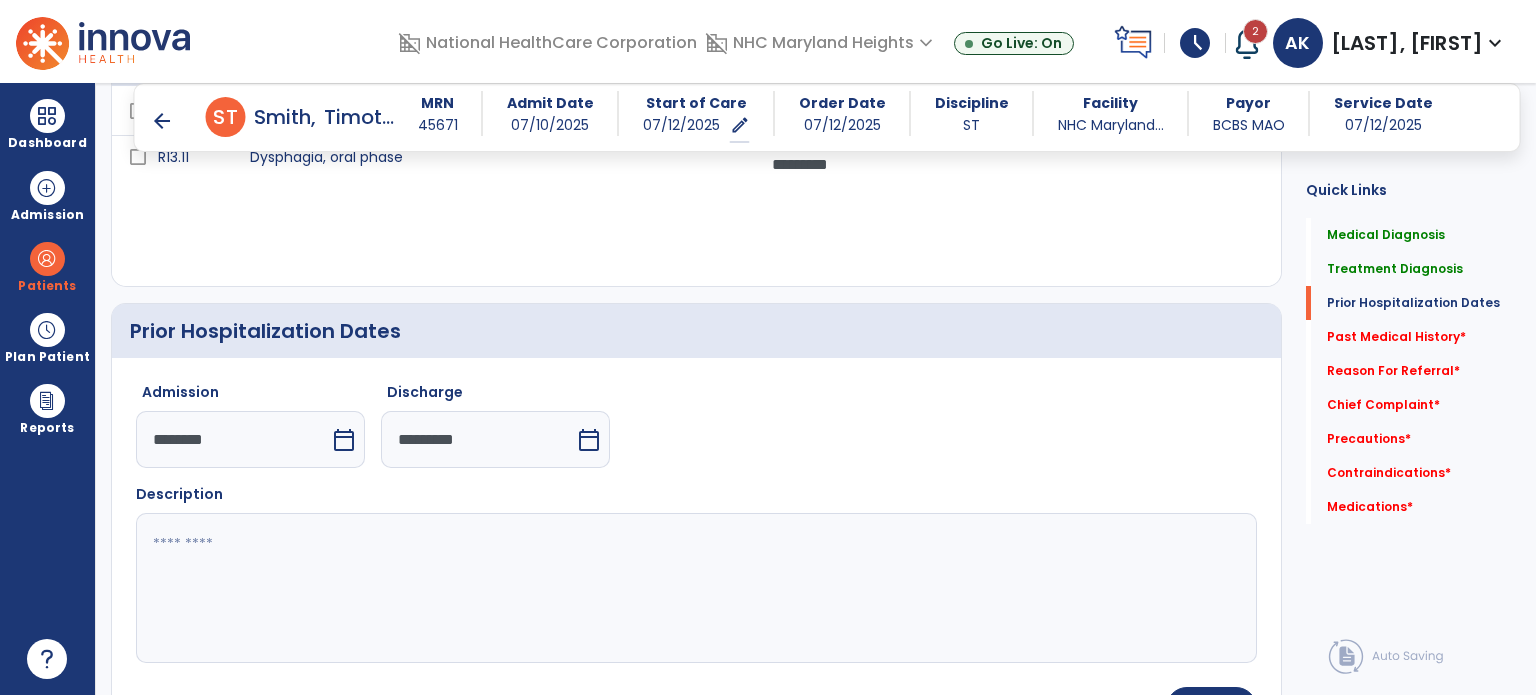 click 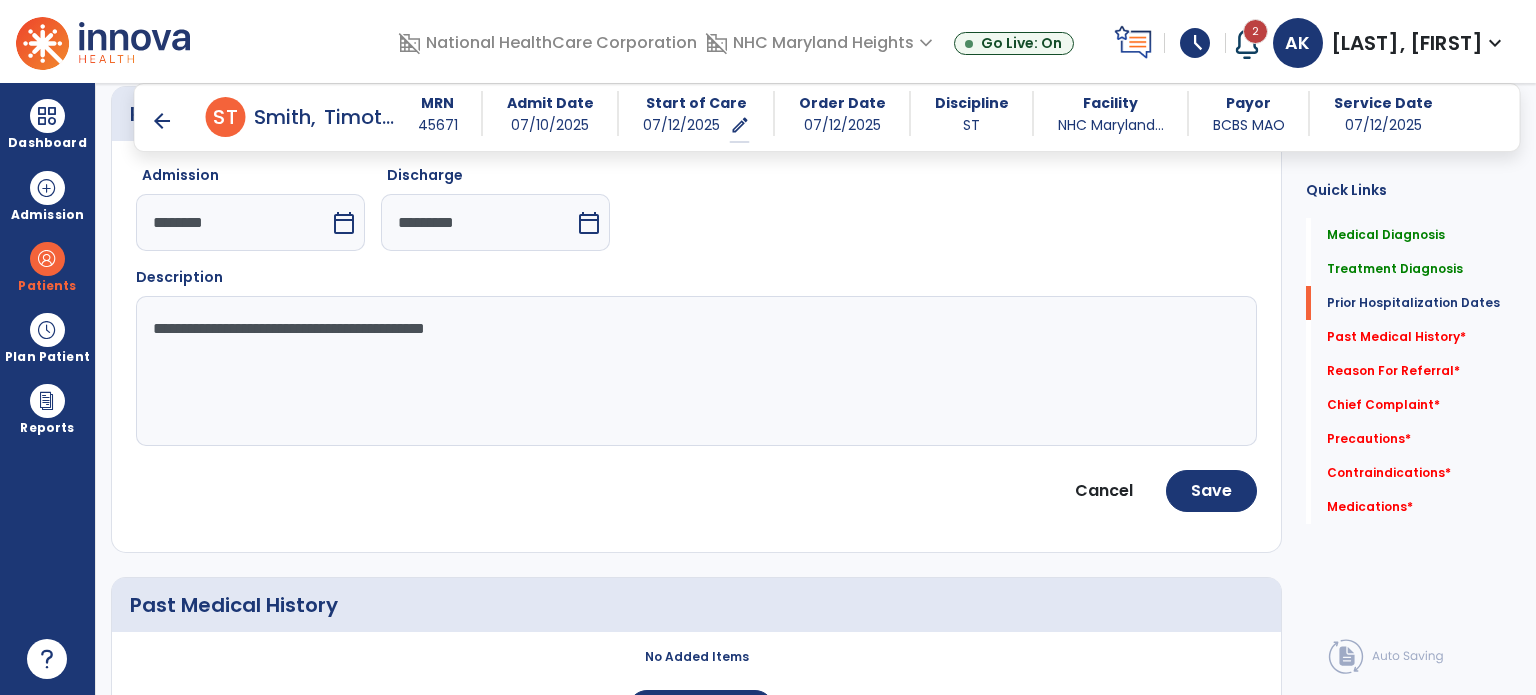 scroll, scrollTop: 792, scrollLeft: 0, axis: vertical 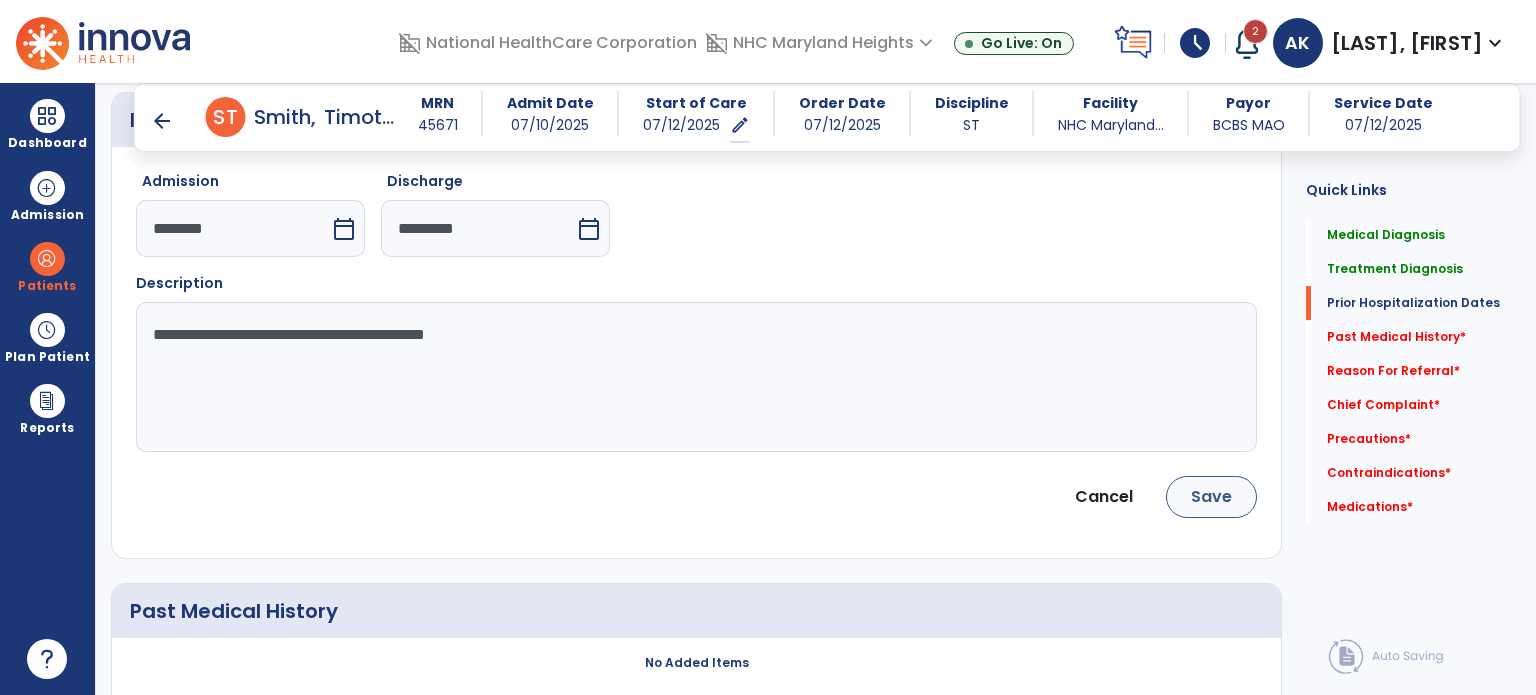 type on "**********" 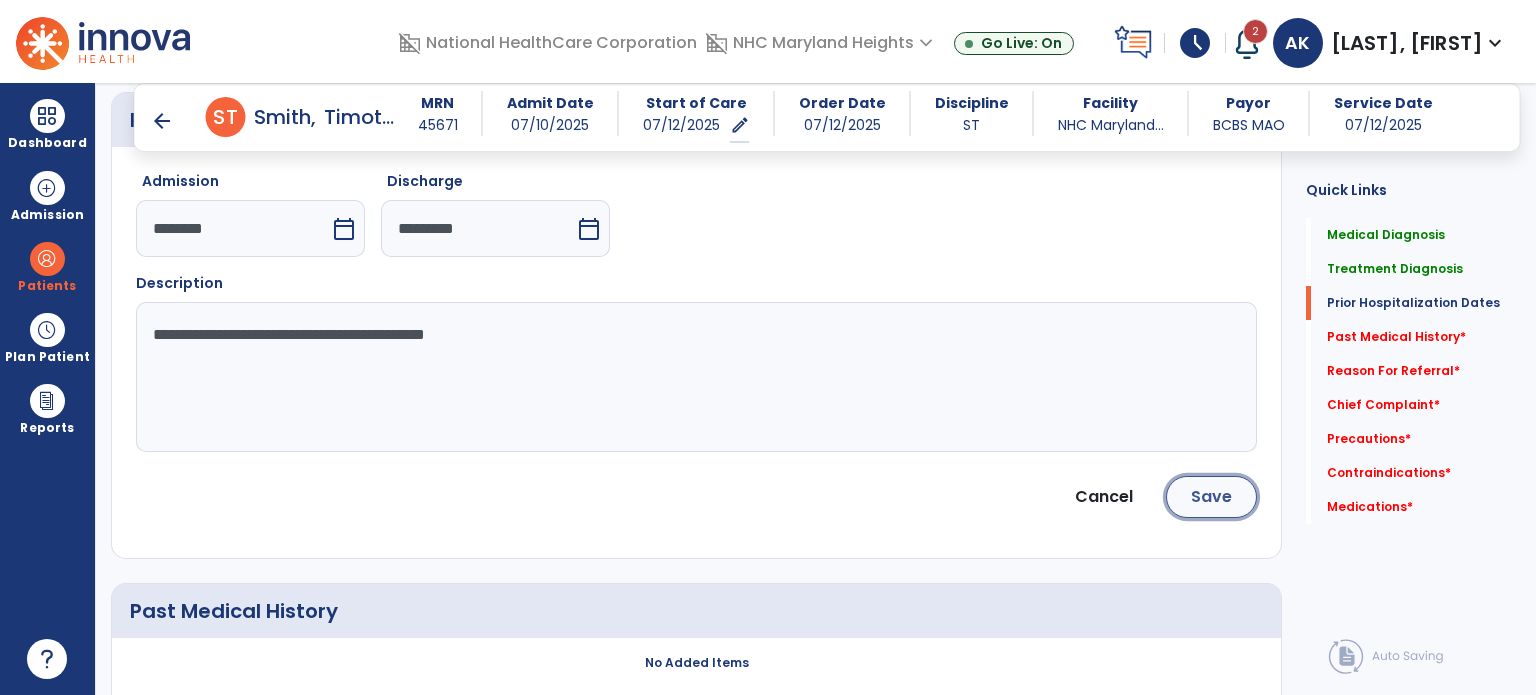 click on "Save" 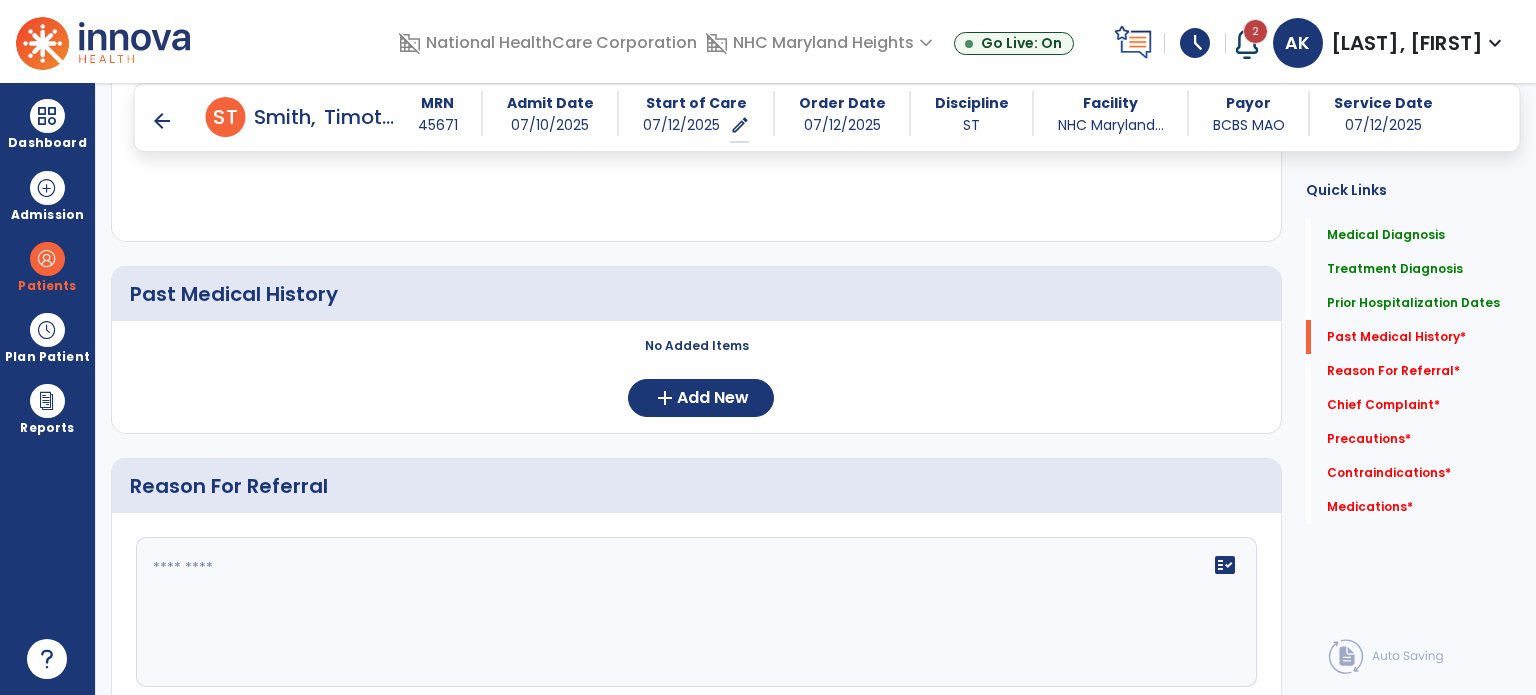 scroll, scrollTop: 959, scrollLeft: 0, axis: vertical 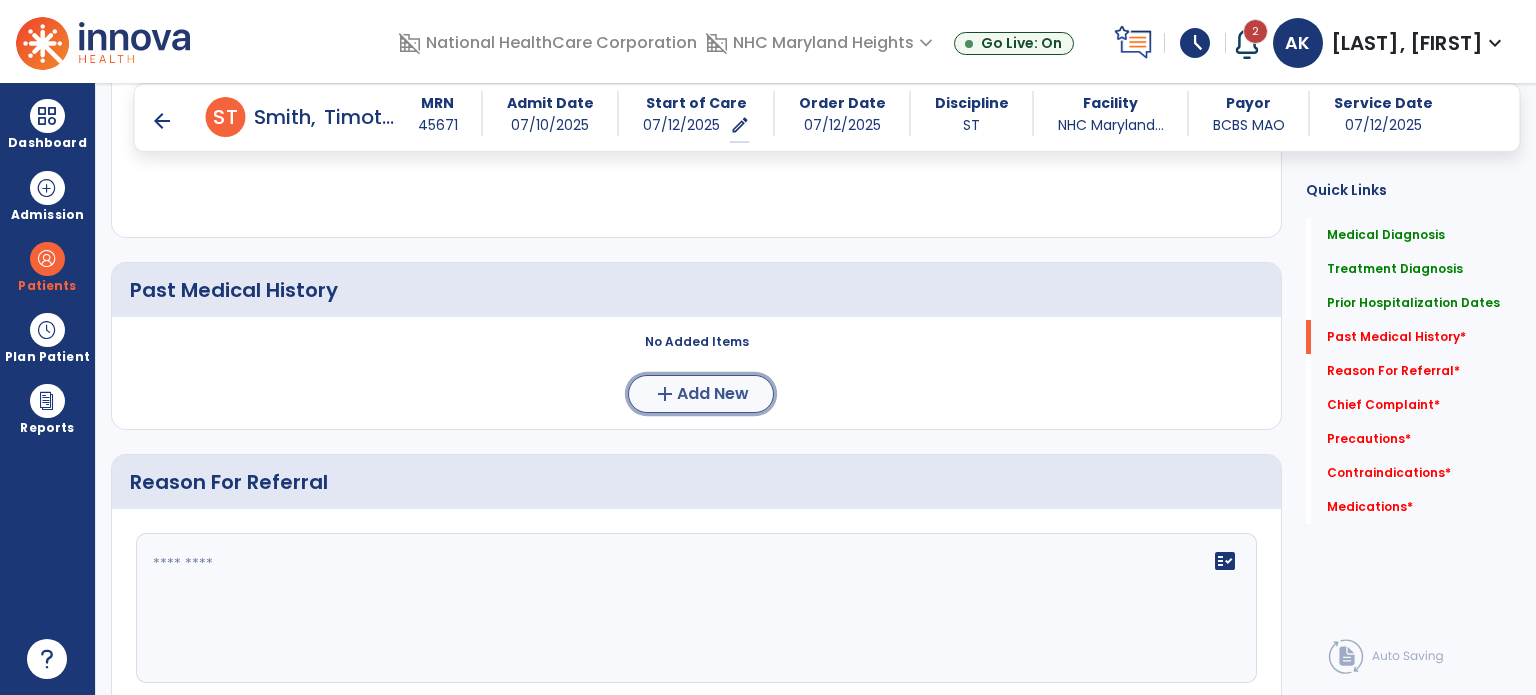 click on "add  Add New" 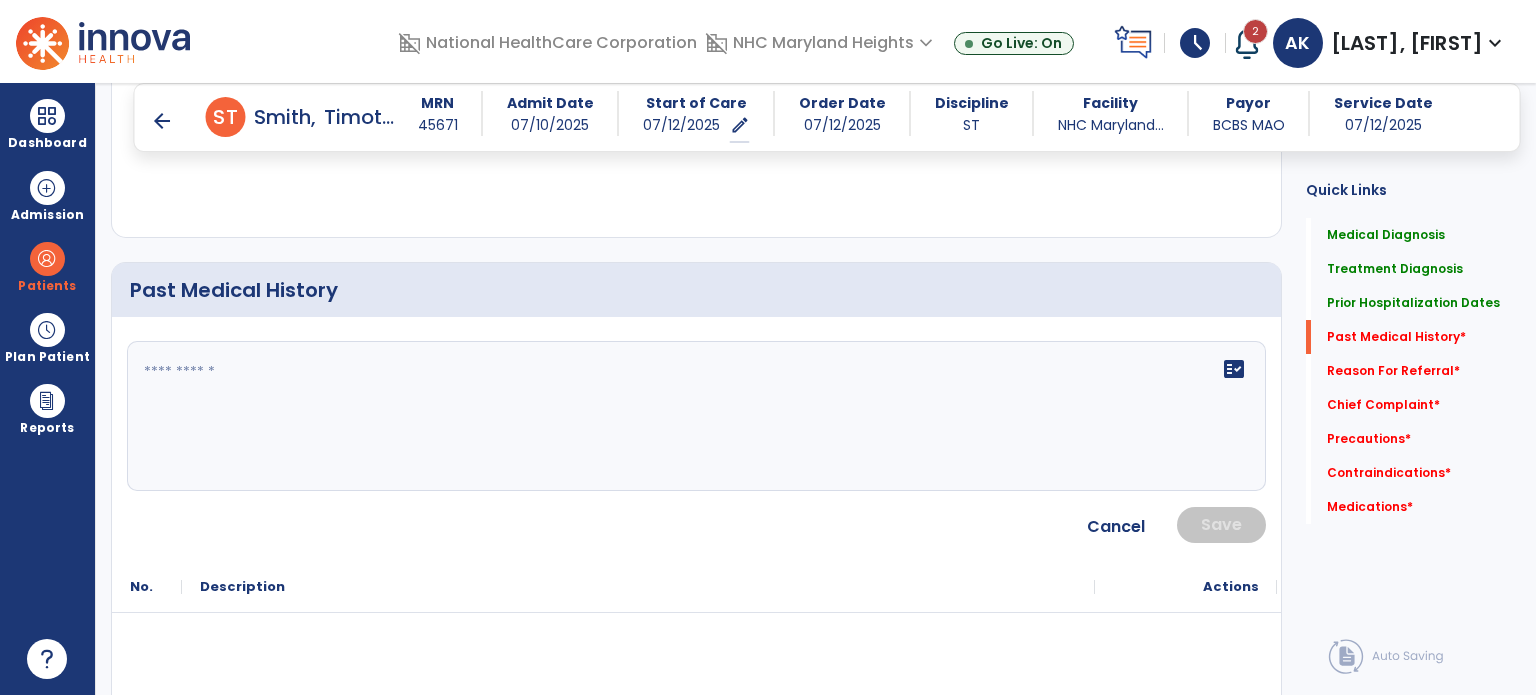 click on "fact_check" 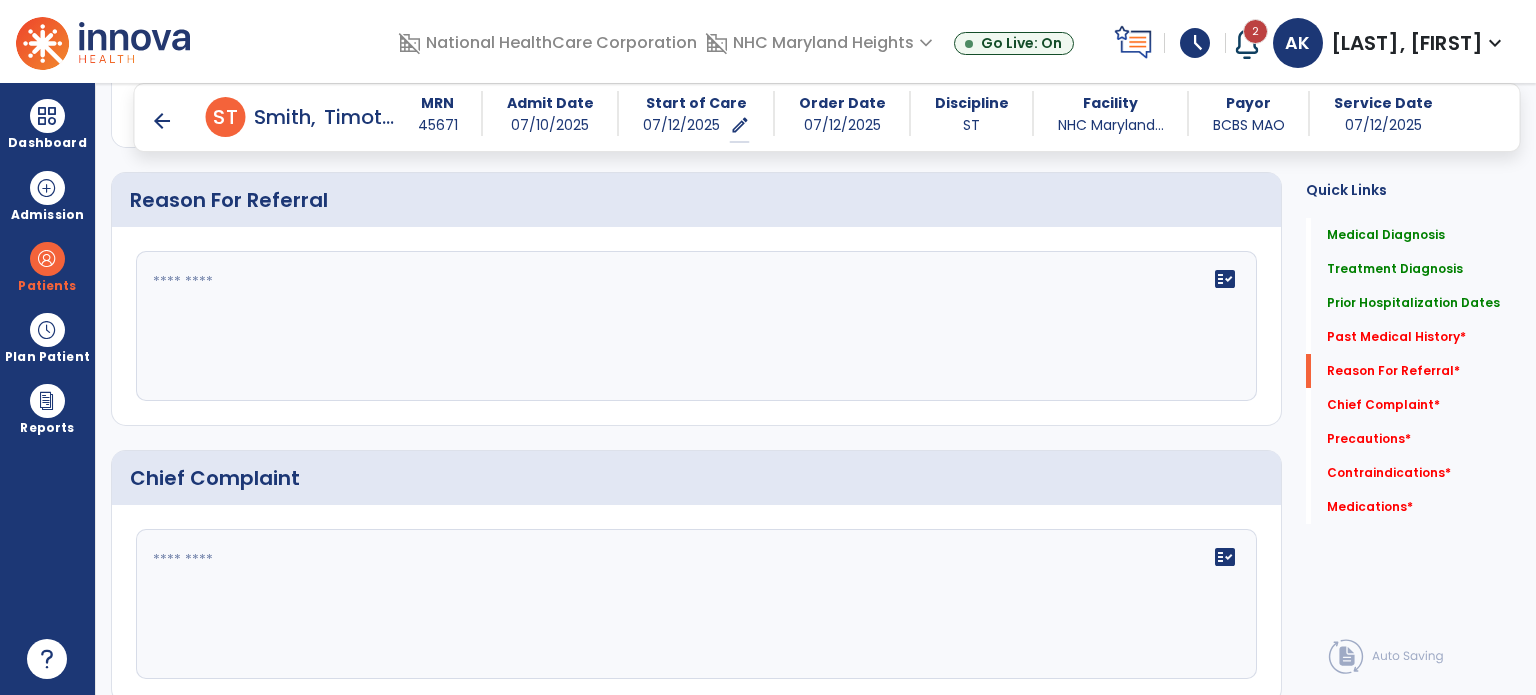 scroll, scrollTop: 1576, scrollLeft: 0, axis: vertical 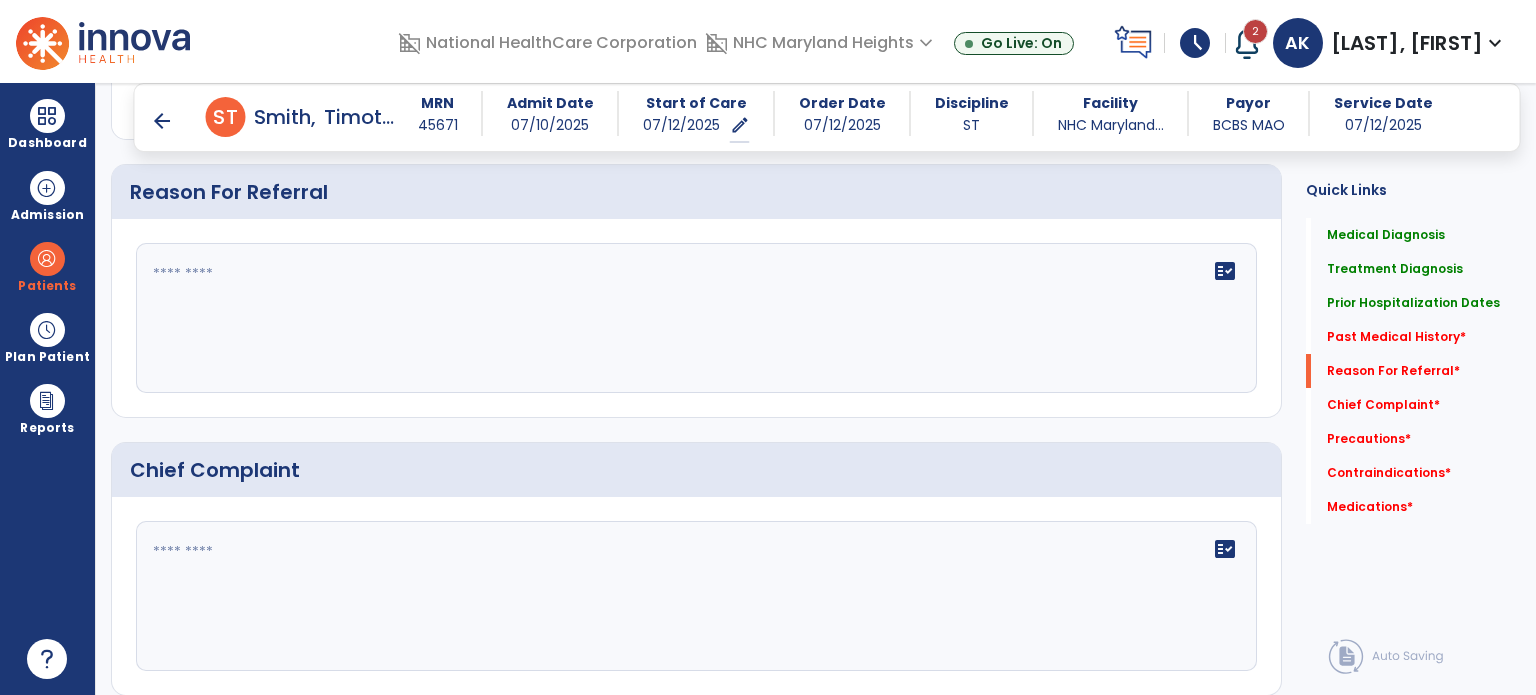 type on "**********" 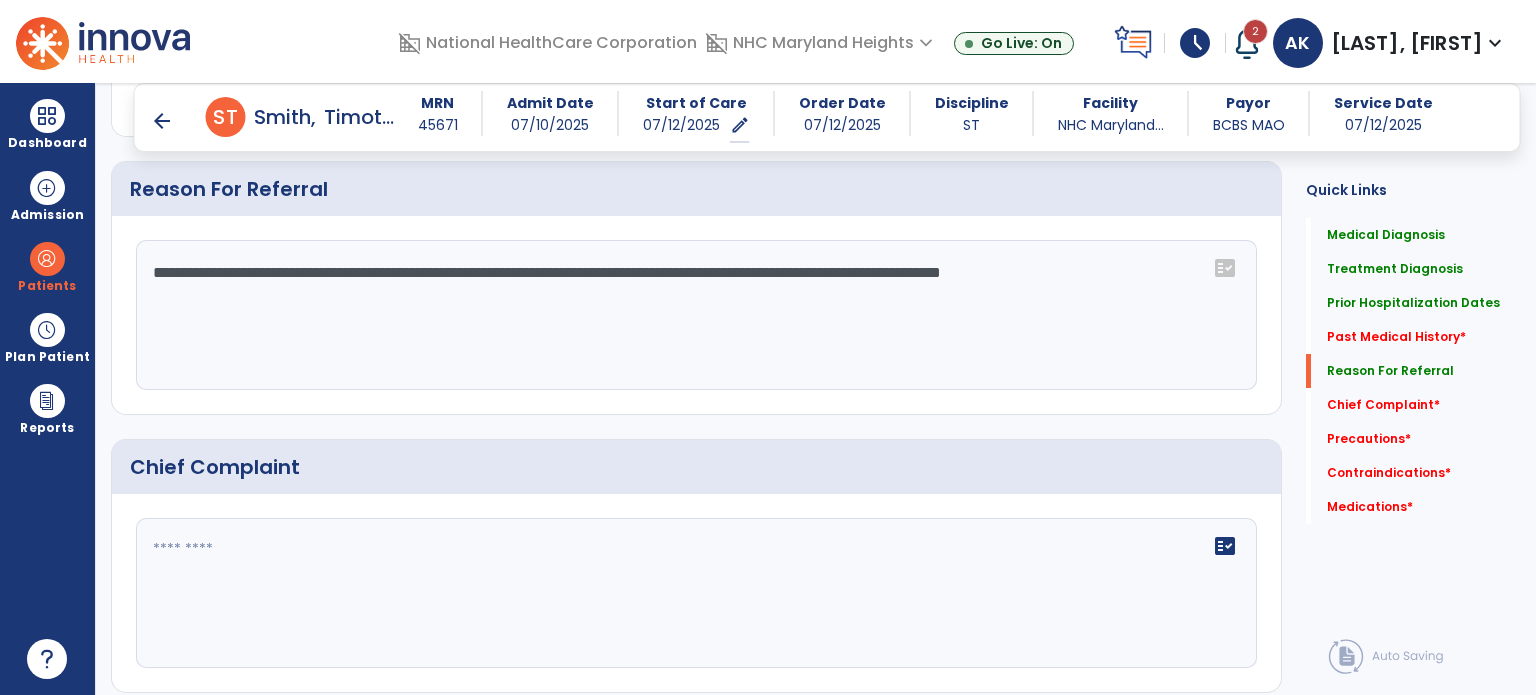 scroll, scrollTop: 1572, scrollLeft: 0, axis: vertical 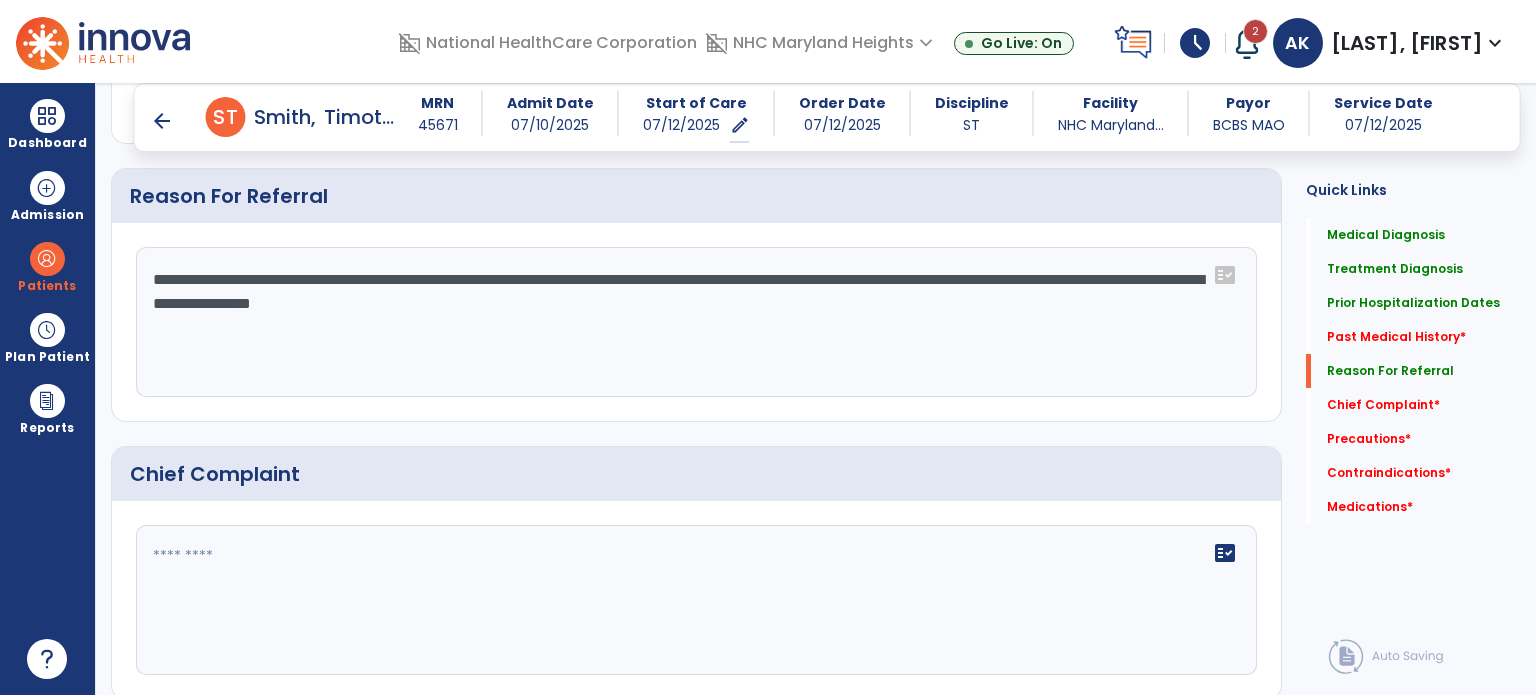 type on "**********" 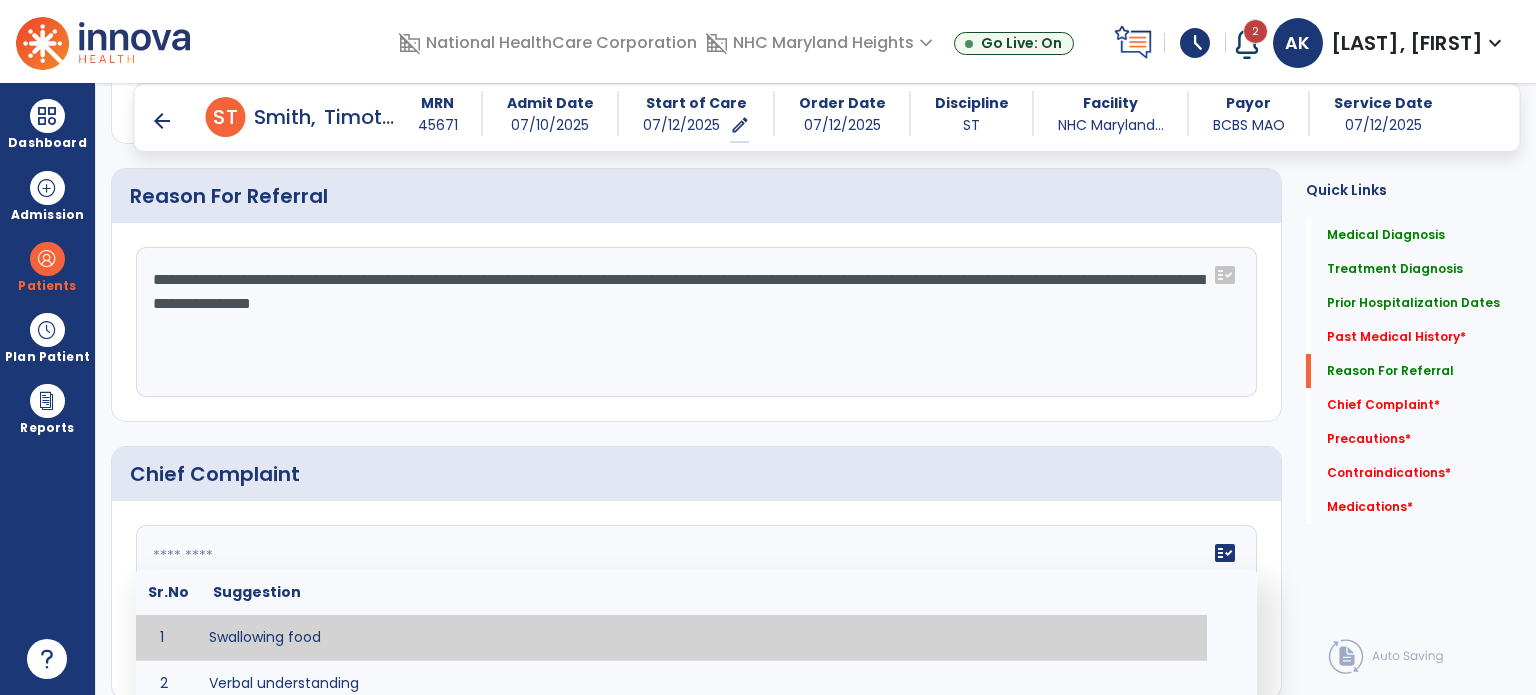 click on "fact_check  Sr.No Suggestion 1 Swallowing food 2 Verbal understanding 3 Recollection / memory 4 Word retrieval 5 Spoken communication 6 Written communication 7 Understanding 8 Pocketing food 9 Holding food in mouth 10 Coughing at meals 11 Expectorating food or medications 12 Weight loss related to dysphagia 13 Recurrent aspiration PNA" 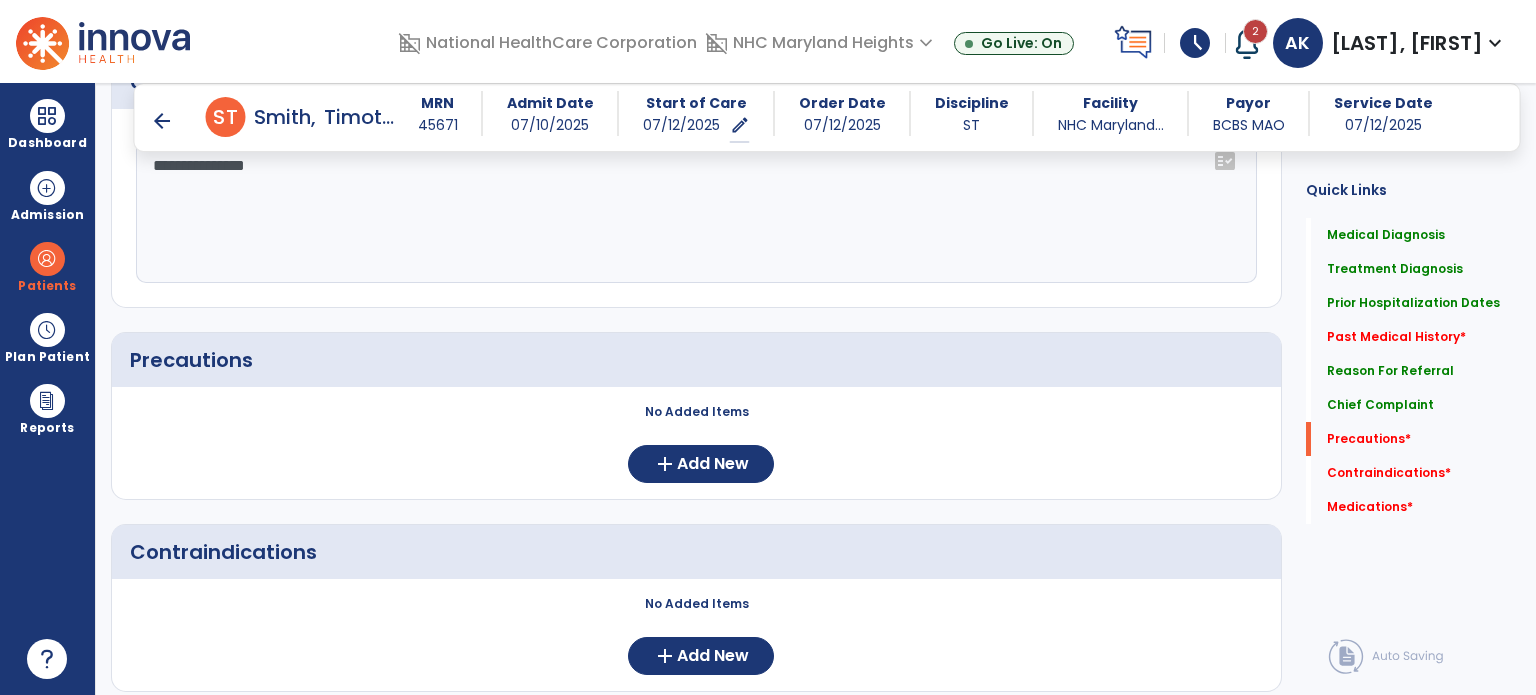 scroll, scrollTop: 1935, scrollLeft: 0, axis: vertical 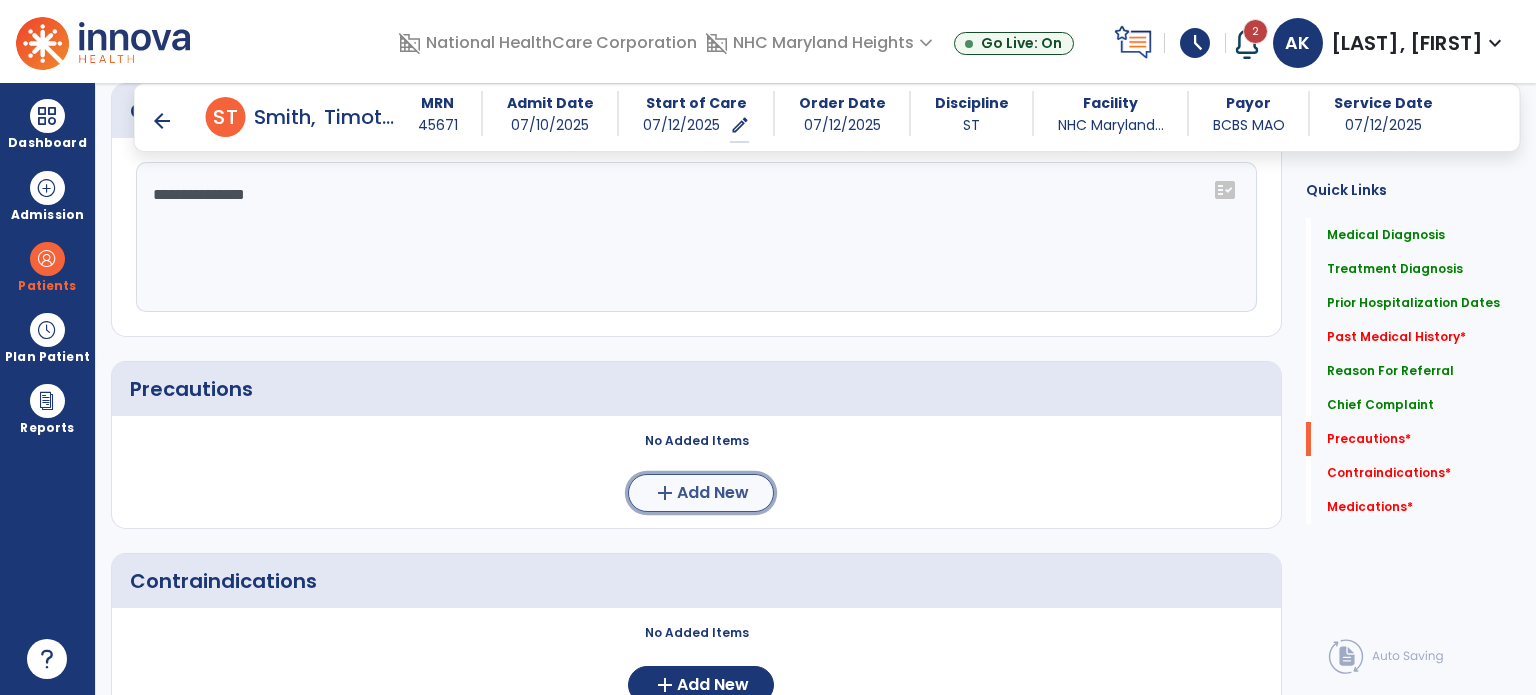 click on "add  Add New" 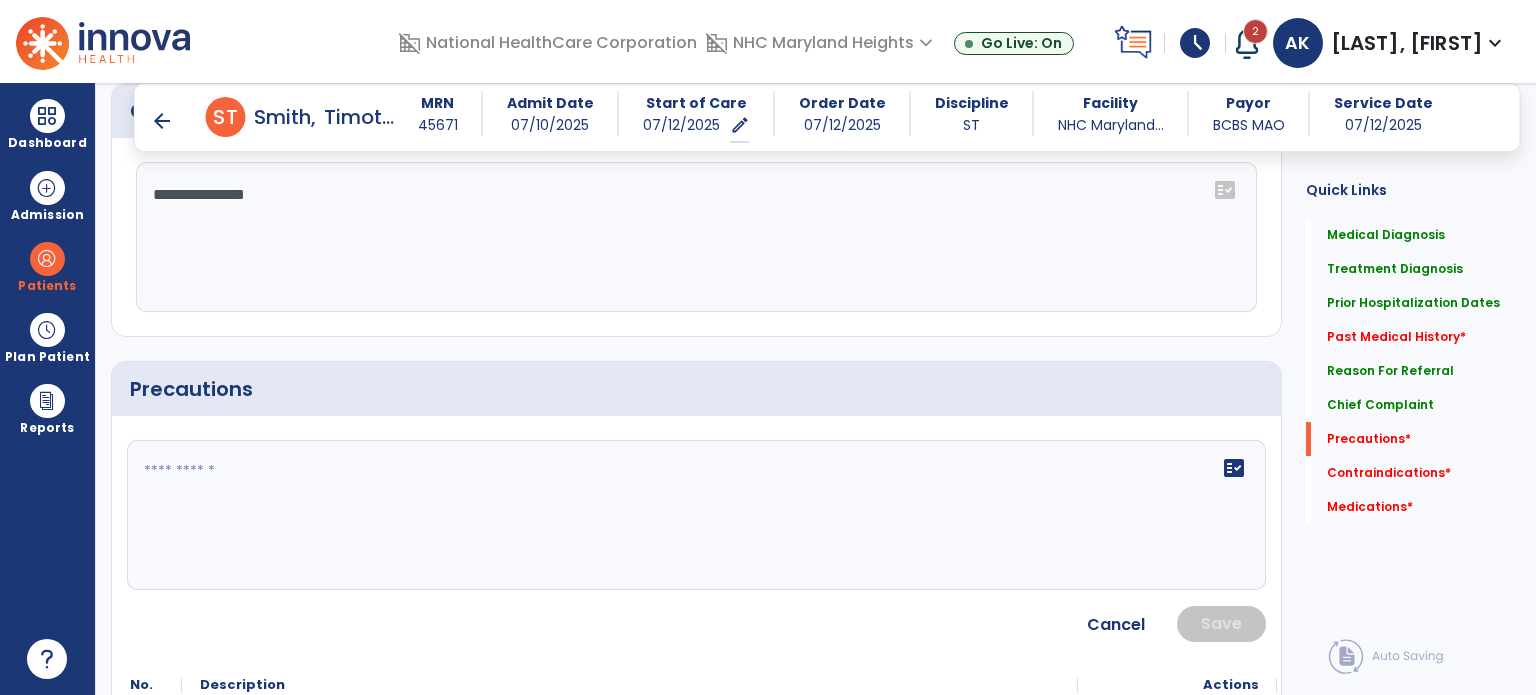 click on "fact_check" 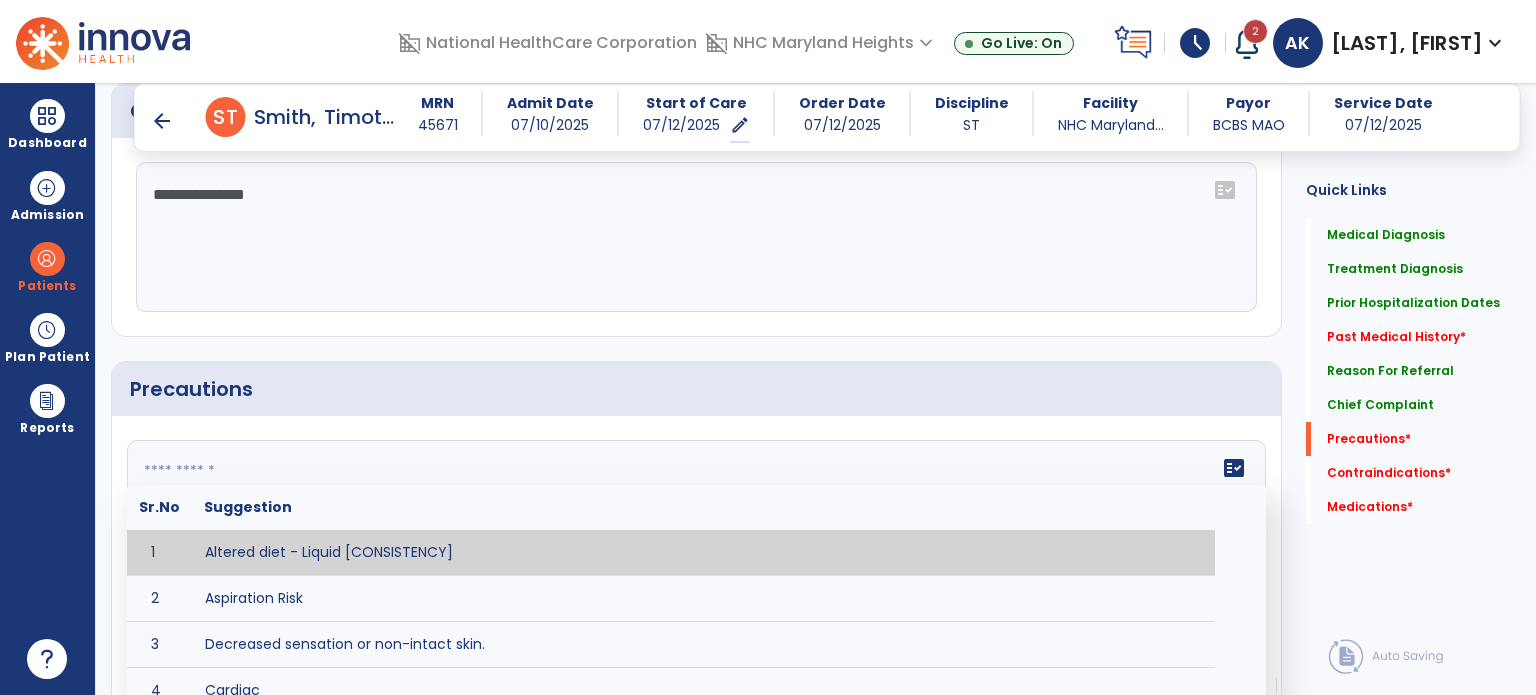 click 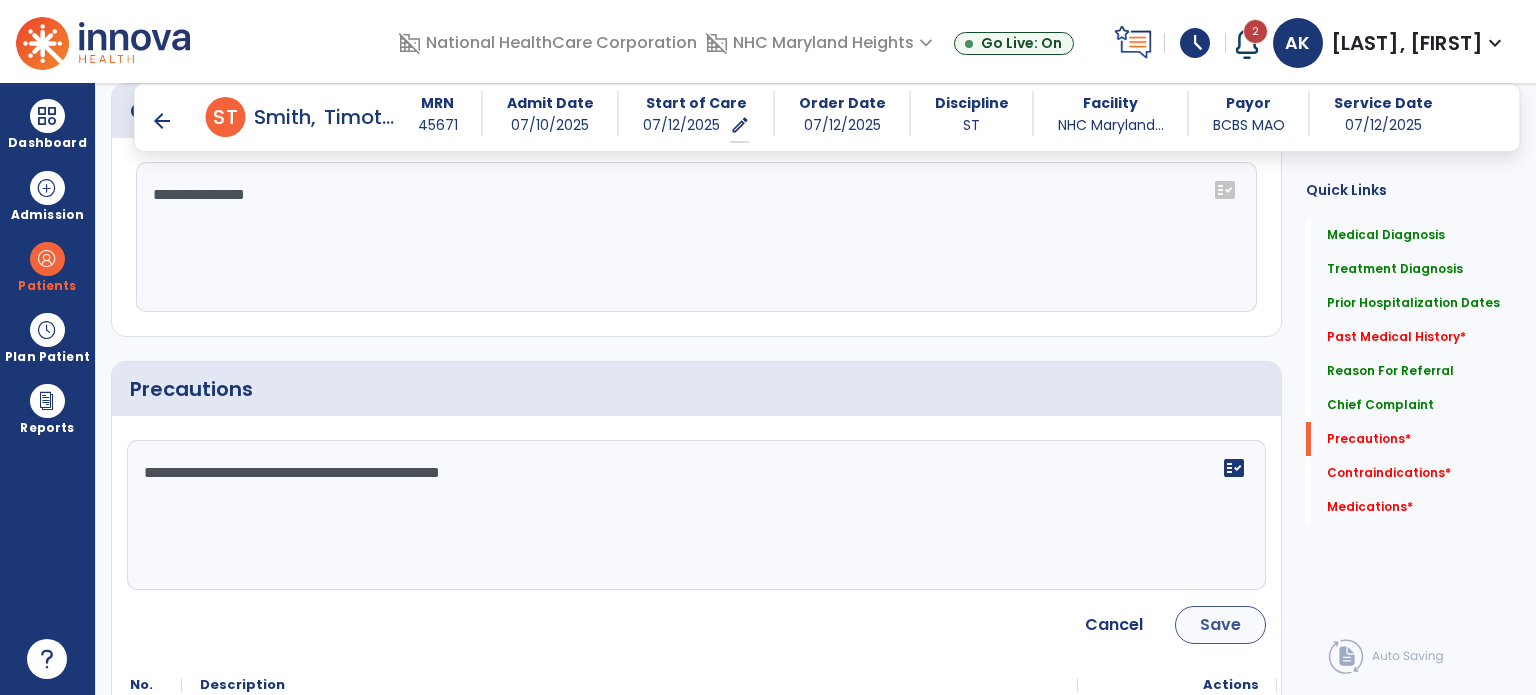 type on "**********" 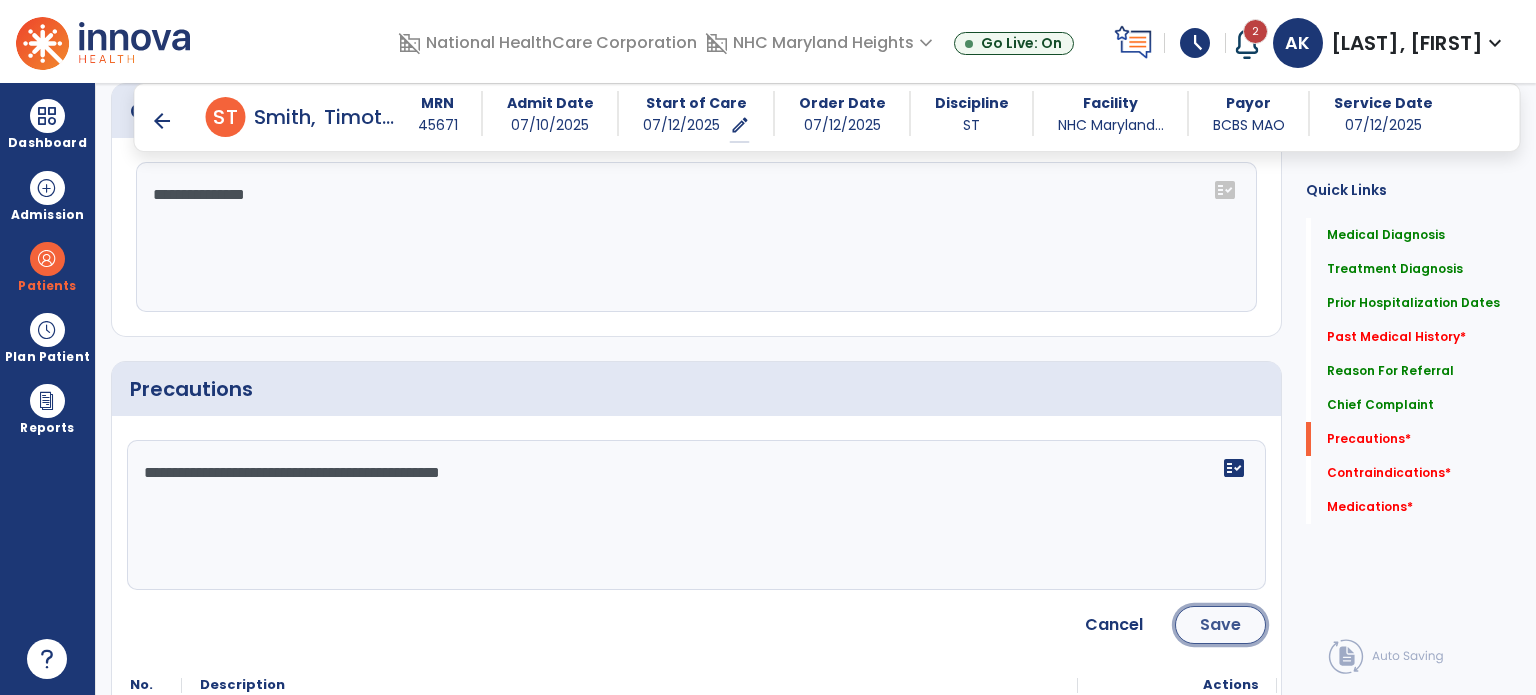 click on "Save" 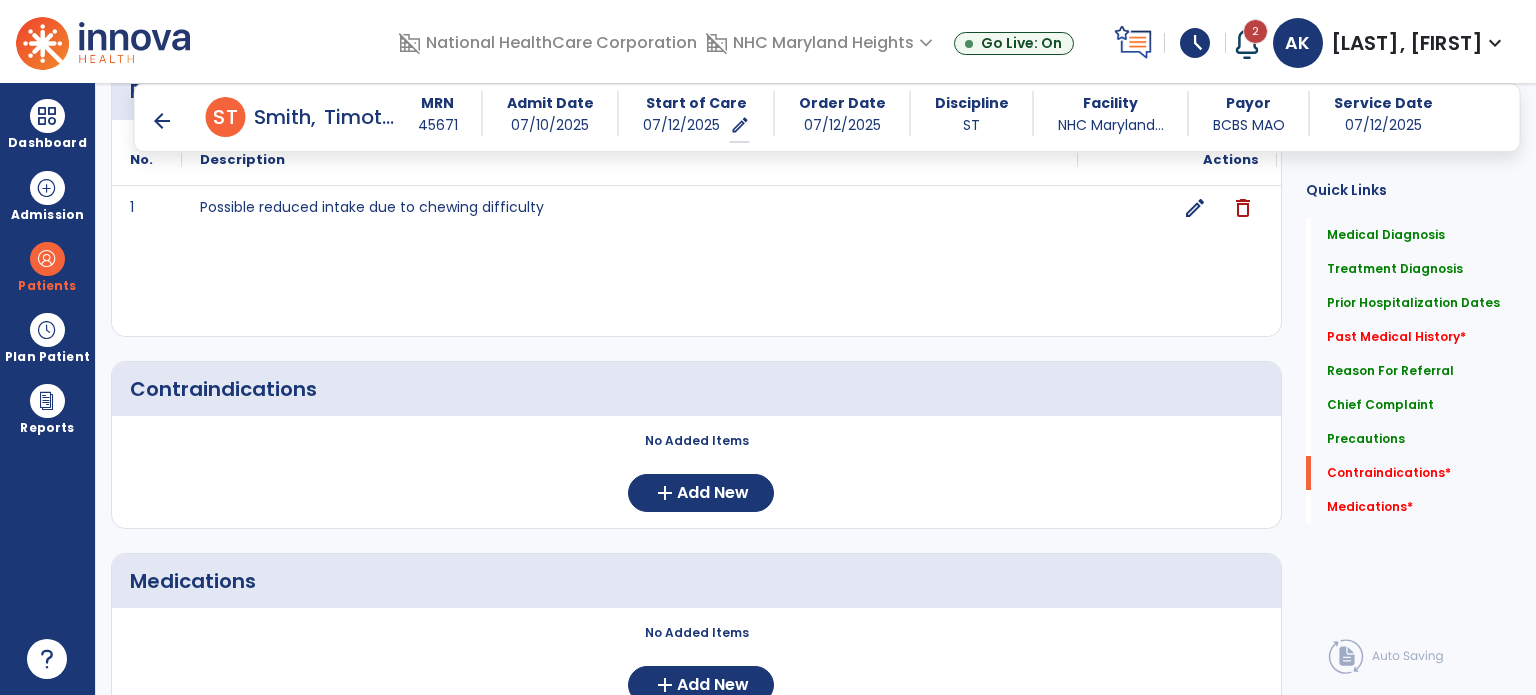 scroll, scrollTop: 2256, scrollLeft: 0, axis: vertical 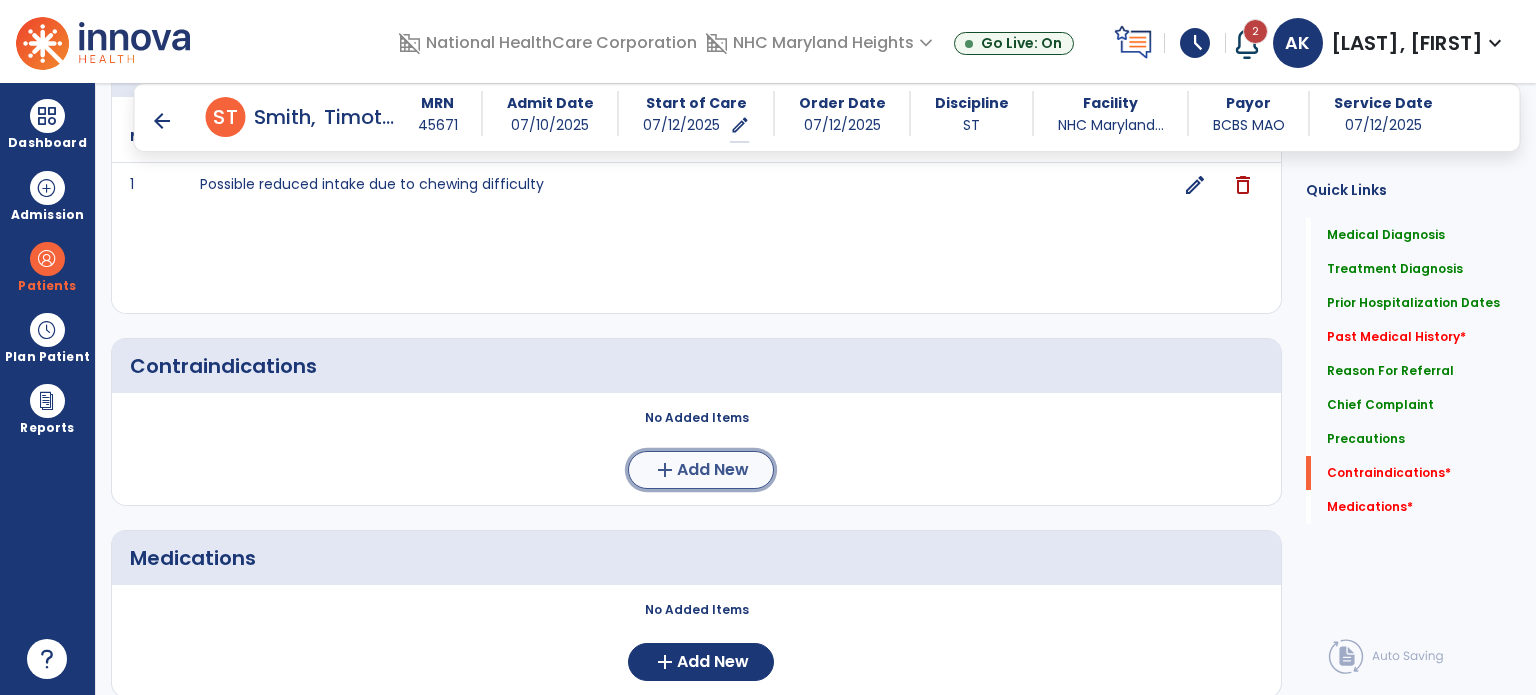 click on "Add New" 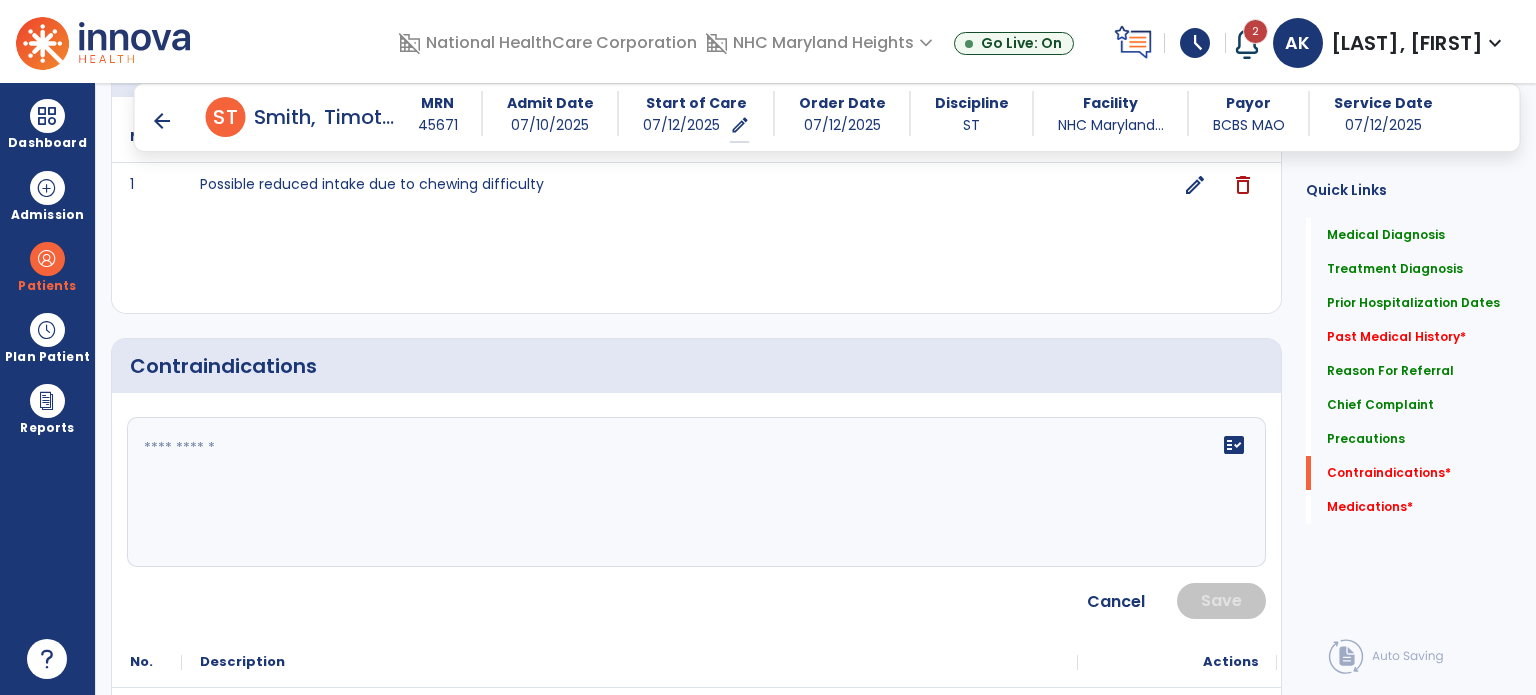 click on "fact_check" 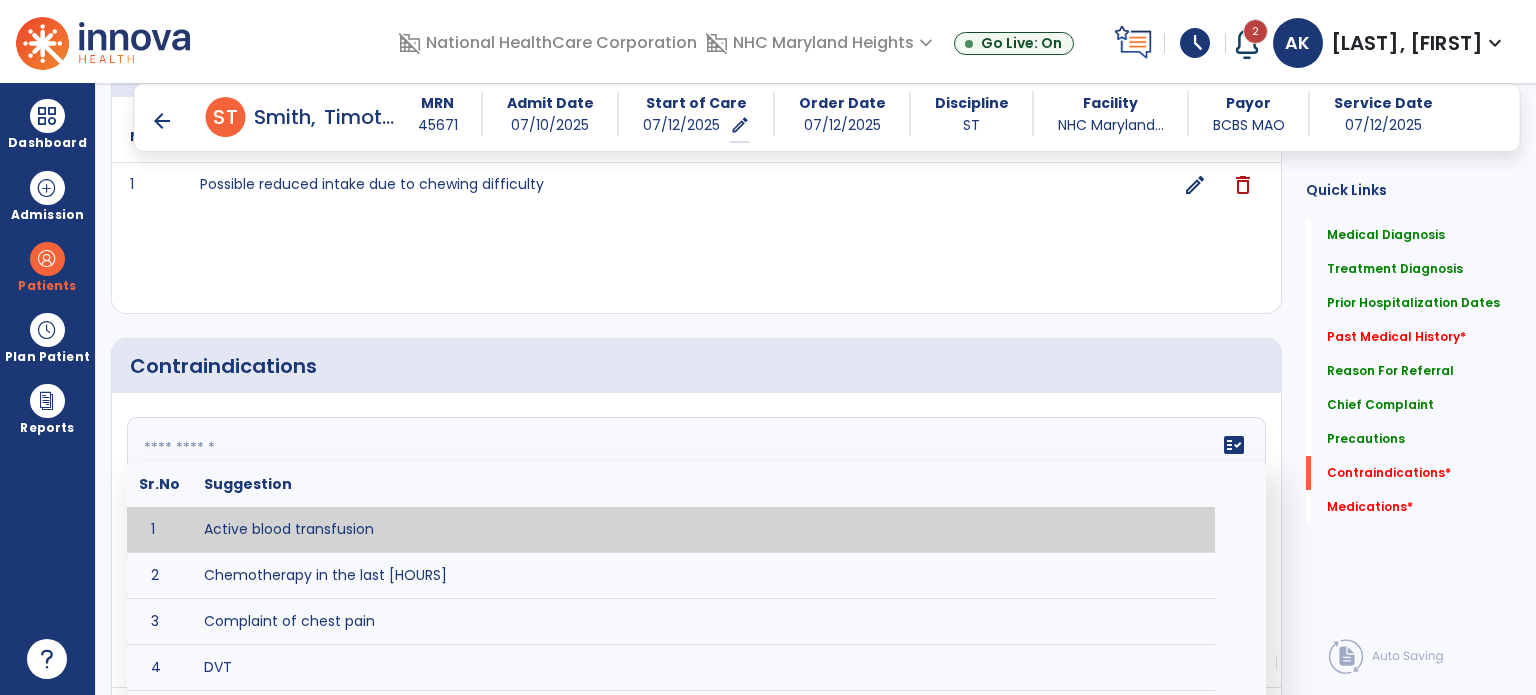 click 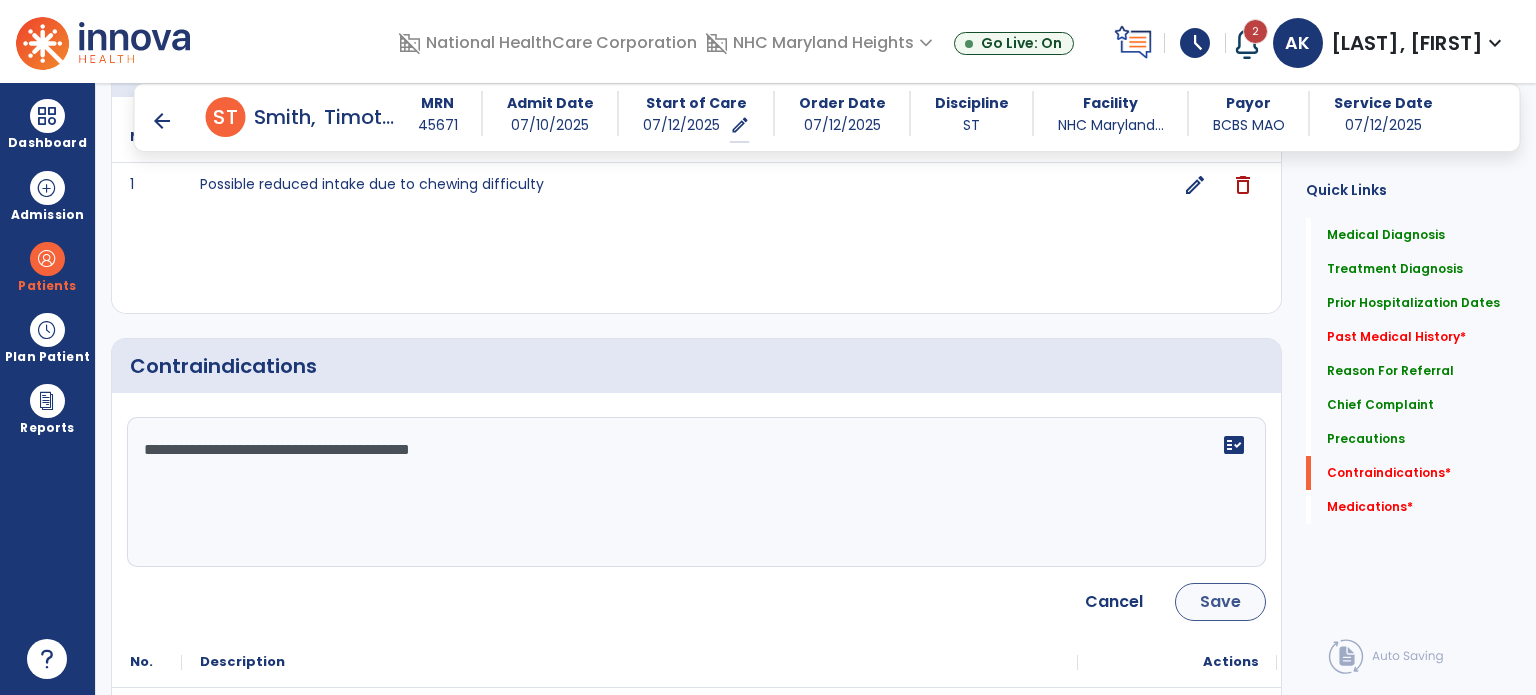 type on "**********" 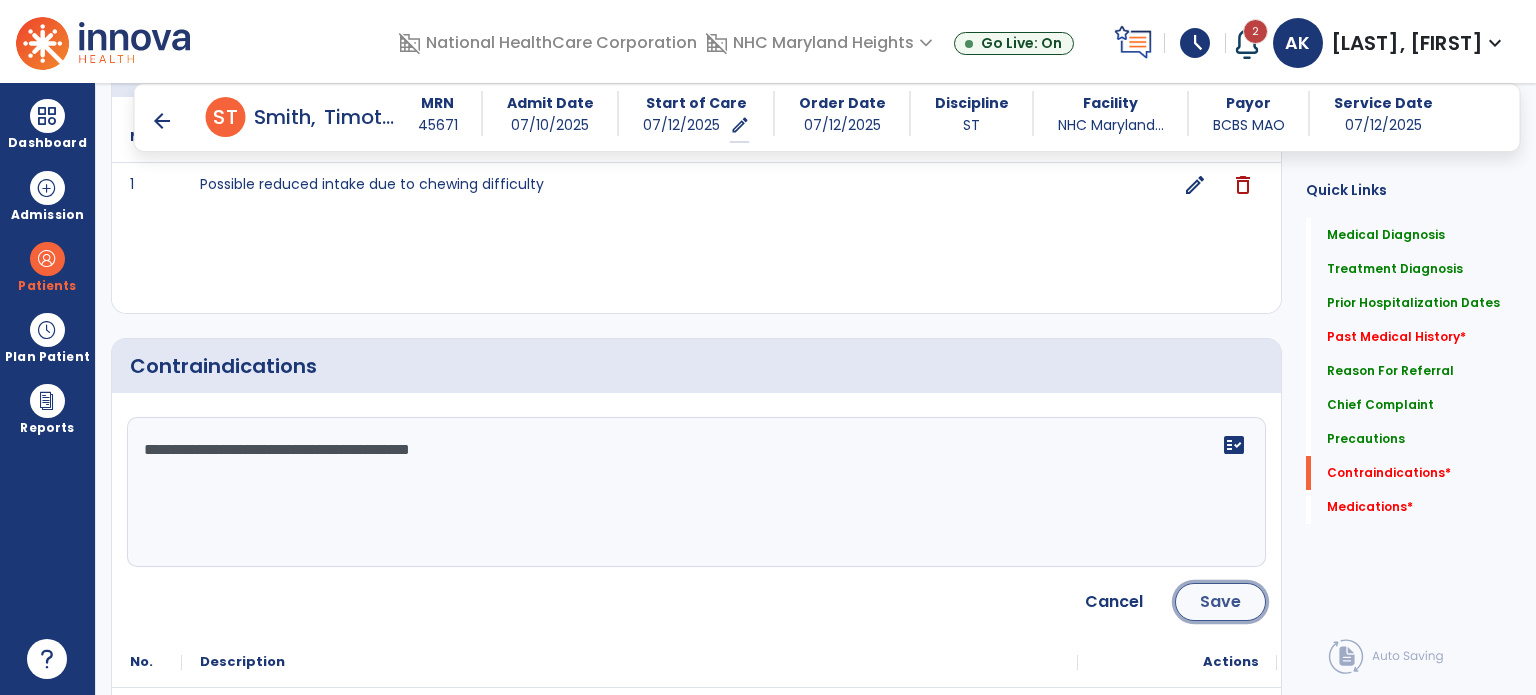 click on "Save" 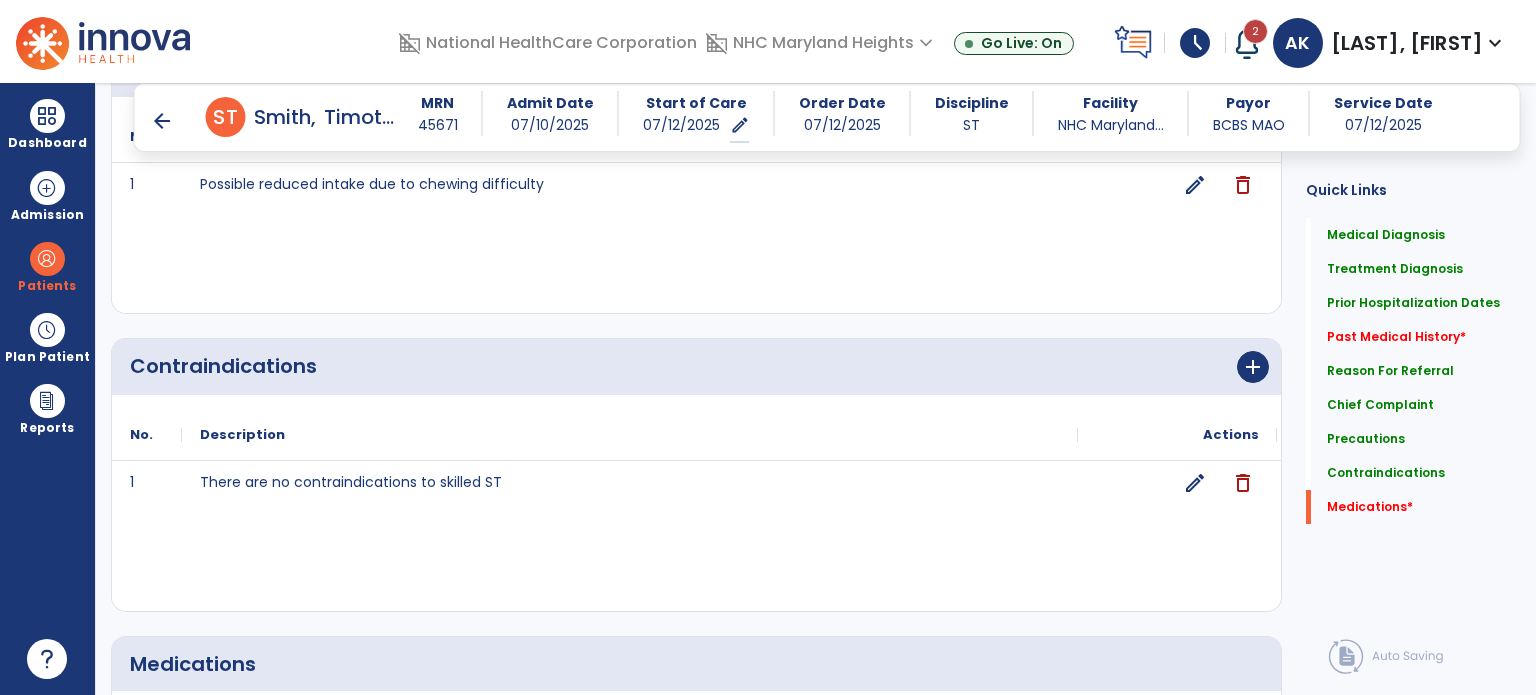 scroll, scrollTop: 2428, scrollLeft: 0, axis: vertical 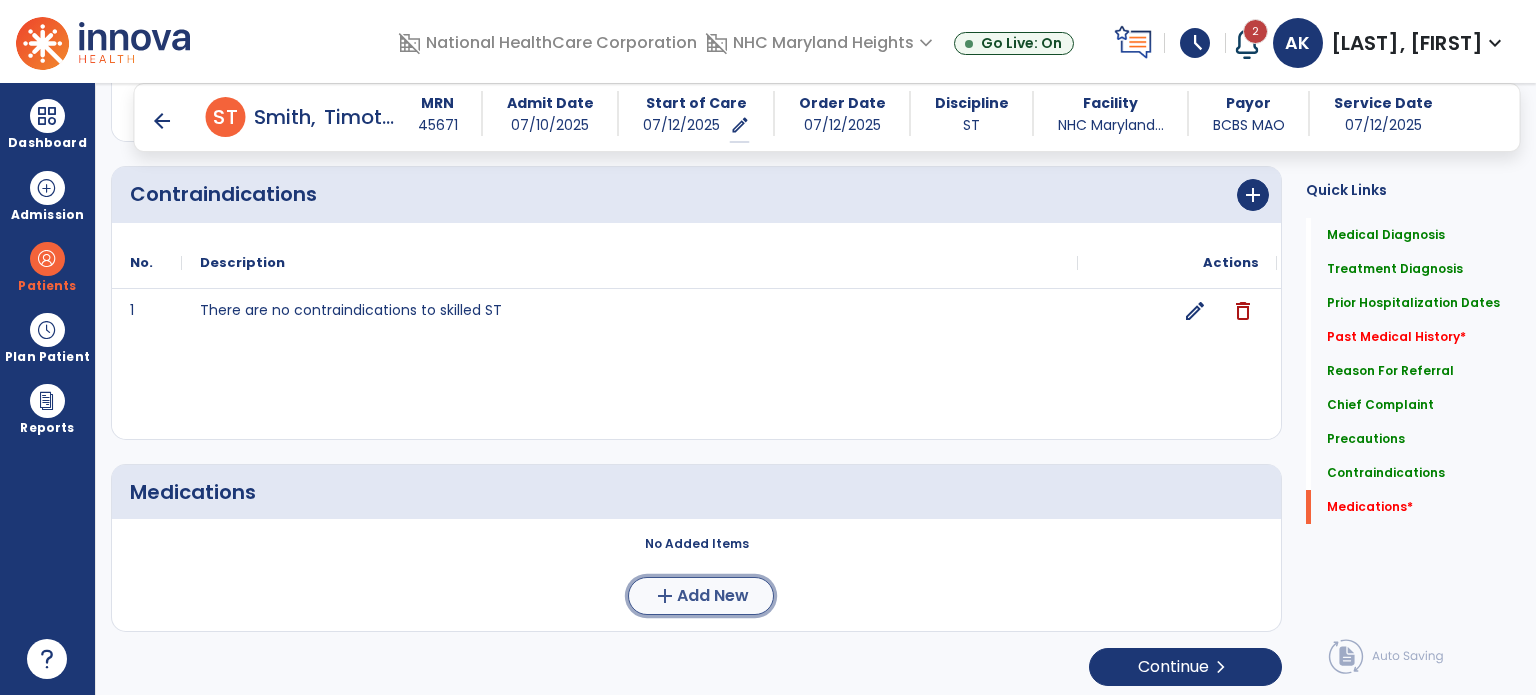 click on "add" 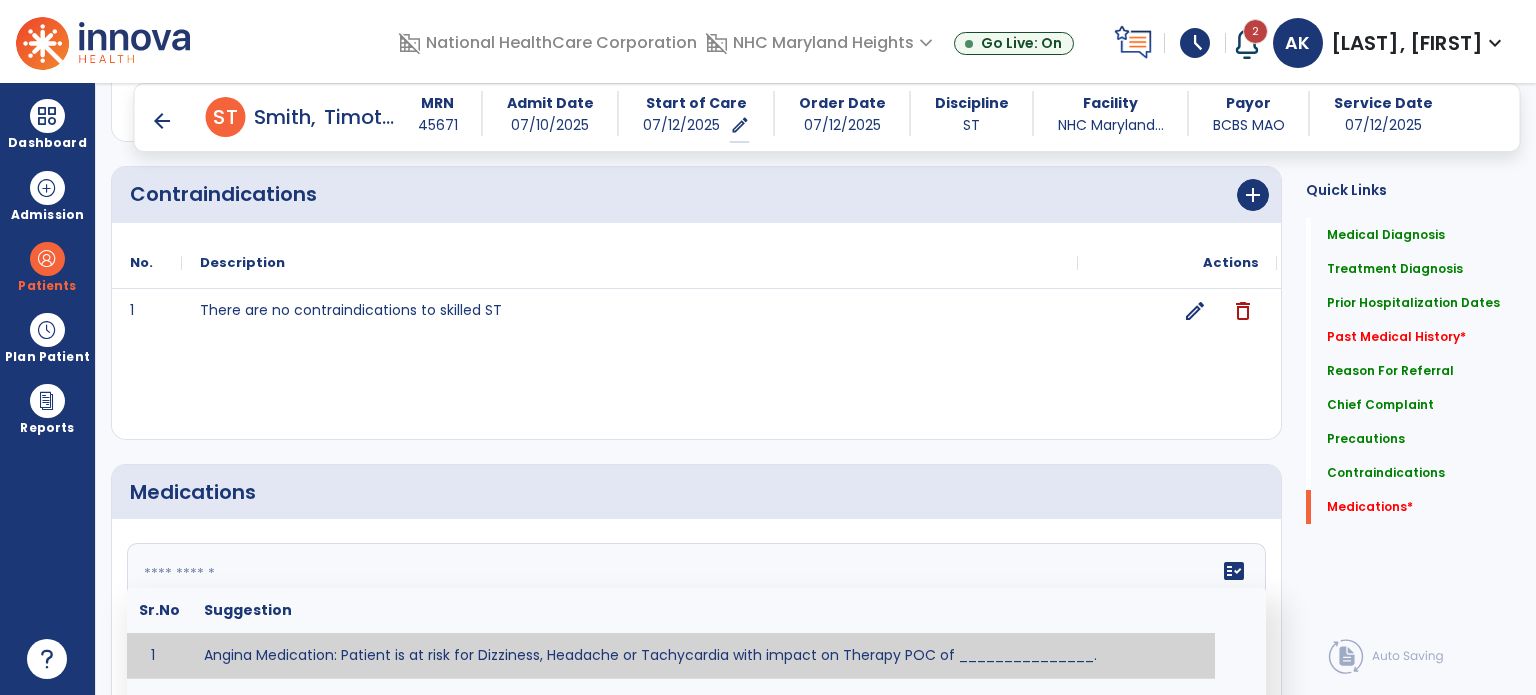 click 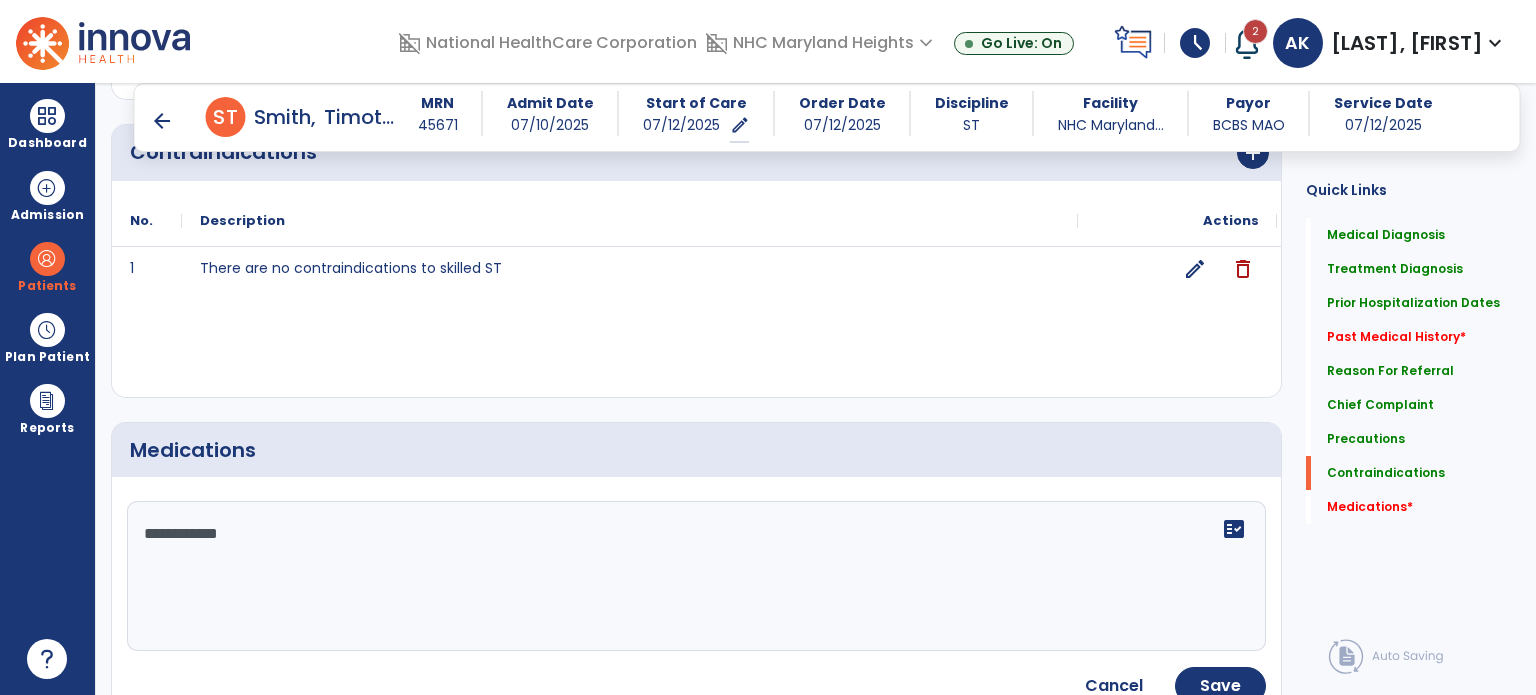 scroll, scrollTop: 2761, scrollLeft: 0, axis: vertical 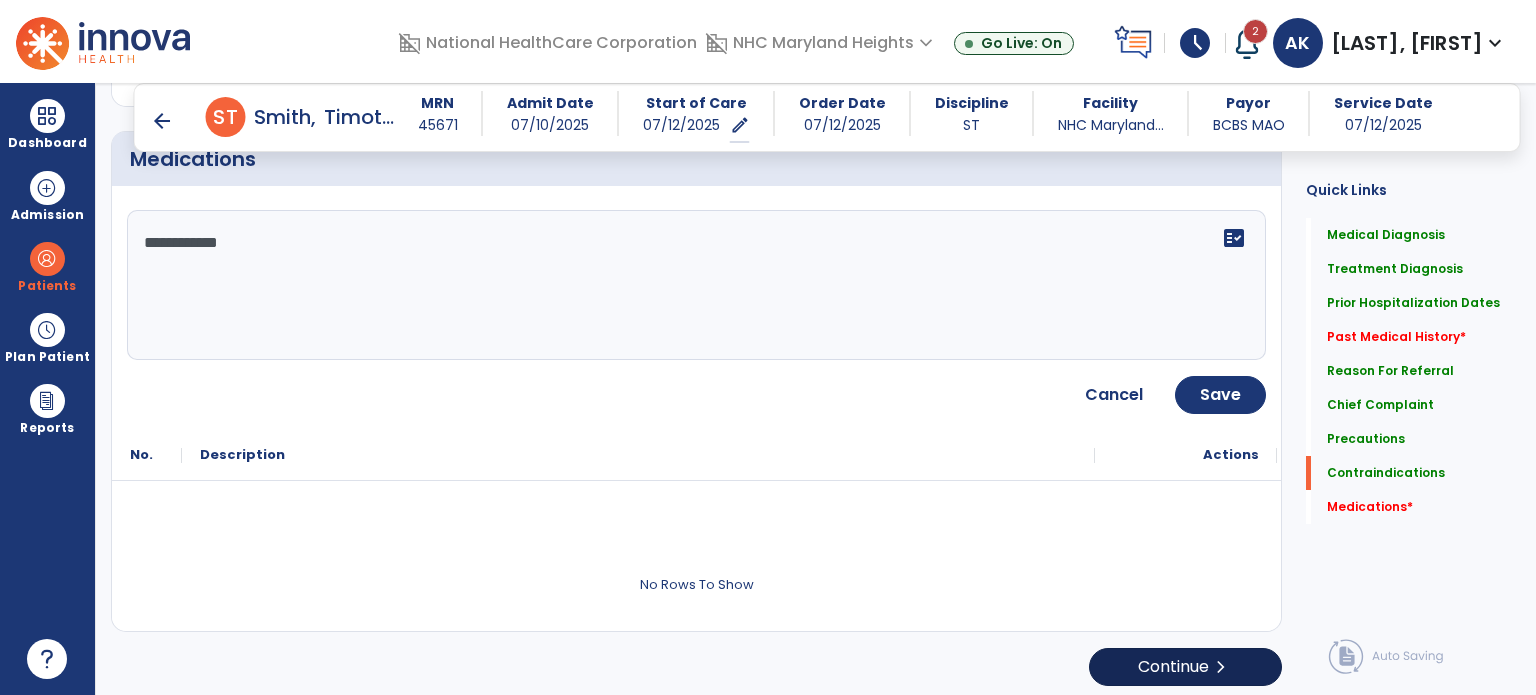 type on "**********" 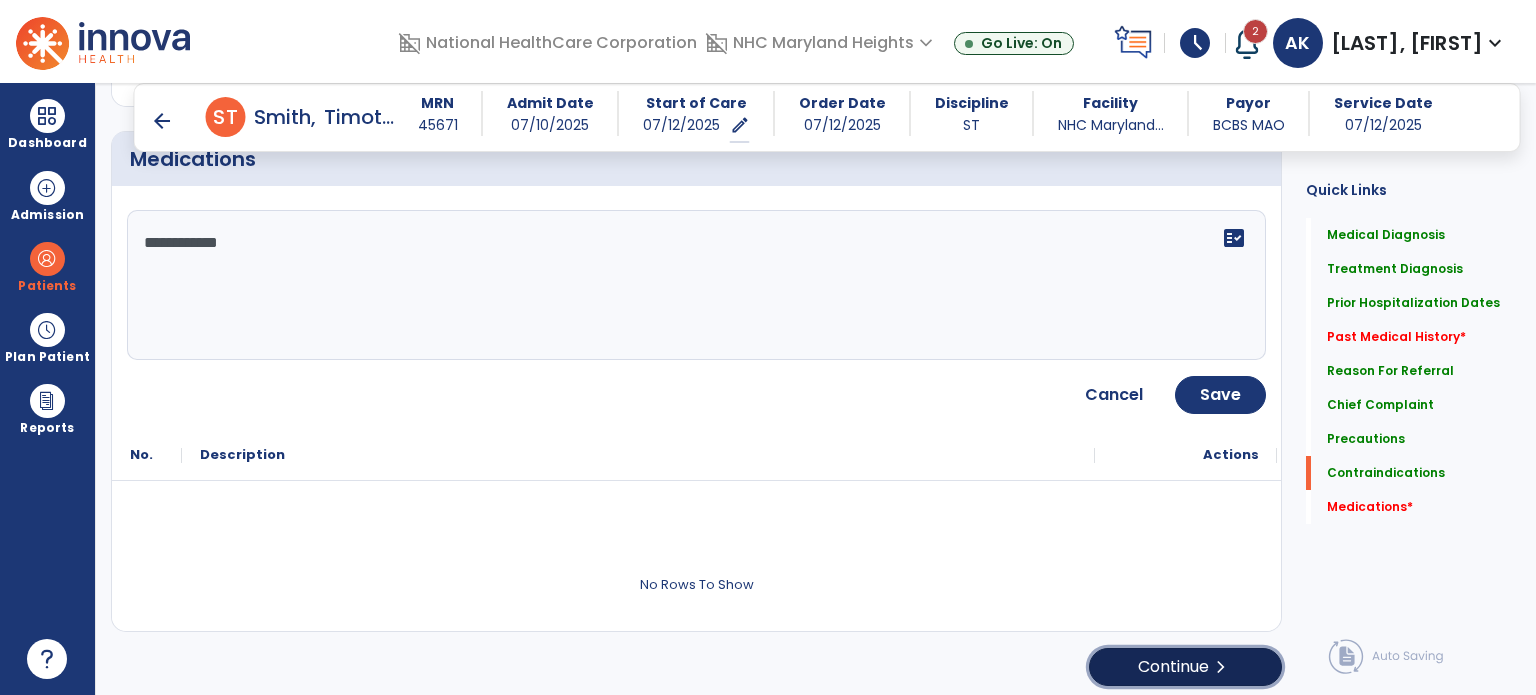 click on "chevron_right" 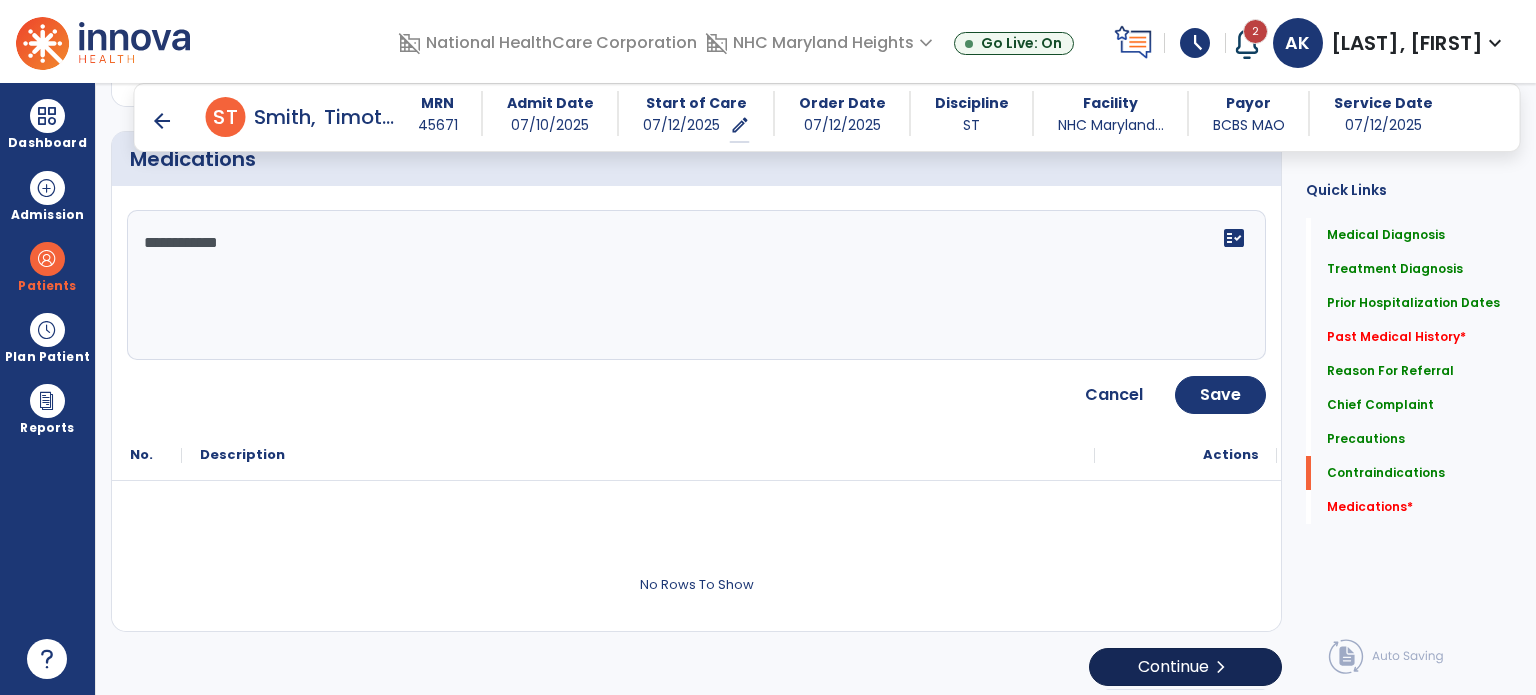 scroll, scrollTop: 8, scrollLeft: 0, axis: vertical 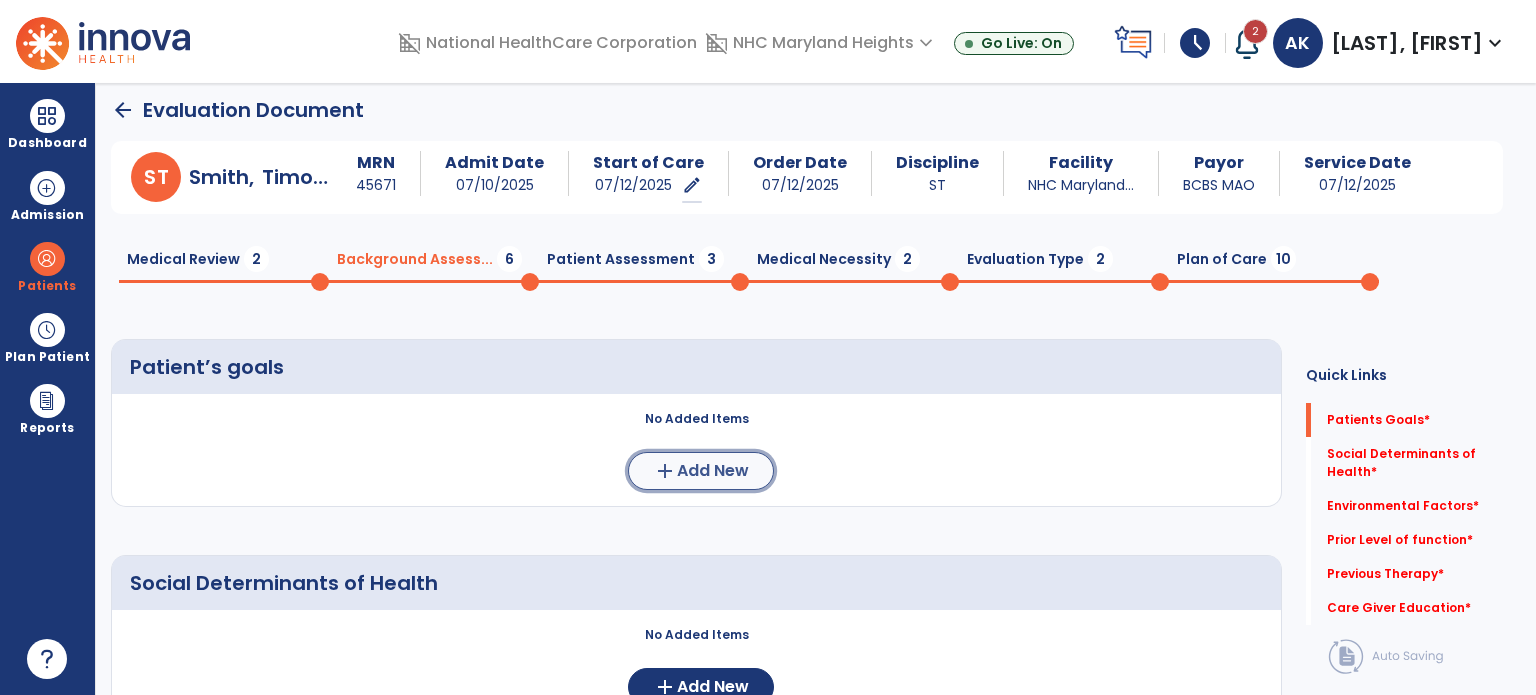 click on "Add New" 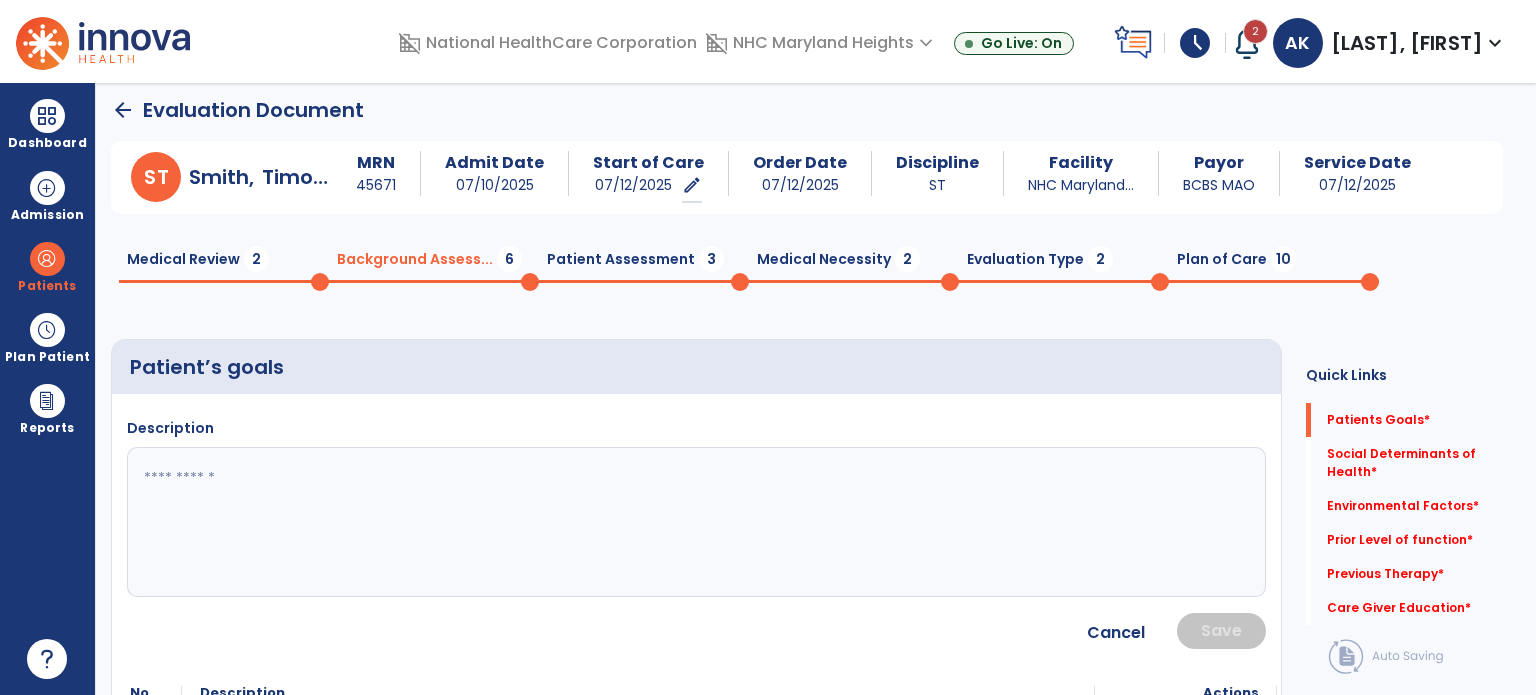 click 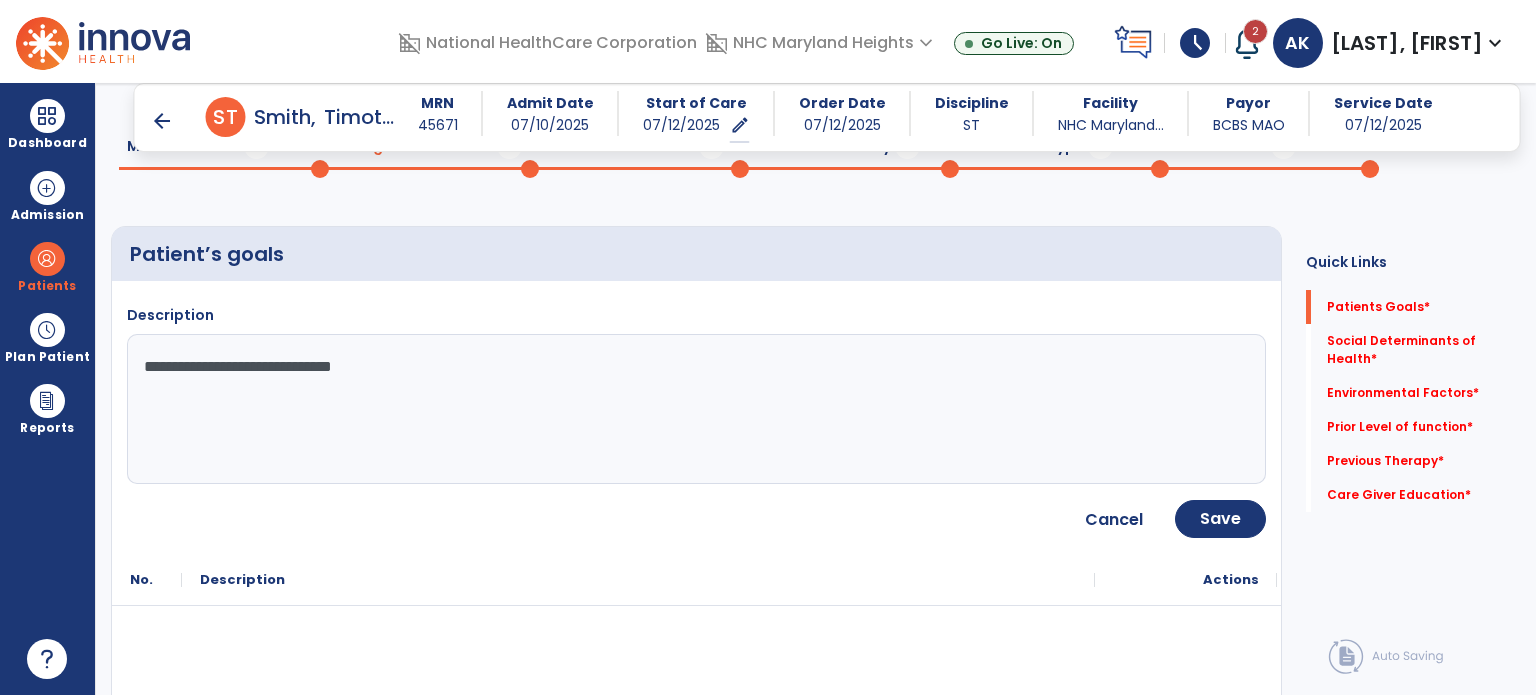 scroll, scrollTop: 88, scrollLeft: 0, axis: vertical 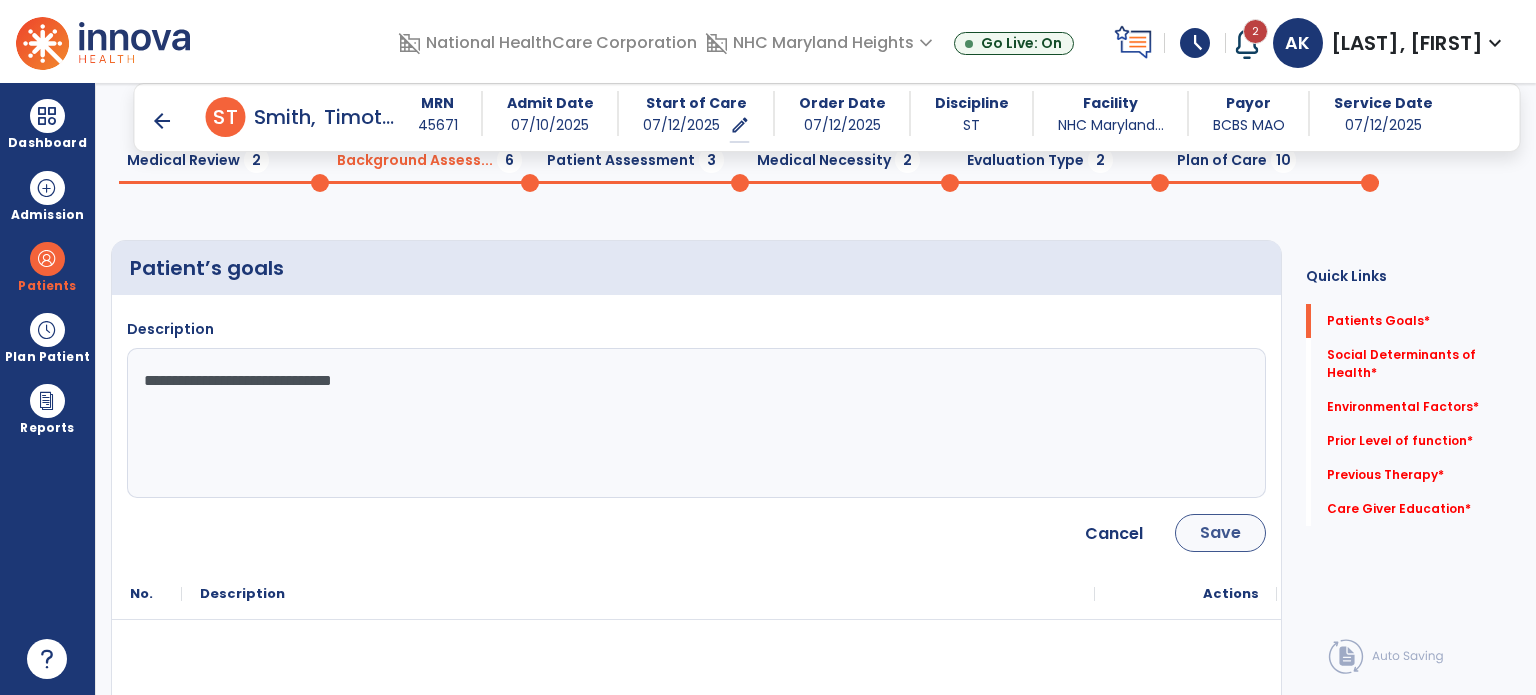 type on "**********" 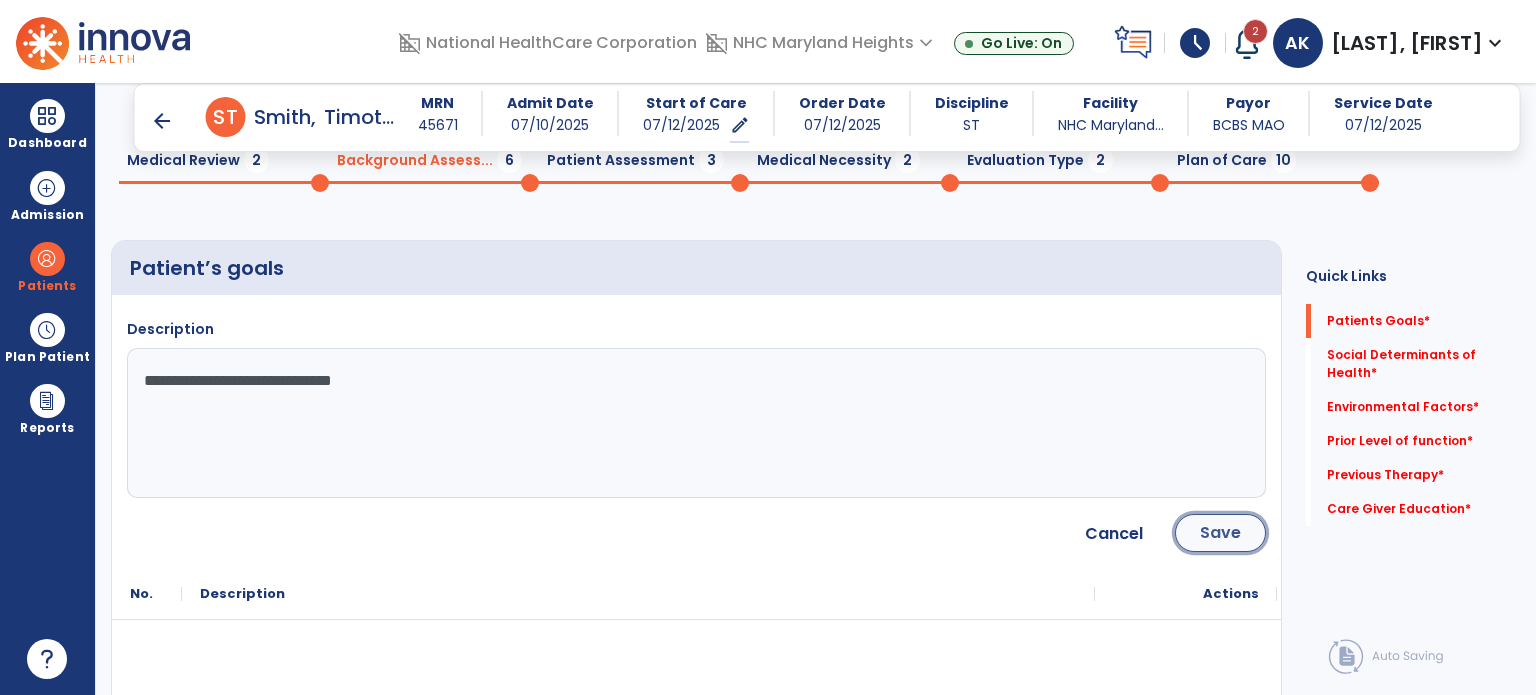 click on "Save" 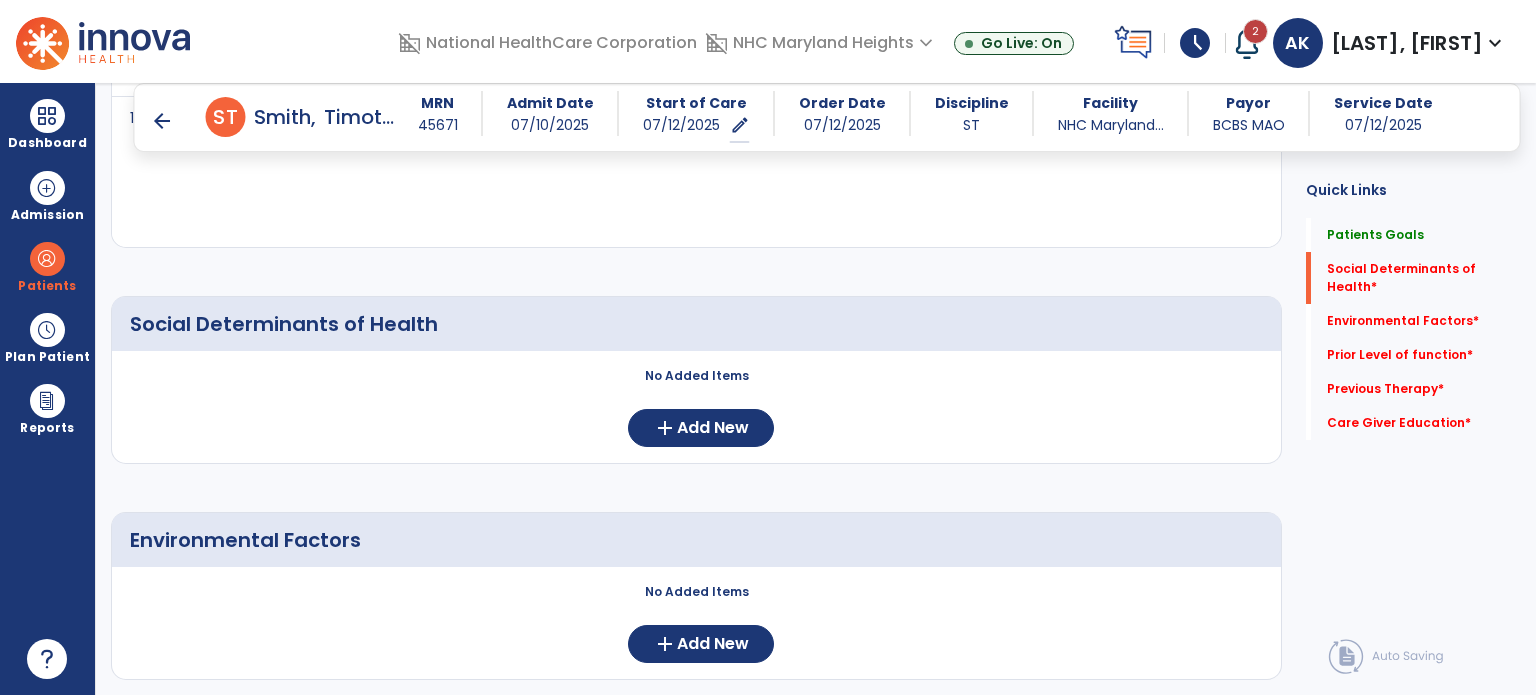 scroll, scrollTop: 380, scrollLeft: 0, axis: vertical 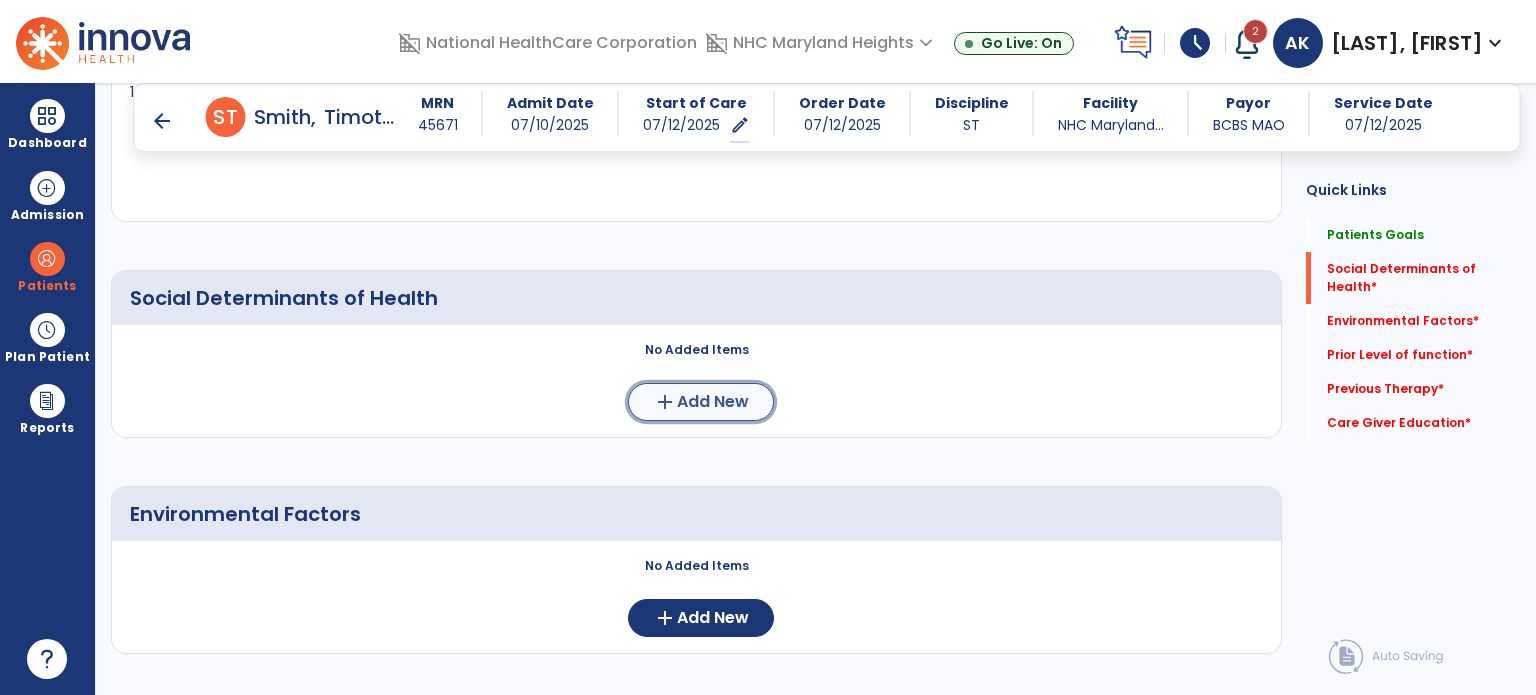 click on "Add New" 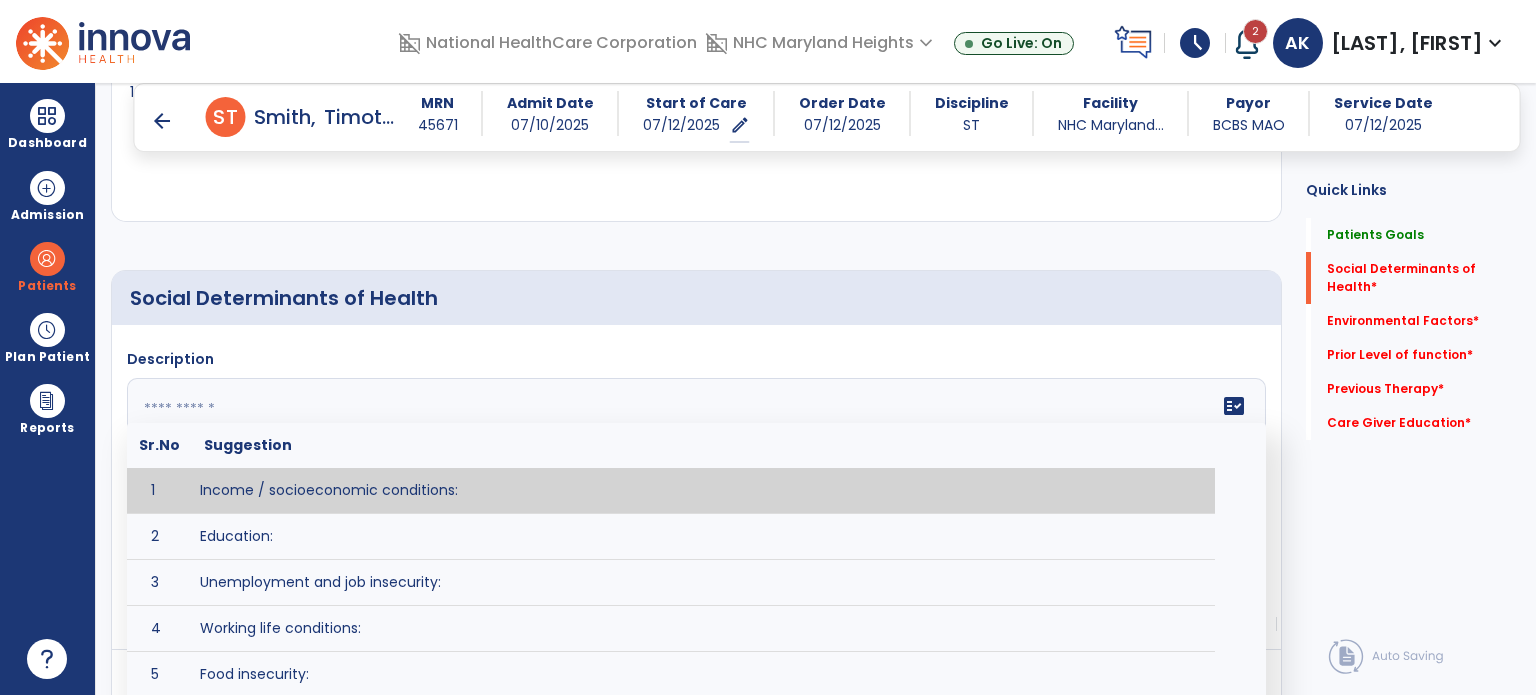 click 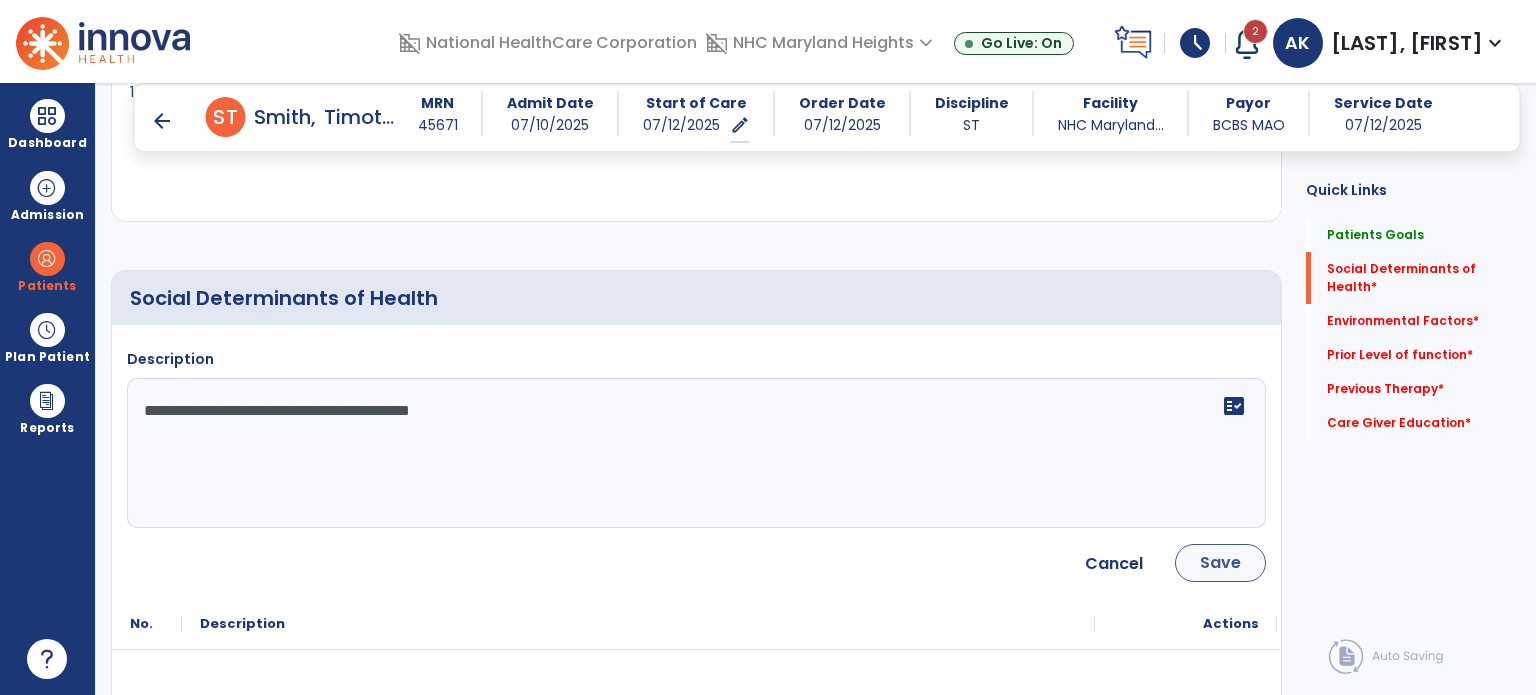 type on "**********" 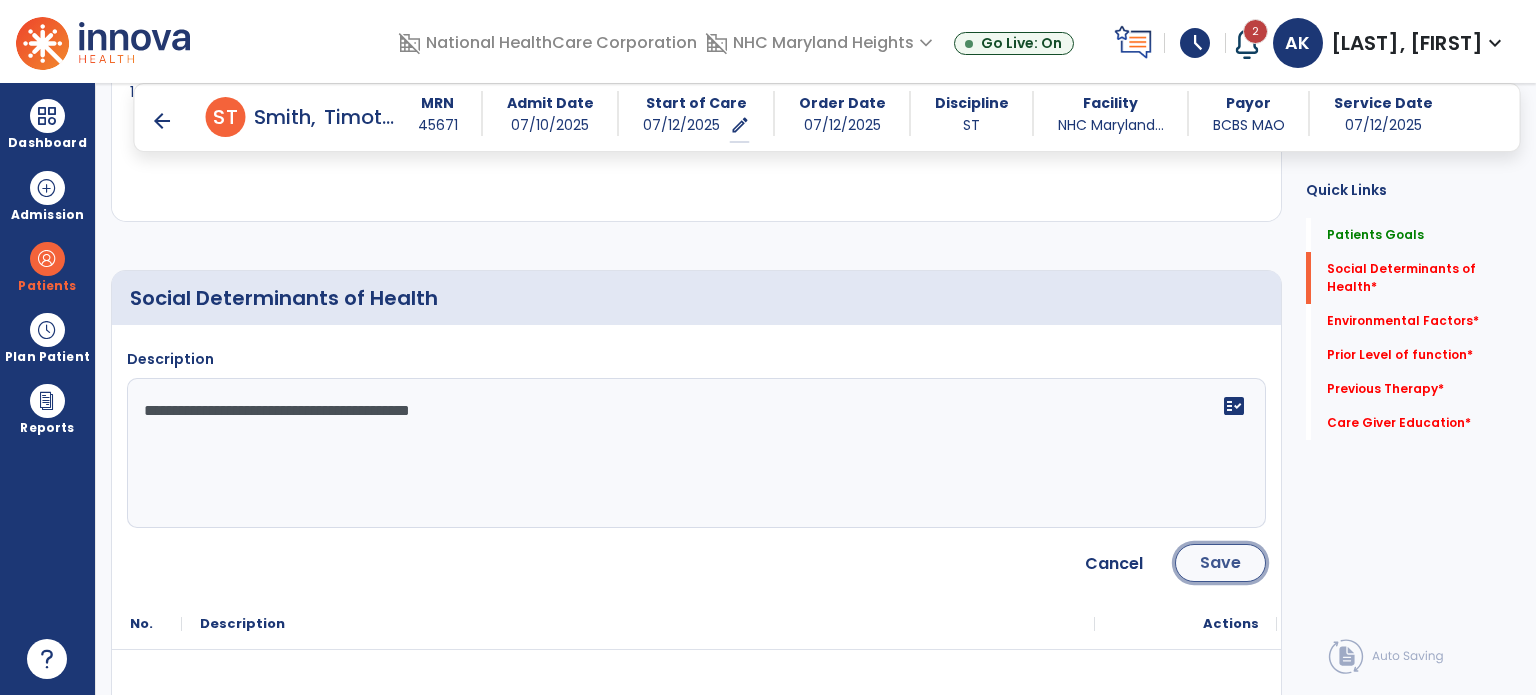 click on "Save" 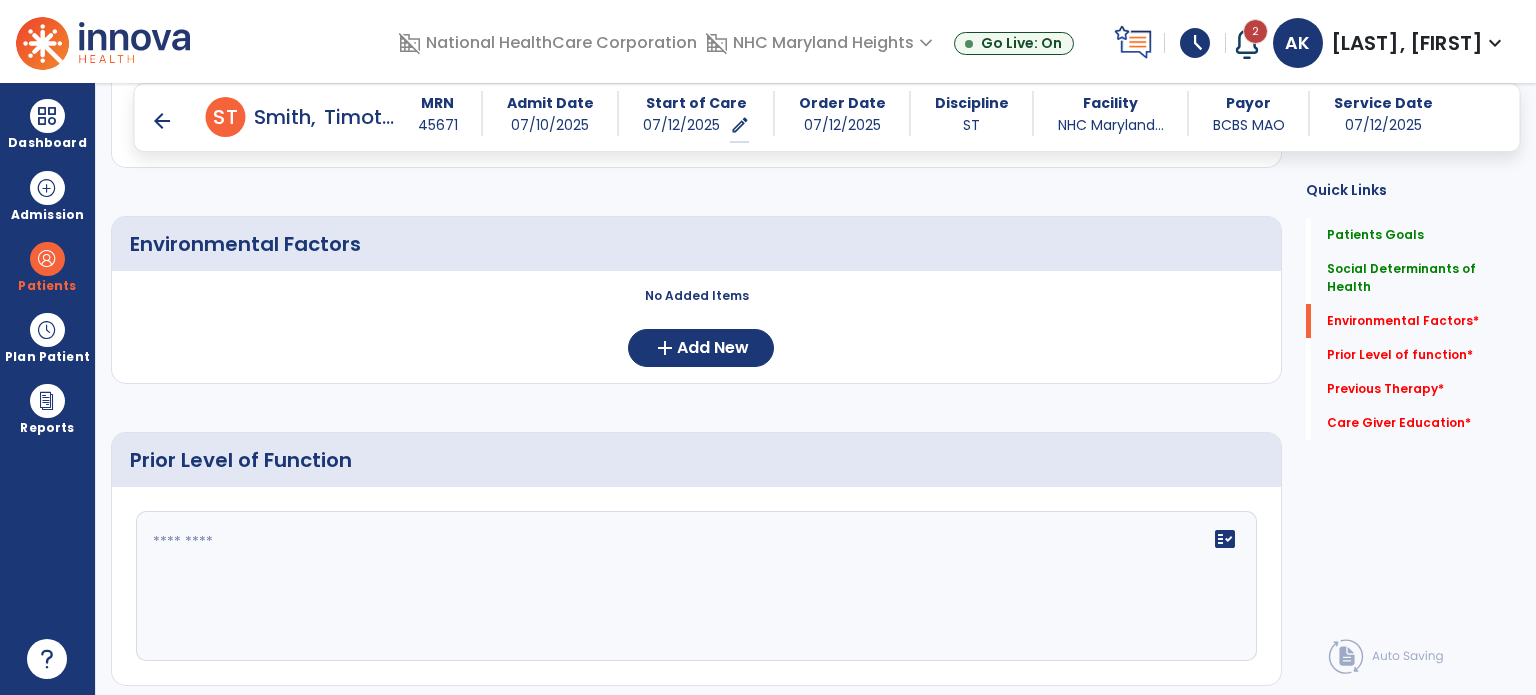 scroll, scrollTop: 759, scrollLeft: 0, axis: vertical 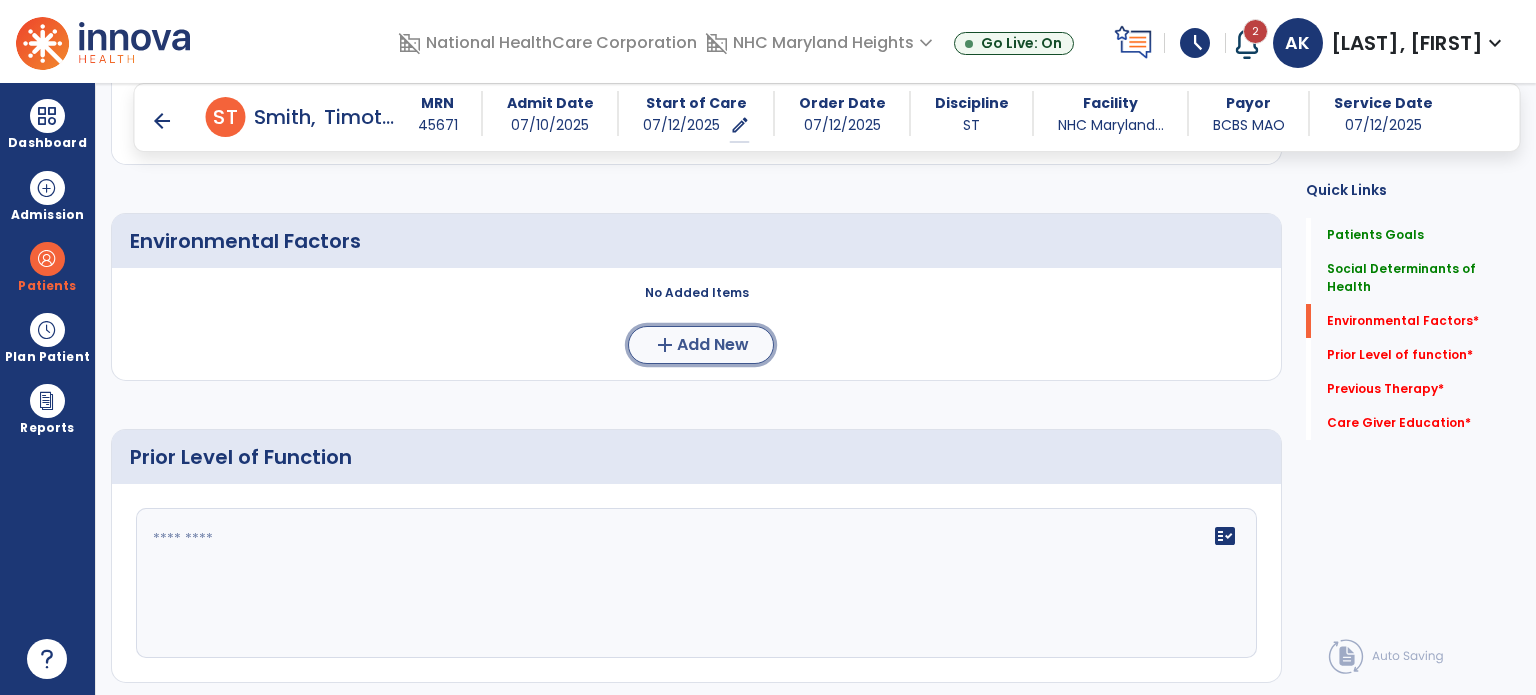 click on "Add New" 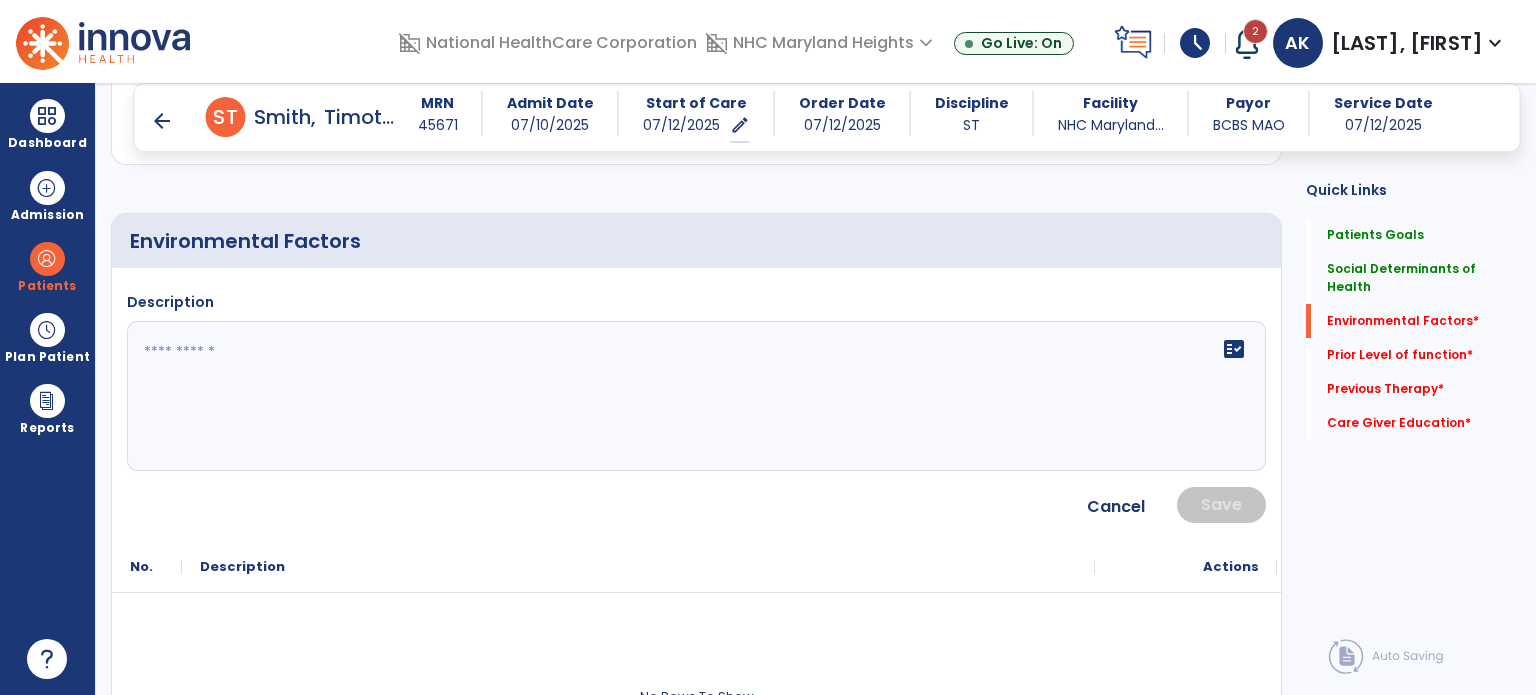 click 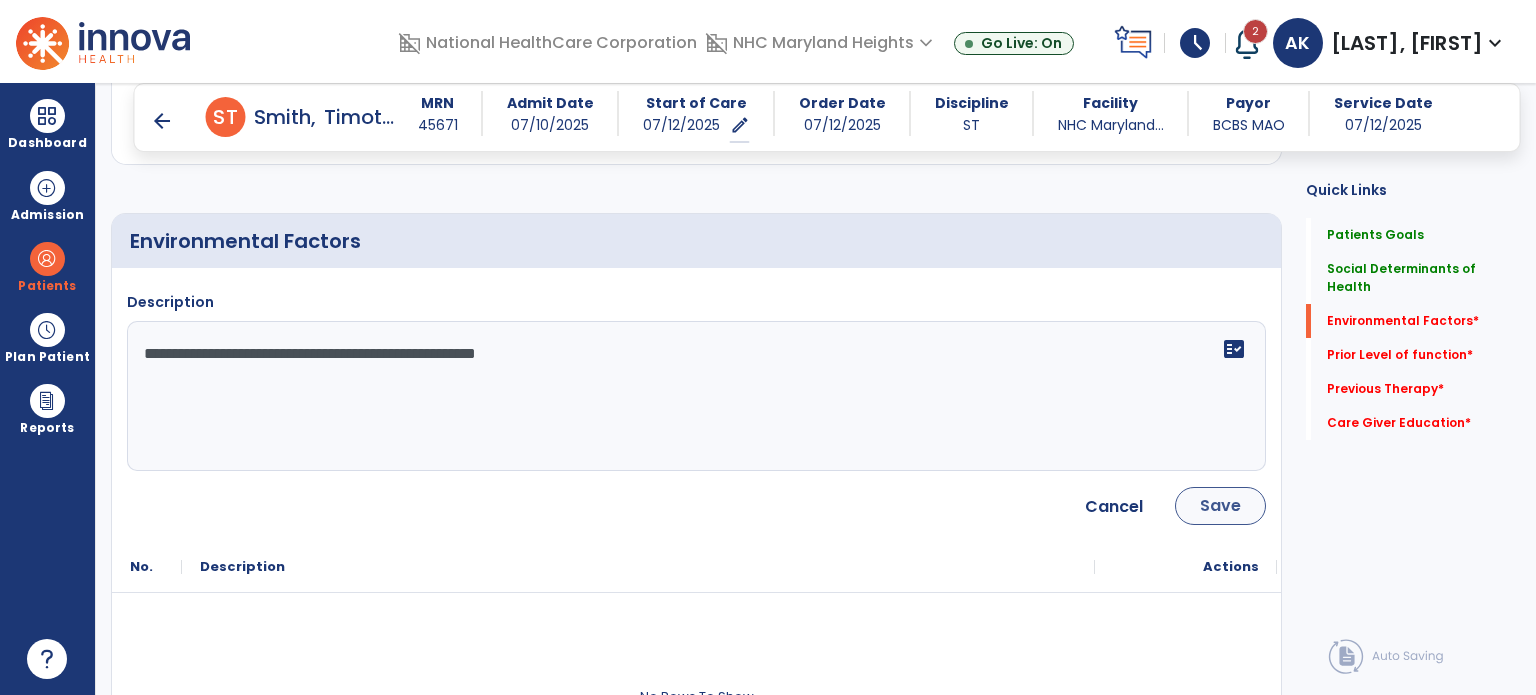 type on "**********" 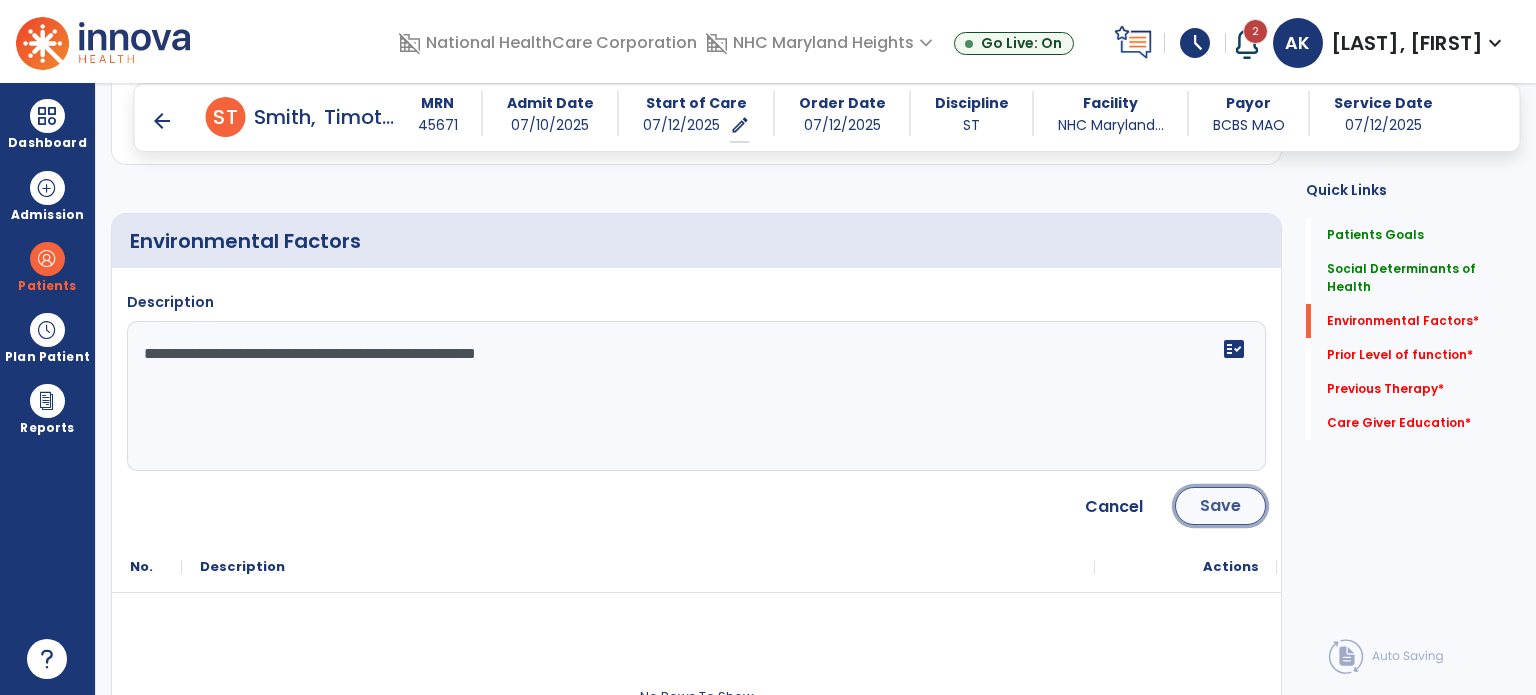 click on "Save" 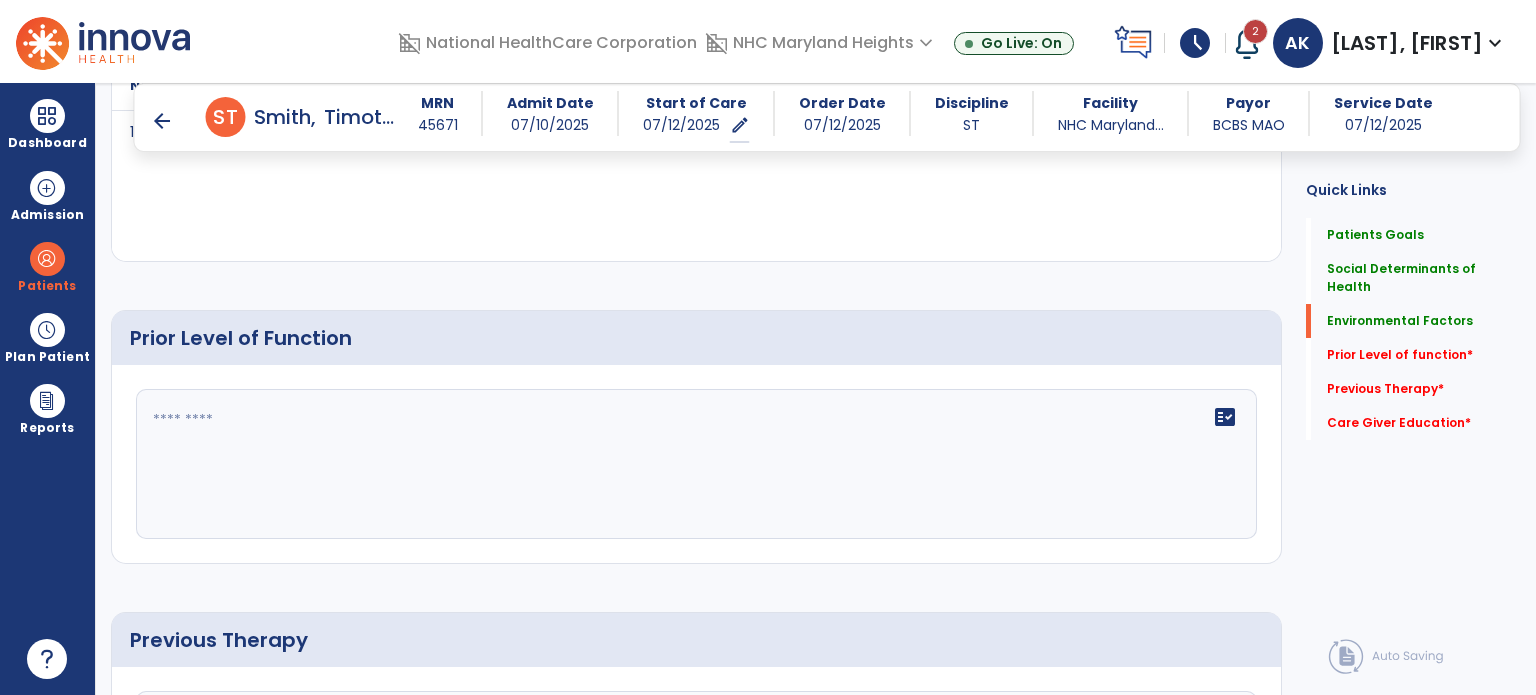 scroll, scrollTop: 993, scrollLeft: 0, axis: vertical 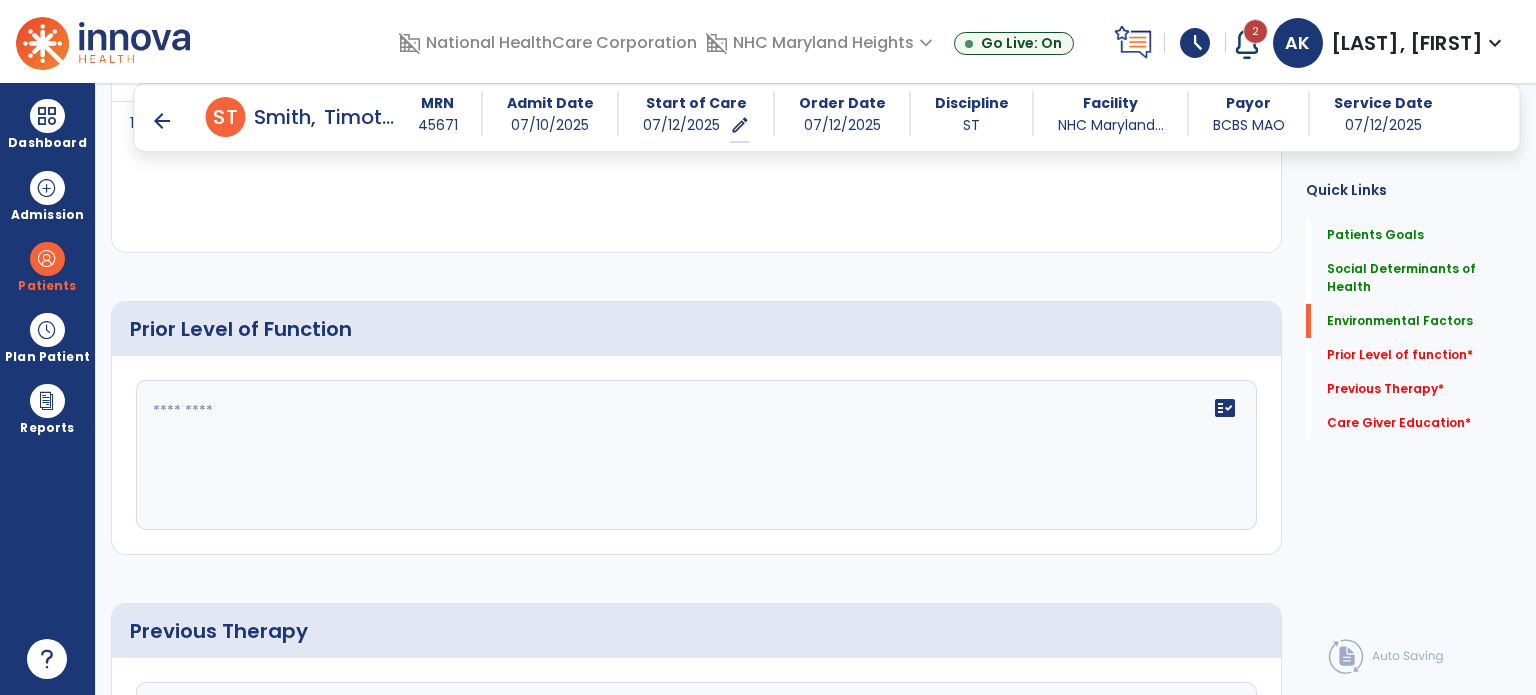 click 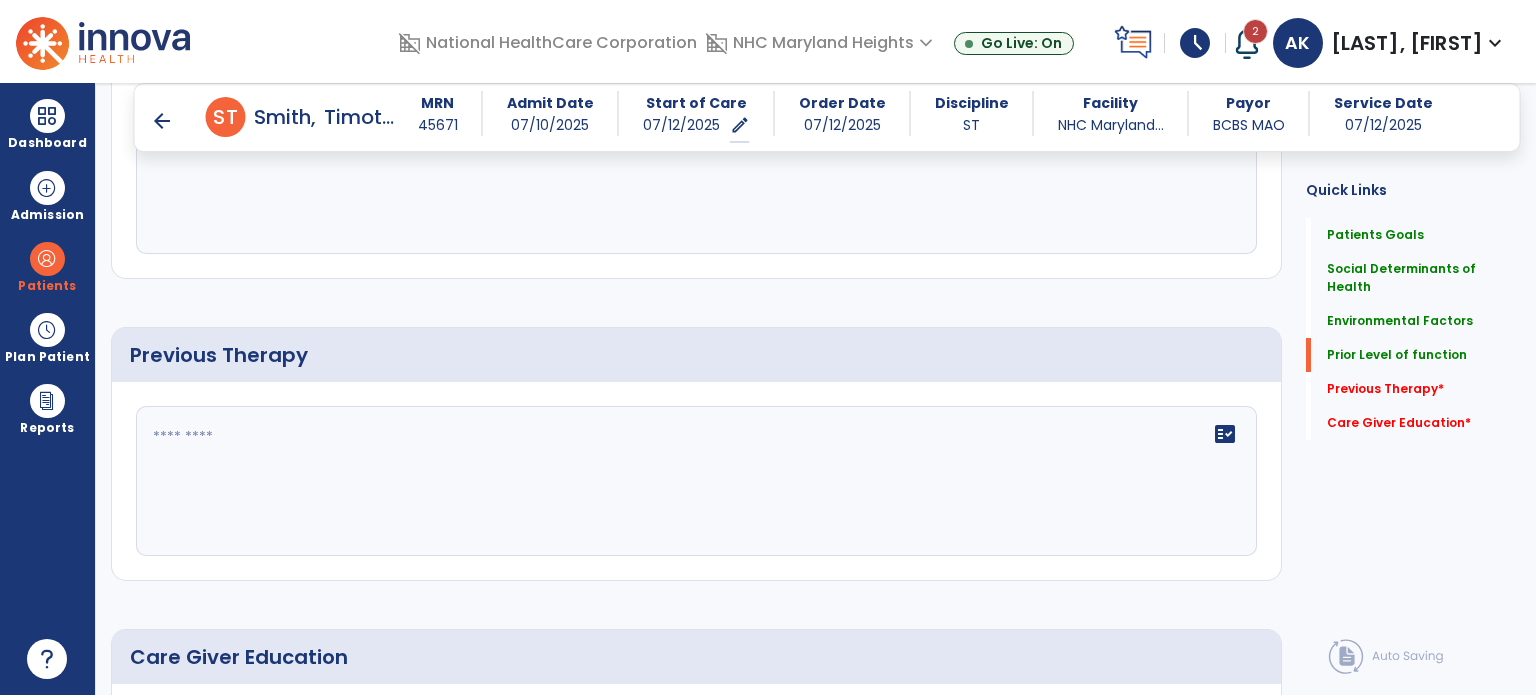 scroll, scrollTop: 1280, scrollLeft: 0, axis: vertical 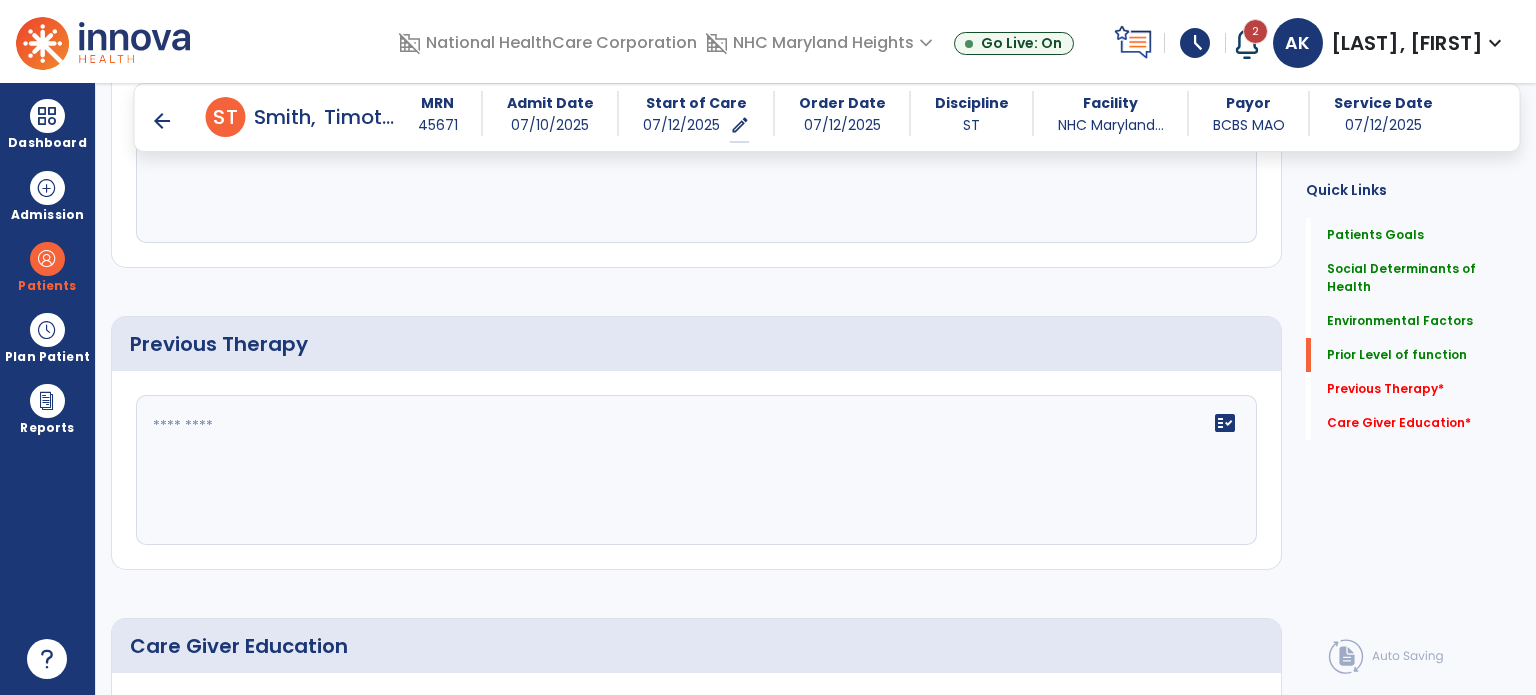 type on "**********" 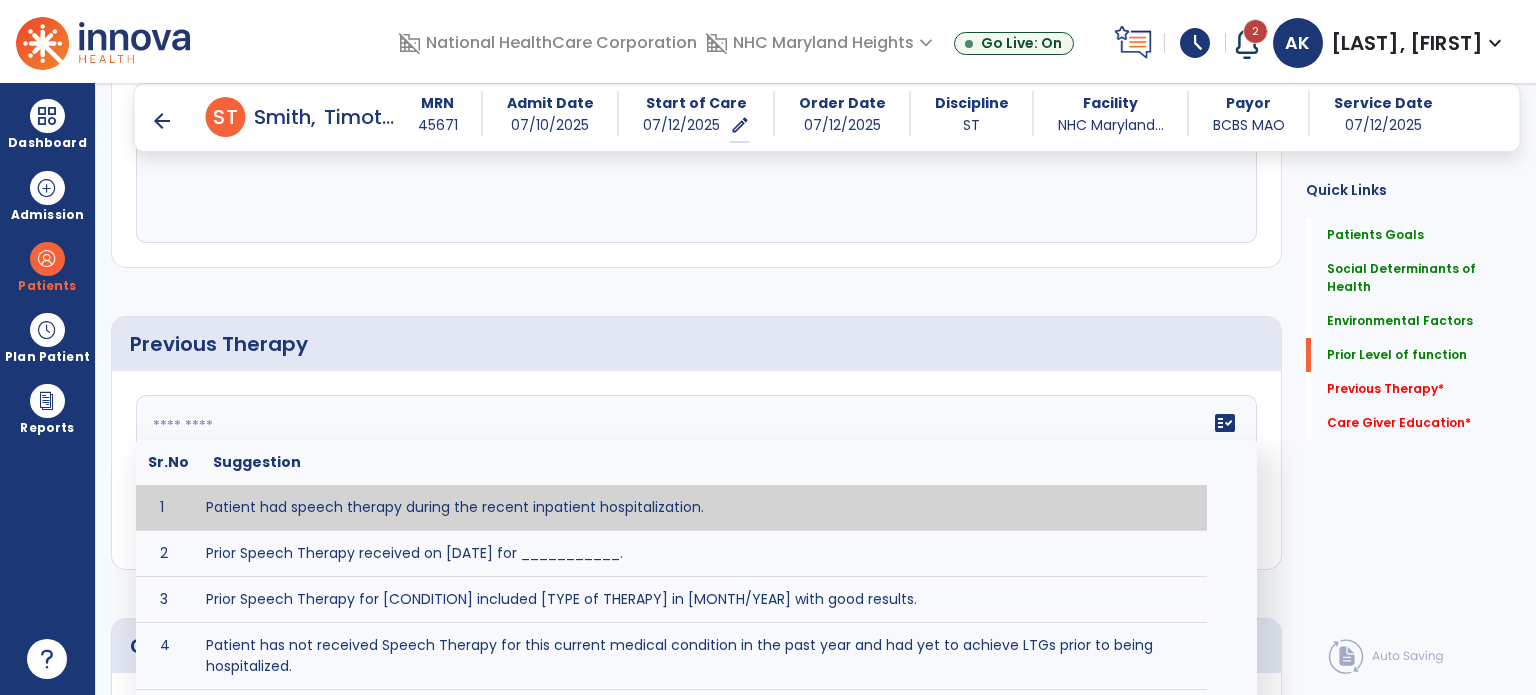 click 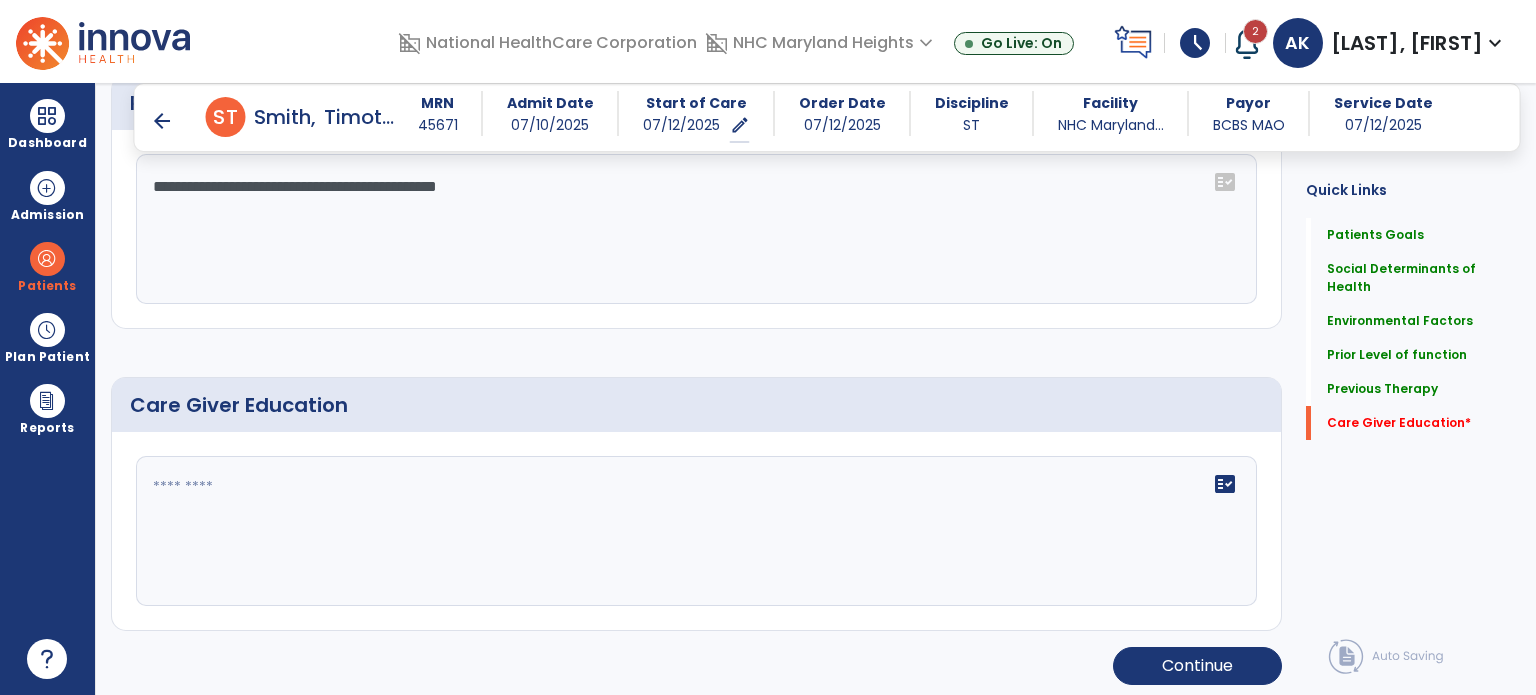scroll, scrollTop: 1523, scrollLeft: 0, axis: vertical 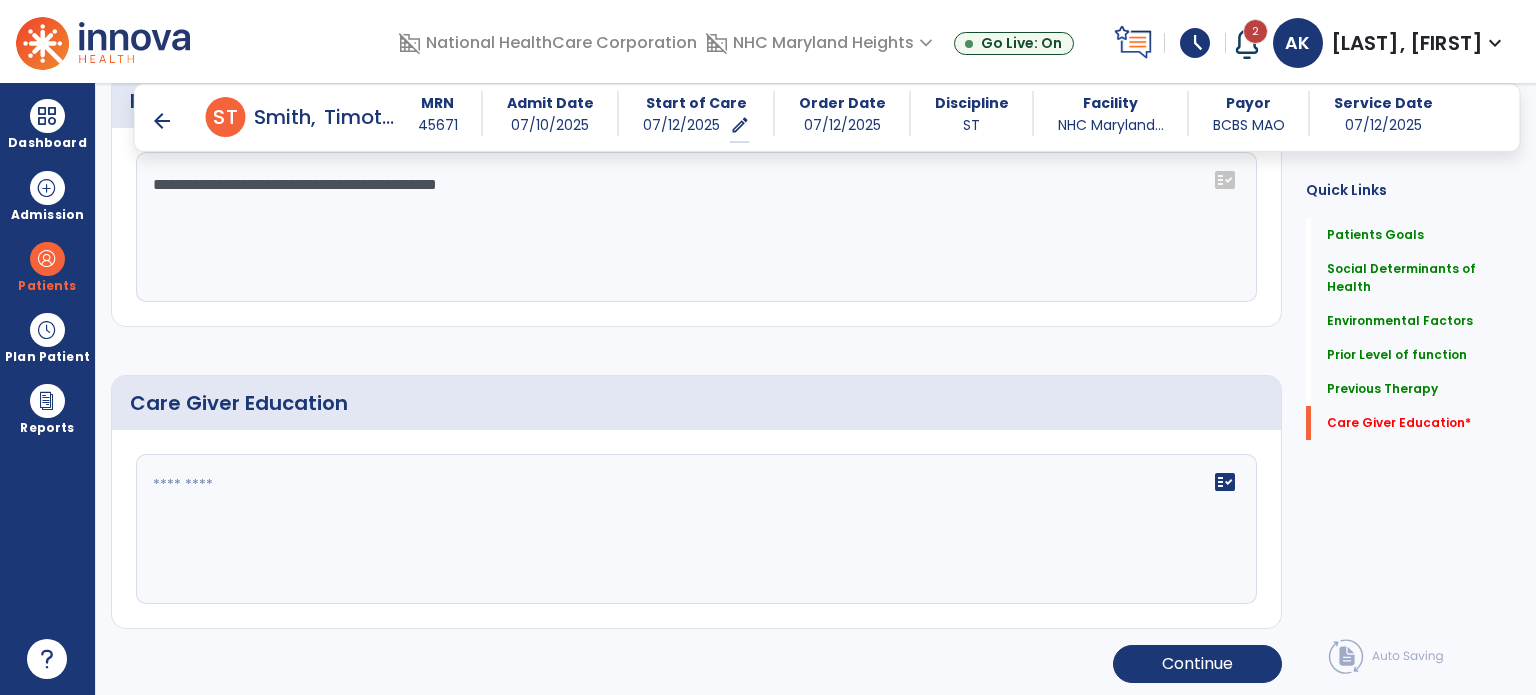 type on "**********" 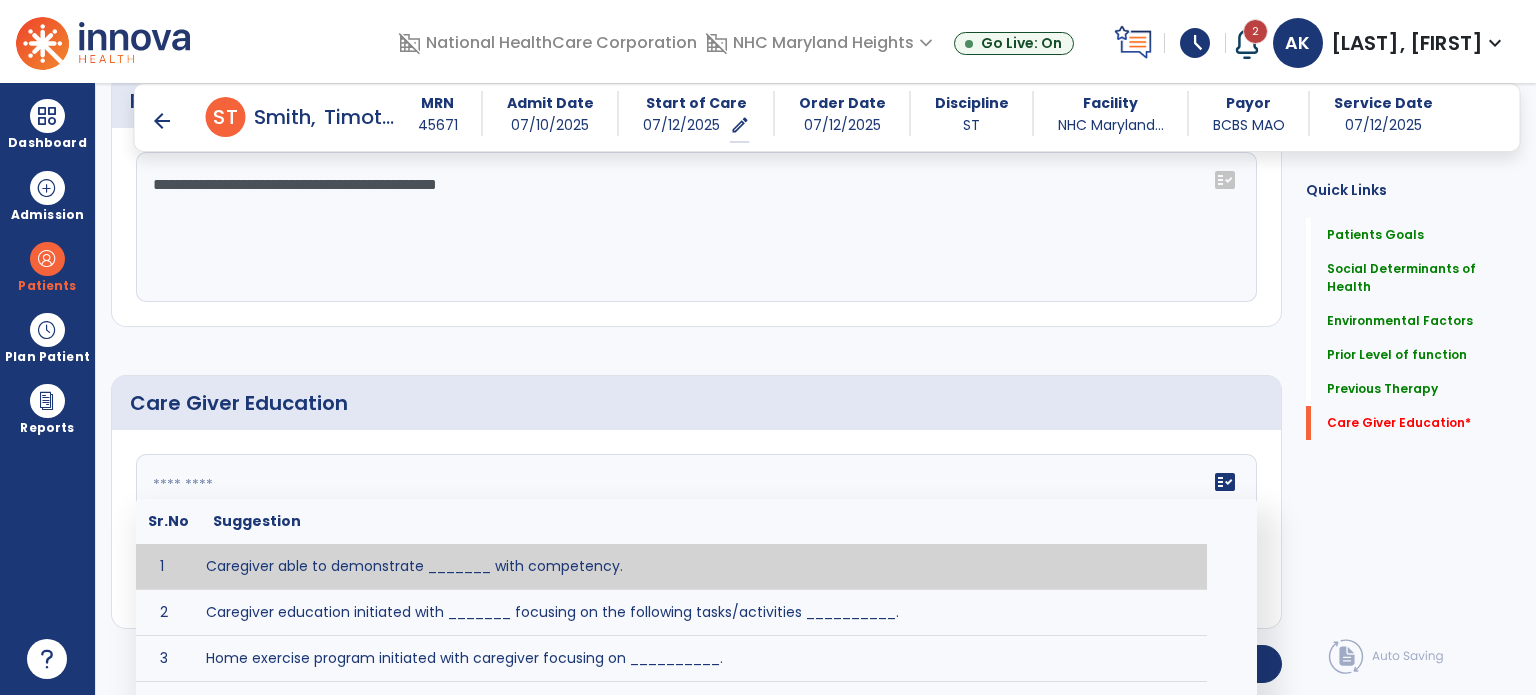 click 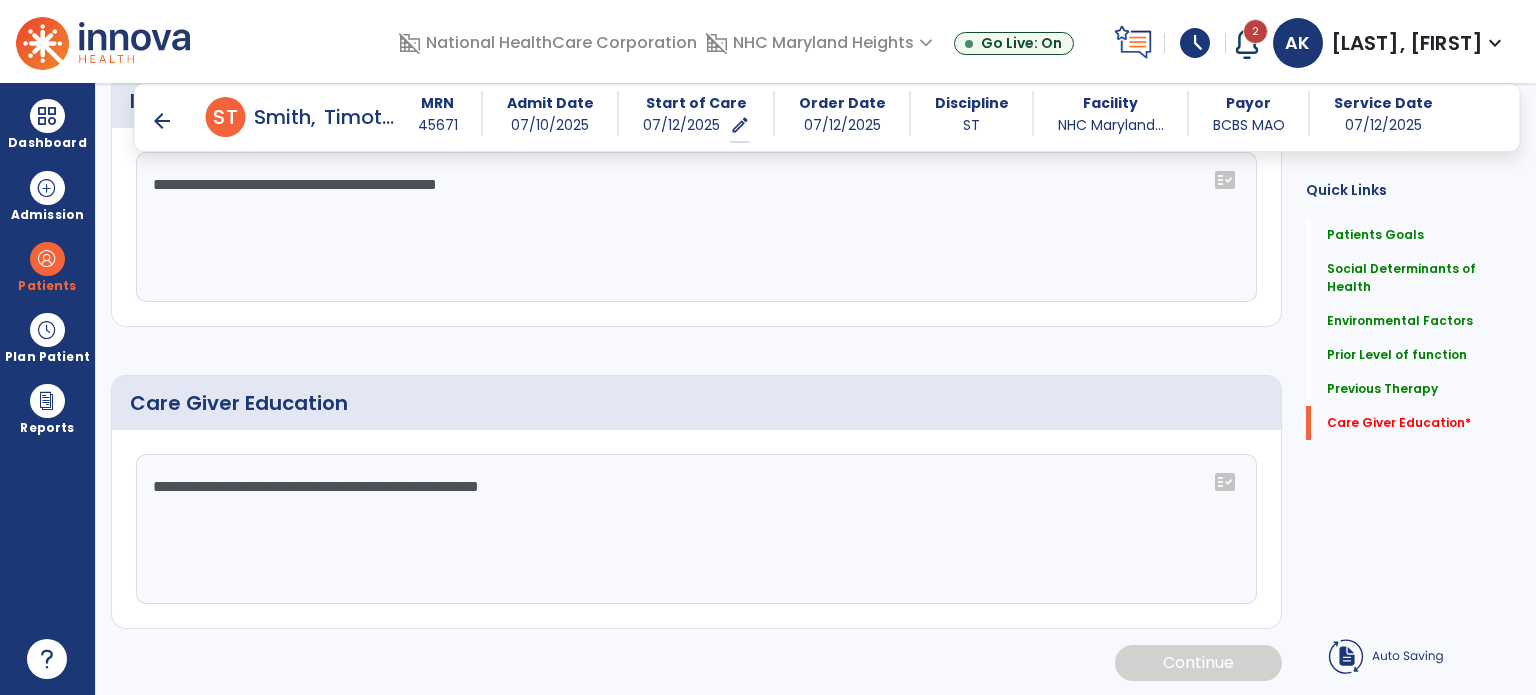 type on "**********" 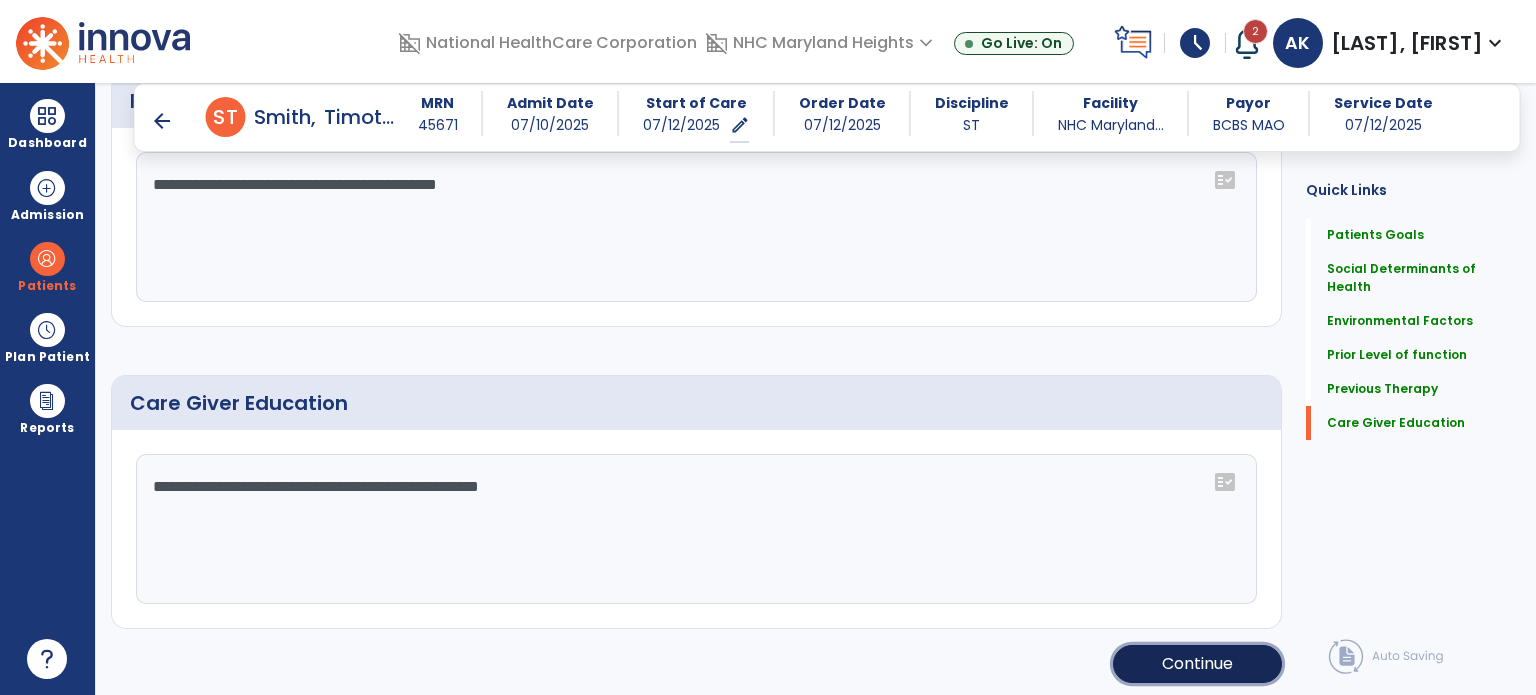 click on "Continue" 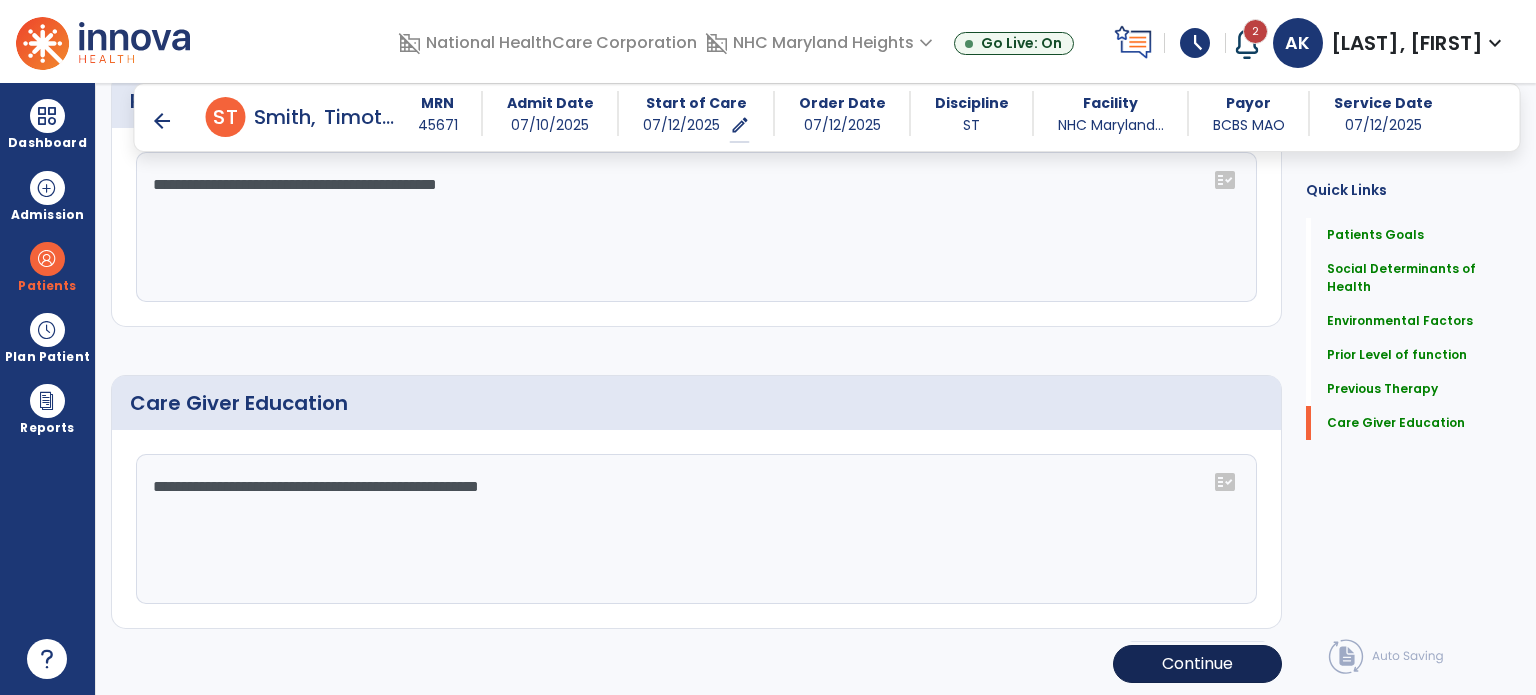 scroll, scrollTop: 252, scrollLeft: 0, axis: vertical 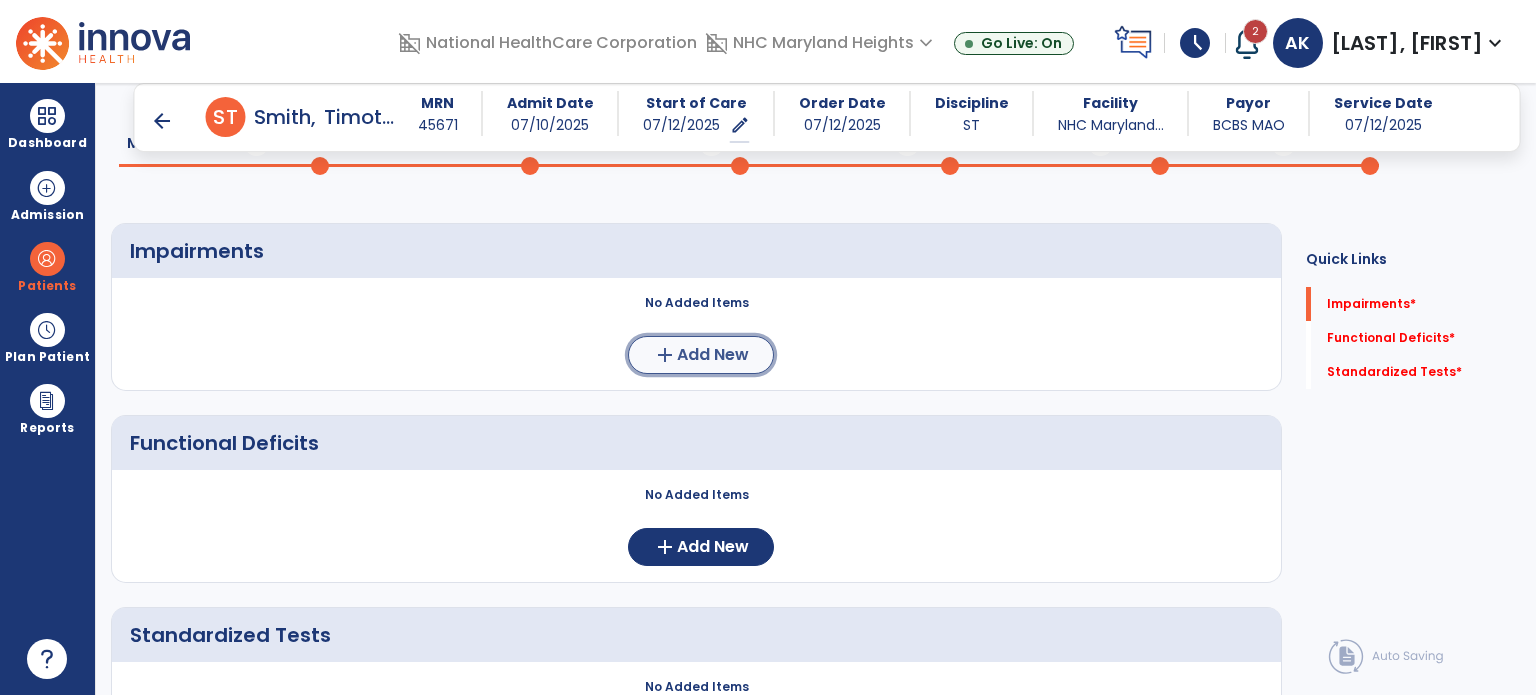 click on "Add New" 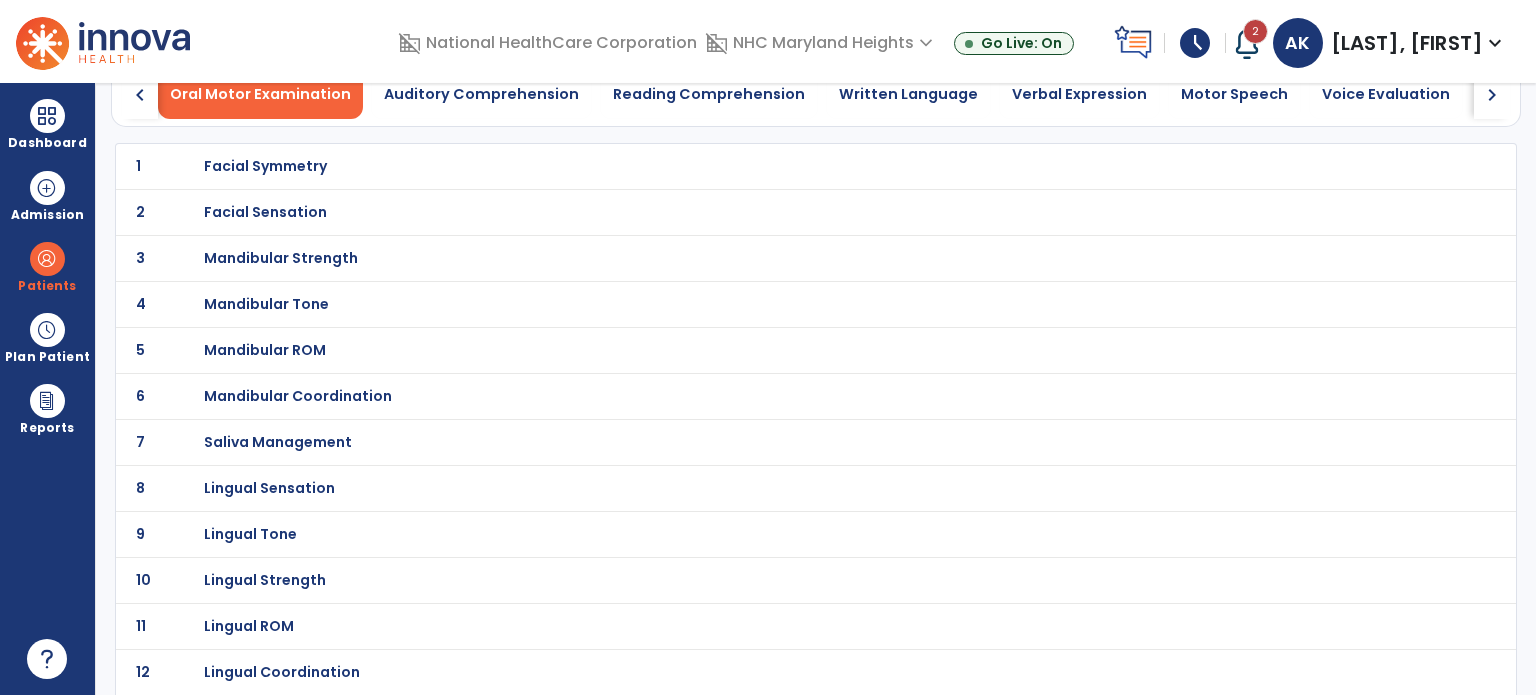 scroll, scrollTop: 332, scrollLeft: 0, axis: vertical 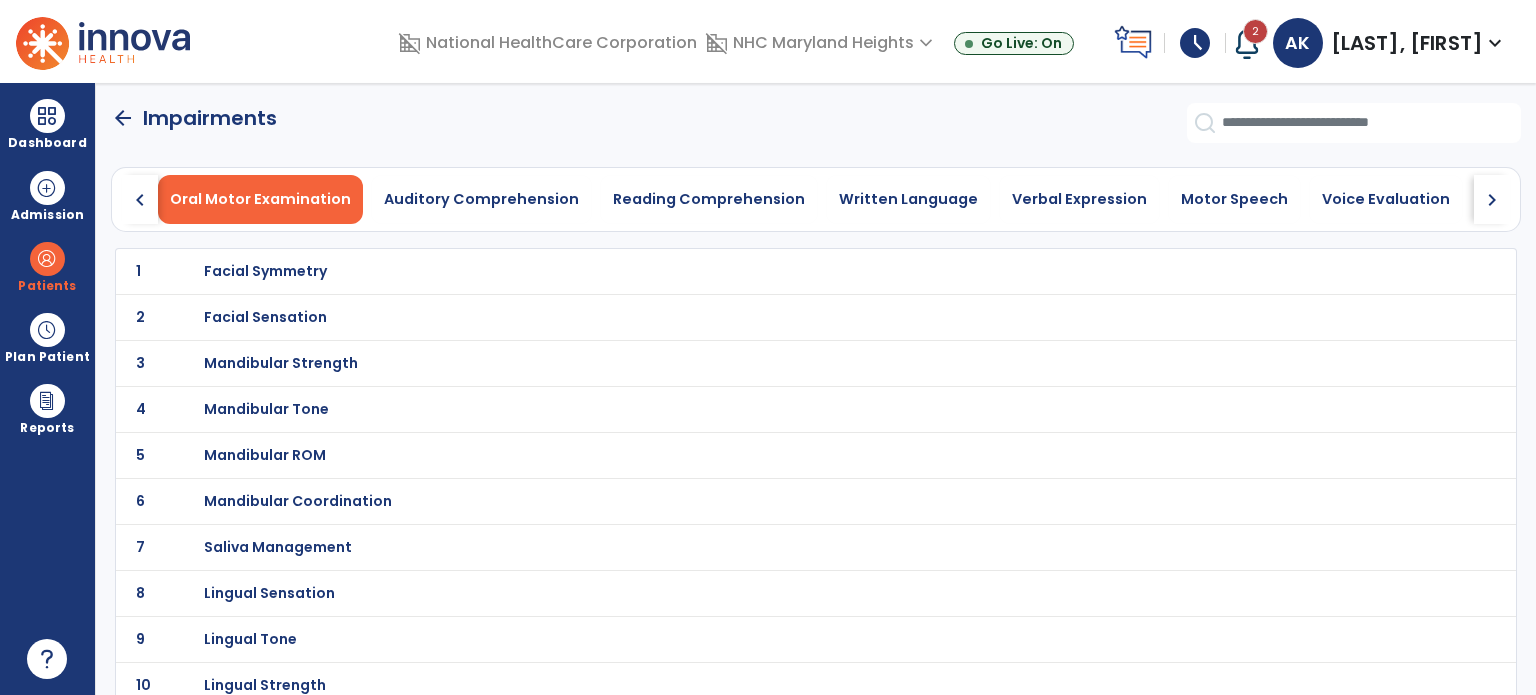 click on "chevron_right" 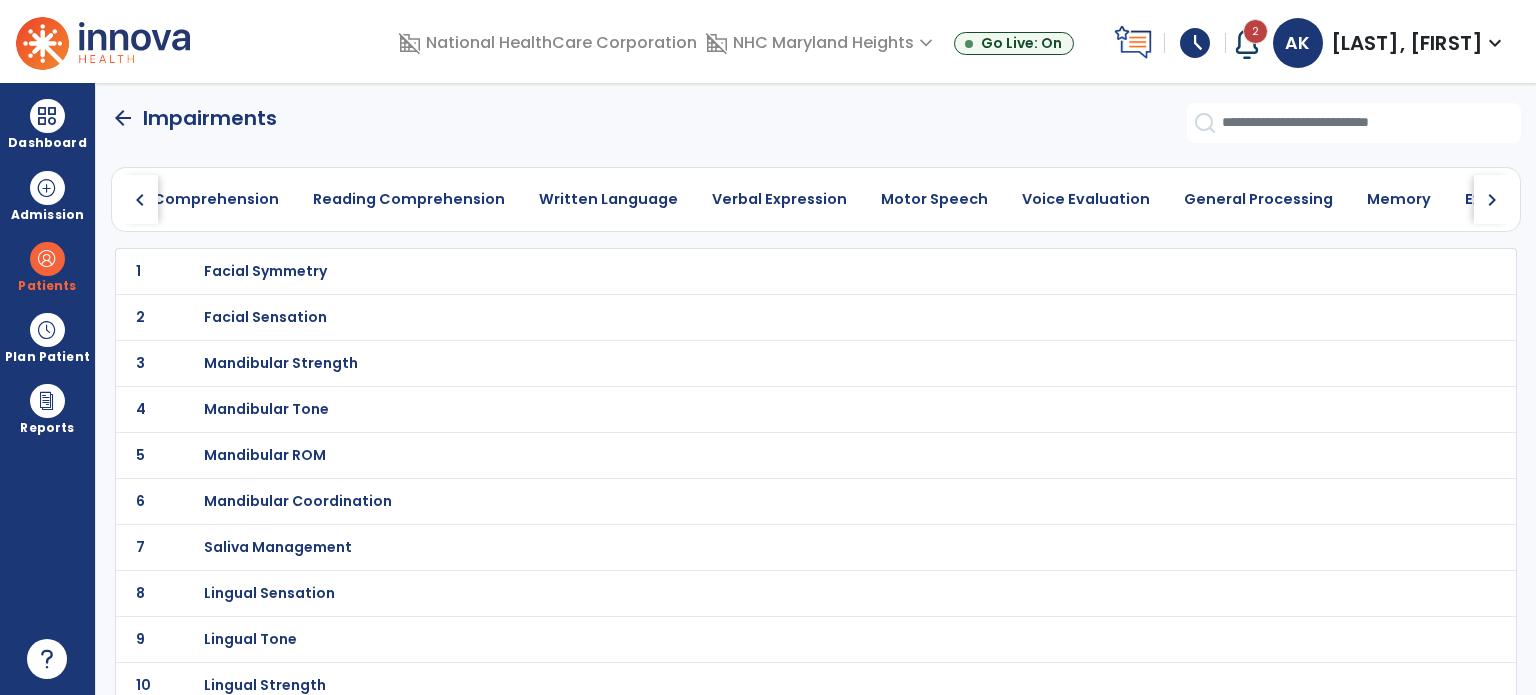 click on "chevron_right" 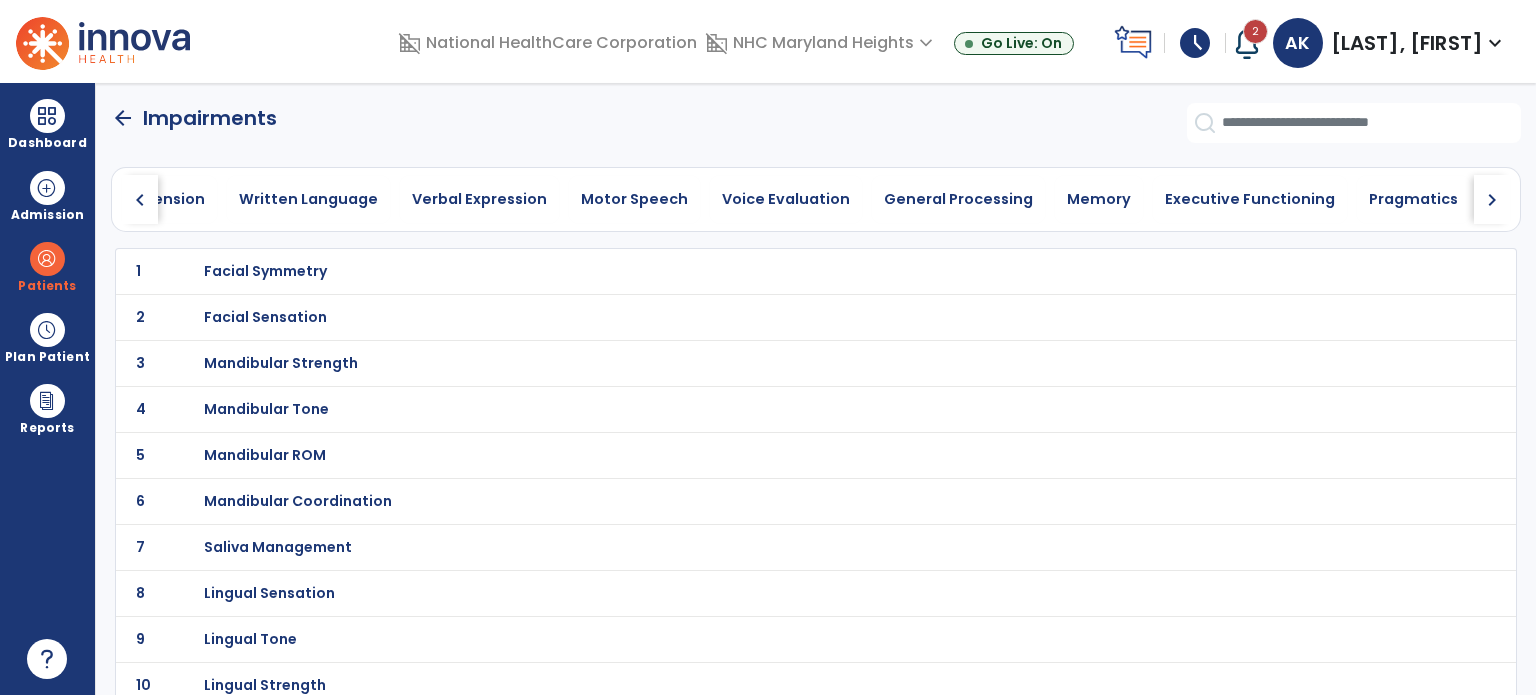 click on "chevron_right" 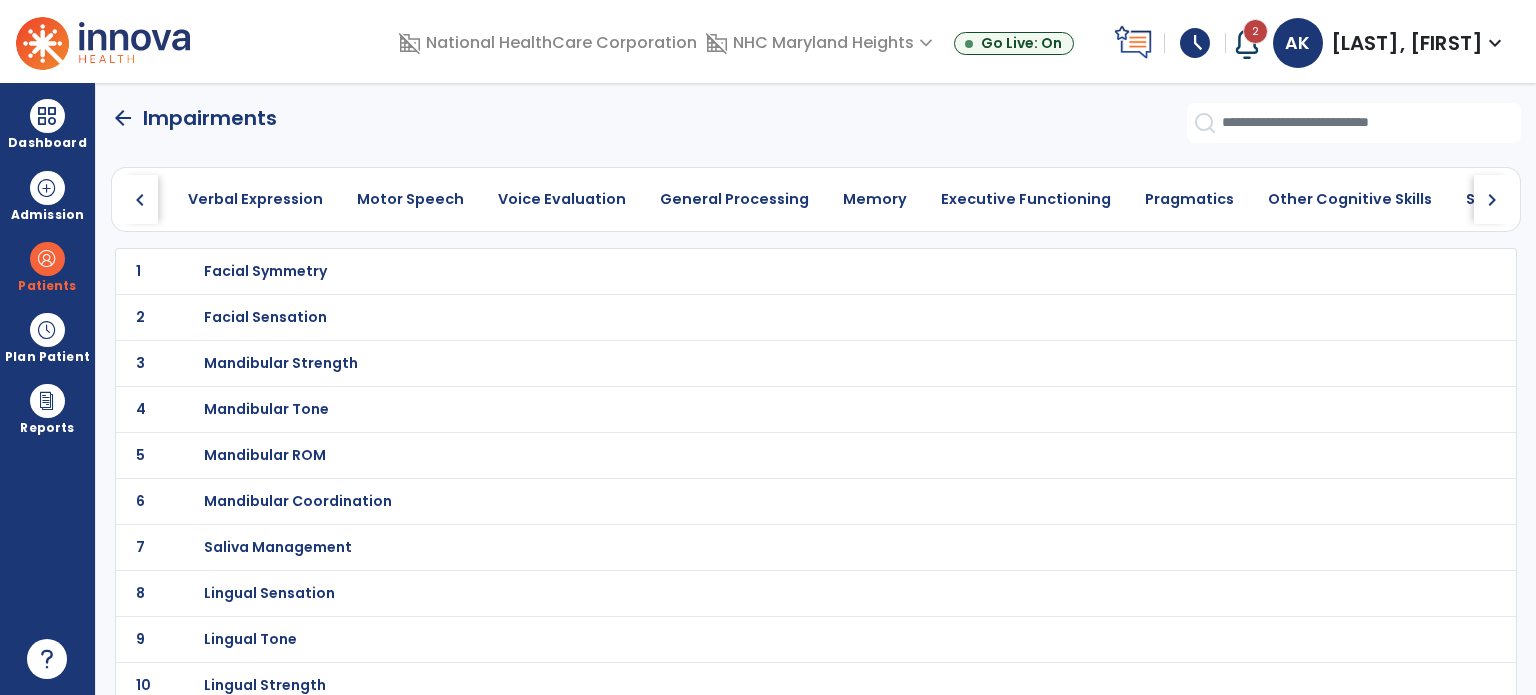 click on "chevron_right" 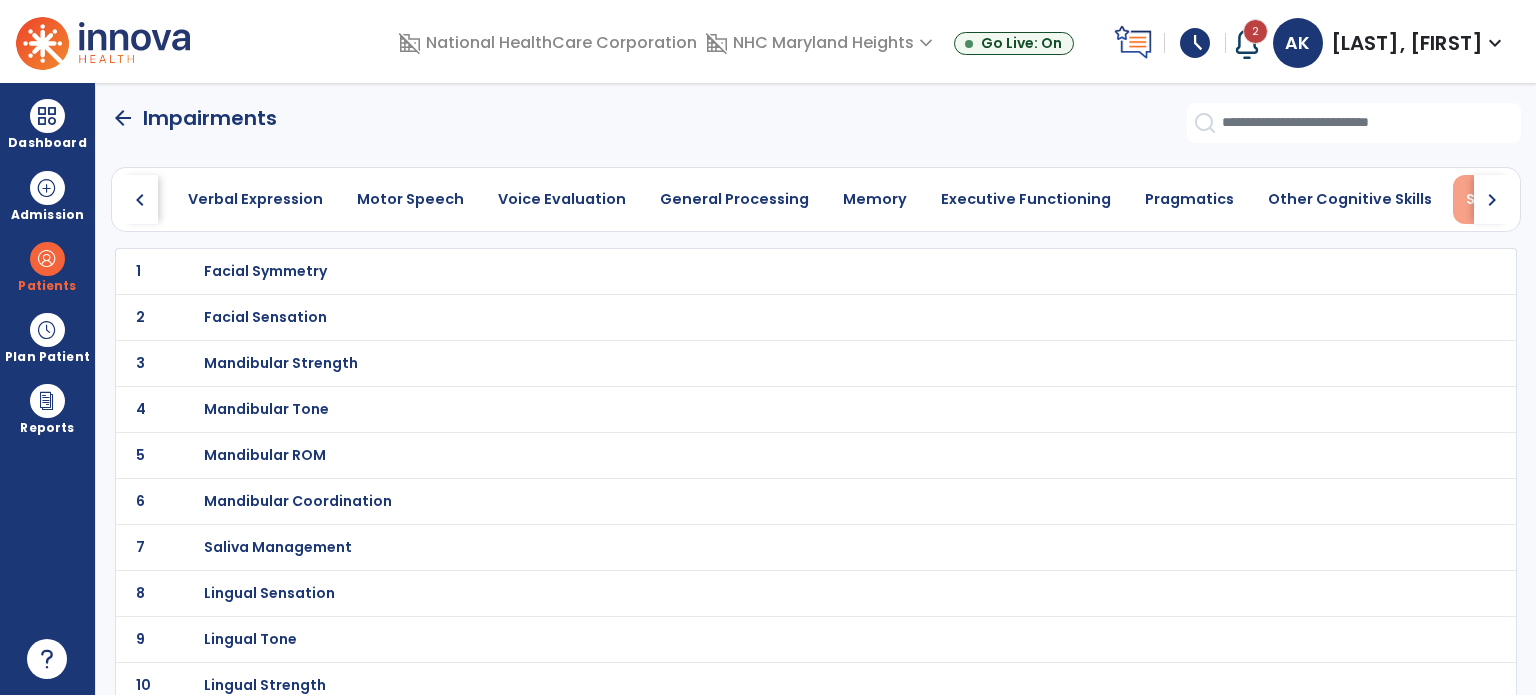 click on "Swallowing" at bounding box center (1508, 199) 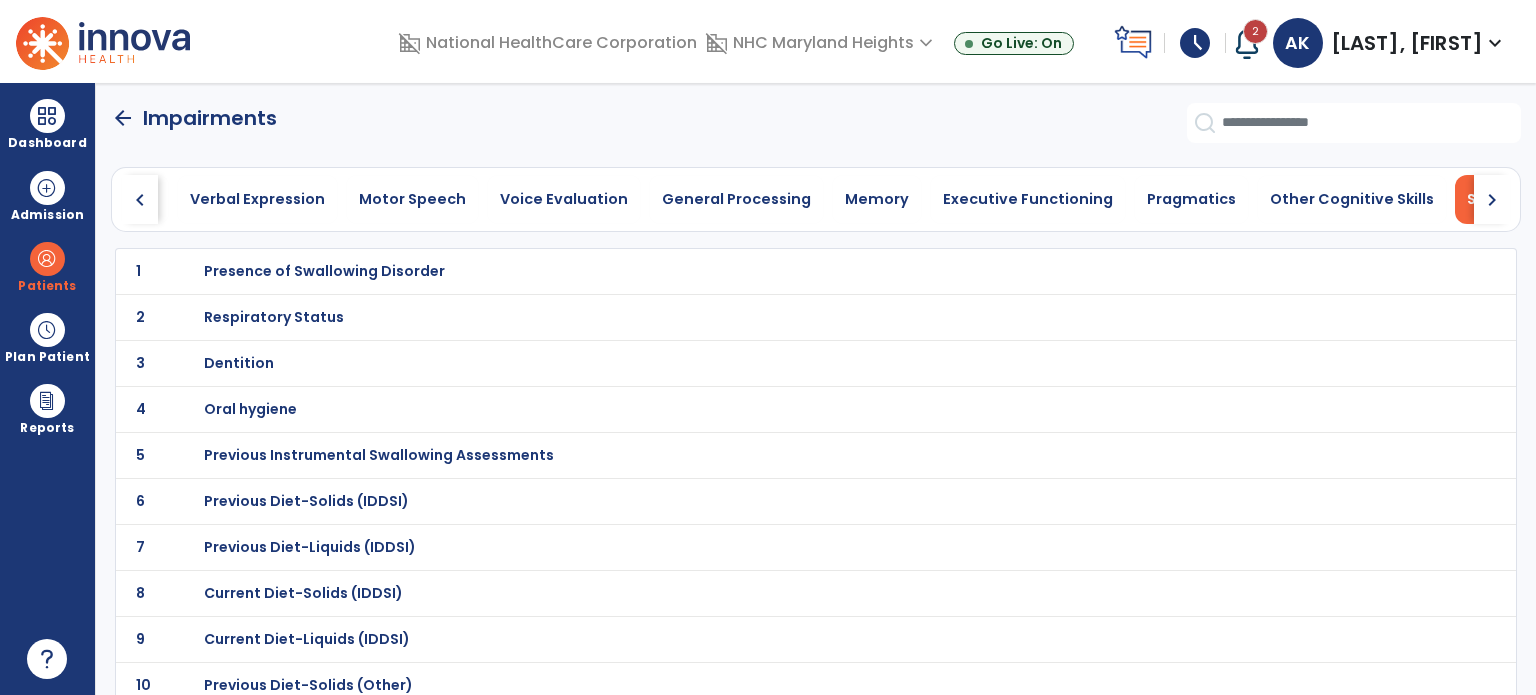 scroll, scrollTop: 0, scrollLeft: 822, axis: horizontal 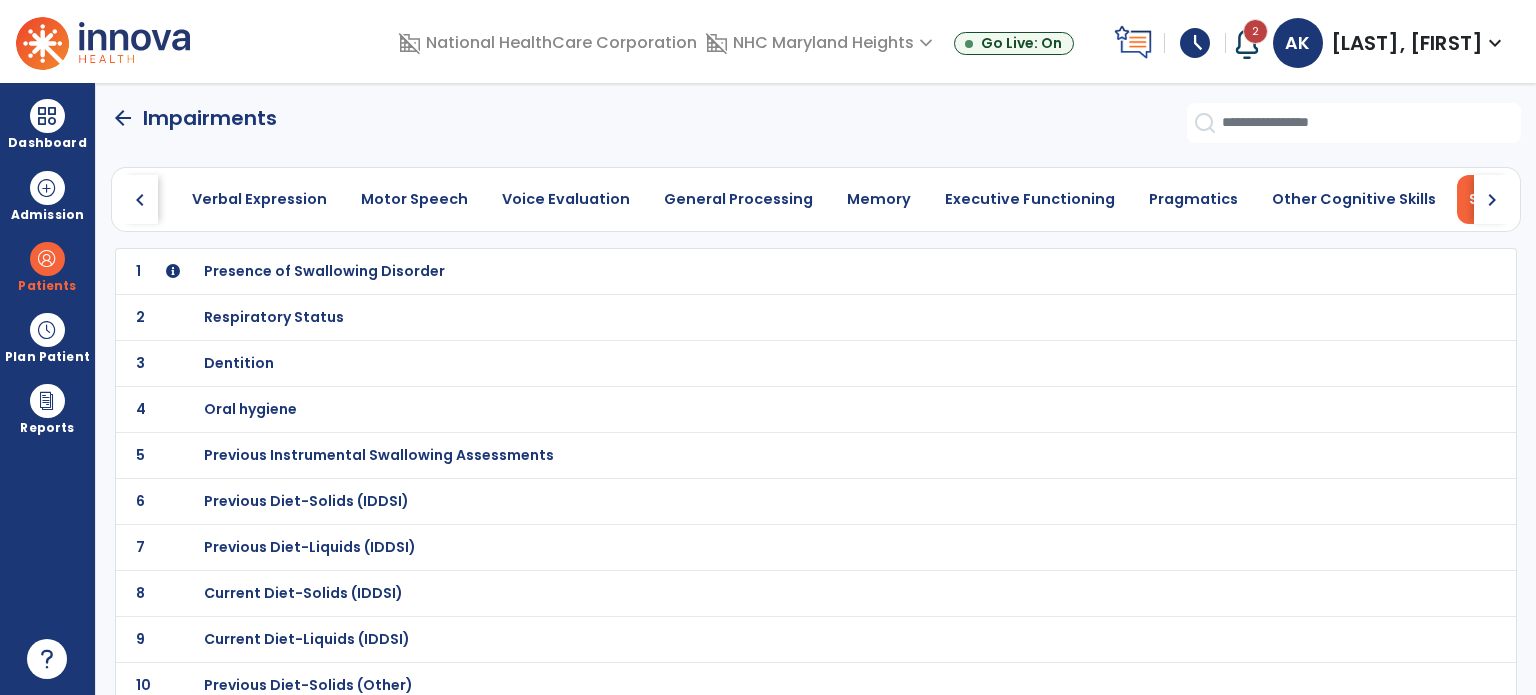 click on "Dentition" at bounding box center [772, 271] 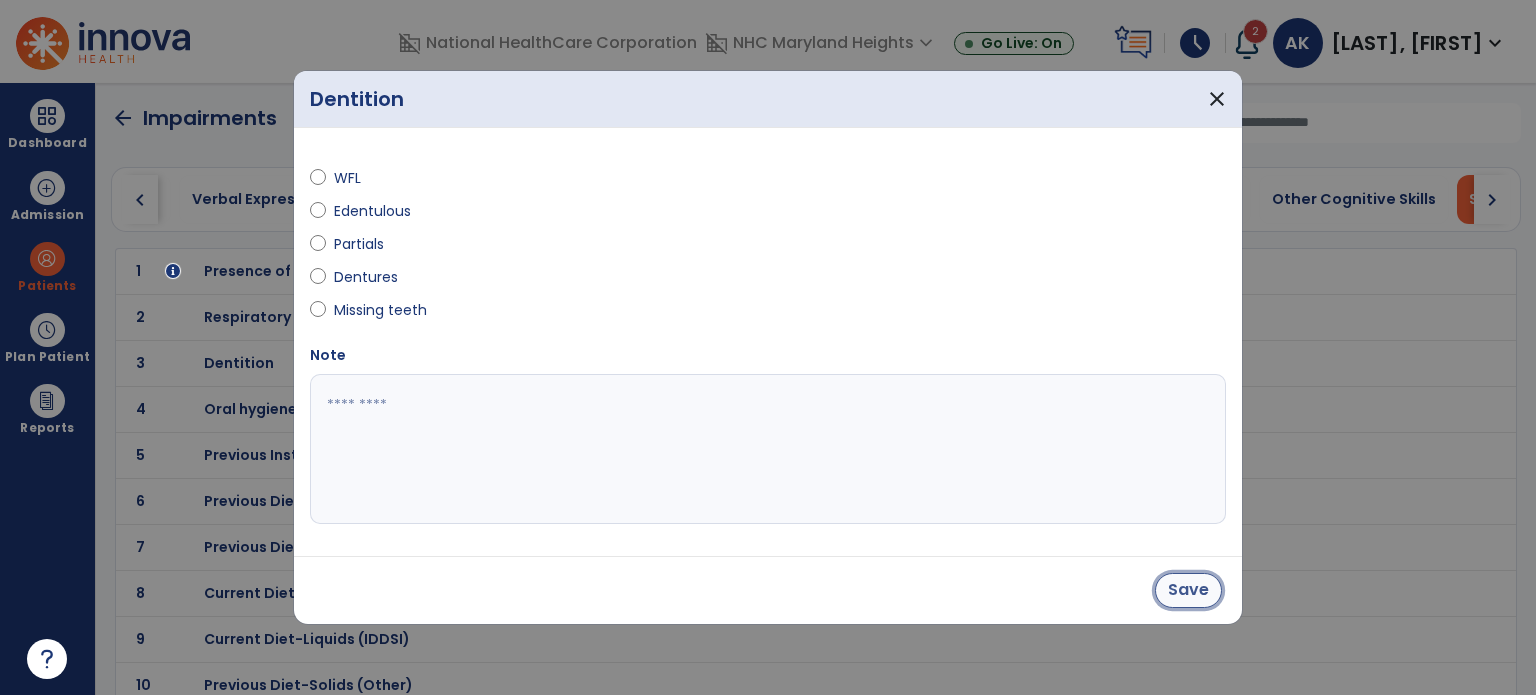 click on "Save" at bounding box center (1188, 590) 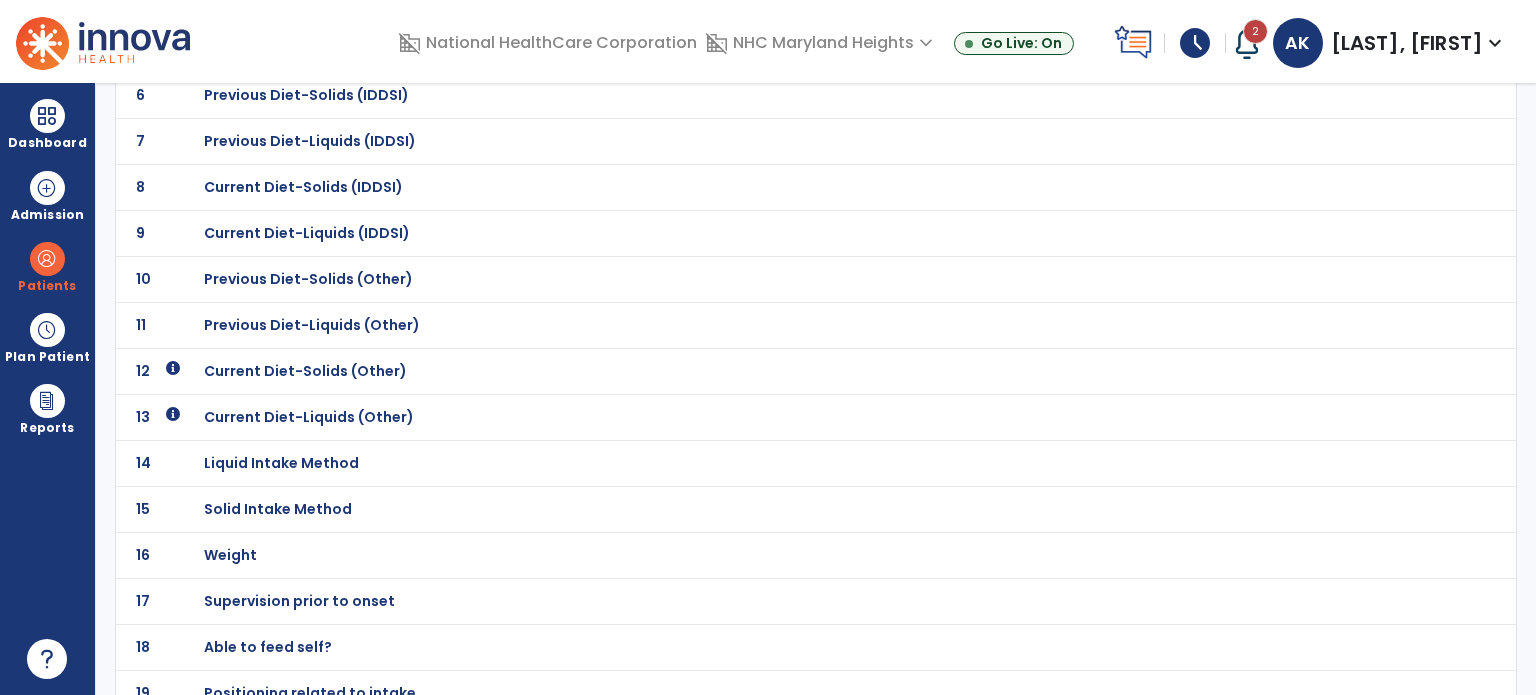 scroll, scrollTop: 411, scrollLeft: 0, axis: vertical 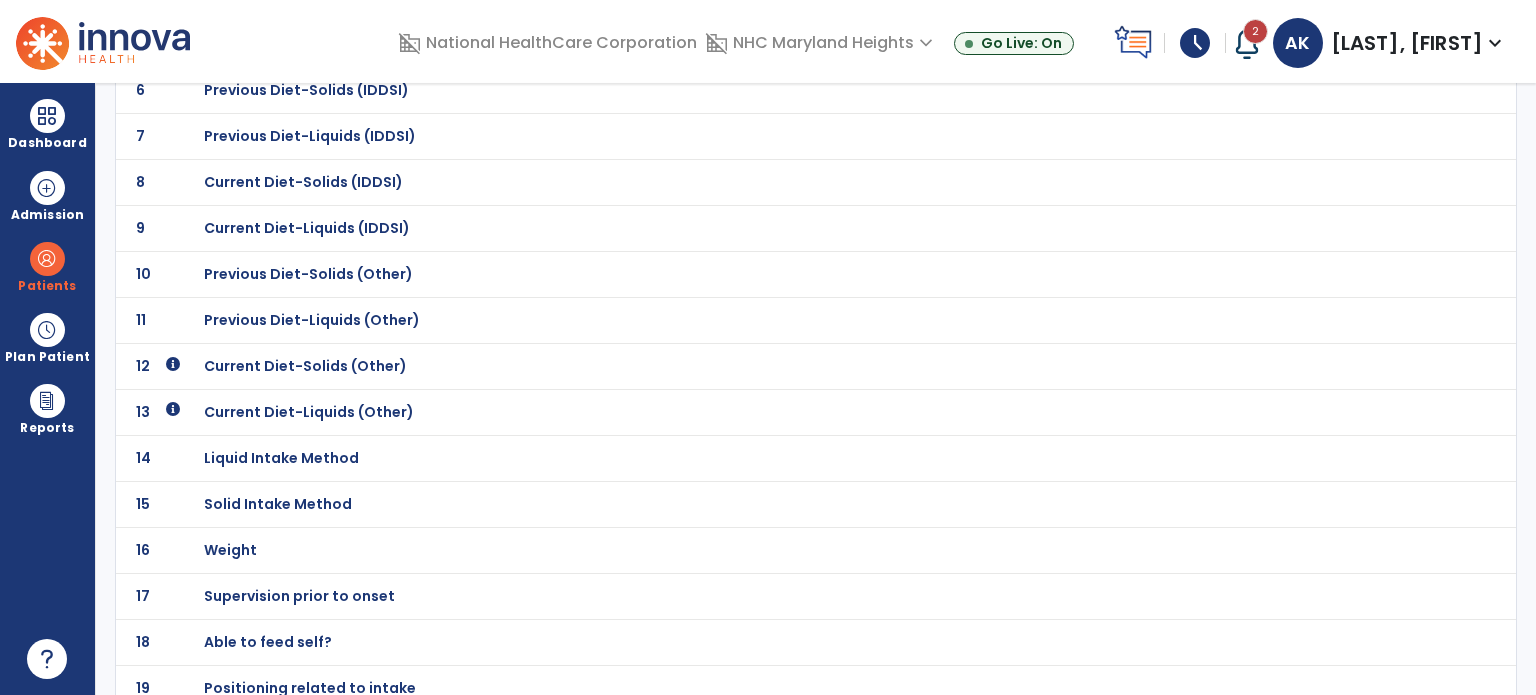 click on "Liquid Intake Method" at bounding box center [772, -140] 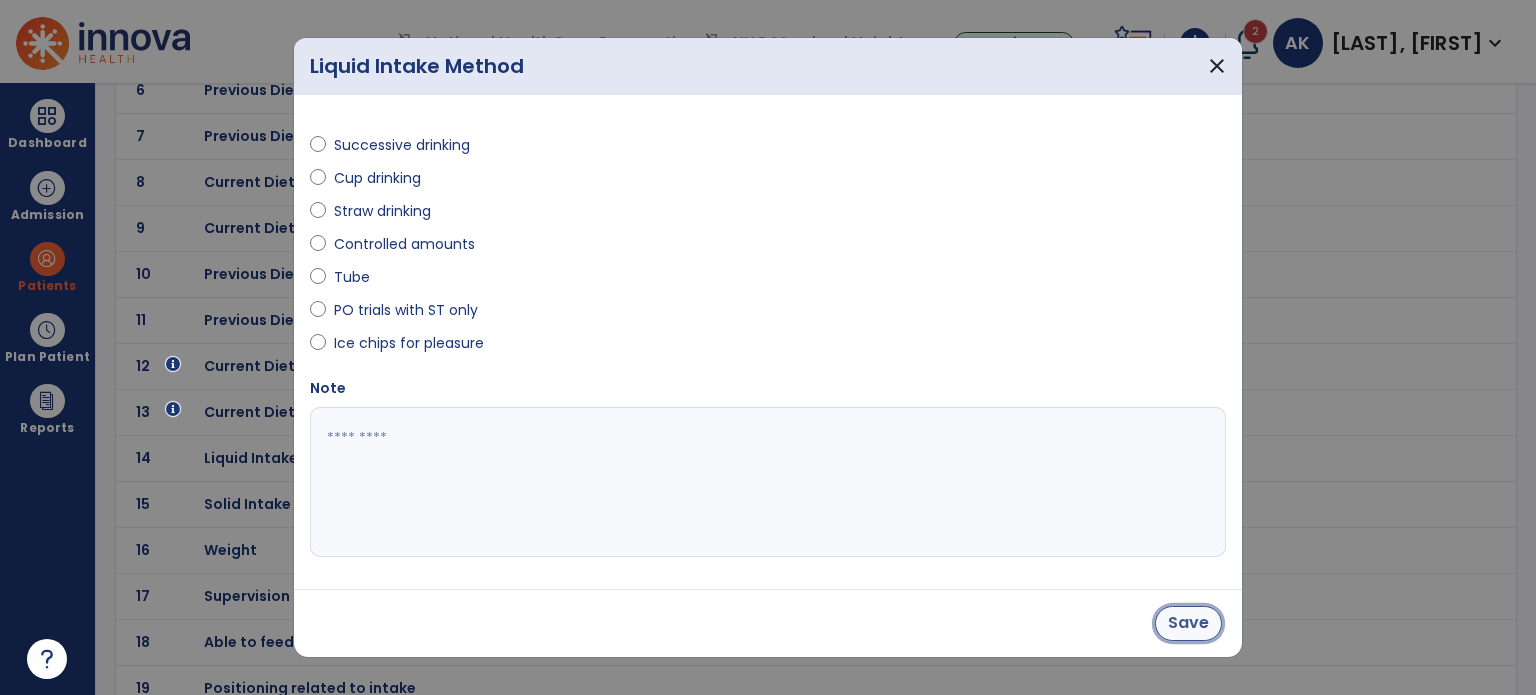 click on "Save" at bounding box center (1188, 623) 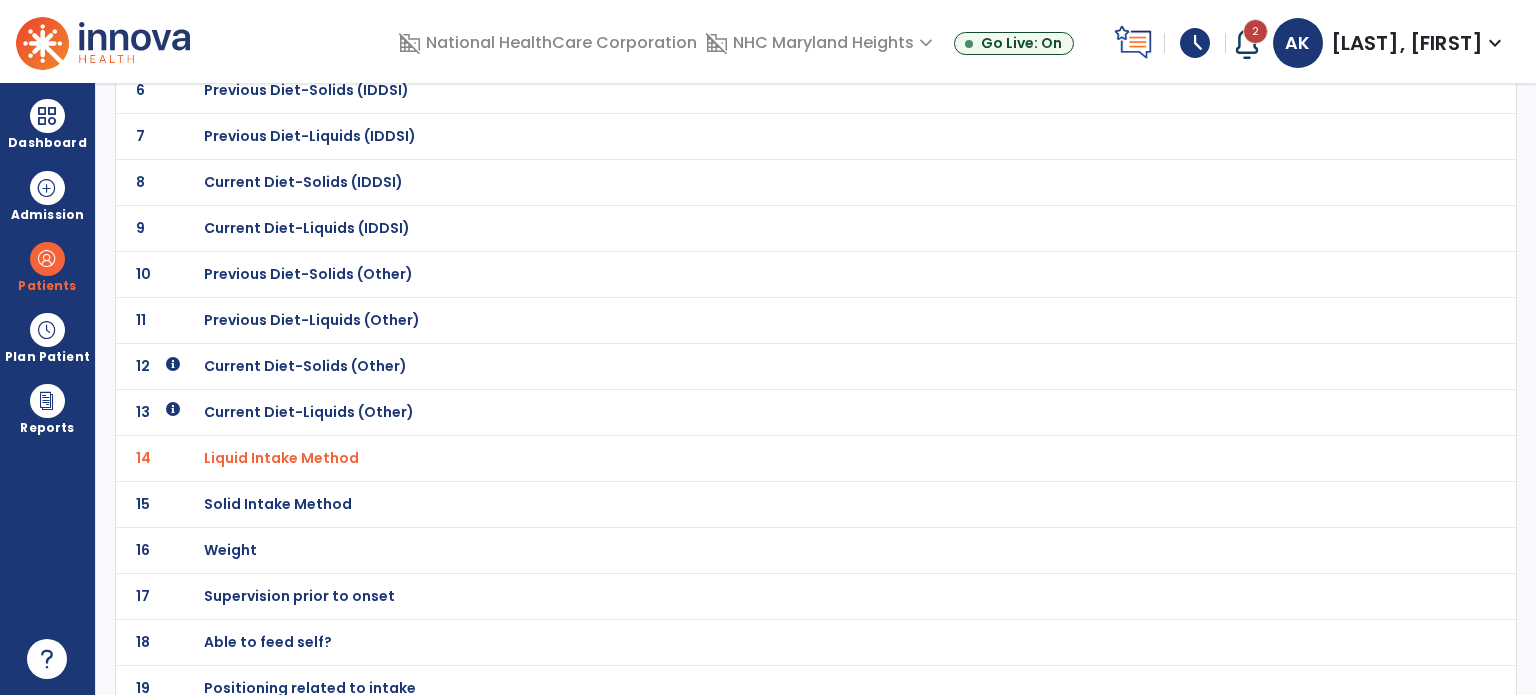 click on "Solid Intake Method" at bounding box center [772, -140] 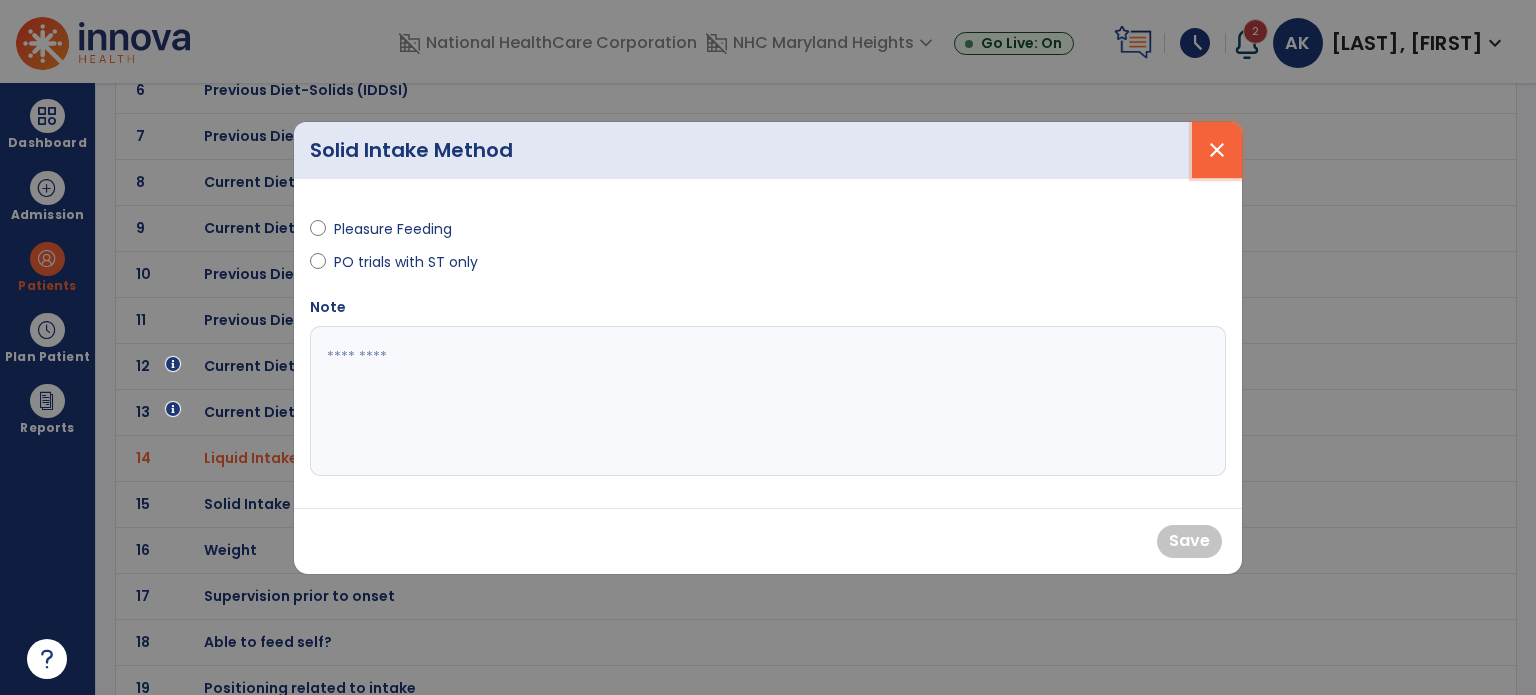 click on "close" at bounding box center [1217, 150] 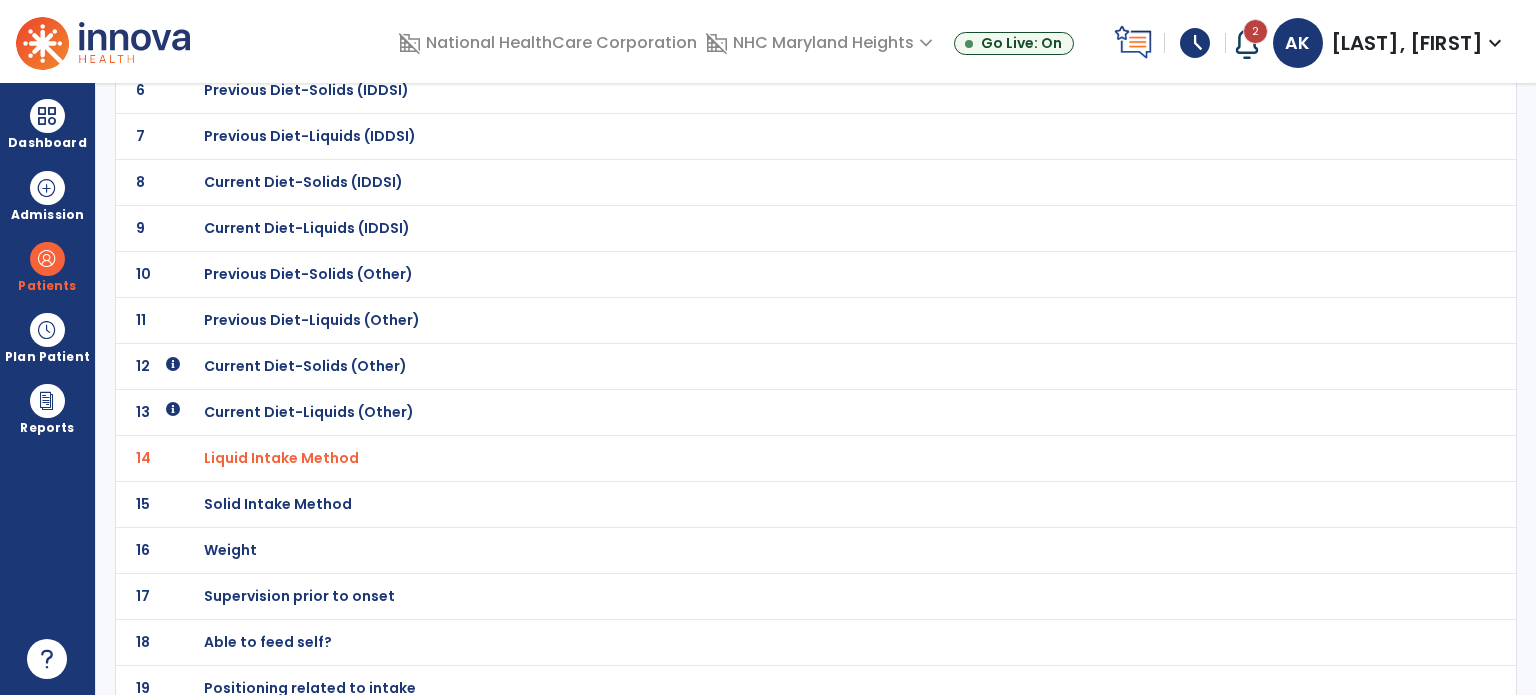 scroll, scrollTop: 468, scrollLeft: 0, axis: vertical 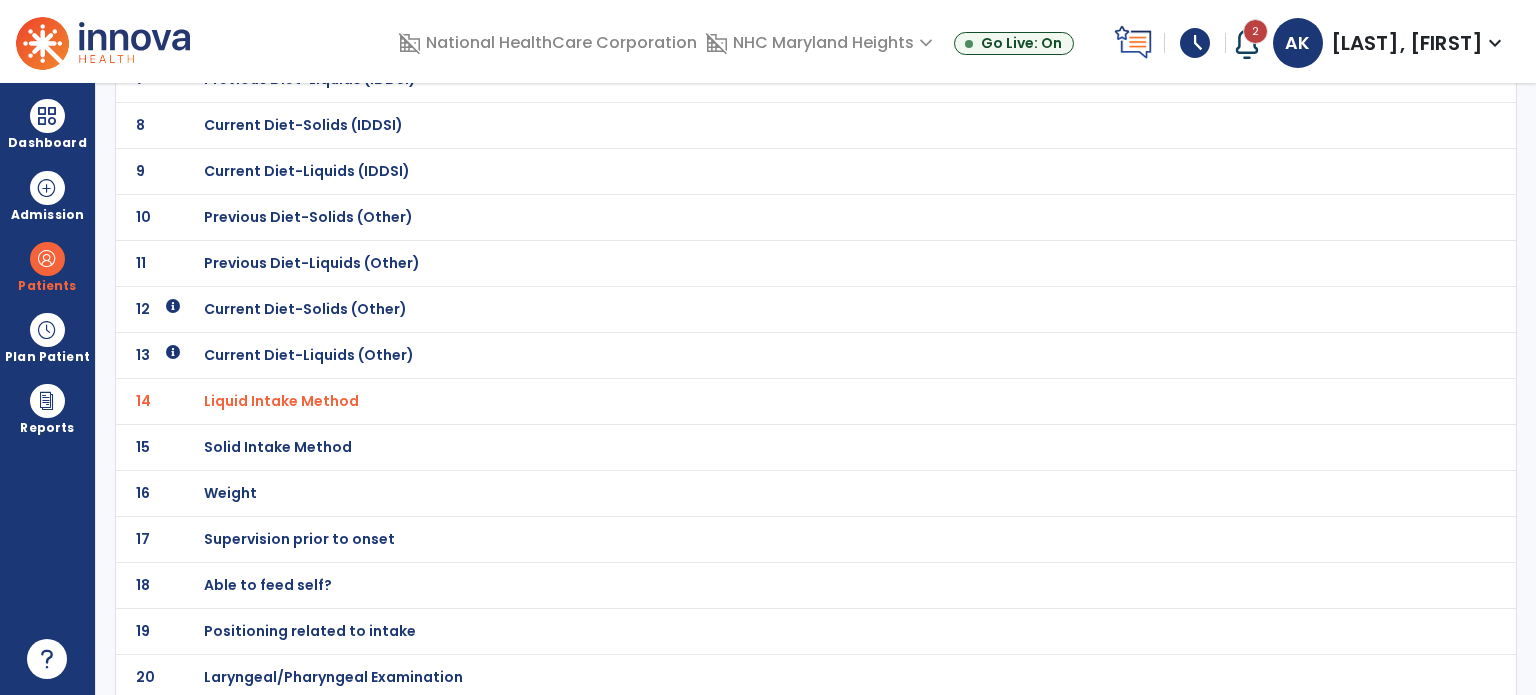 click on "Able to feed self?" at bounding box center [772, -197] 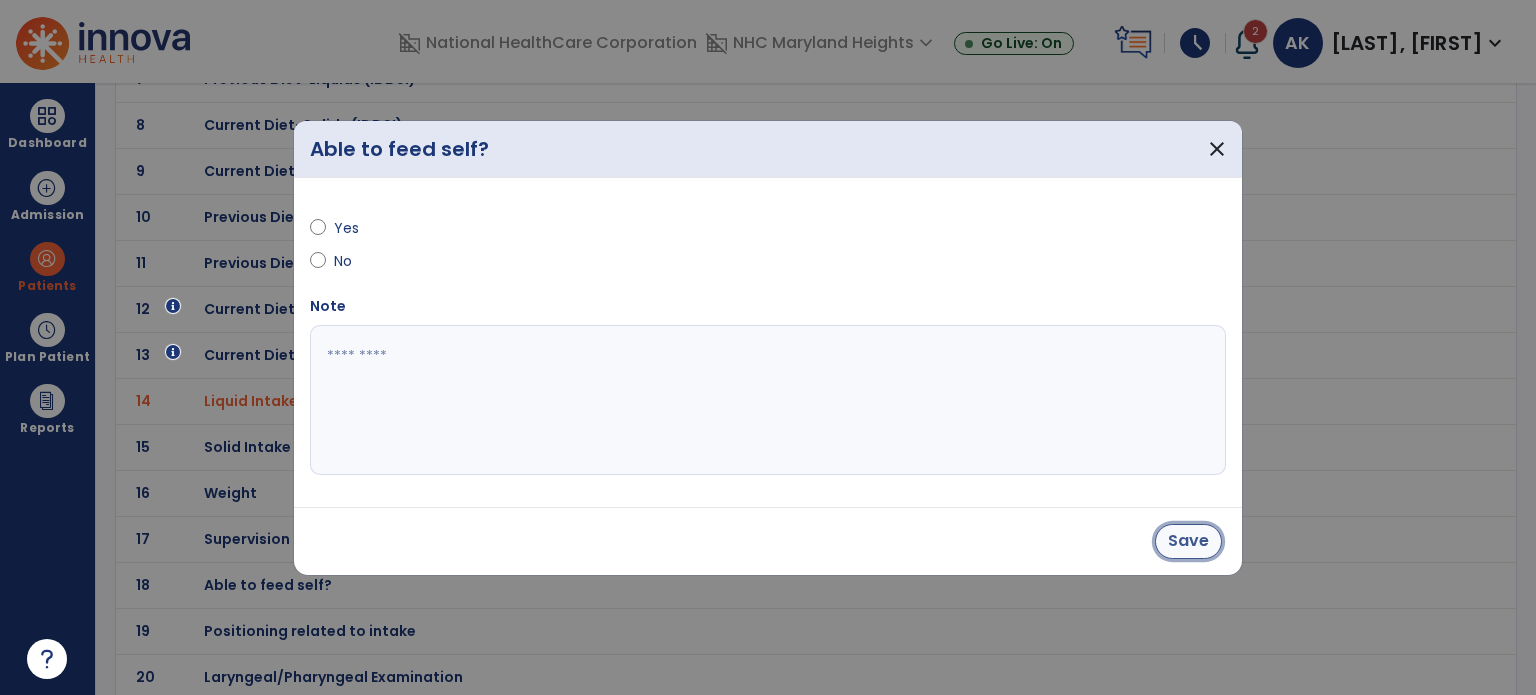 click on "Save" at bounding box center (1188, 541) 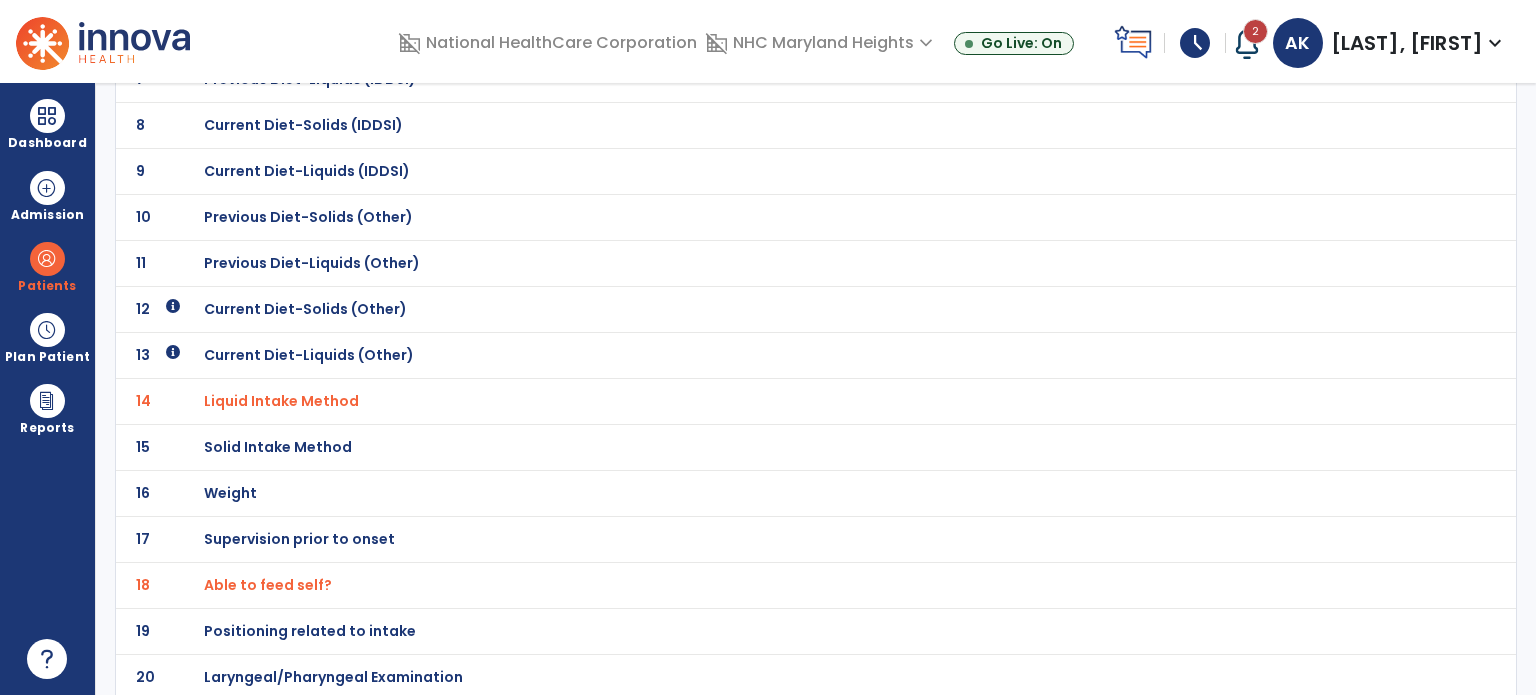 click on "Positioning related to intake" at bounding box center [772, -197] 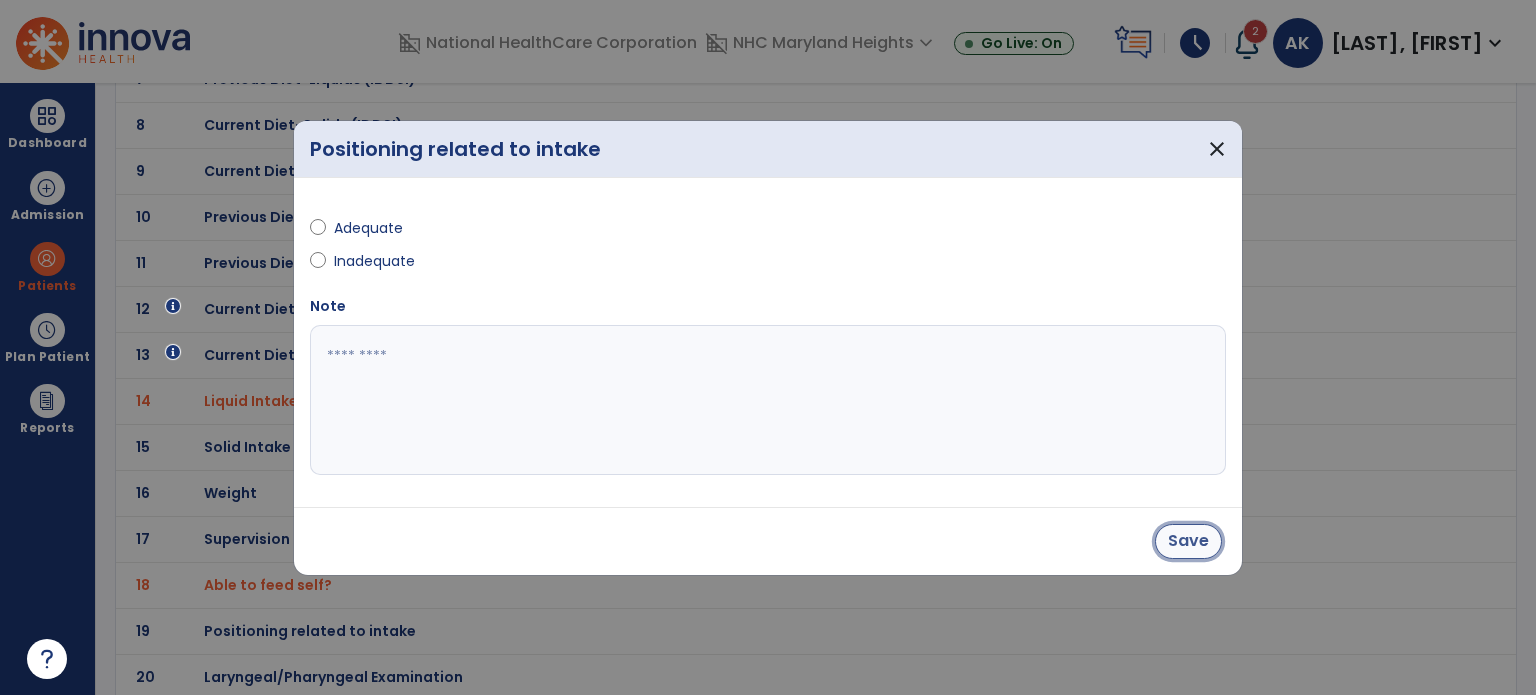 click on "Save" at bounding box center [1188, 541] 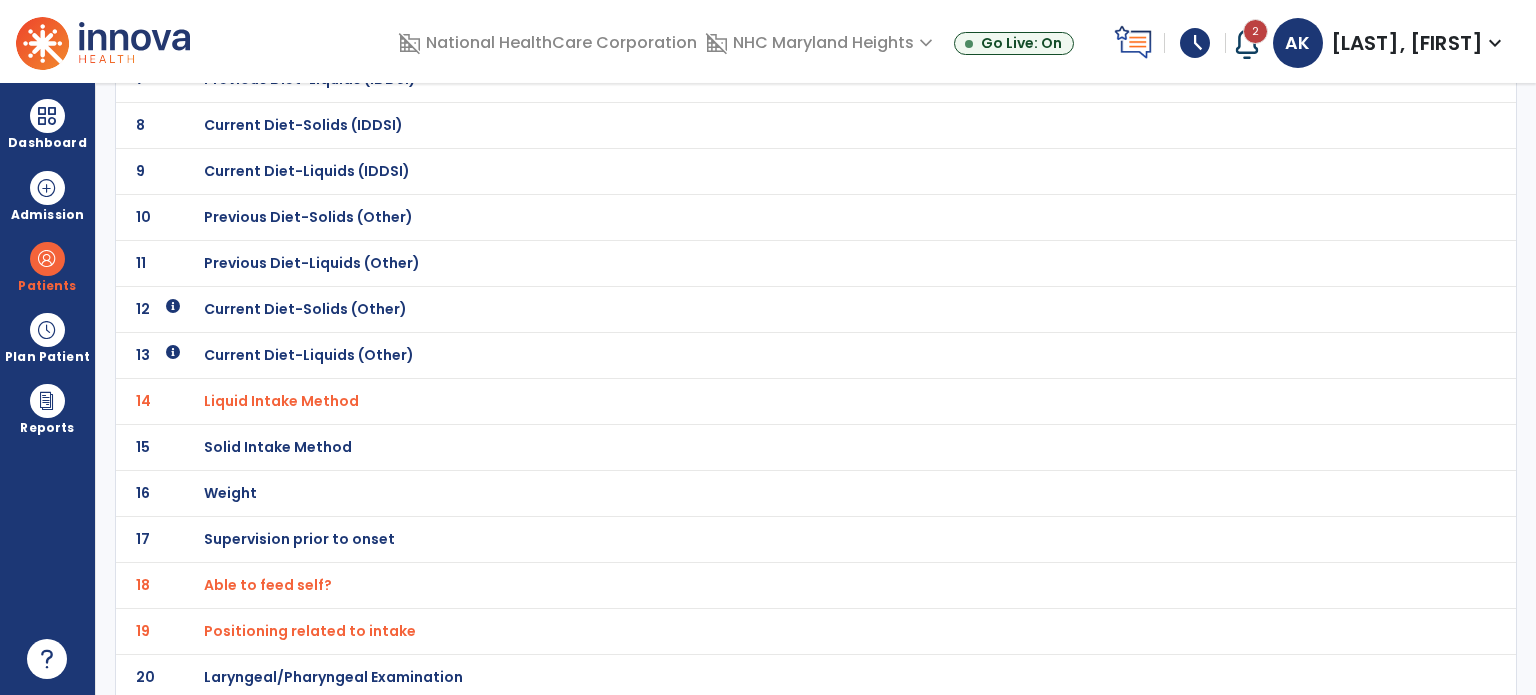 click on "20 Laryngeal/Pharyngeal Examination" 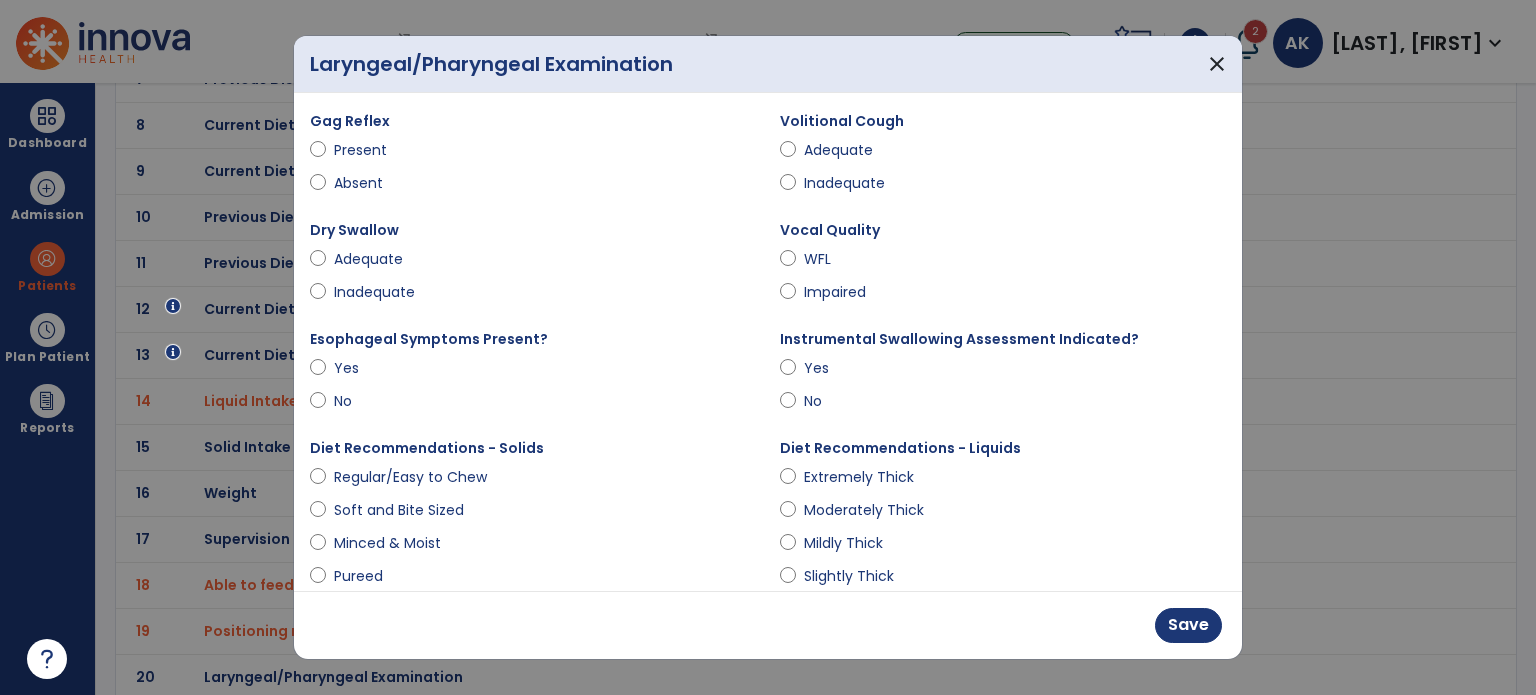 click on "Regular/Easy to Chew" at bounding box center (533, 481) 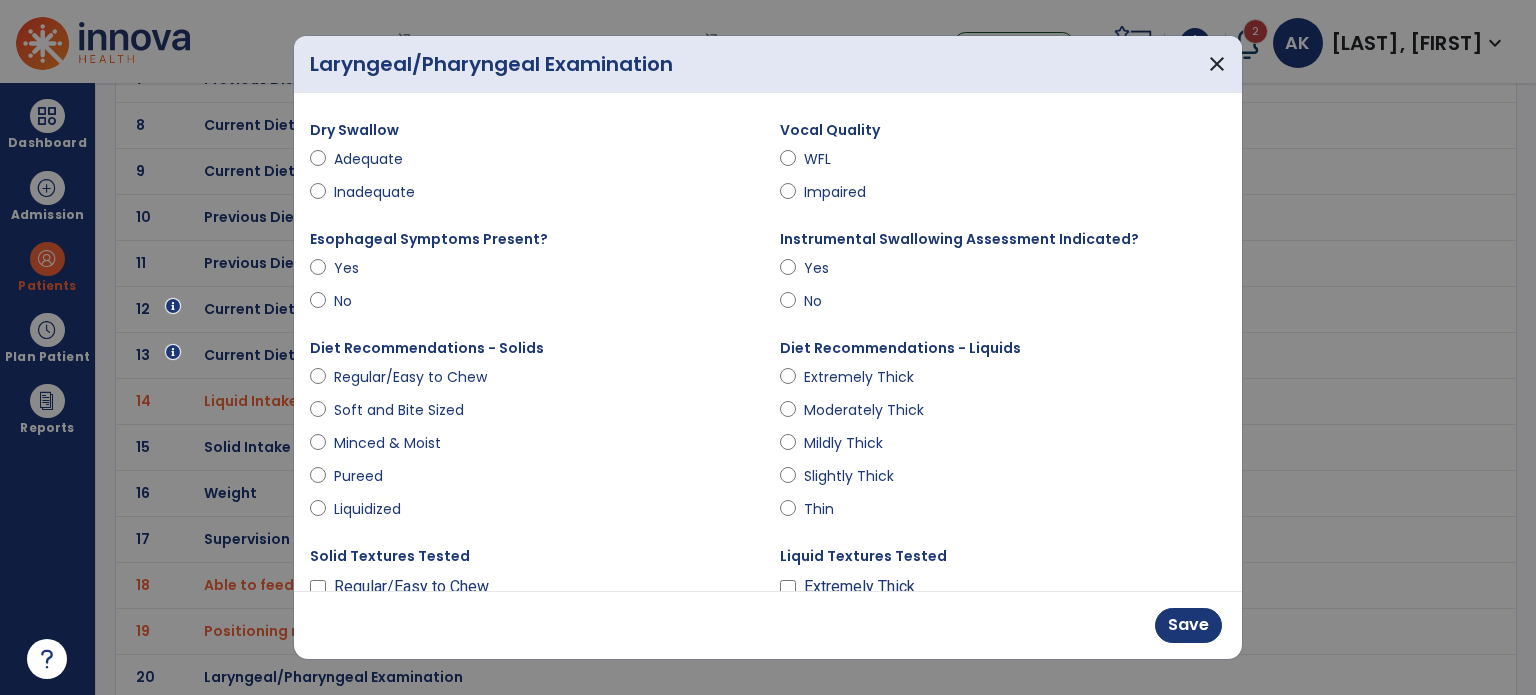 scroll, scrollTop: 109, scrollLeft: 0, axis: vertical 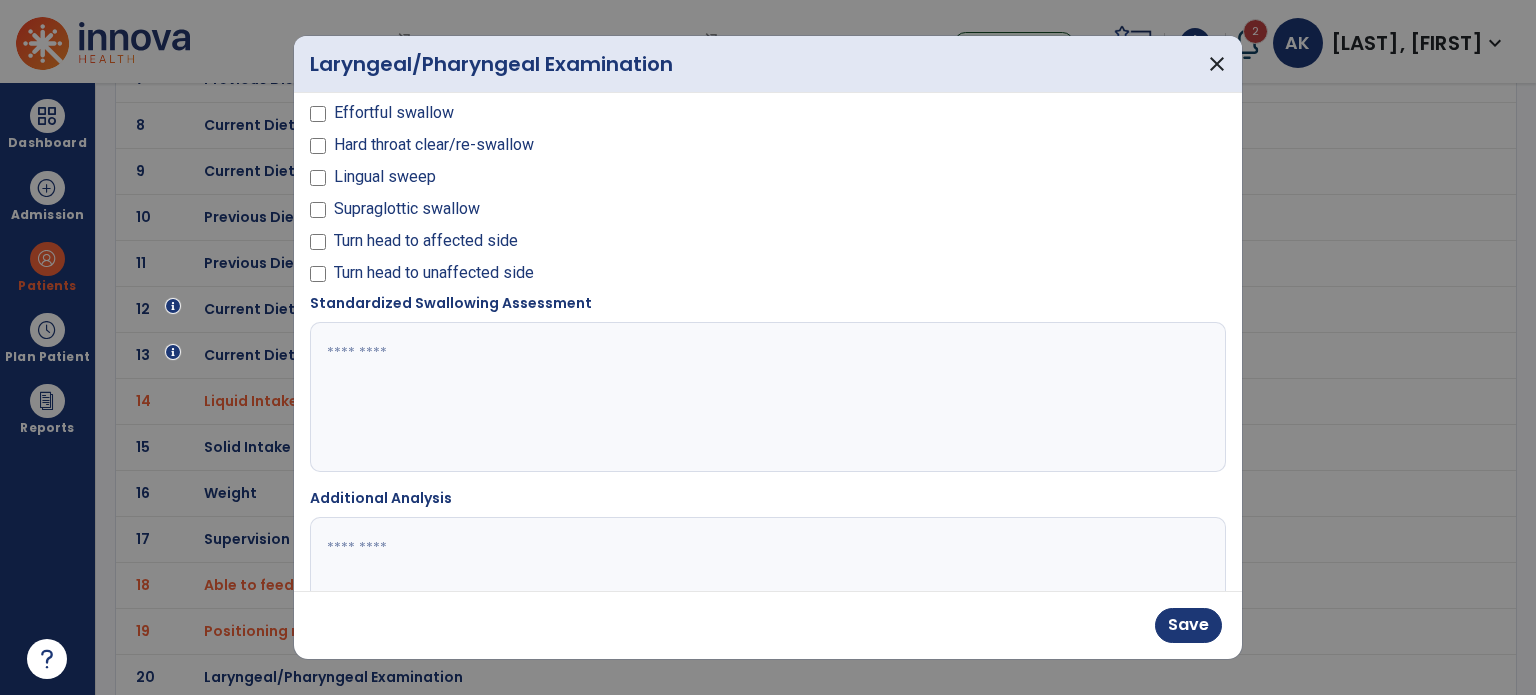 click at bounding box center (766, 592) 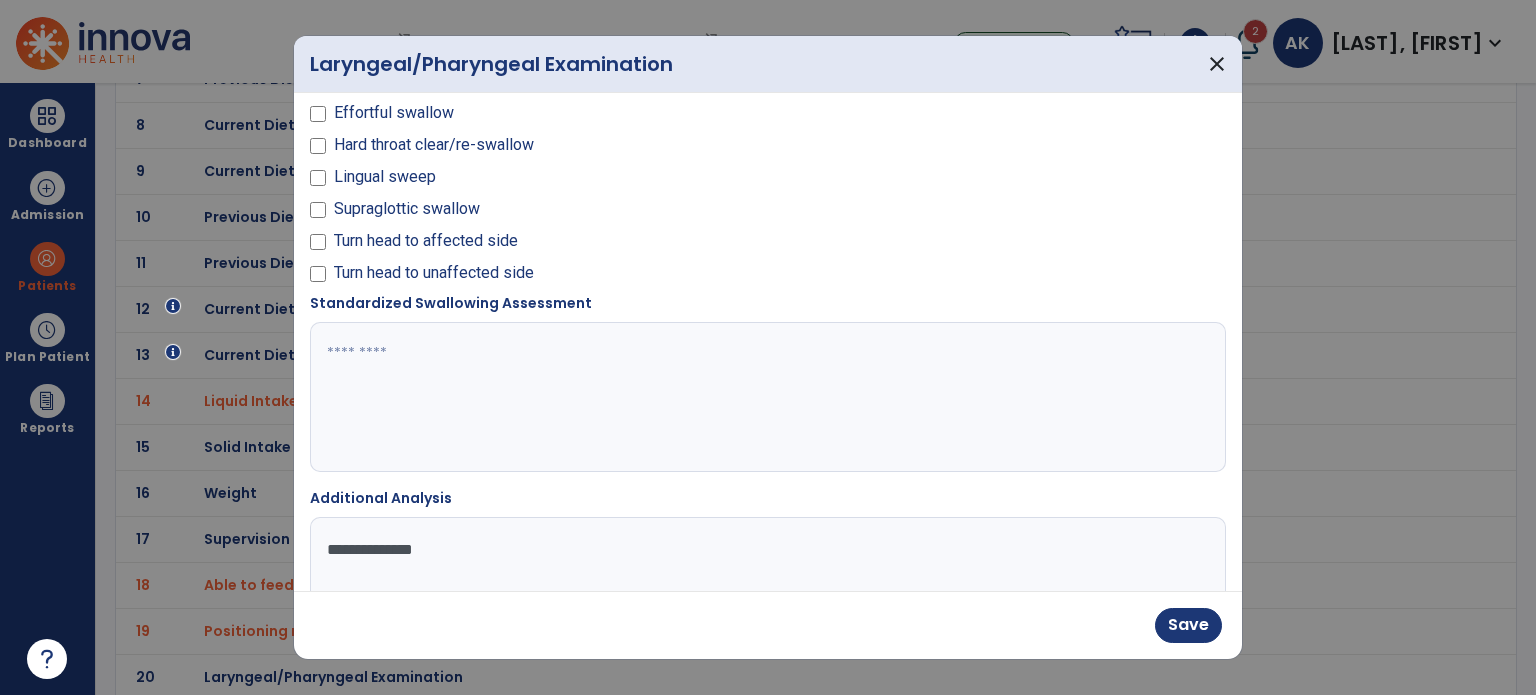 type on "**********" 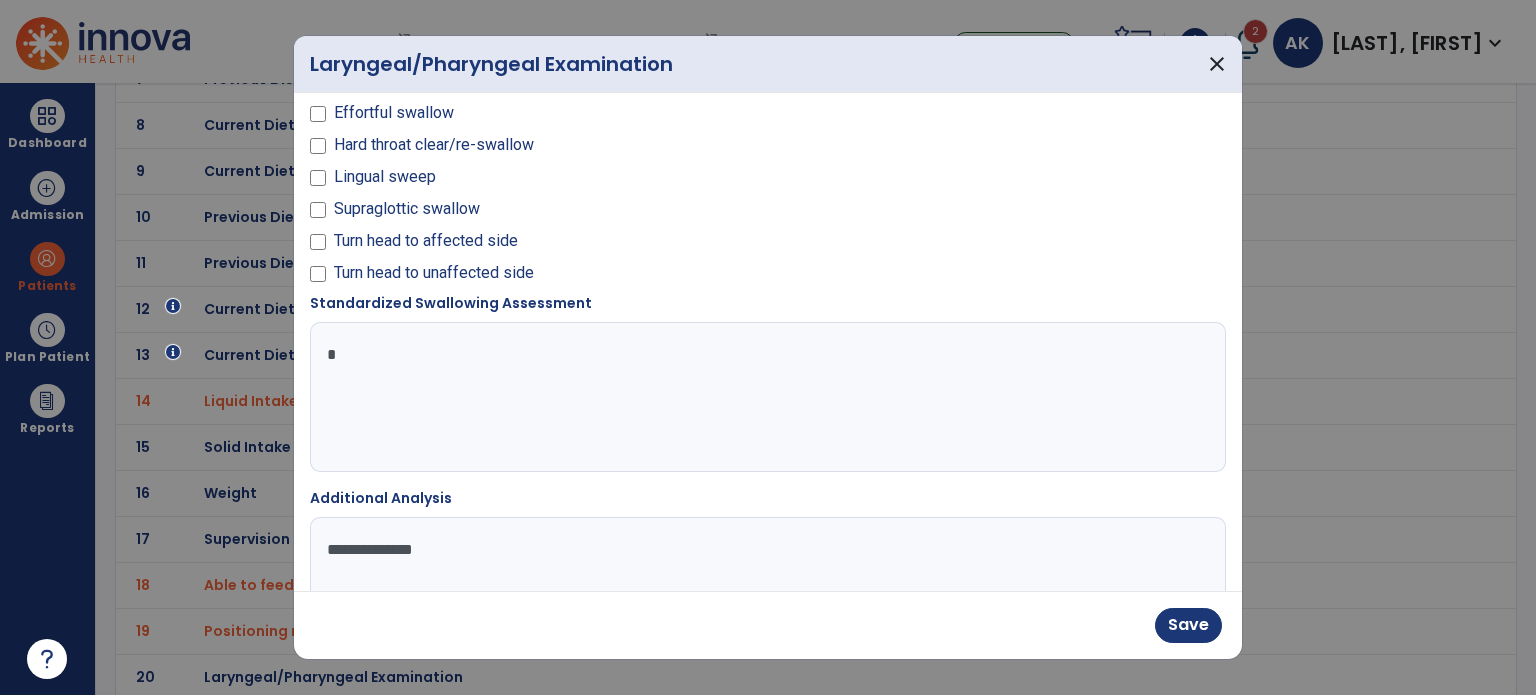 click at bounding box center [766, 397] 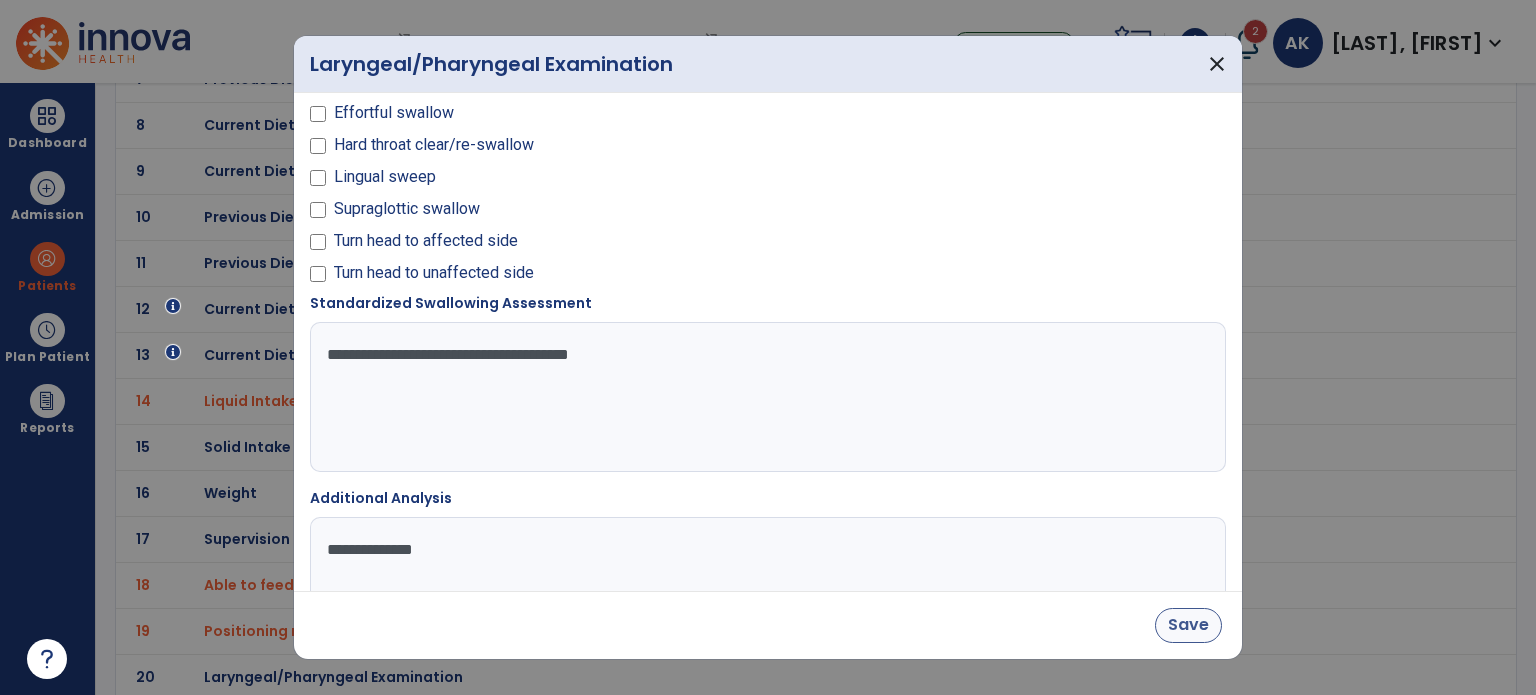 type on "**********" 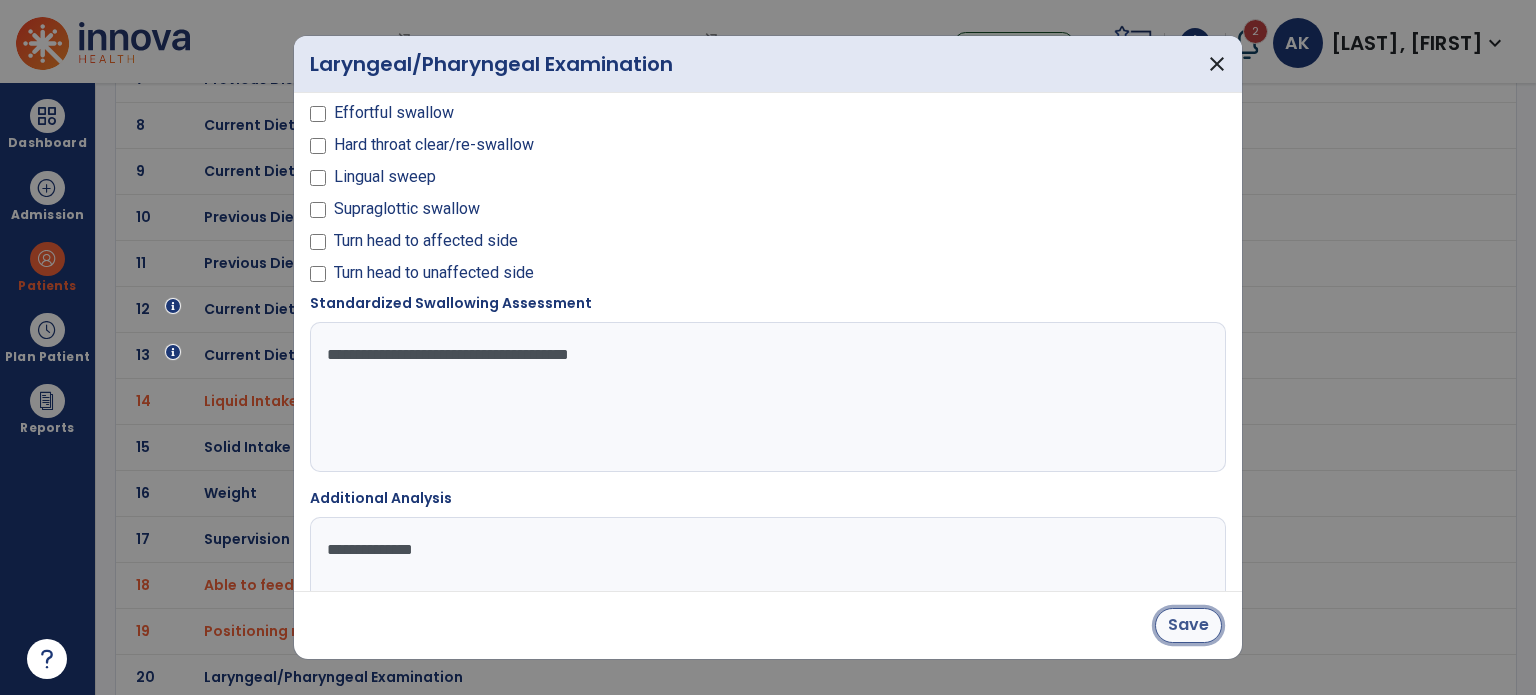 click on "Save" at bounding box center [1188, 625] 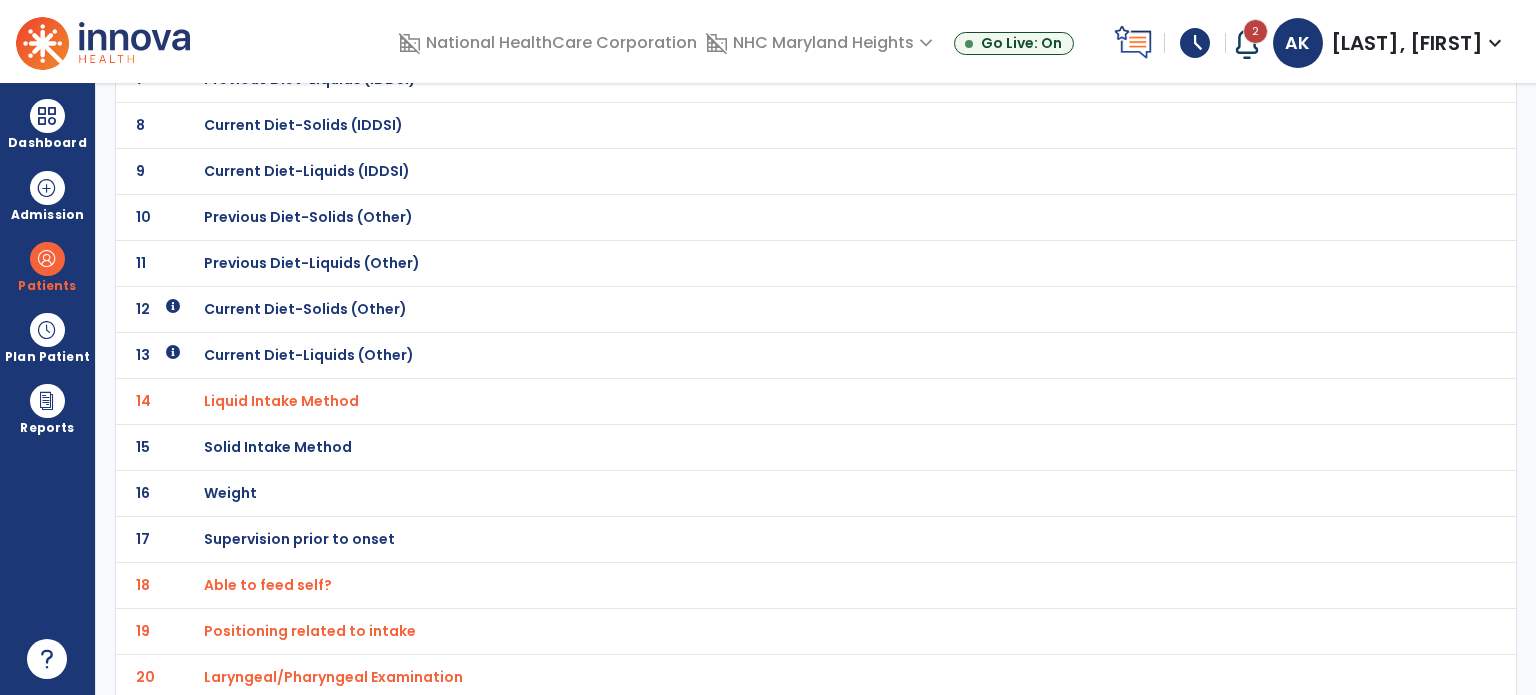 scroll, scrollTop: 0, scrollLeft: 0, axis: both 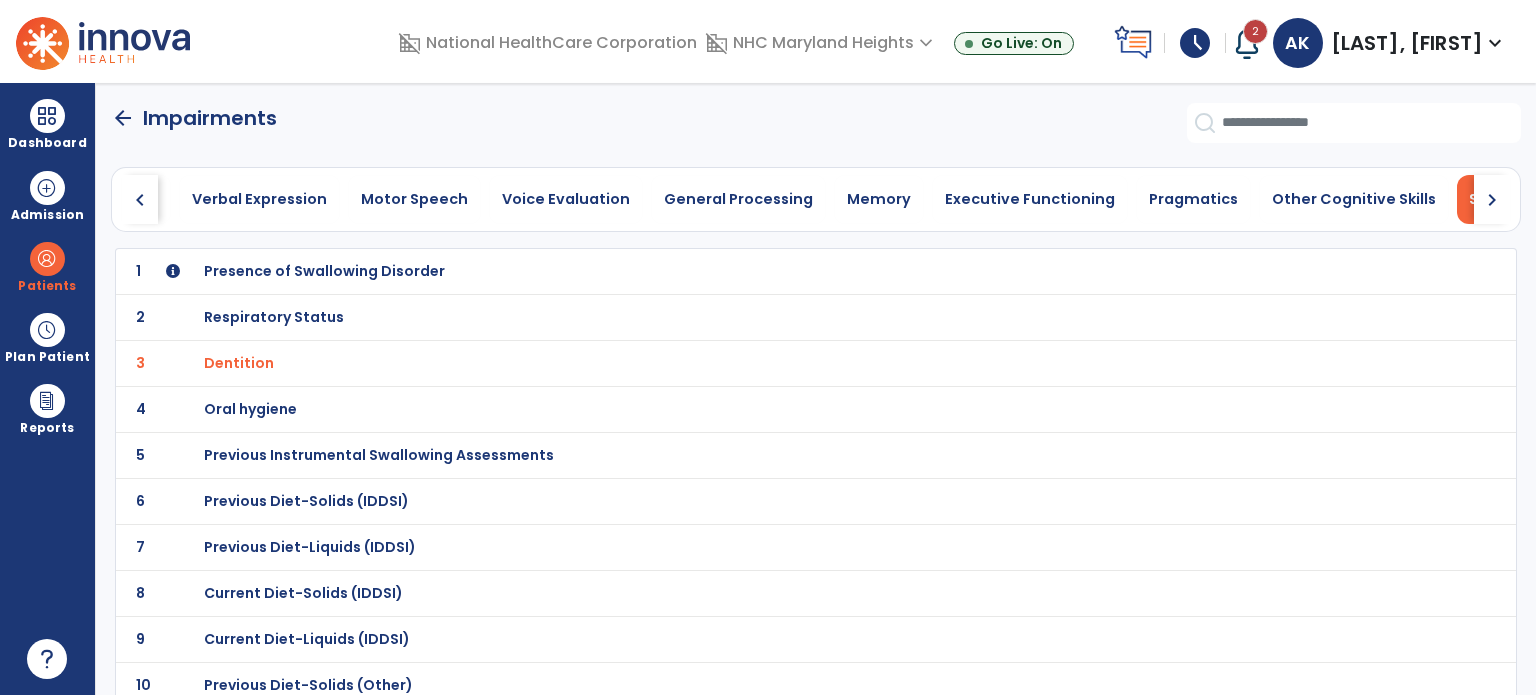 click on "arrow_back" 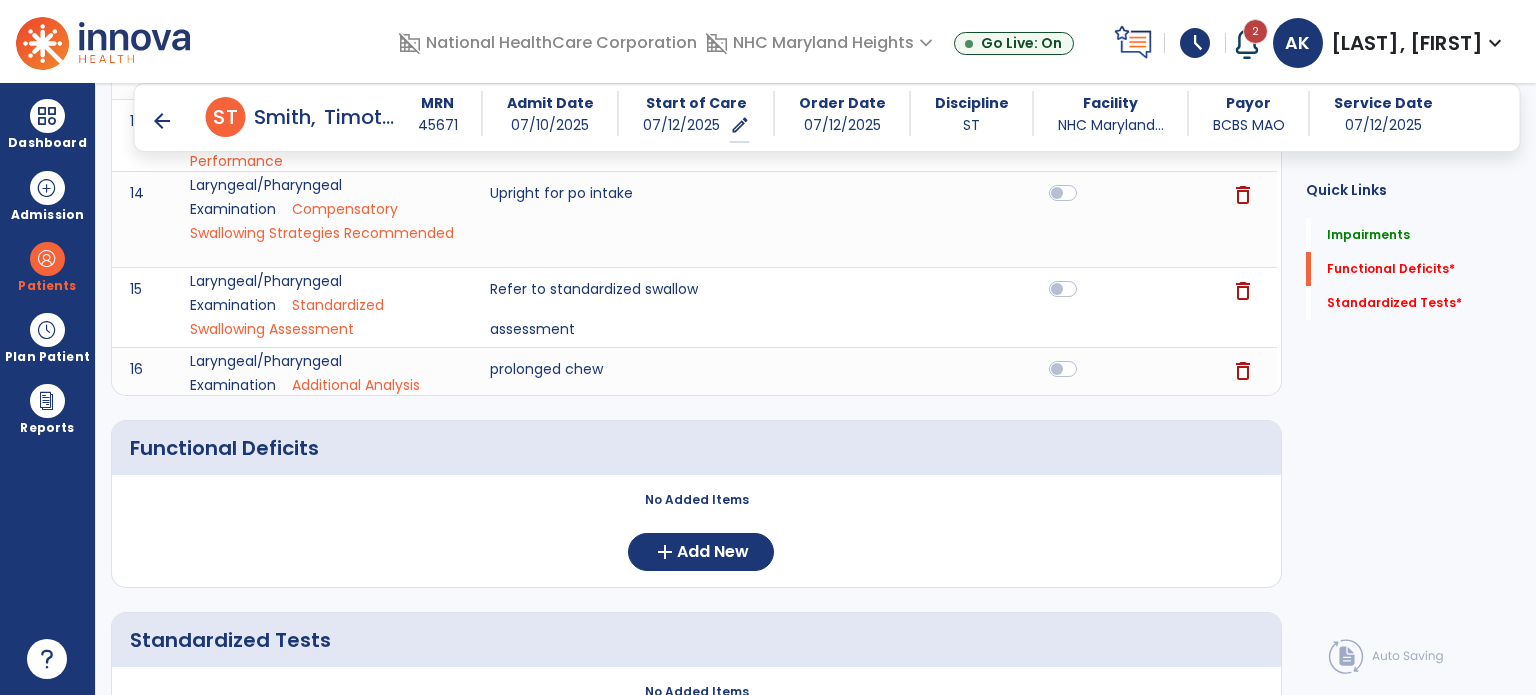 scroll, scrollTop: 1084, scrollLeft: 0, axis: vertical 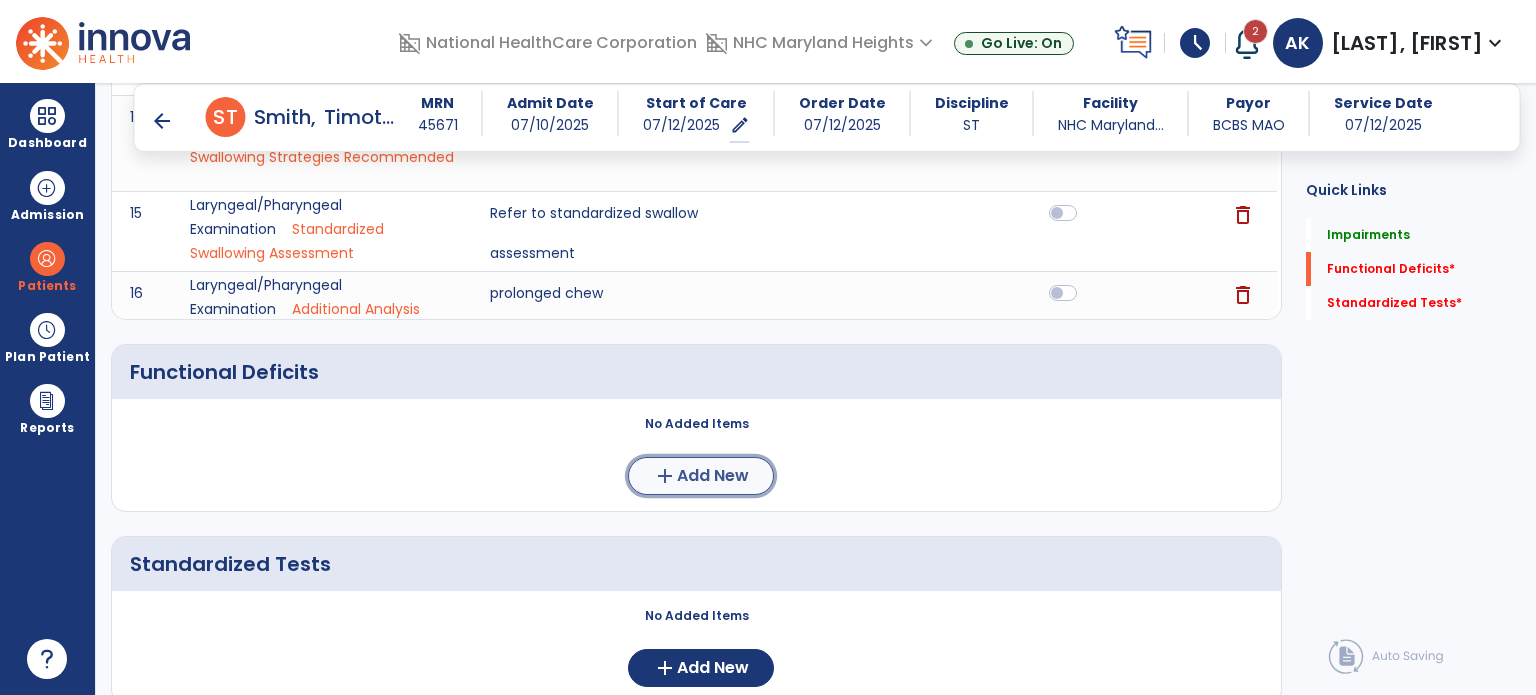 click on "Add New" 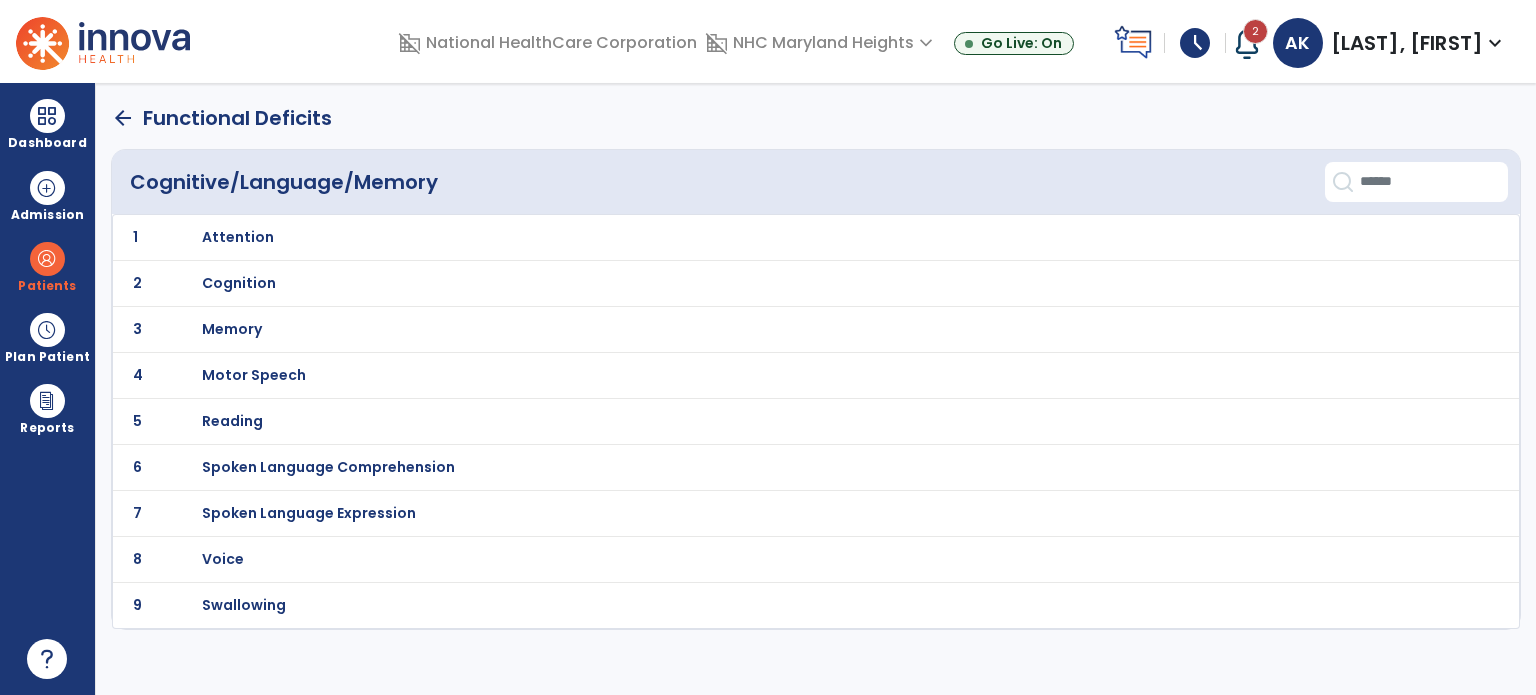 scroll, scrollTop: 0, scrollLeft: 0, axis: both 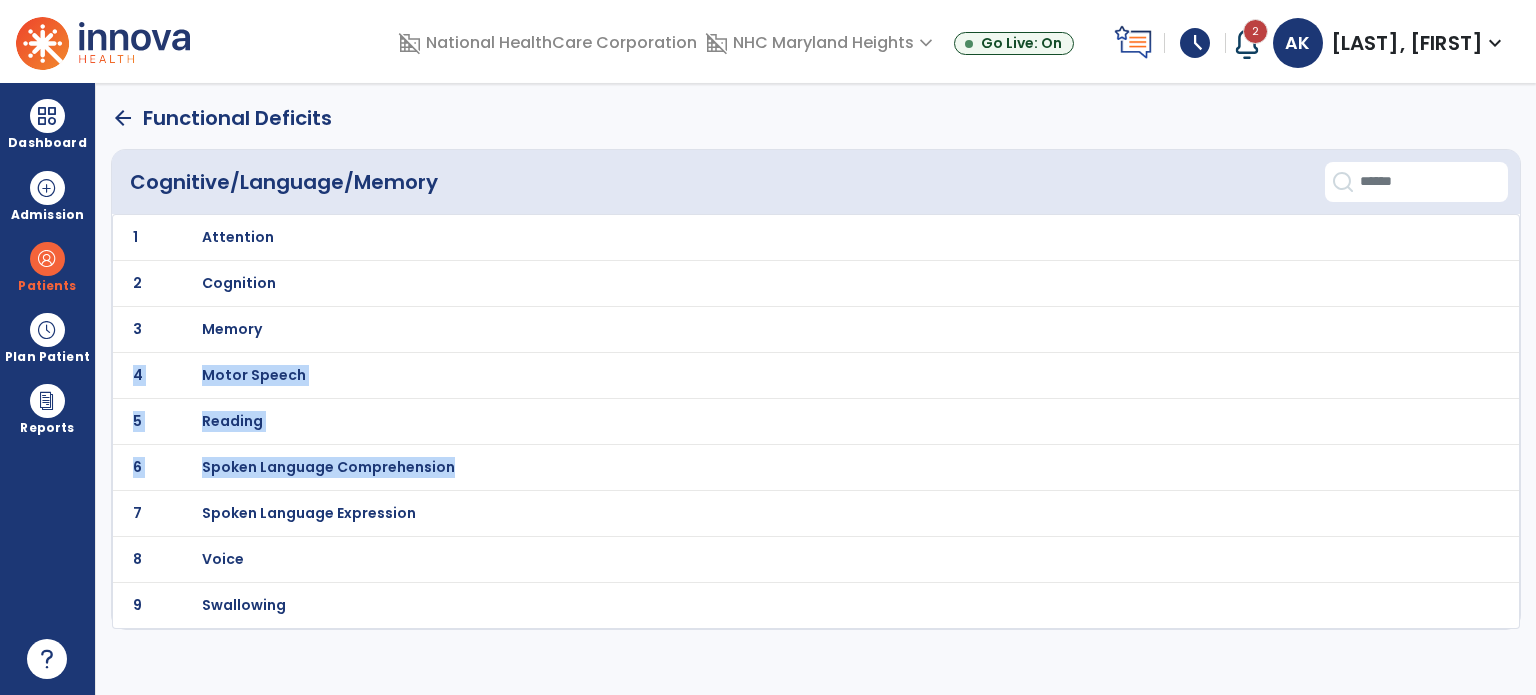 drag, startPoint x: 1535, startPoint y: 311, endPoint x: 1535, endPoint y: 447, distance: 136 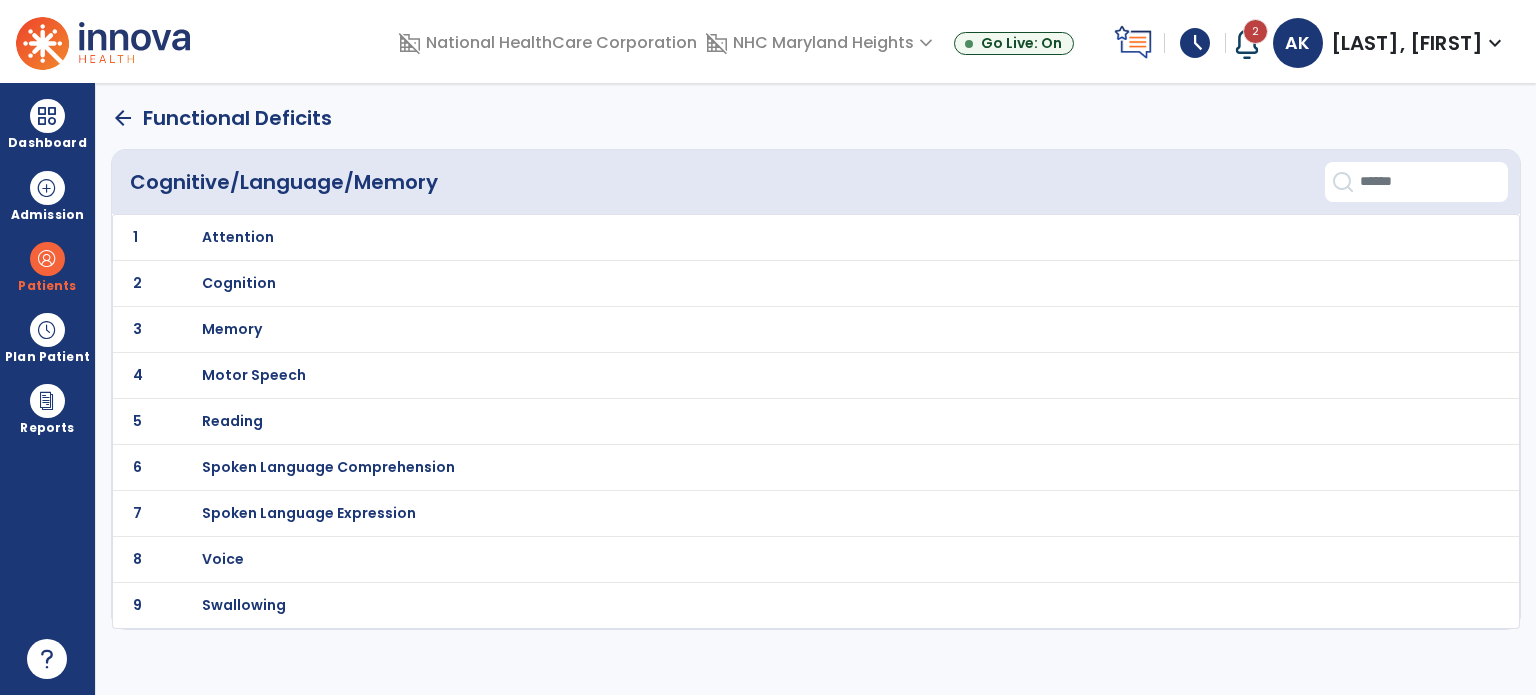 click on "Swallowing" at bounding box center [238, 237] 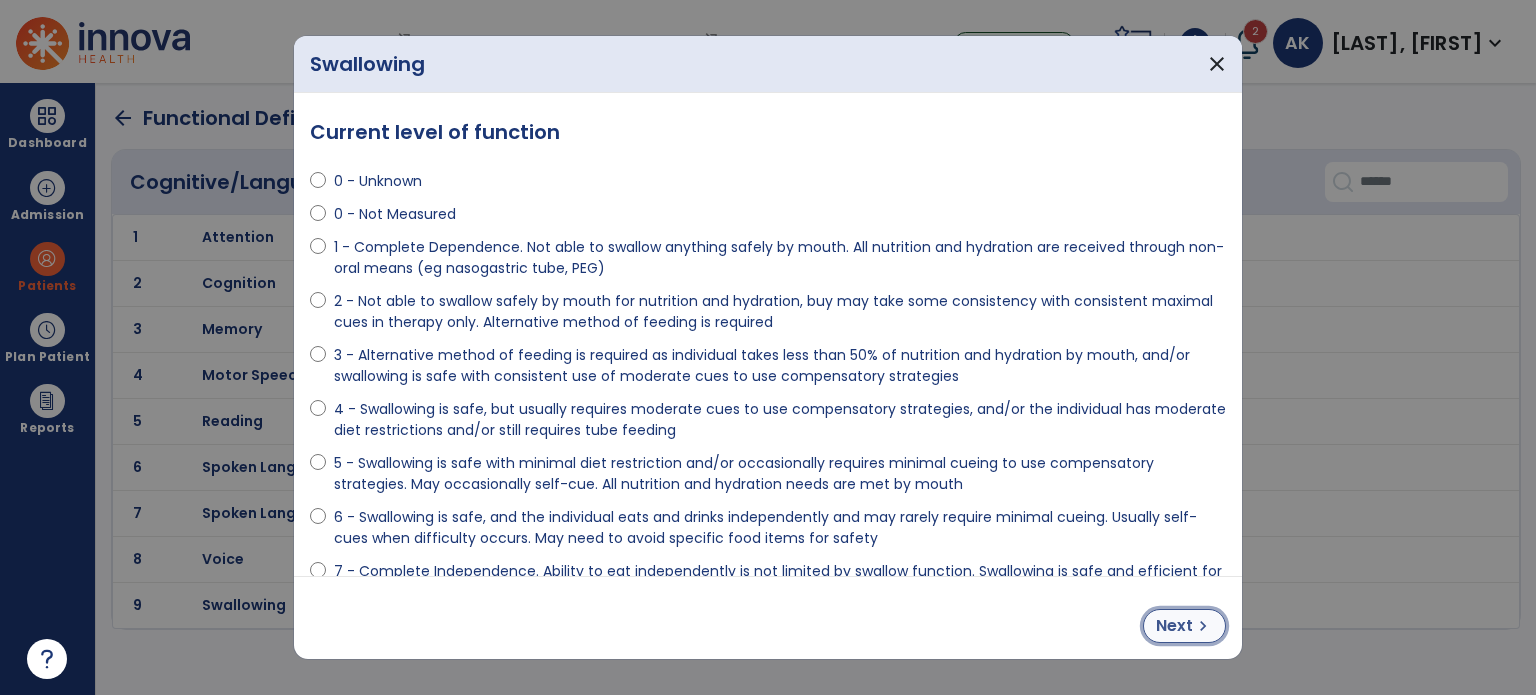 click on "Next" at bounding box center (1174, 626) 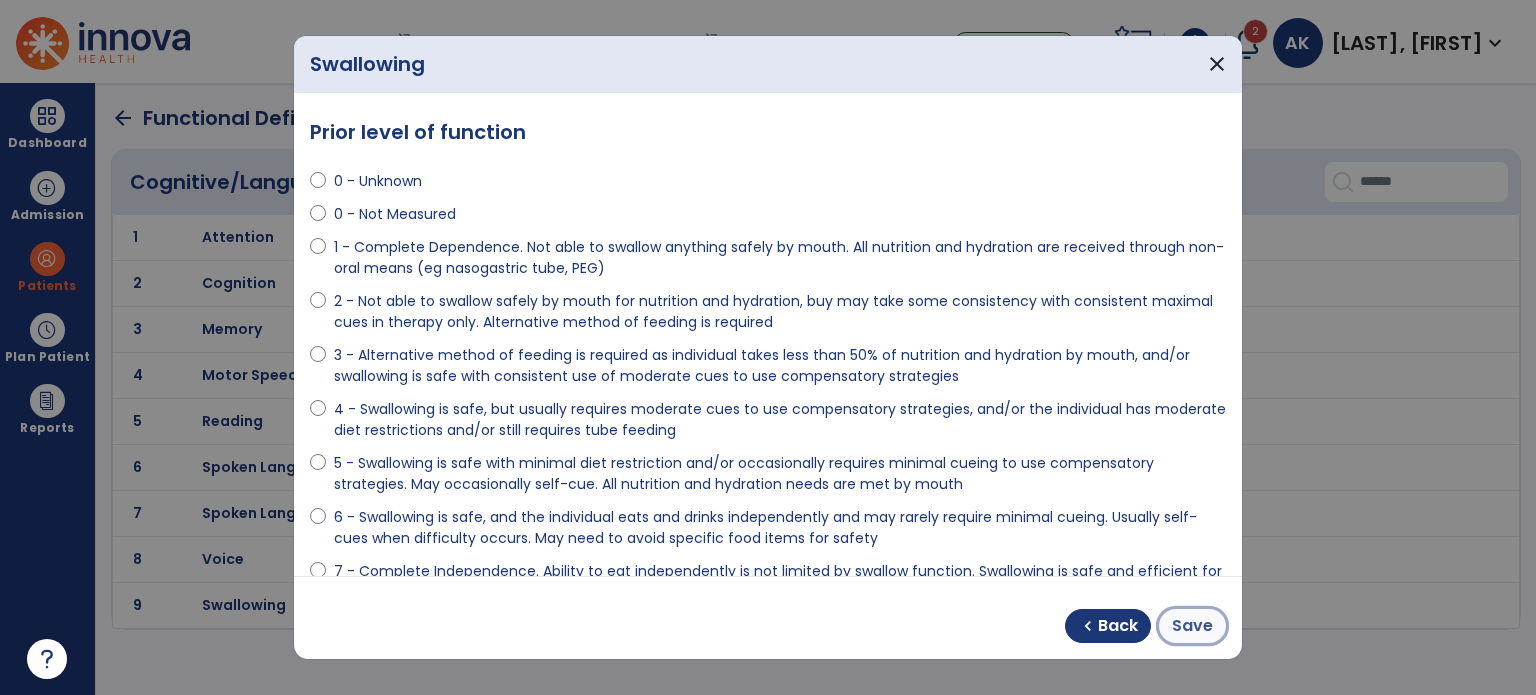 click on "Save" at bounding box center [1192, 626] 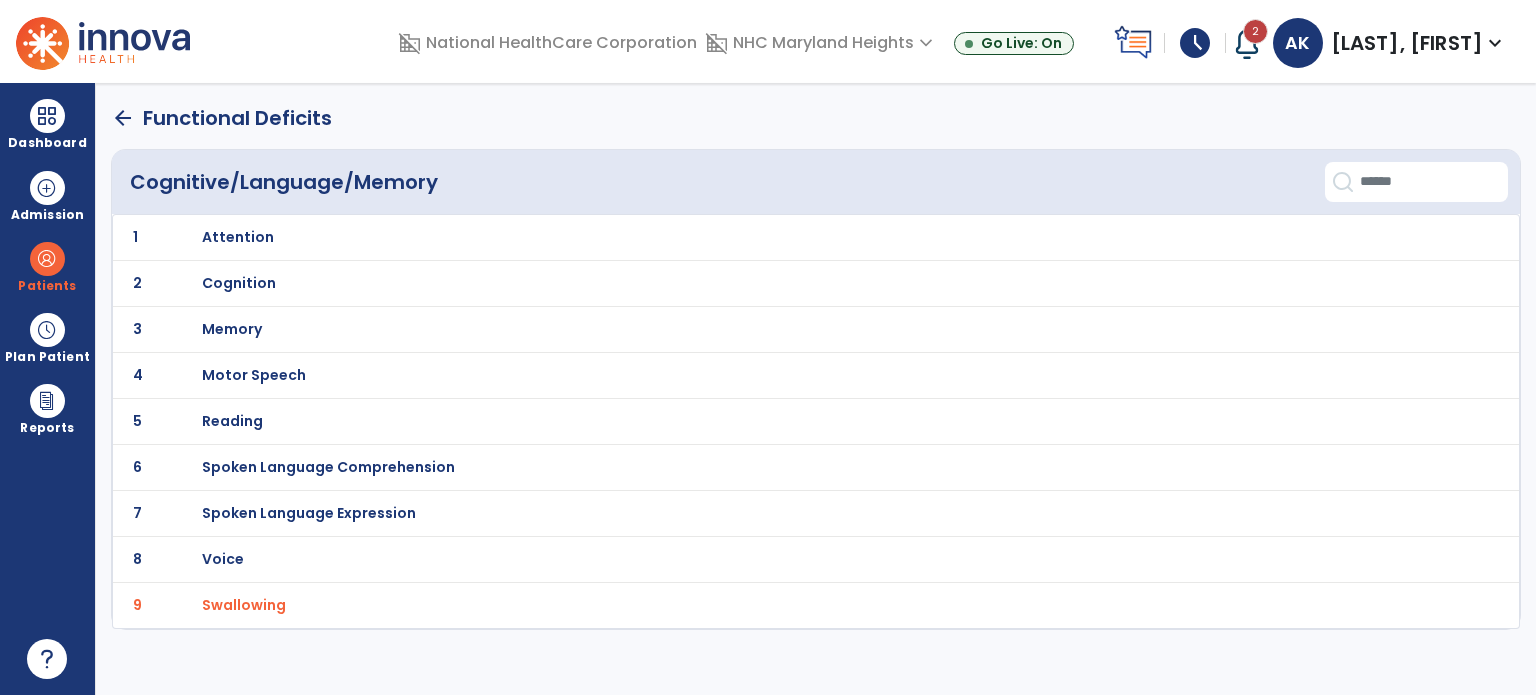 click on "arrow_back" 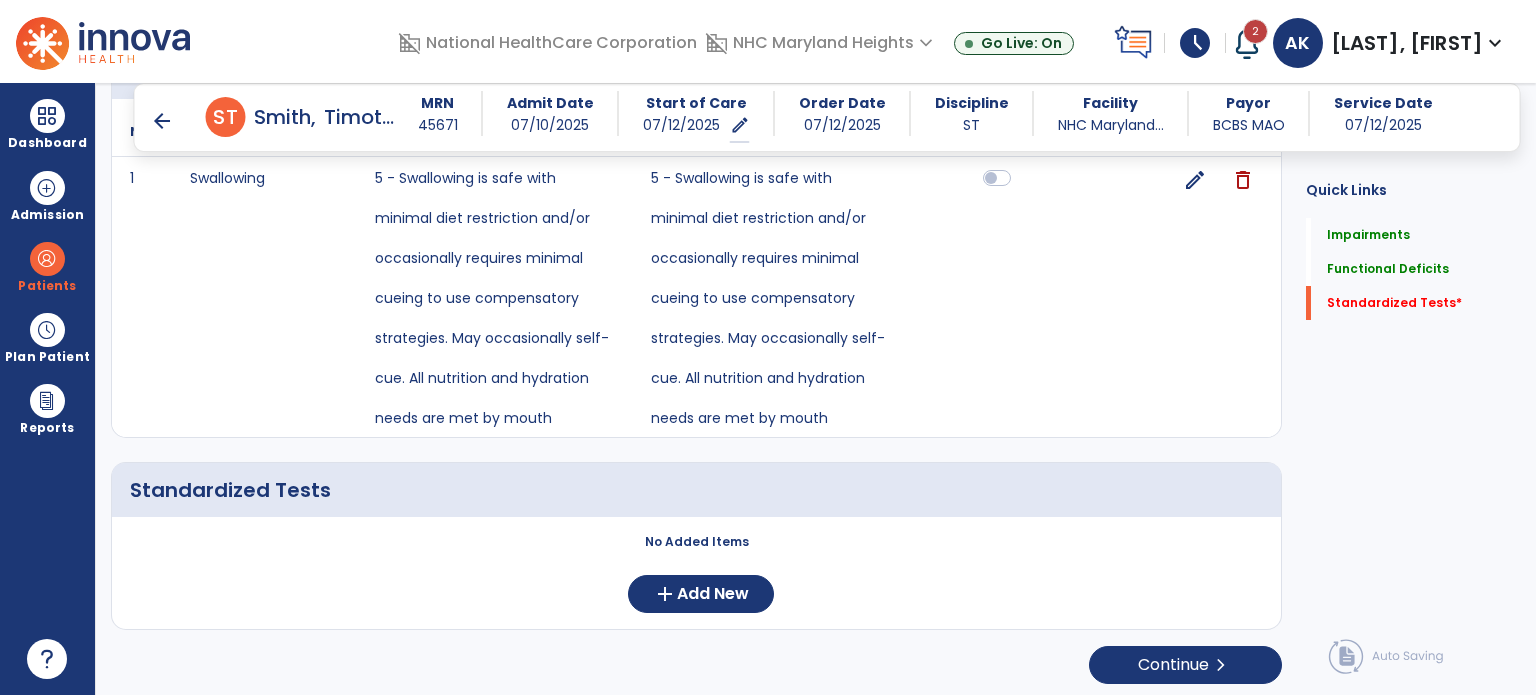 scroll, scrollTop: 1388, scrollLeft: 0, axis: vertical 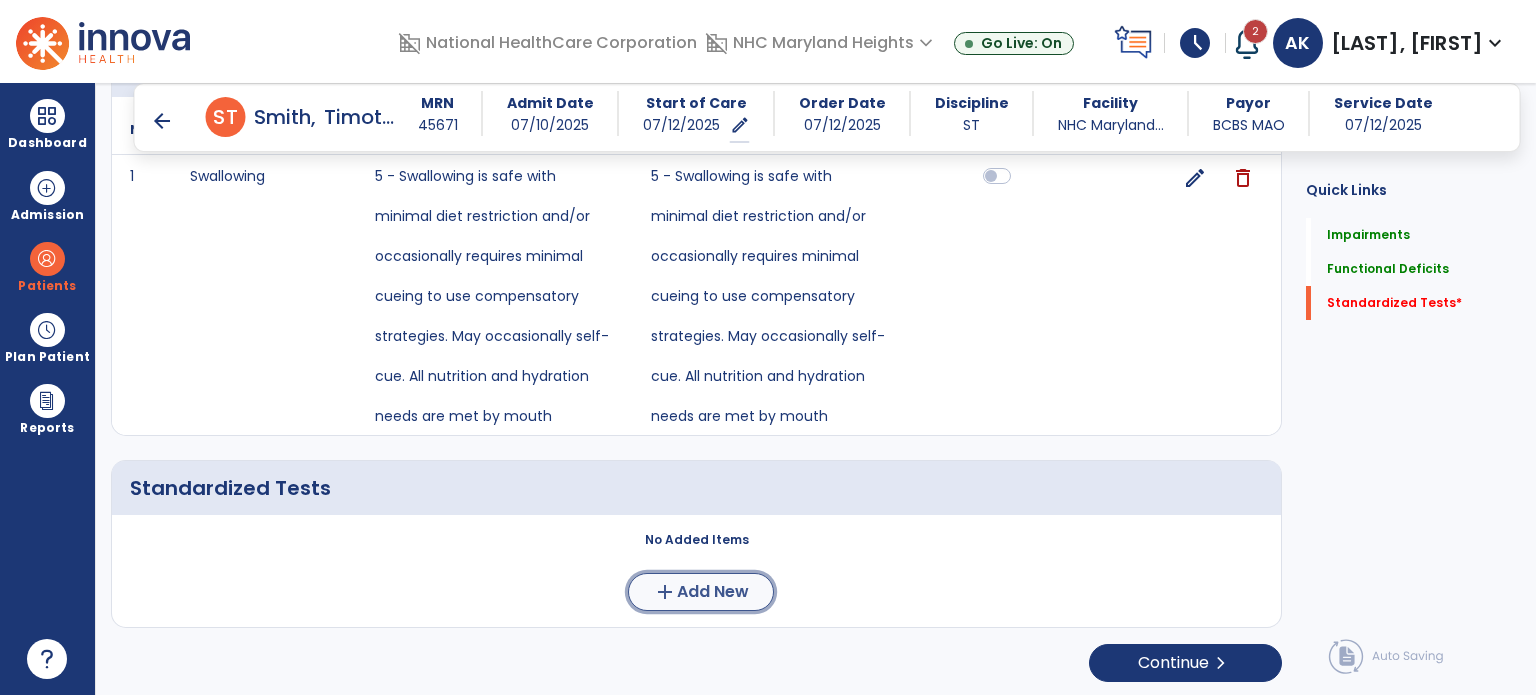 click on "Add New" 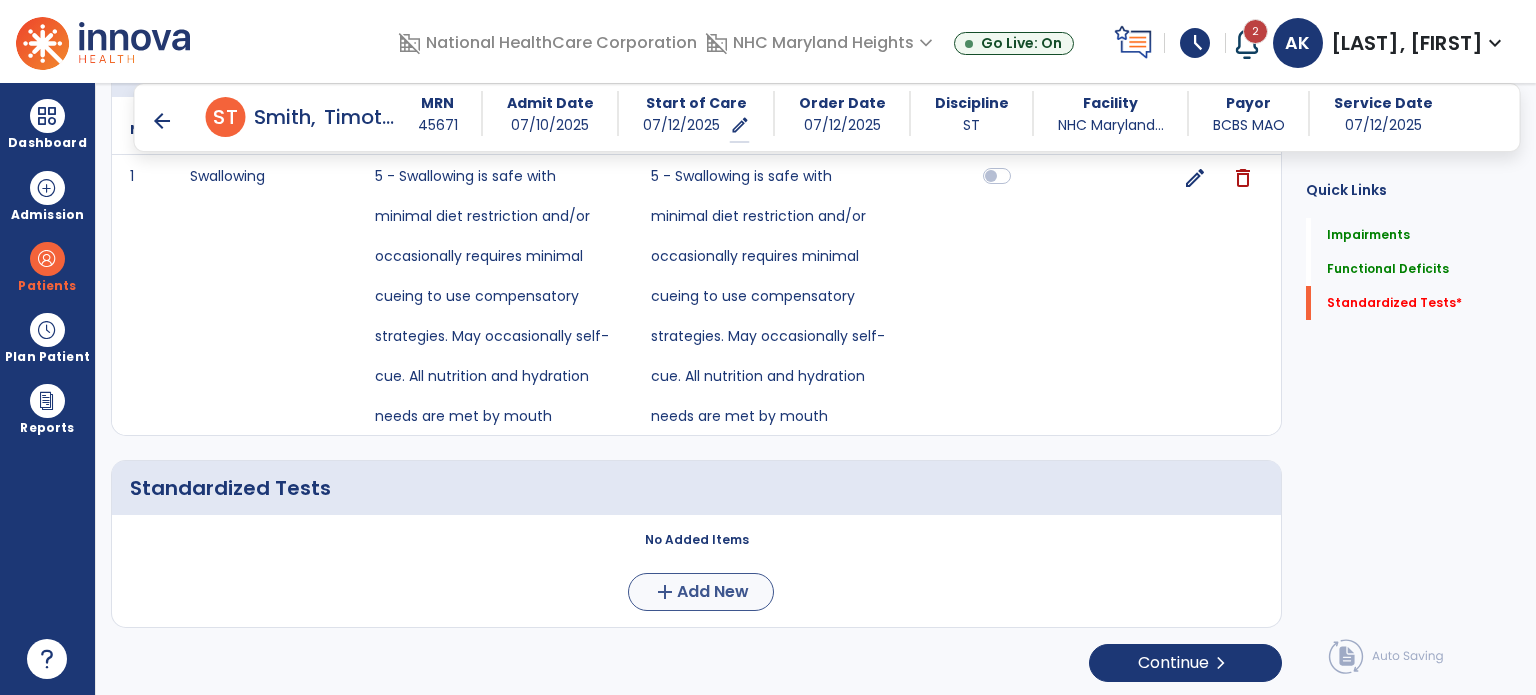 scroll, scrollTop: 0, scrollLeft: 0, axis: both 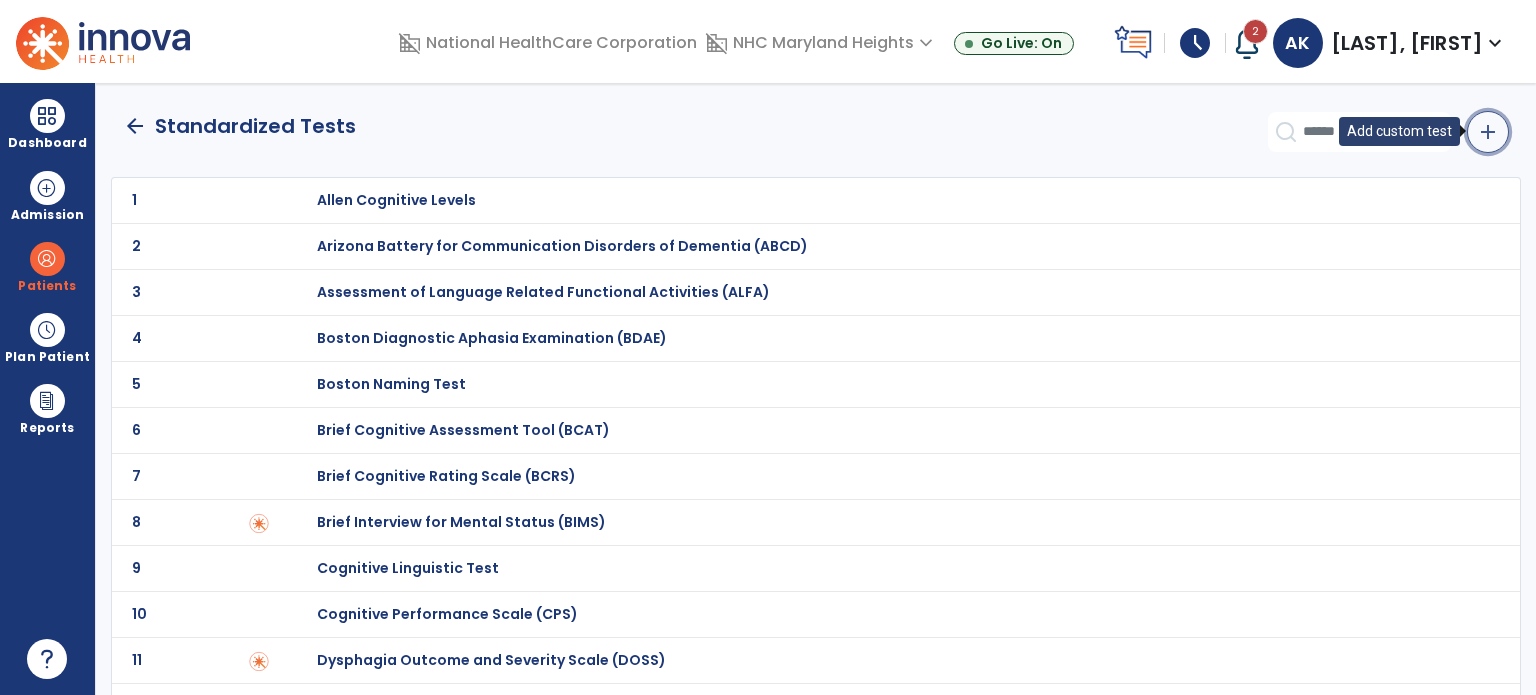 click on "add" 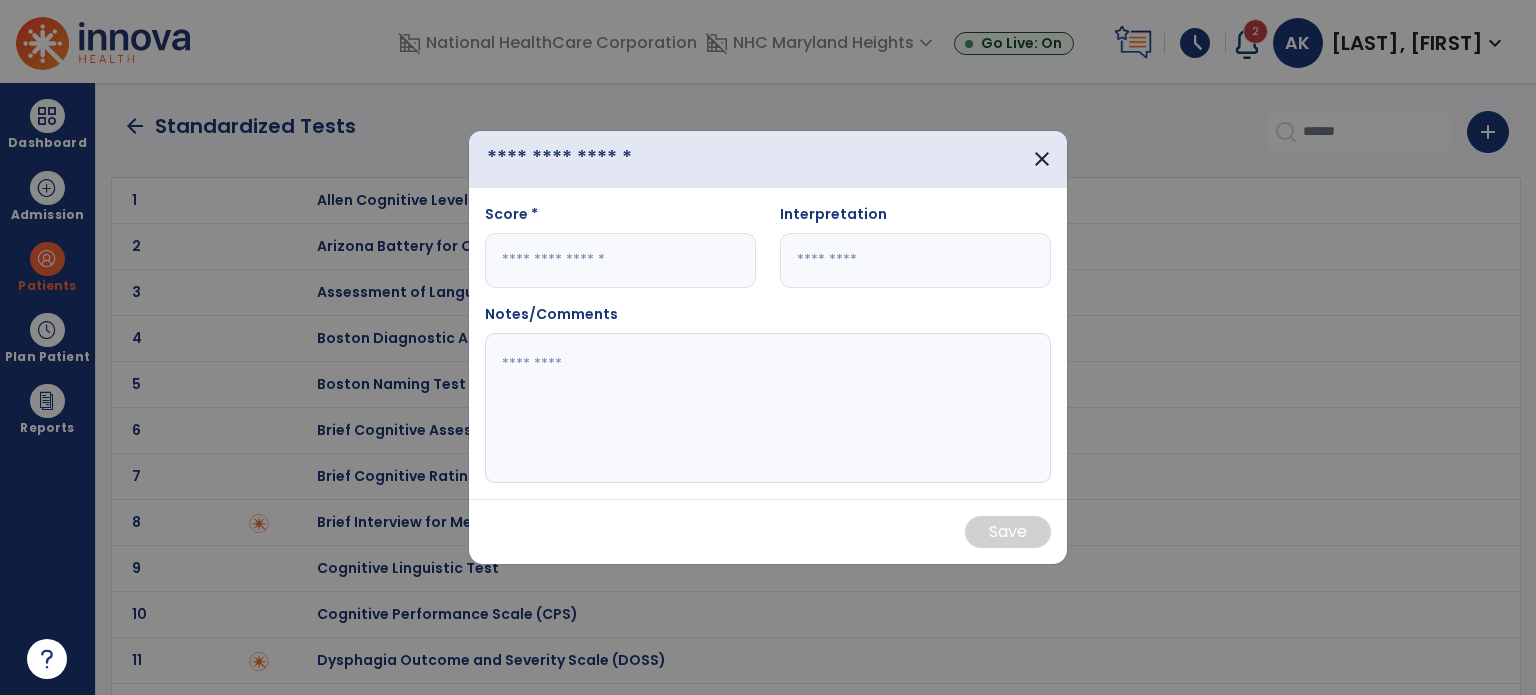 click at bounding box center [600, 159] 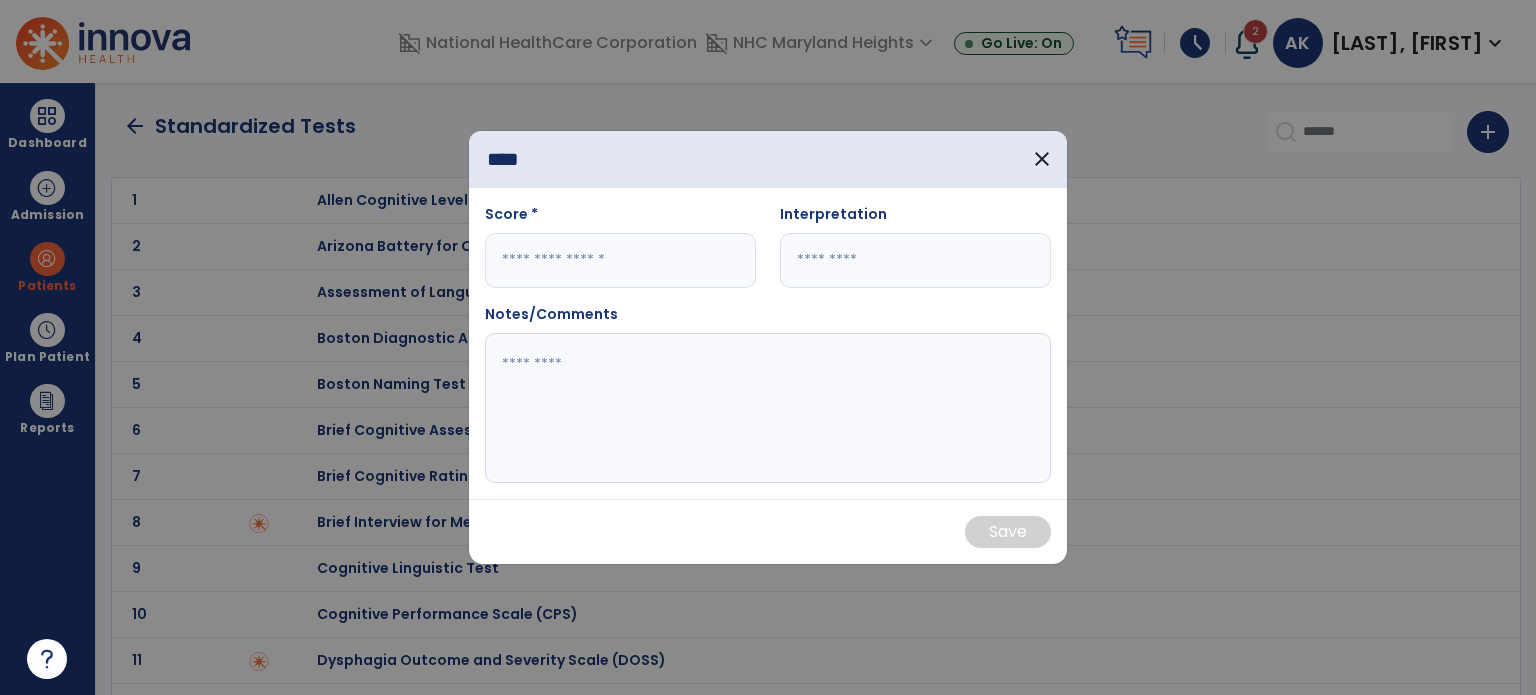 type on "****" 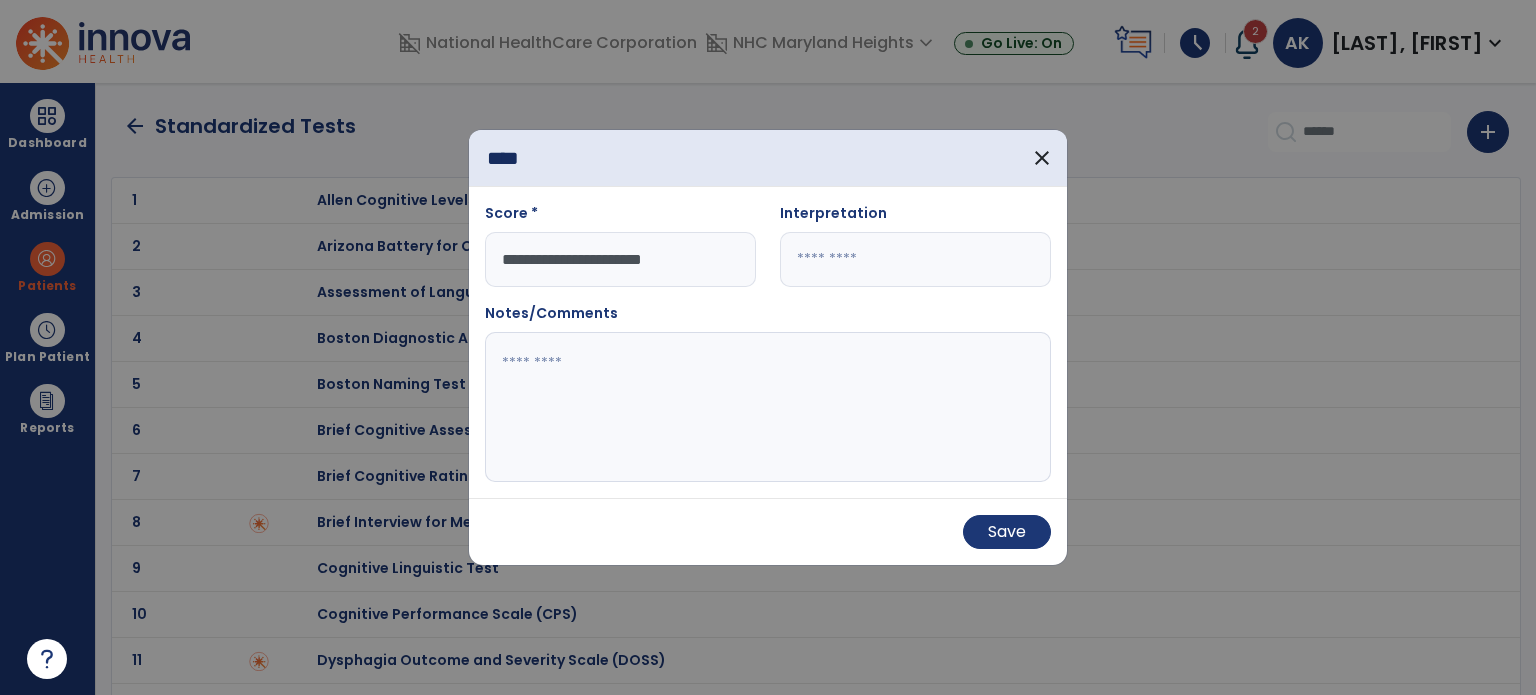type on "**********" 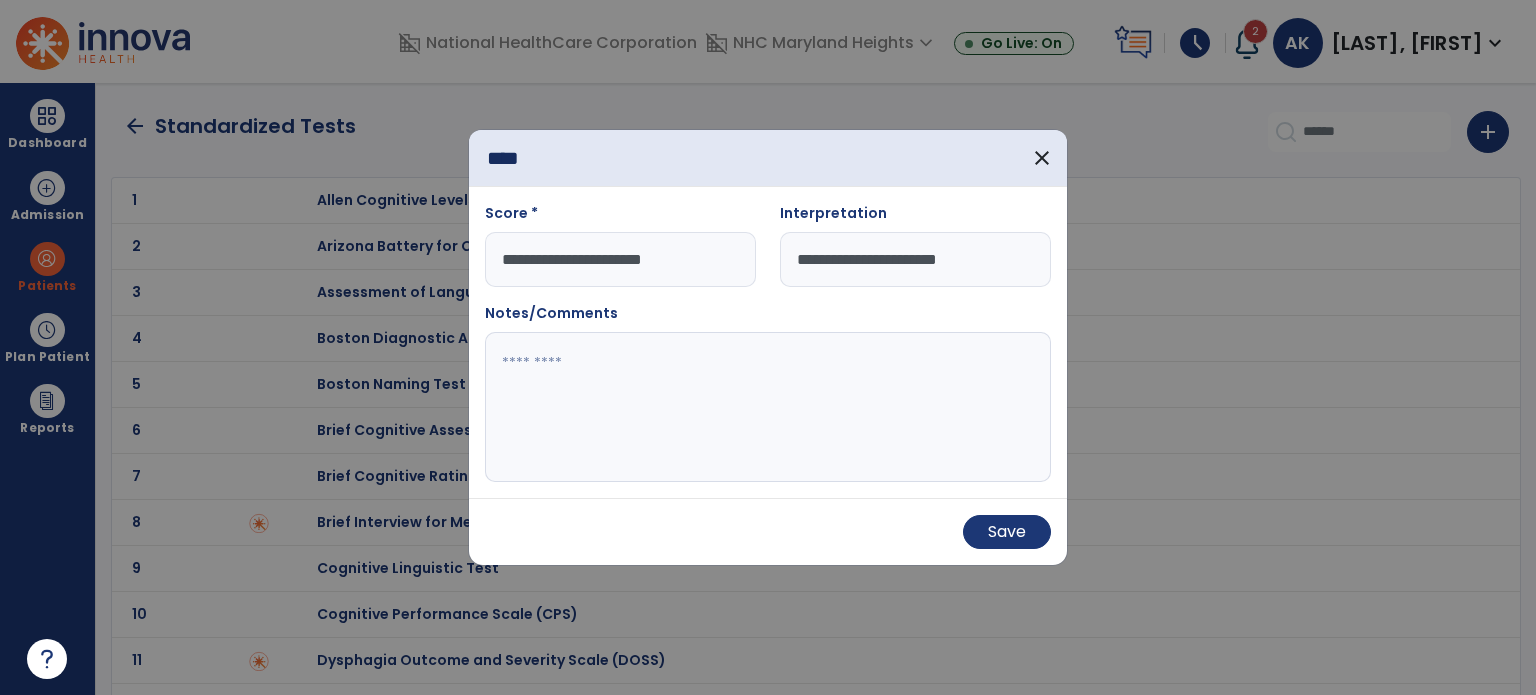 type on "**********" 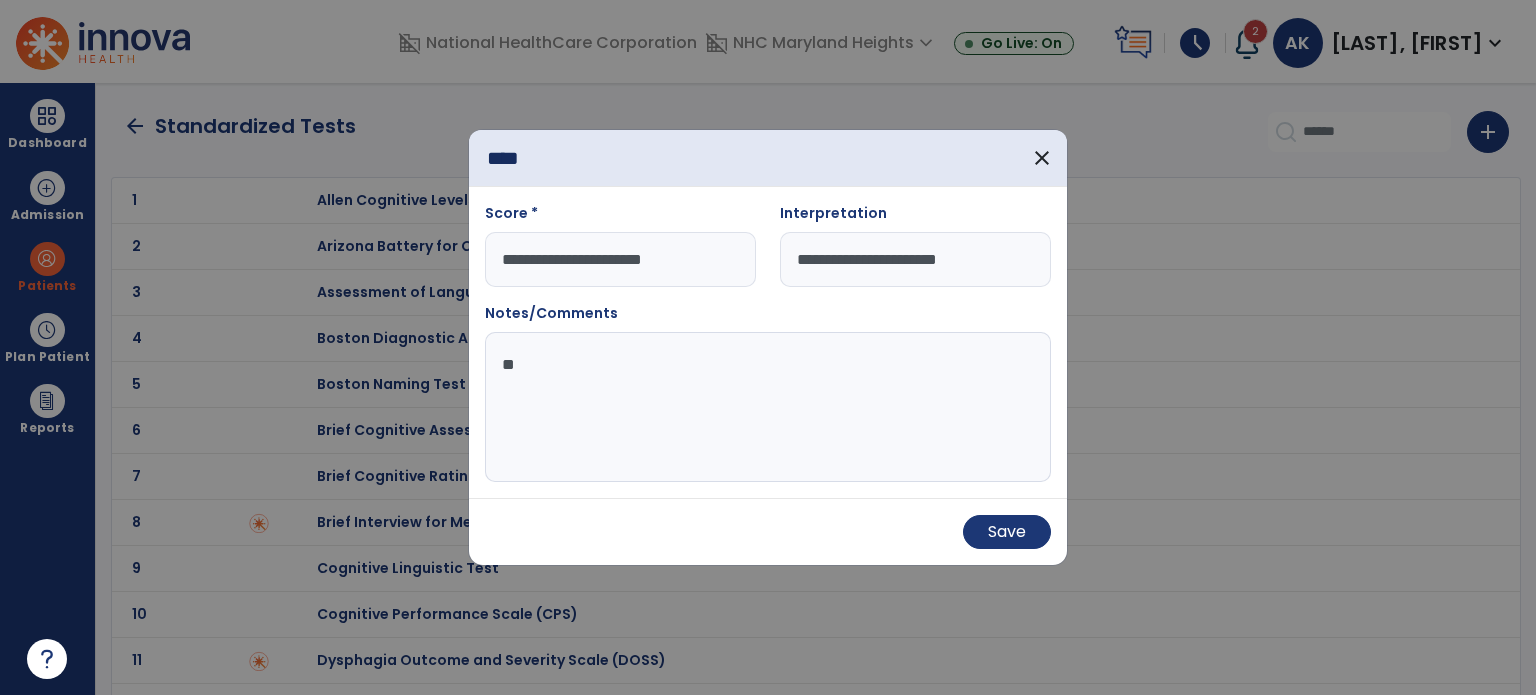 type on "*" 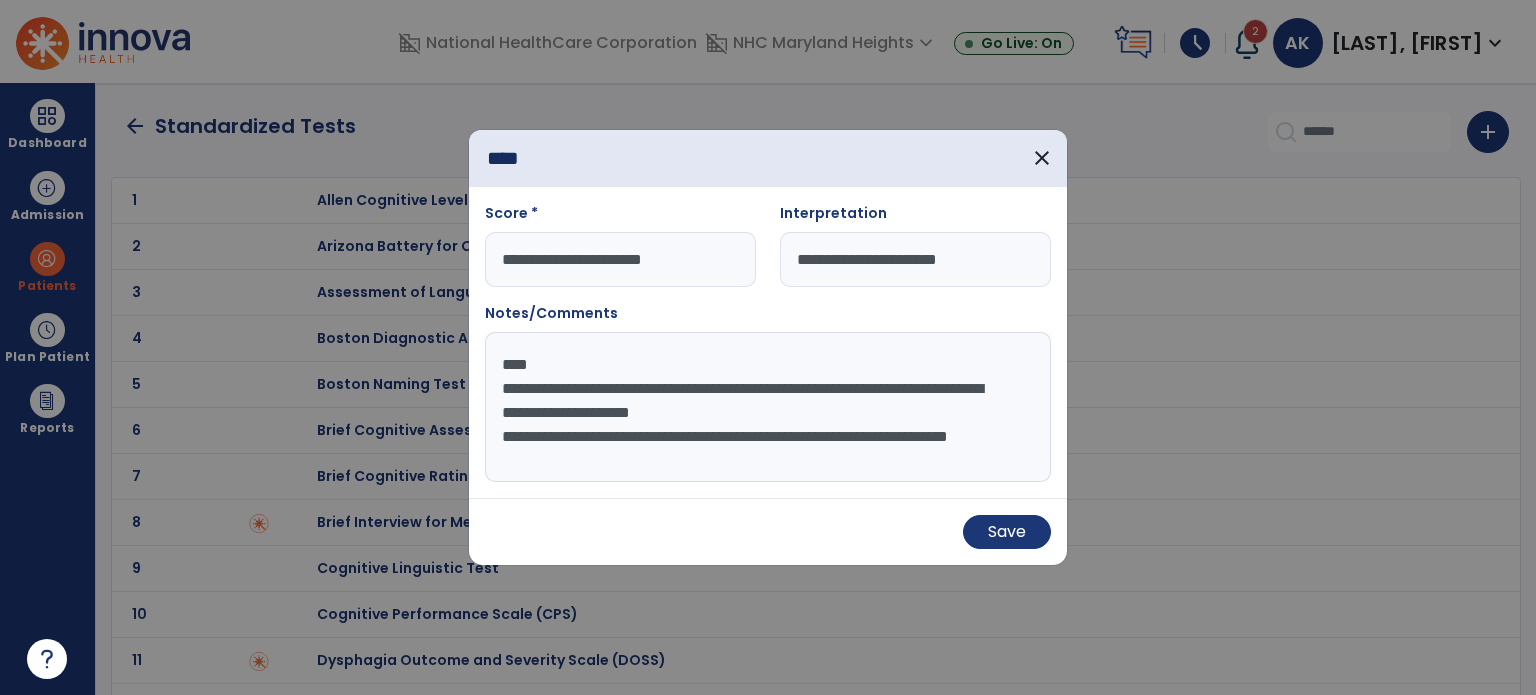 scroll, scrollTop: 15, scrollLeft: 0, axis: vertical 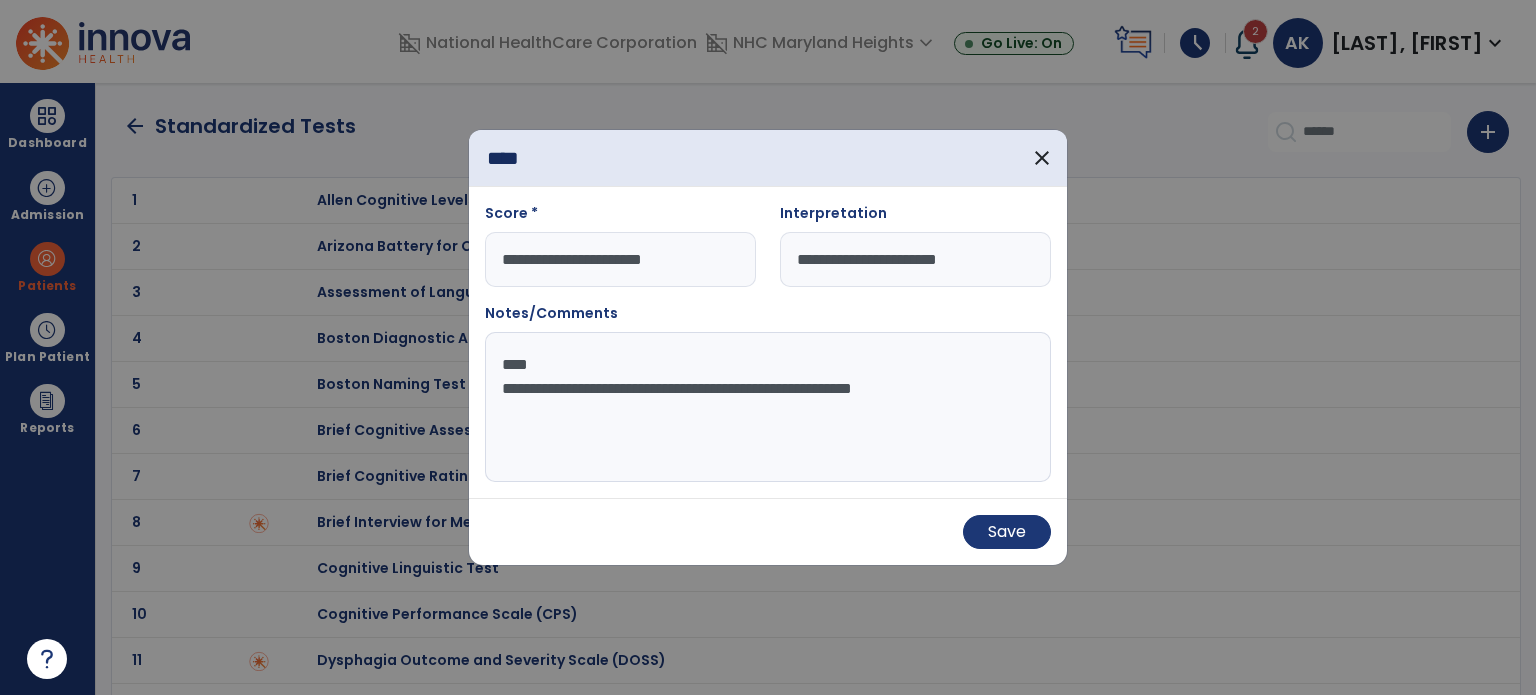click on "**********" at bounding box center (768, 407) 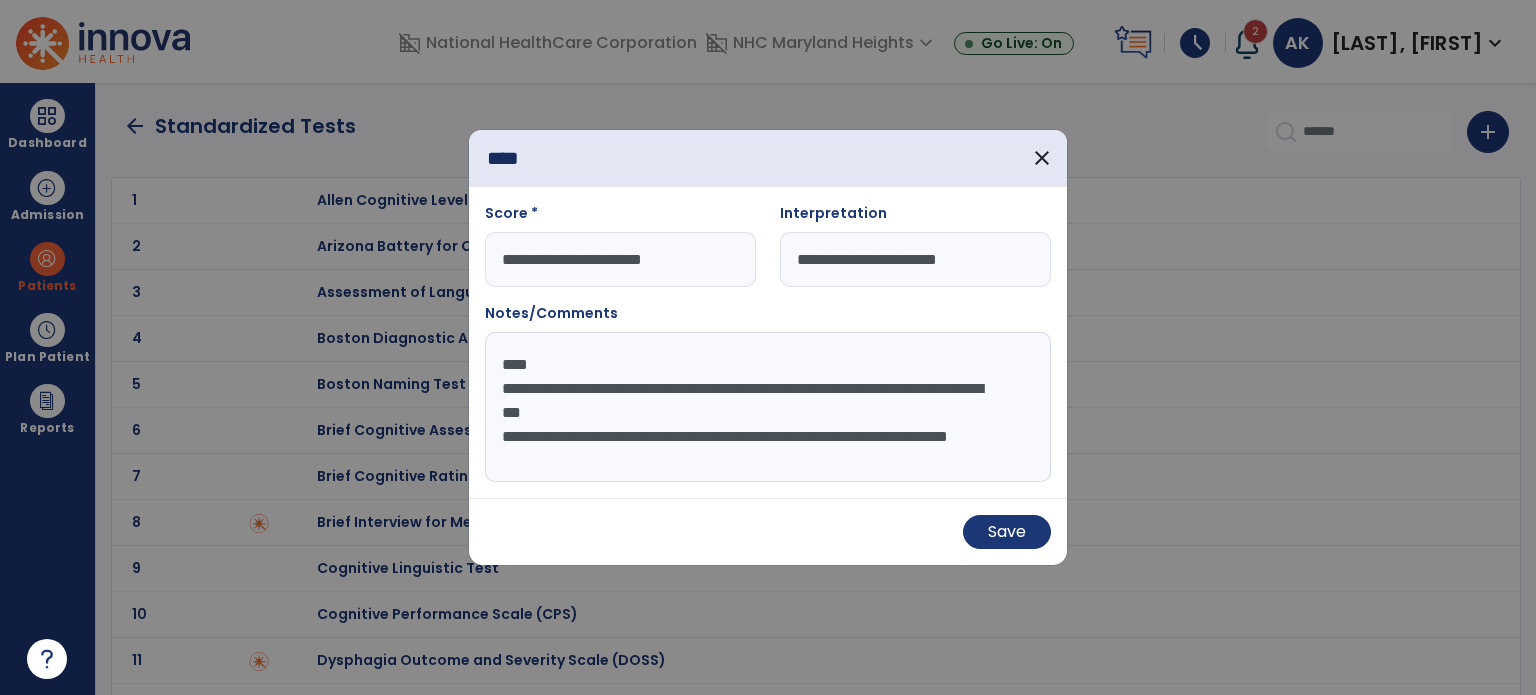 scroll, scrollTop: 15, scrollLeft: 0, axis: vertical 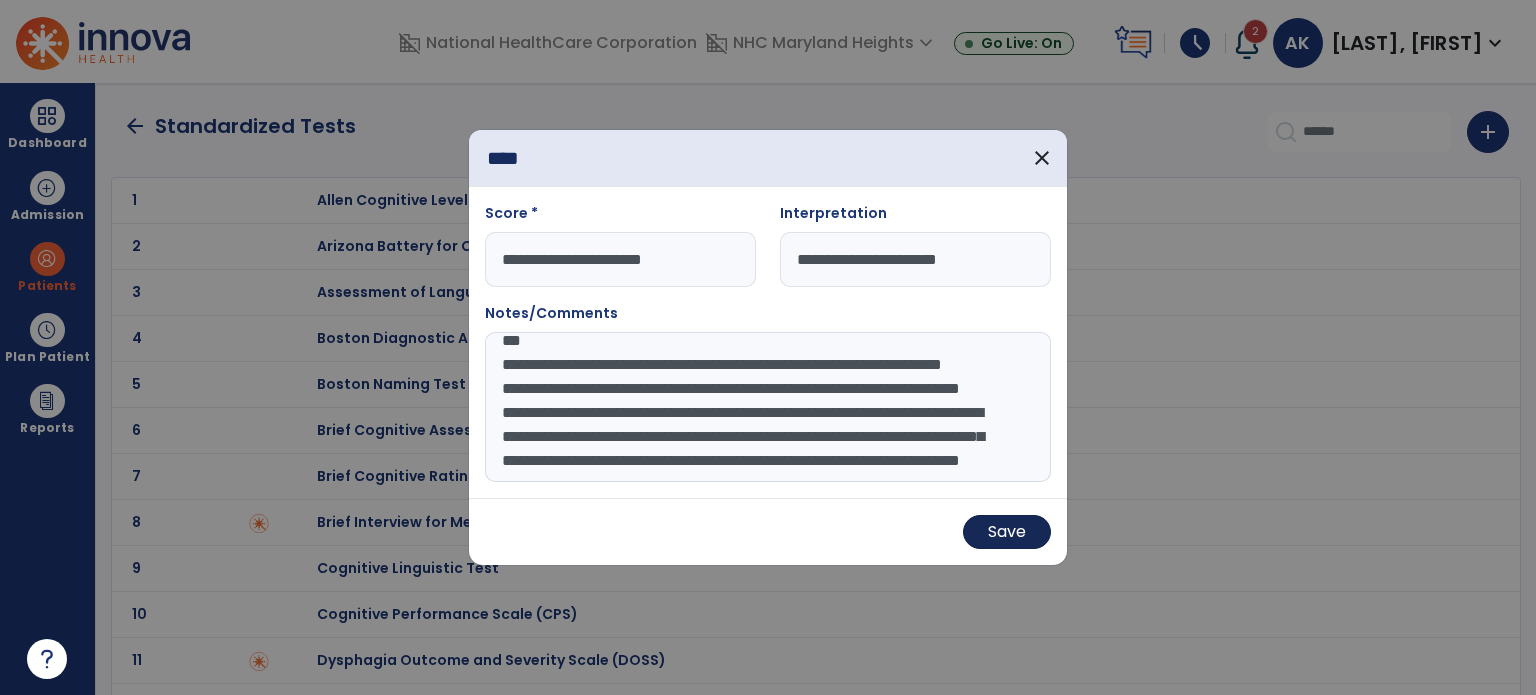 type on "**********" 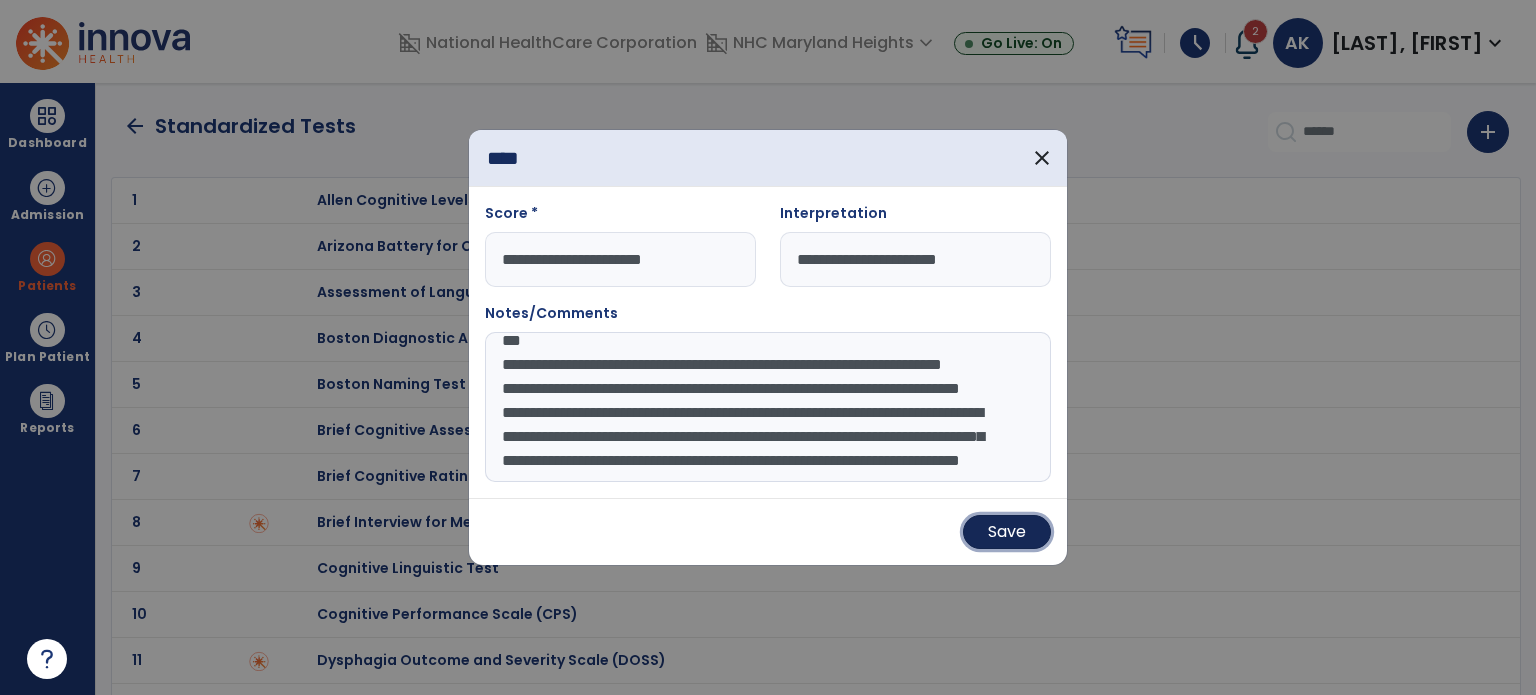 click on "Save" at bounding box center (1007, 532) 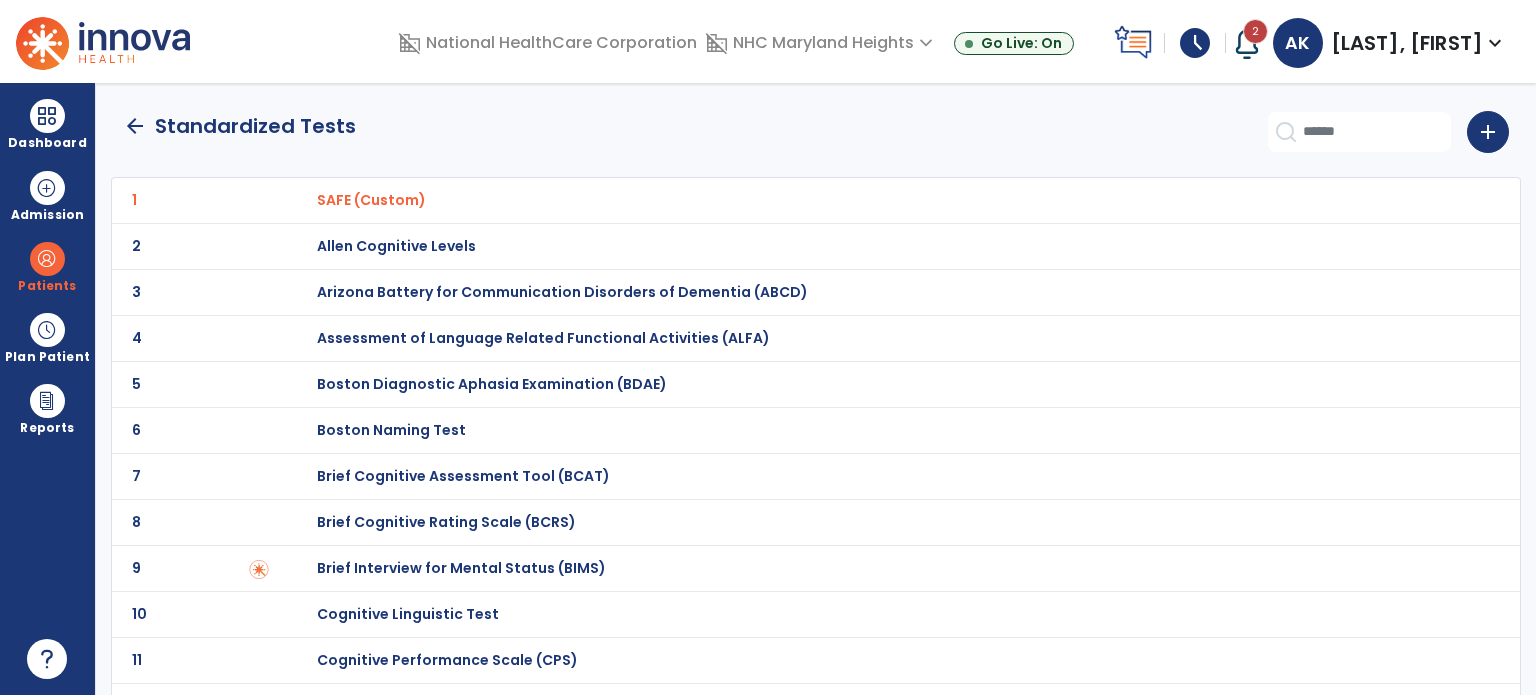 click on "arrow_back" 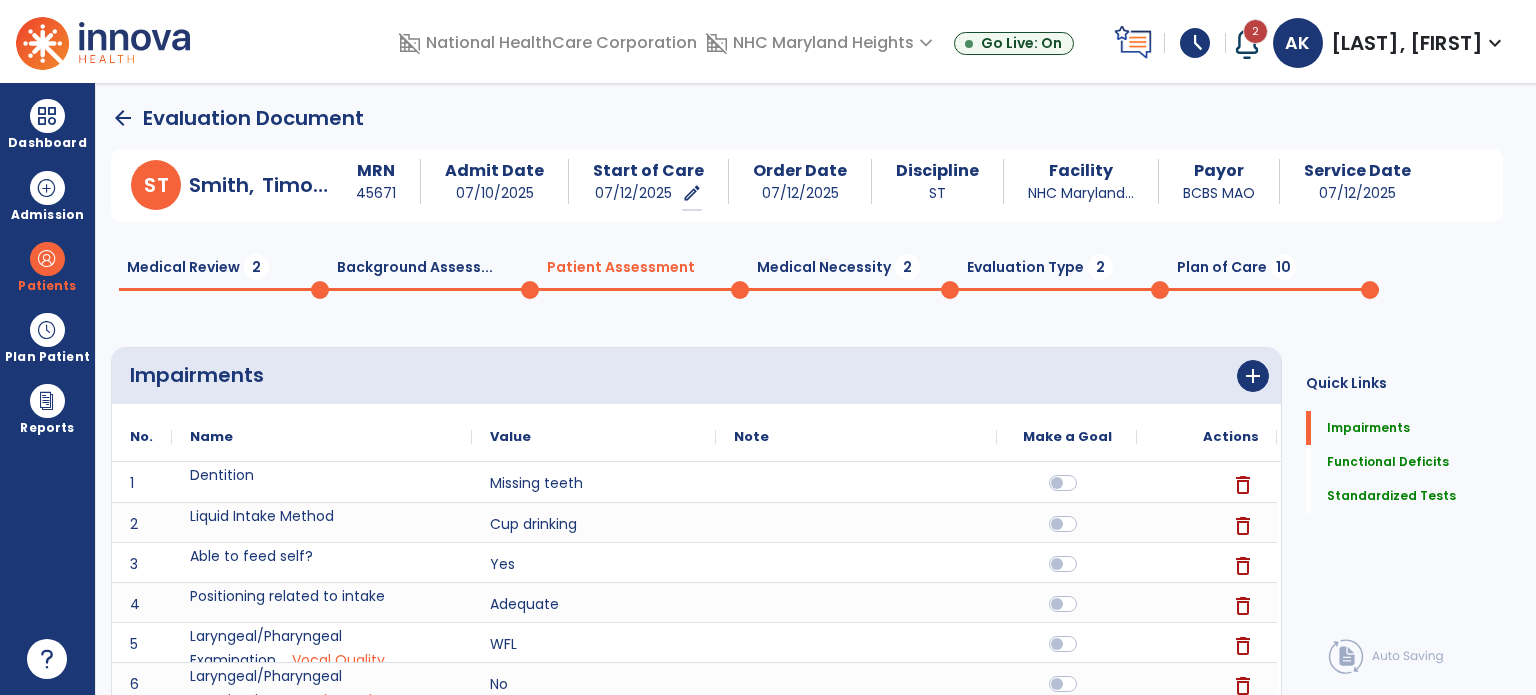 scroll, scrollTop: 20, scrollLeft: 0, axis: vertical 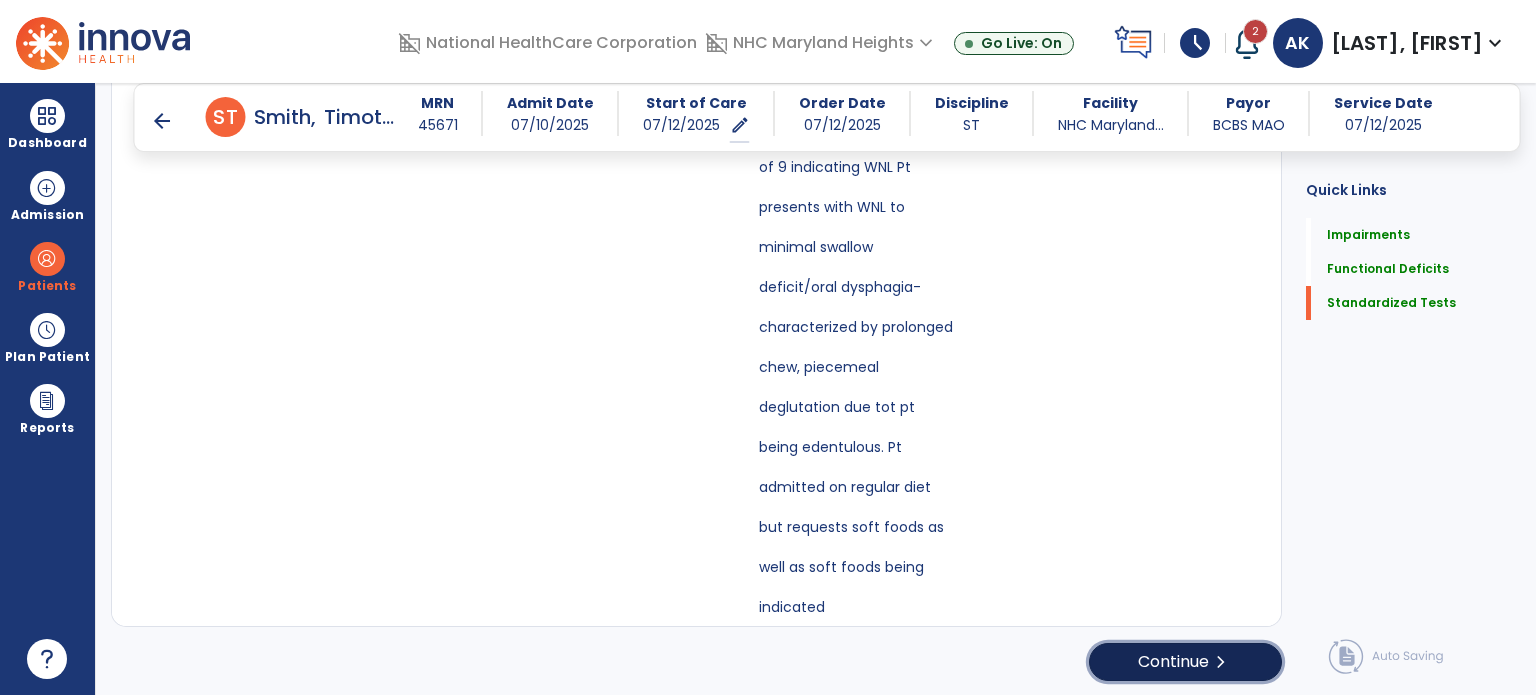 click on "chevron_right" 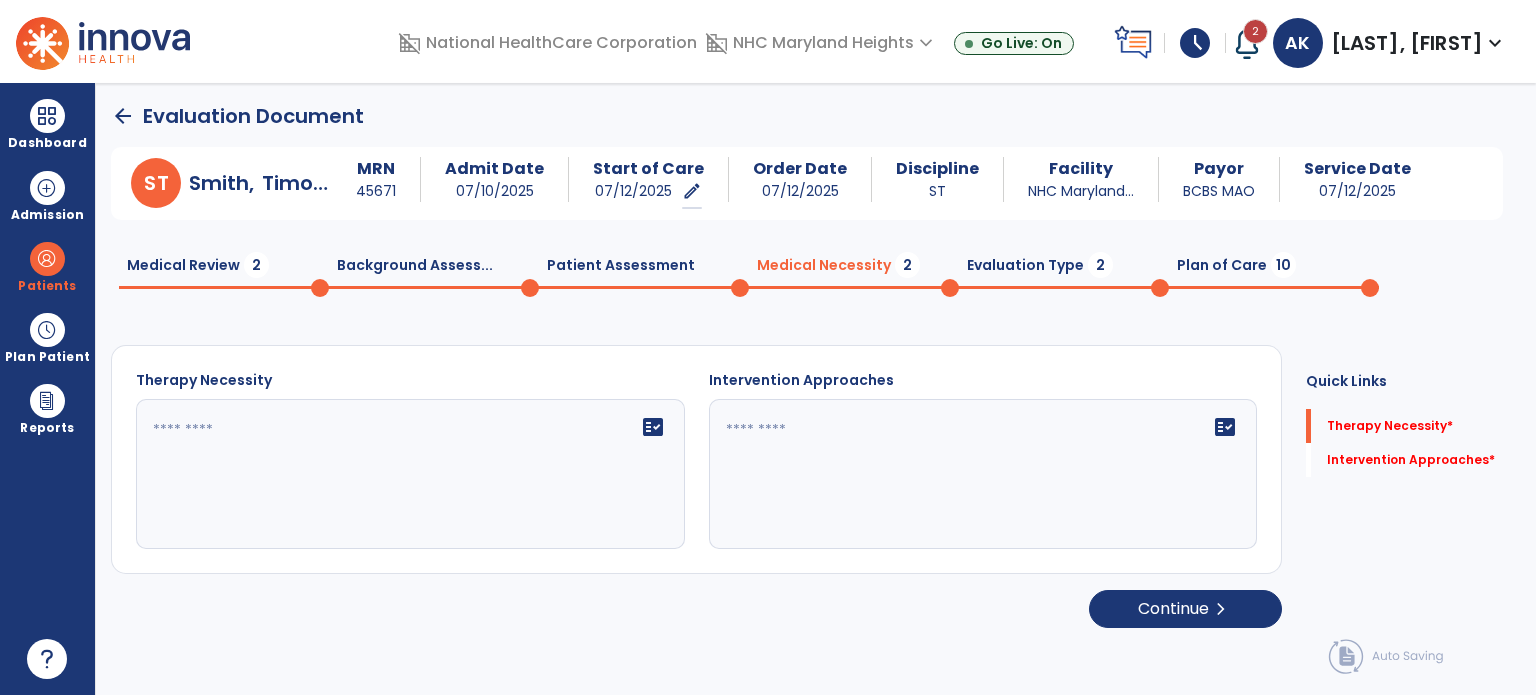 scroll, scrollTop: 0, scrollLeft: 0, axis: both 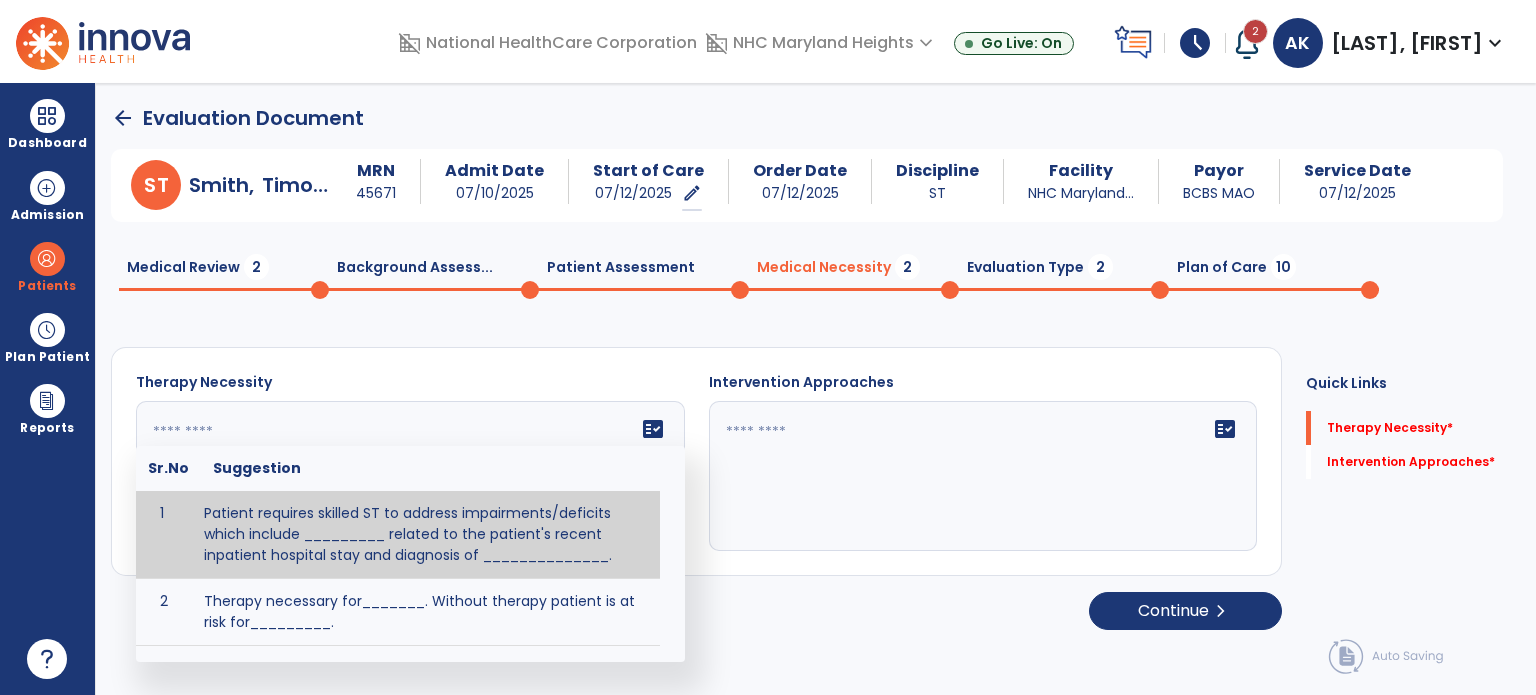 click 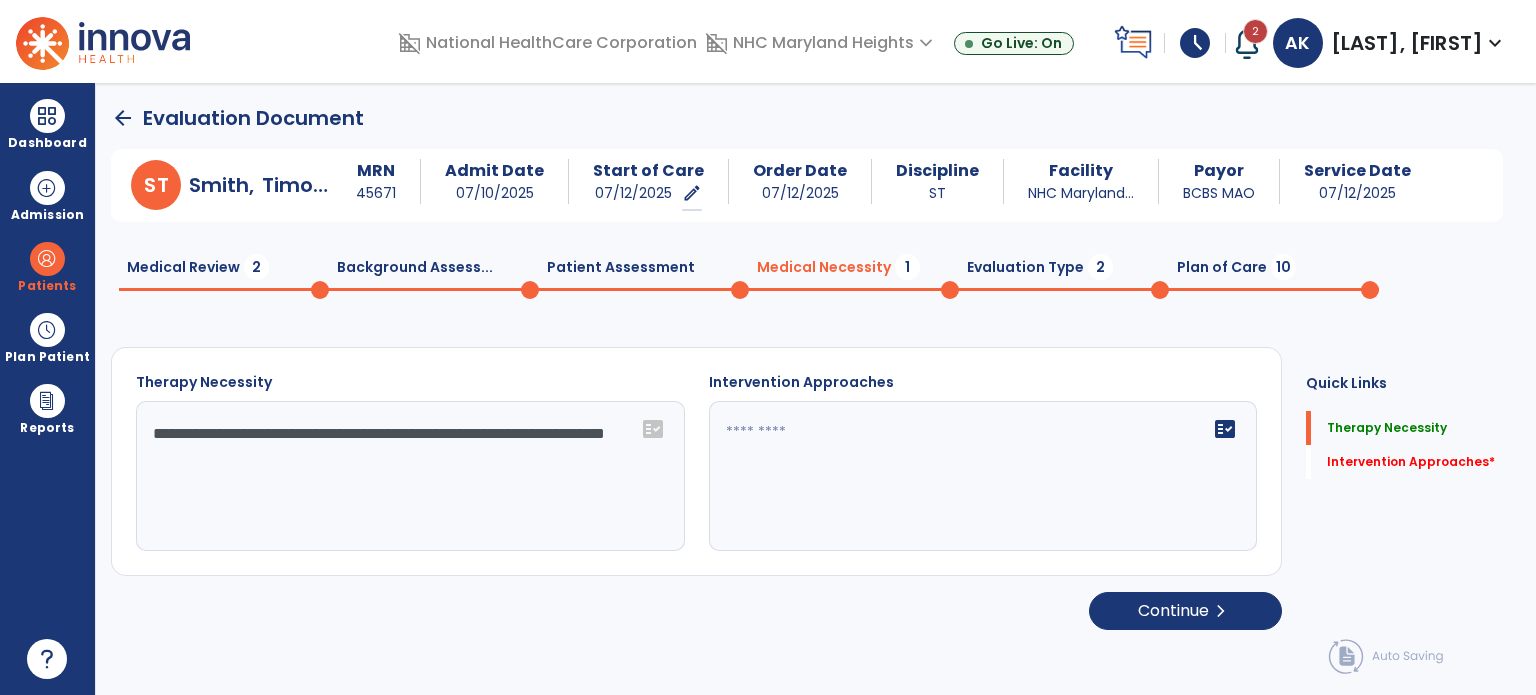 type on "**********" 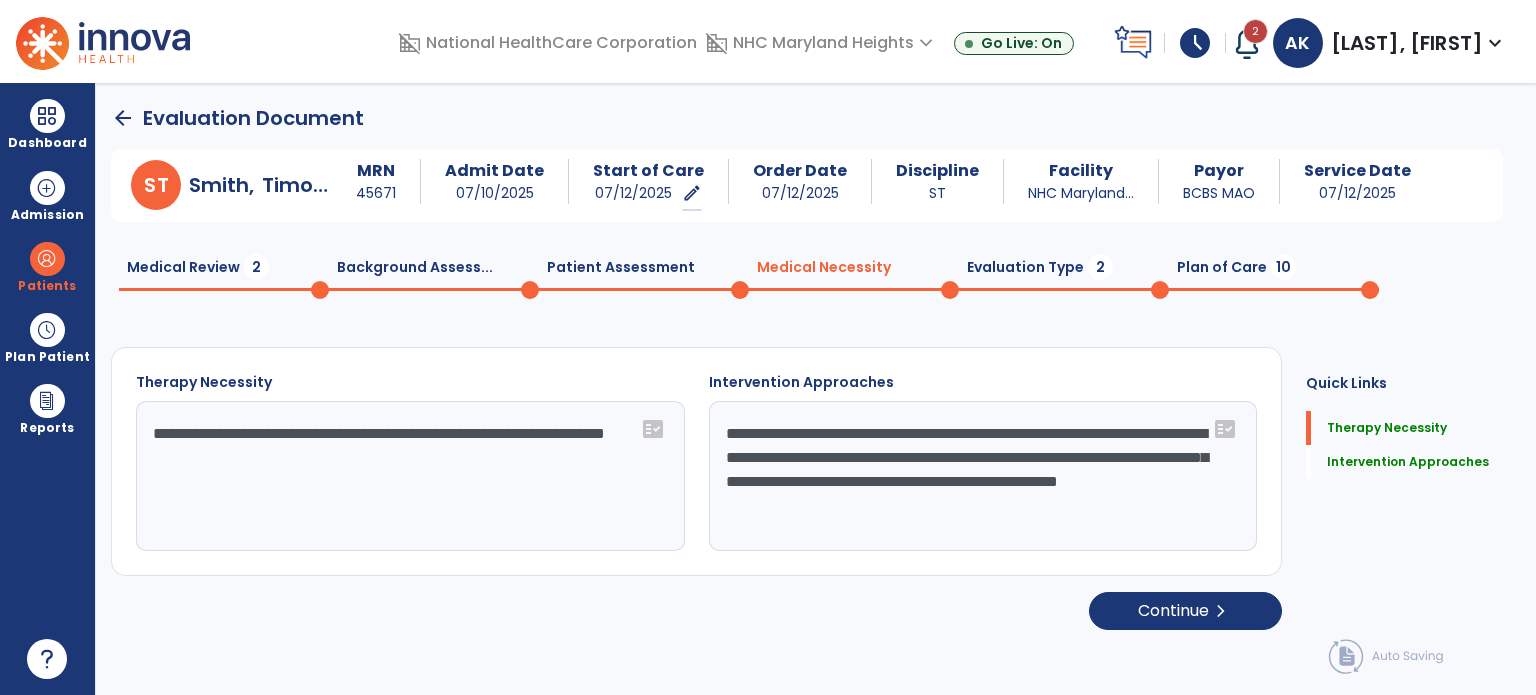 click on "**********" 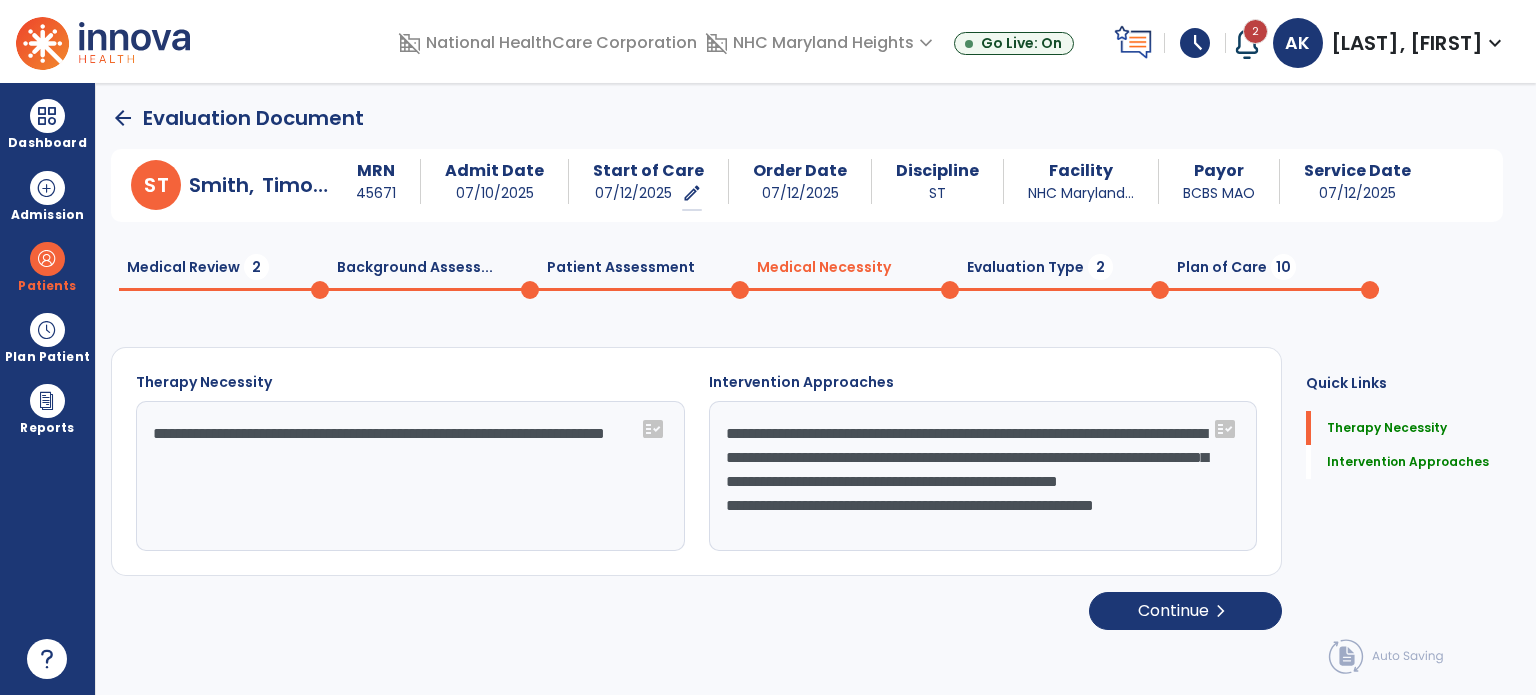 scroll, scrollTop: 16, scrollLeft: 0, axis: vertical 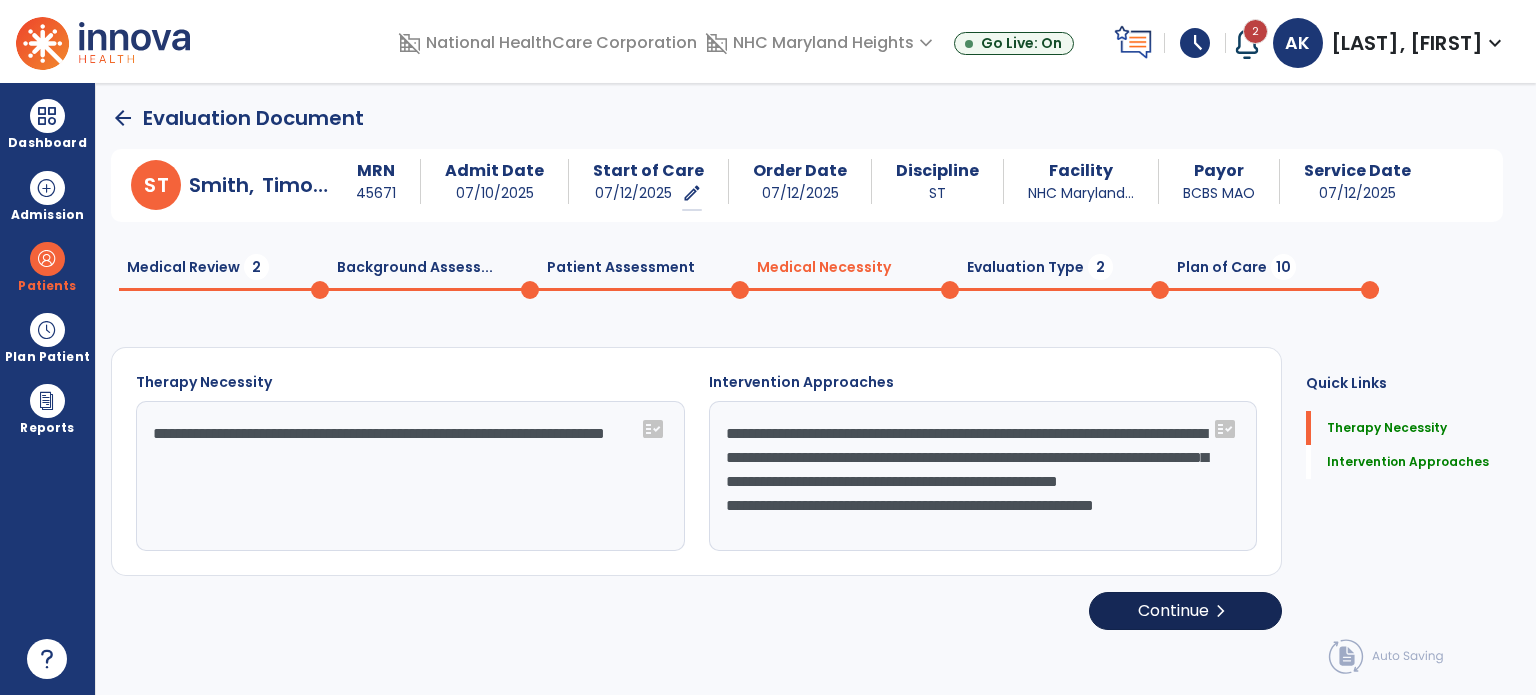 type on "**********" 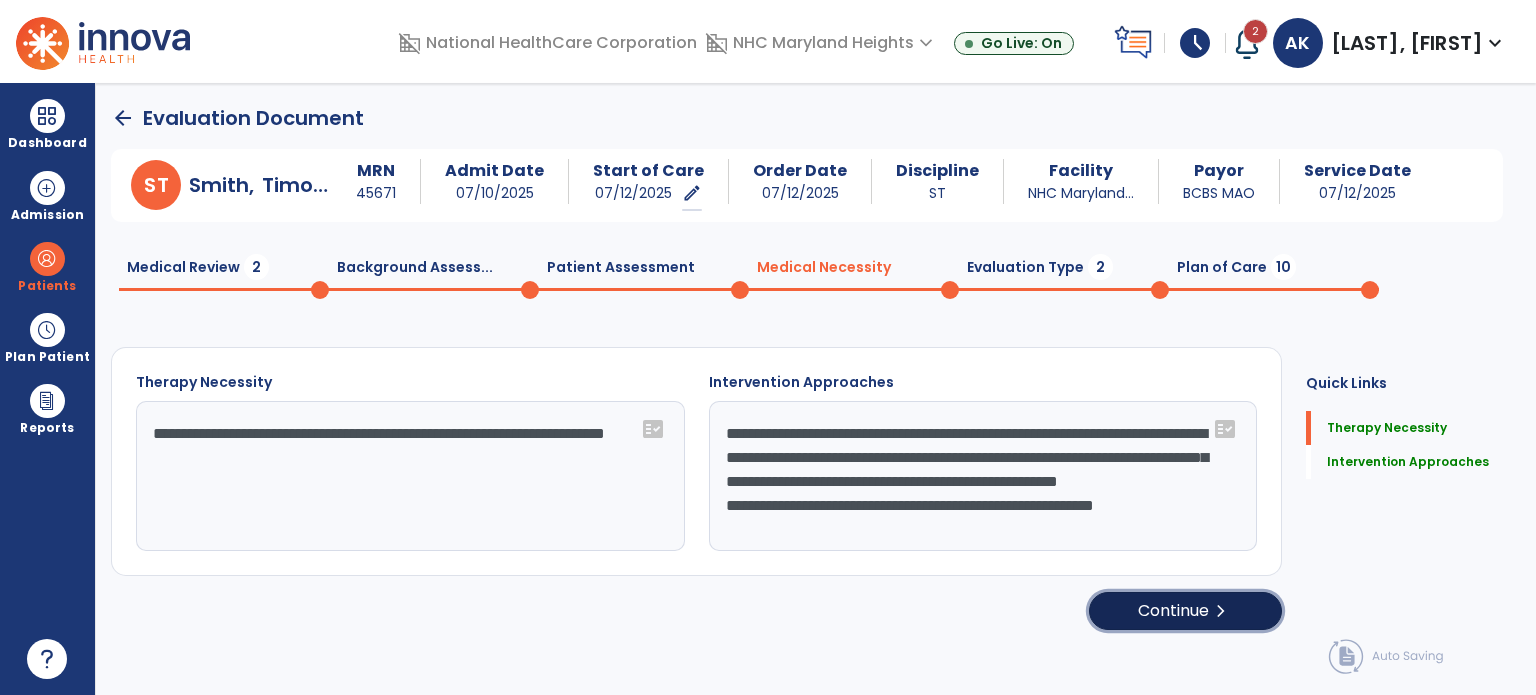 click on "Continue  chevron_right" 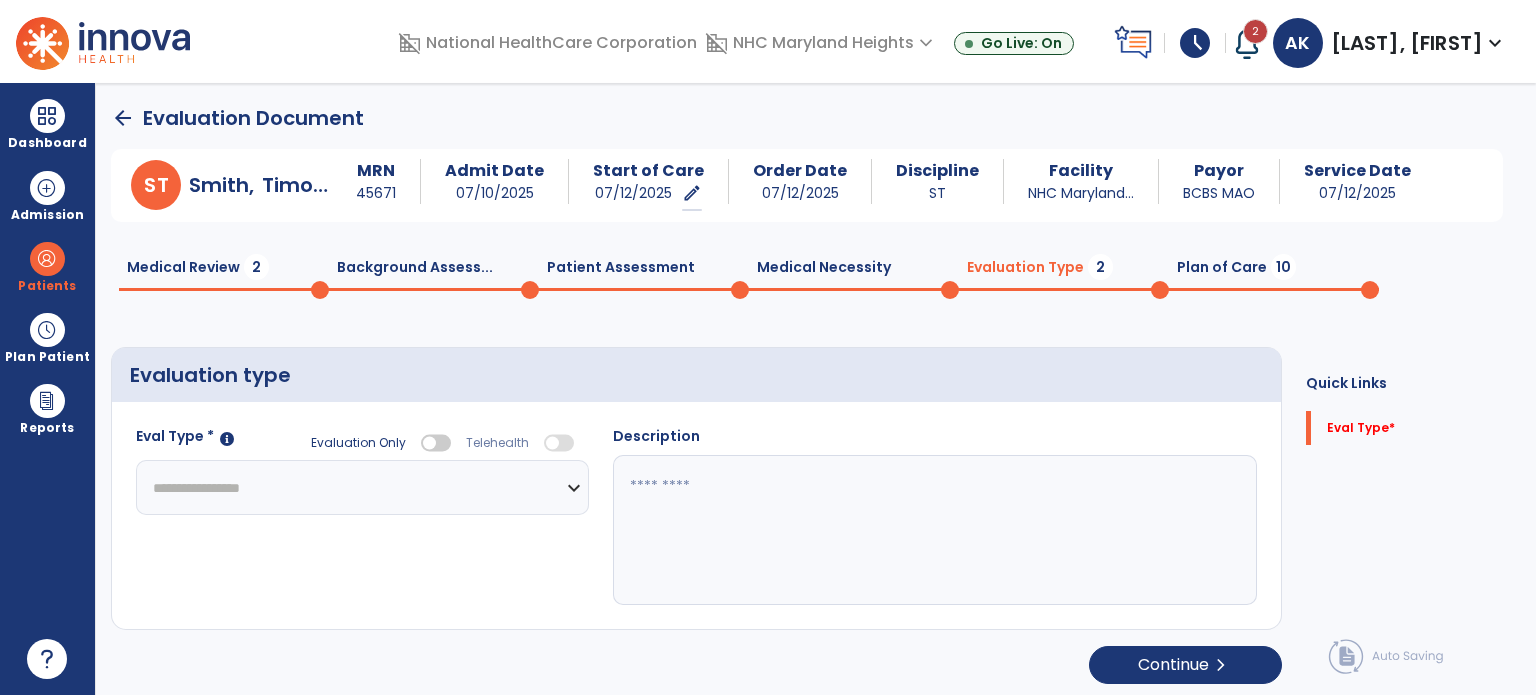 click on "**********" 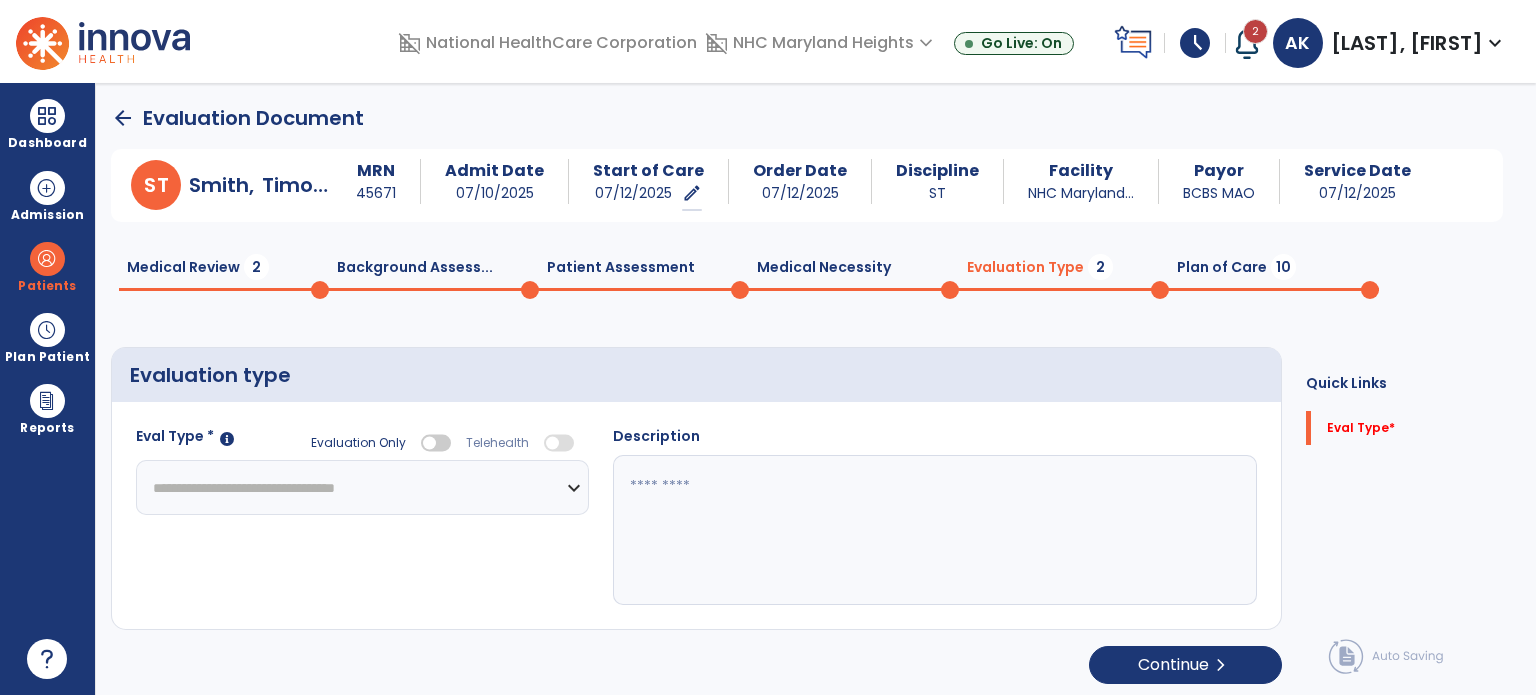 click on "**********" 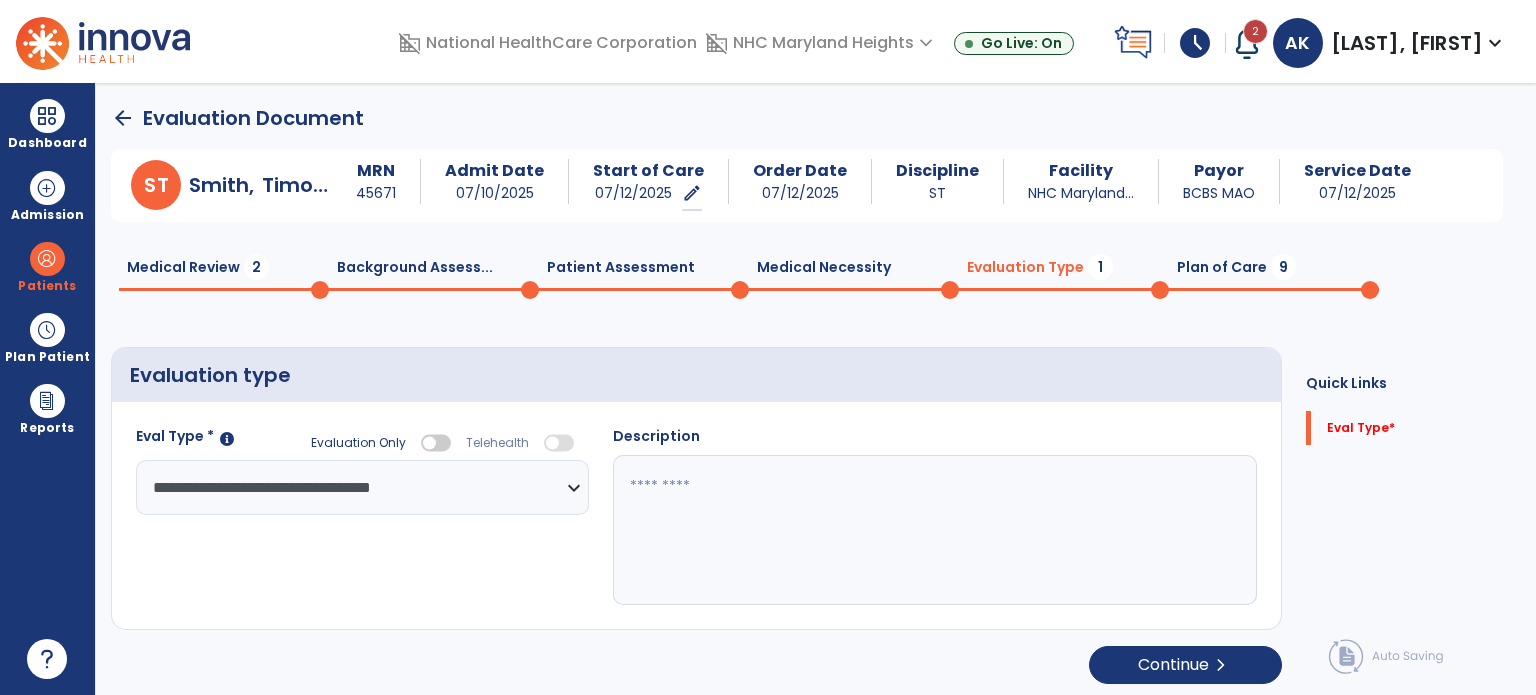 click 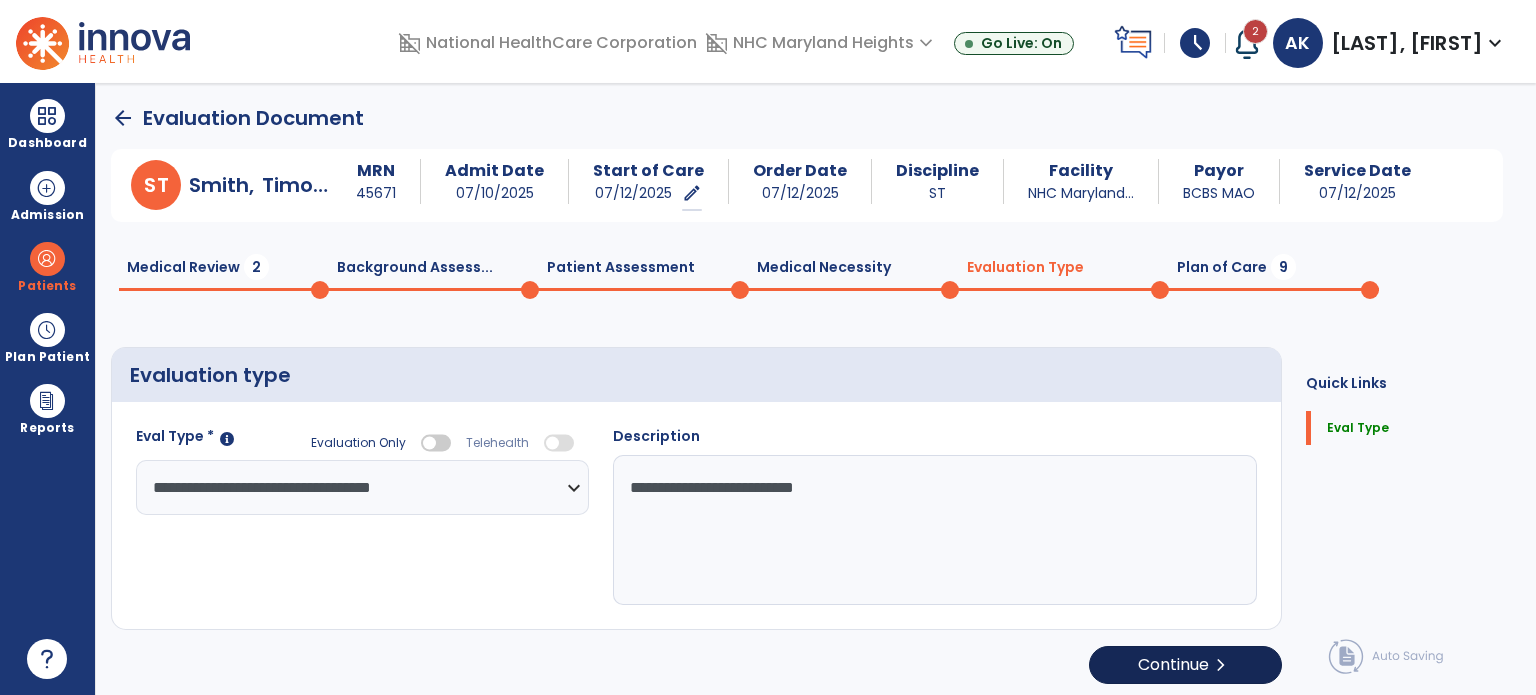 type on "**********" 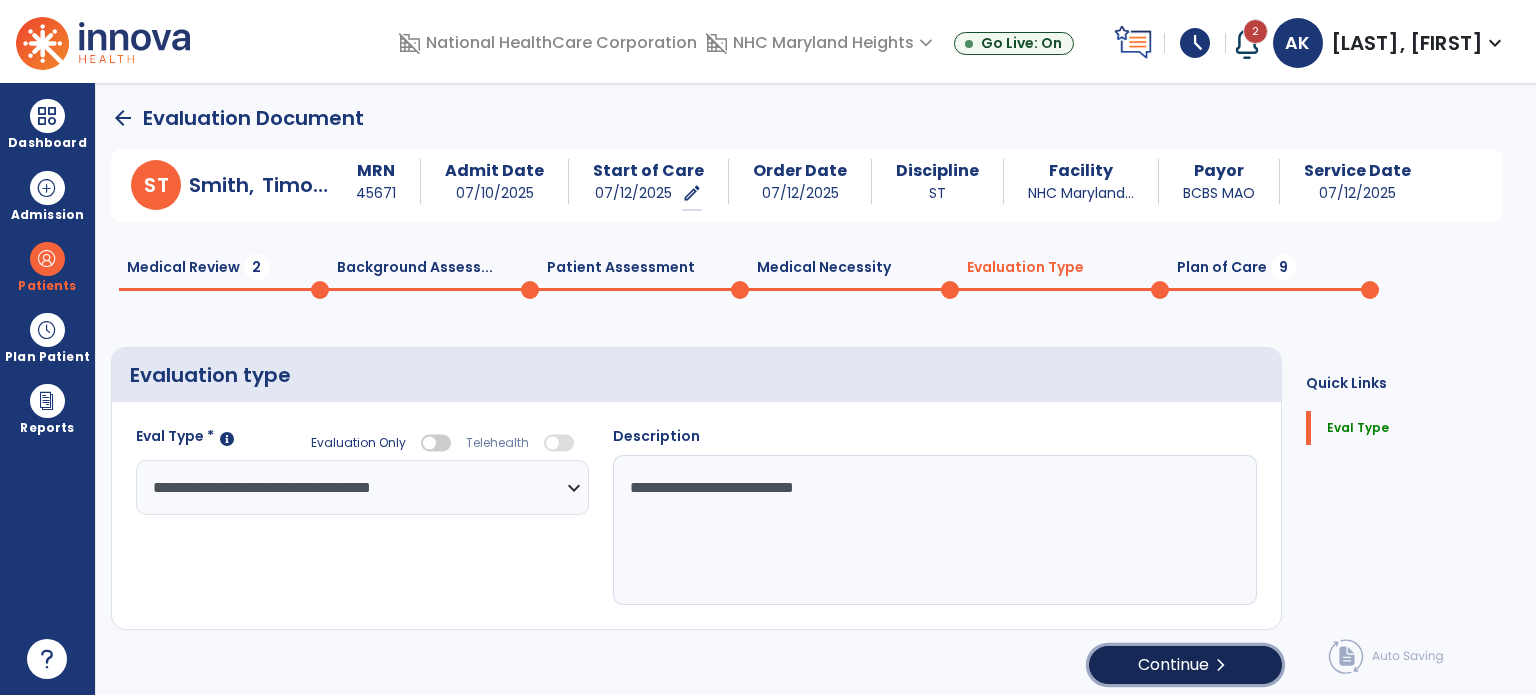 click on "Continue  chevron_right" 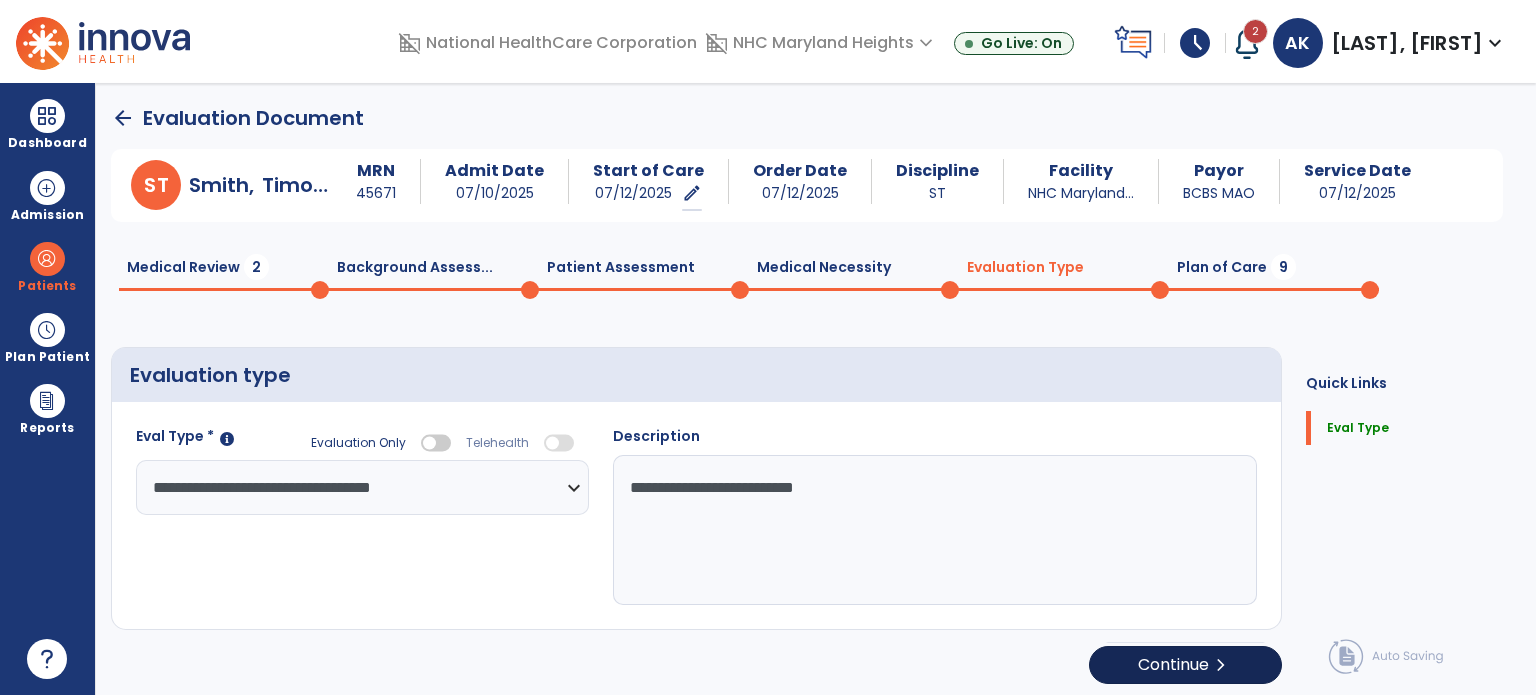 select on "*****" 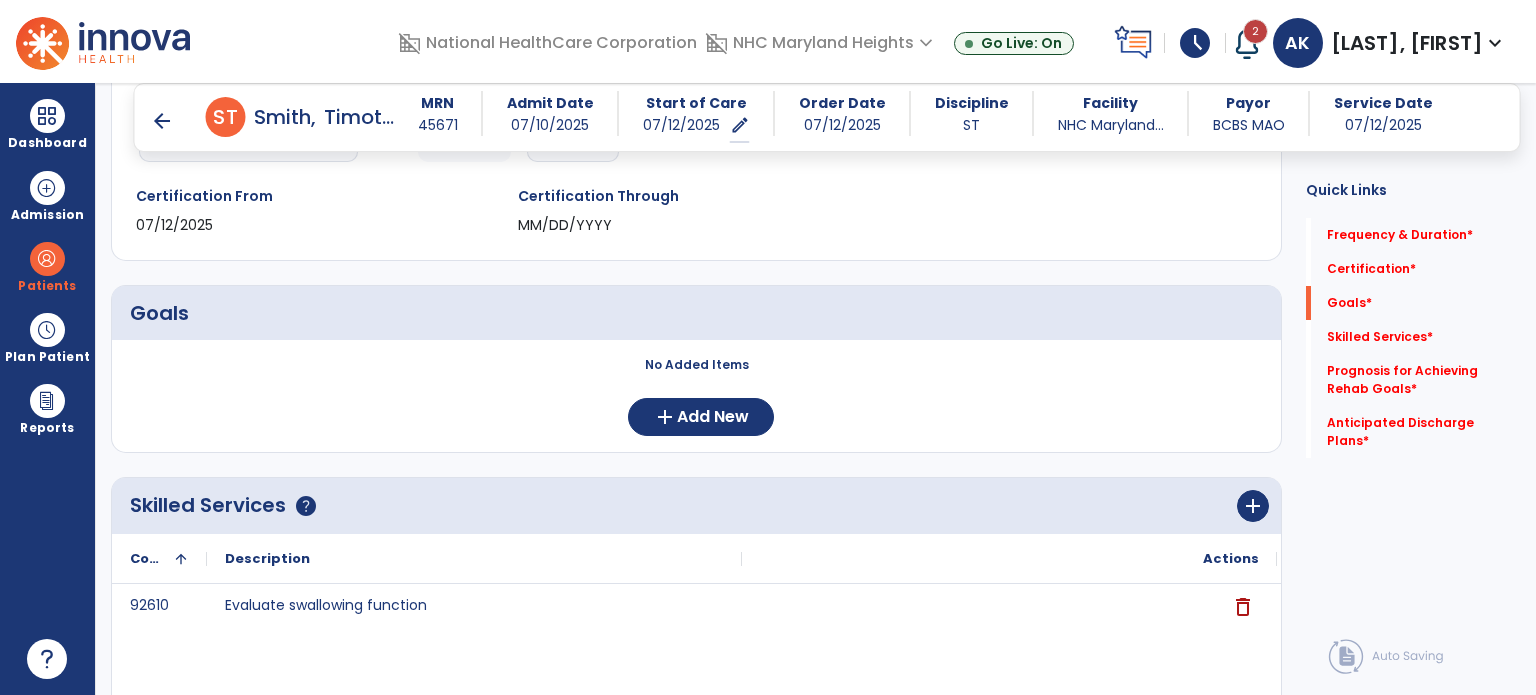 scroll, scrollTop: 337, scrollLeft: 0, axis: vertical 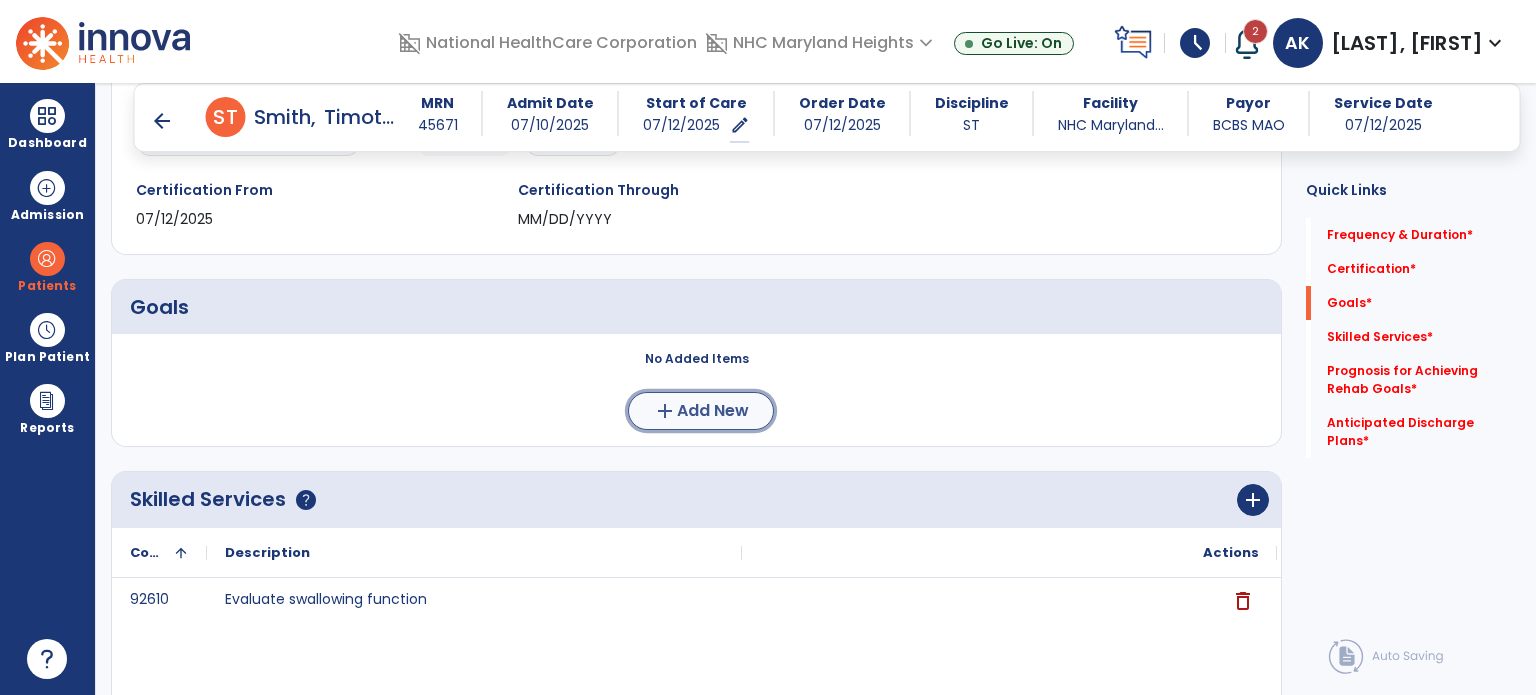click on "Add New" at bounding box center [713, 411] 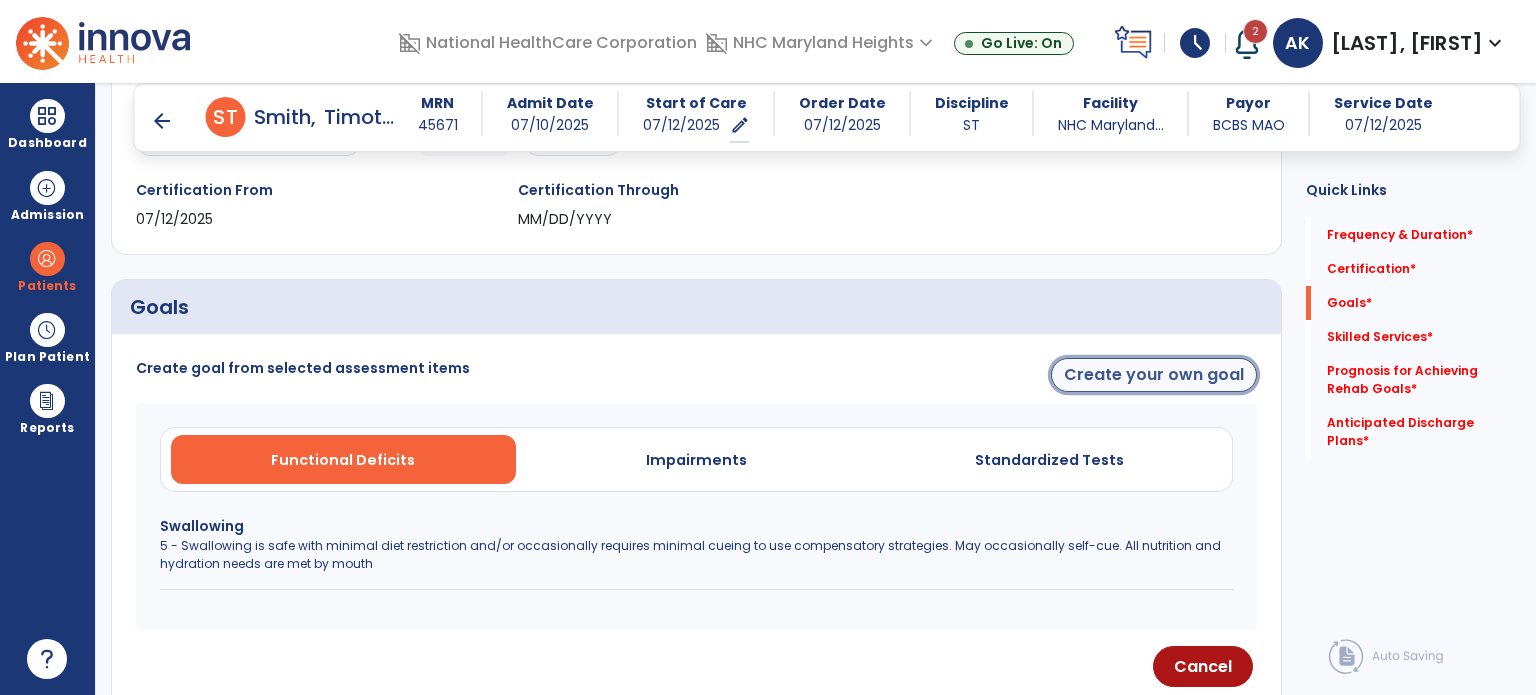 click on "Create your own goal" at bounding box center (1154, 375) 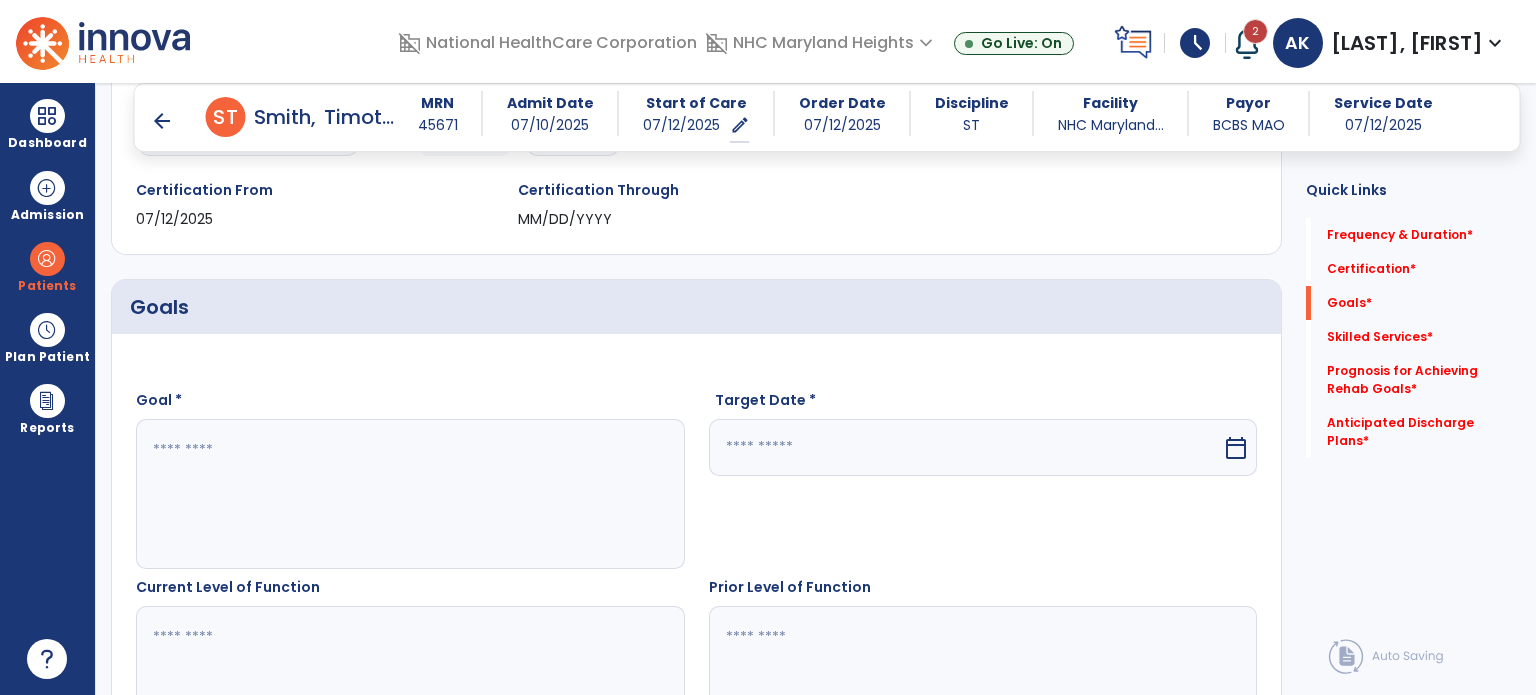 click at bounding box center [409, 494] 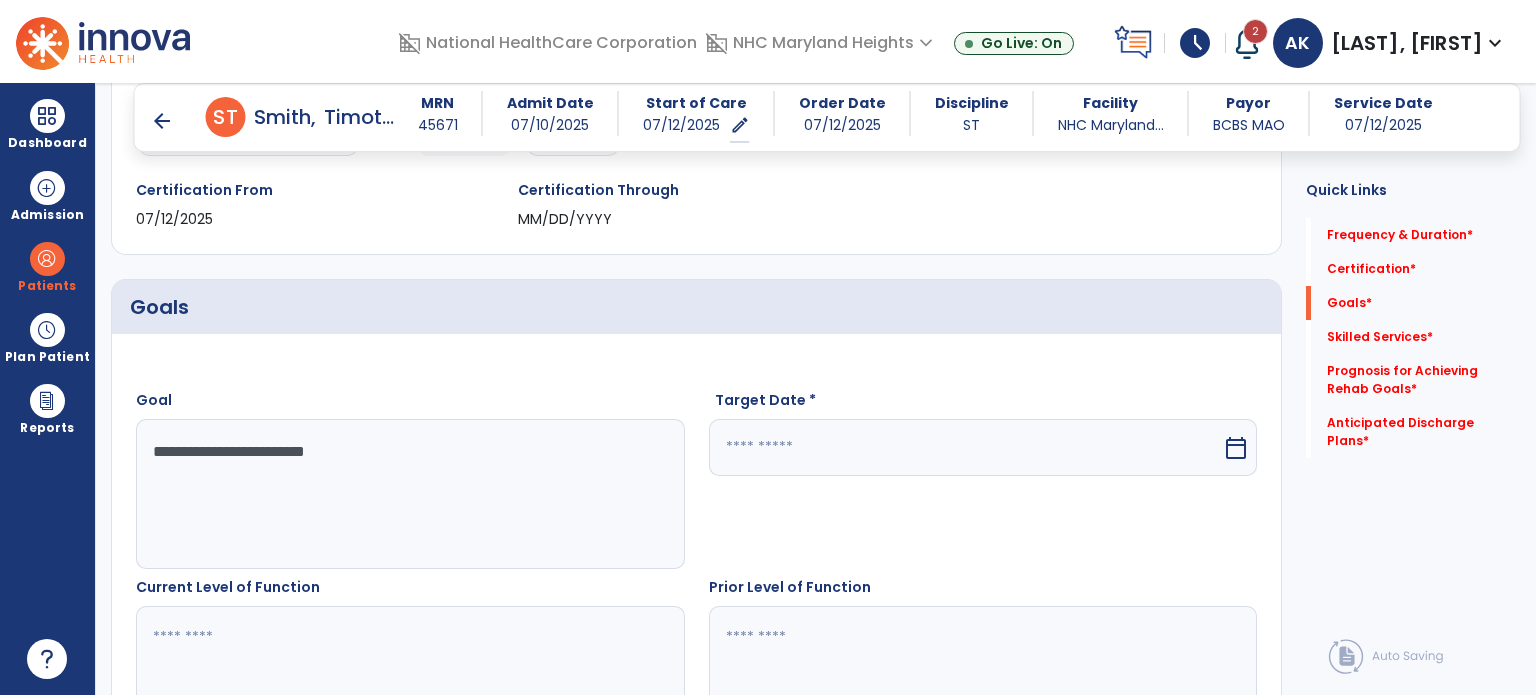 type on "**********" 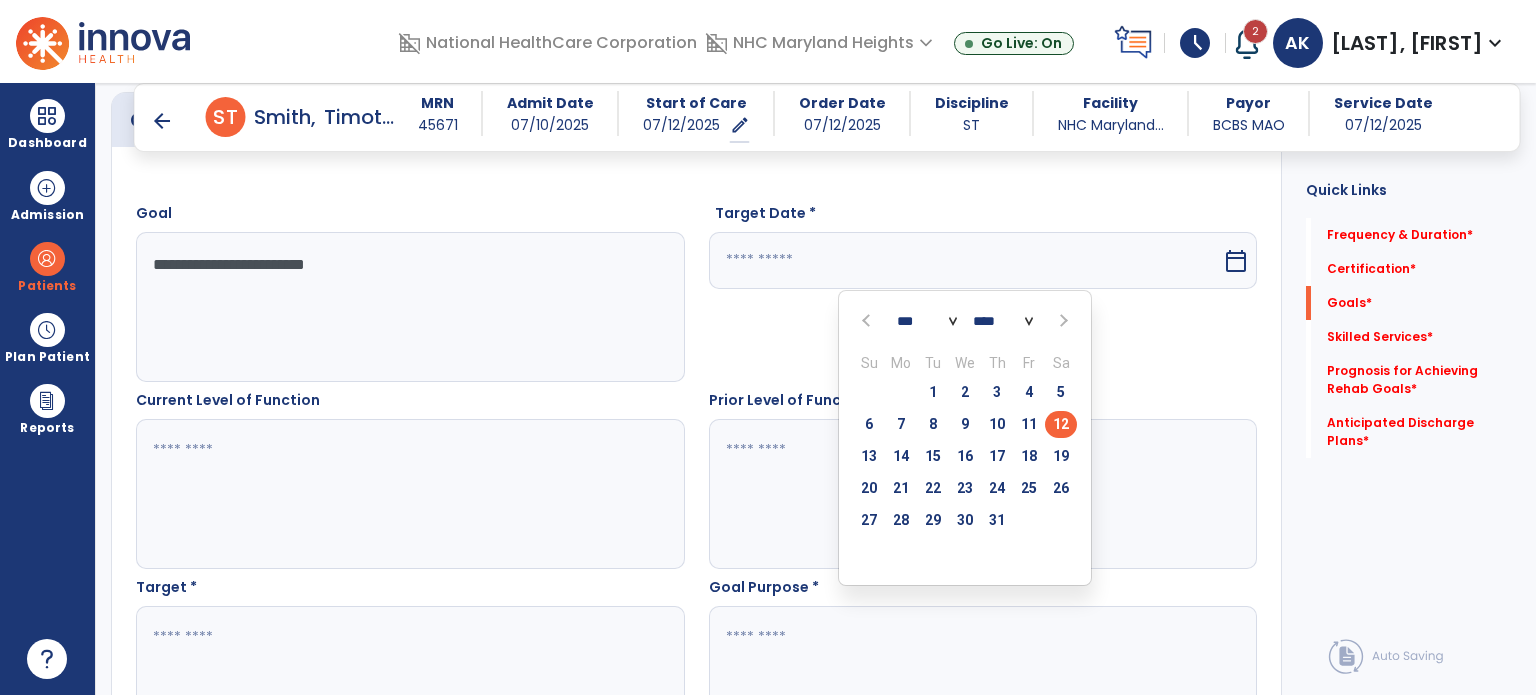 scroll, scrollTop: 526, scrollLeft: 0, axis: vertical 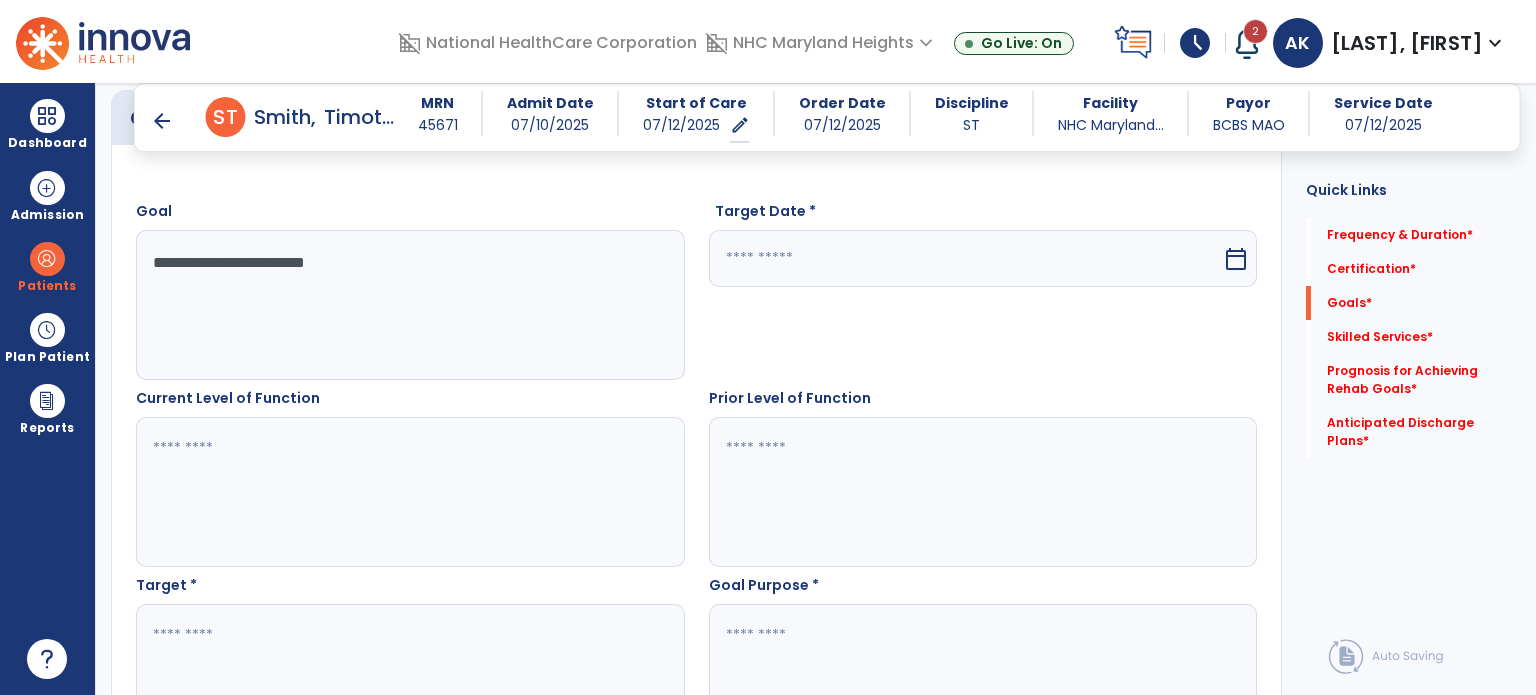 click on "calendar_today" at bounding box center (1236, 259) 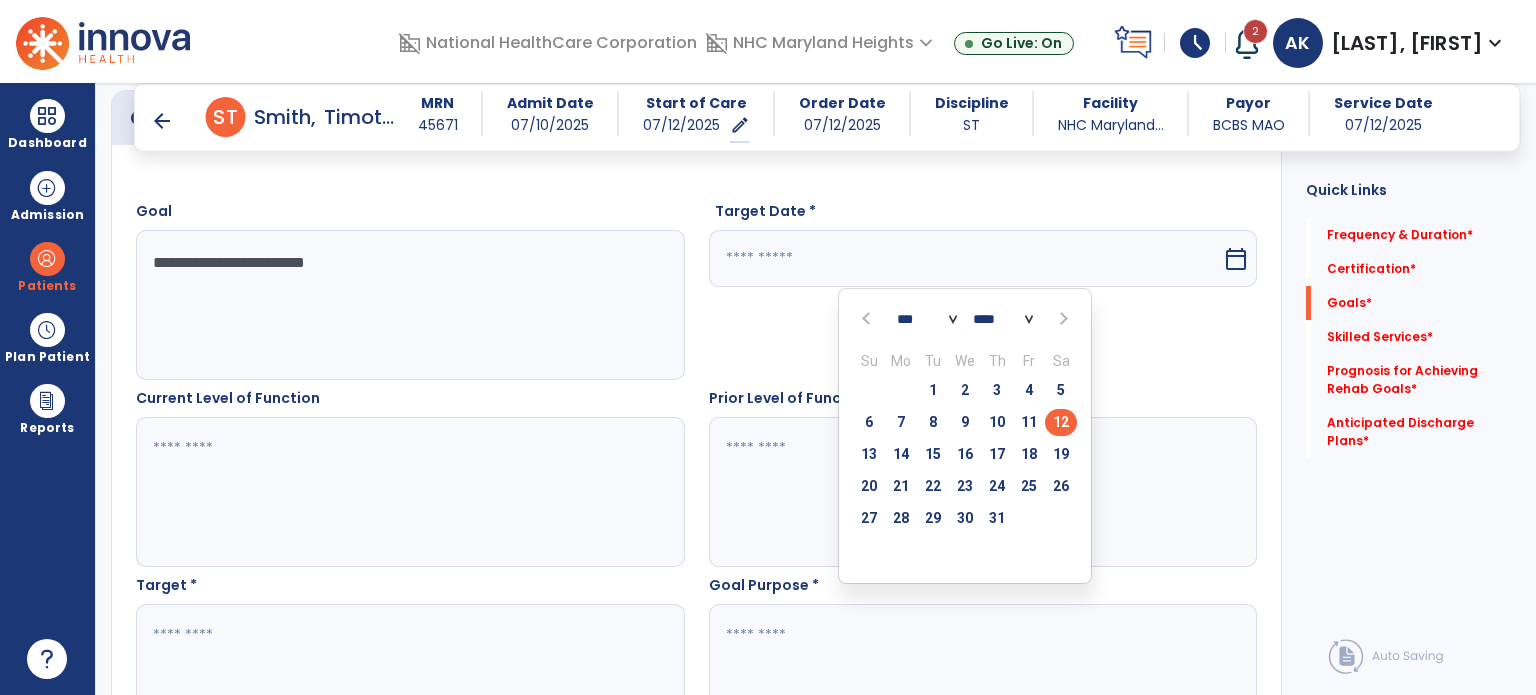 click at bounding box center (1061, 319) 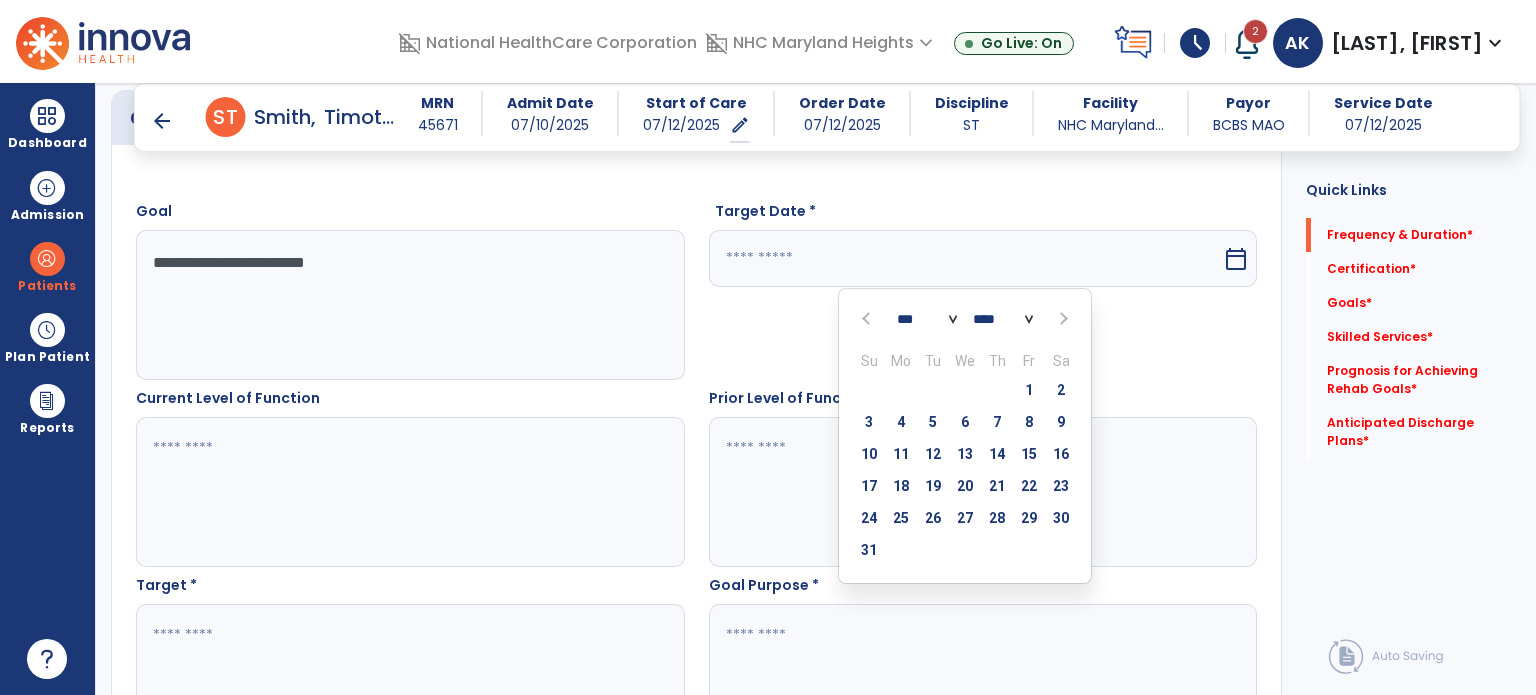 scroll, scrollTop: 104, scrollLeft: 0, axis: vertical 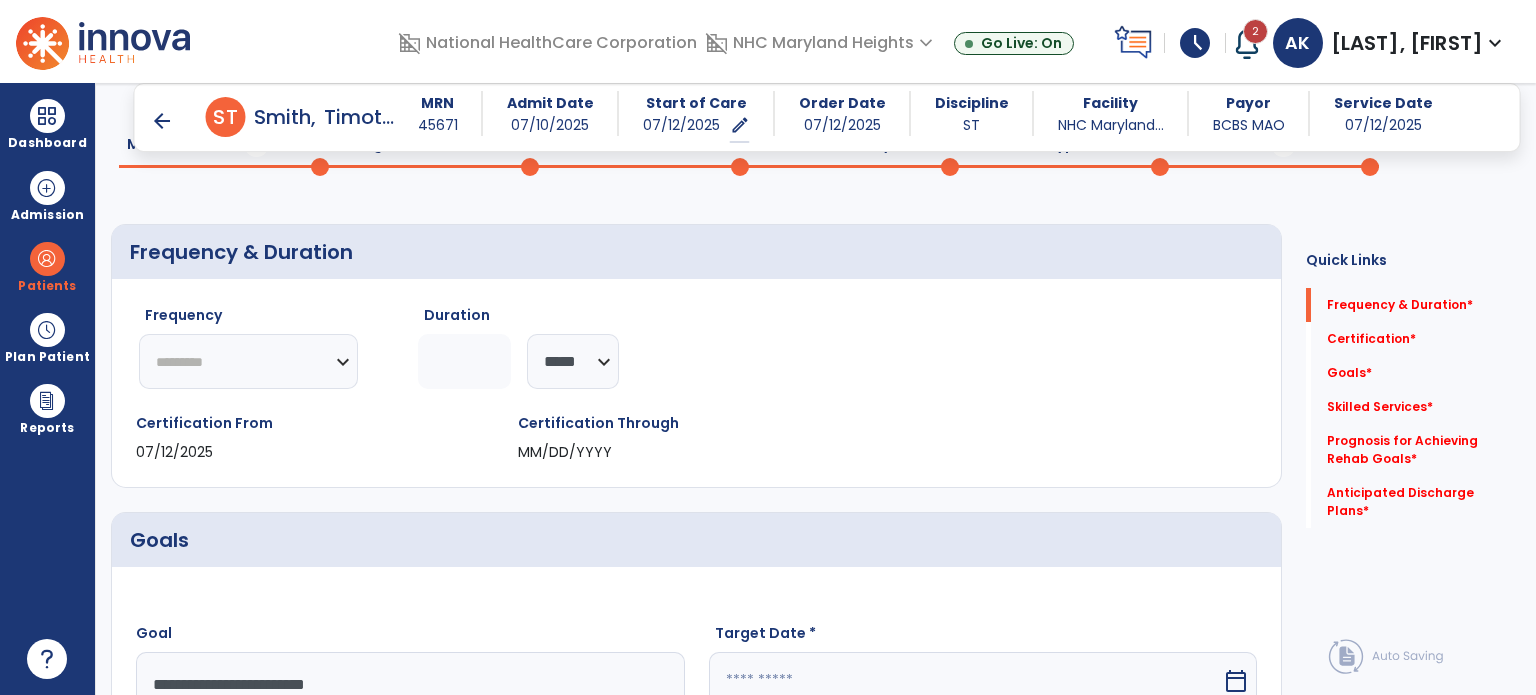 click on "********* ** ** ** ** ** ** **" 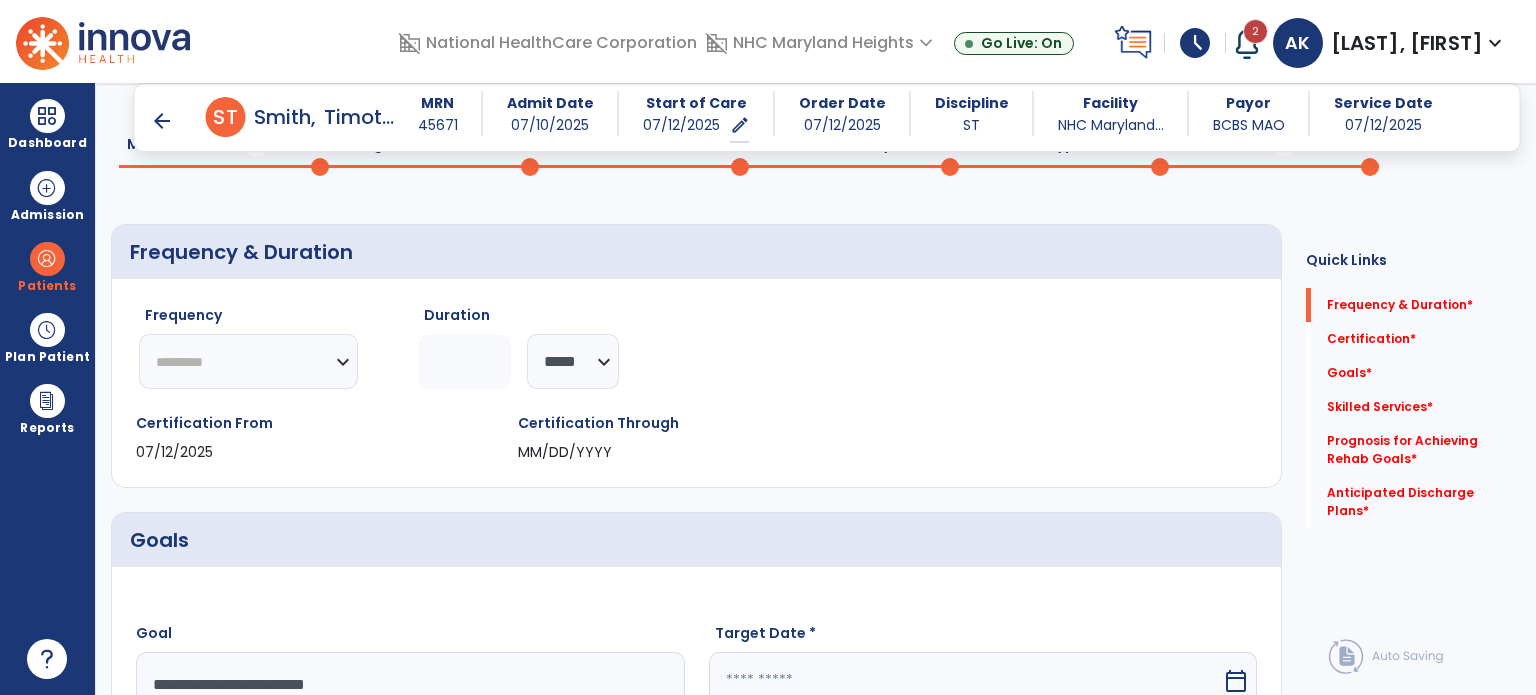 select on "**" 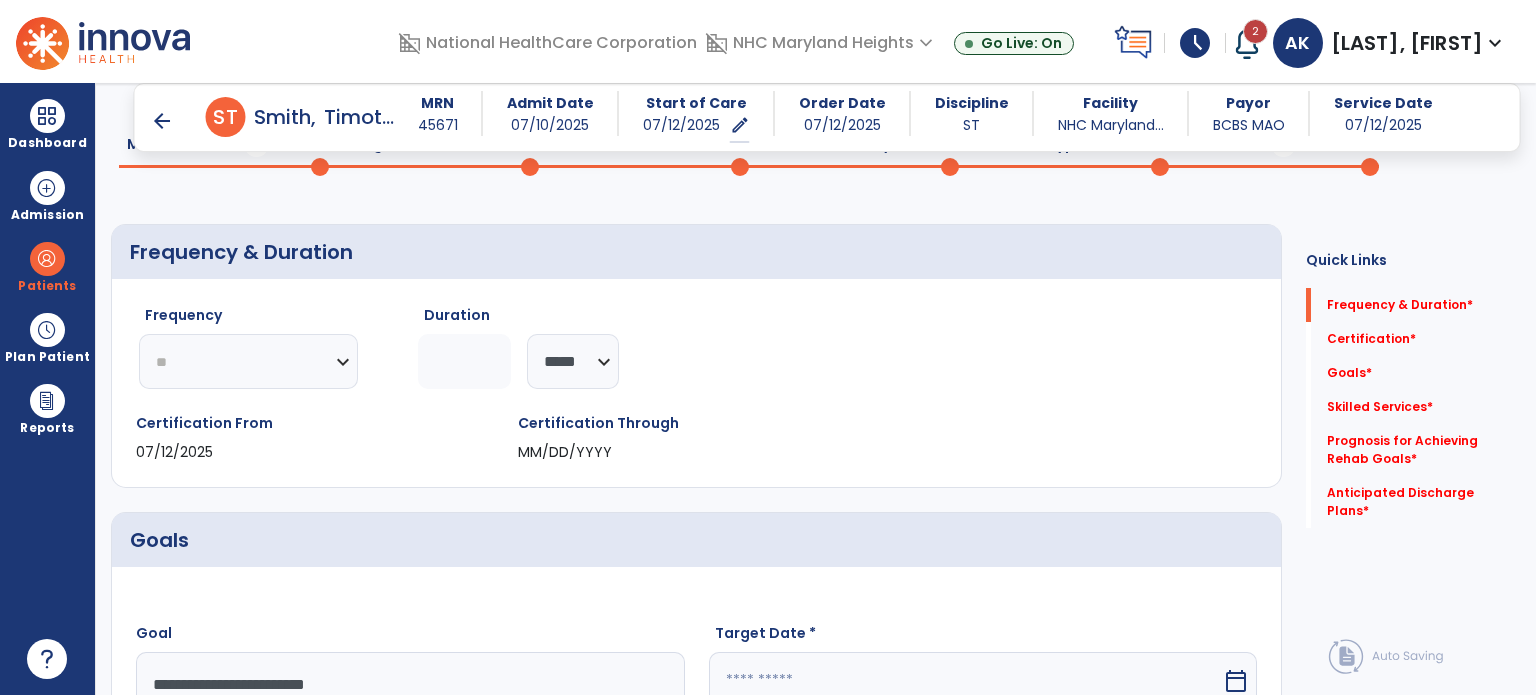 click on "********* ** ** ** ** ** ** **" 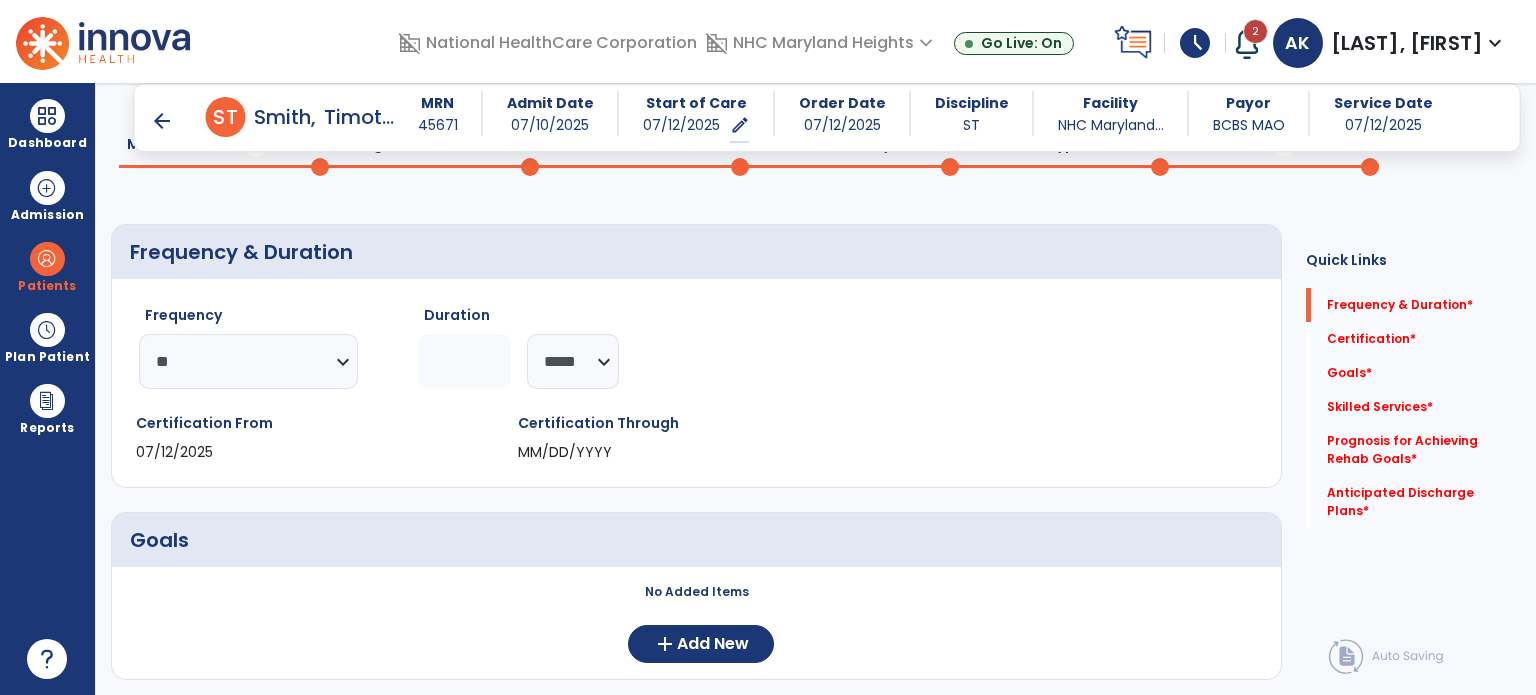 click 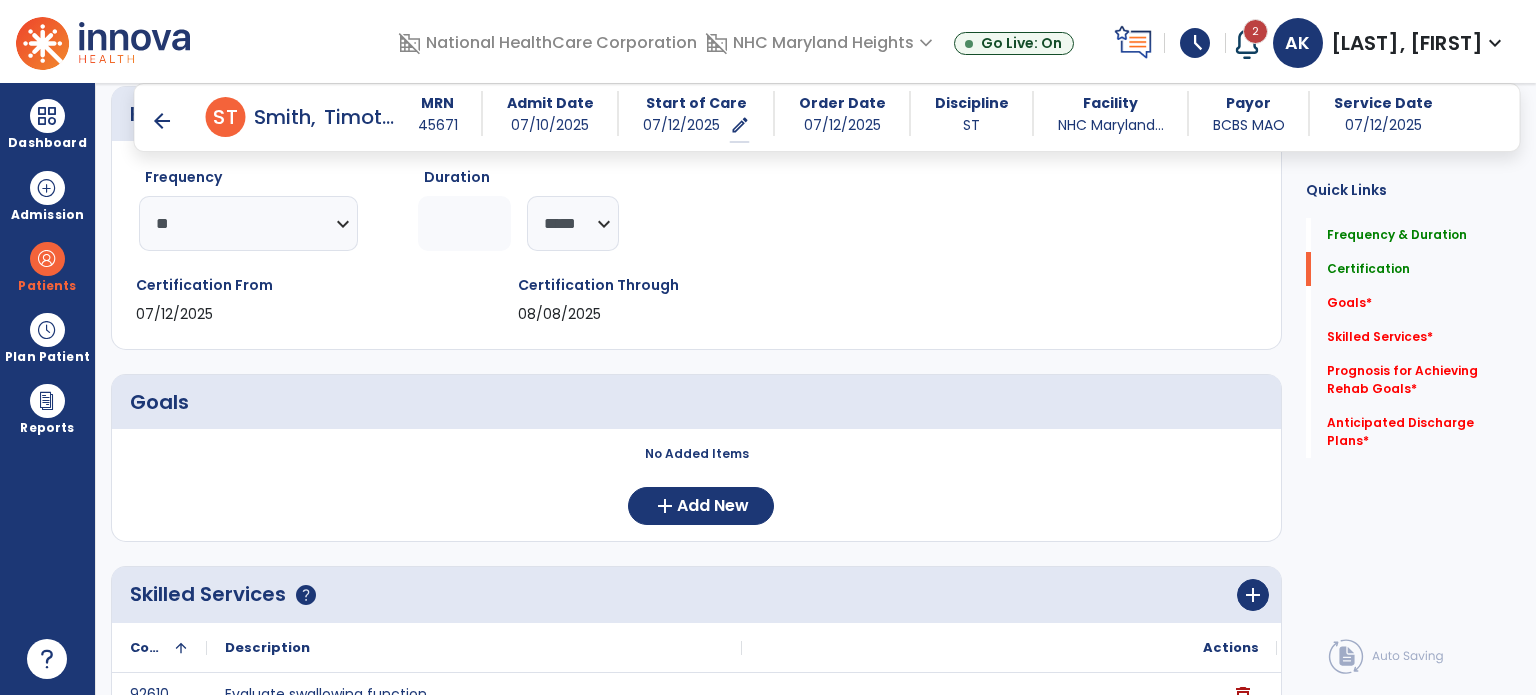 scroll, scrollTop: 118, scrollLeft: 0, axis: vertical 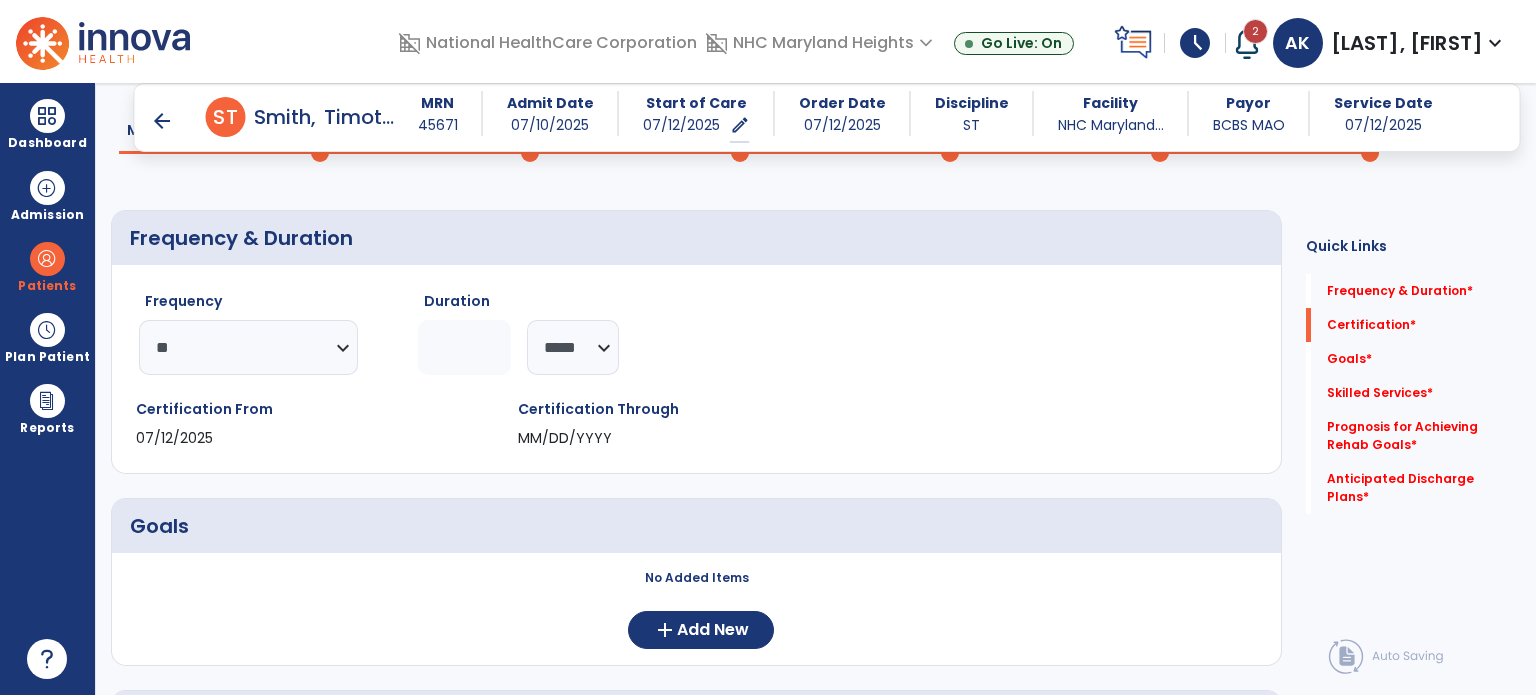 click 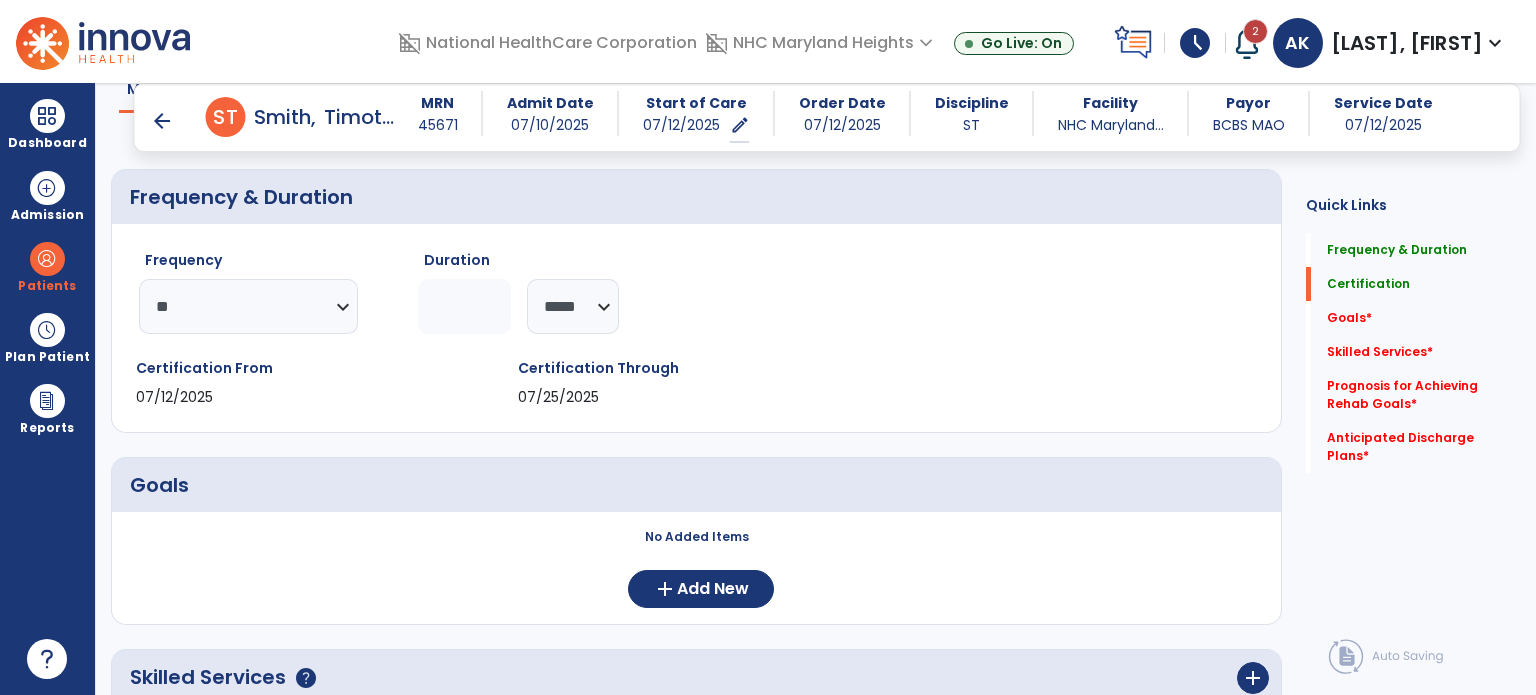 scroll, scrollTop: 161, scrollLeft: 0, axis: vertical 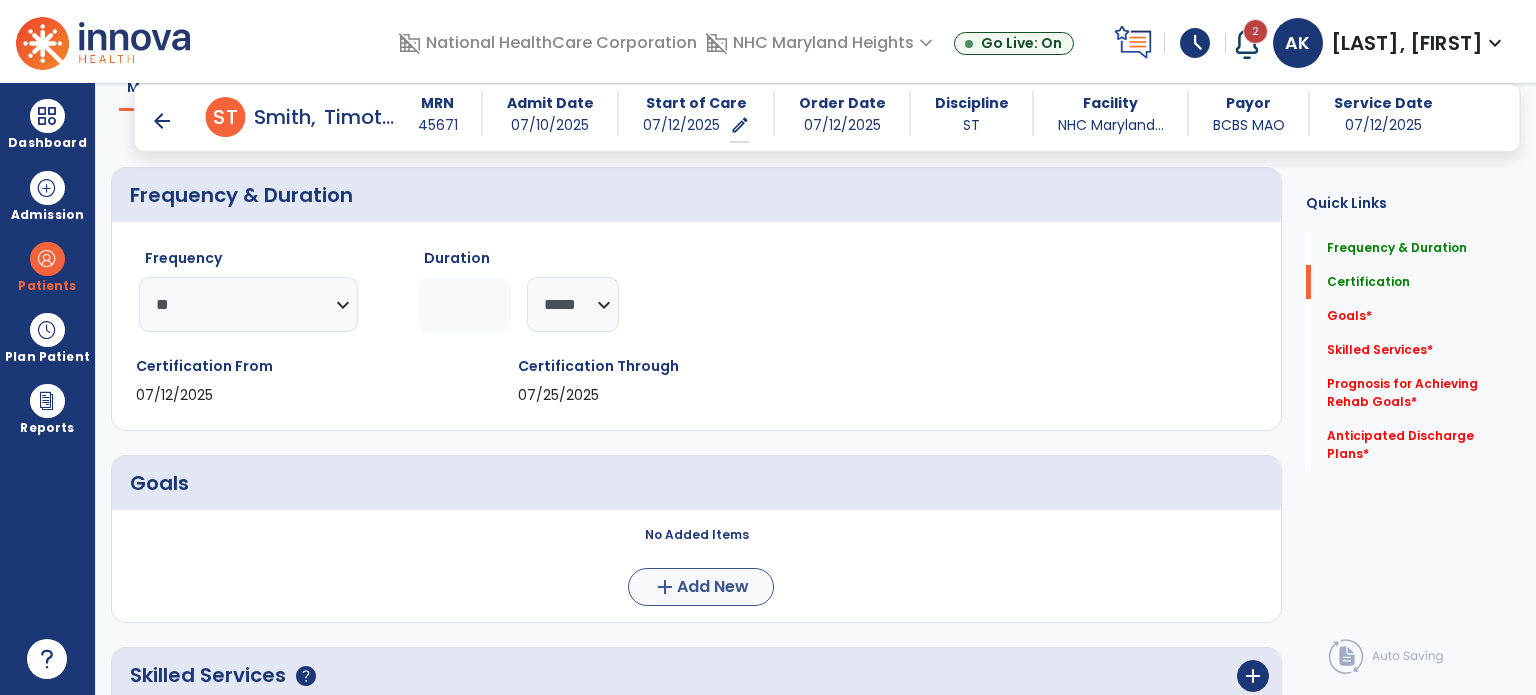 type on "*" 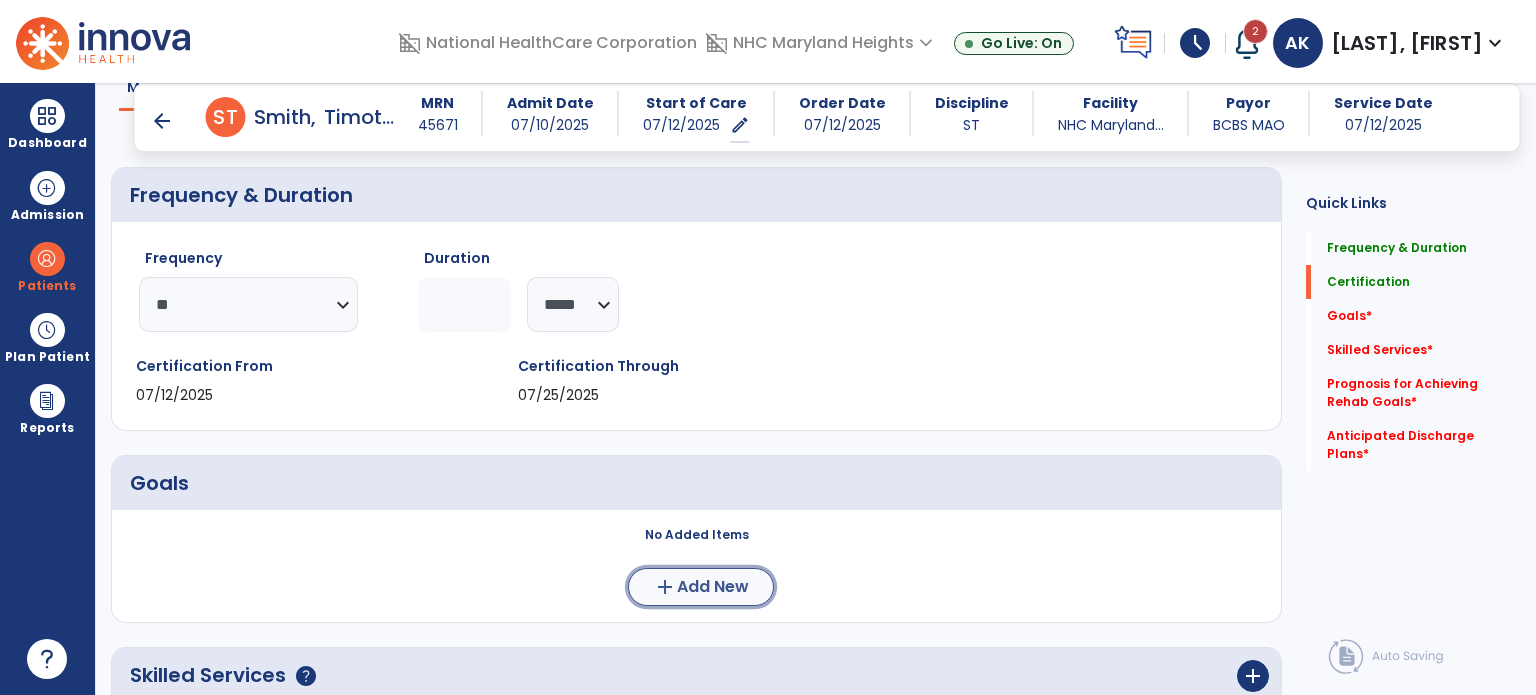 click on "Add New" at bounding box center (713, 587) 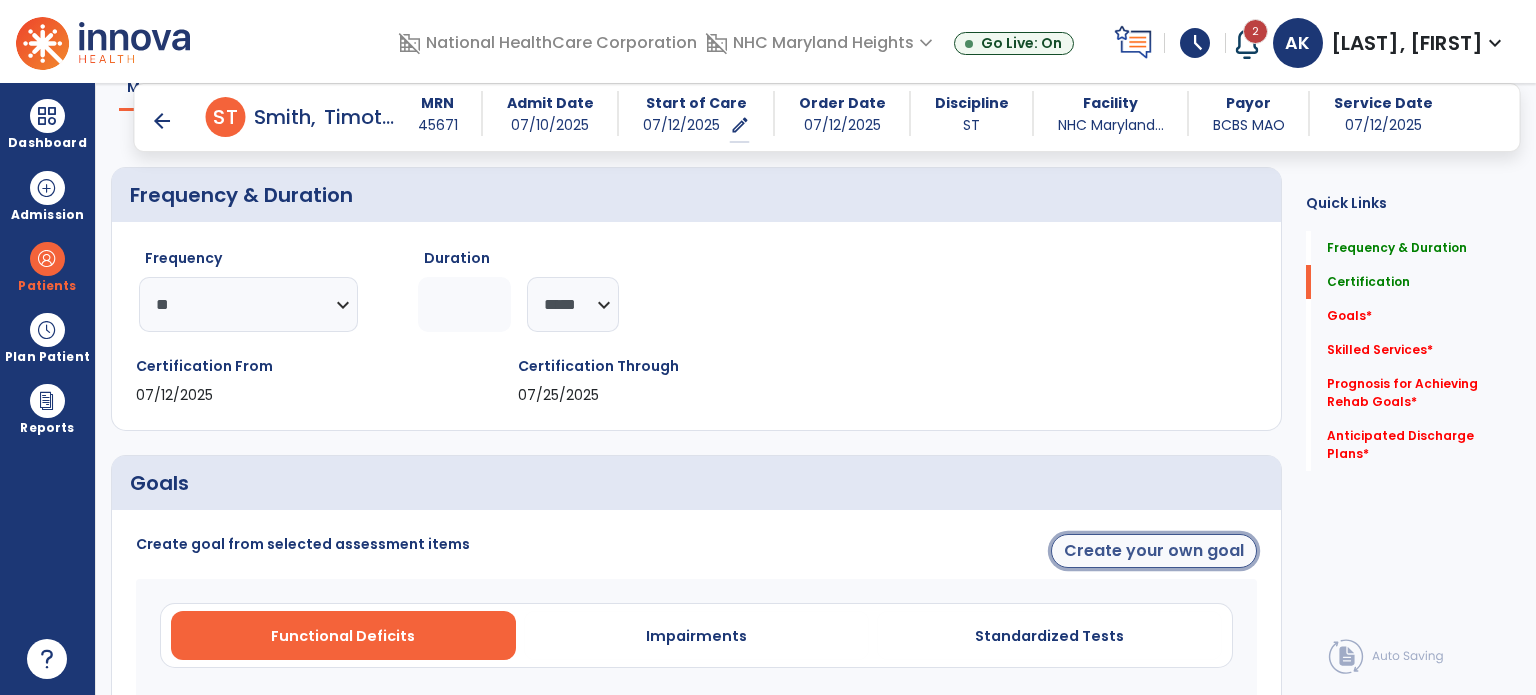 click on "Create your own goal" at bounding box center (1154, 551) 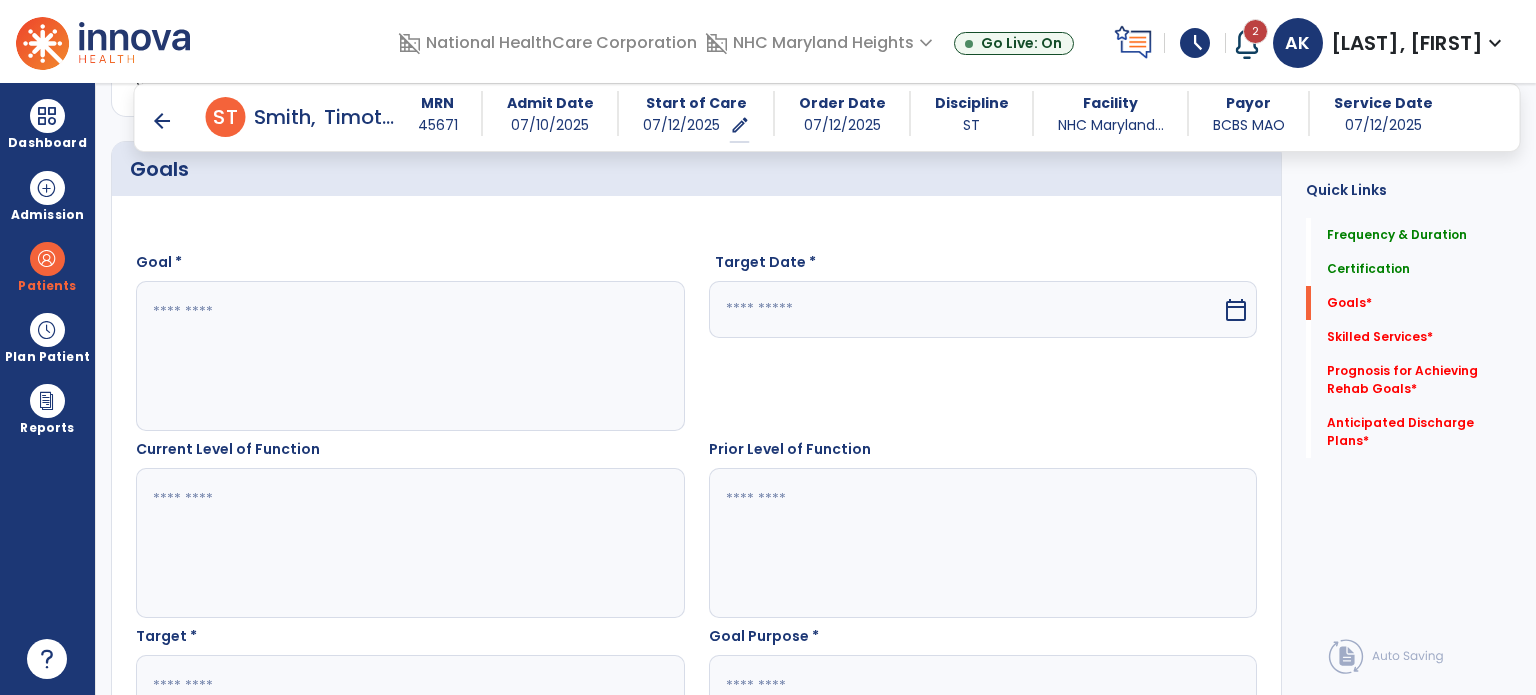 scroll, scrollTop: 484, scrollLeft: 0, axis: vertical 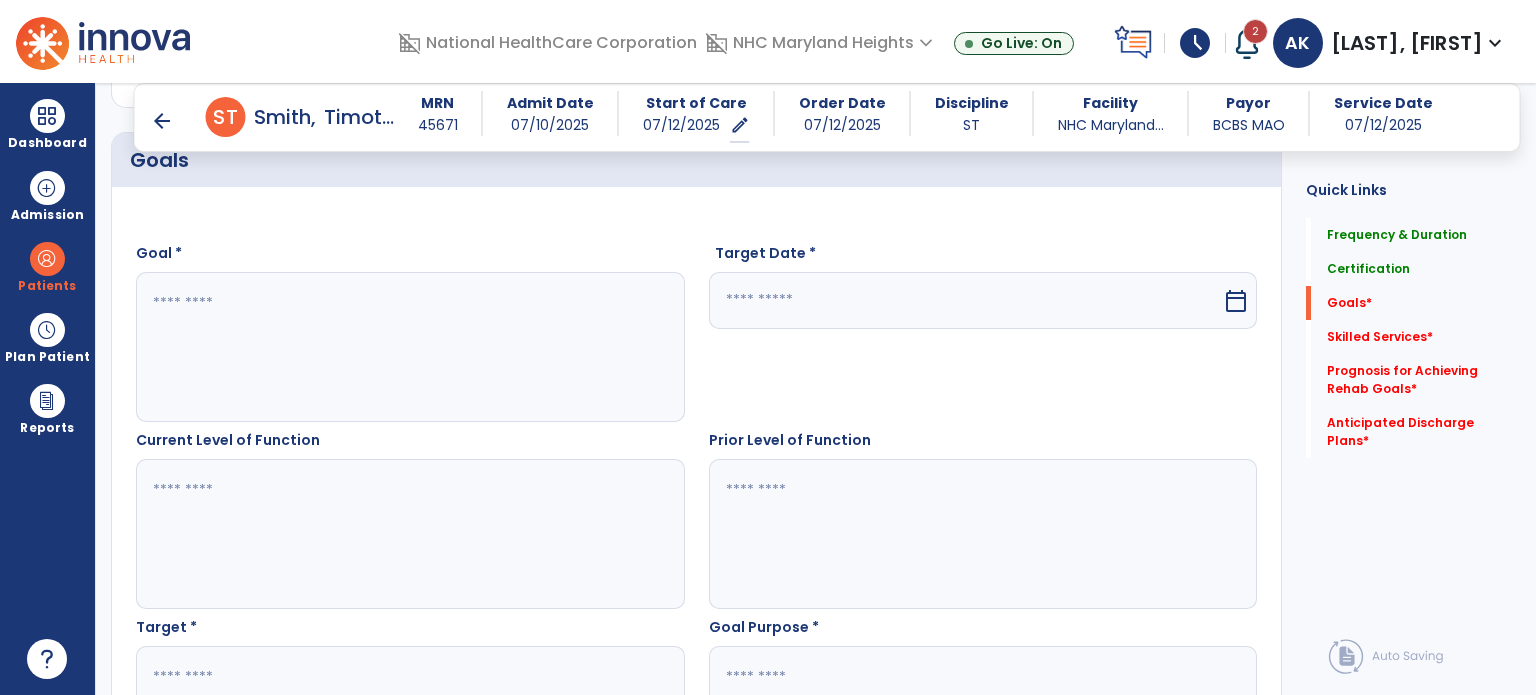 click at bounding box center (409, 347) 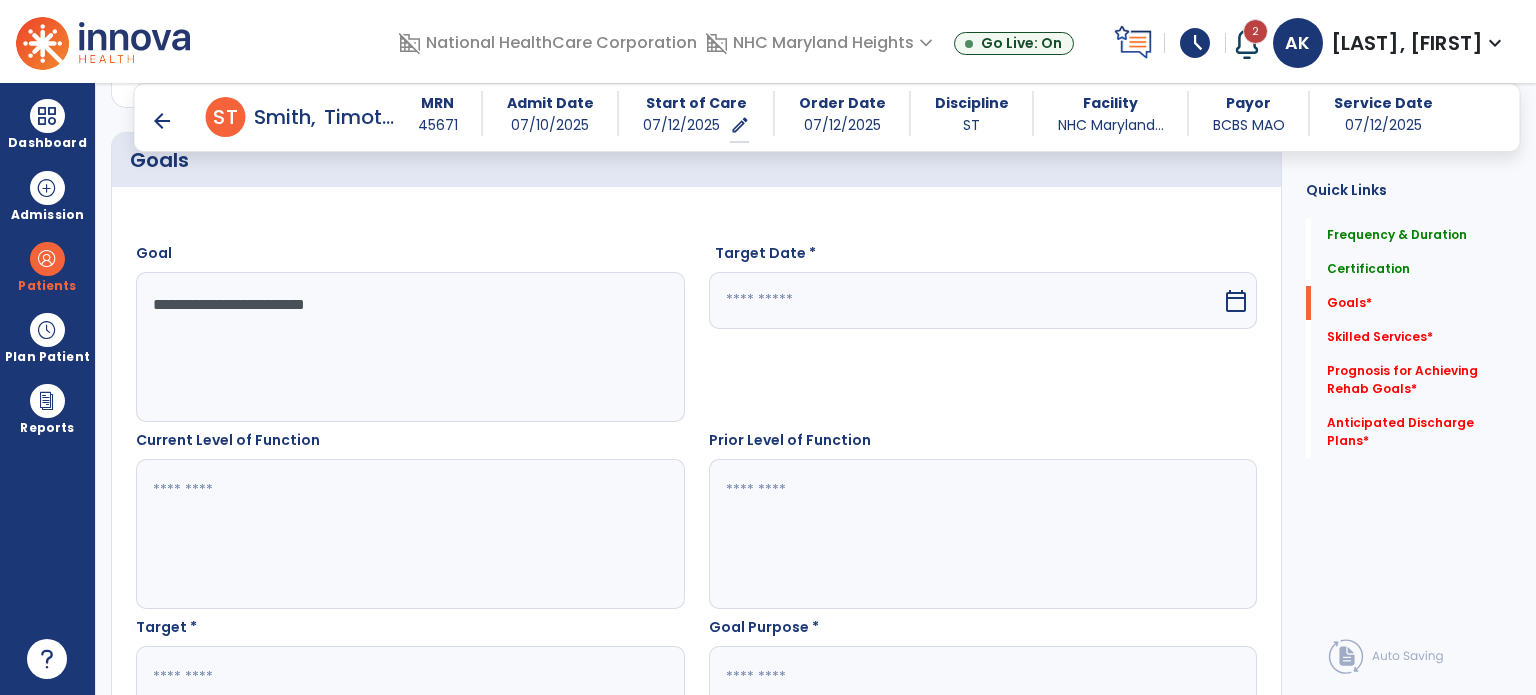 type on "**********" 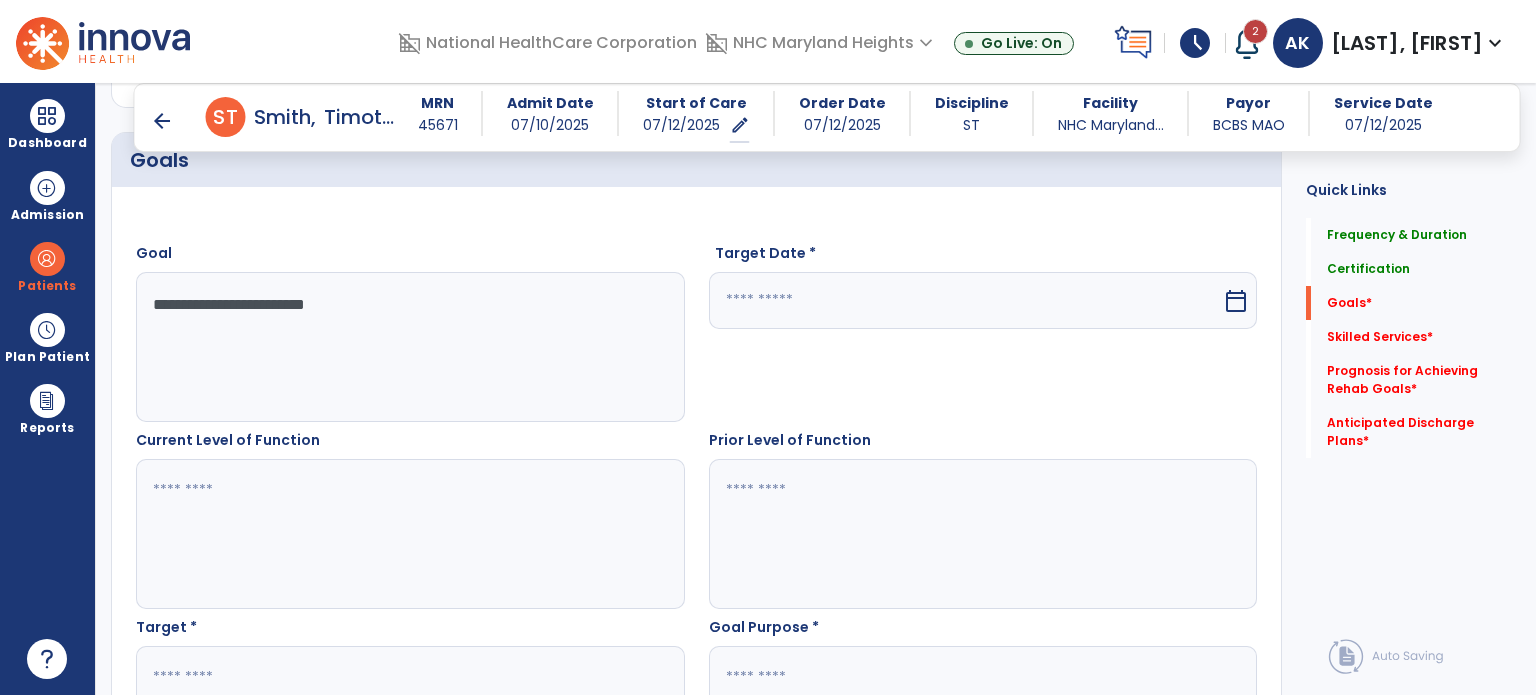 click on "calendar_today" at bounding box center [1236, 301] 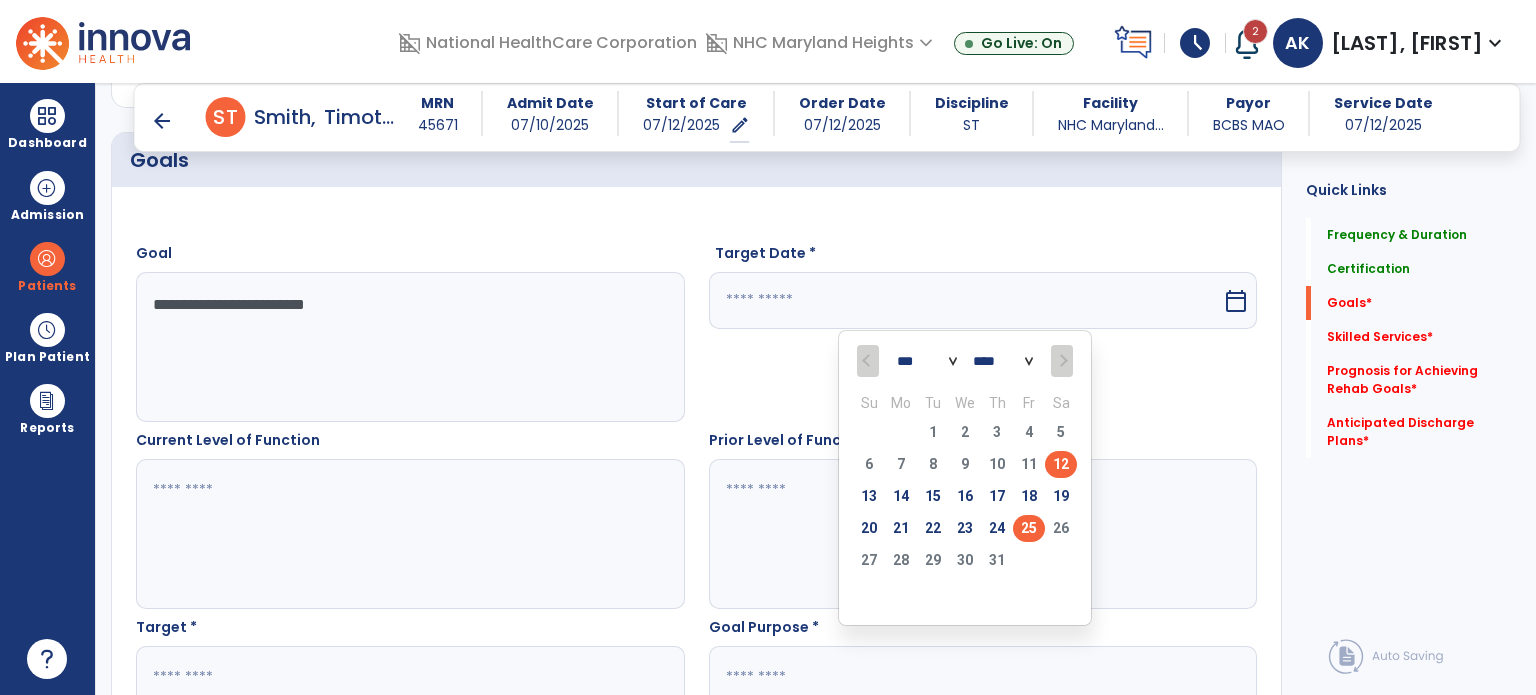 click on "25" at bounding box center (1029, 528) 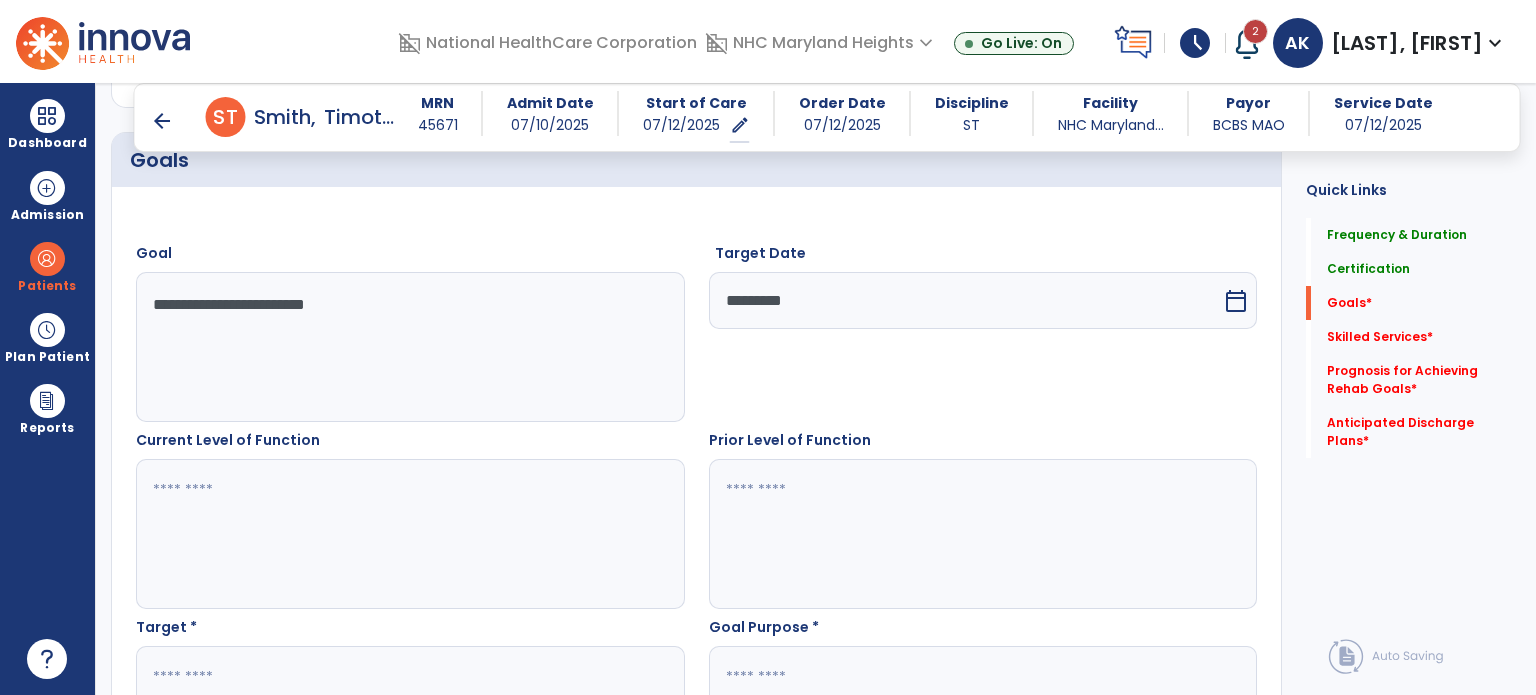click at bounding box center [409, 534] 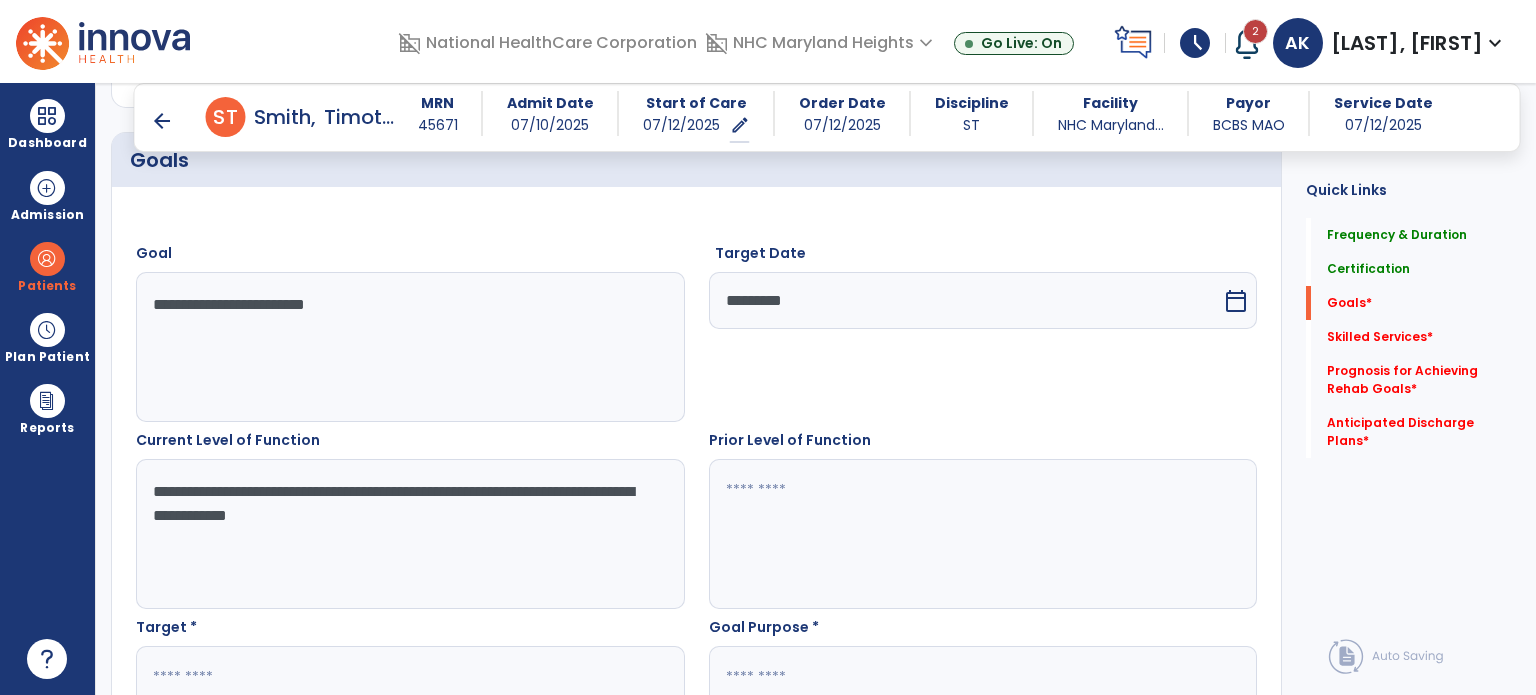 type on "**********" 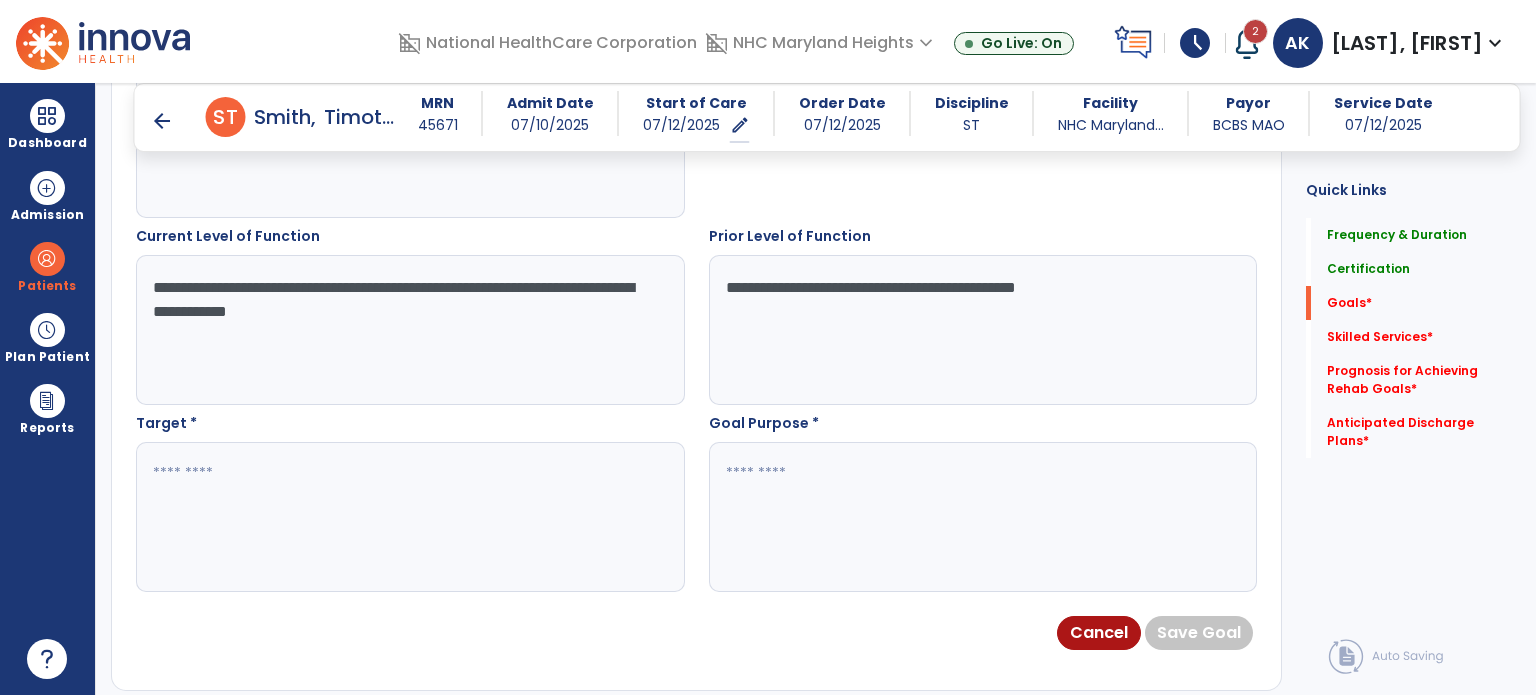 scroll, scrollTop: 734, scrollLeft: 0, axis: vertical 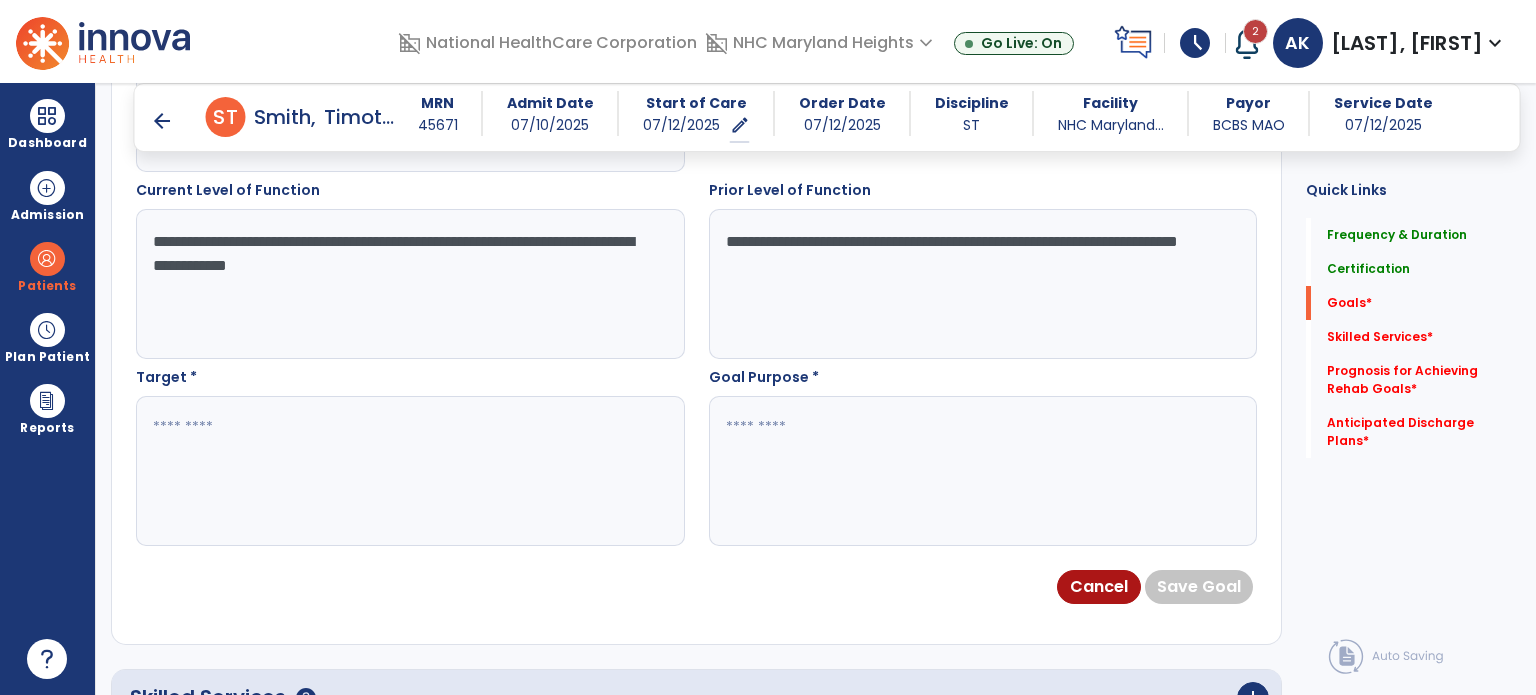 type on "**********" 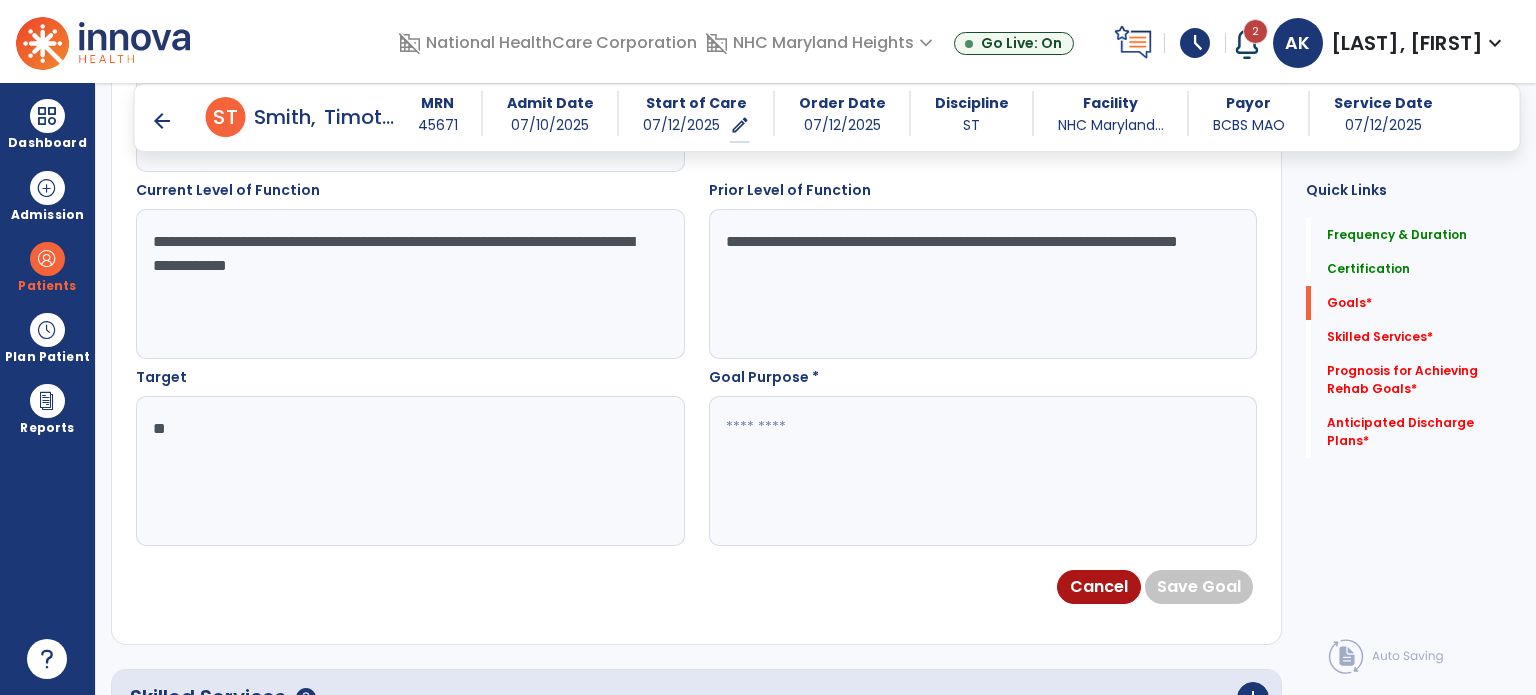 type on "*" 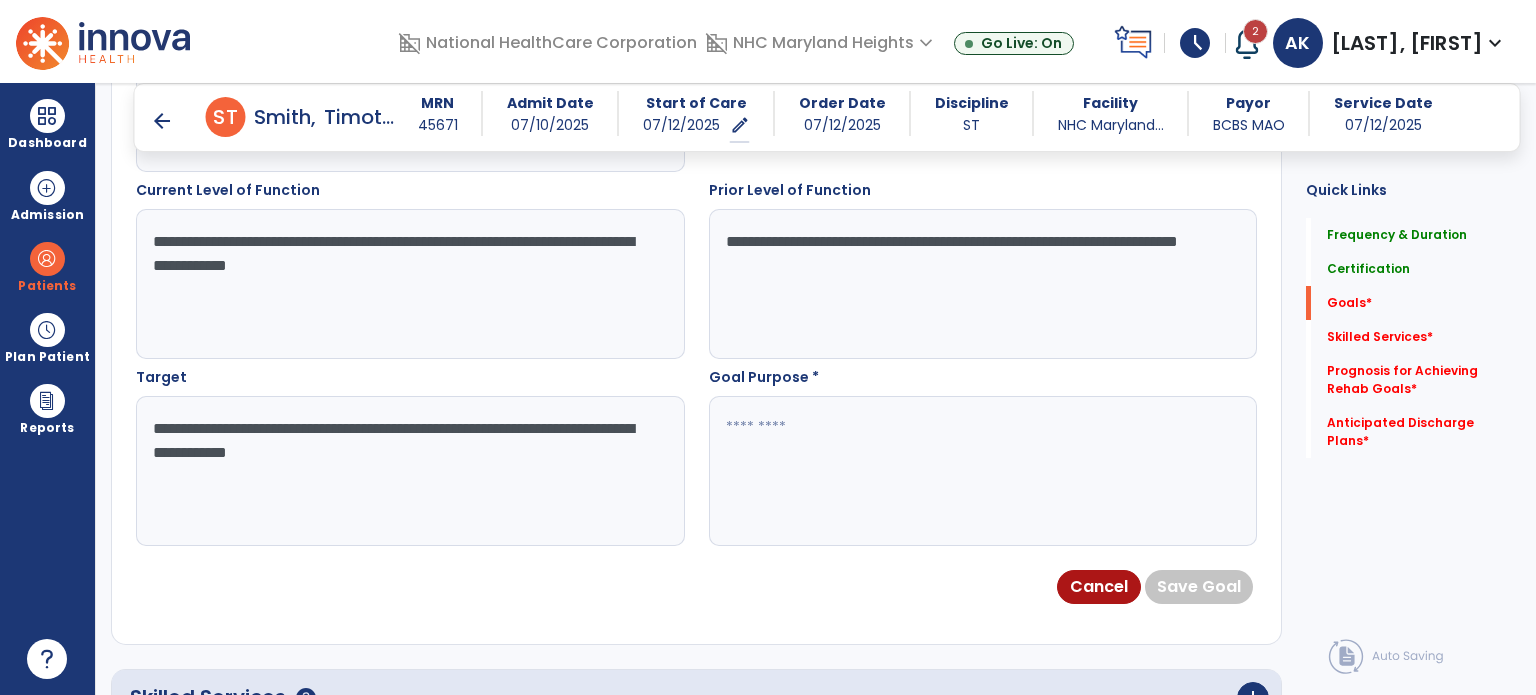 type on "**********" 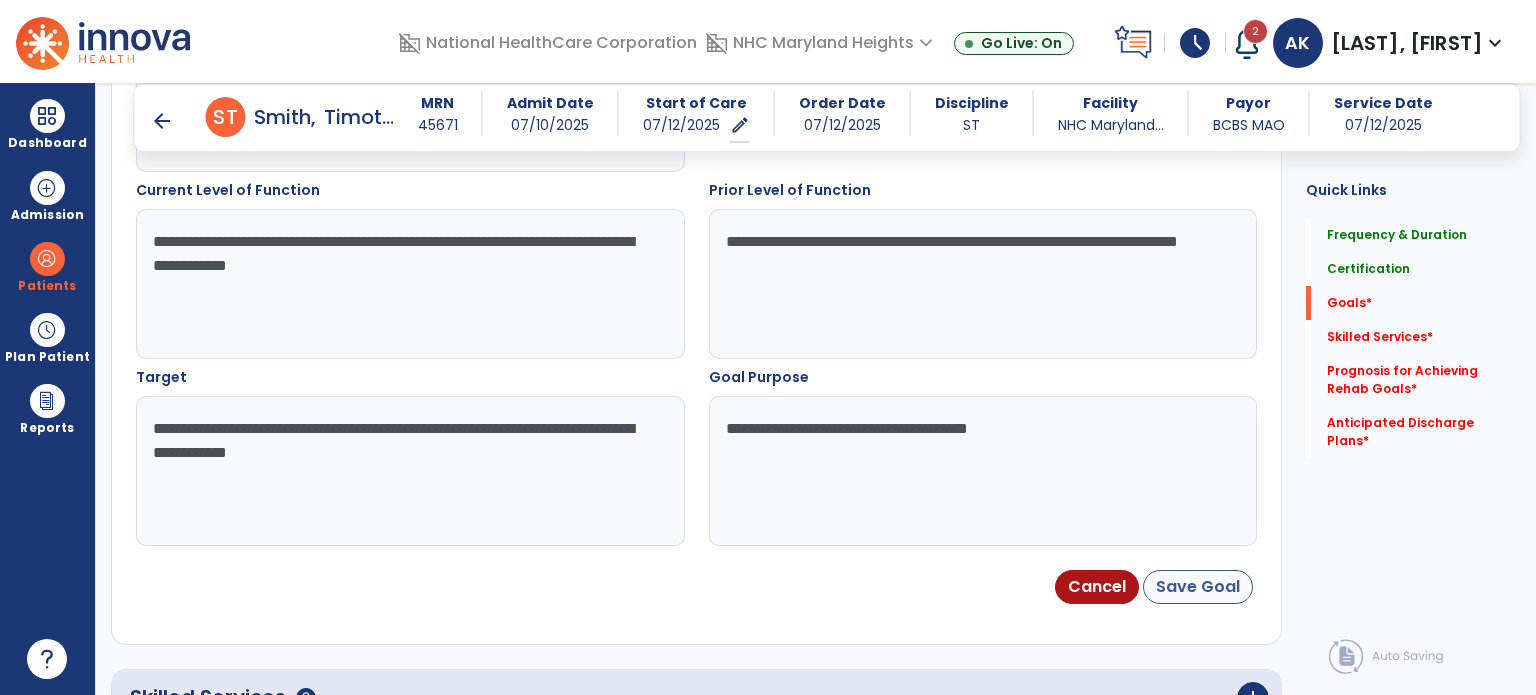 type on "**********" 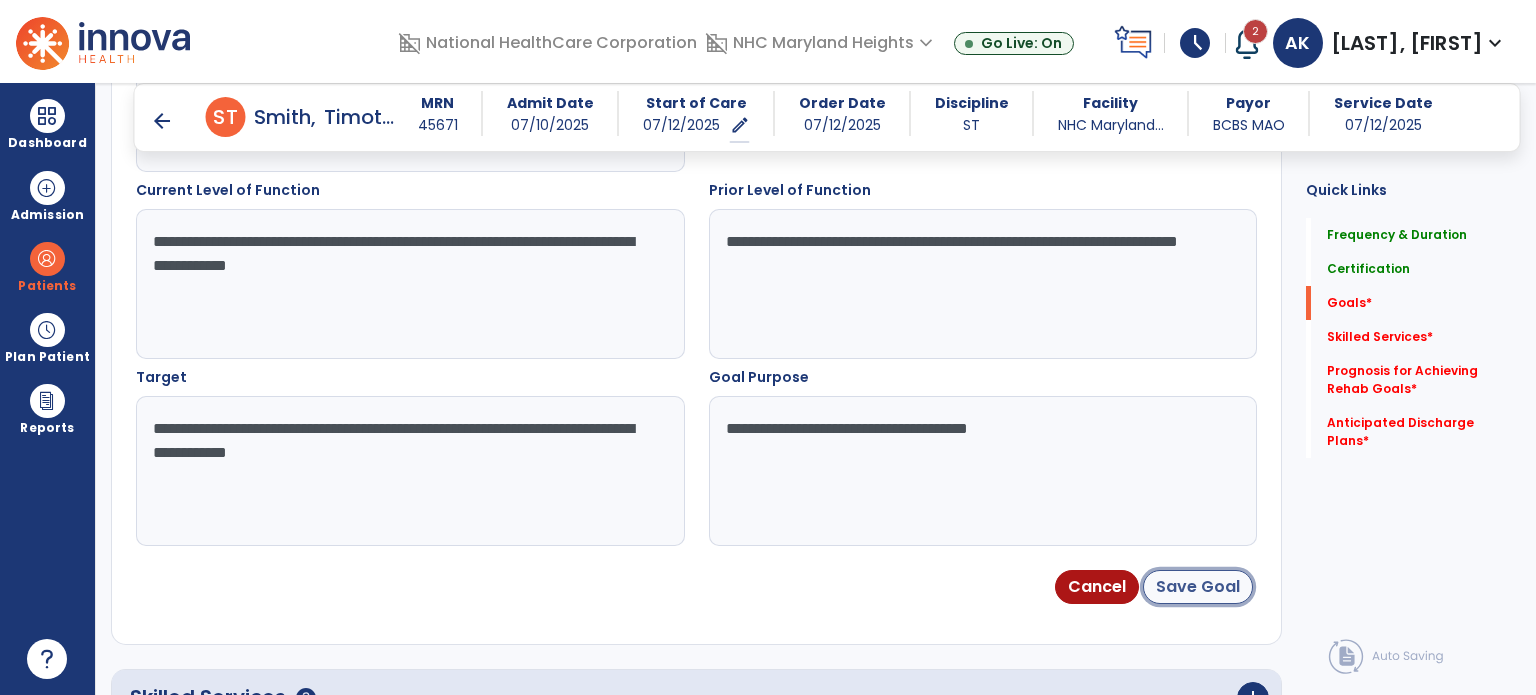 click on "Save Goal" at bounding box center (1198, 587) 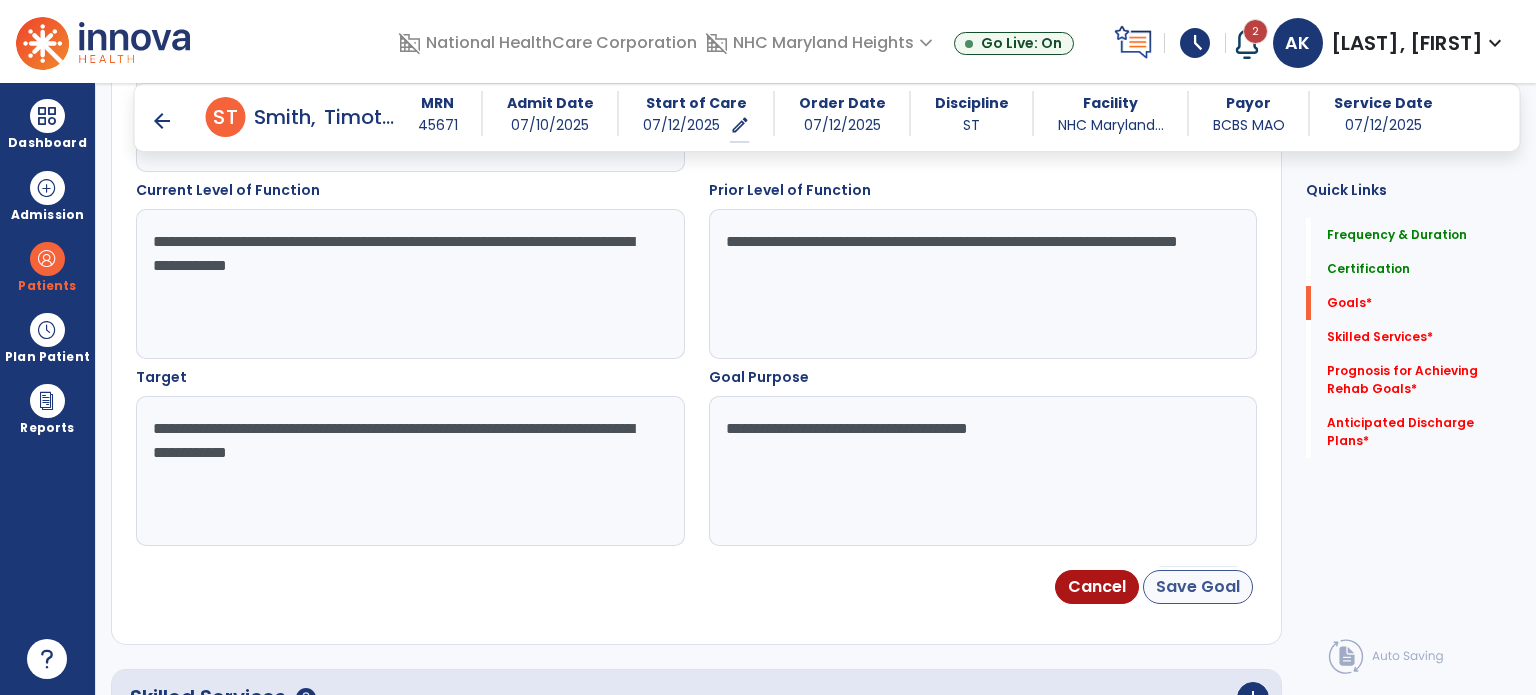 scroll, scrollTop: 30, scrollLeft: 0, axis: vertical 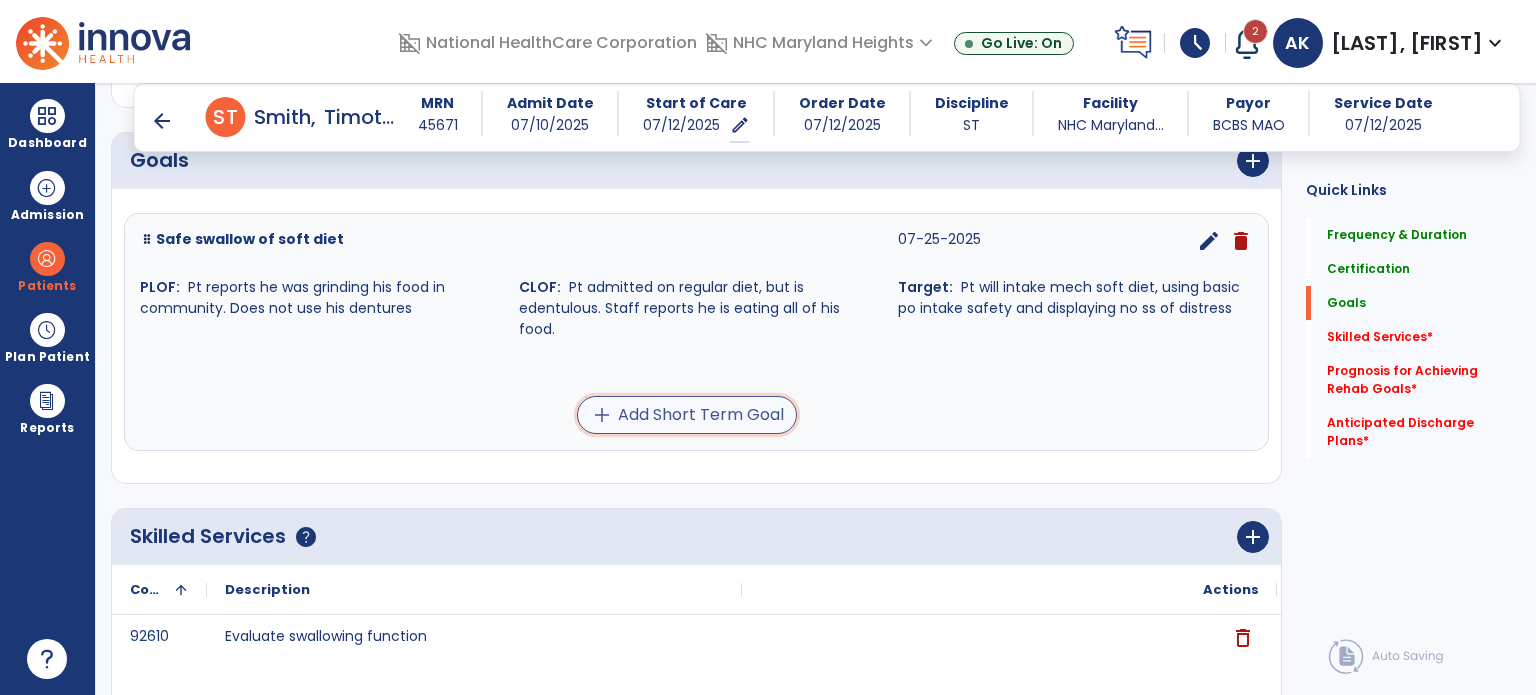 click on "add  Add Short Term Goal" at bounding box center [687, 415] 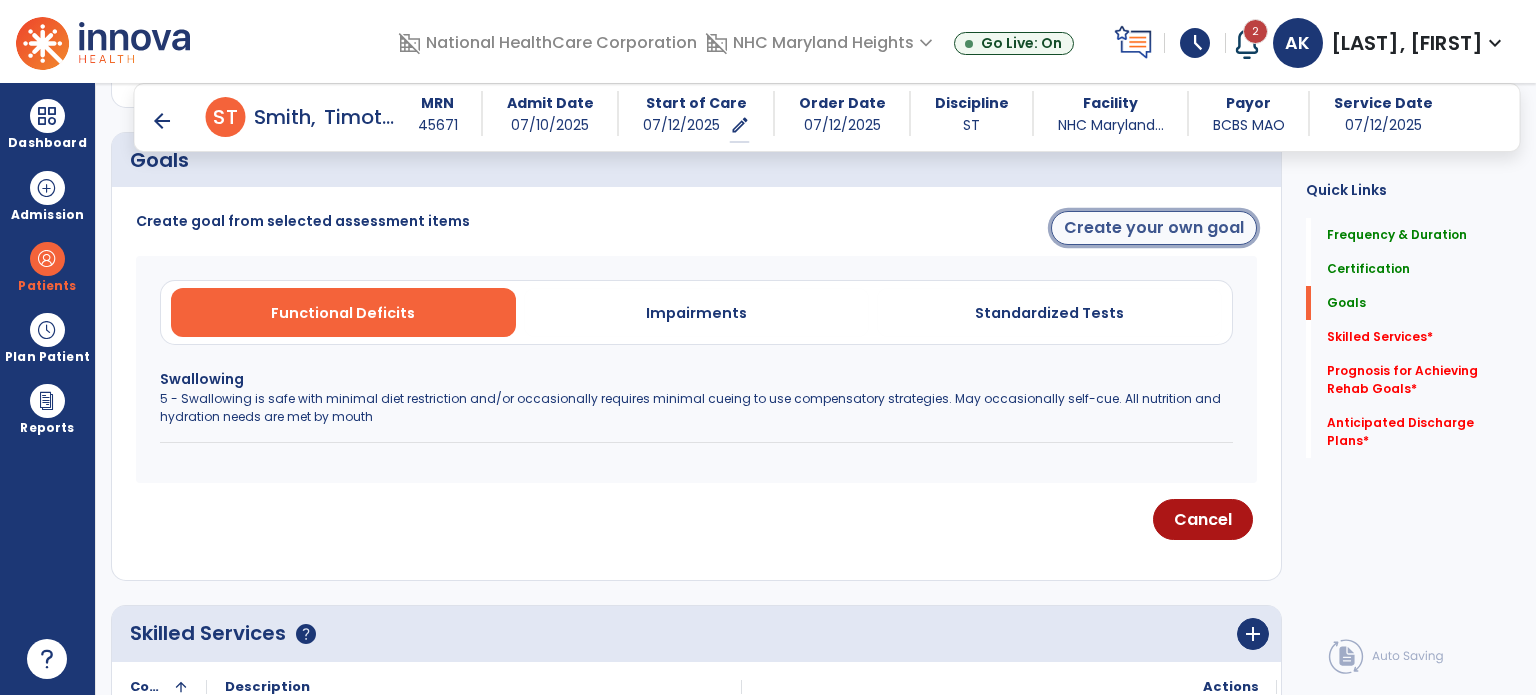 click on "Create your own goal" at bounding box center [1154, 228] 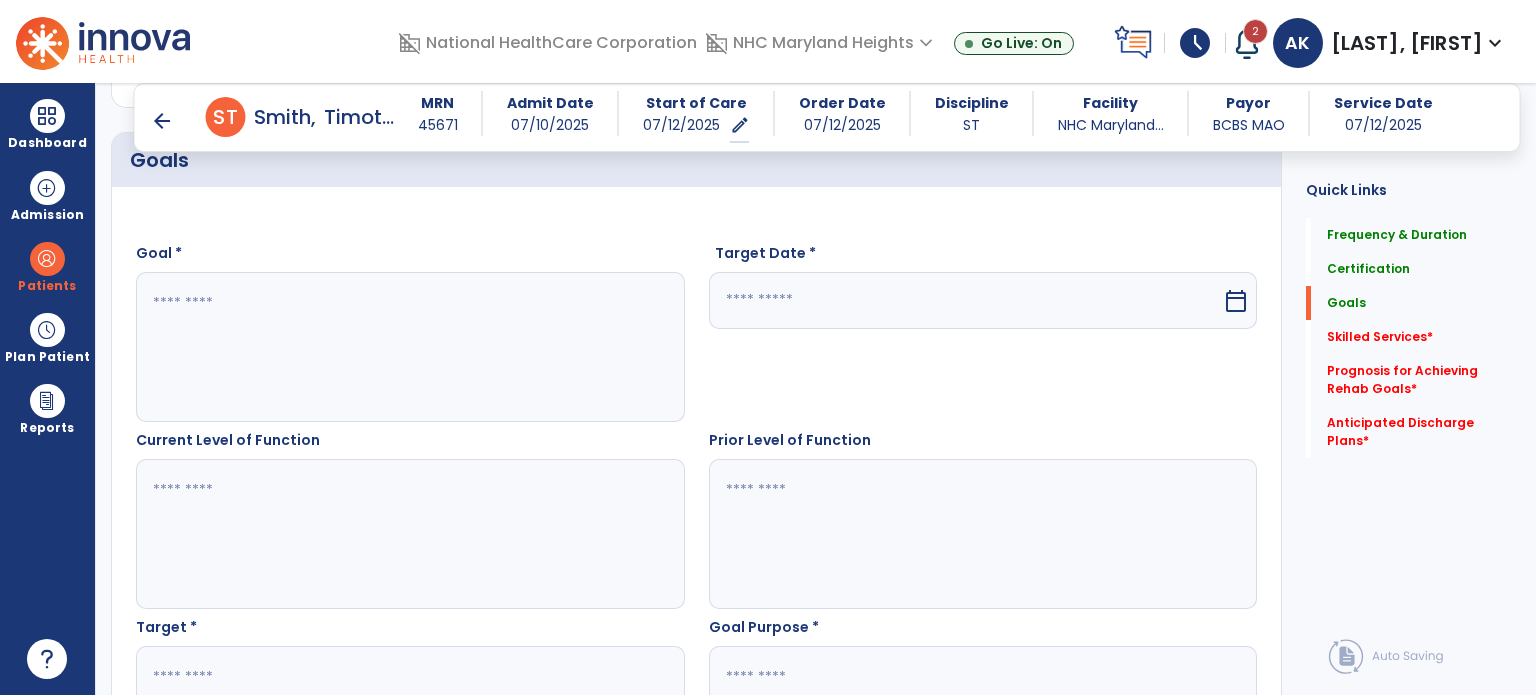 click at bounding box center [409, 347] 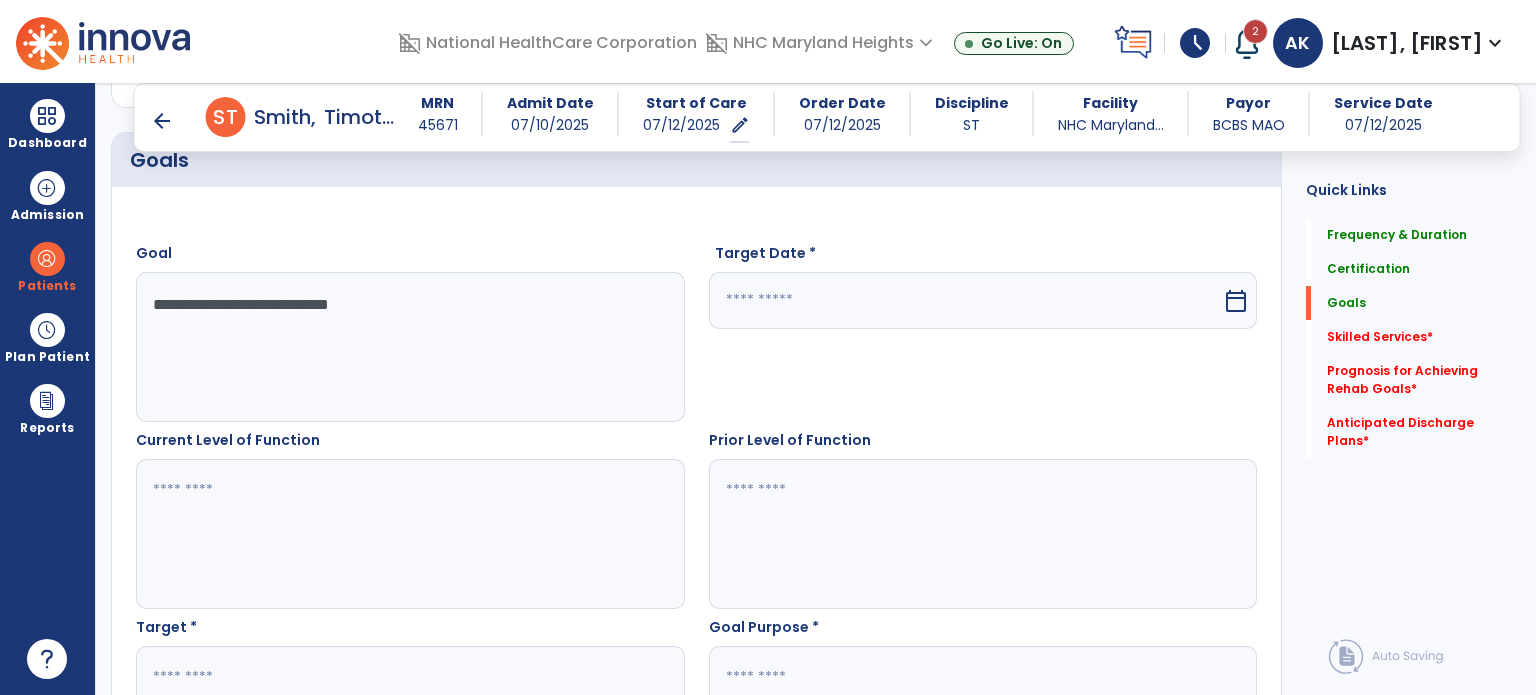 type on "**********" 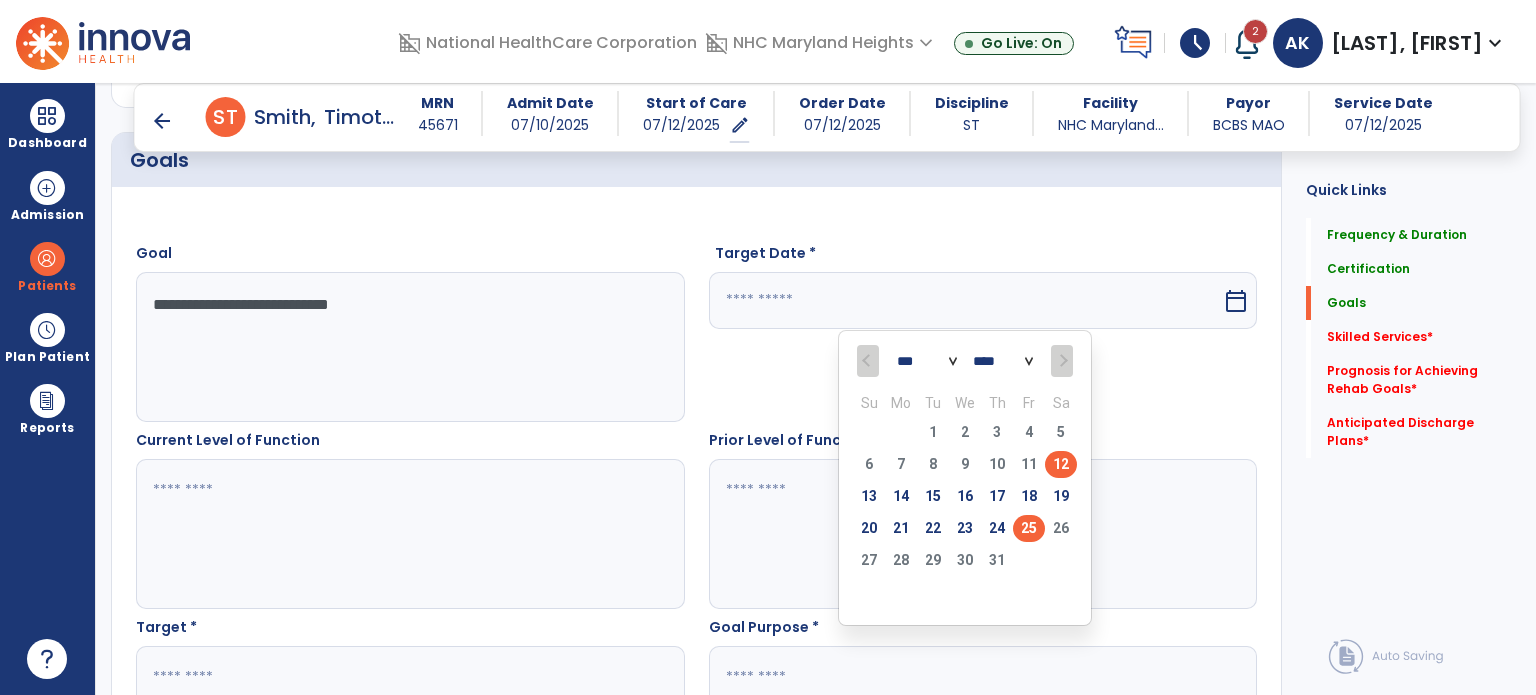 click on "25" at bounding box center [1029, 528] 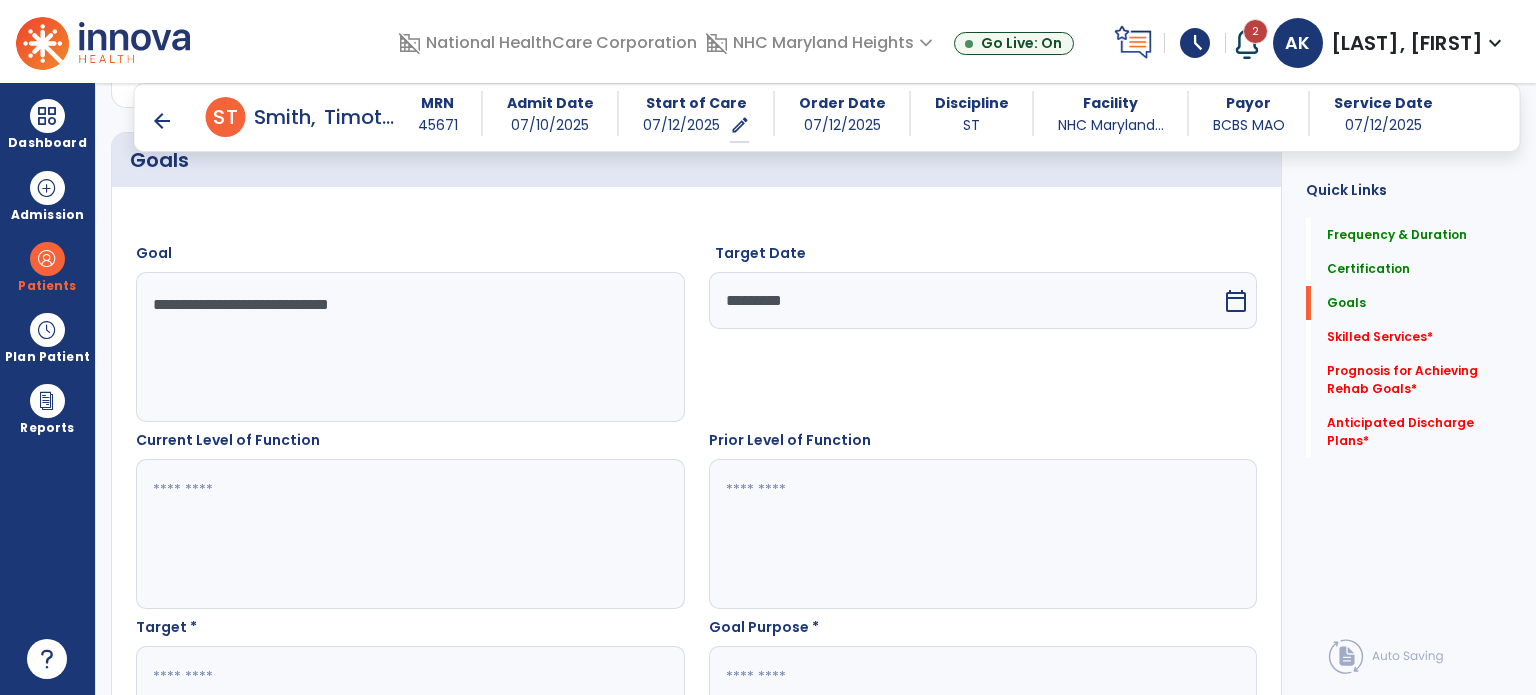 click at bounding box center [409, 534] 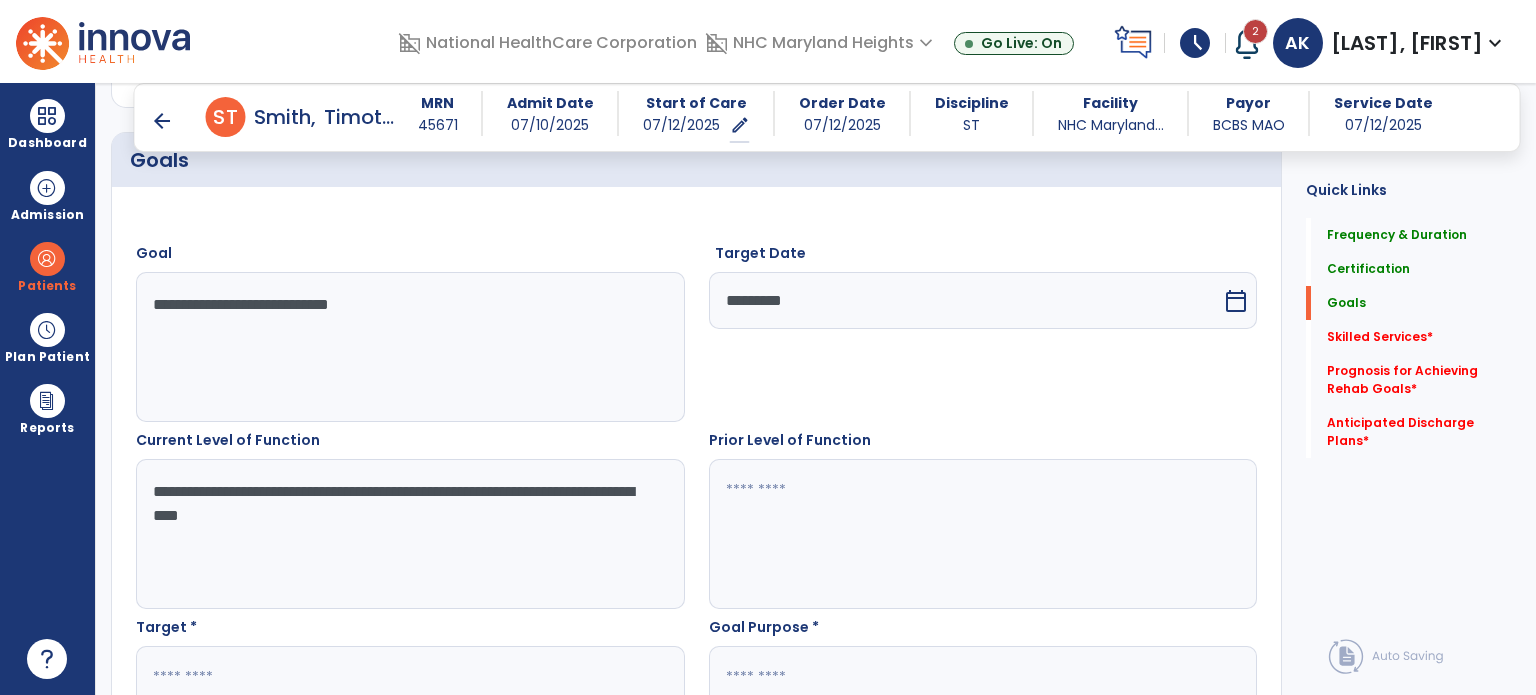type on "**********" 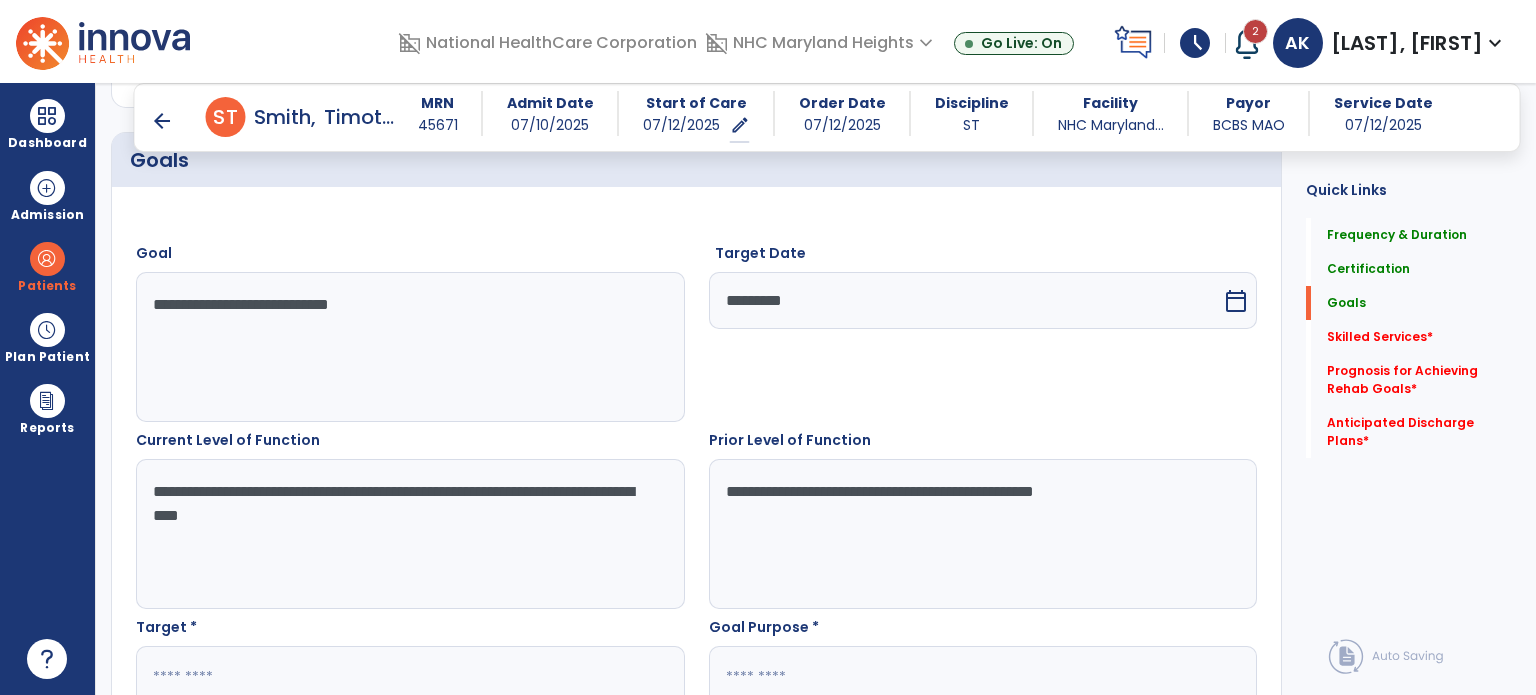 type on "**********" 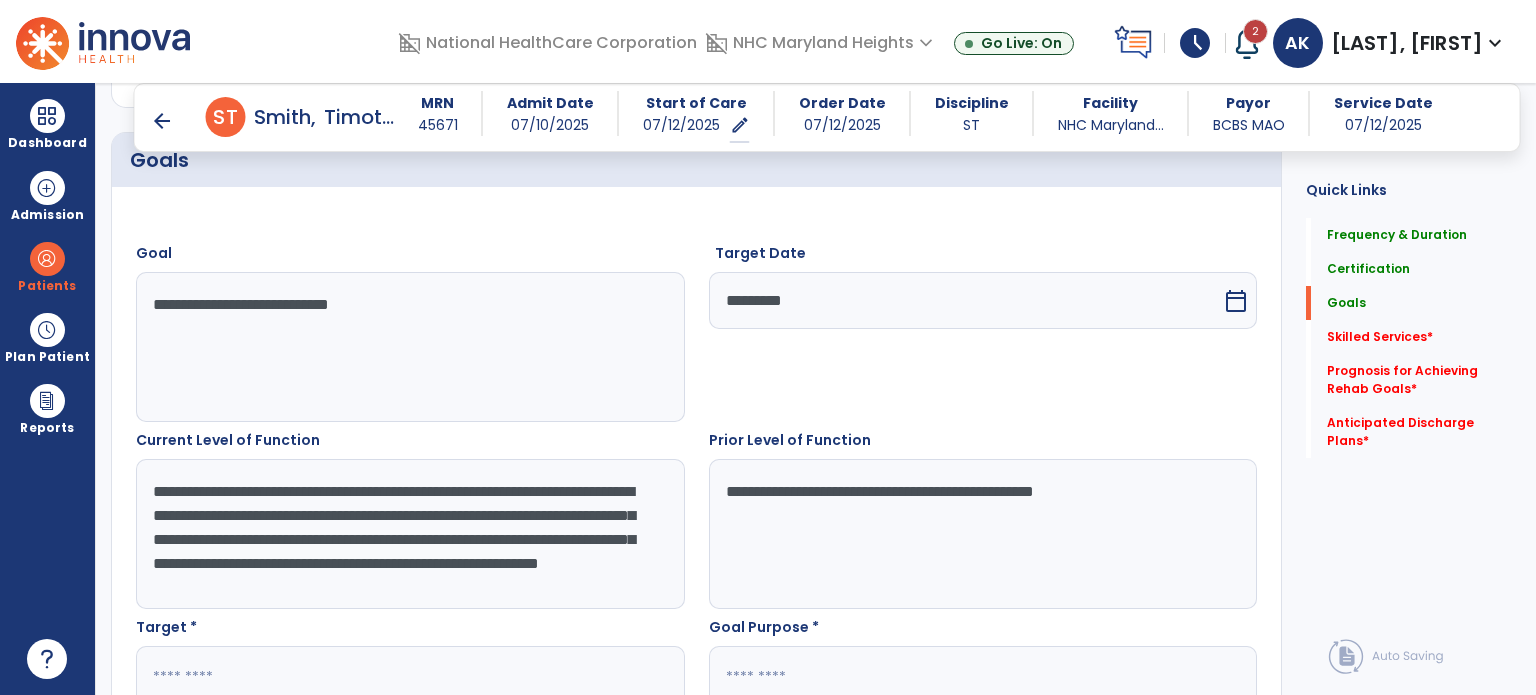 scroll, scrollTop: 16, scrollLeft: 0, axis: vertical 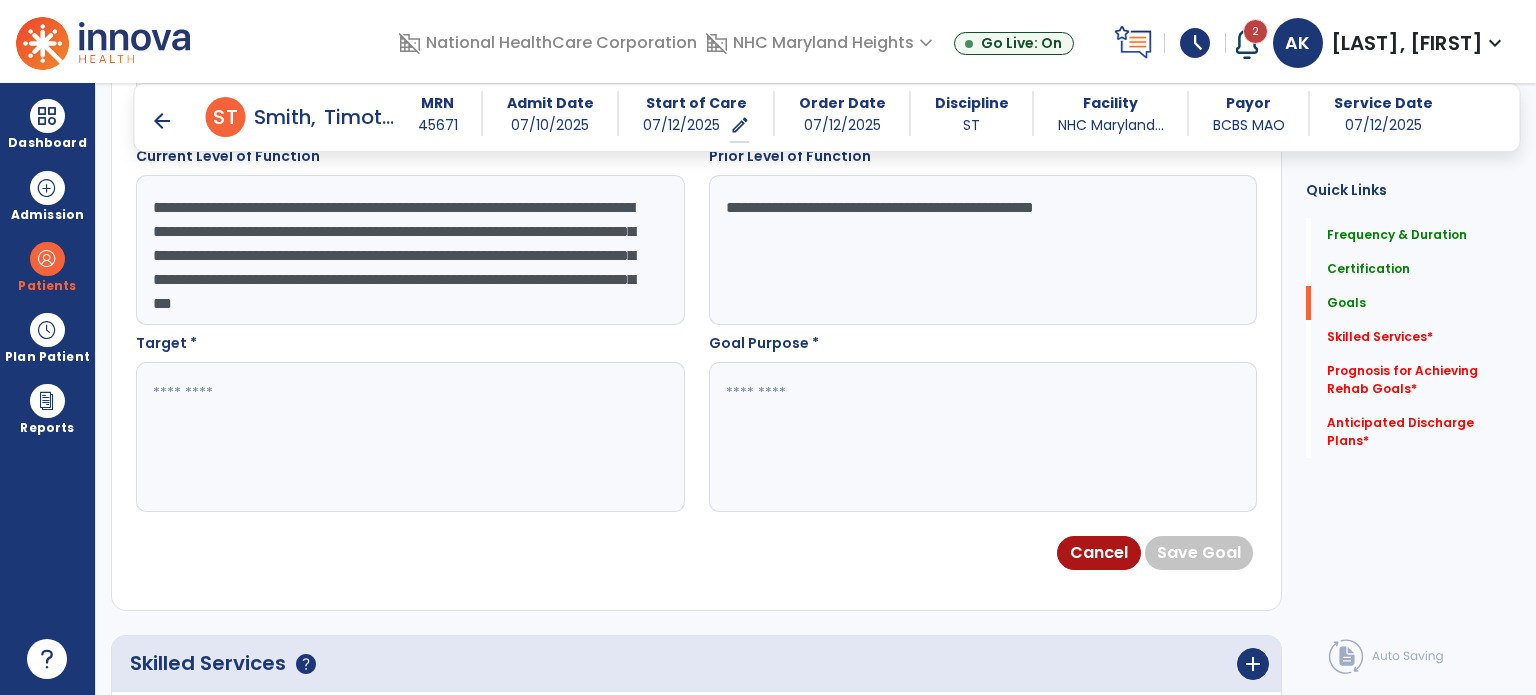 type on "**********" 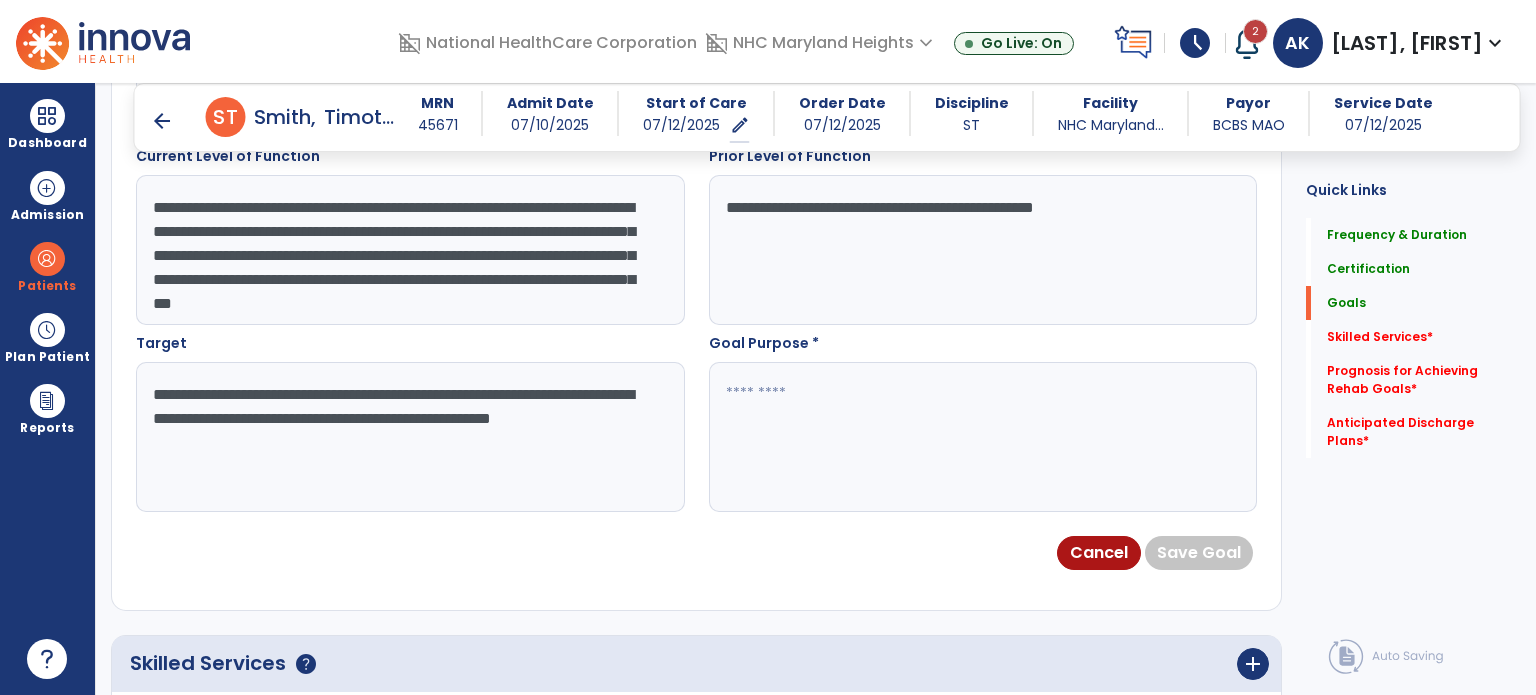 type on "**********" 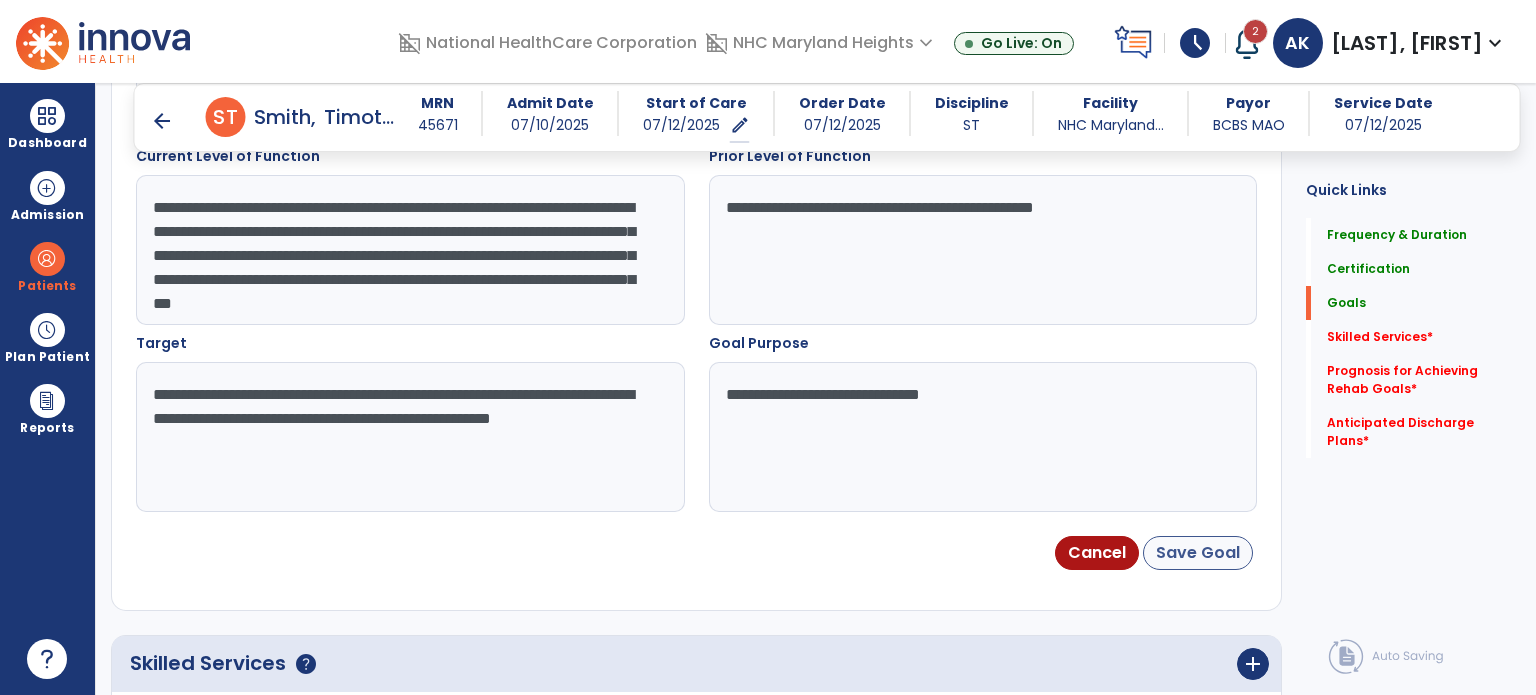 type on "**********" 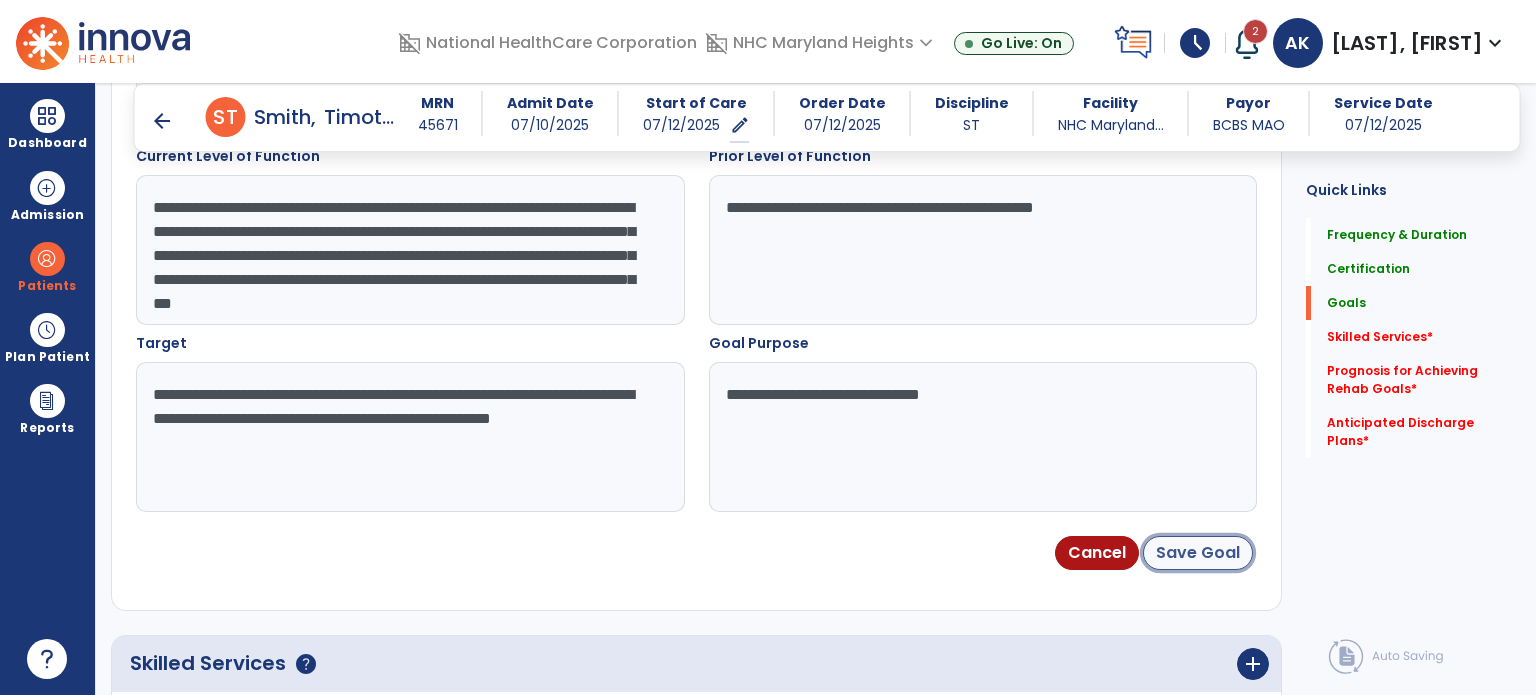 click on "Save Goal" at bounding box center (1198, 553) 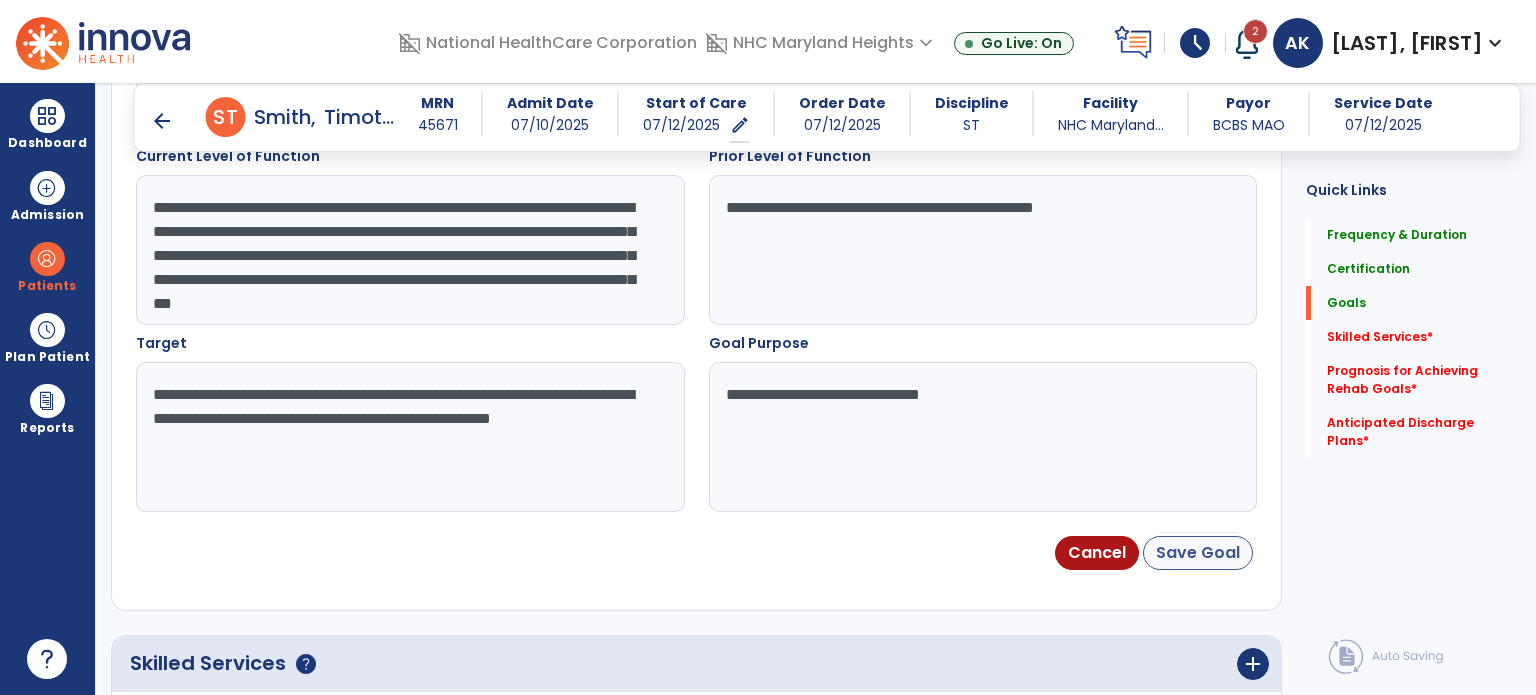 scroll, scrollTop: 64, scrollLeft: 0, axis: vertical 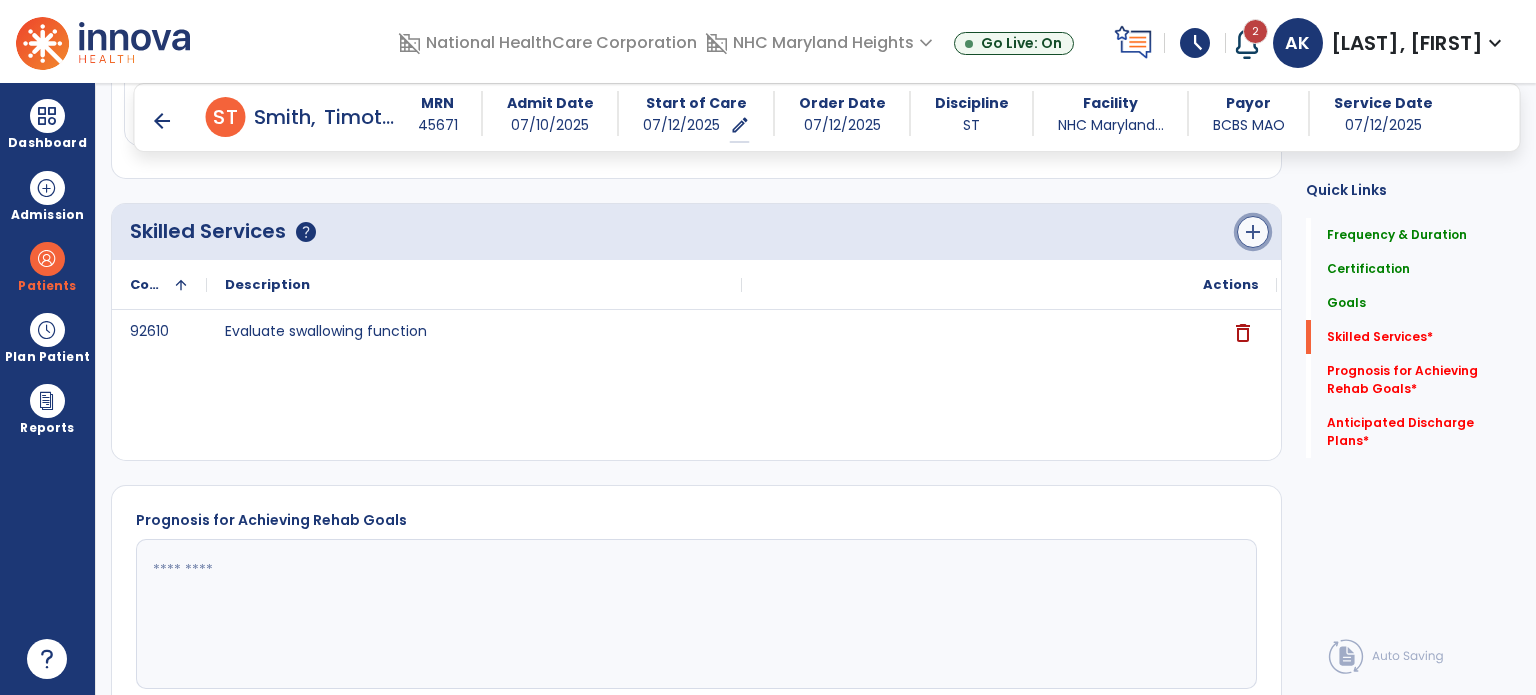 click on "add" 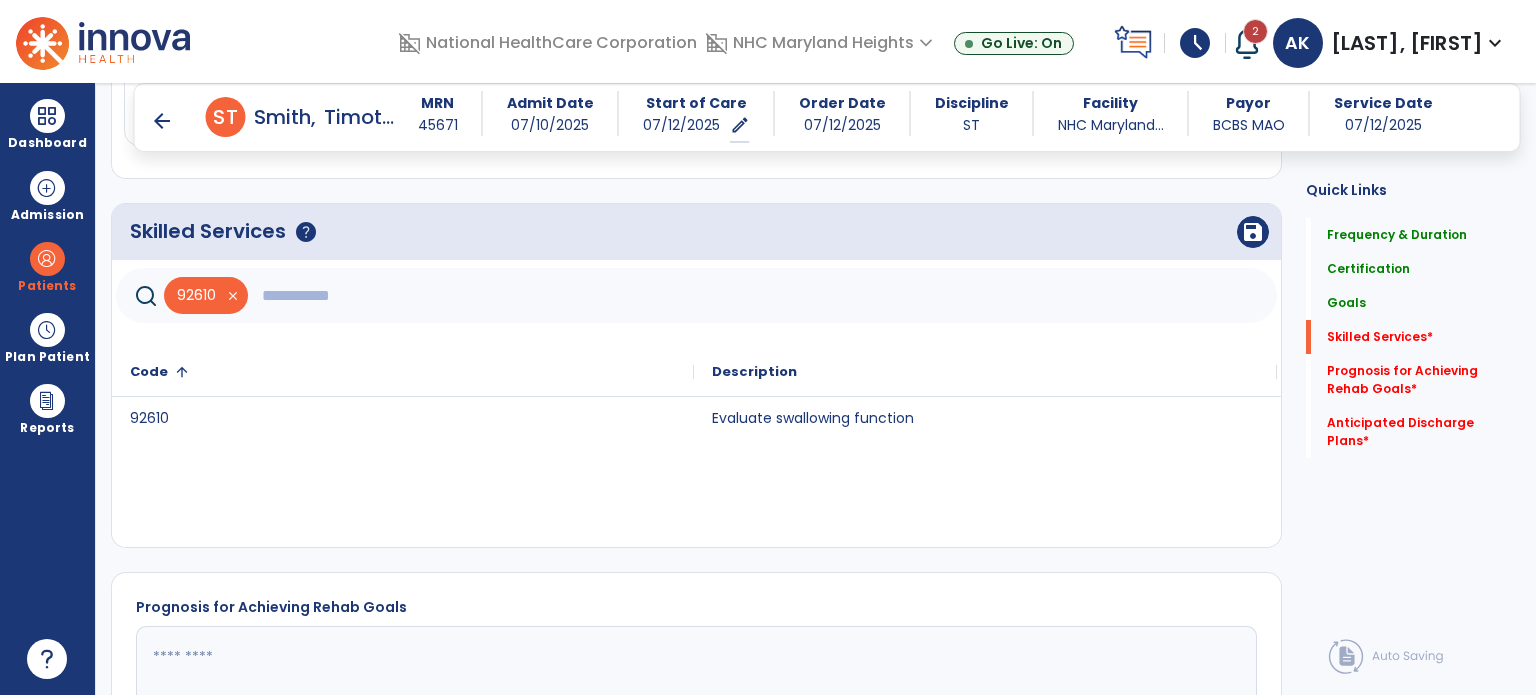 click 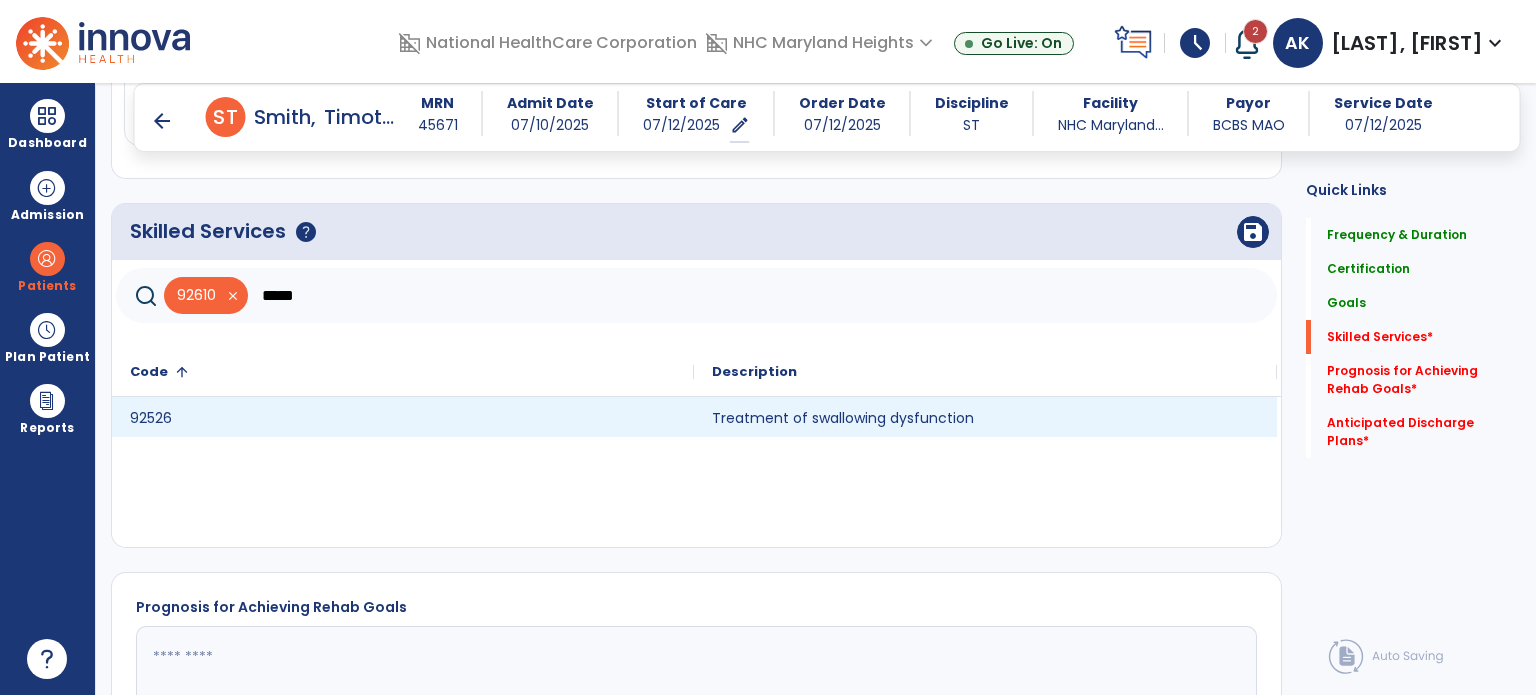 type on "*****" 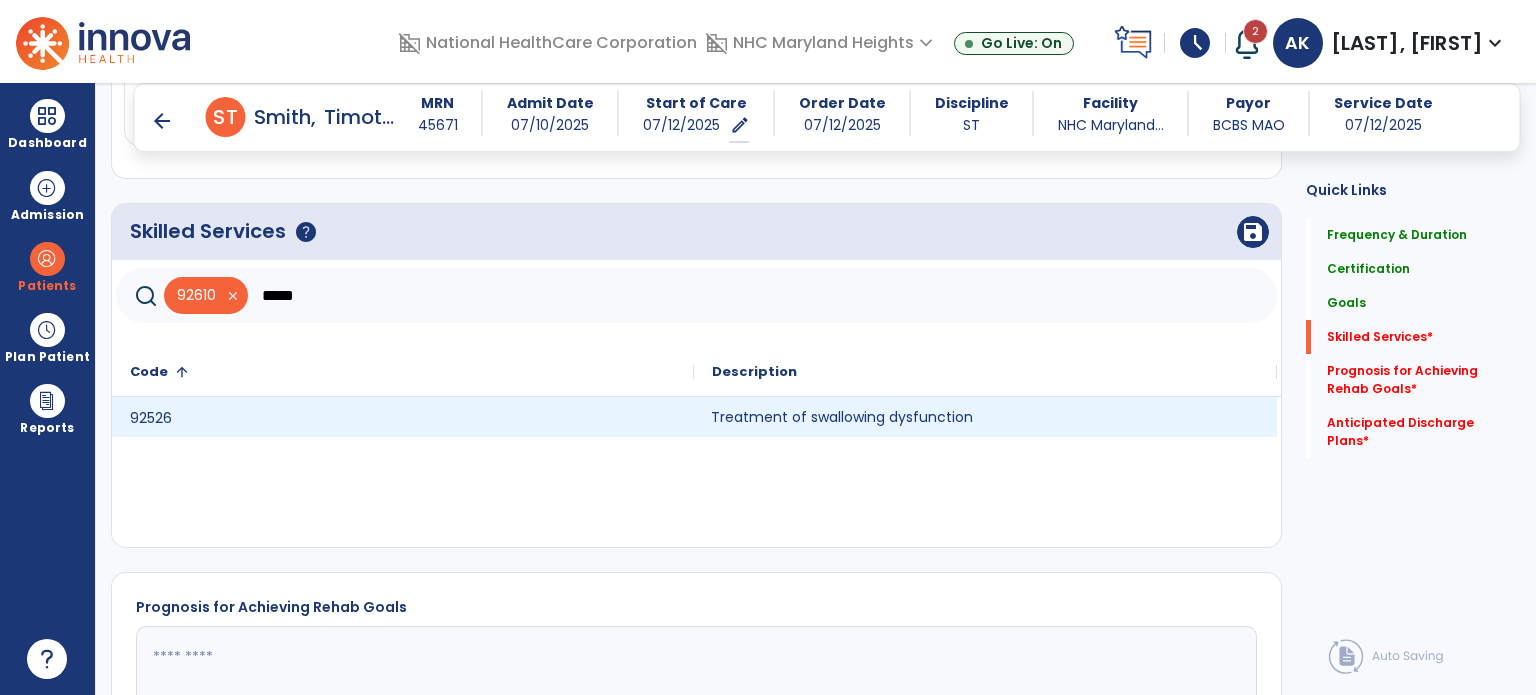 click on "Treatment of swallowing dysfunction" 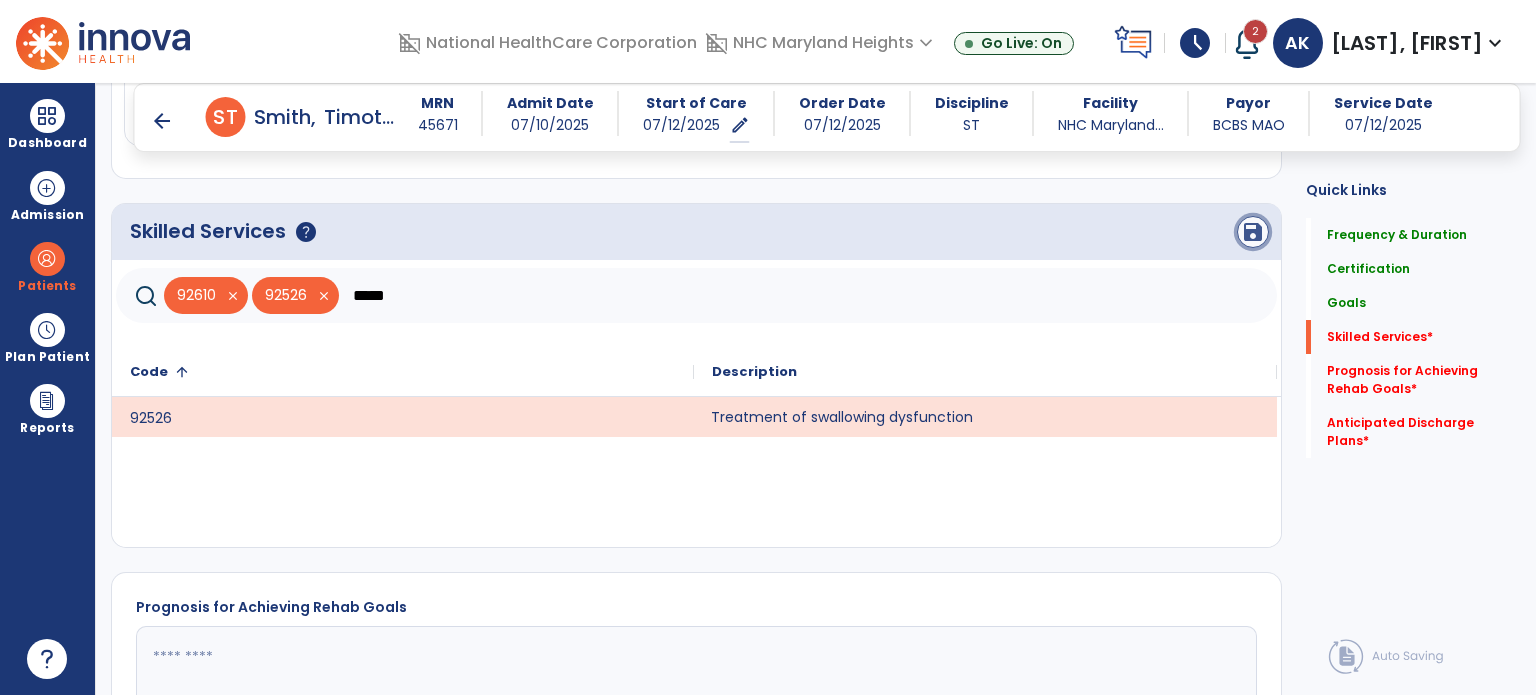 click on "save" 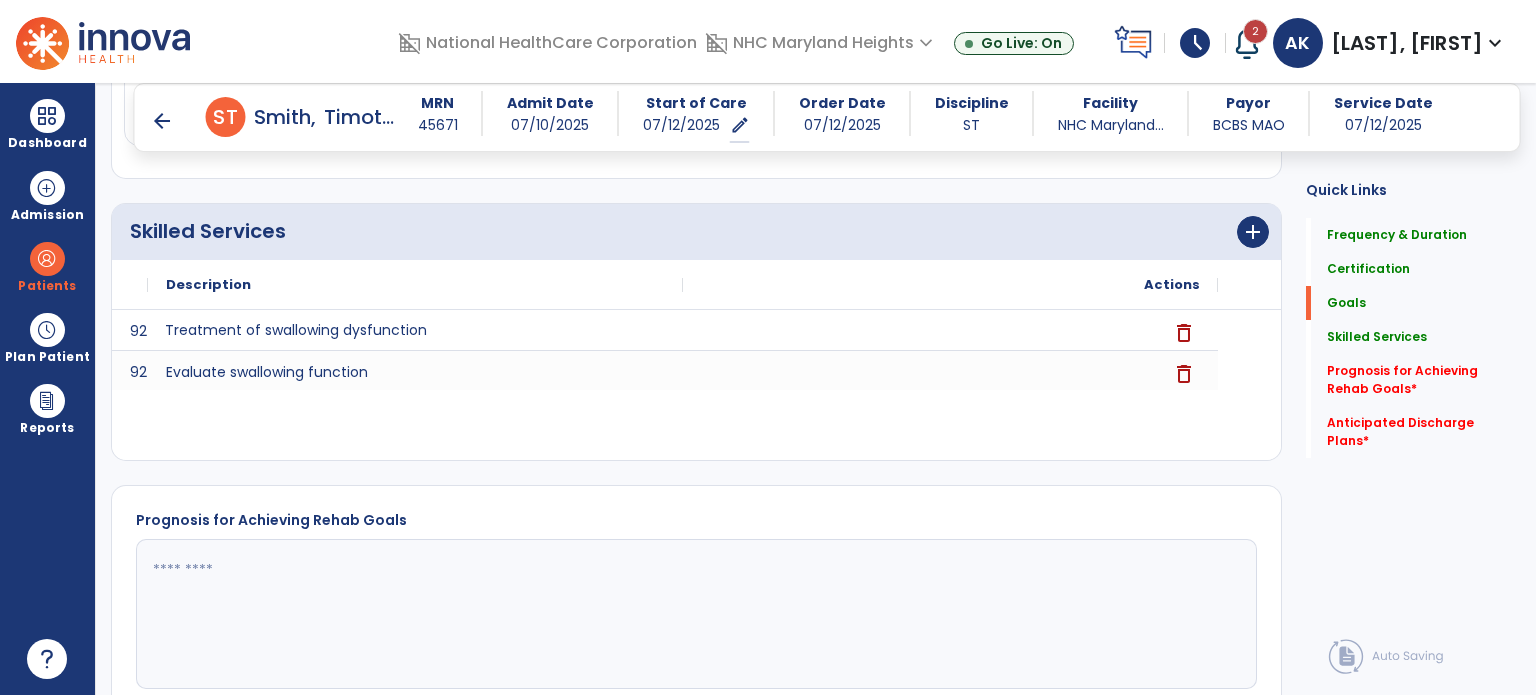 scroll, scrollTop: 544, scrollLeft: 0, axis: vertical 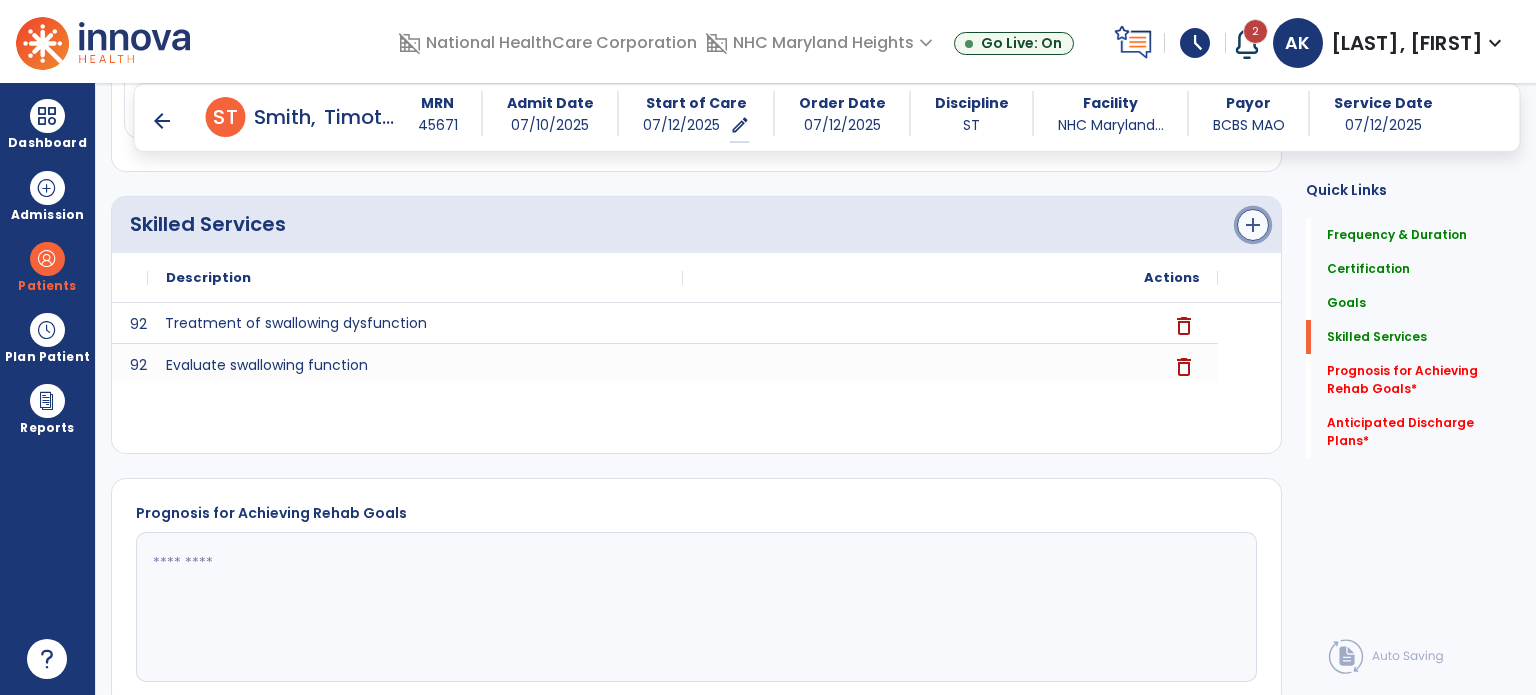 click on "add" 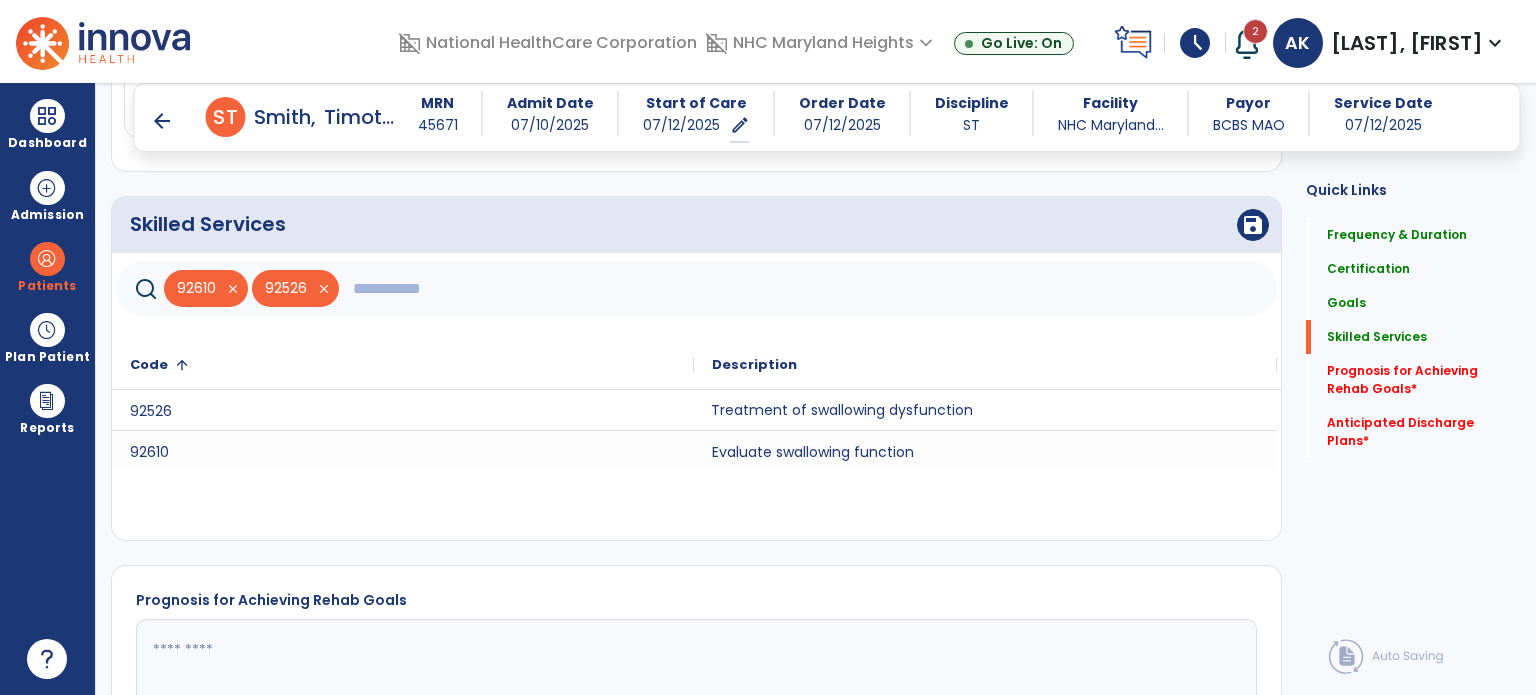 click 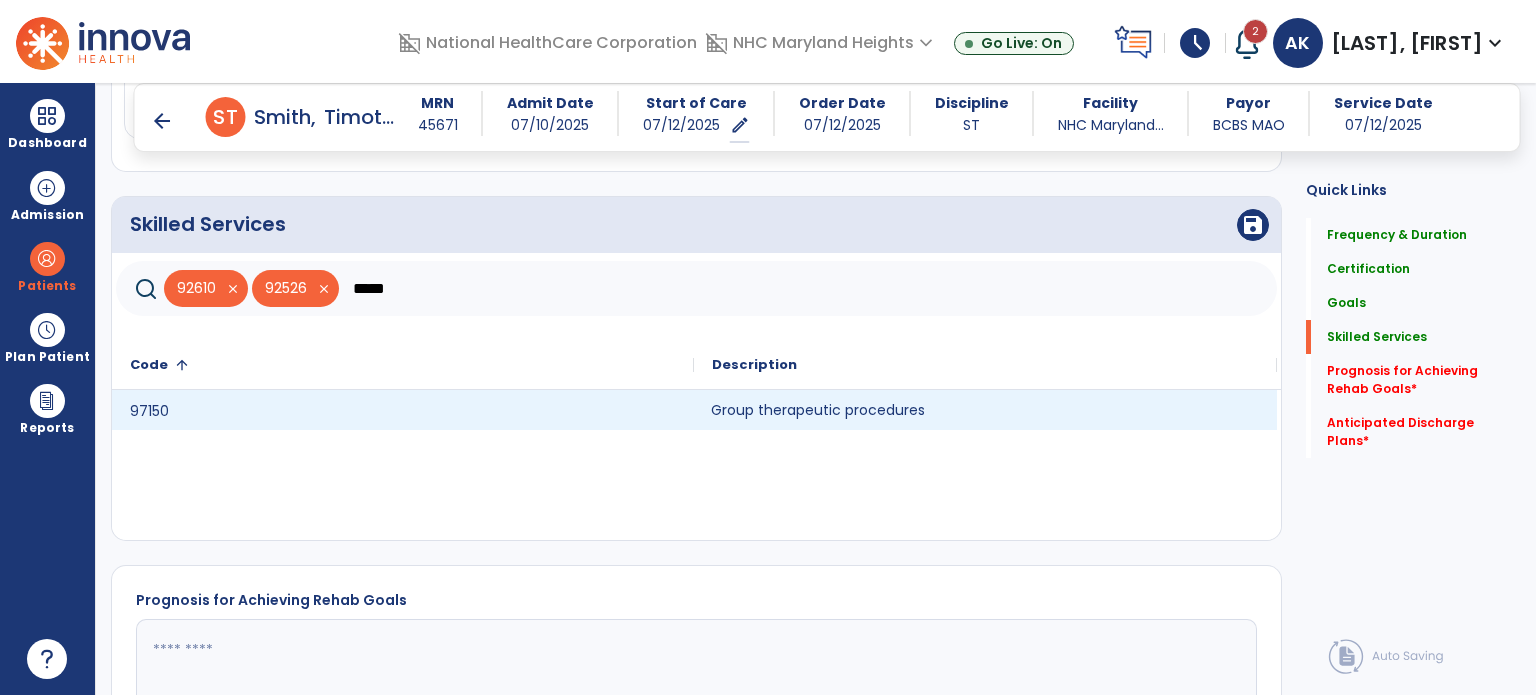 type on "*****" 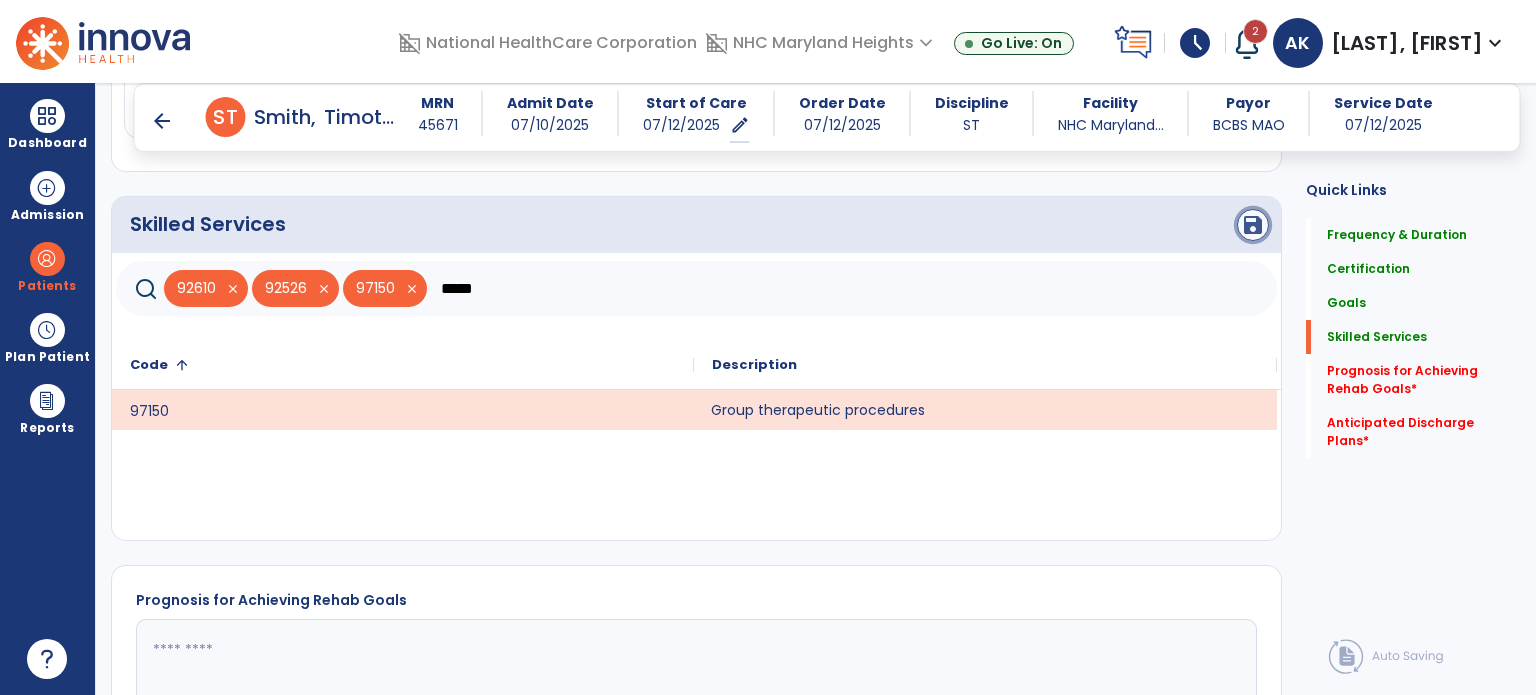 click on "save" 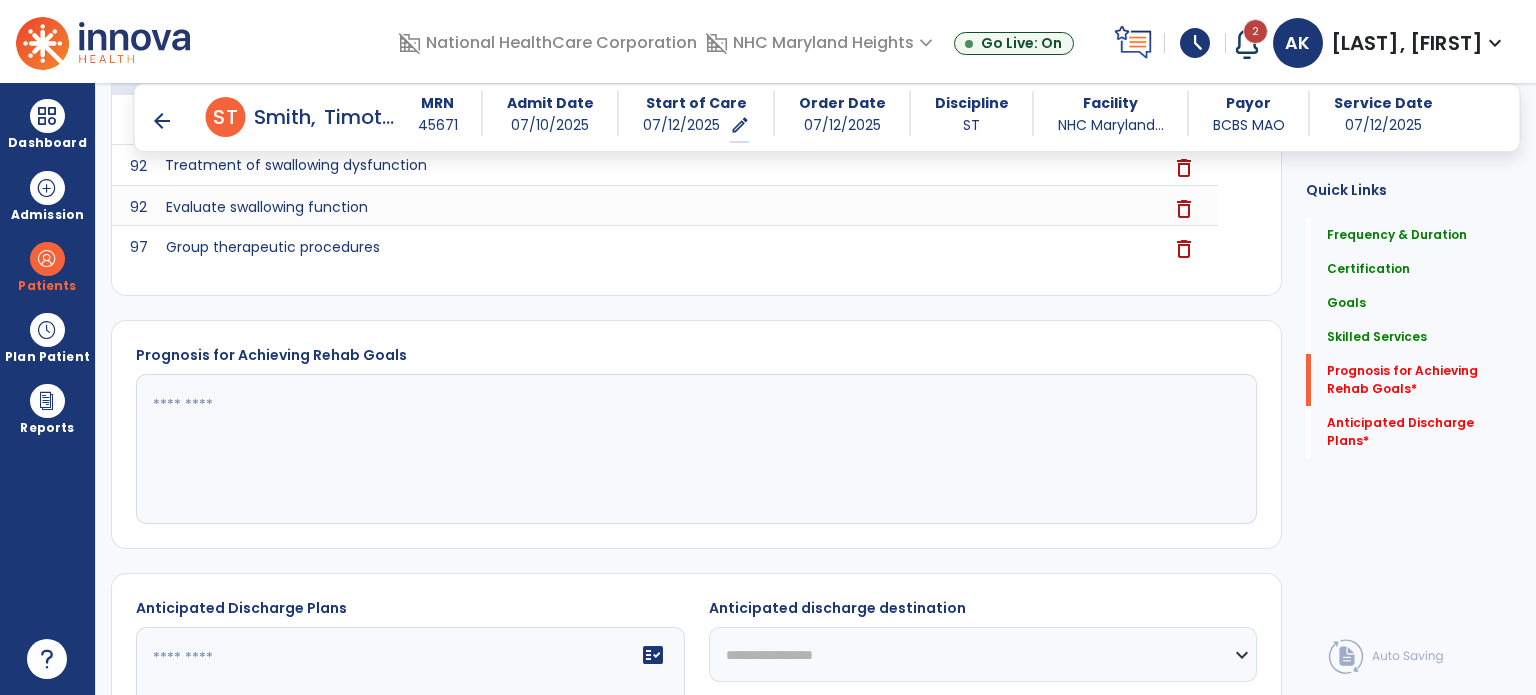 scroll, scrollTop: 1166, scrollLeft: 0, axis: vertical 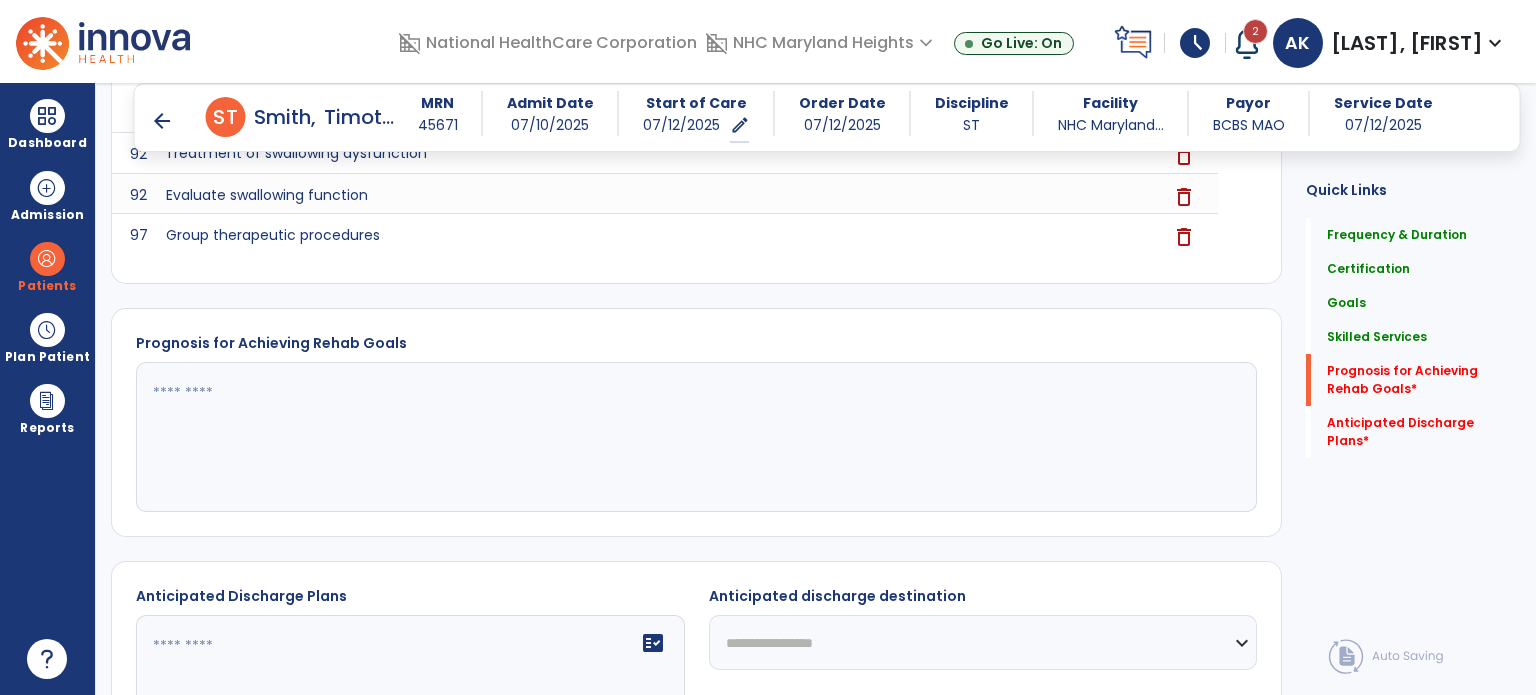 click 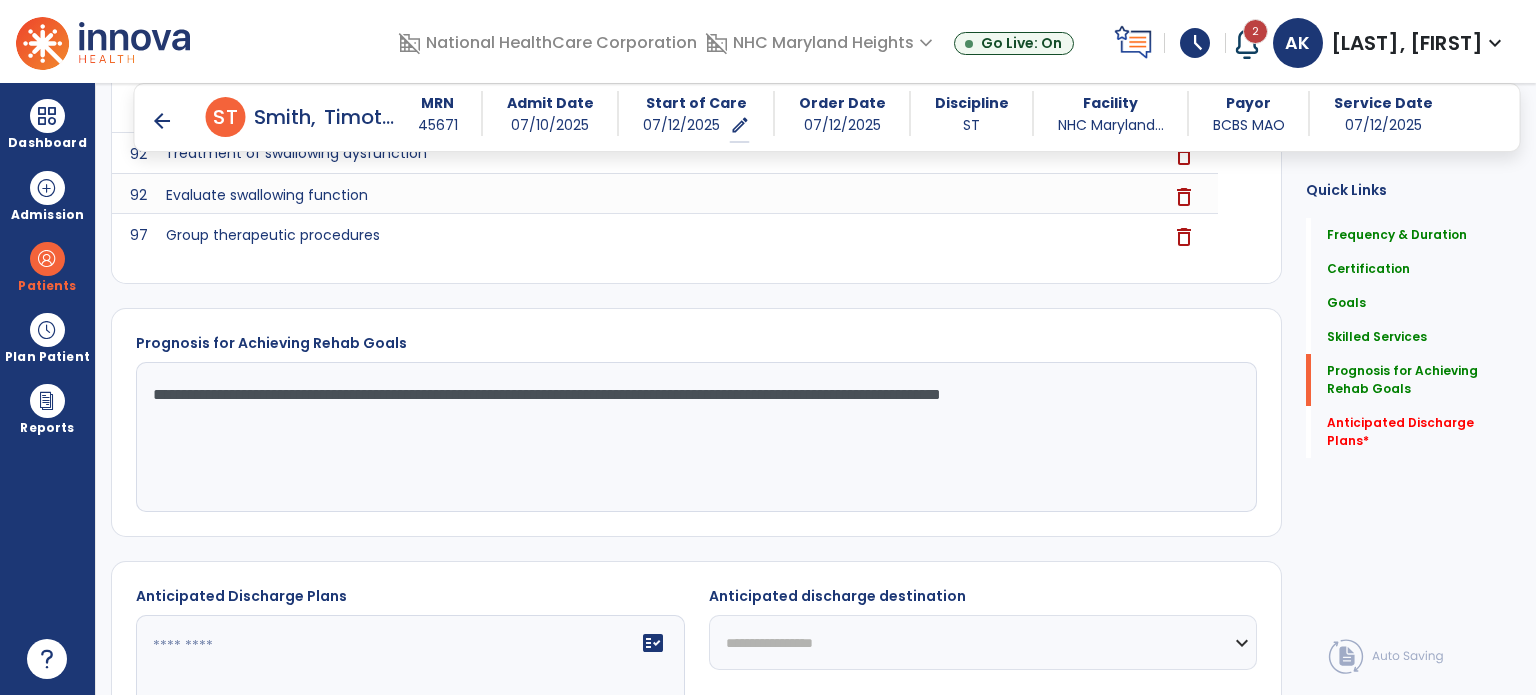 scroll, scrollTop: 1354, scrollLeft: 0, axis: vertical 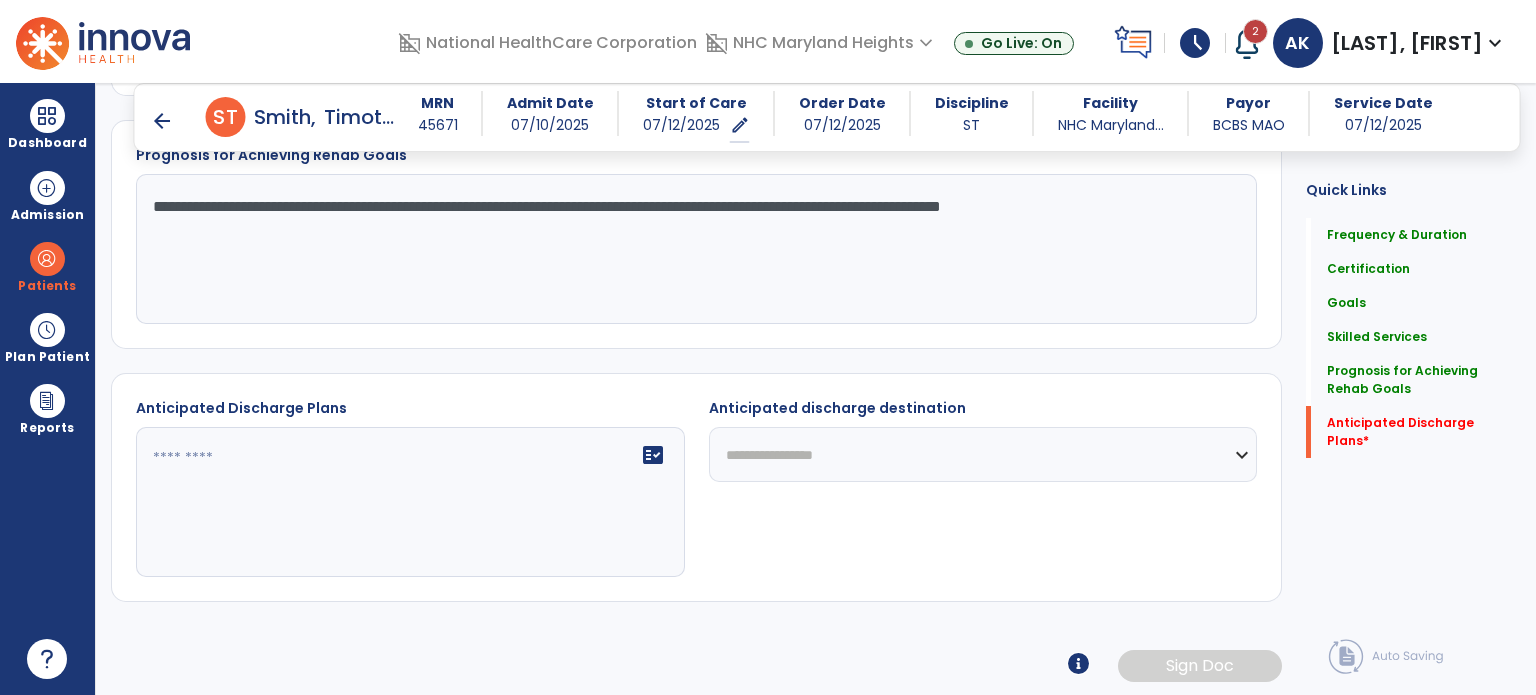 type on "**********" 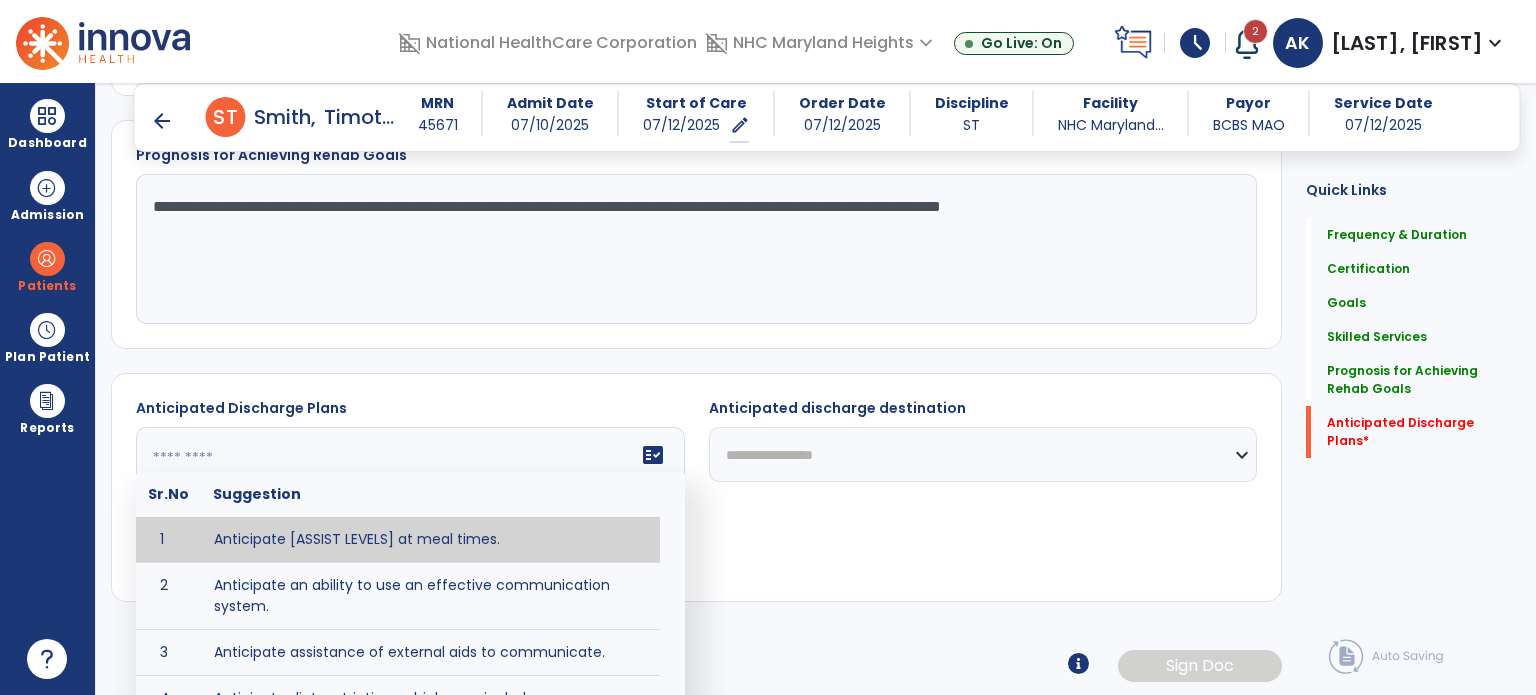 click on "fact_check  Sr.No Suggestion 1 Anticipate [ASSIST LEVELS] at meal times. 2 Anticipate an ability to use an effective communication system. 3 Anticipate assistance of external aids to communicate. 4 Anticipate diet restrictions which may include ___________. 5 Anticipate discharge to an Assisted Living Facility. 6 Anticipate discharge to another SNF. 7 Anticipate discharge to home. 8 Anticipate discharge to hospice care. 9 Anticipate discharge to this SNF. 10 Anticipate independent dining. 11 Anticipate no diet restrictions. 12 Anticipate no signs or symptoms of aspiration with least restrictive diet level. 13 Anticipate patient will need [FULL/PART TIME] caregiver assistance. 14 Anticipate patient will need [ASSISTANCE LEVEL] assistance from [CAREGIVER]. 15 Anticipate patient will need 24-hour caregiver assistance. 16 Anticipate patient will need no caregiver assistance. 17 Discharge home and independent with caregiver. 18 Discharge home and independent without caregiver. 19 20 21 22 23 24 25 26 27 28 29 30" 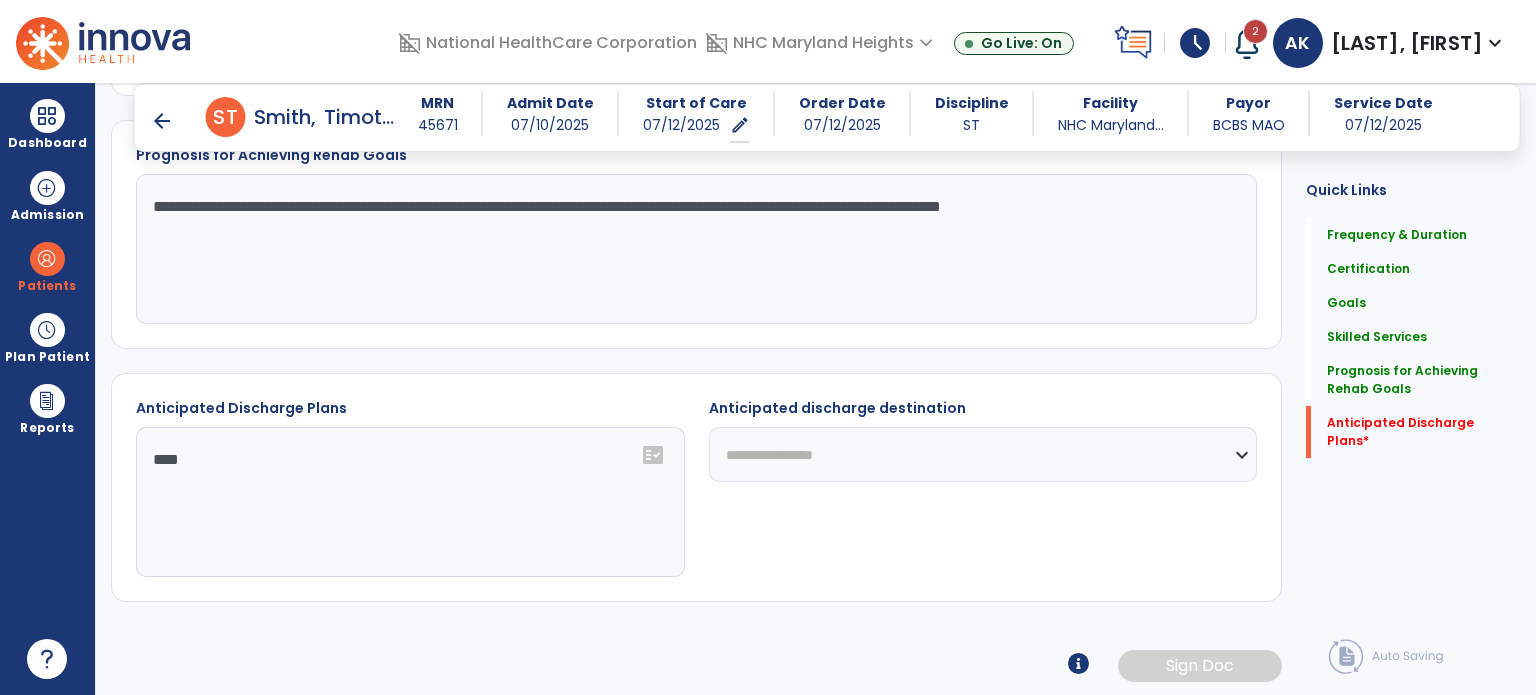 type on "****" 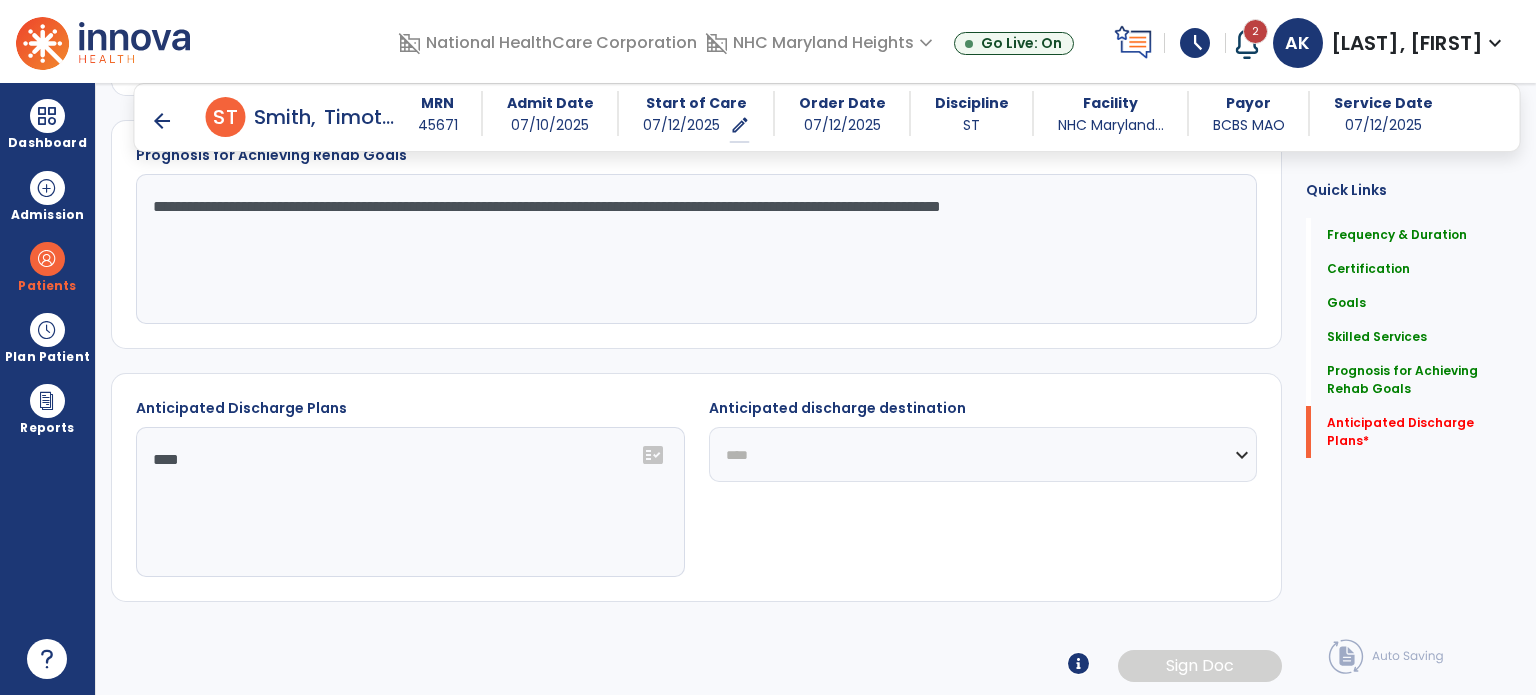 click on "**********" 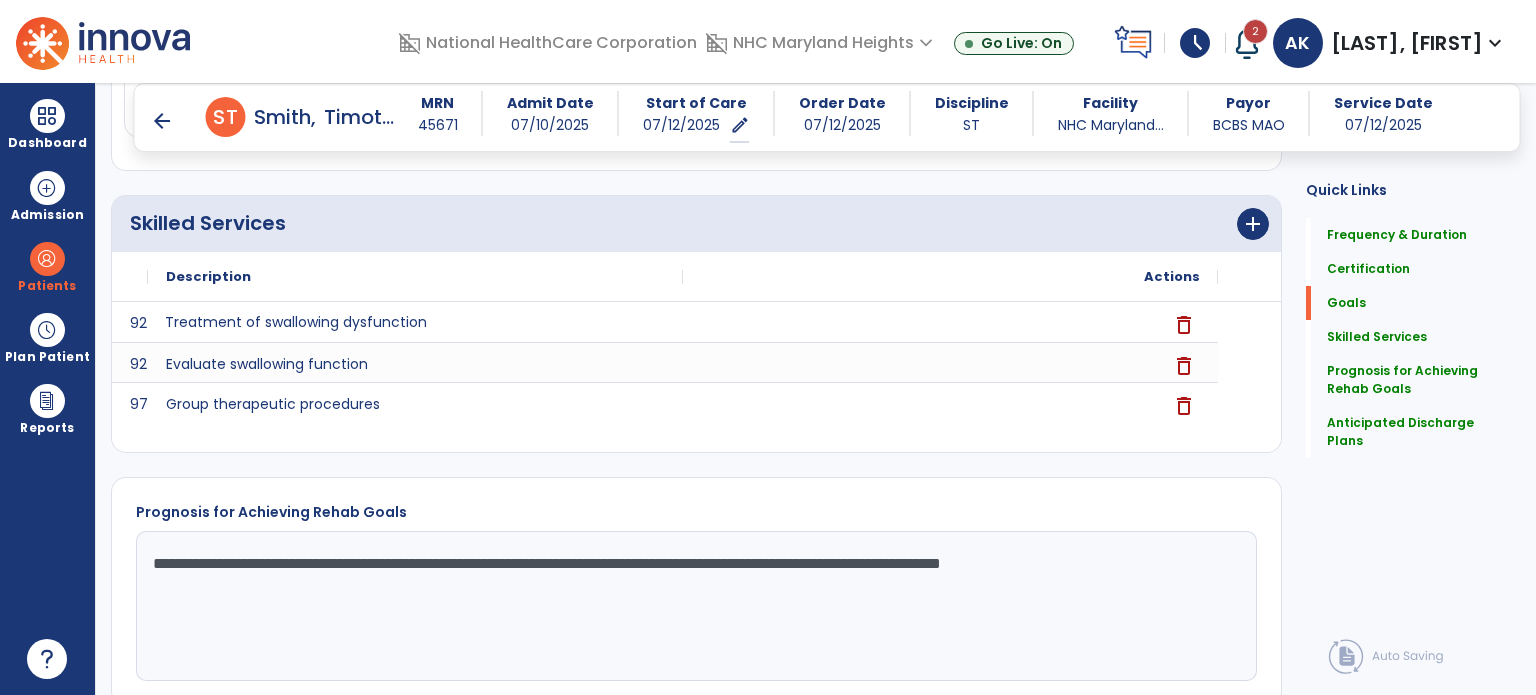 scroll, scrollTop: 724, scrollLeft: 0, axis: vertical 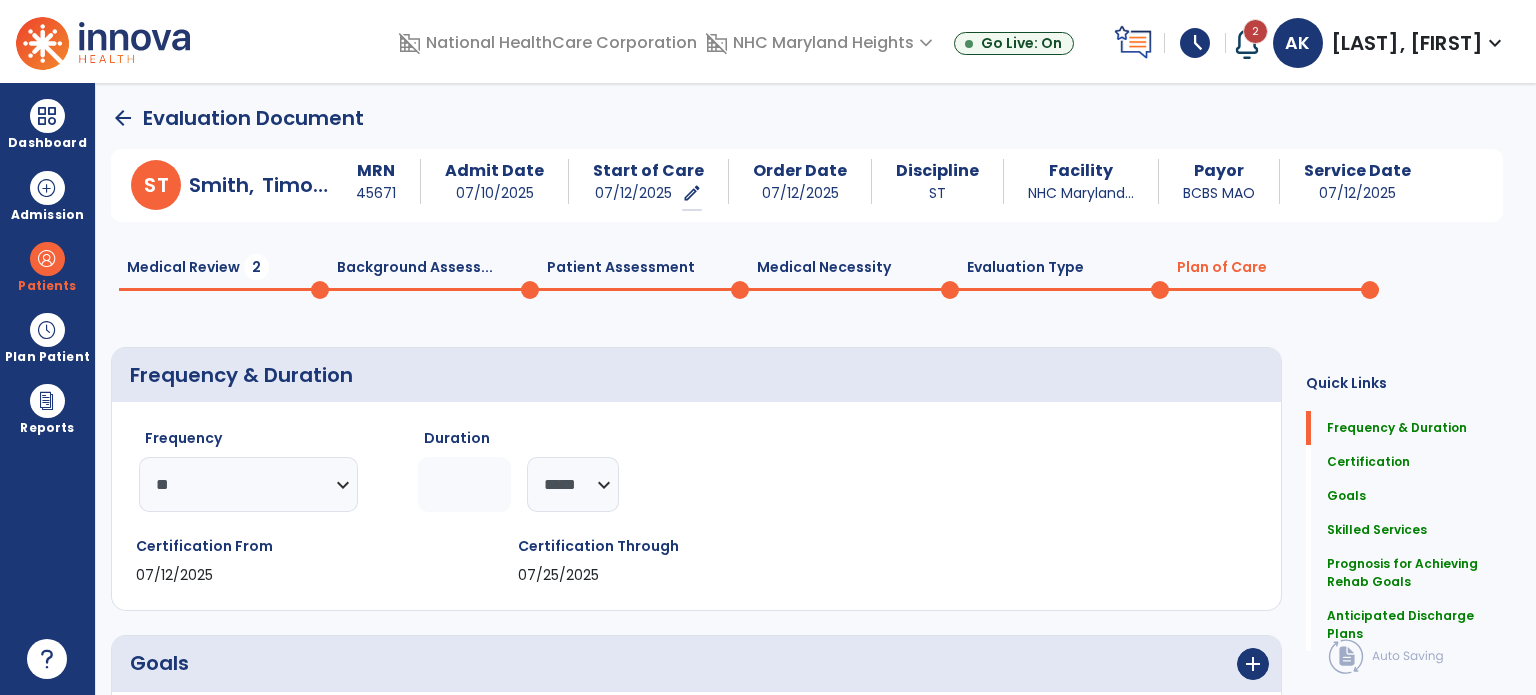 click on "Medical Review  2" 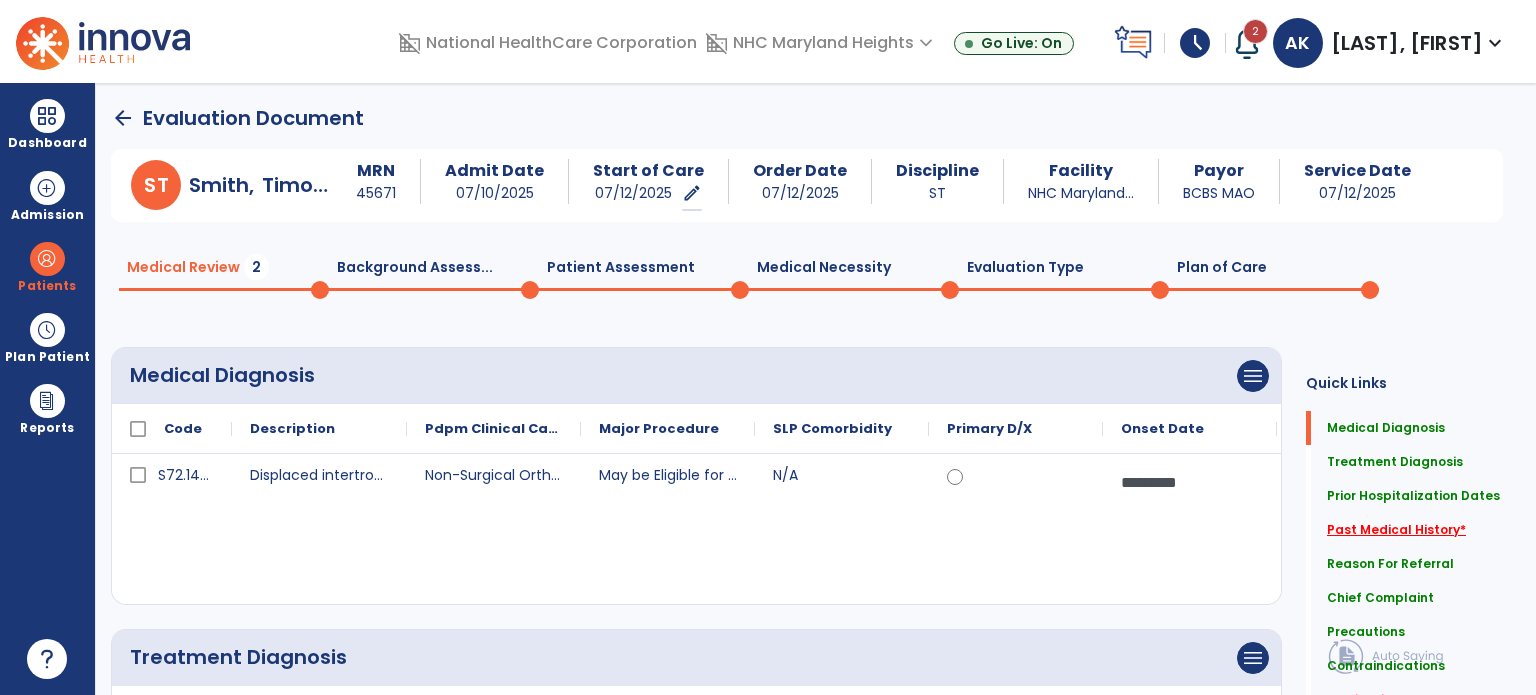 click on "Past Medical History   *" 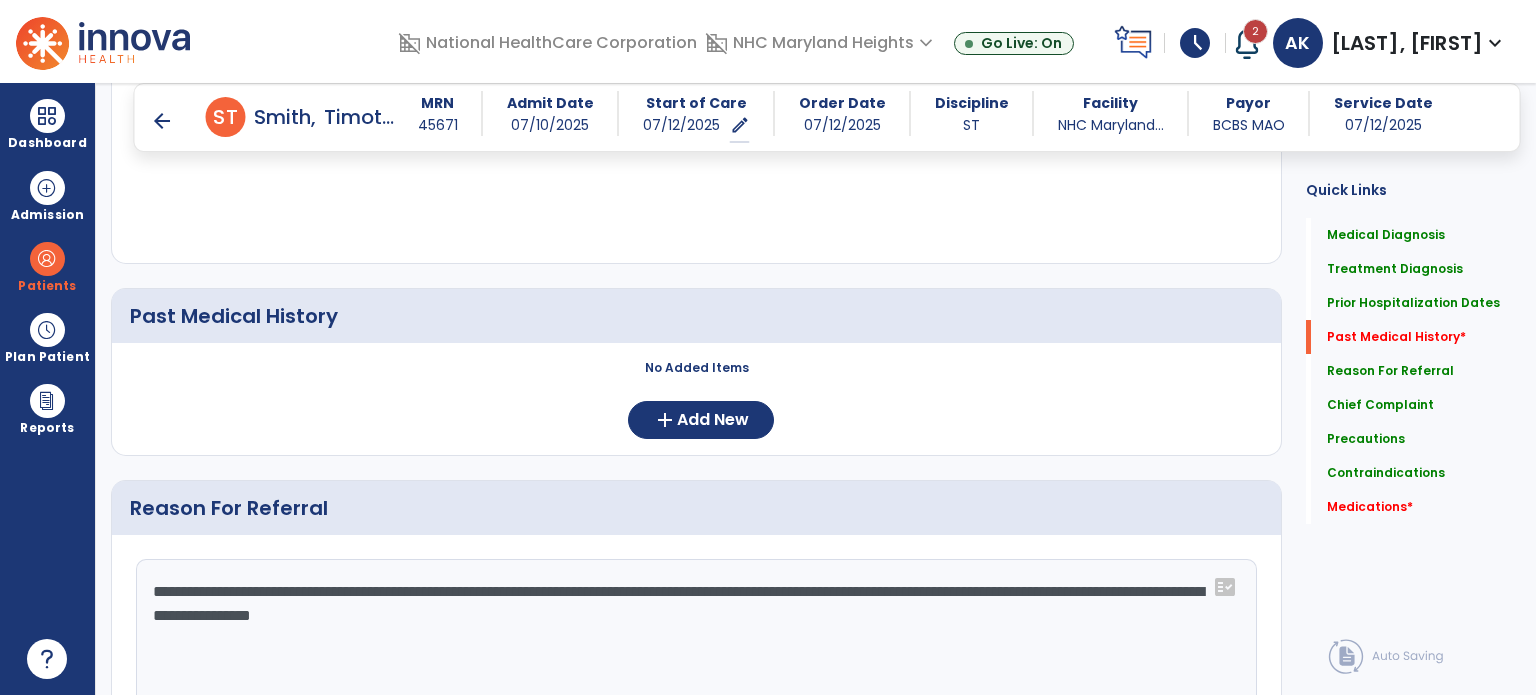 scroll, scrollTop: 927, scrollLeft: 0, axis: vertical 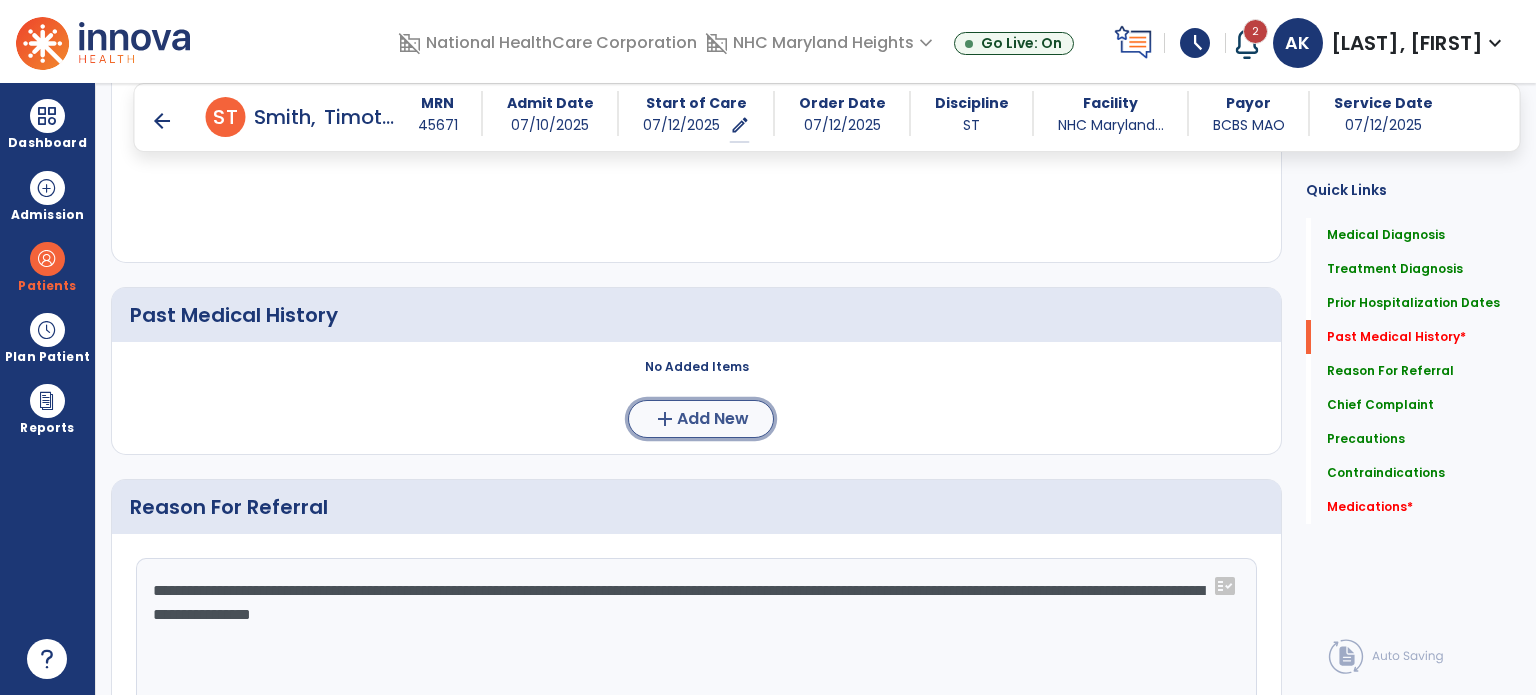 click on "Add New" 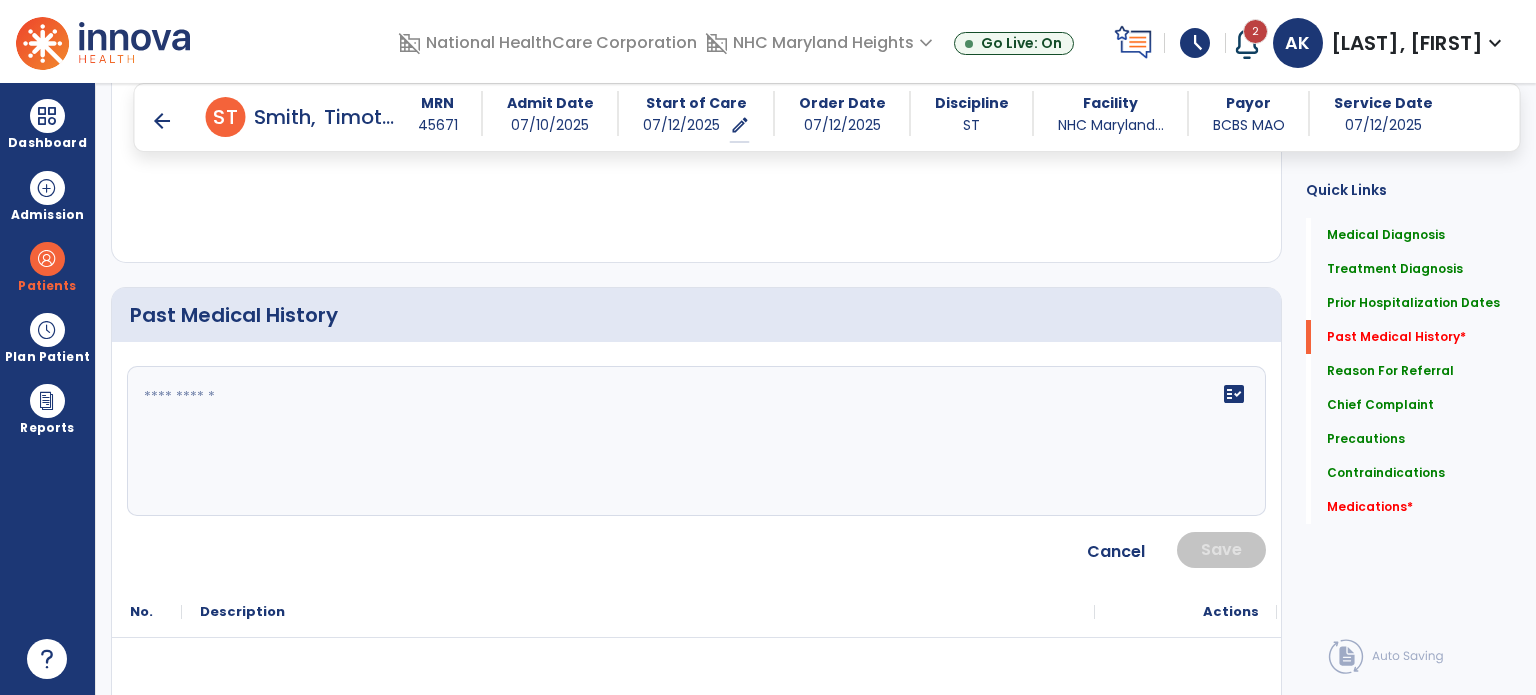 click 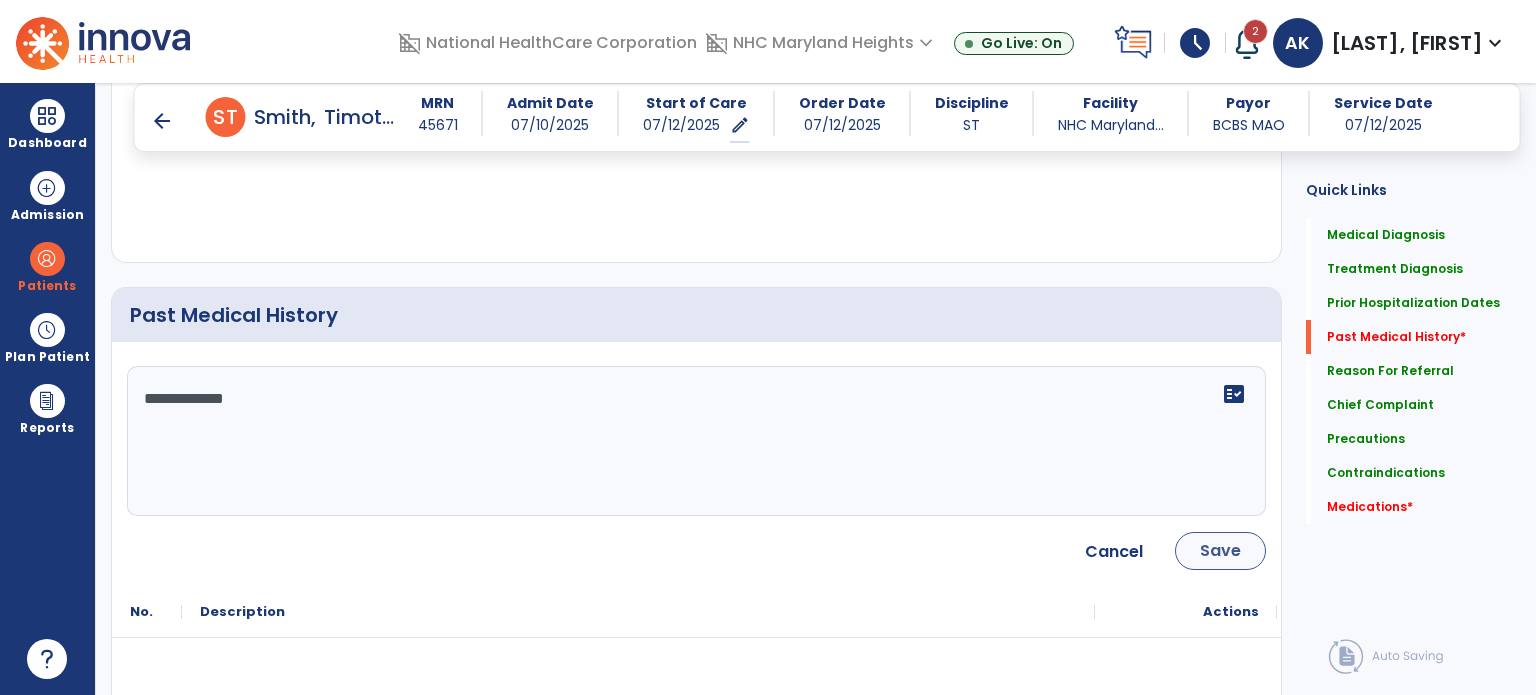 type on "**********" 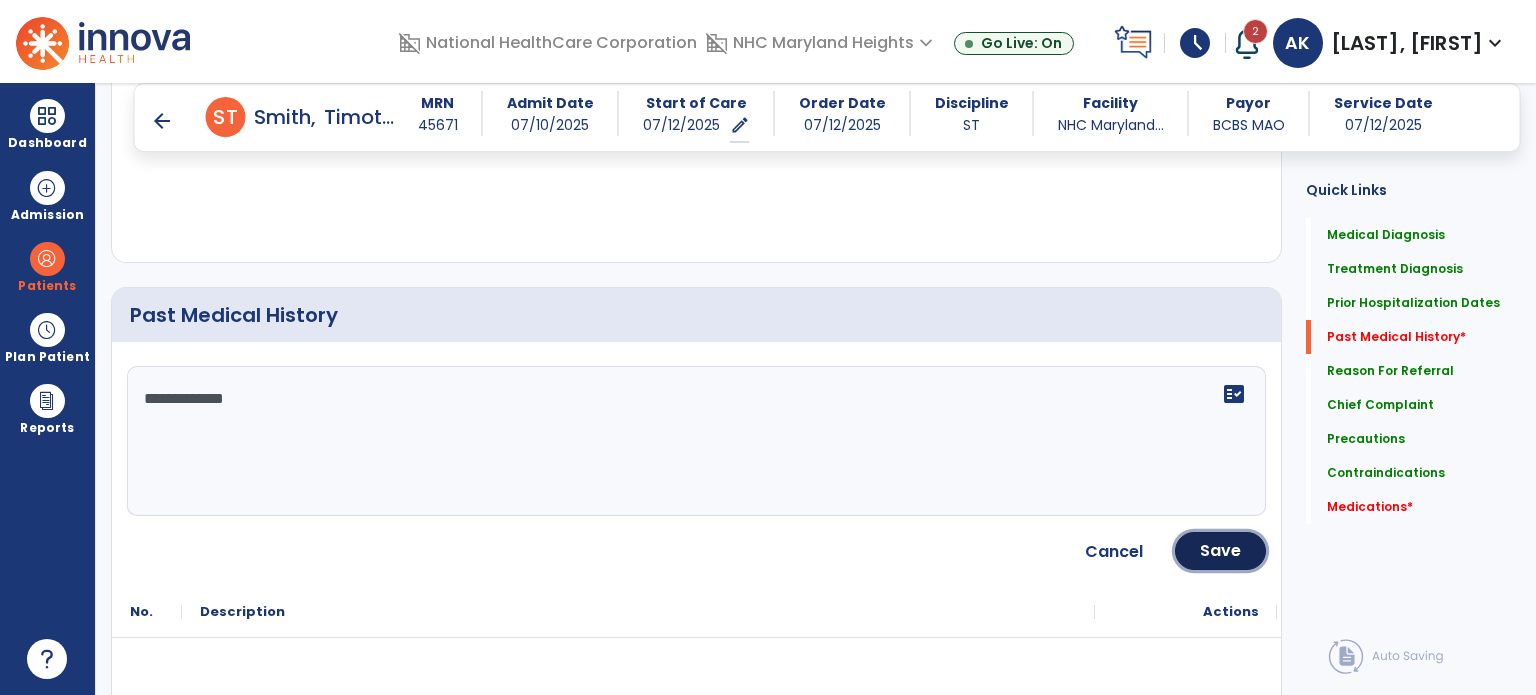 click on "Save" 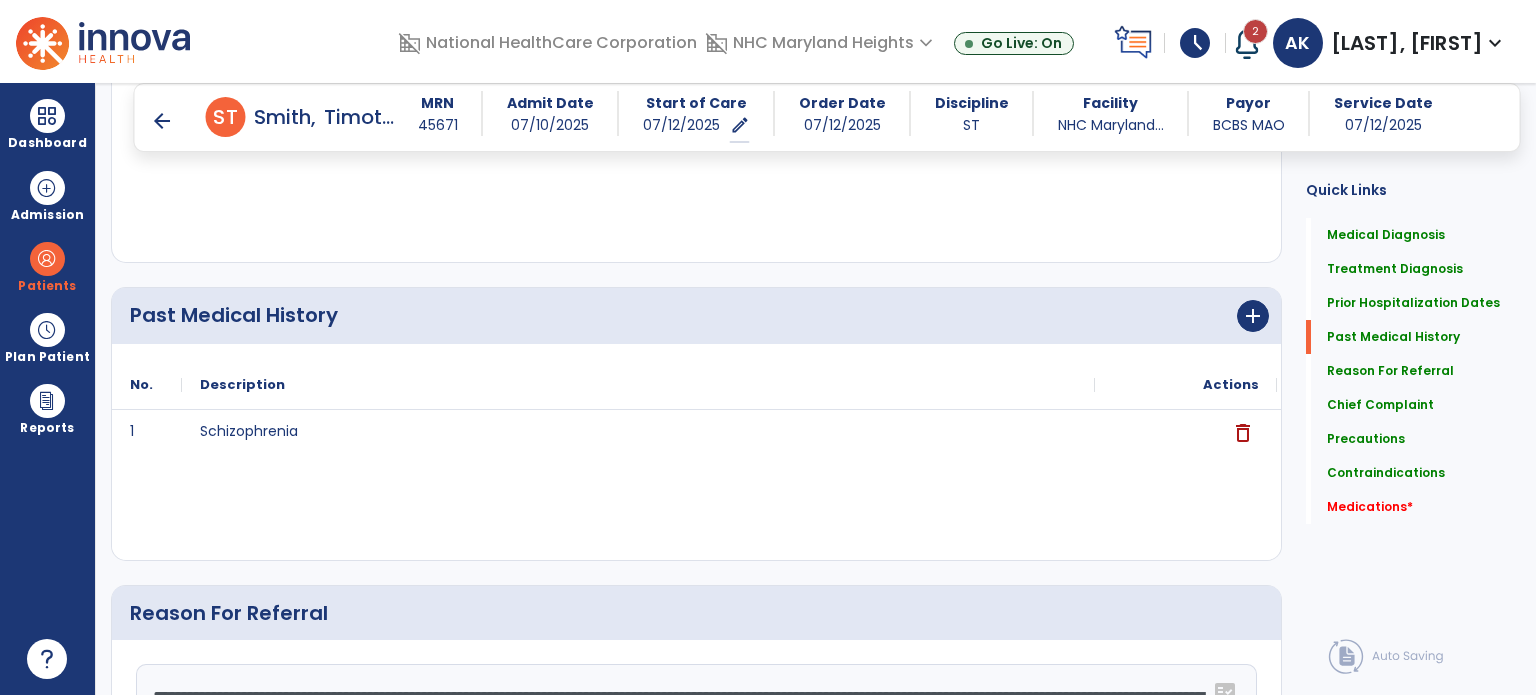 scroll, scrollTop: 2201, scrollLeft: 0, axis: vertical 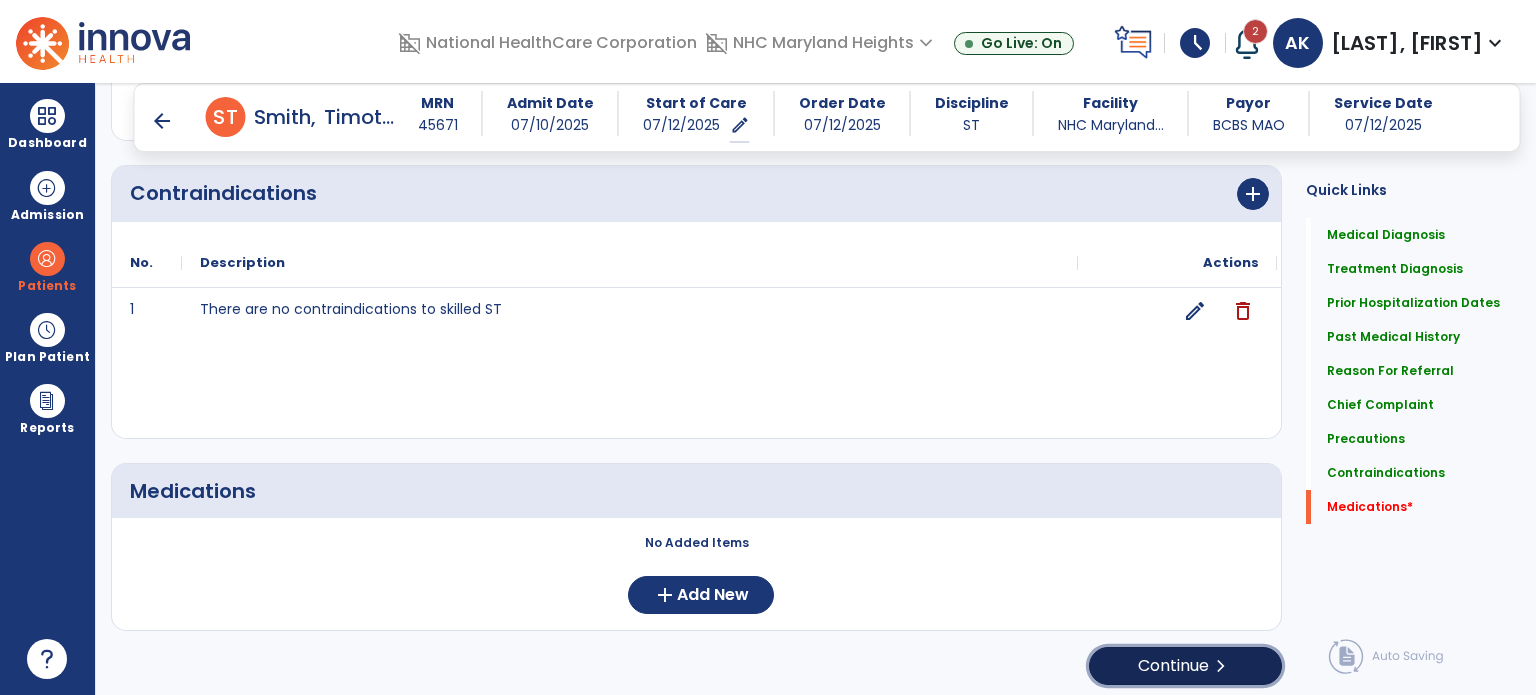 click on "chevron_right" 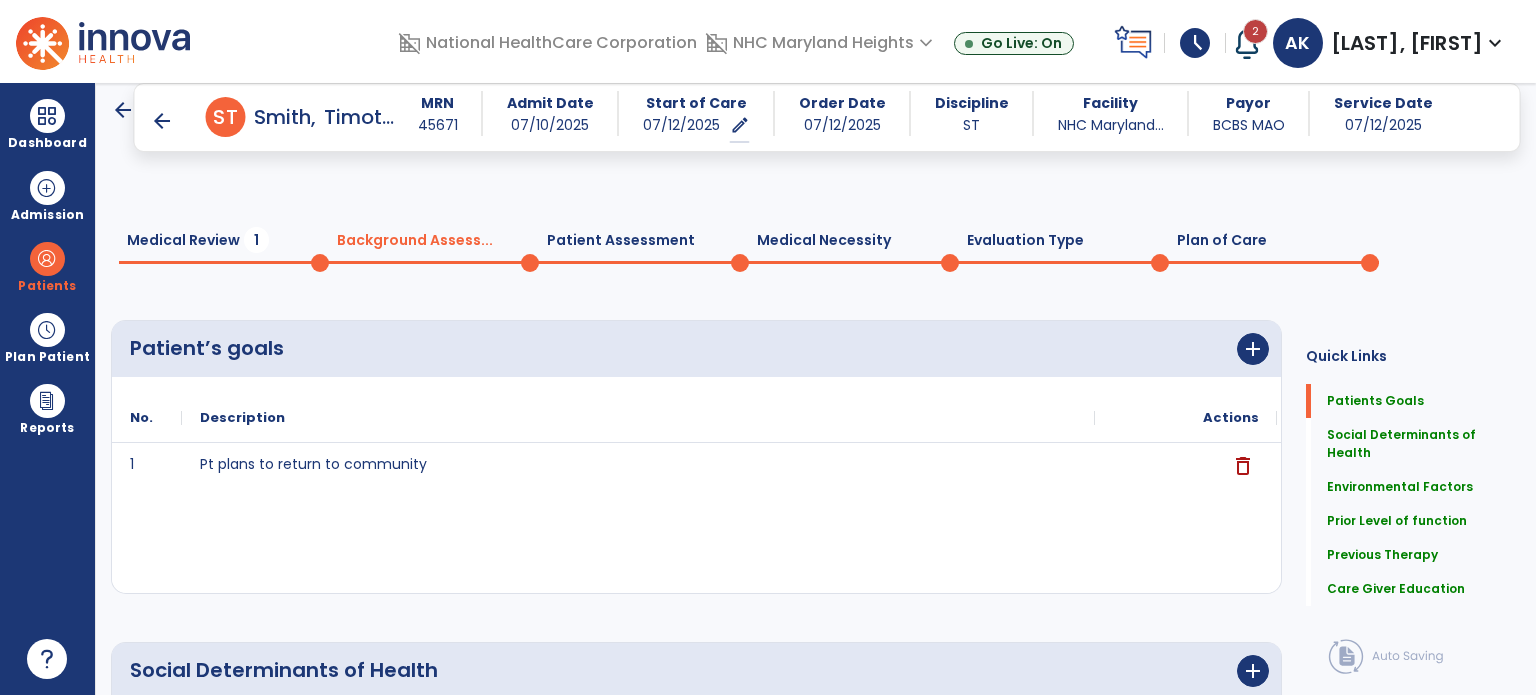 scroll, scrollTop: 1523, scrollLeft: 0, axis: vertical 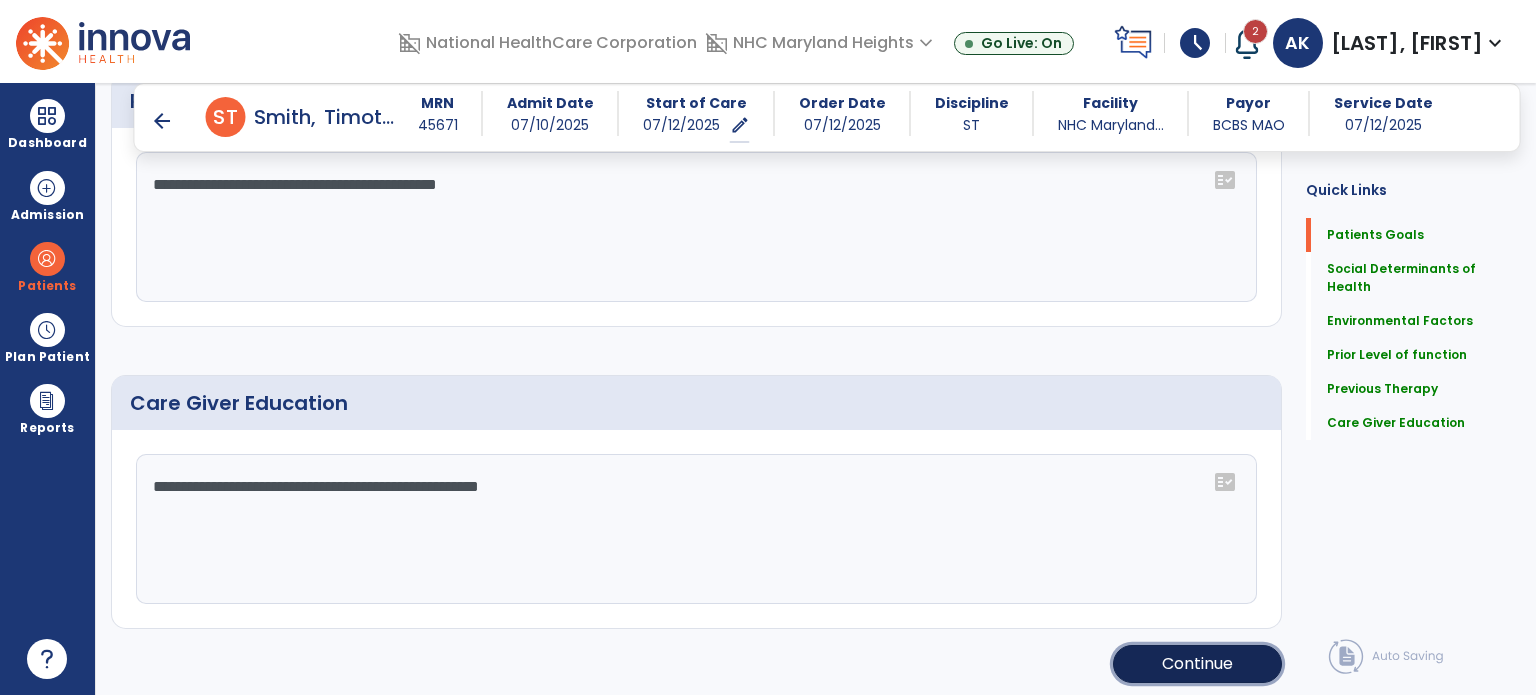 click on "Continue" 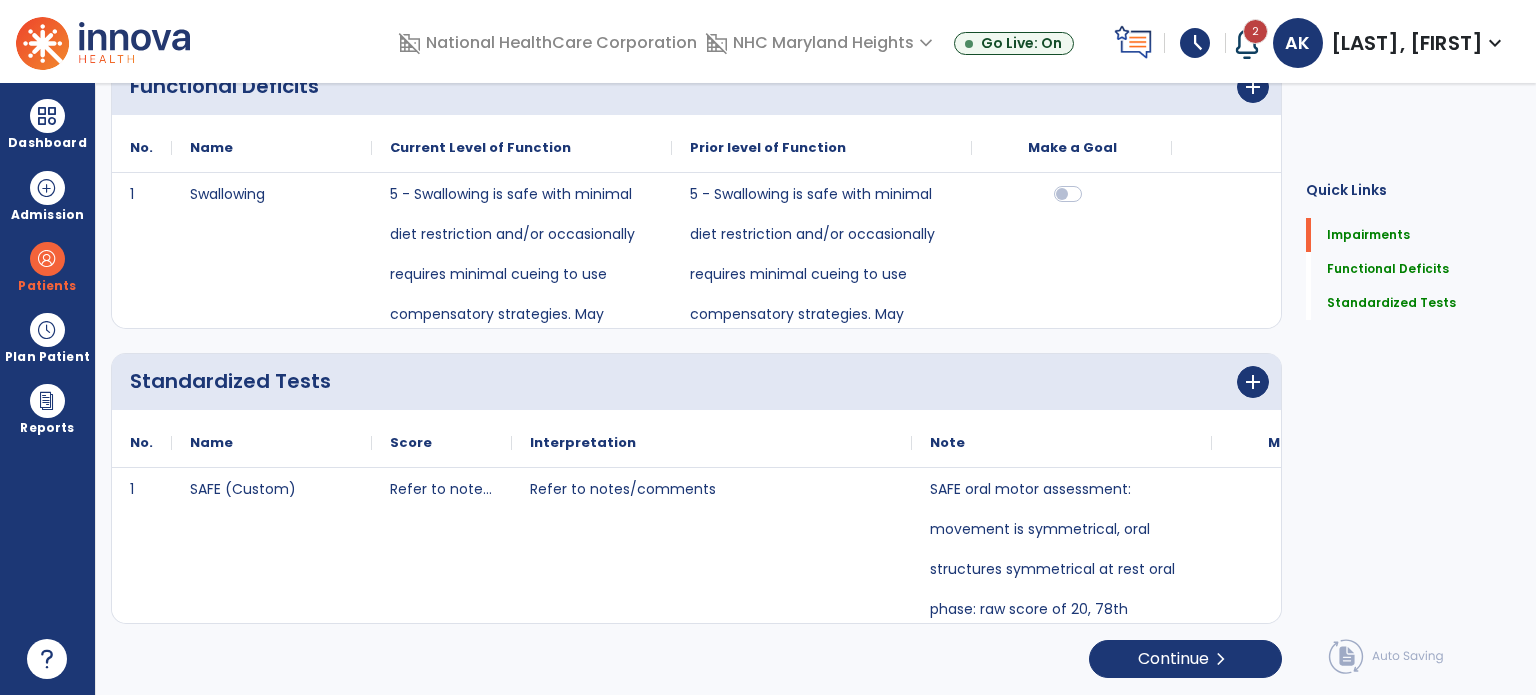 scroll, scrollTop: 0, scrollLeft: 0, axis: both 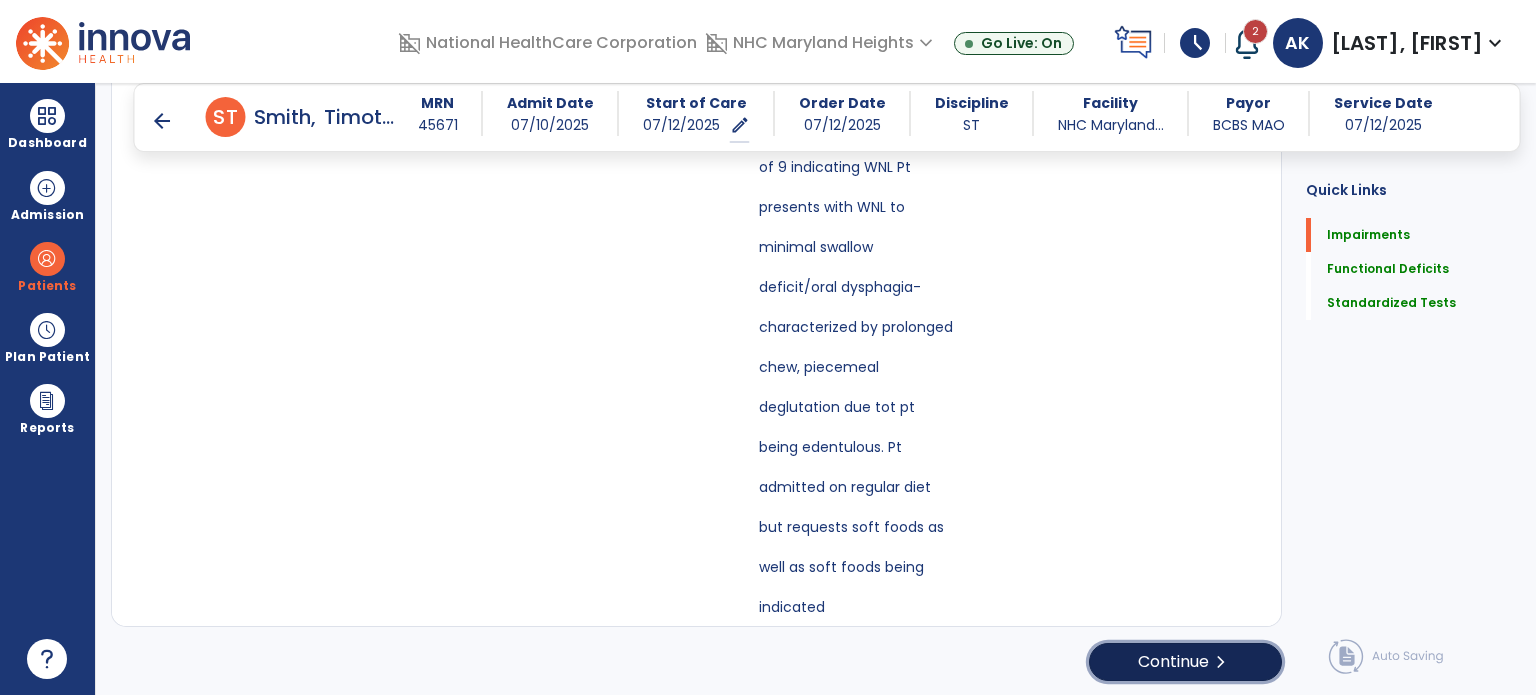 click on "Continue  chevron_right" 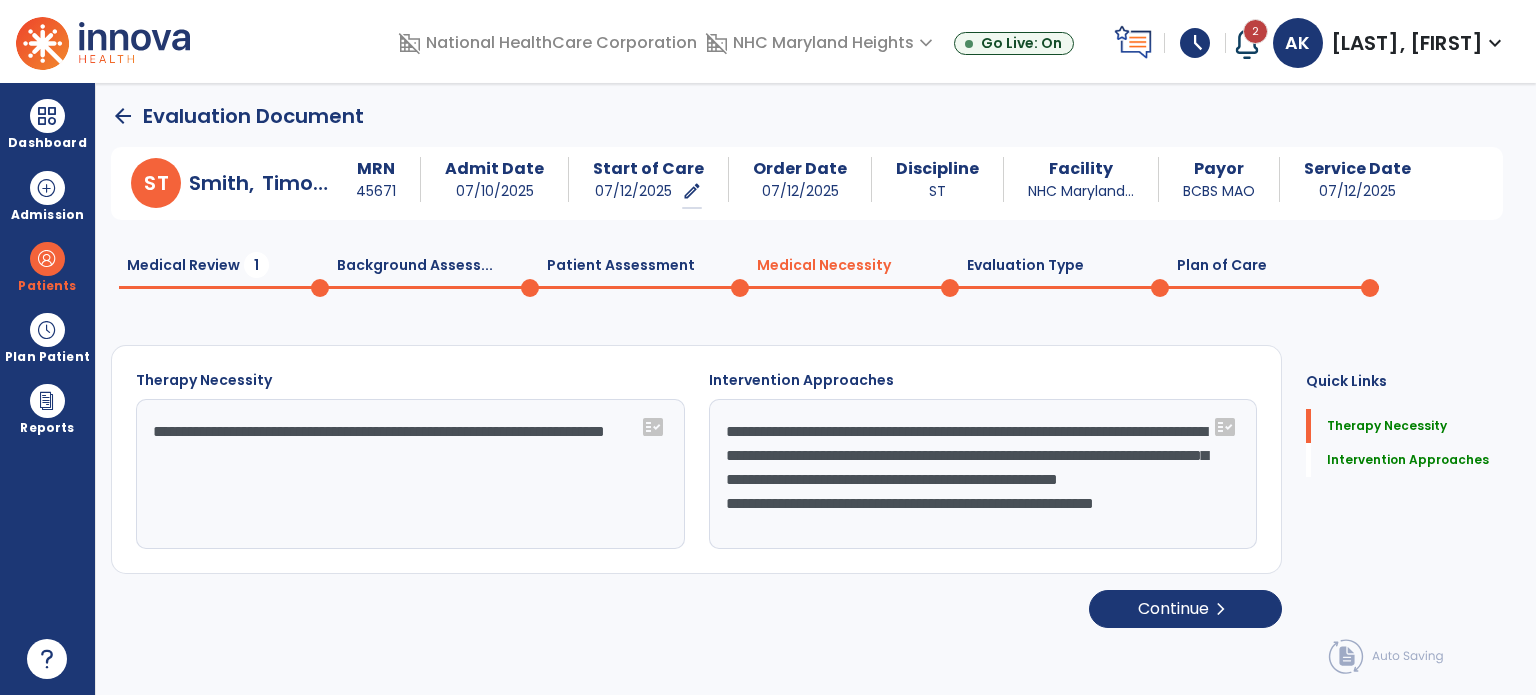 scroll, scrollTop: 0, scrollLeft: 0, axis: both 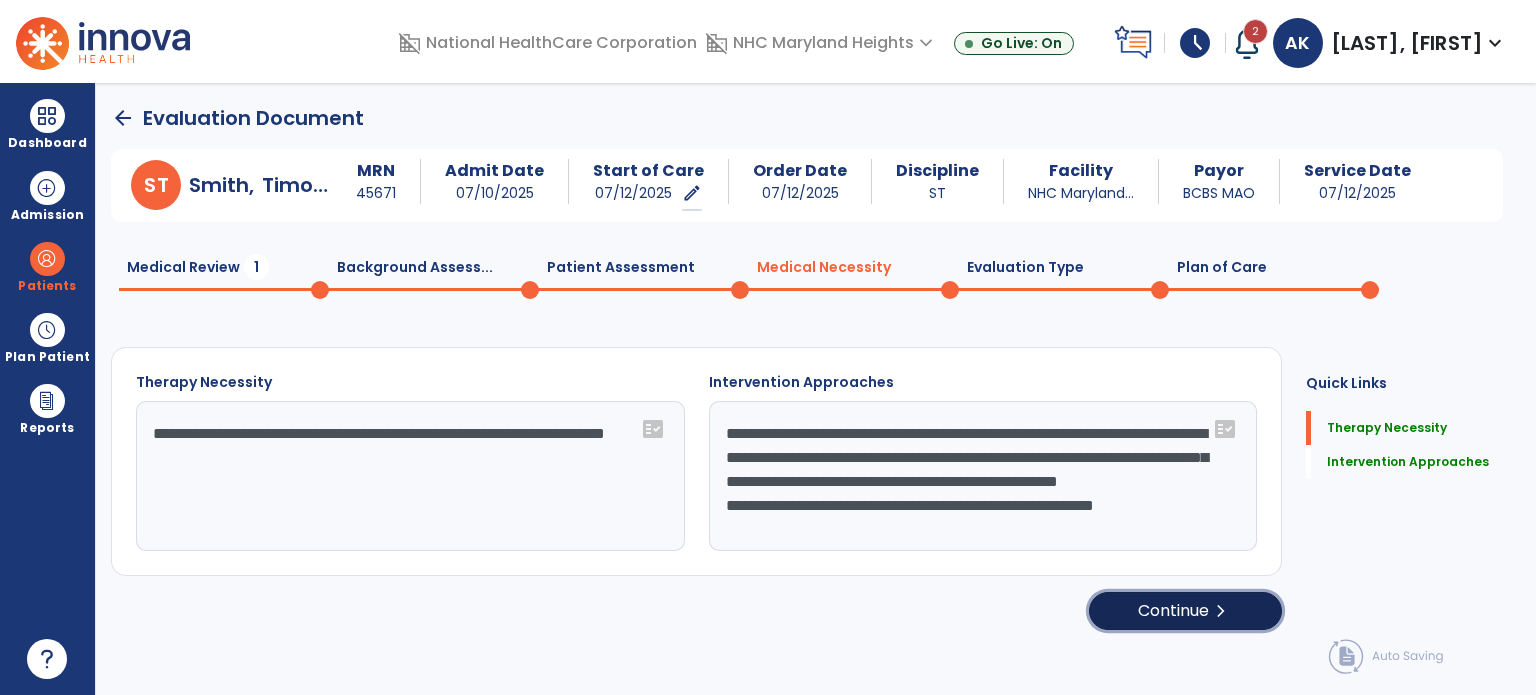 click on "Continue  chevron_right" 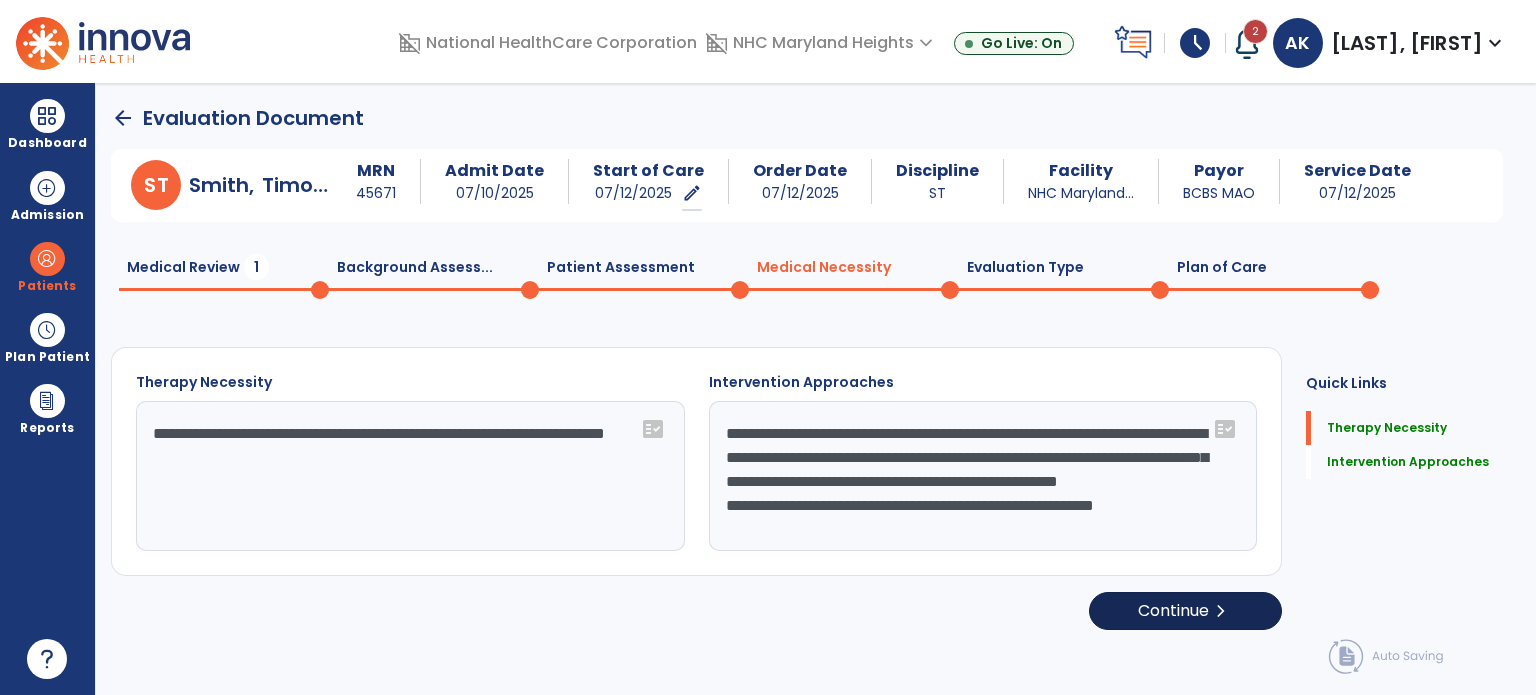 select on "**********" 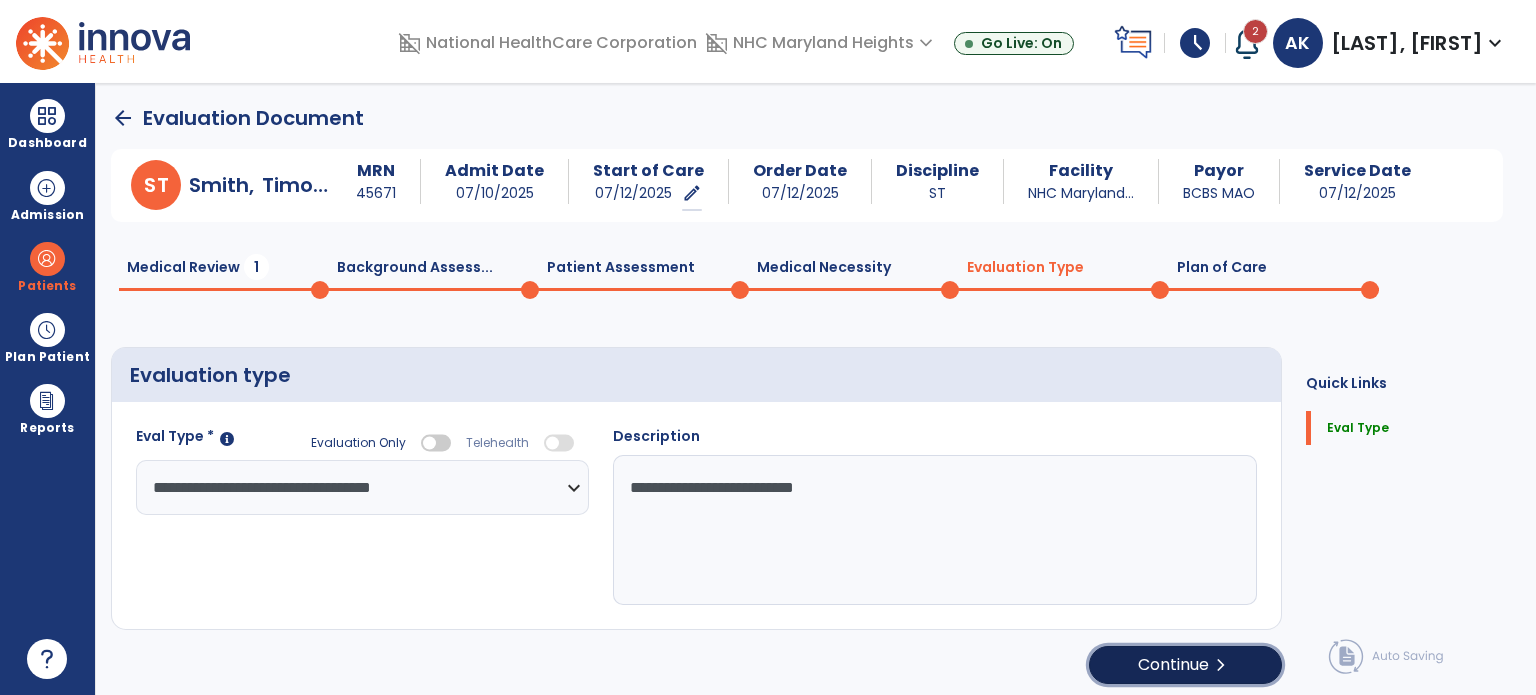 click on "Continue  chevron_right" 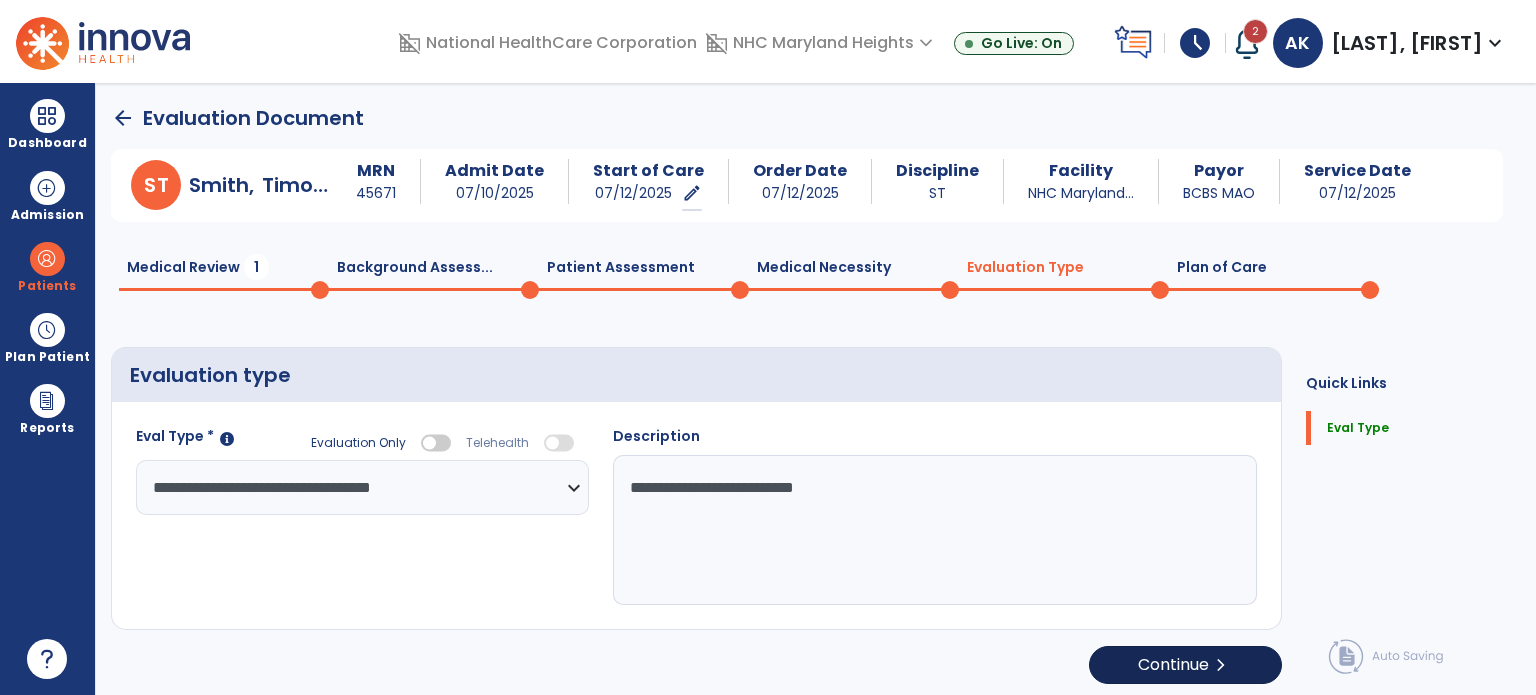 select on "**" 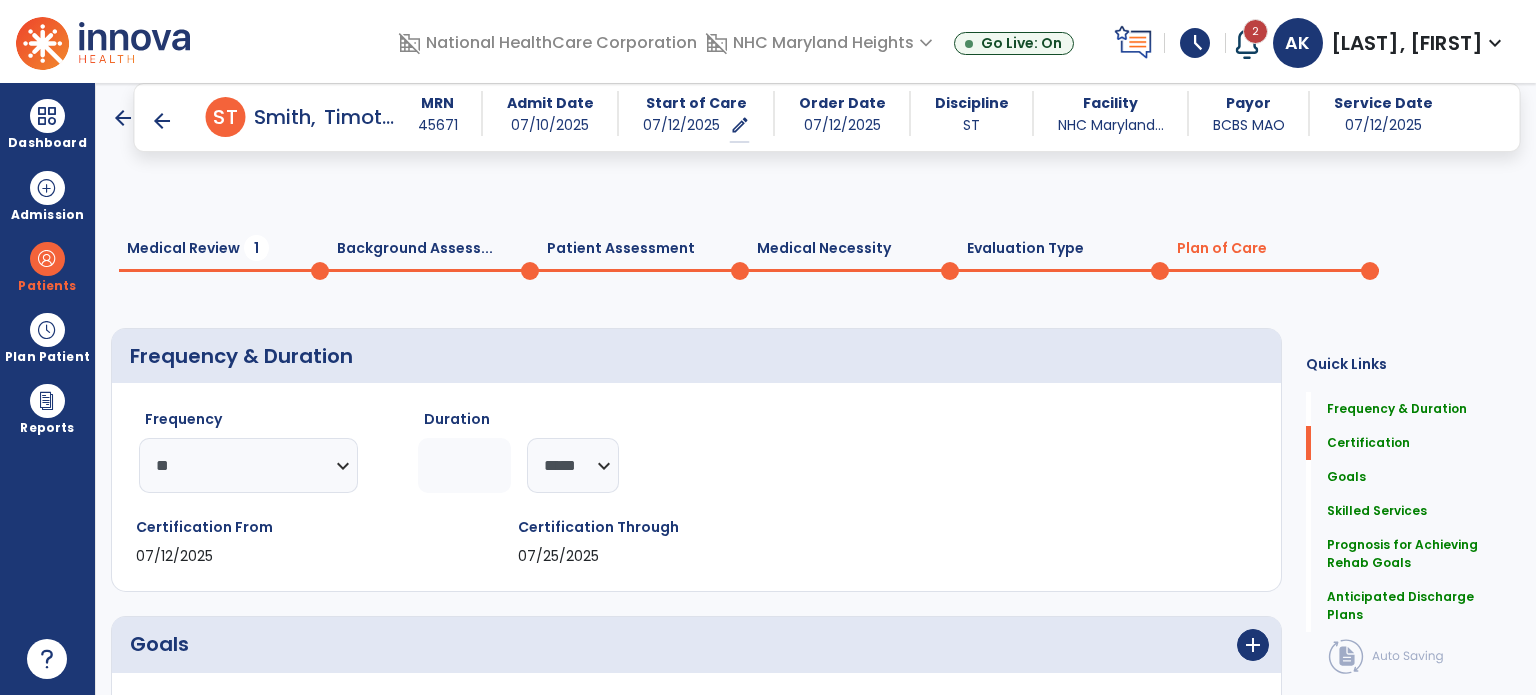 scroll, scrollTop: 1354, scrollLeft: 0, axis: vertical 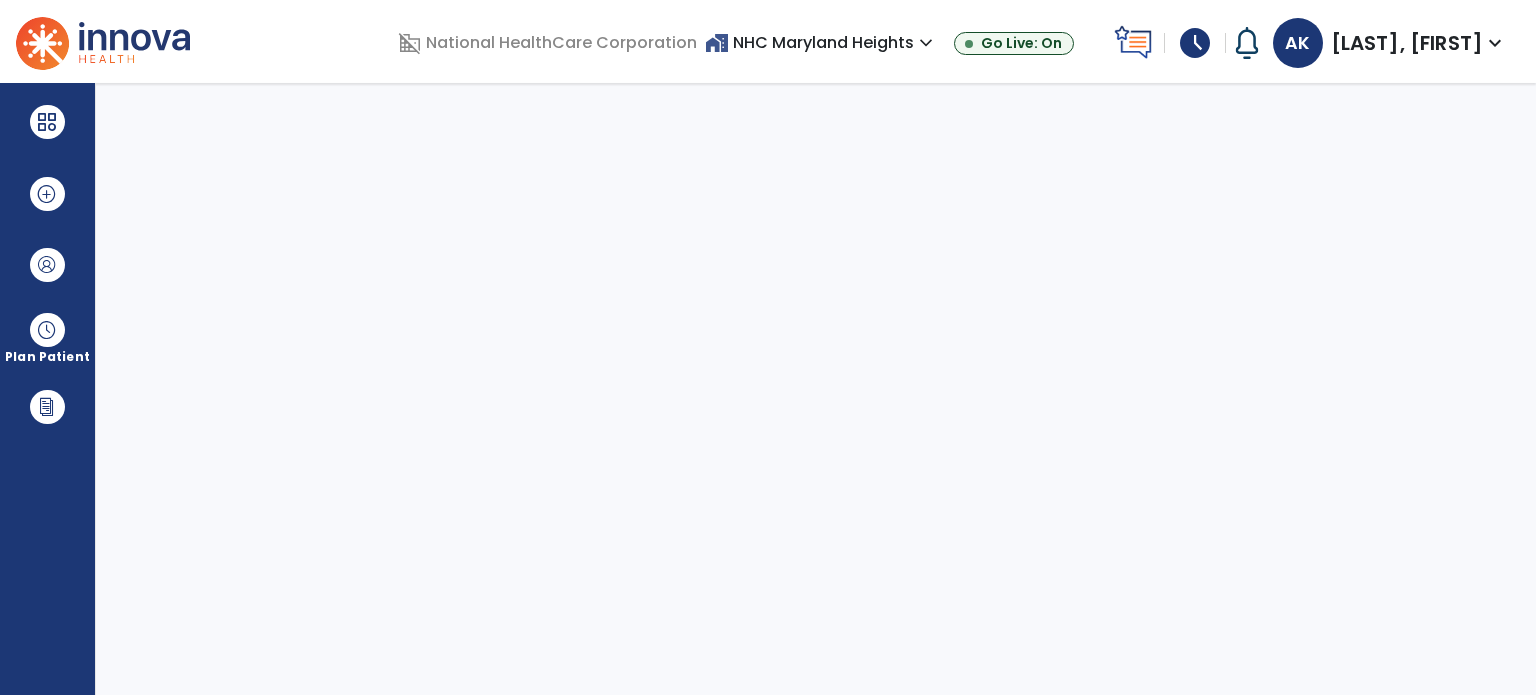 select on "****" 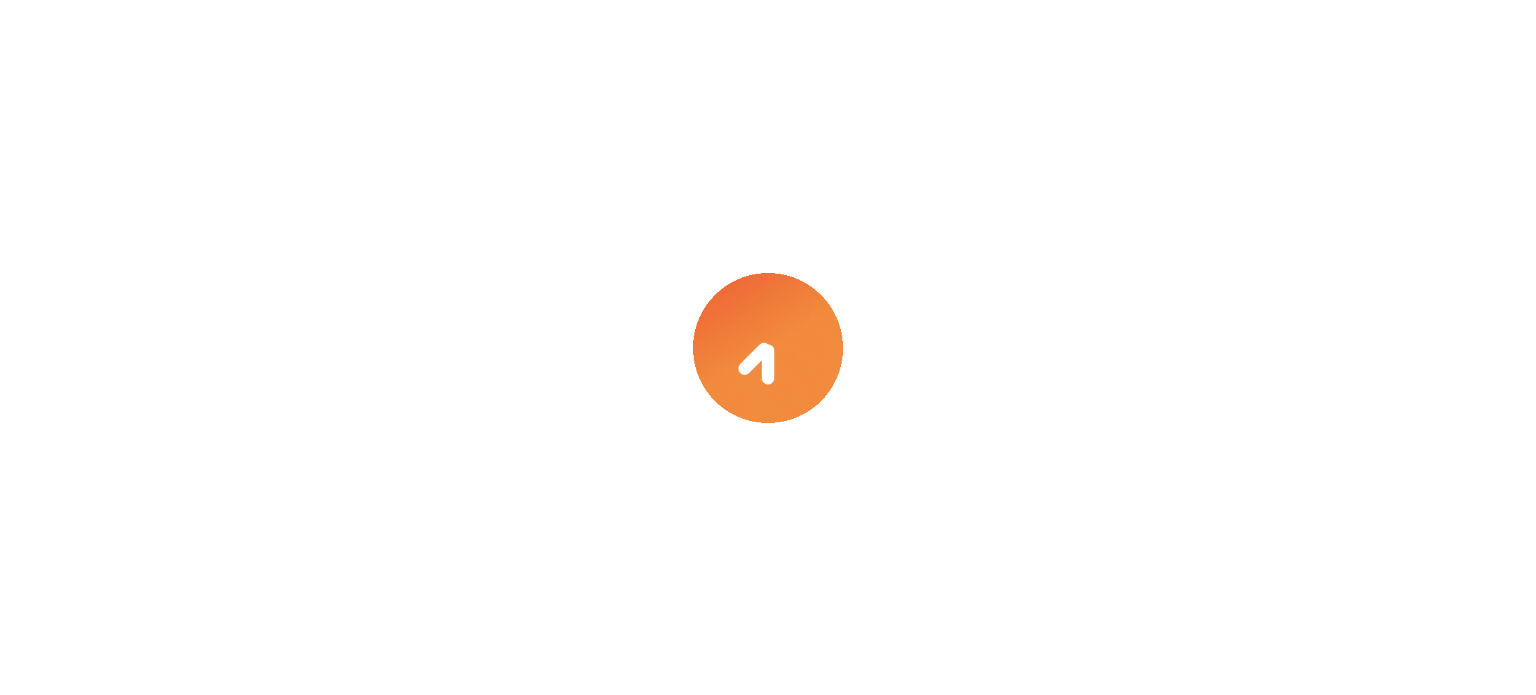 scroll, scrollTop: 0, scrollLeft: 0, axis: both 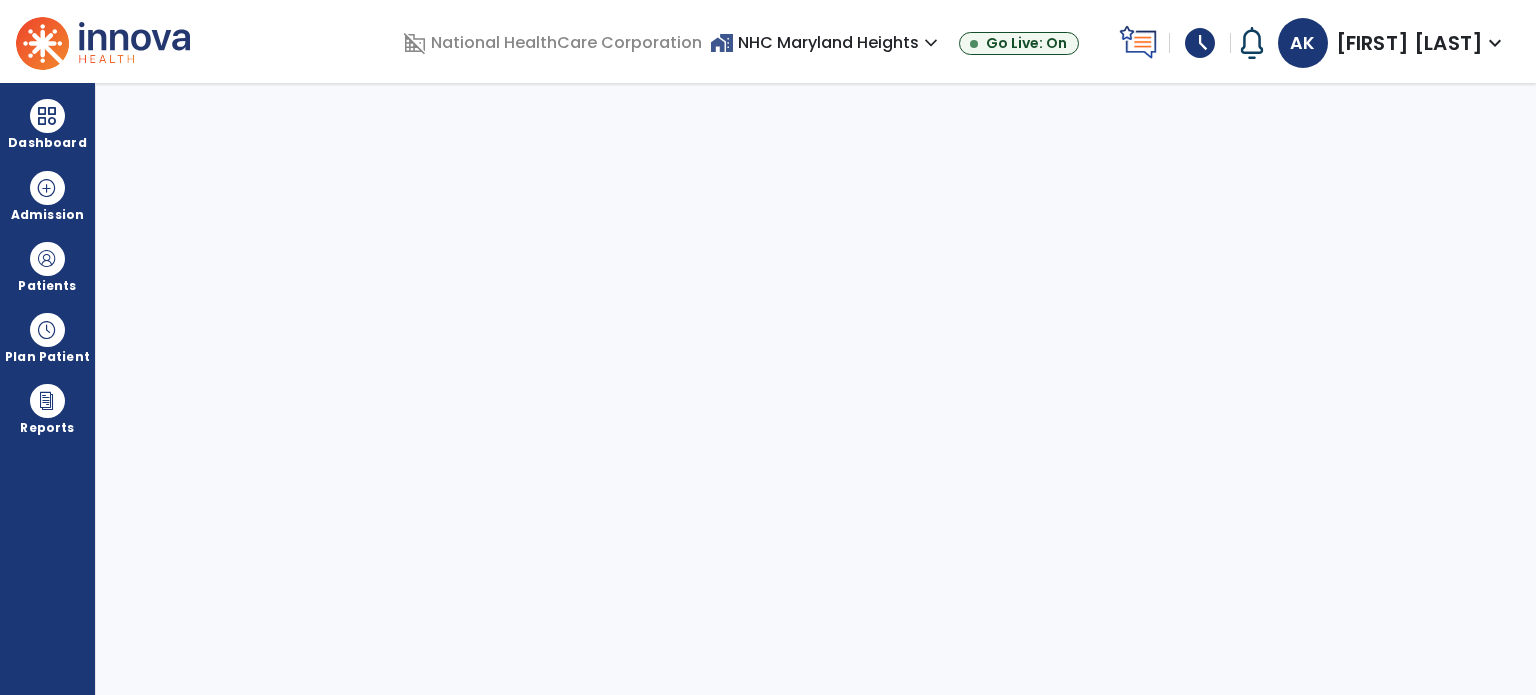 select on "****" 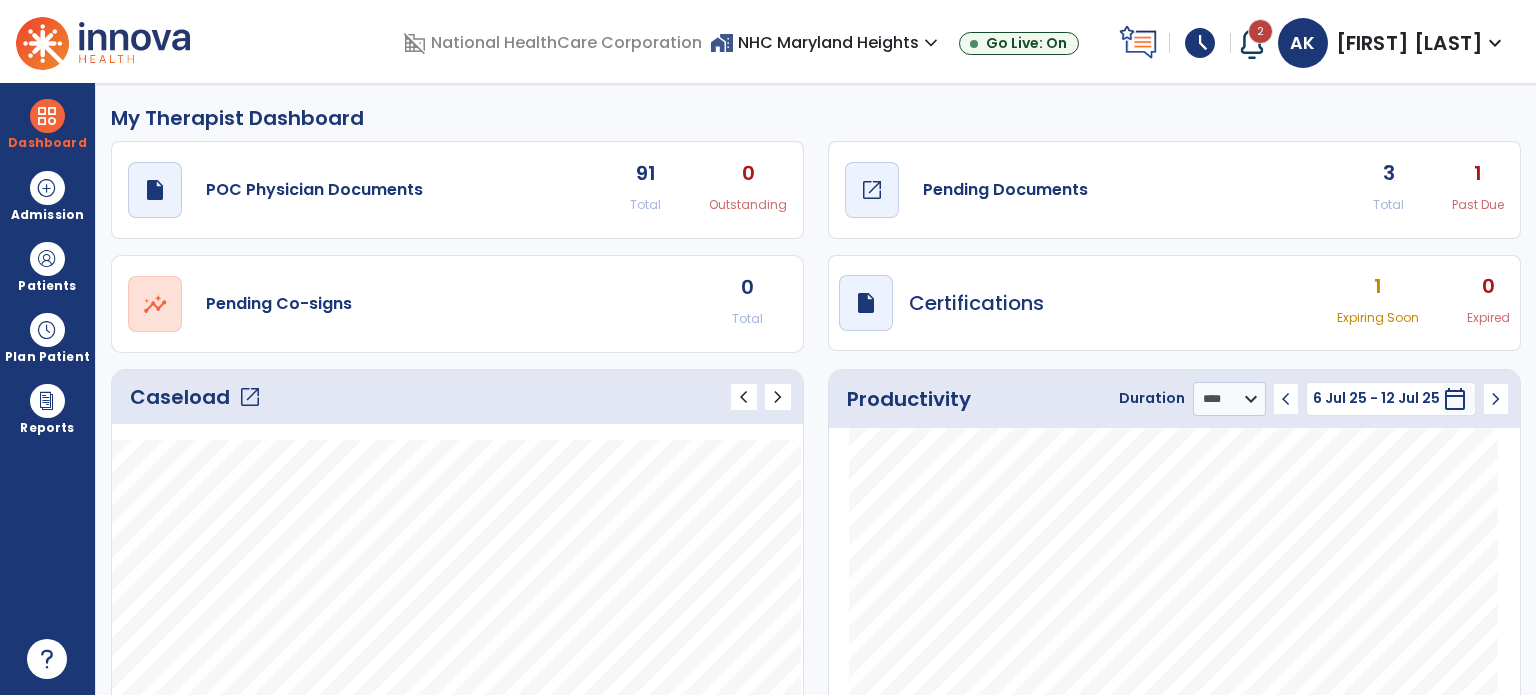 click on "open_in_new" 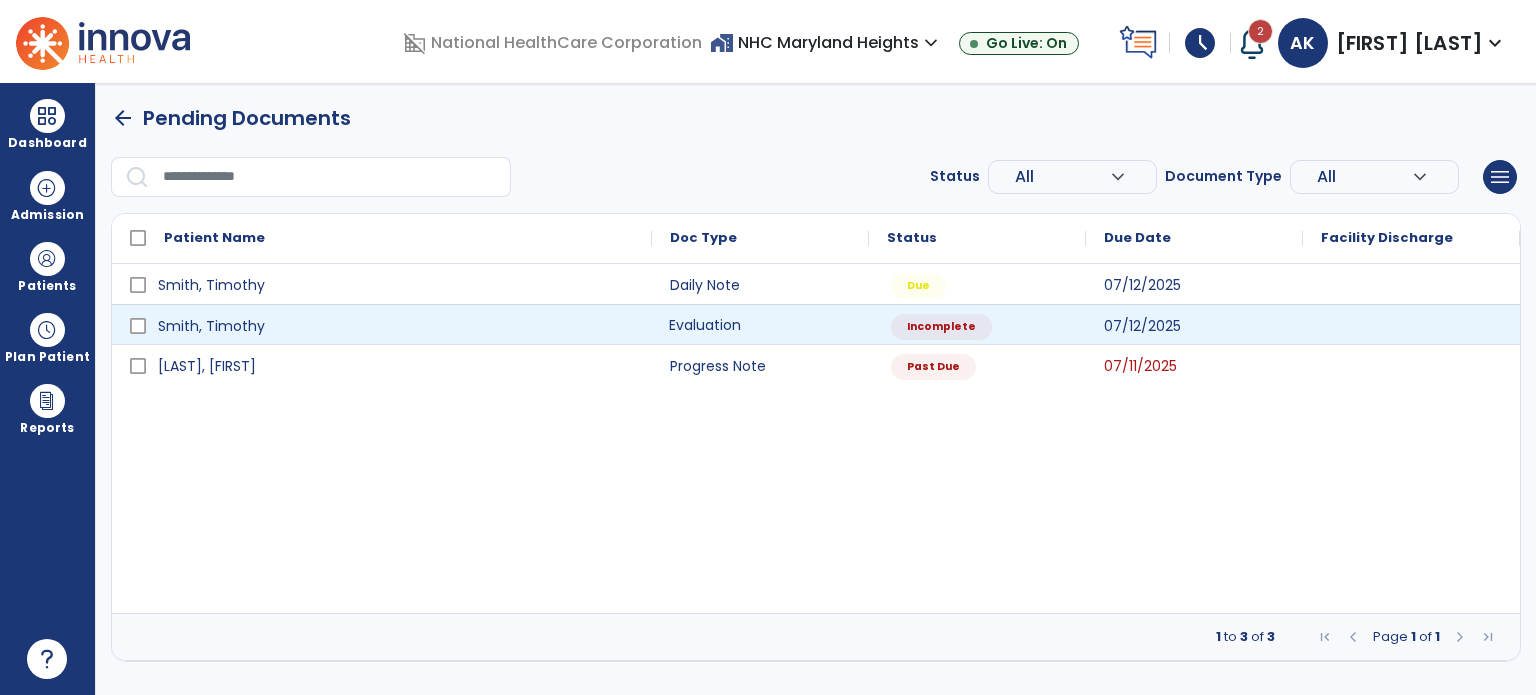 click on "Evaluation" at bounding box center (760, 324) 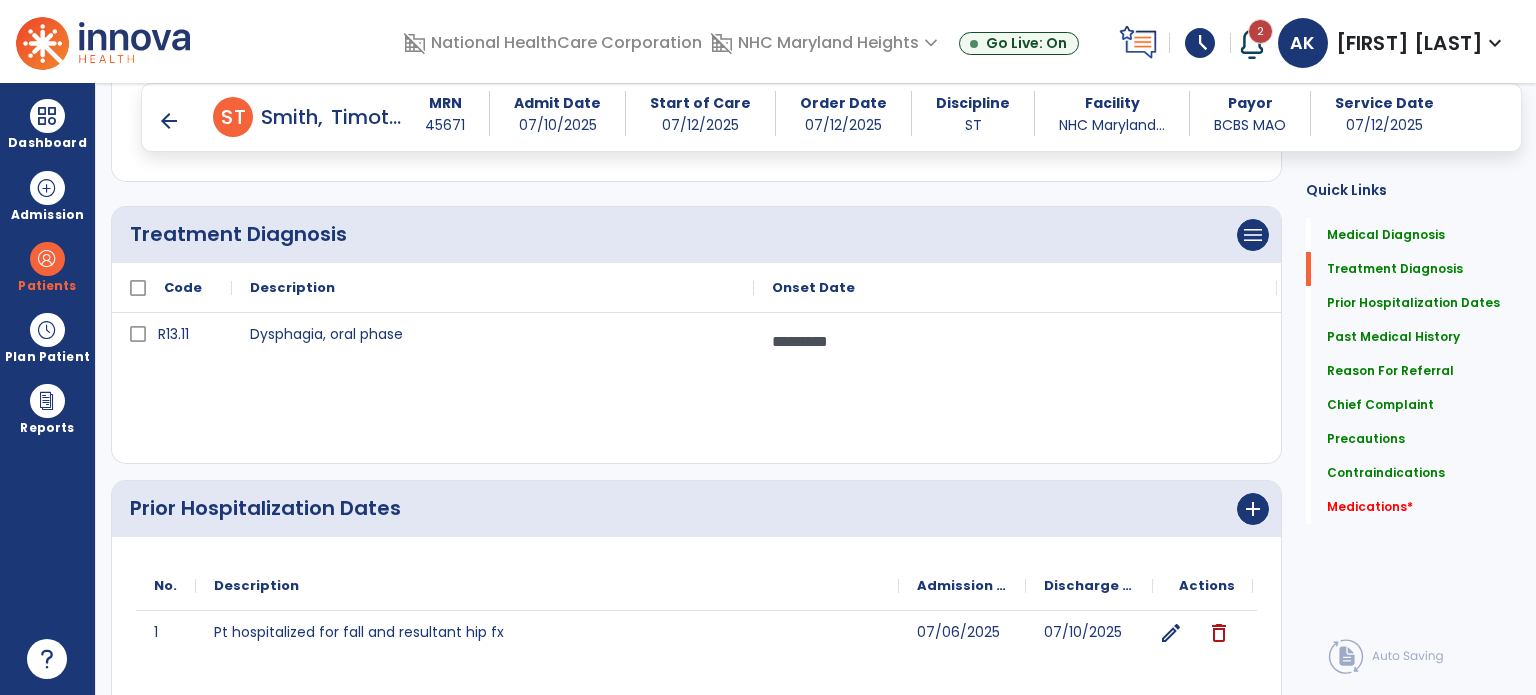 scroll, scrollTop: 508, scrollLeft: 0, axis: vertical 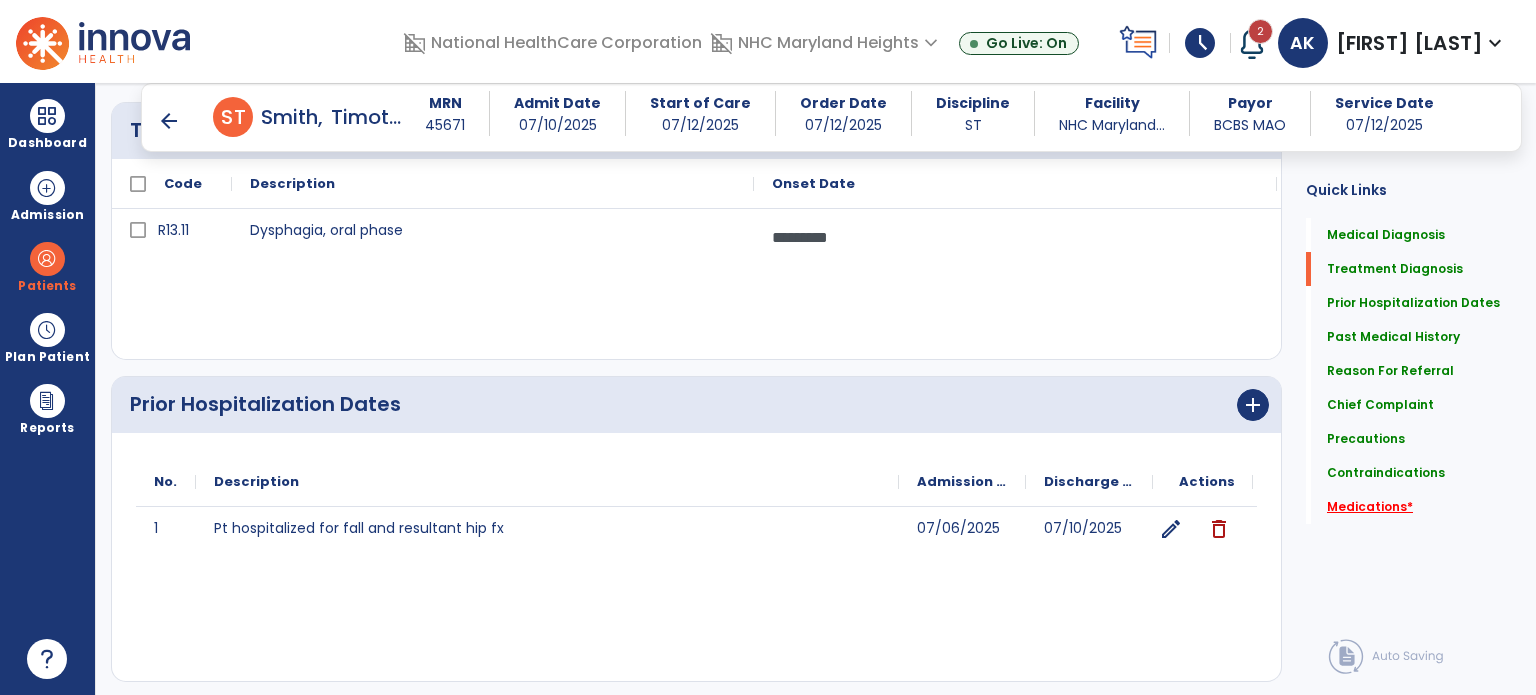 click on "Medications   *" 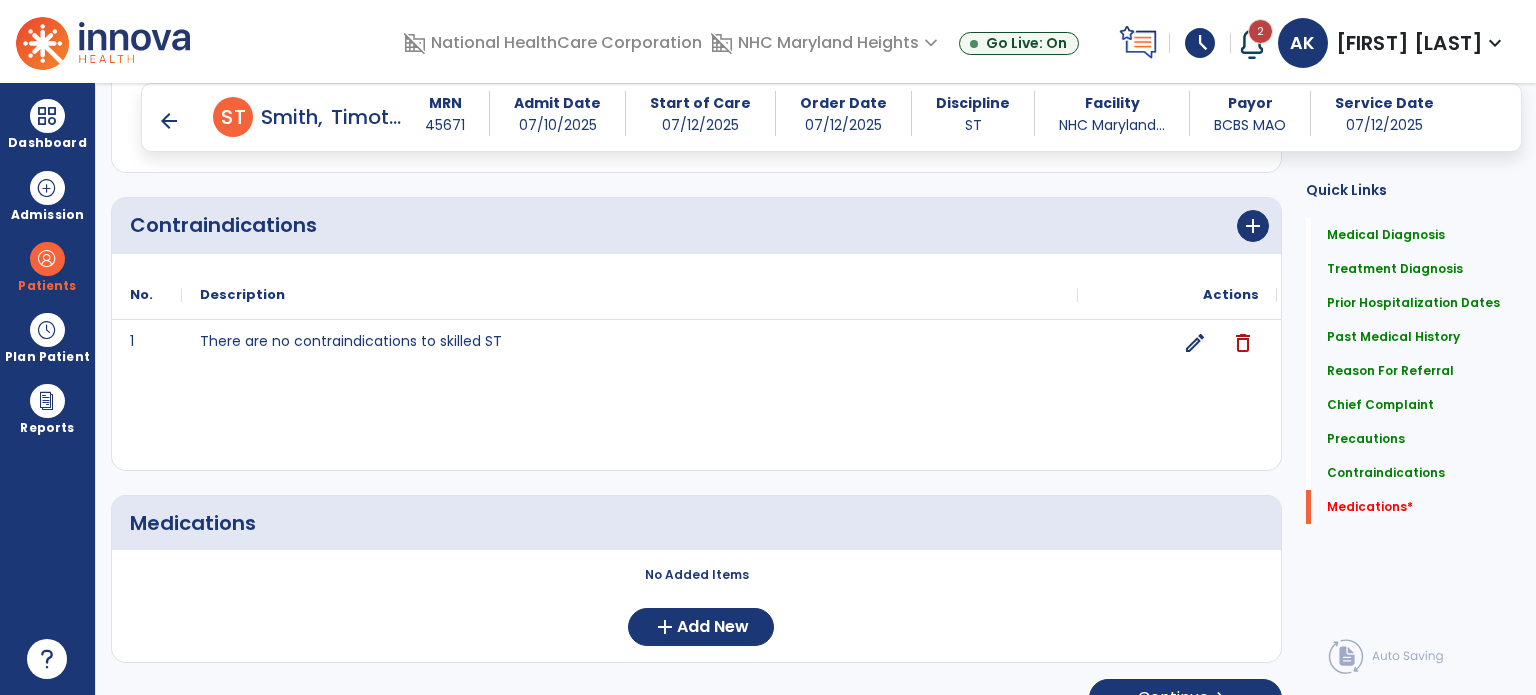 scroll, scrollTop: 2201, scrollLeft: 0, axis: vertical 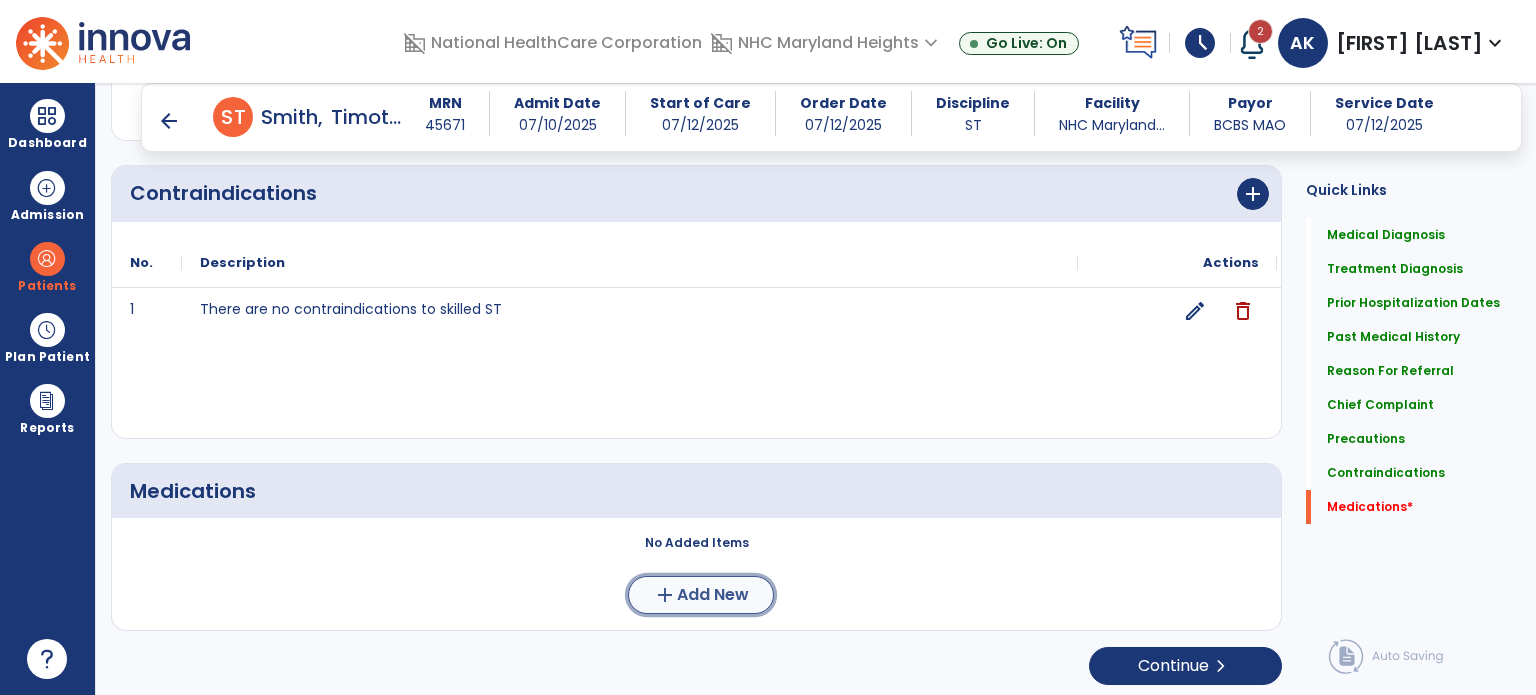 click on "add  Add New" 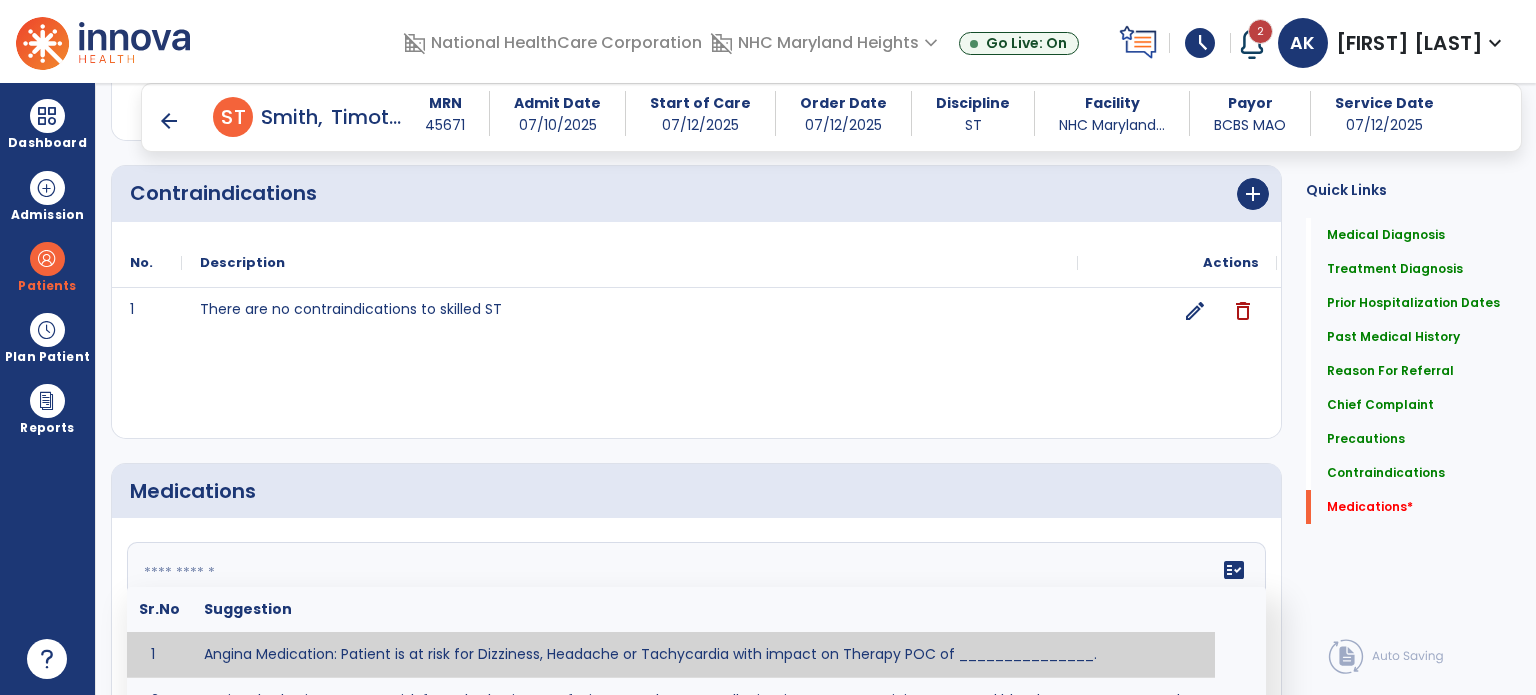 click 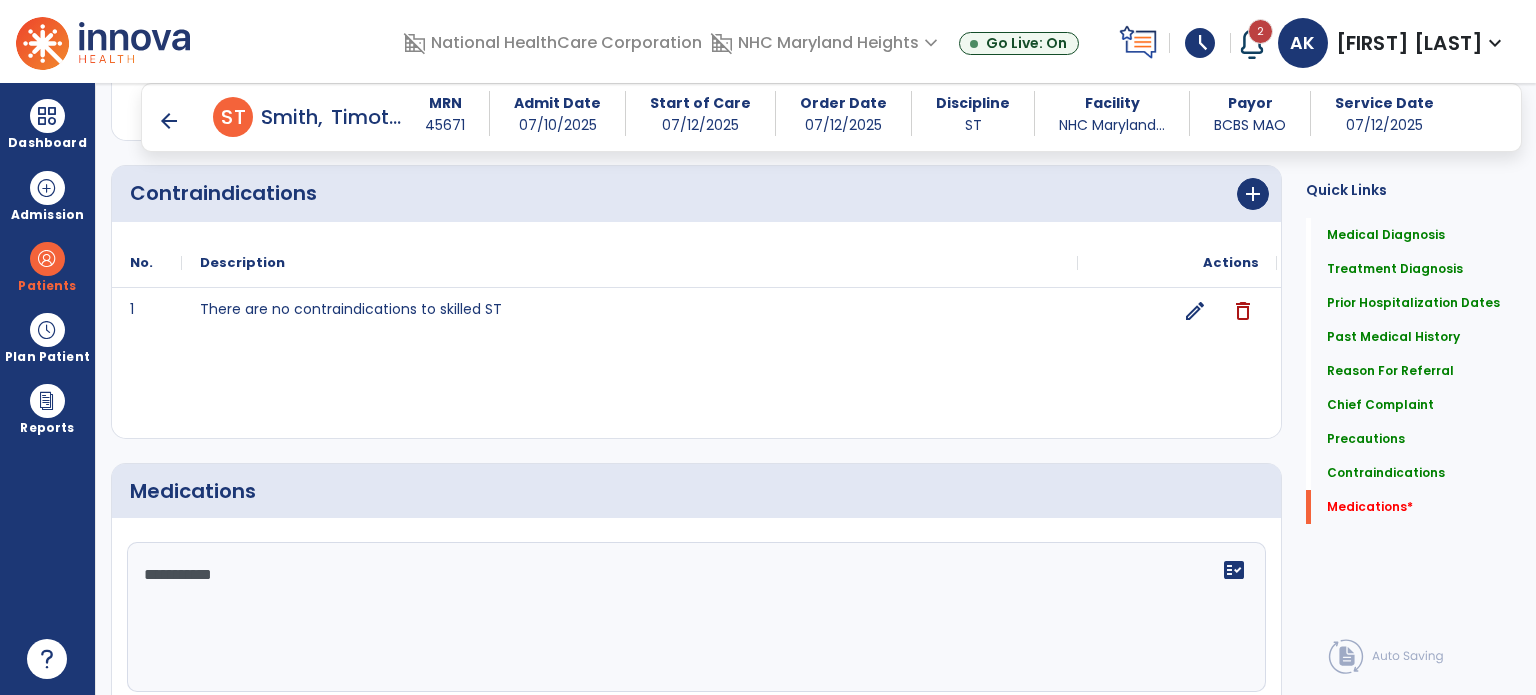 type on "**********" 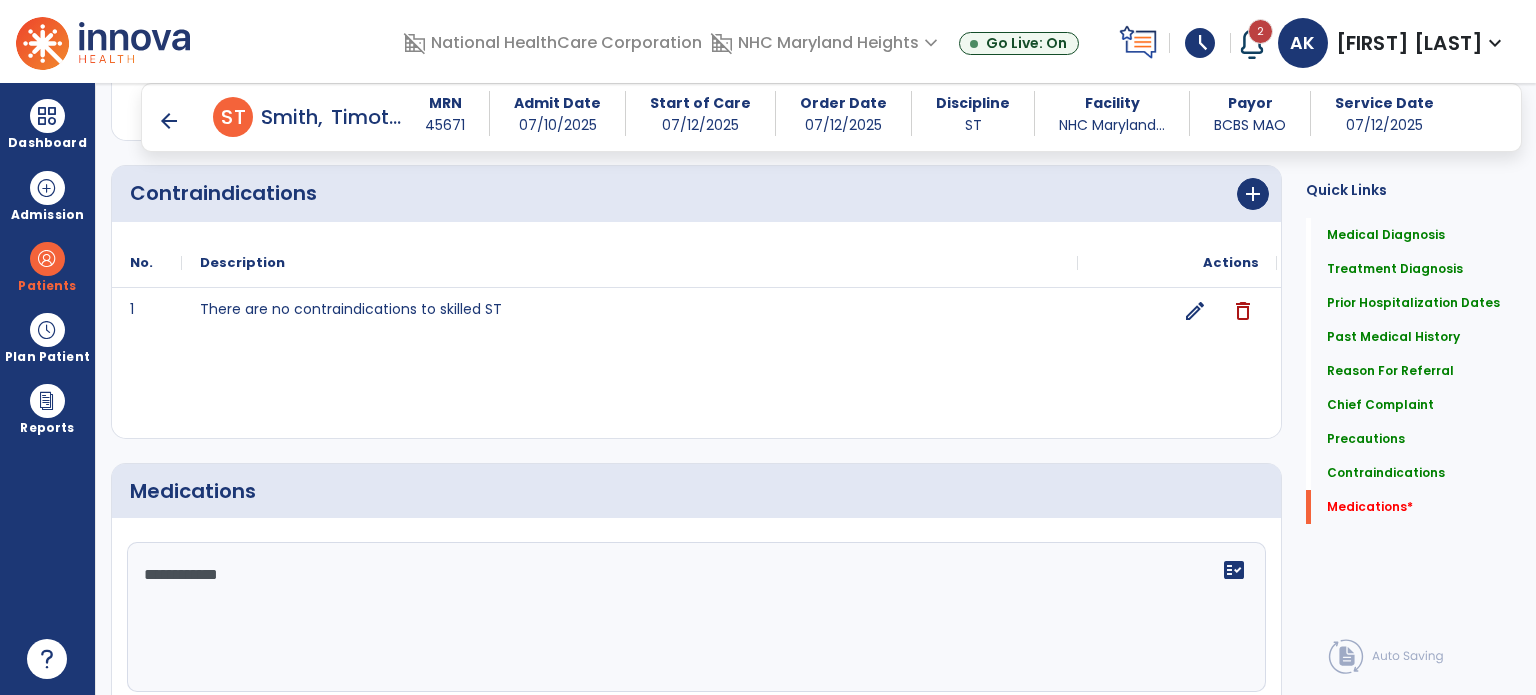 scroll, scrollTop: 2535, scrollLeft: 0, axis: vertical 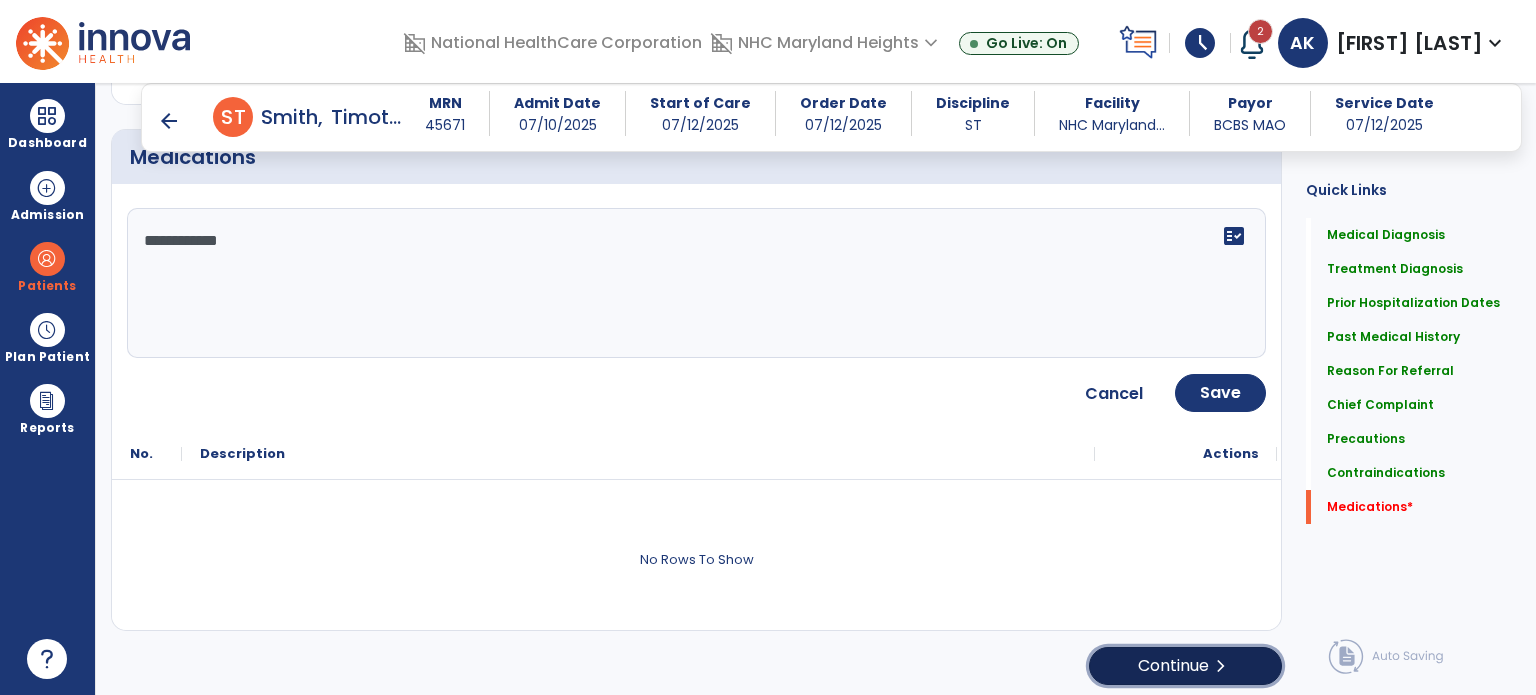 click on "Continue  chevron_right" 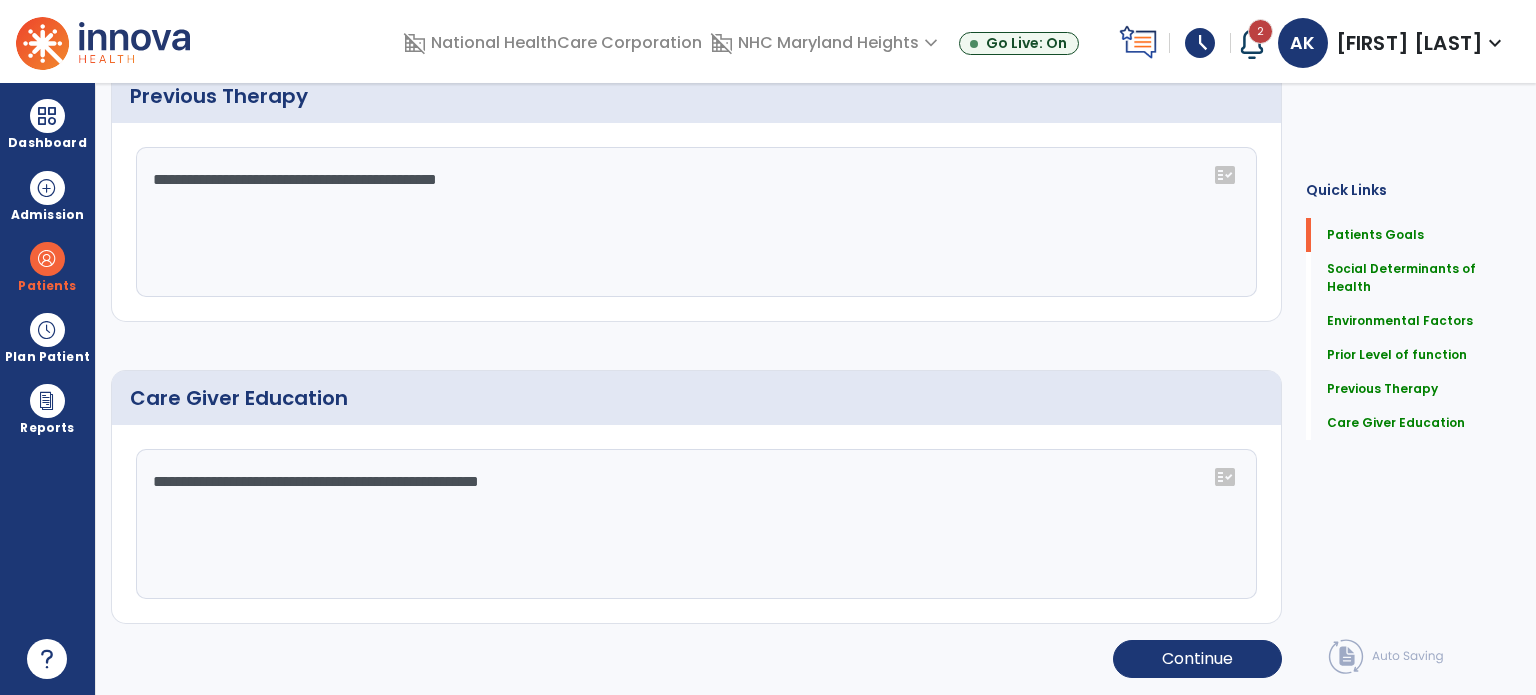 scroll, scrollTop: 8, scrollLeft: 0, axis: vertical 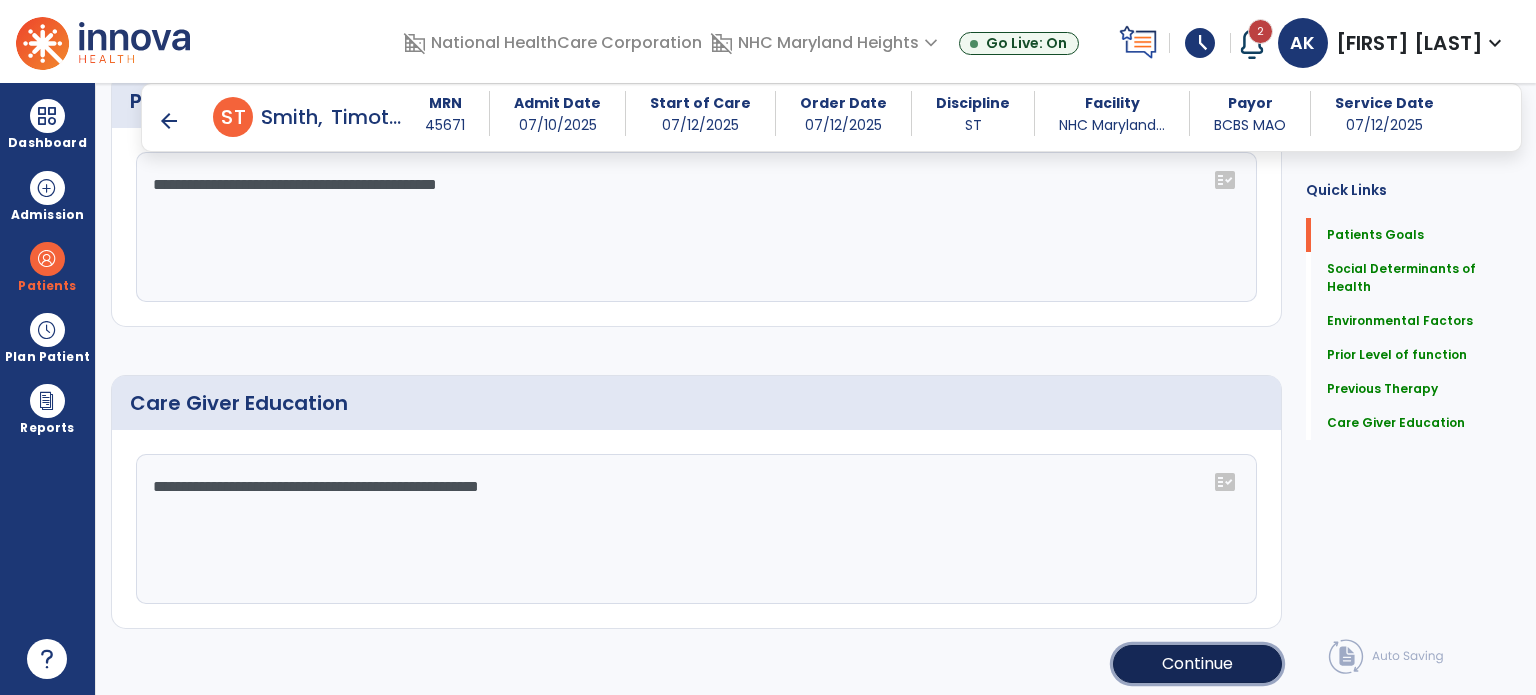 click on "Continue" 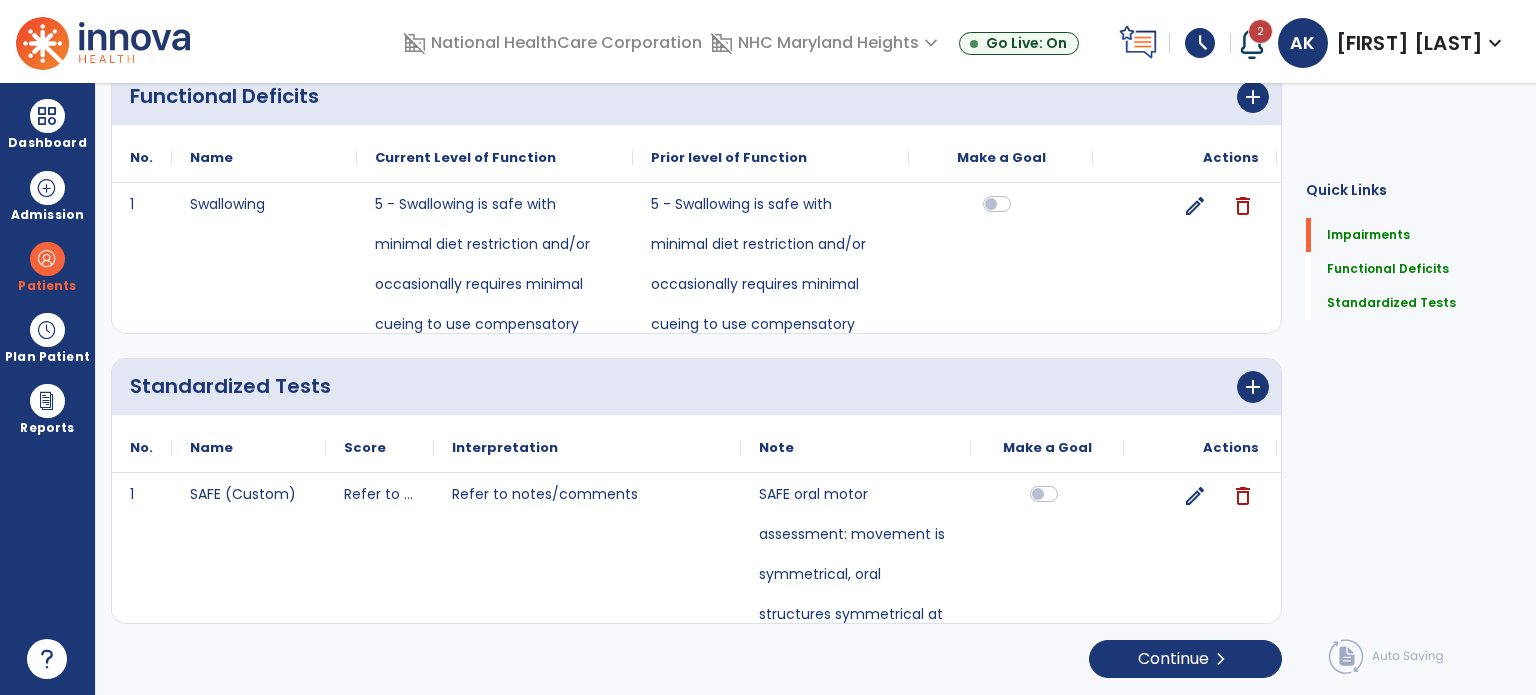 scroll, scrollTop: 0, scrollLeft: 0, axis: both 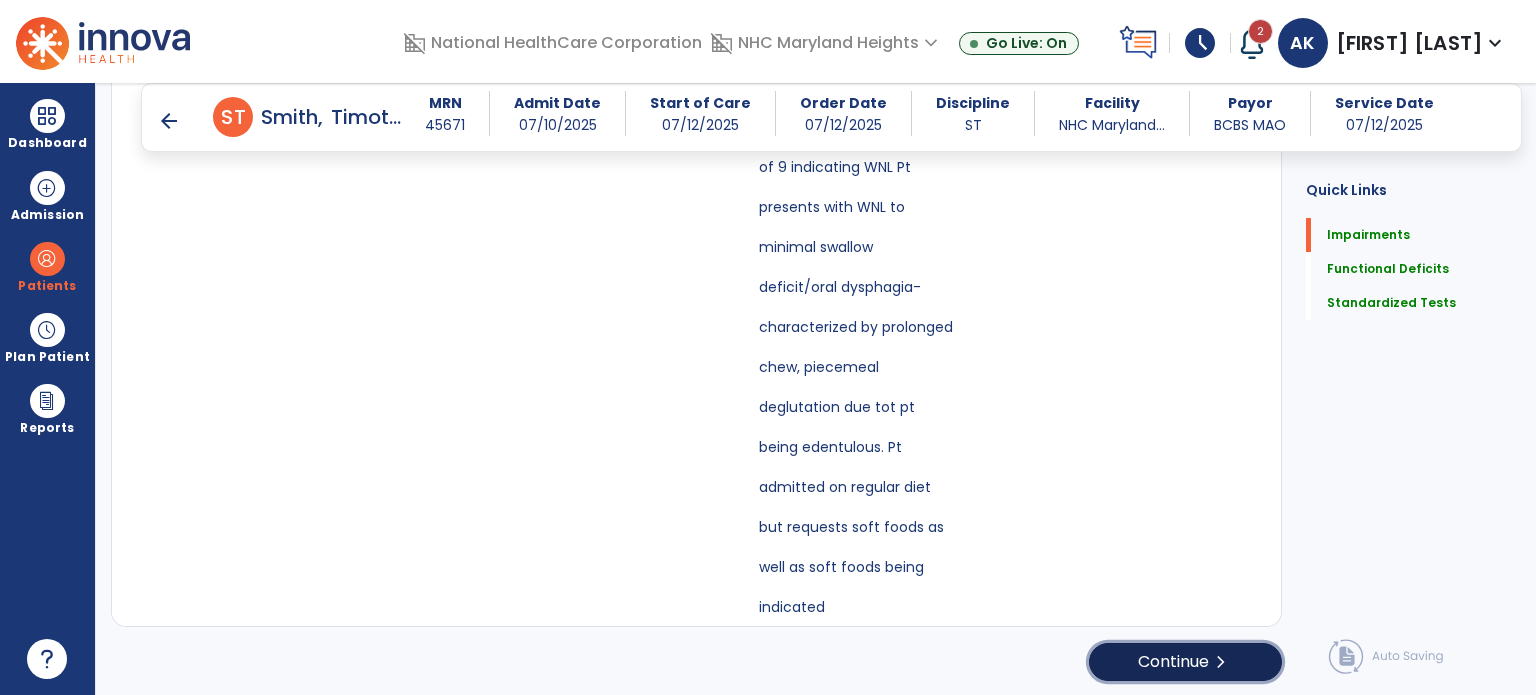 click on "chevron_right" 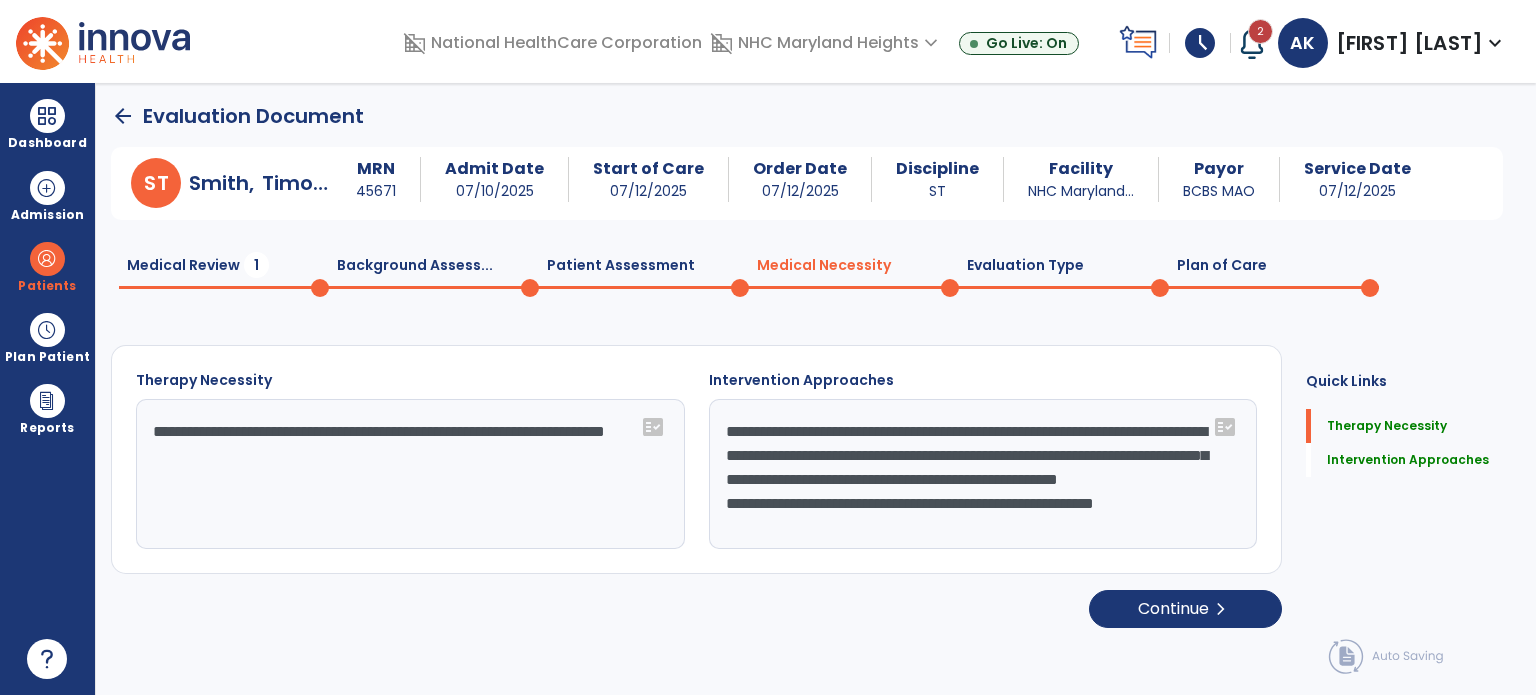scroll, scrollTop: 0, scrollLeft: 0, axis: both 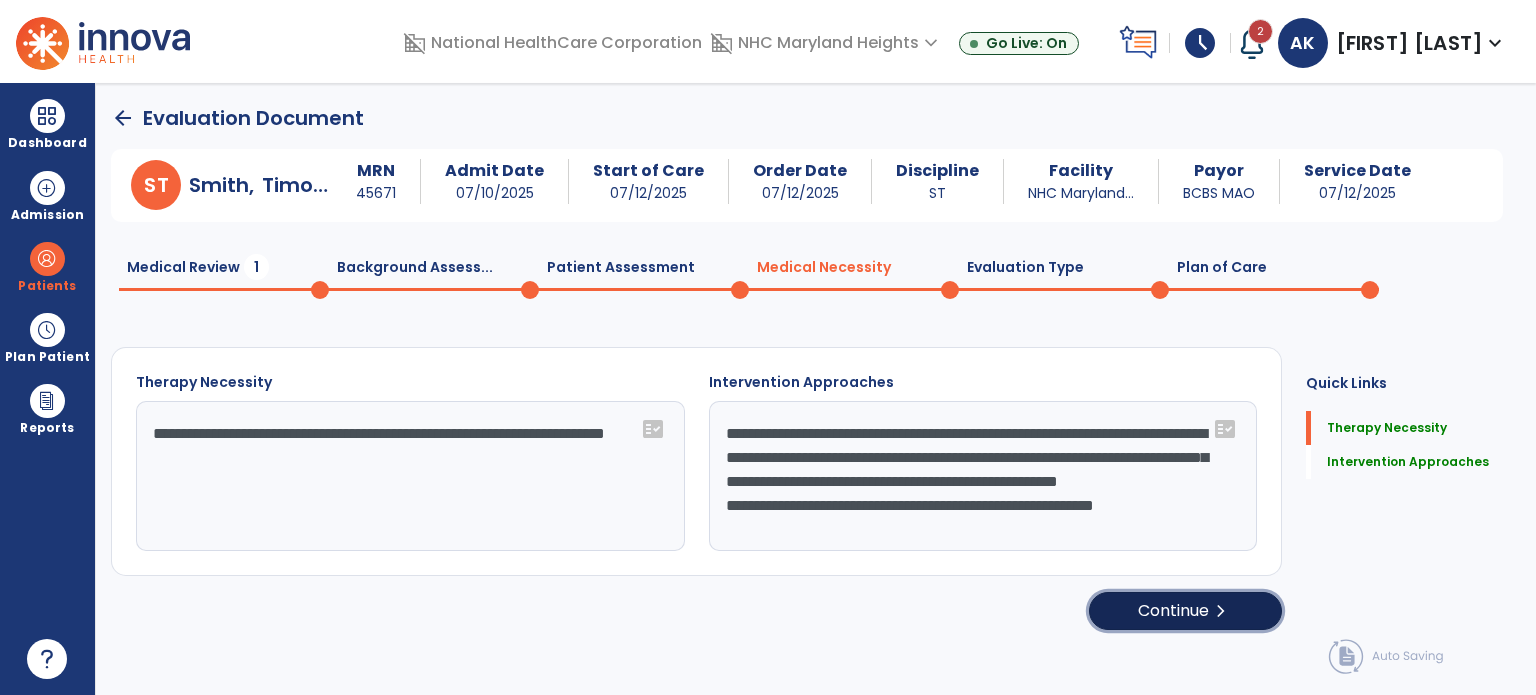 click on "Continue  chevron_right" 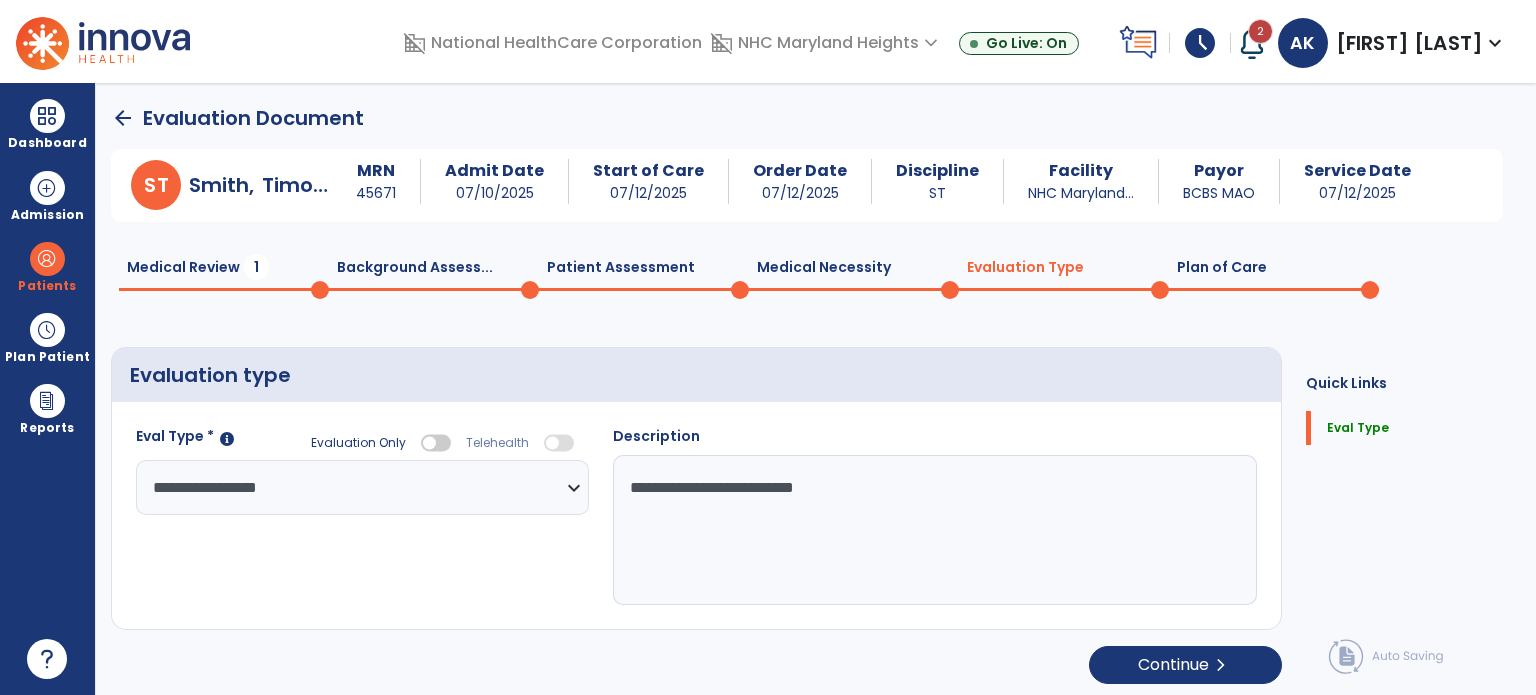 select on "**********" 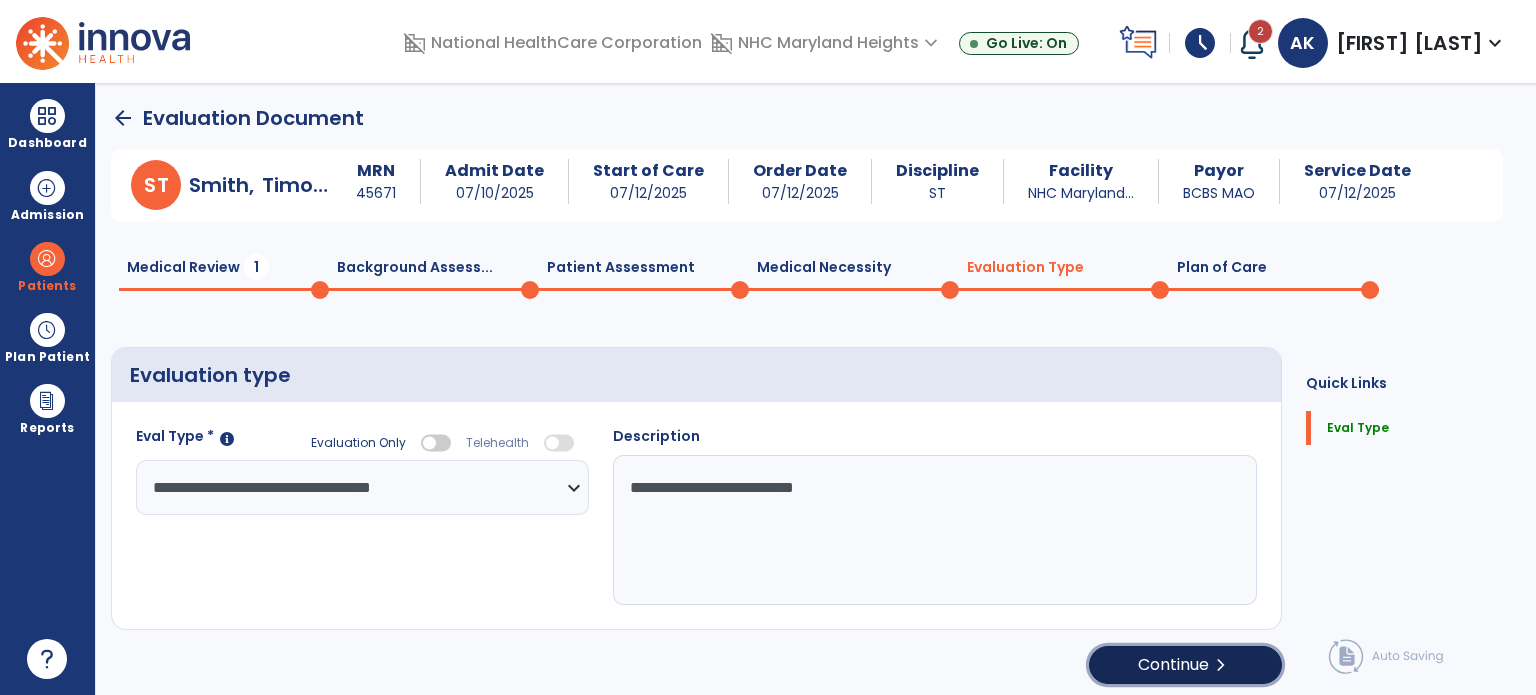 click on "chevron_right" 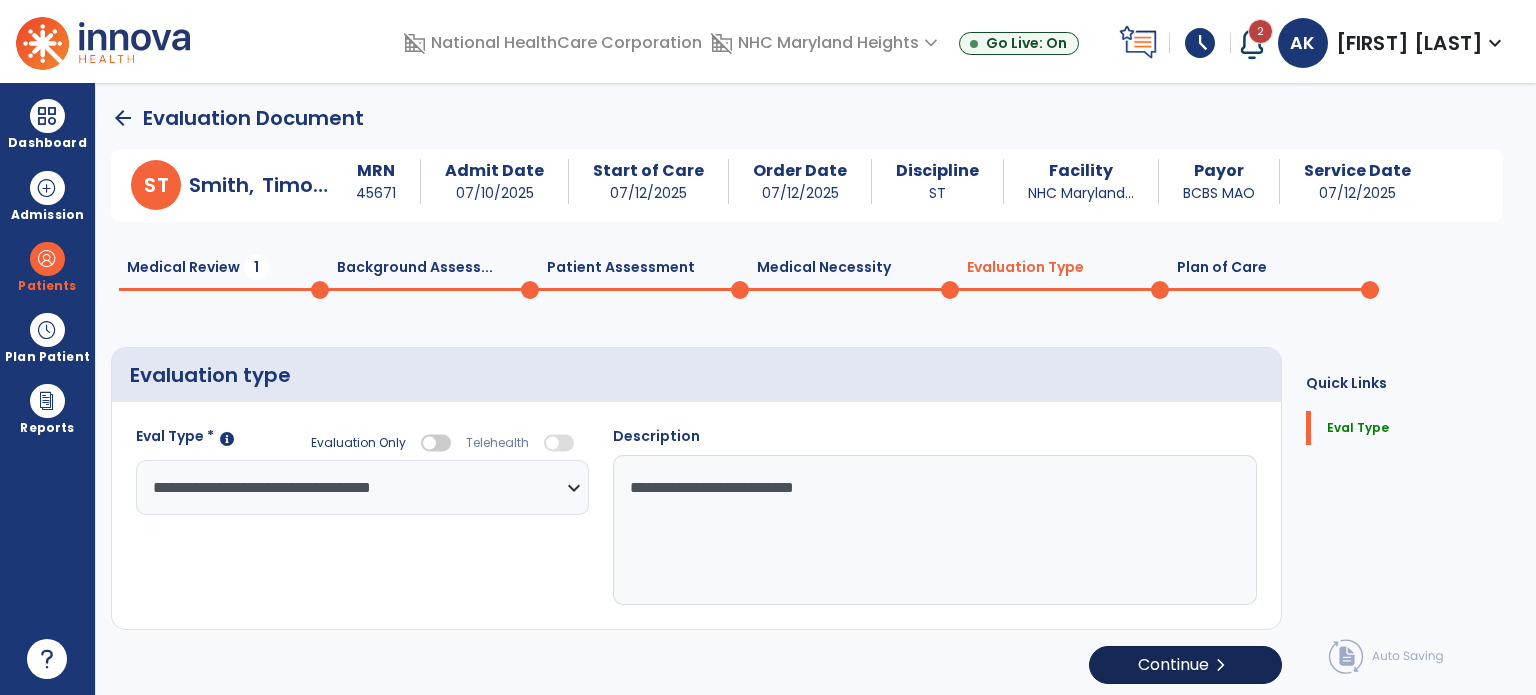 select on "**" 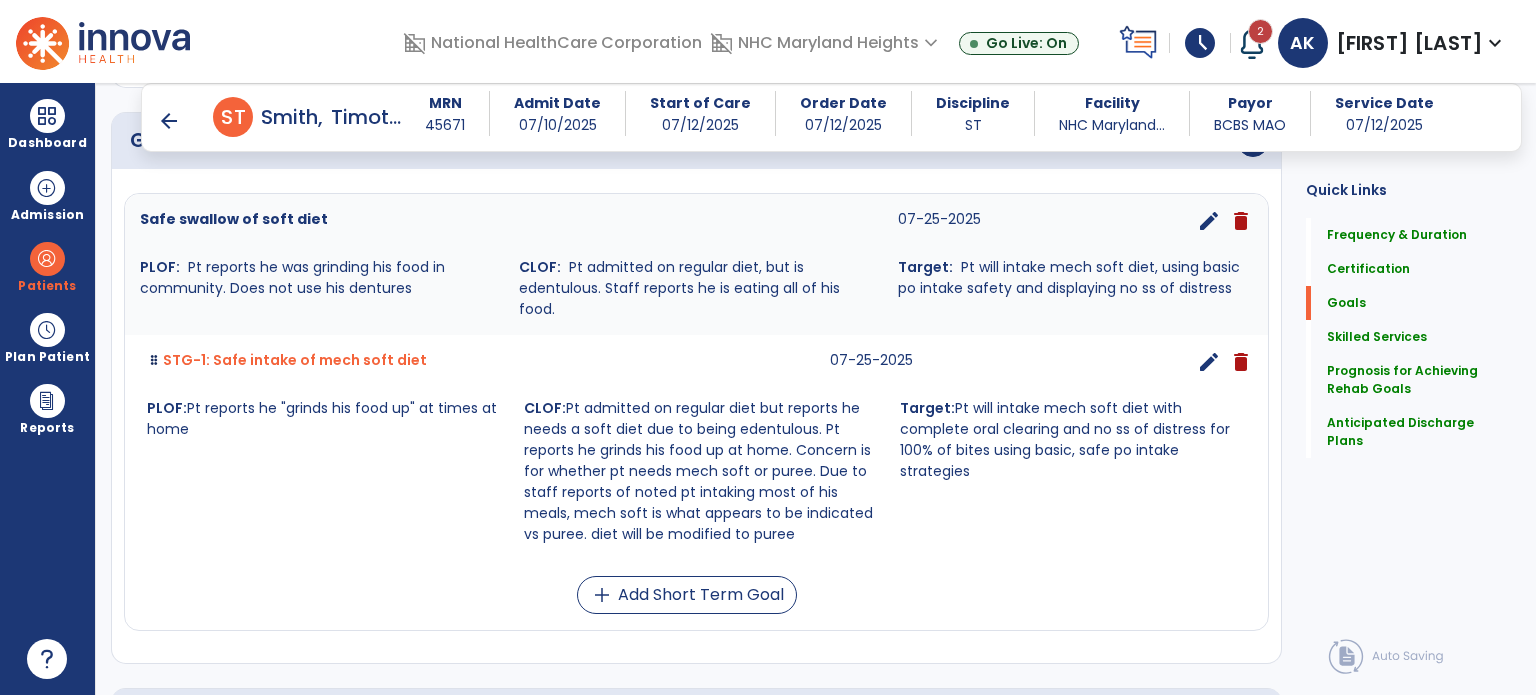 scroll, scrollTop: 0, scrollLeft: 0, axis: both 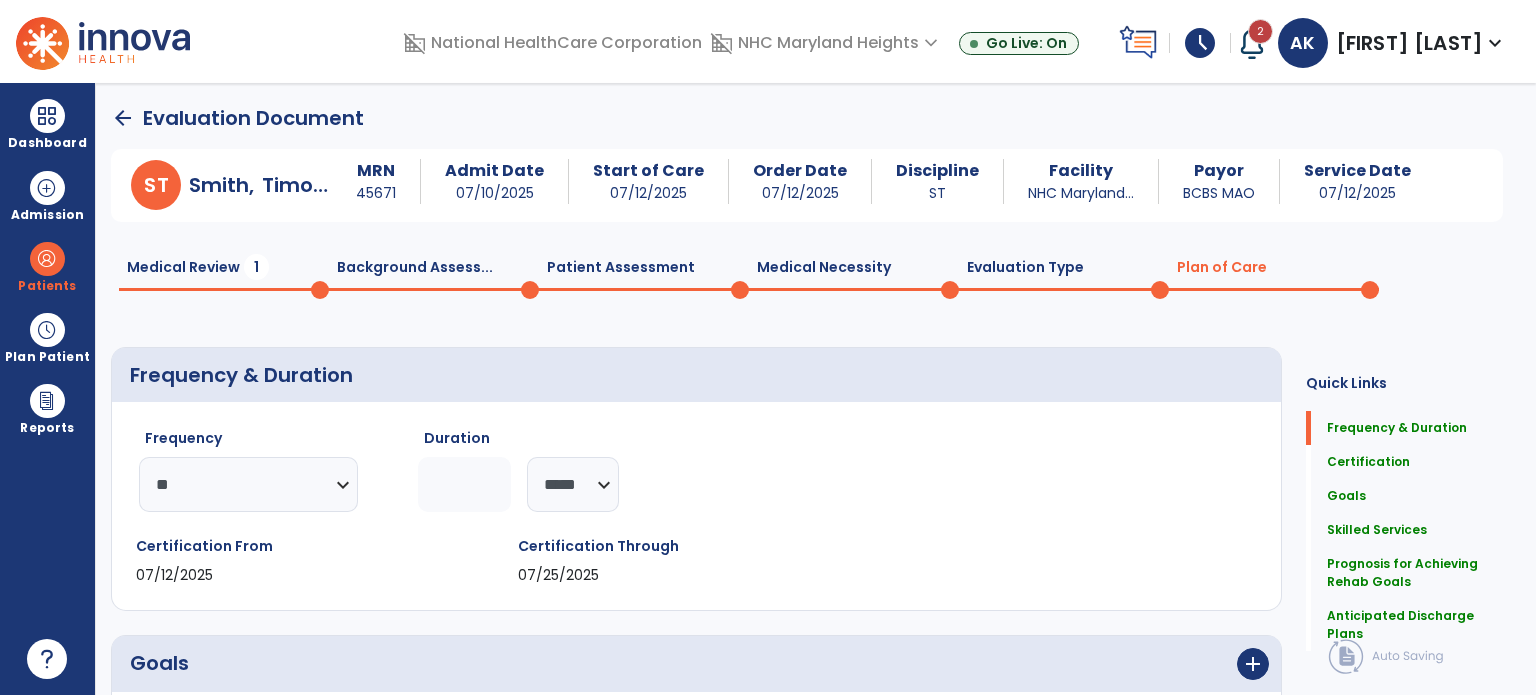 click on "Medical Review  1" 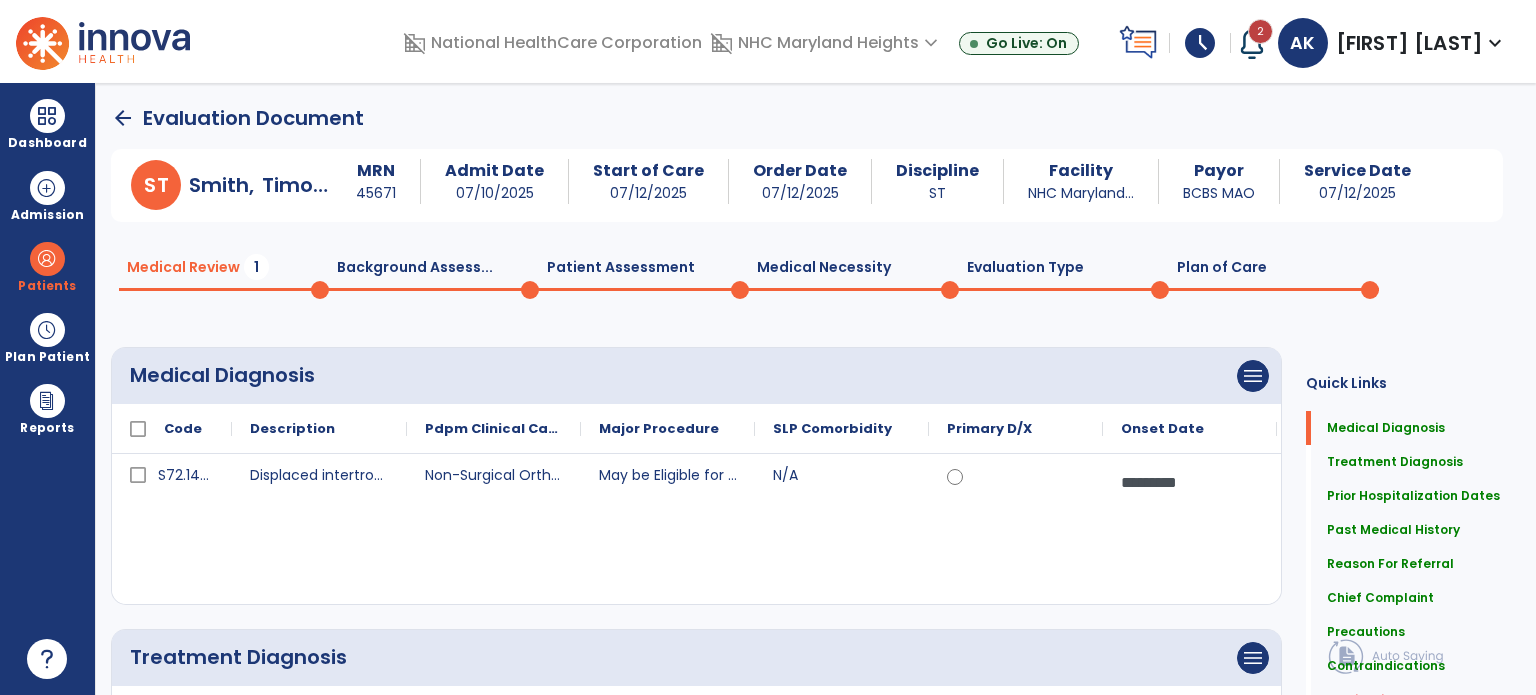 click on "Medical Review  1" 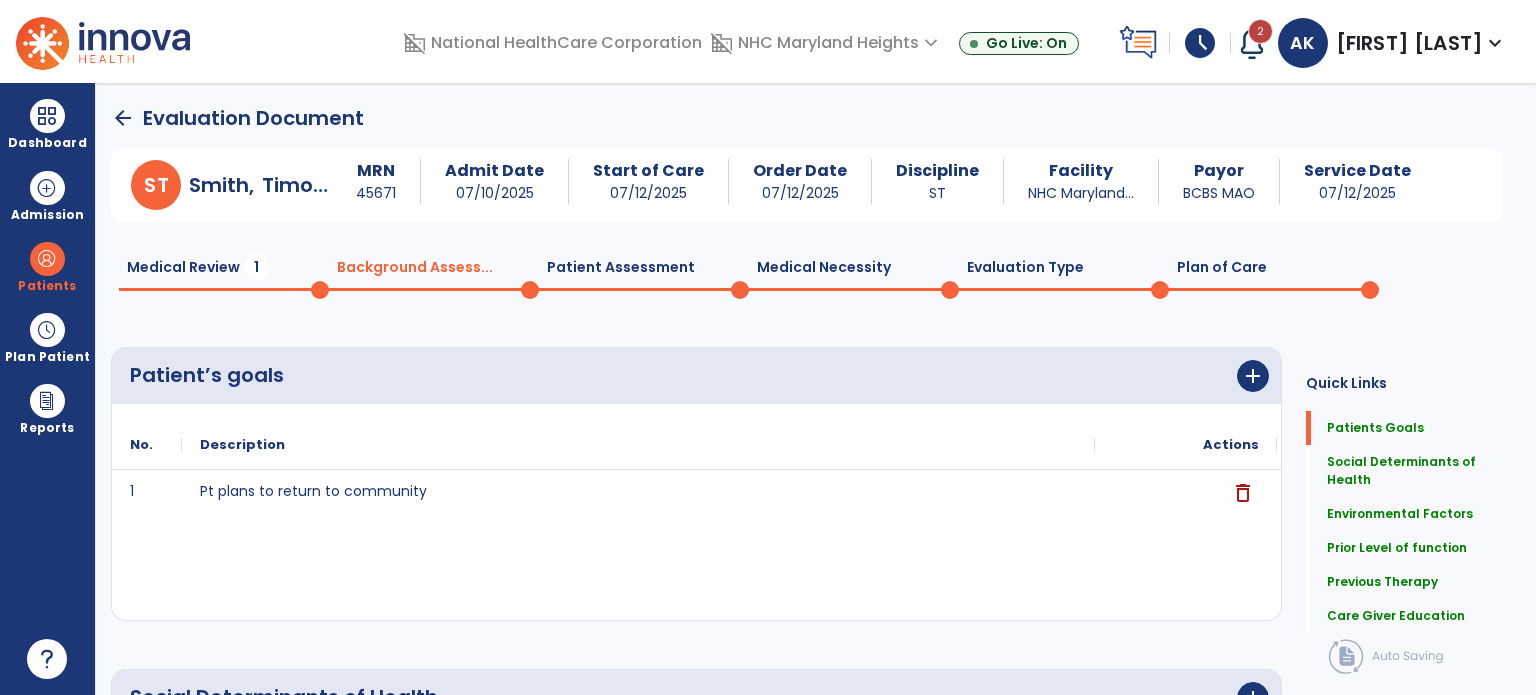 click on "Patient Assessment  0" 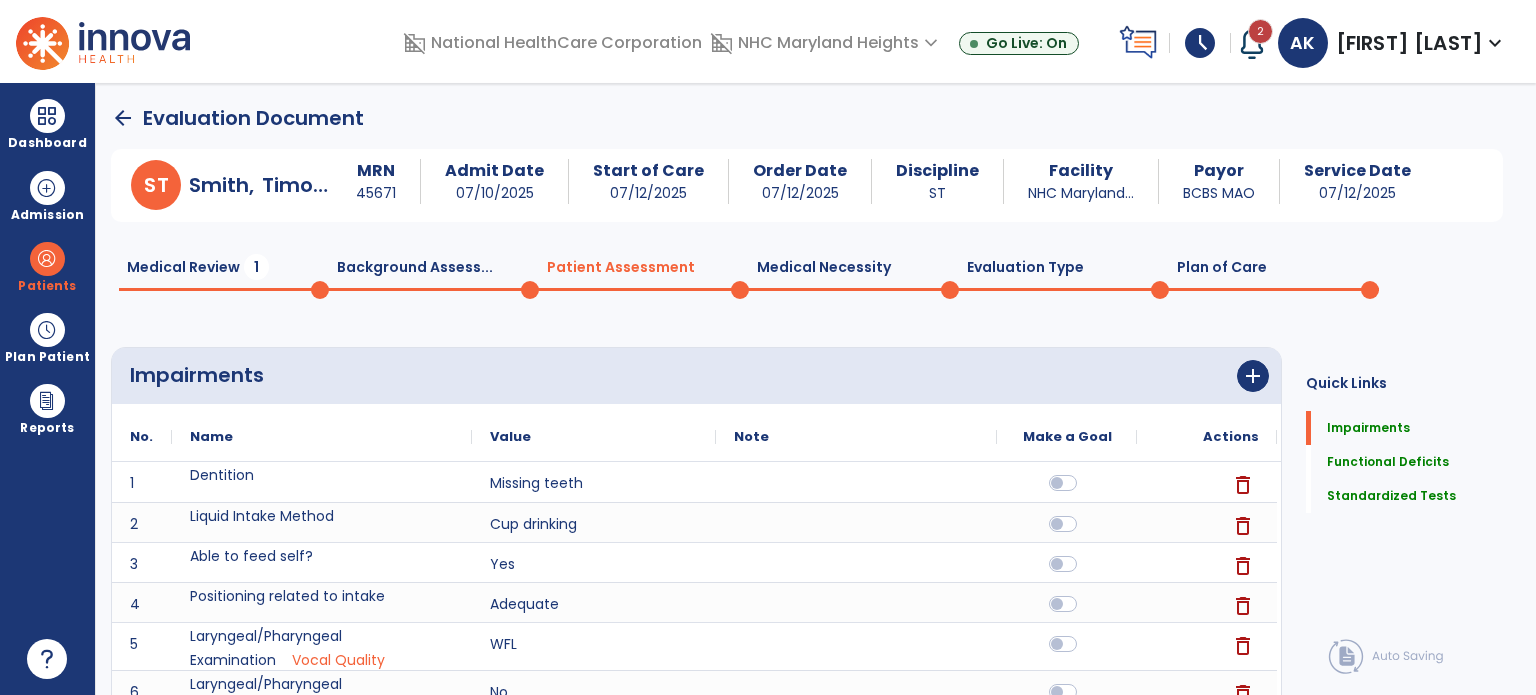 click on "Medical Necessity  0" 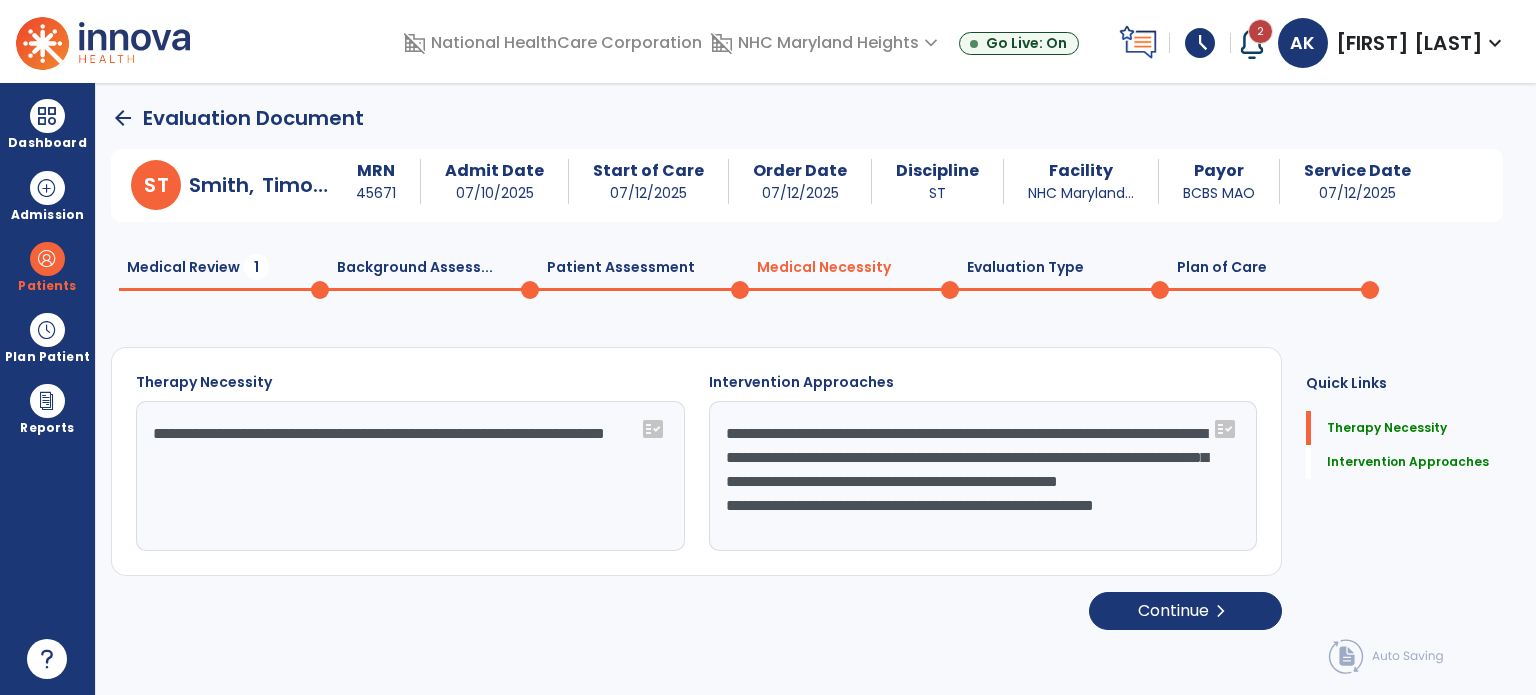 select on "**********" 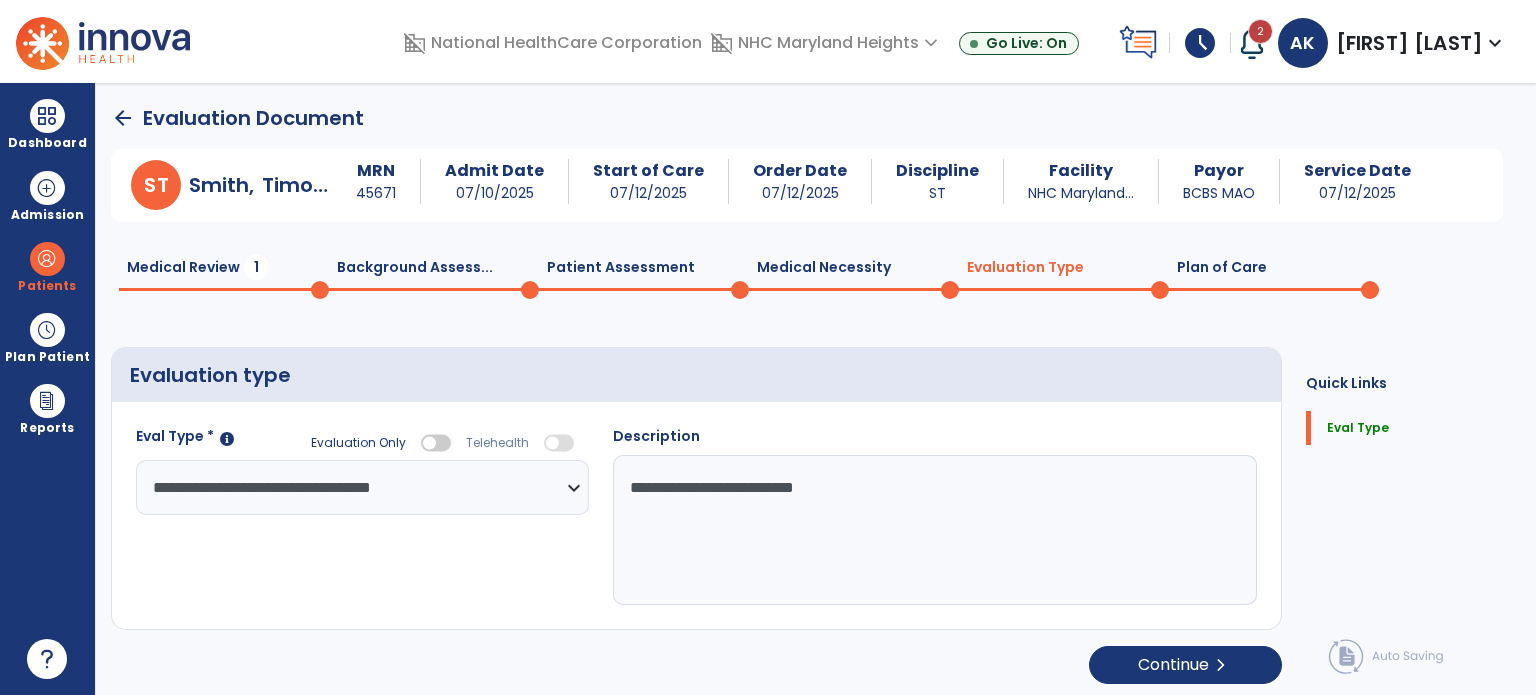 click on "Plan of Care  0" 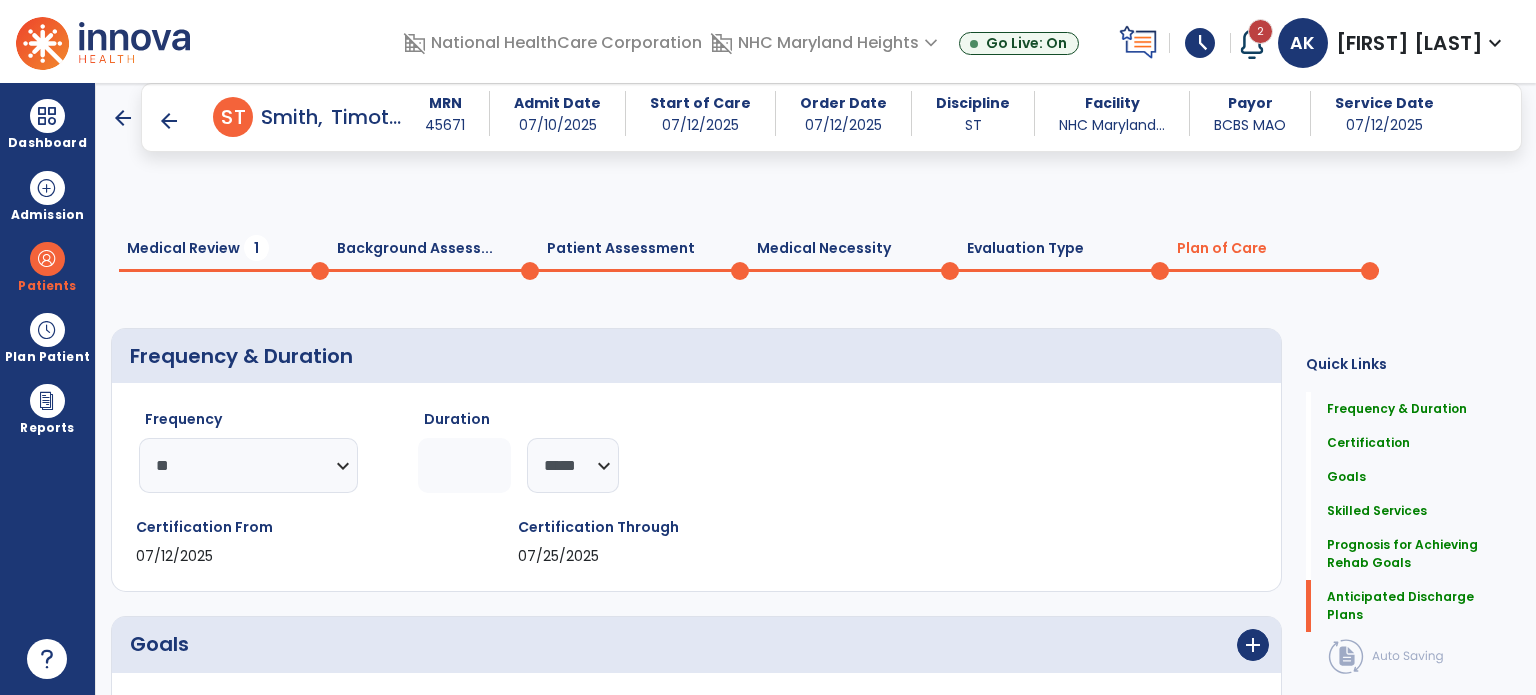 scroll, scrollTop: 1354, scrollLeft: 0, axis: vertical 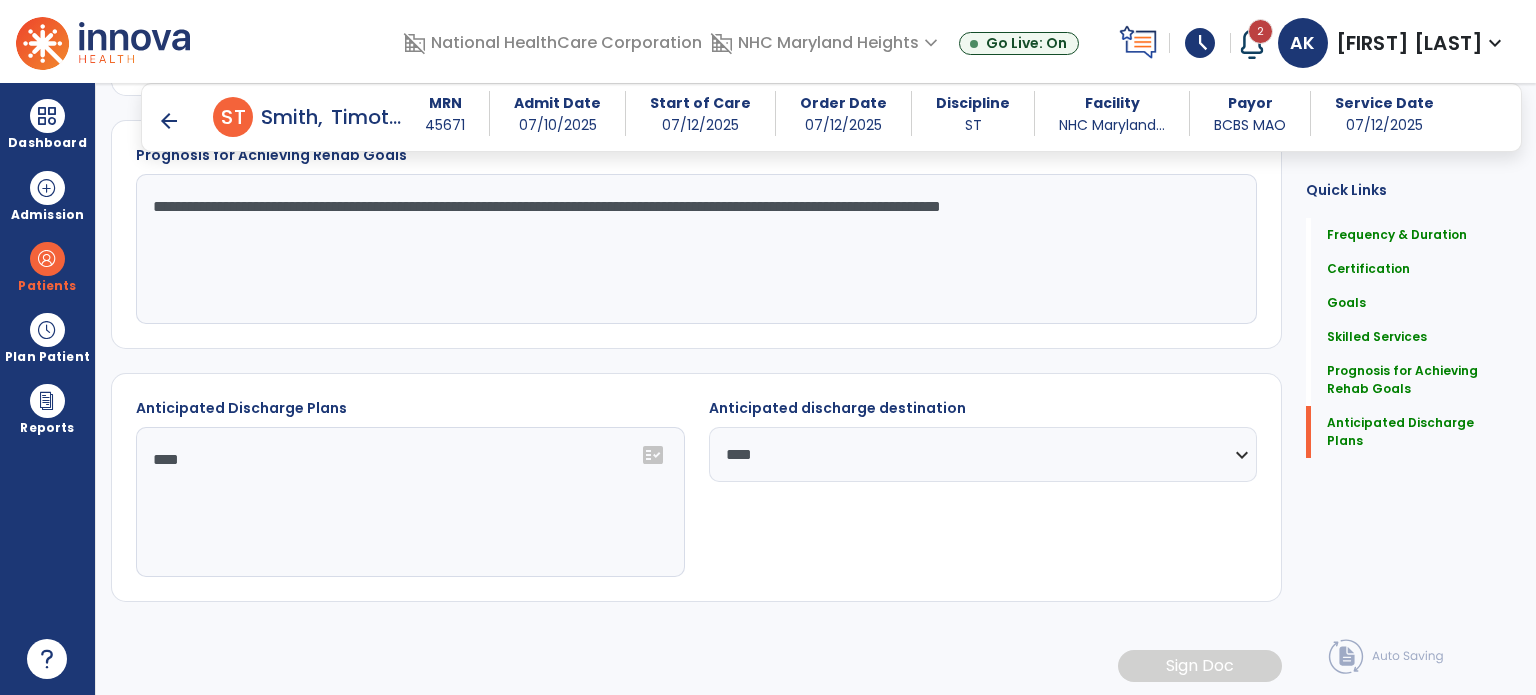 click on "Frequency & Duration  Frequency  ********* ** ** ** ** ** ** **  Duration  * ******** ***** Certification From 07/12/2025 Certification Through 07/25/2025 Goals      add  Safe swallow of soft diet  07-25-2025  edit delete PLOF:    Pt reports he was grinding his food in community. Does not use his dentures CLOF:    Pt admitted on regular diet, but is edentulous. Staff reports he is eating all of his food.  Target:    Pt will intake mech soft diet, using basic po intake safety and displaying no ss of distress STG-1:  Safe intake of mech soft diet  07-25-2025  edit delete PLOF:  Pt reports he "grinds his food up" at times at home  CLOF:  Pt admitted on regular diet but reports he needs a soft diet due to being edentulous. Pt reports he grinds his food up at home. Concern is for whether pt needs mech soft or puree. Due to staff reports of noted pt intaking most of his meals, mech soft is what appears to be indicated vs puree. diet will be modified to puree  Target: add  Add Short Term Goal       add" 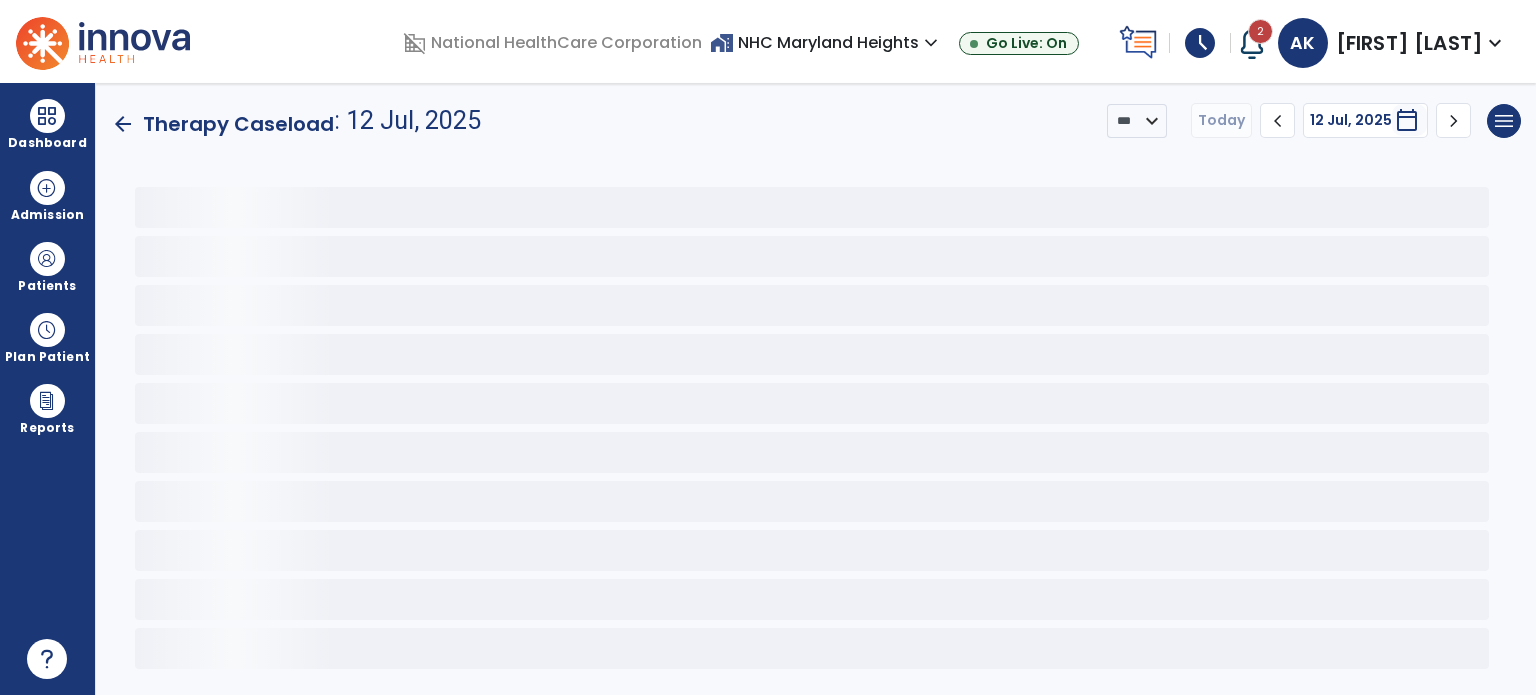 scroll, scrollTop: 0, scrollLeft: 0, axis: both 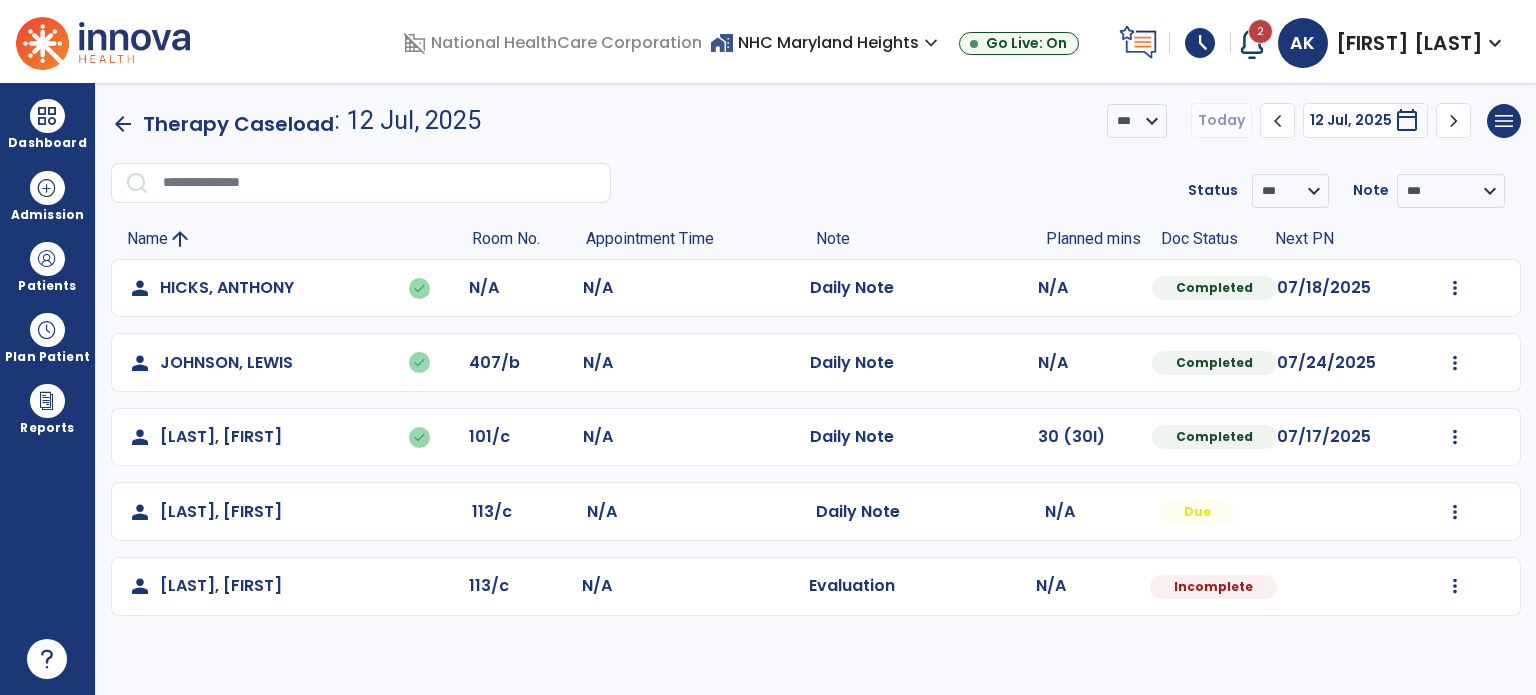 click on "person [LAST], [FIRST] 113/c N/A Evaluation N/A Incomplete Mark Visit As Complete Reset Note Open Document G + C Mins" 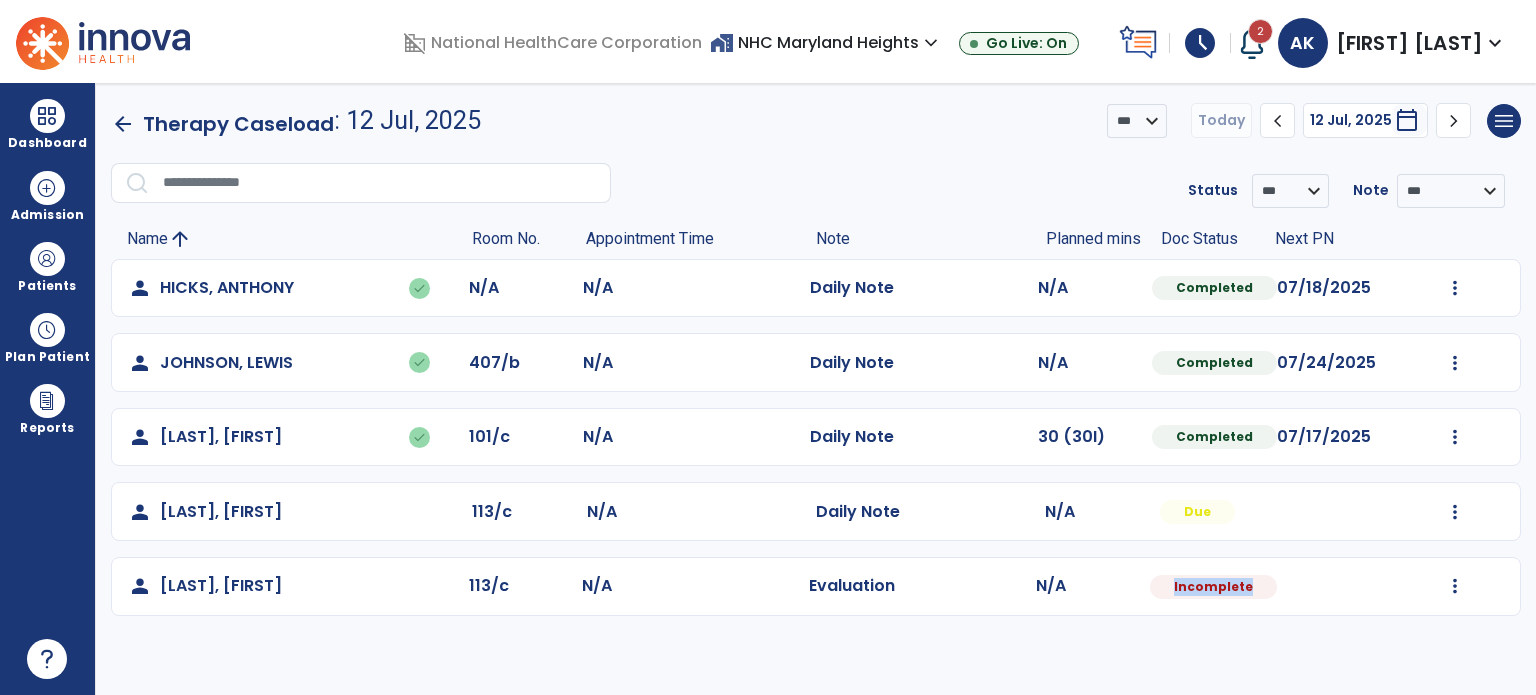 click on "Incomplete" 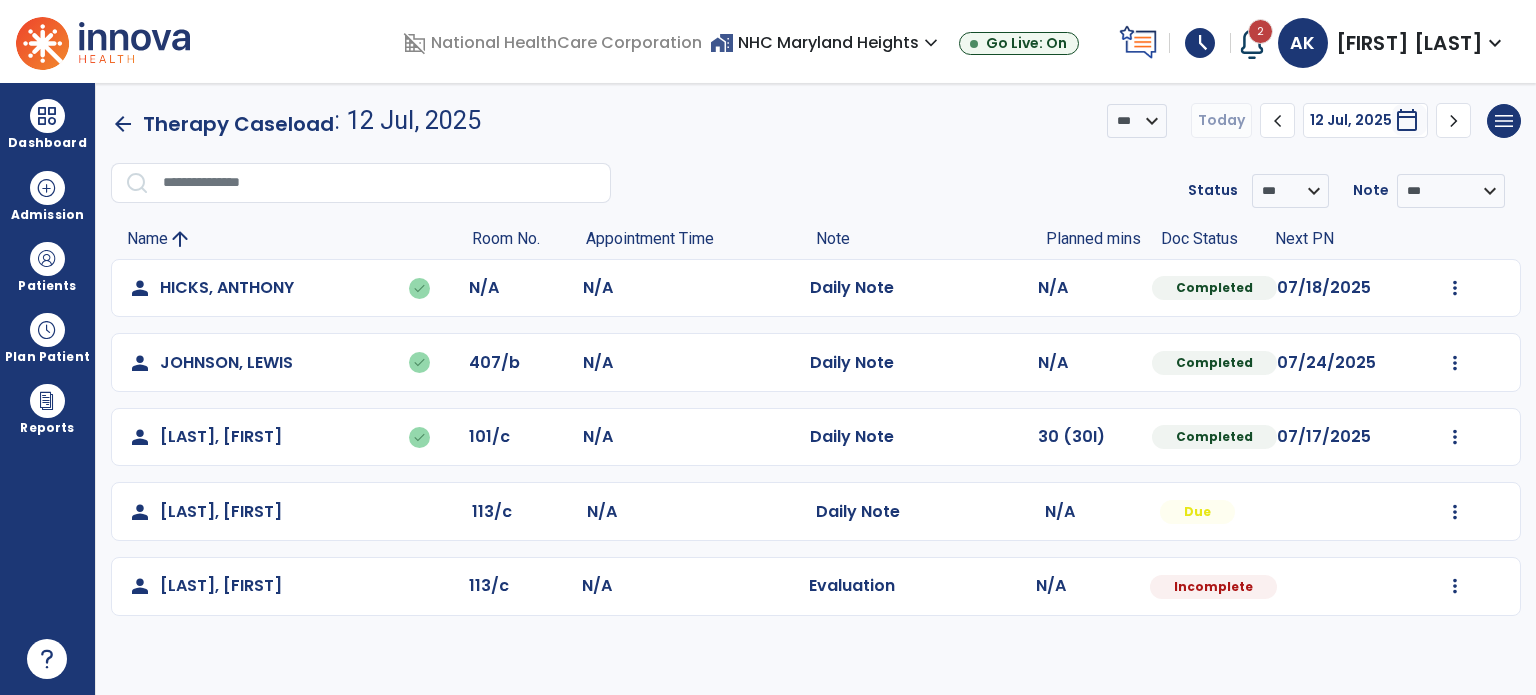 click on "arrow_back" 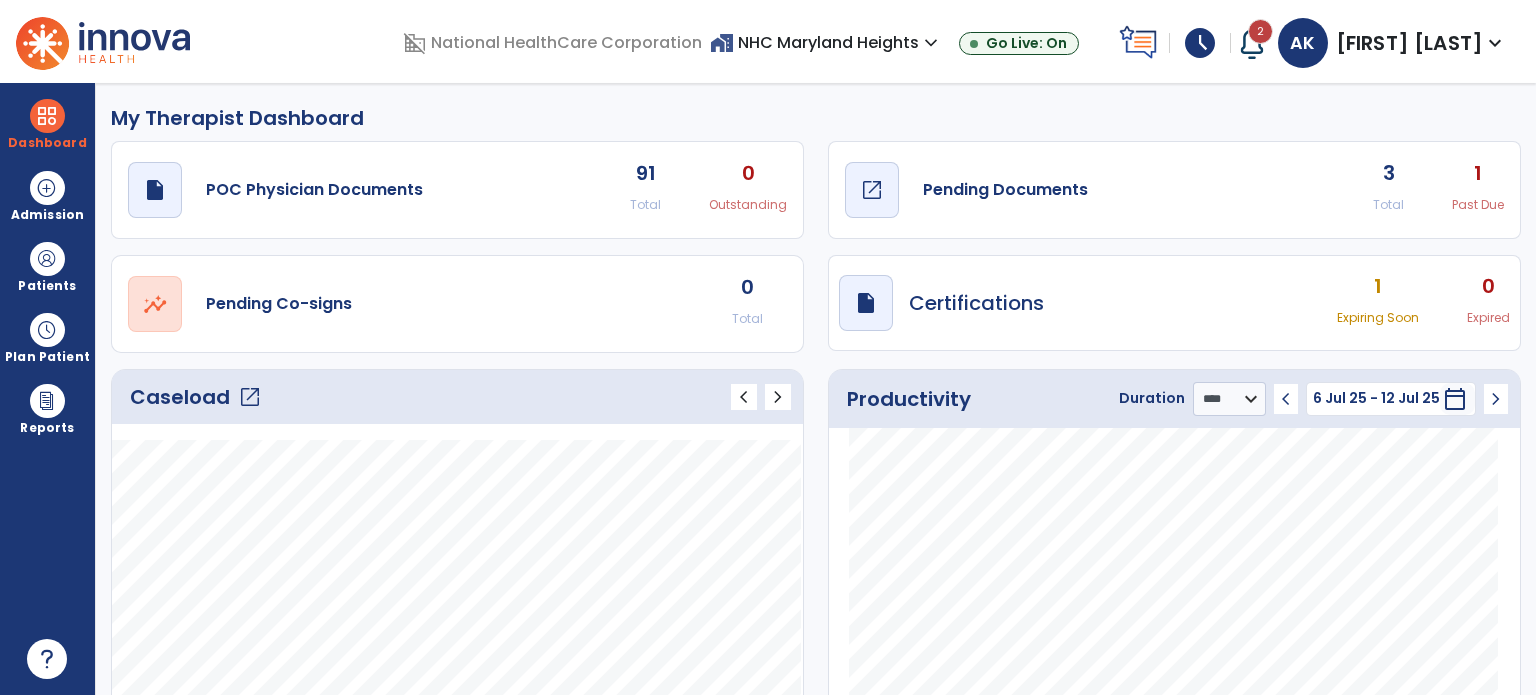 click on "open_in_new" 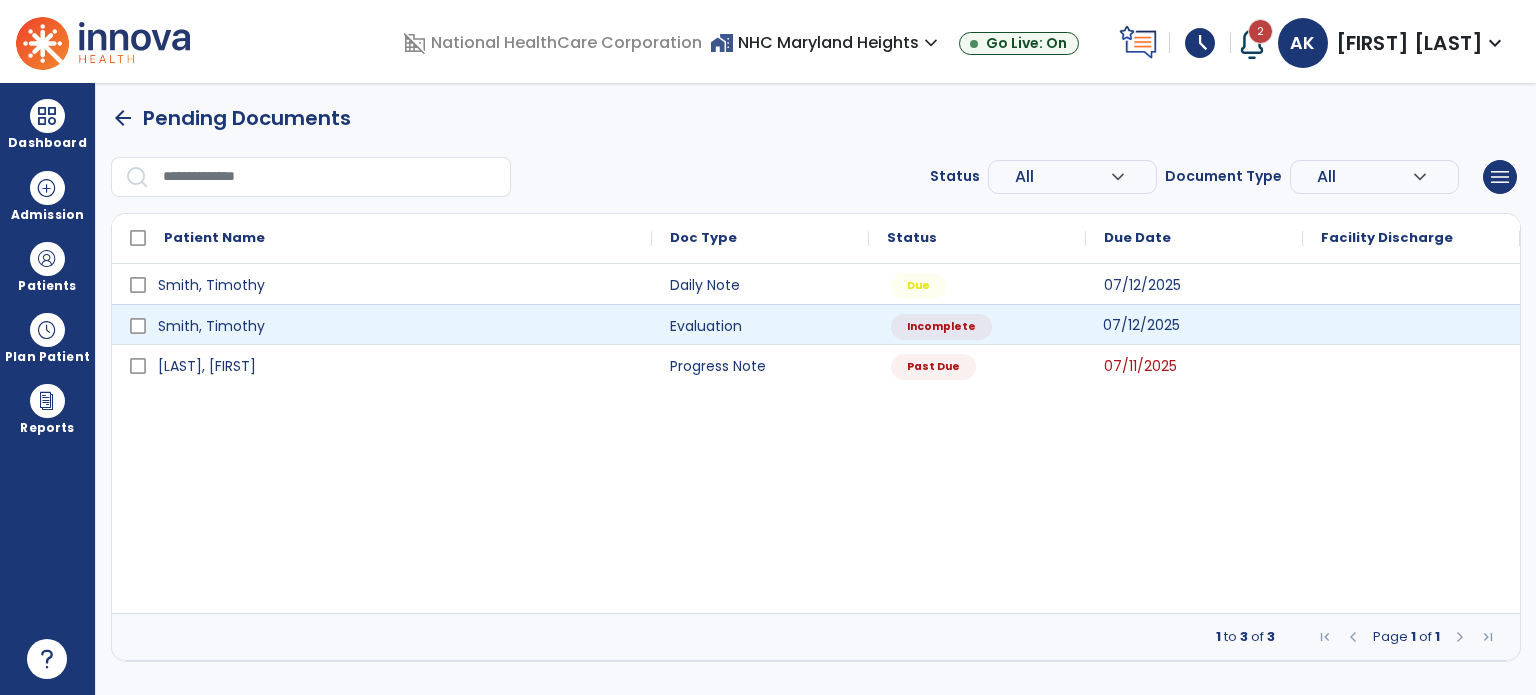 click on "07/12/2025" at bounding box center [1141, 325] 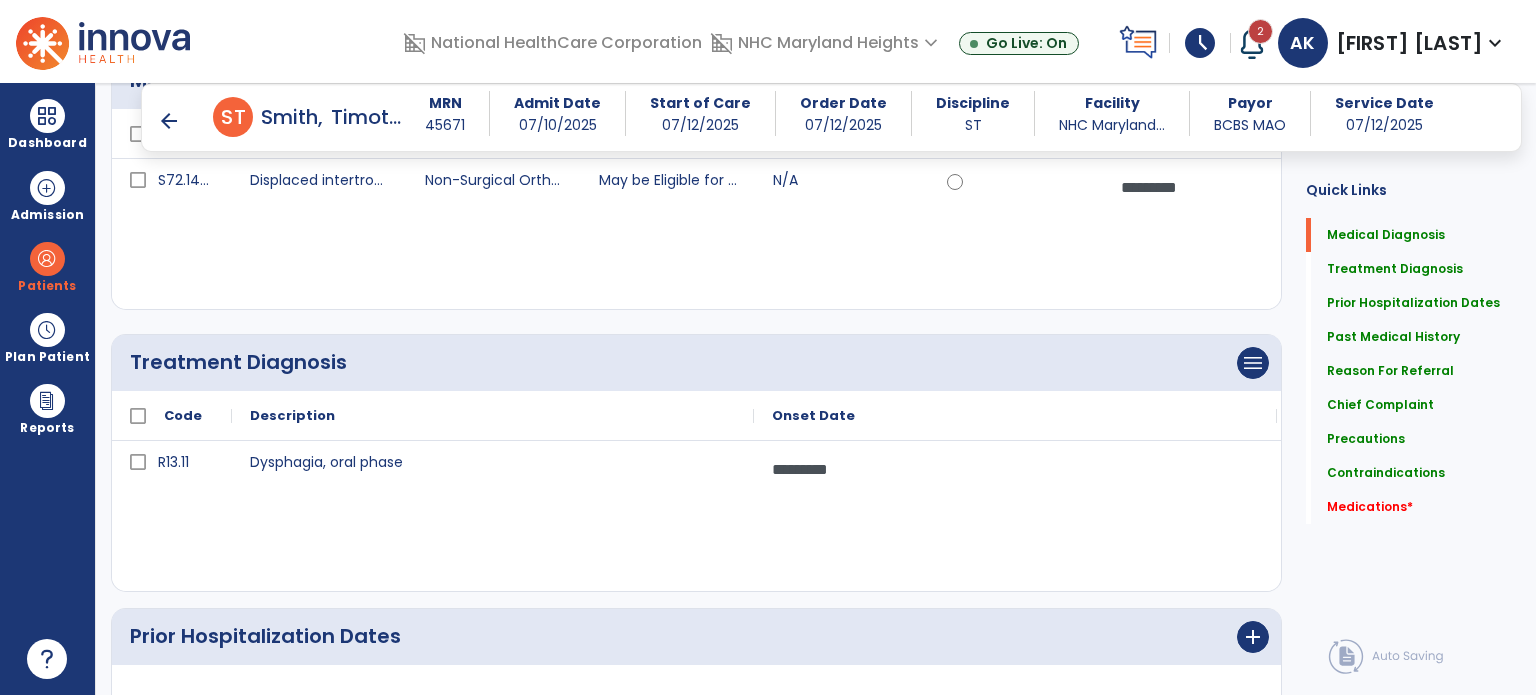 scroll, scrollTop: 280, scrollLeft: 0, axis: vertical 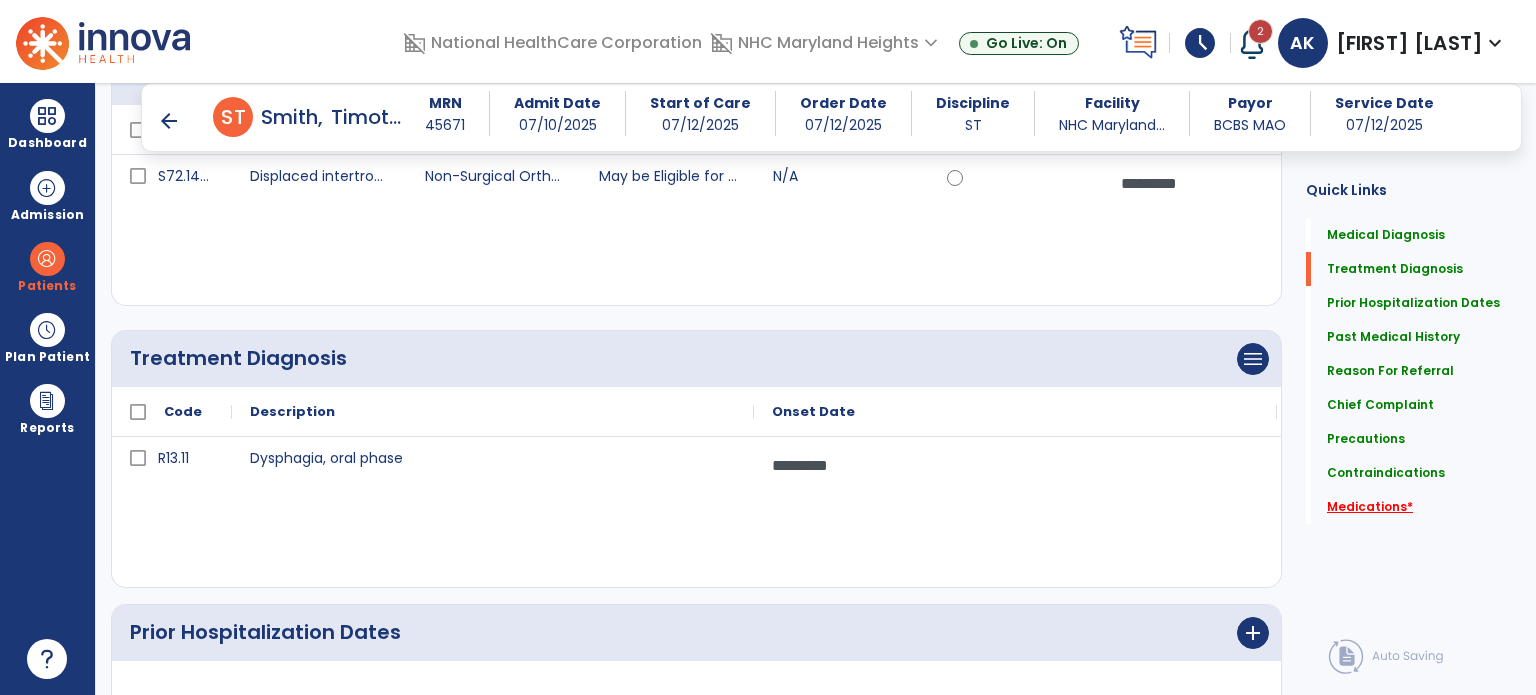 click on "Medications   *" 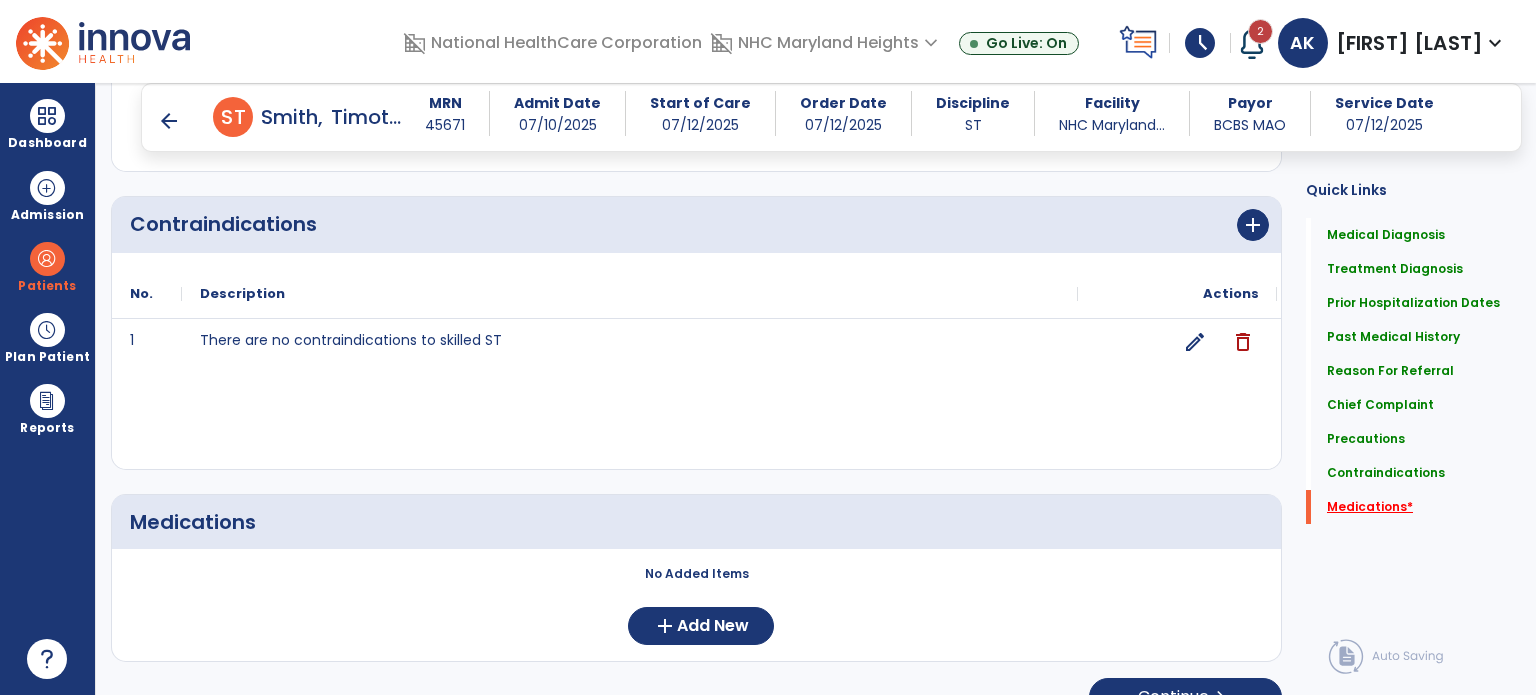 scroll, scrollTop: 2201, scrollLeft: 0, axis: vertical 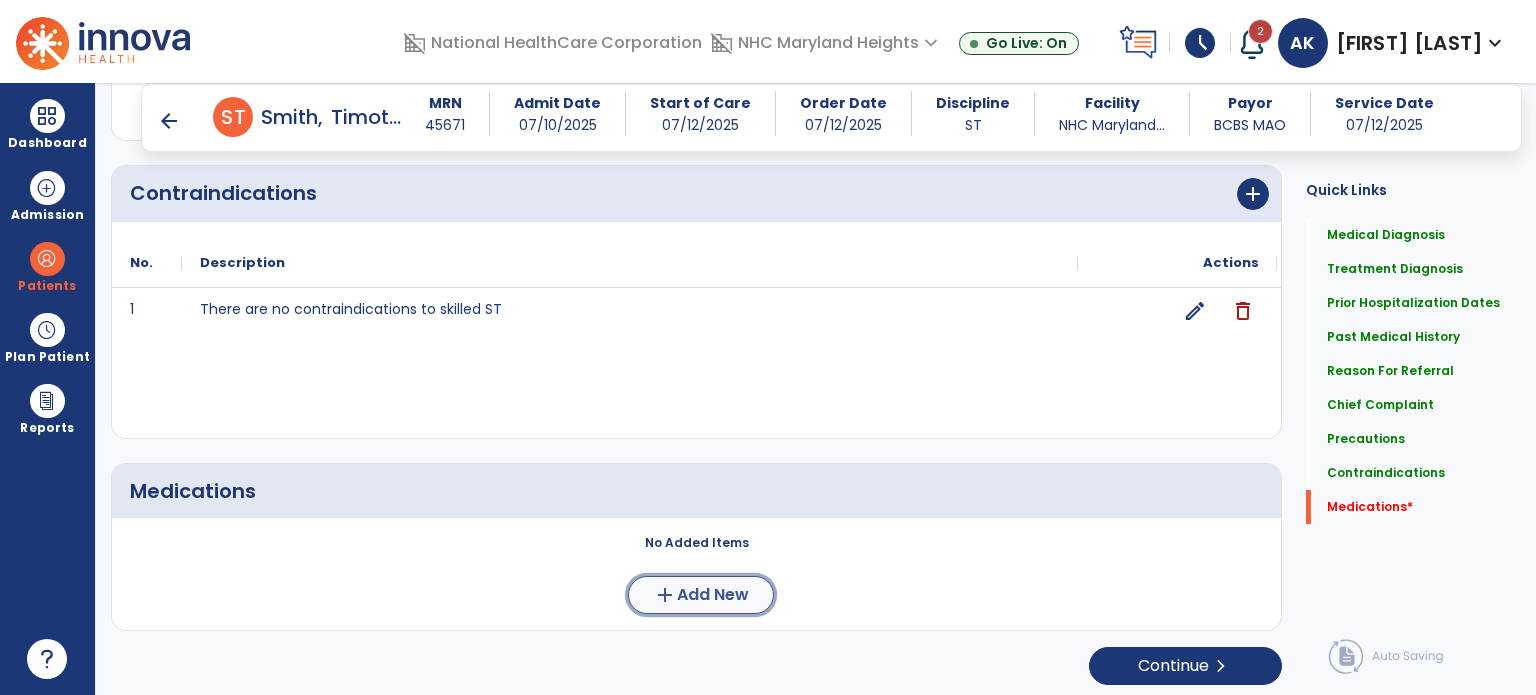 click on "Add New" 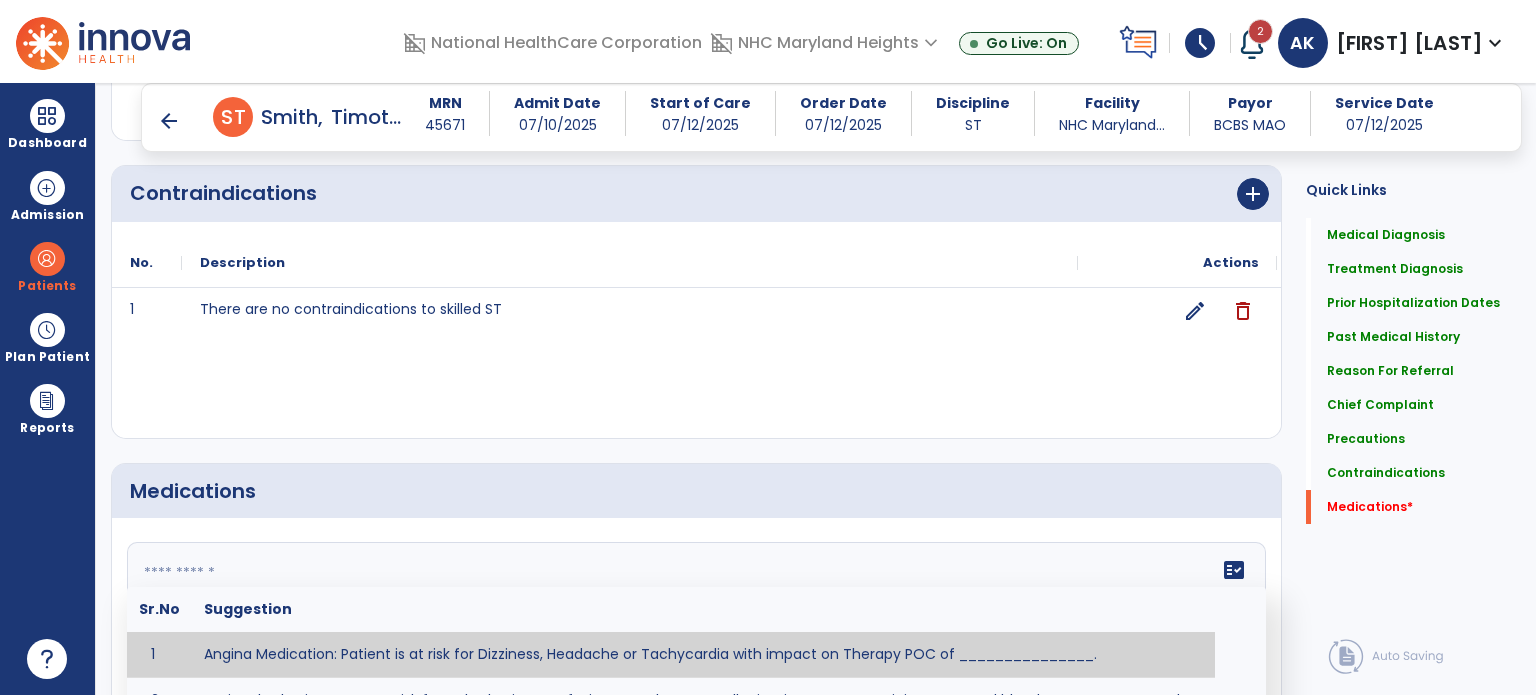 click 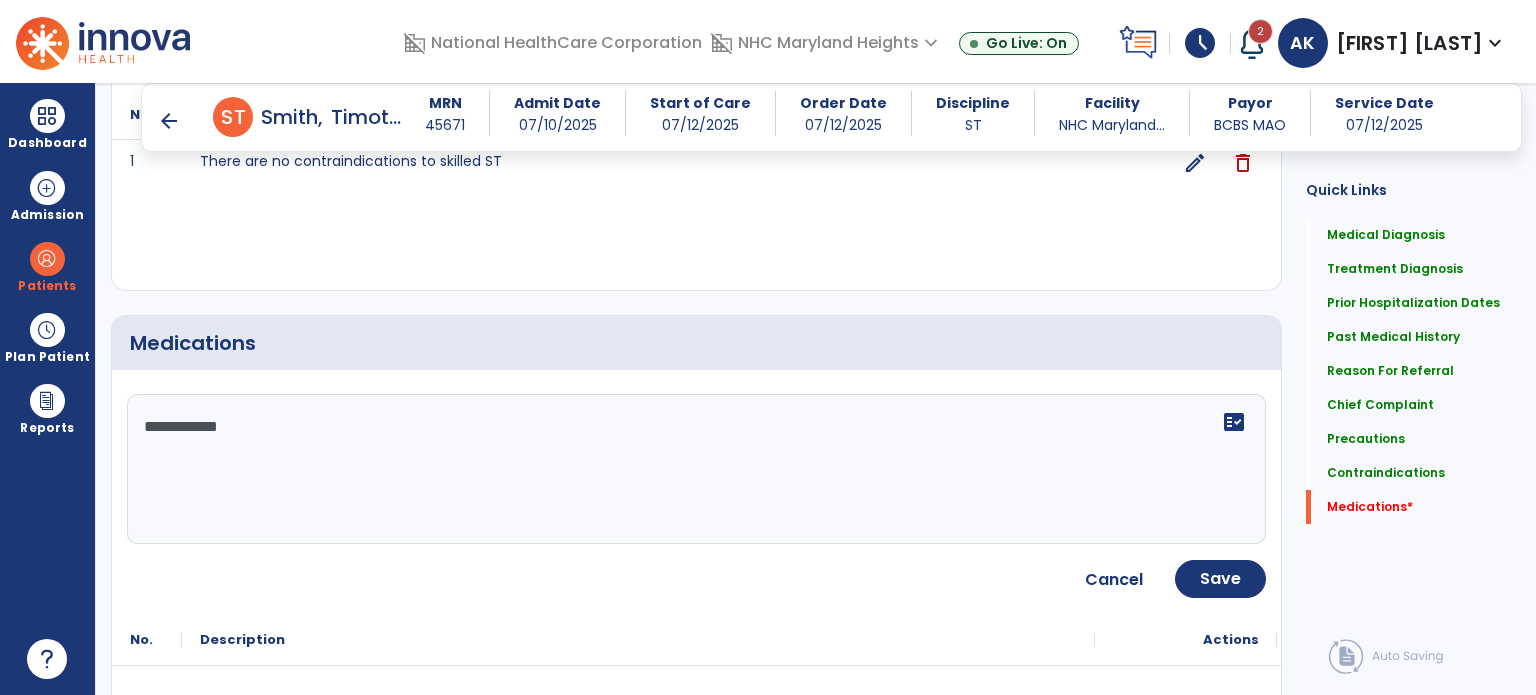 scroll, scrollTop: 2358, scrollLeft: 0, axis: vertical 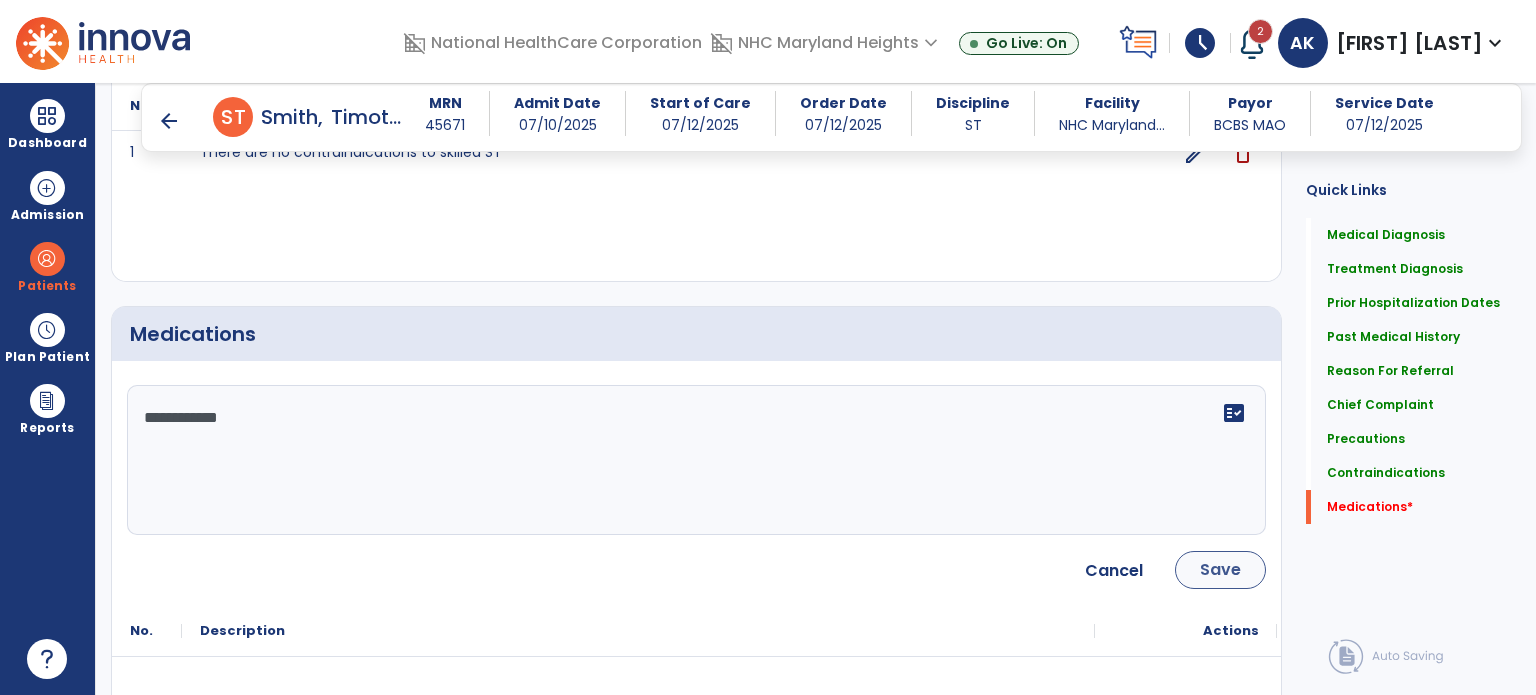 type on "**********" 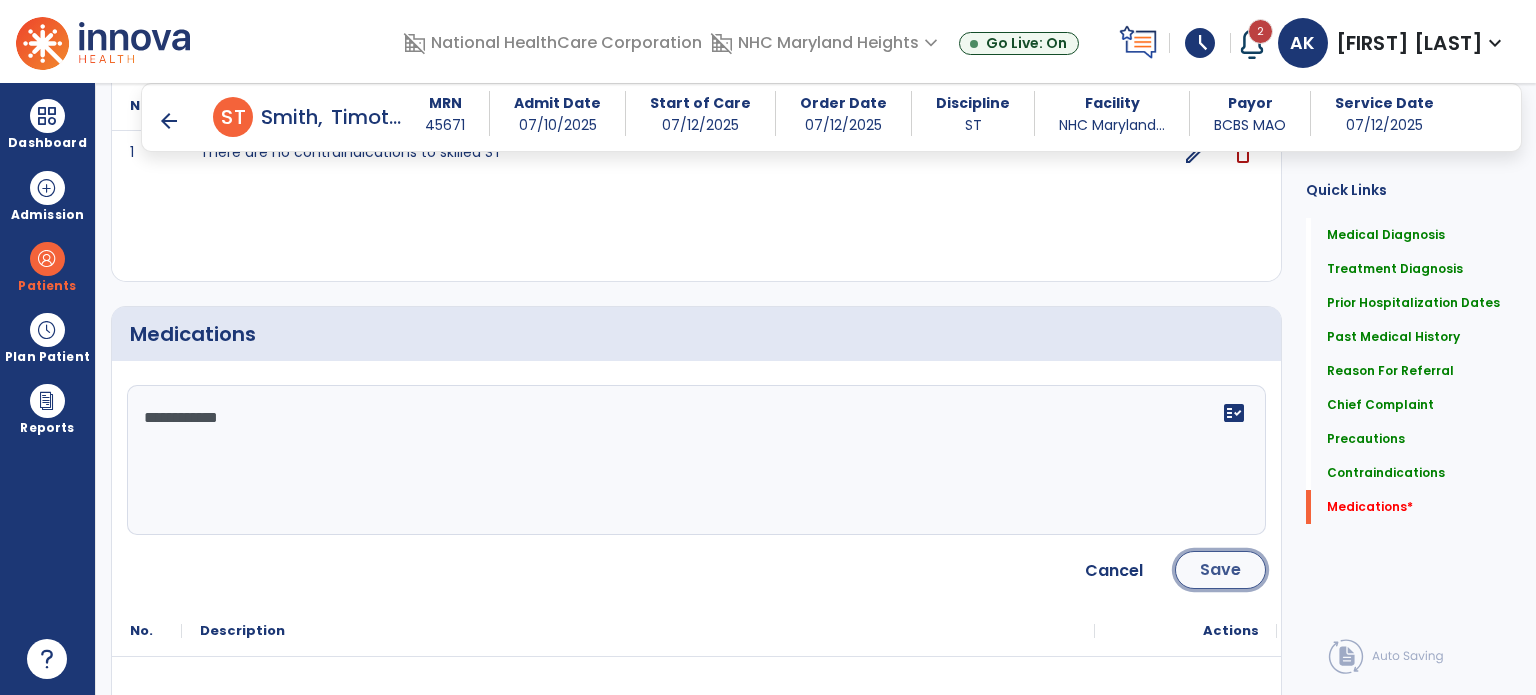 click on "Save" 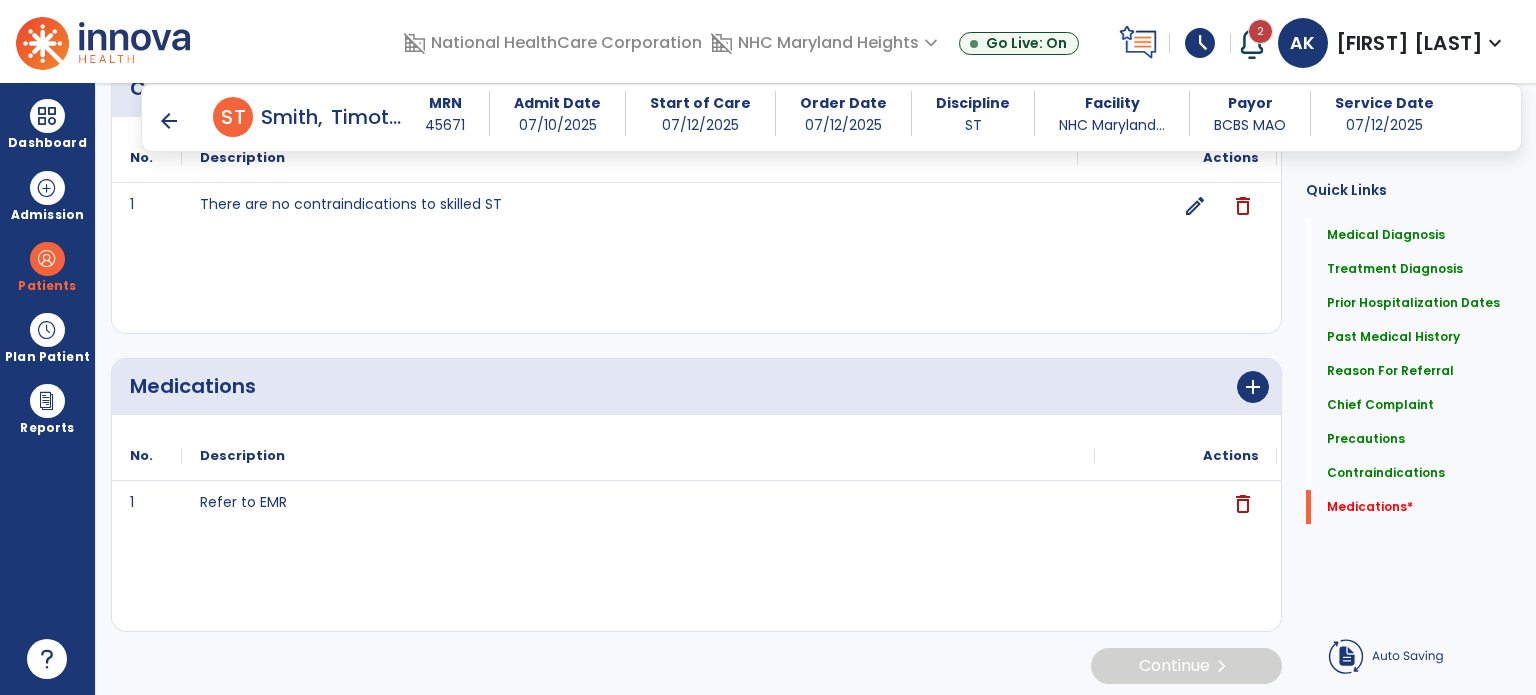 scroll, scrollTop: 2308, scrollLeft: 0, axis: vertical 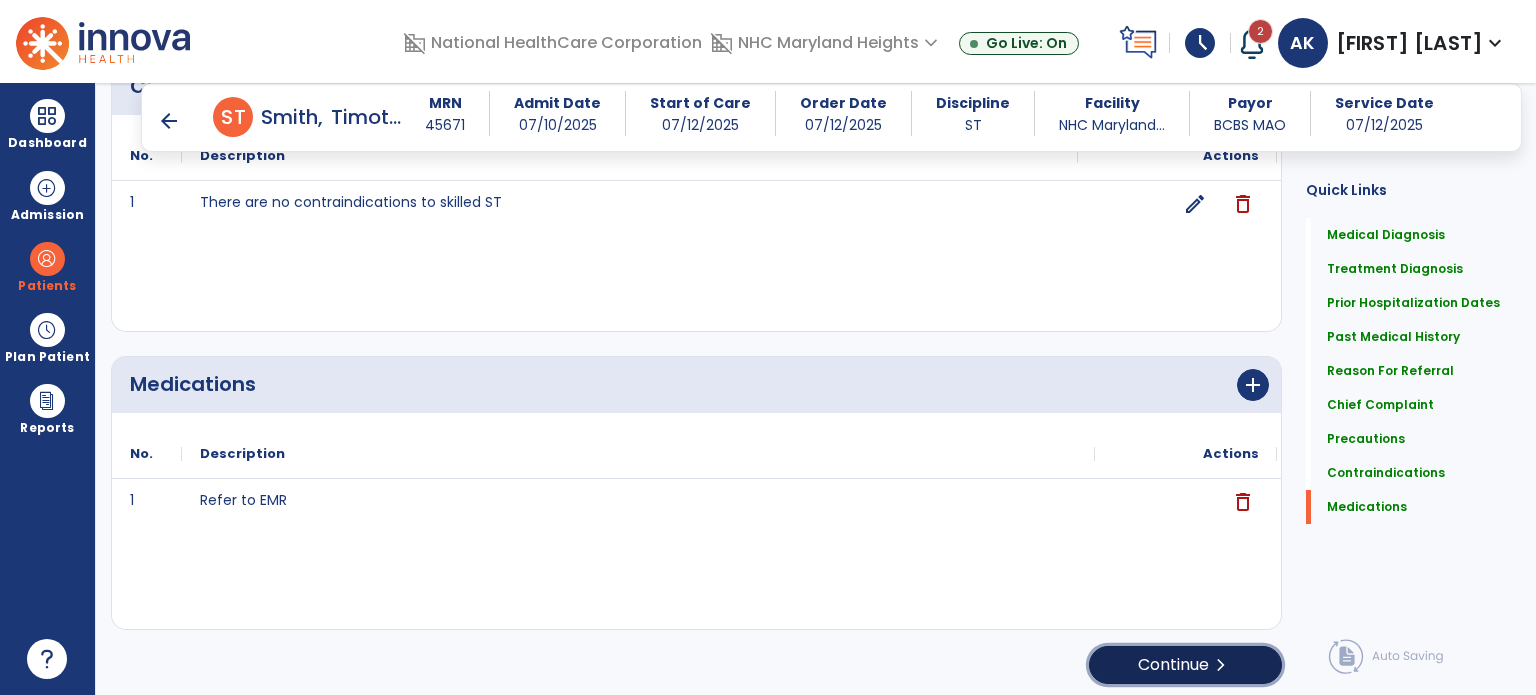 click on "Continue  chevron_right" 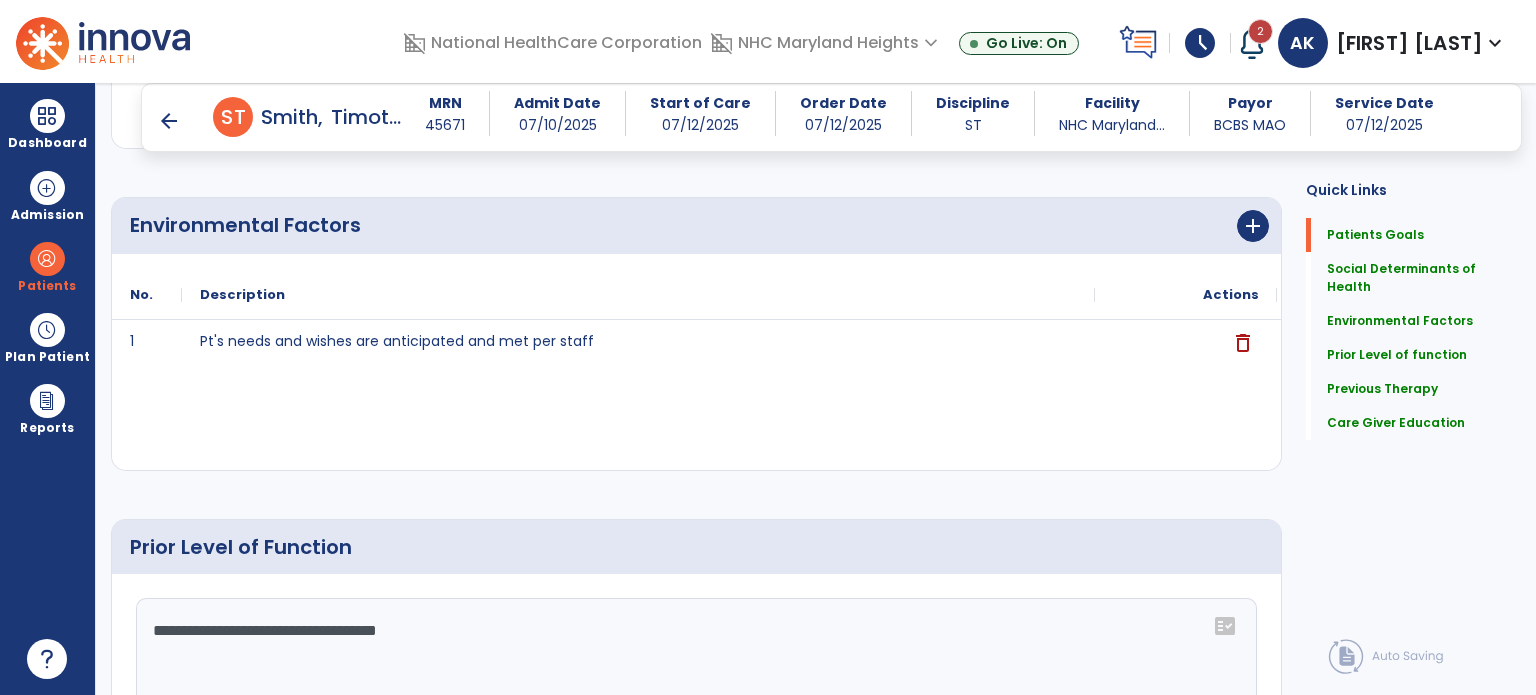 scroll, scrollTop: 0, scrollLeft: 0, axis: both 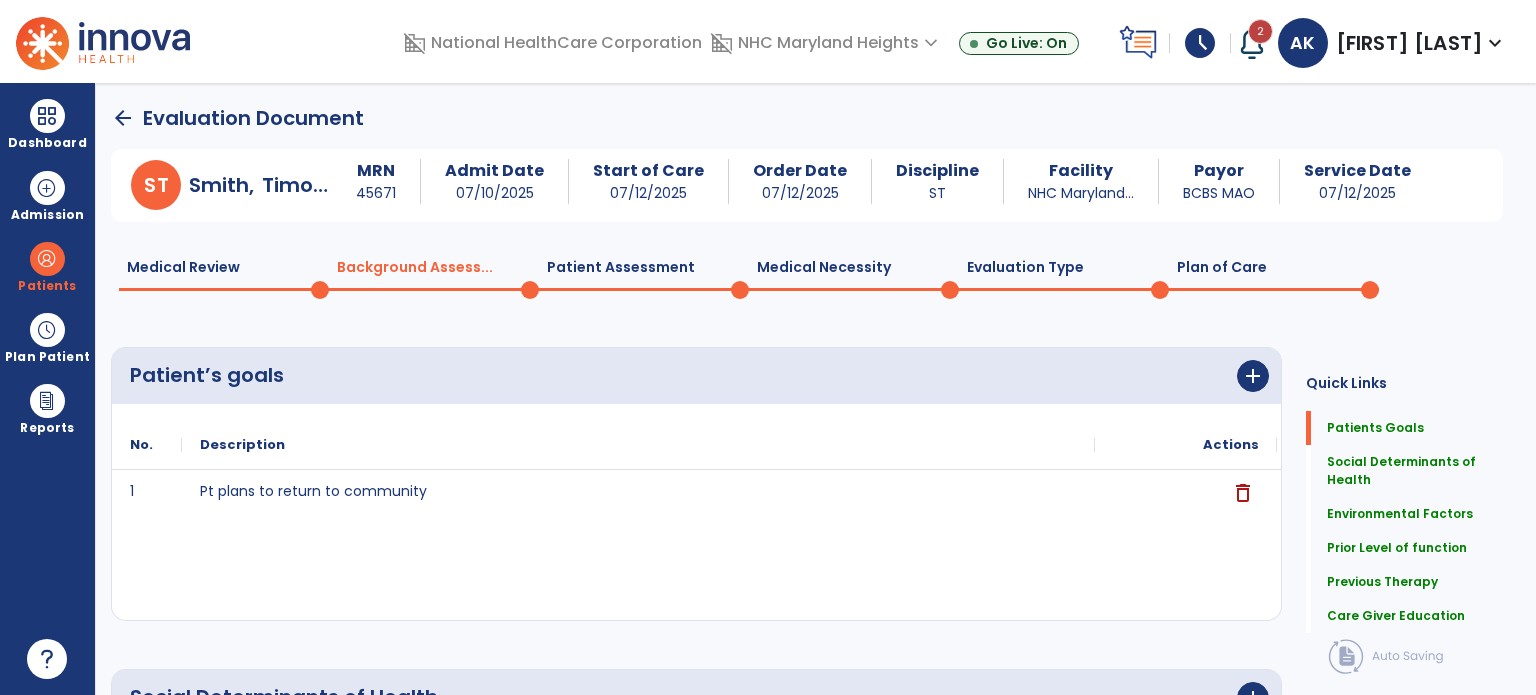 click on "Medical Review  0" 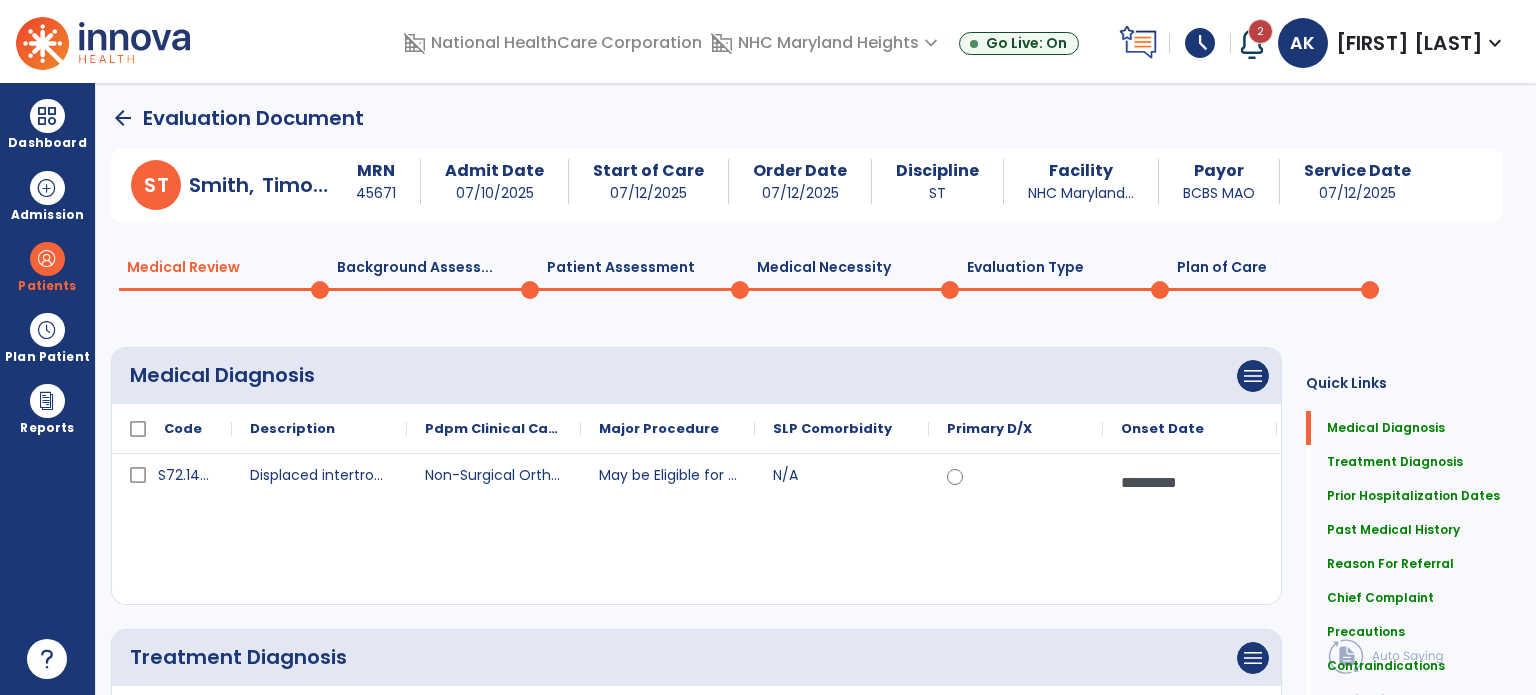 click on "arrow_back   Evaluation Document" 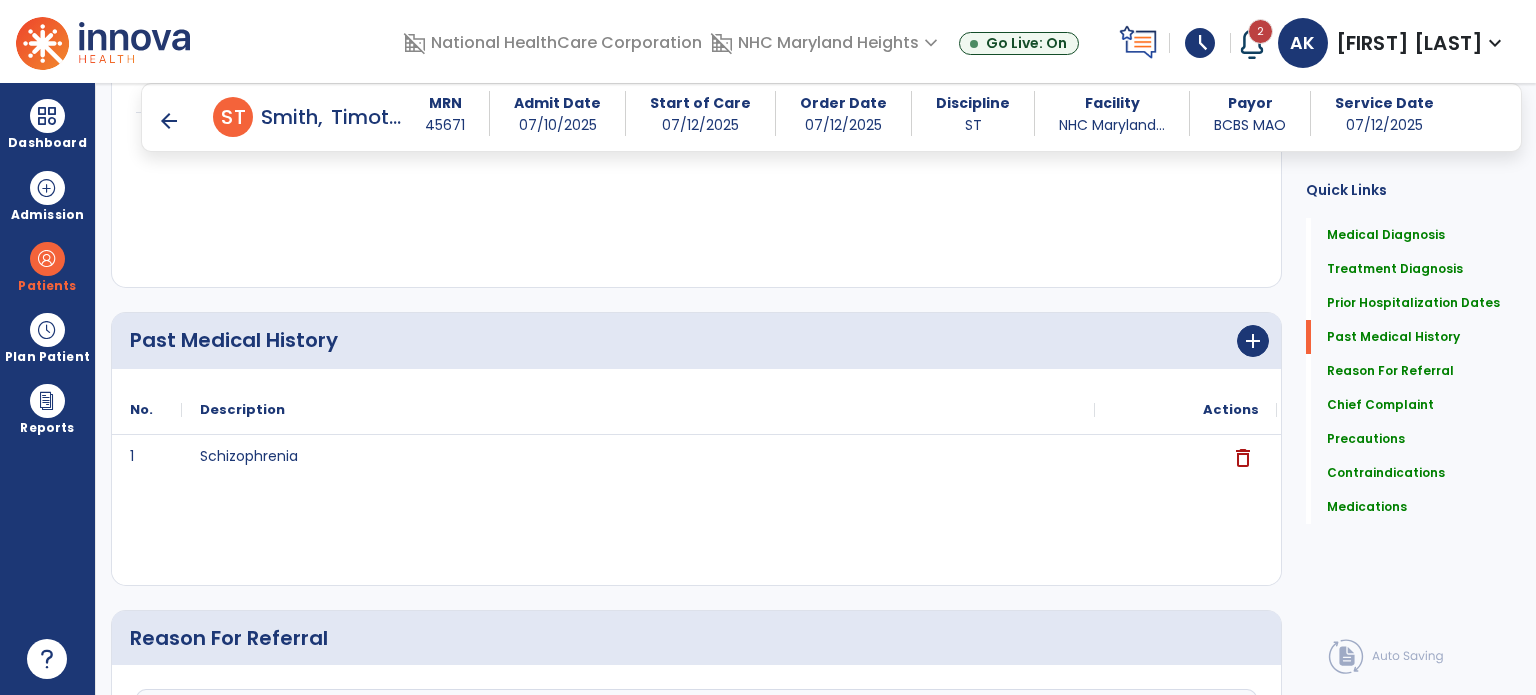 scroll, scrollTop: 905, scrollLeft: 0, axis: vertical 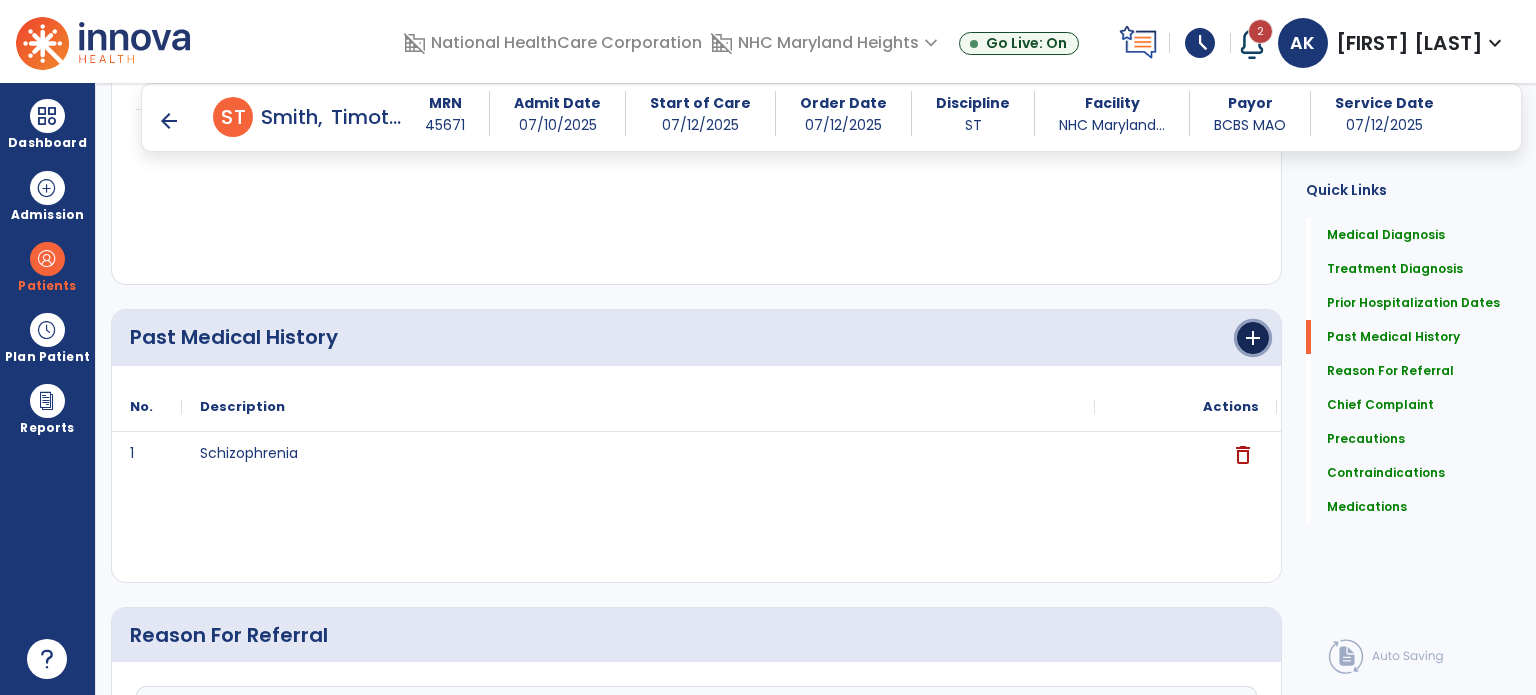 click on "add" 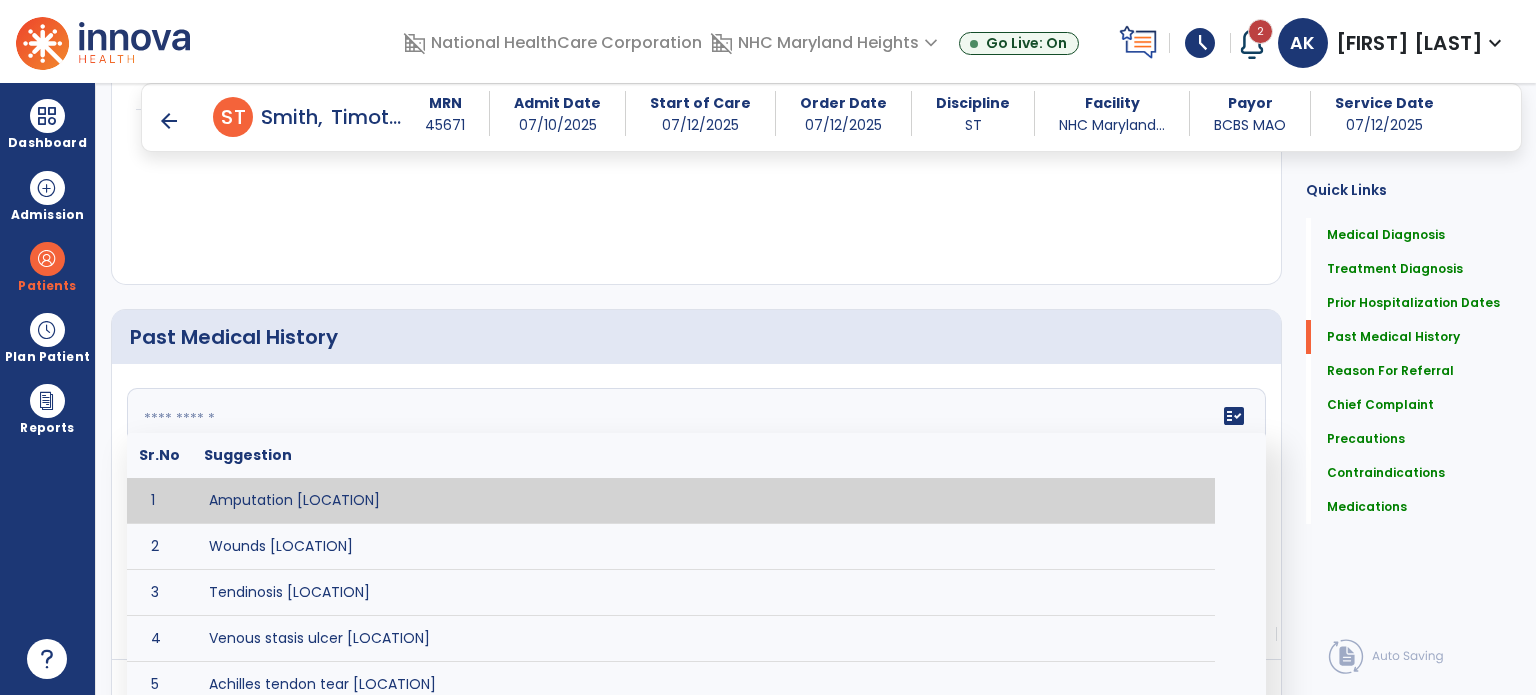 click 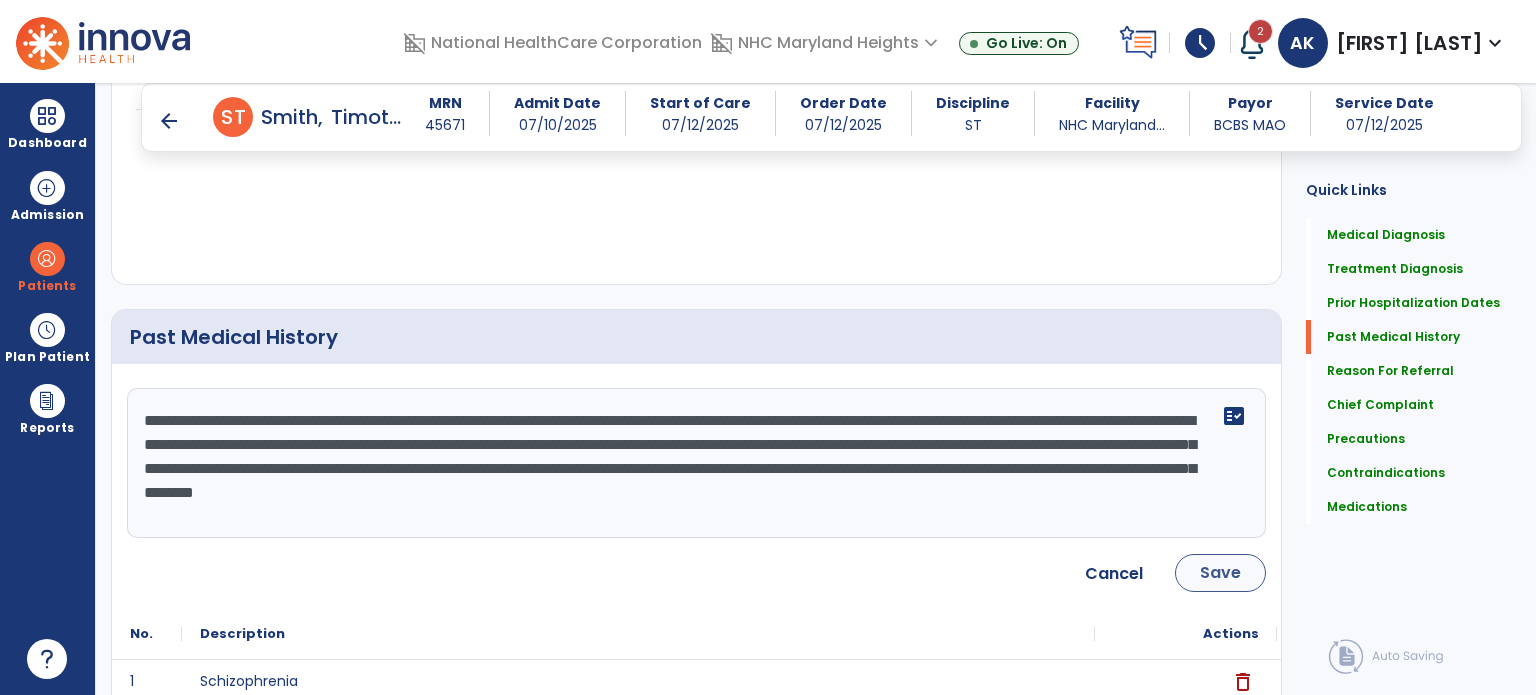 type on "**********" 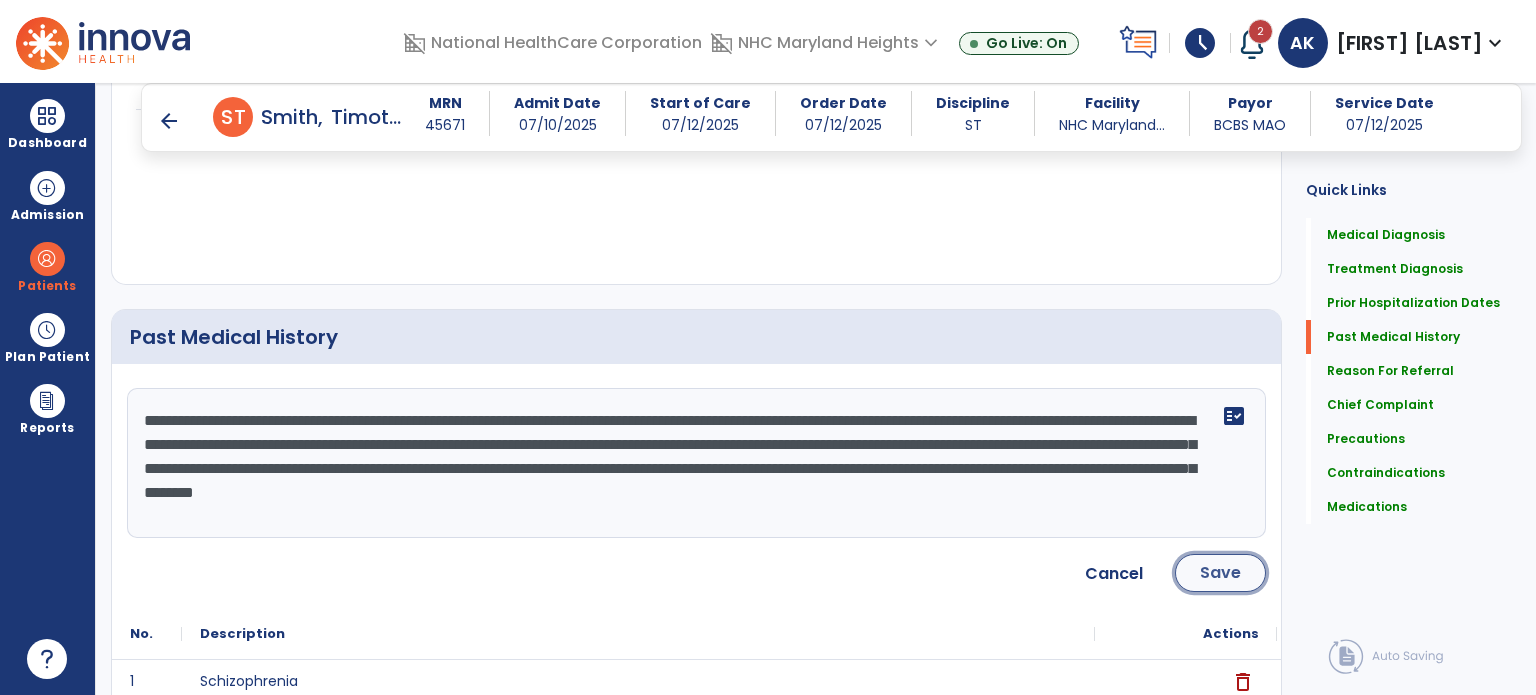 click on "Save" 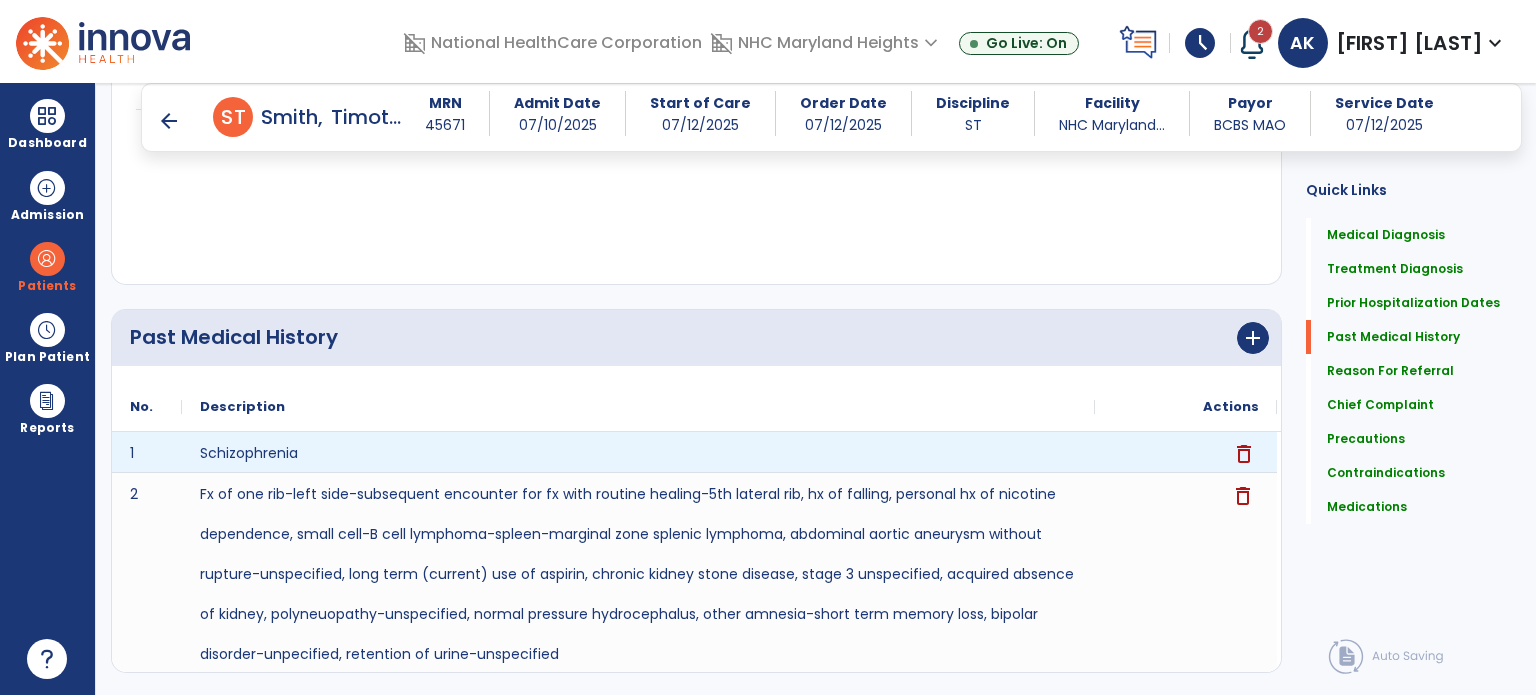 click on "delete" 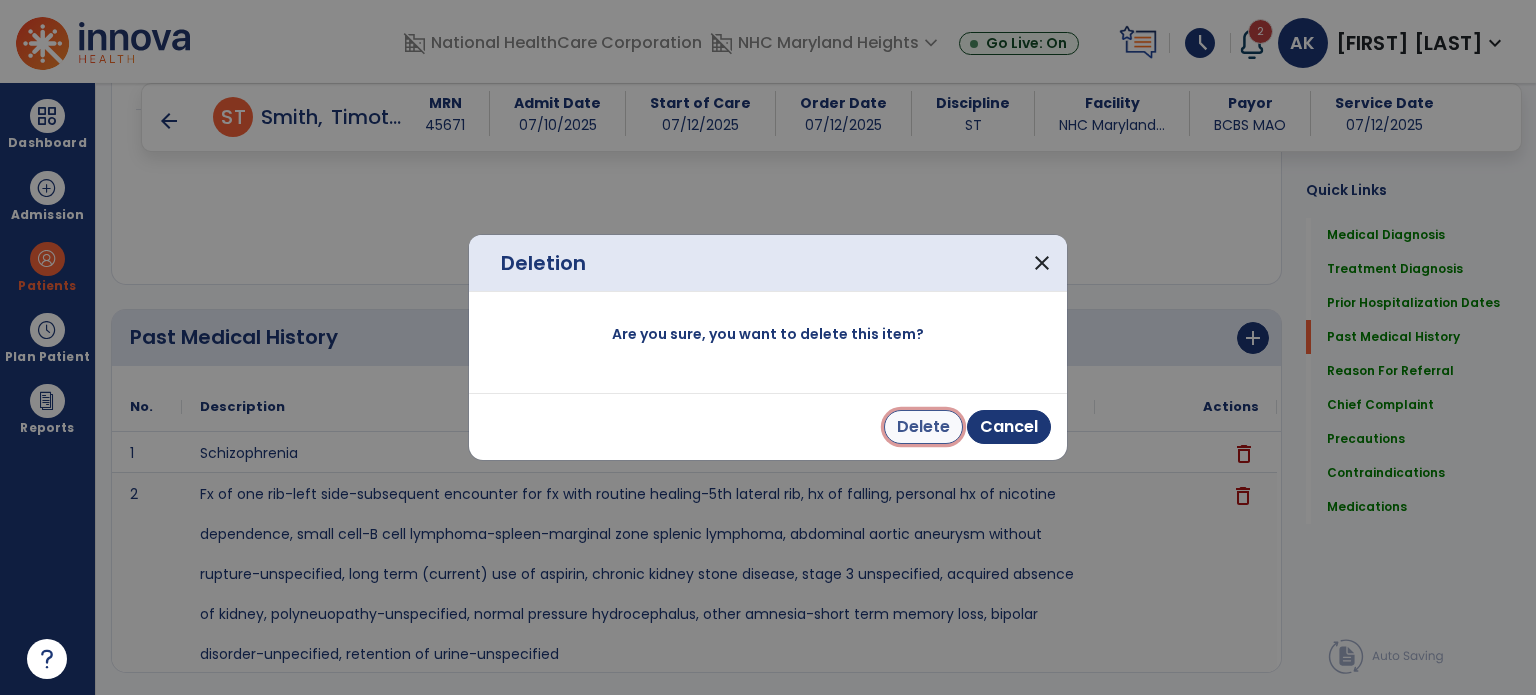 click on "Delete" at bounding box center [923, 427] 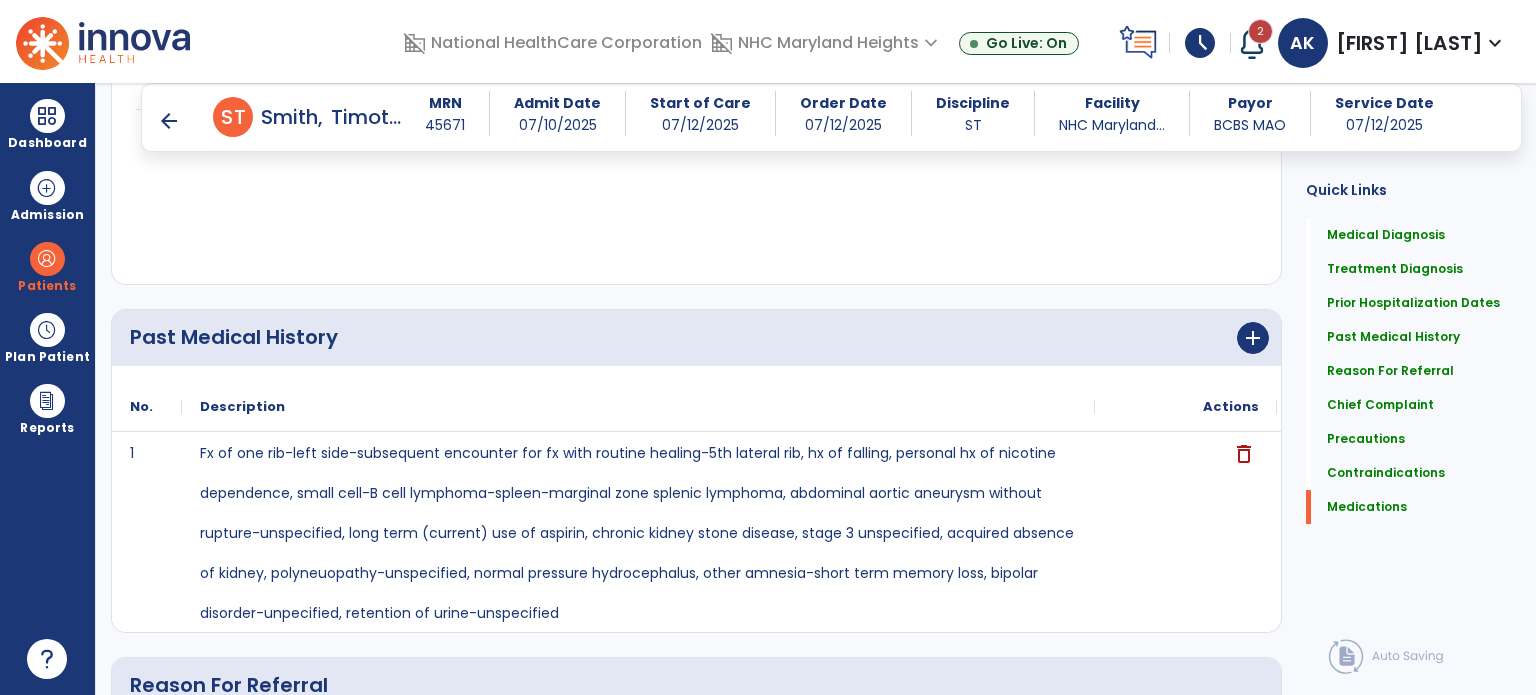 scroll, scrollTop: 2358, scrollLeft: 0, axis: vertical 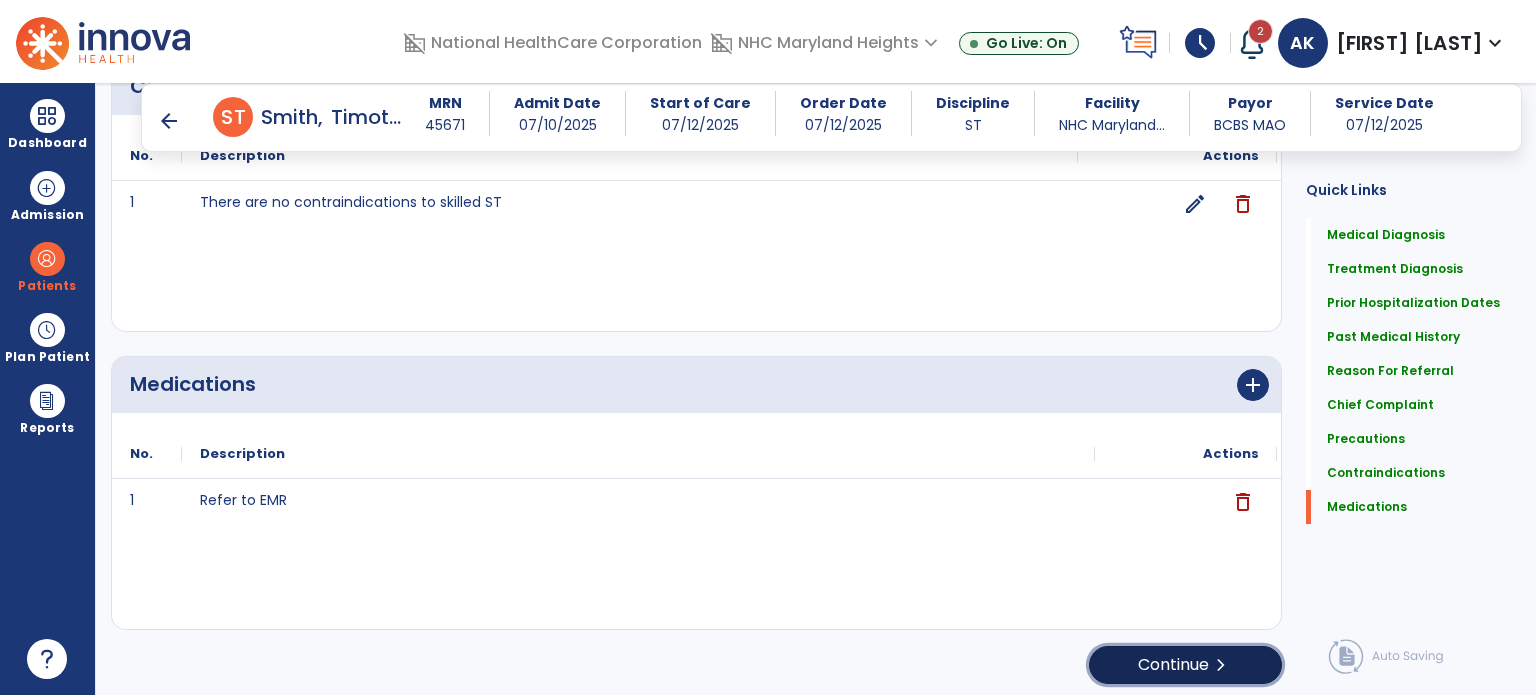 click on "Continue  chevron_right" 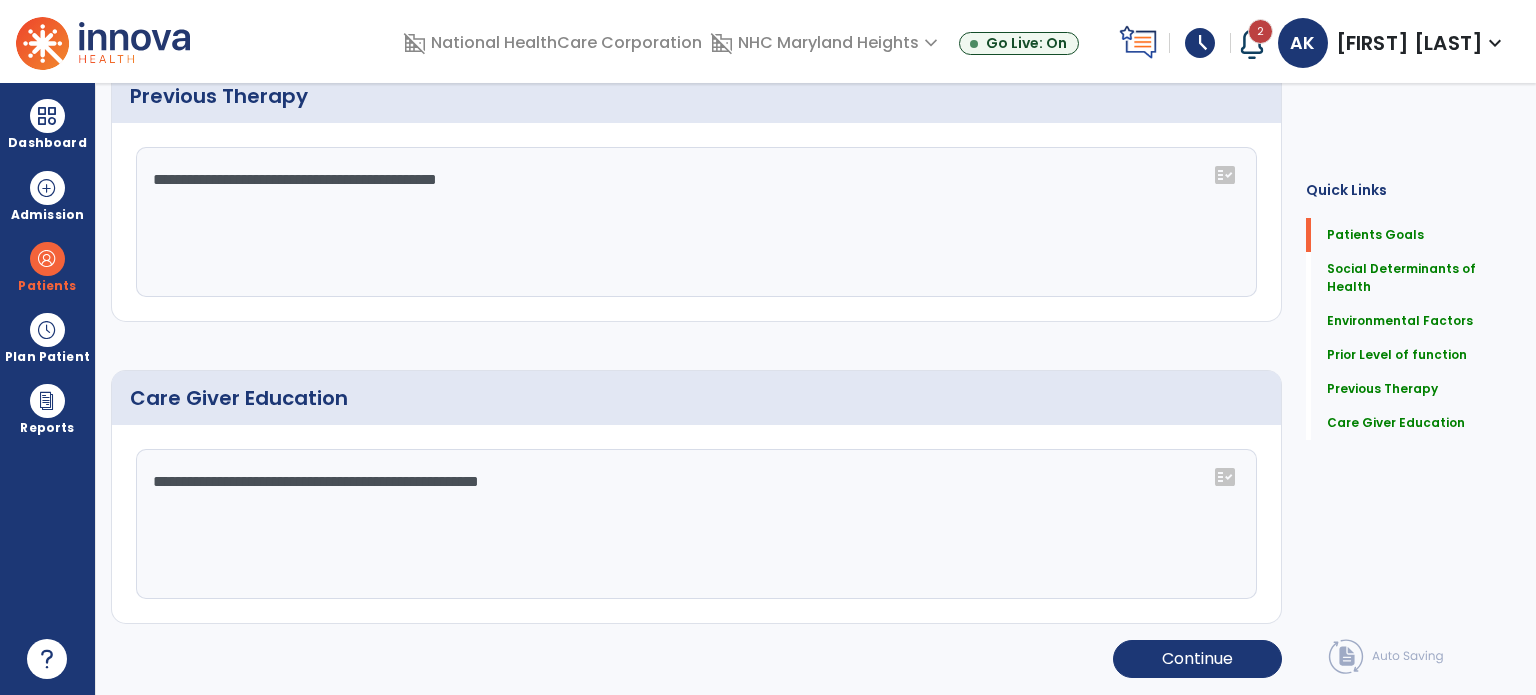 scroll, scrollTop: 8, scrollLeft: 0, axis: vertical 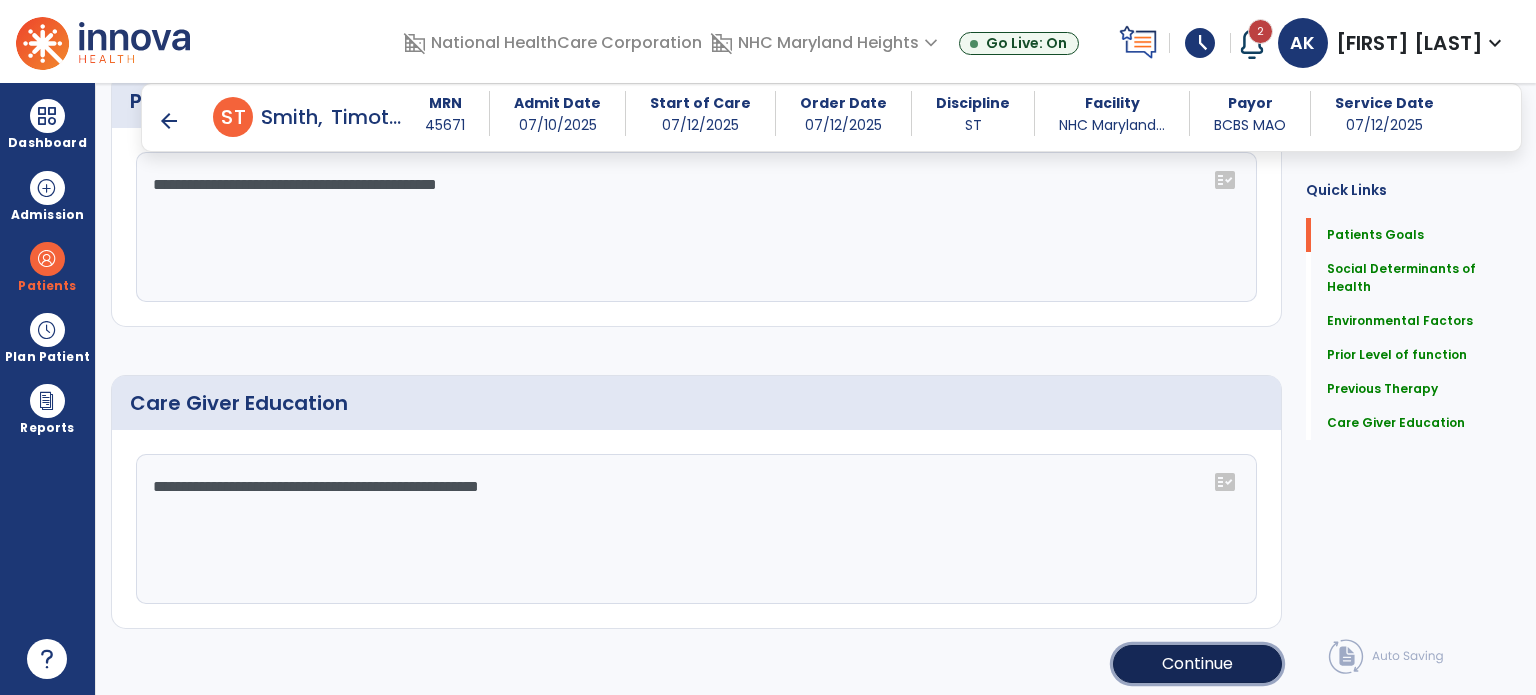 click on "Continue" 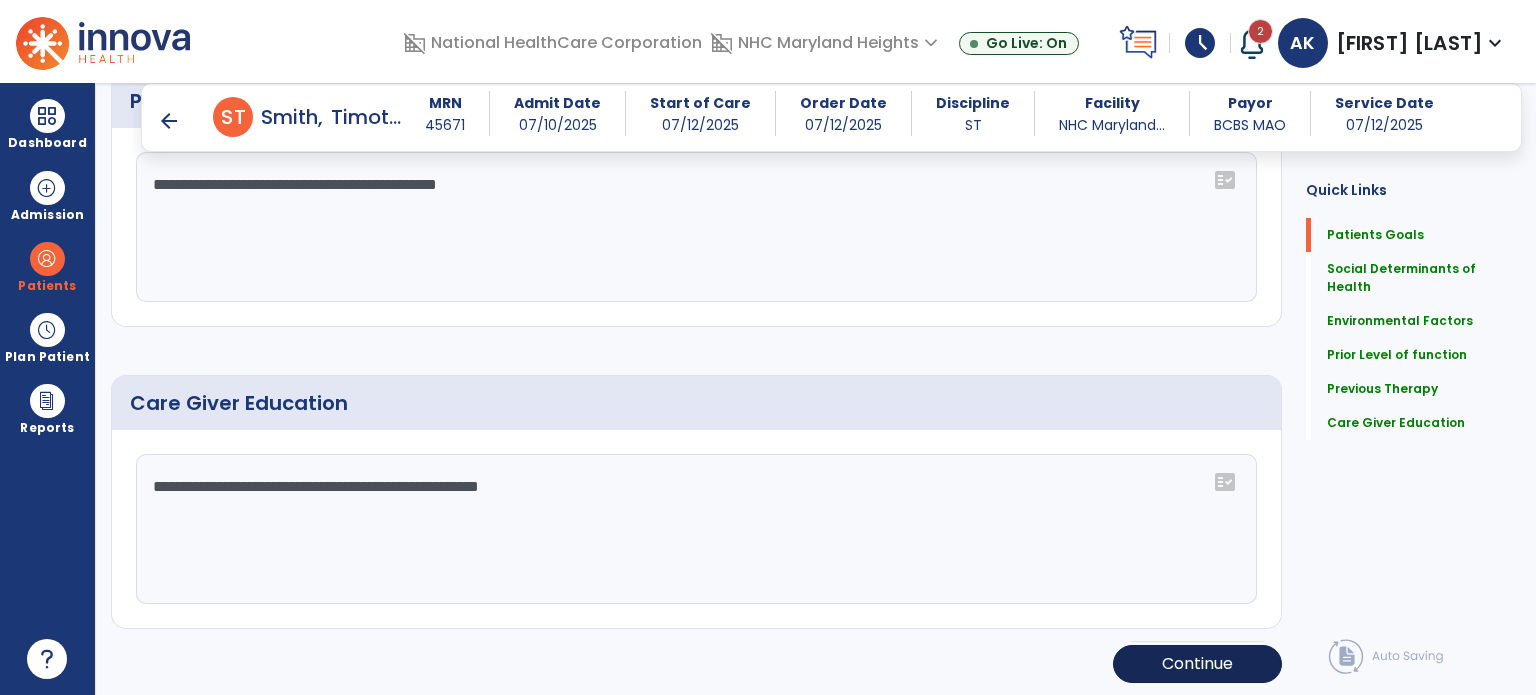 scroll, scrollTop: 0, scrollLeft: 0, axis: both 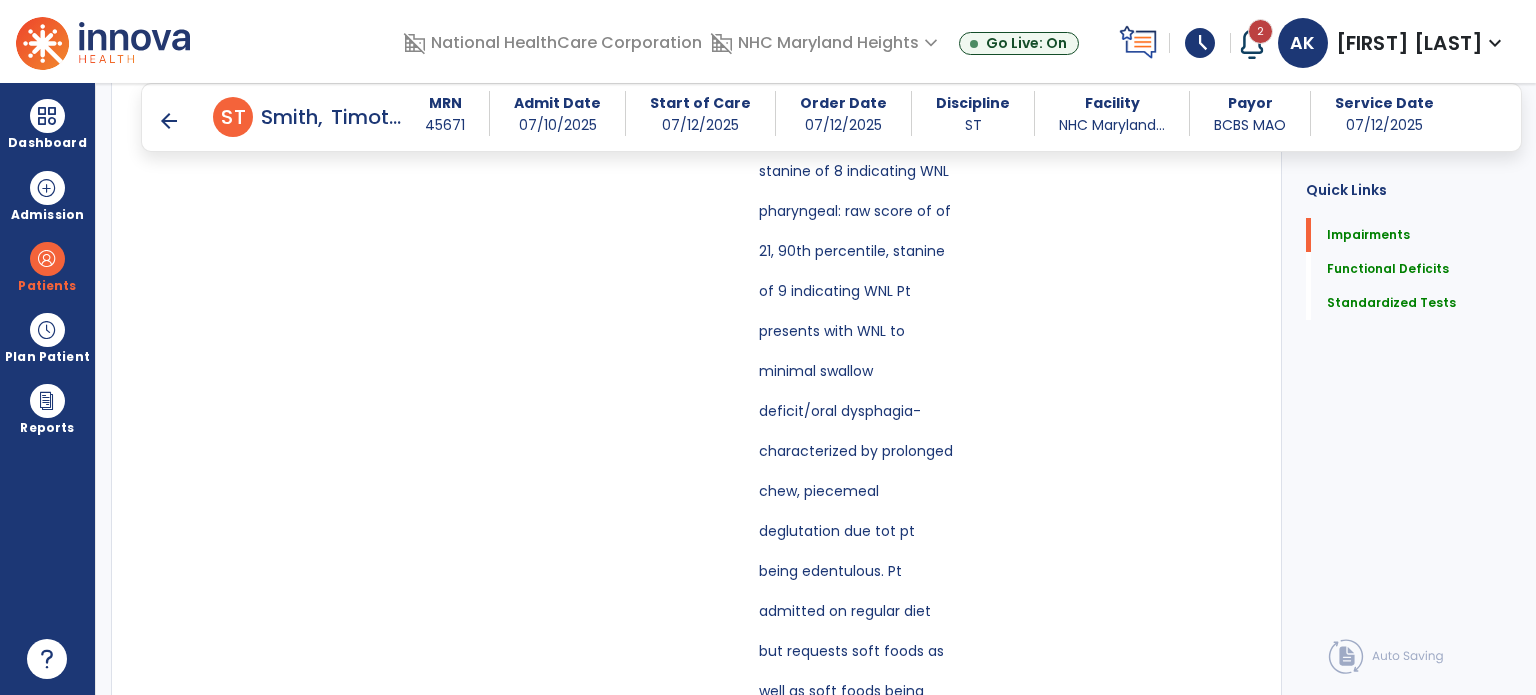 drag, startPoint x: 1535, startPoint y: 569, endPoint x: 1524, endPoint y: 742, distance: 173.34937 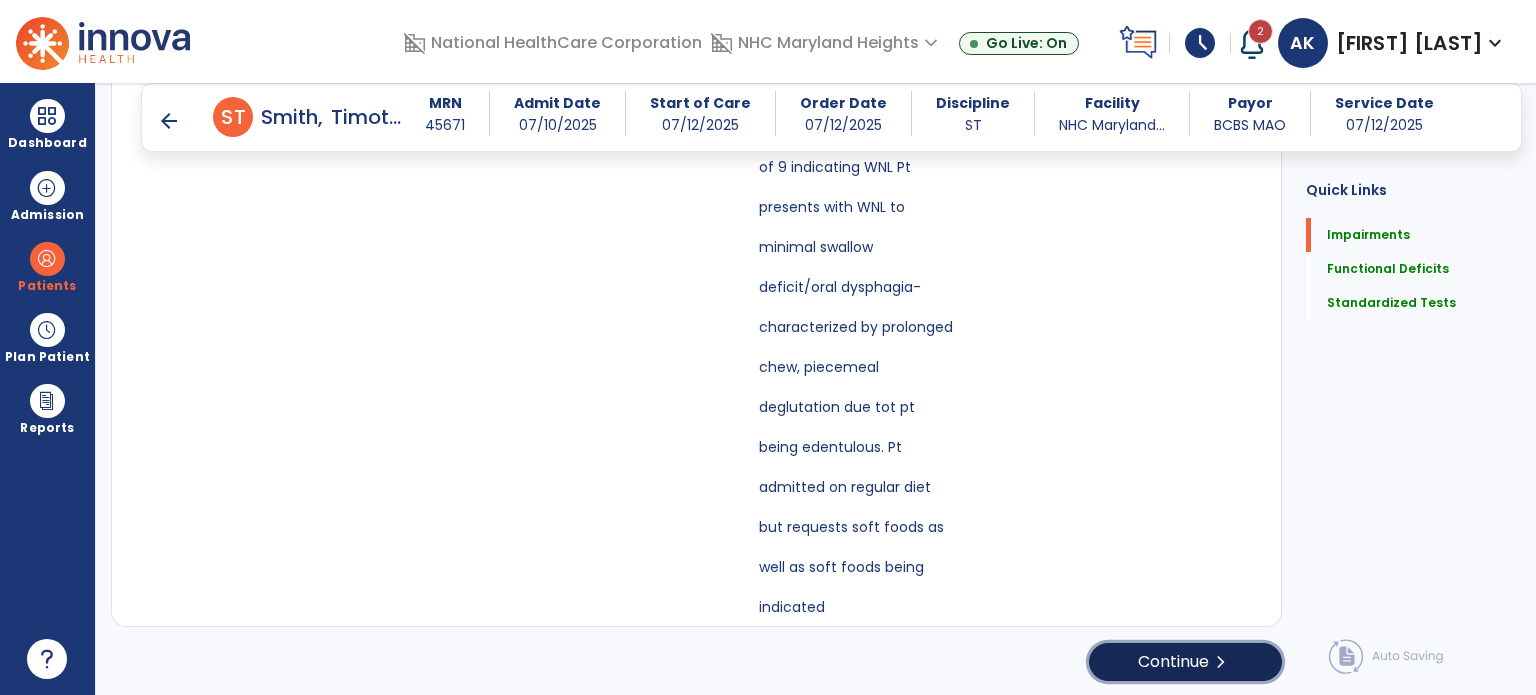 click on "chevron_right" 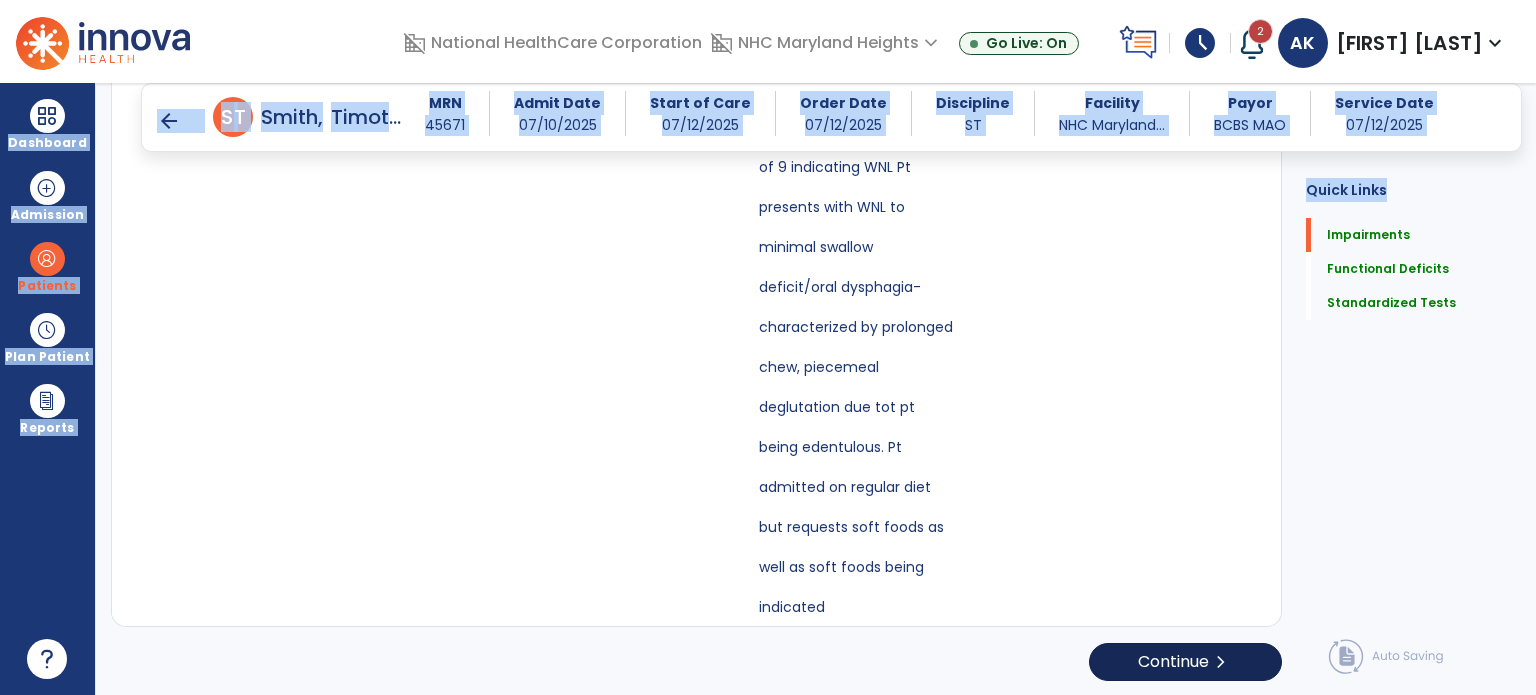 scroll, scrollTop: 0, scrollLeft: 0, axis: both 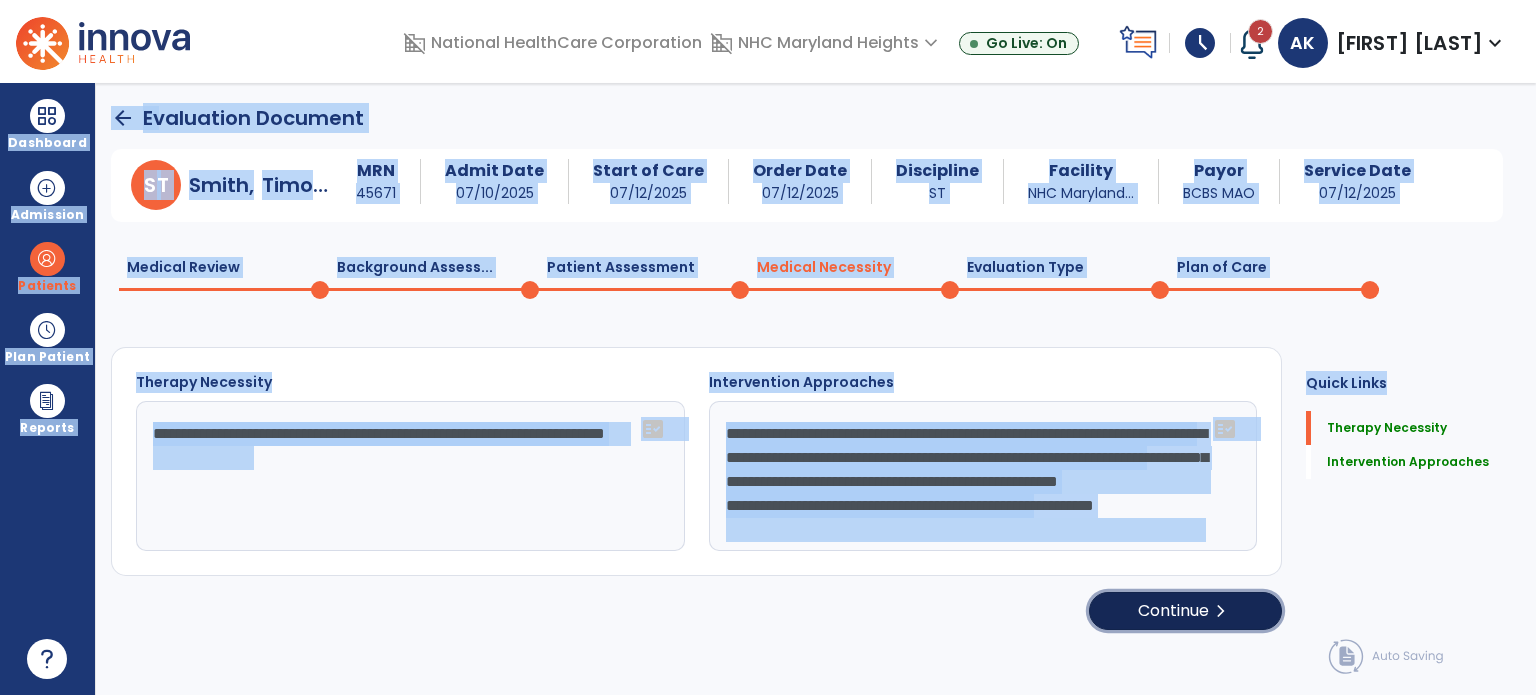 click on "chevron_right" 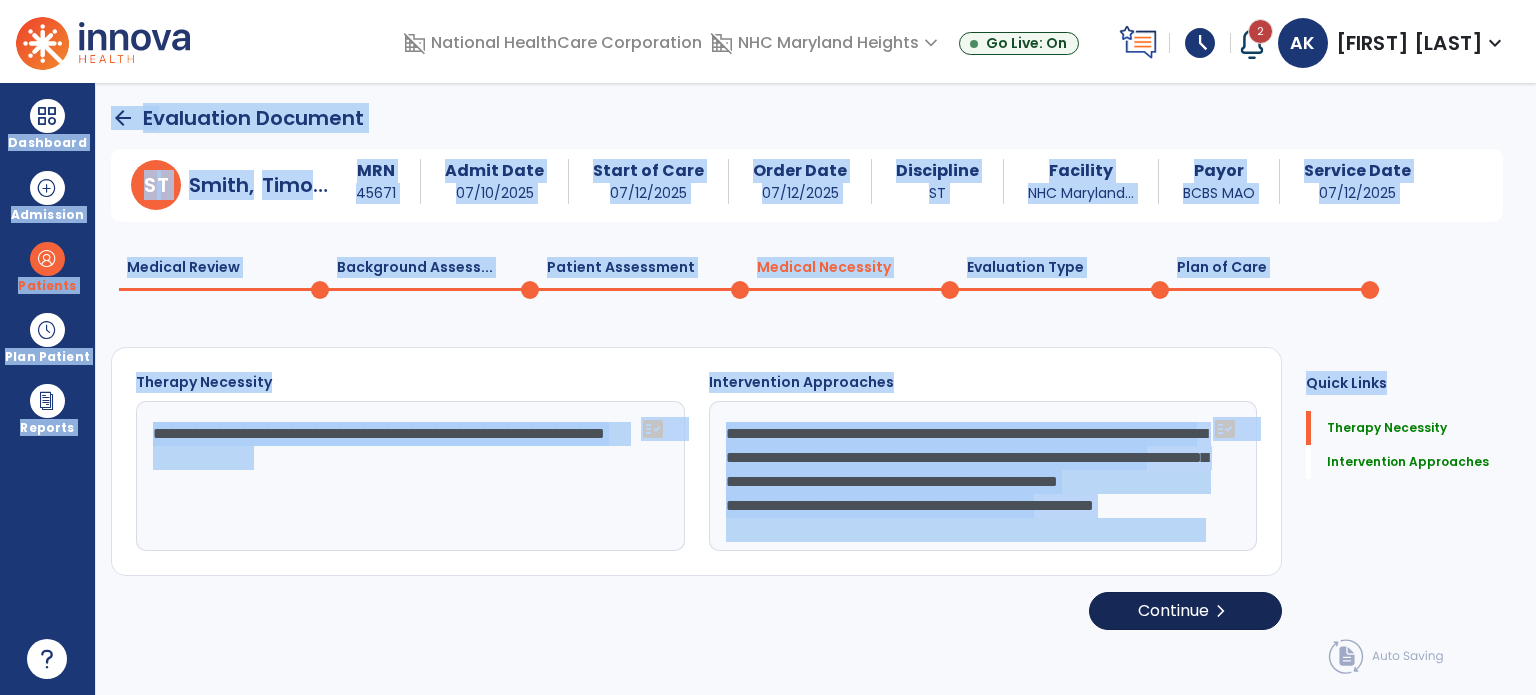 select on "**********" 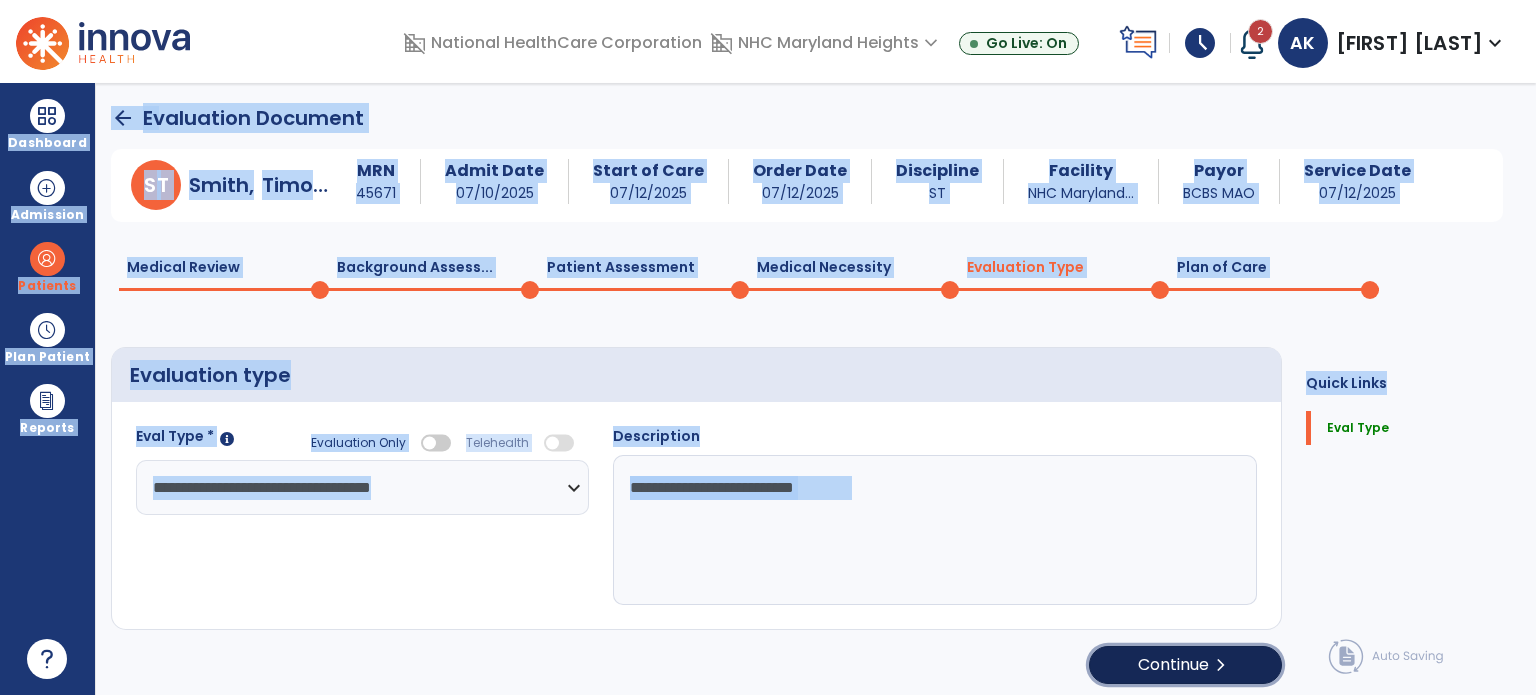 click on "chevron_right" 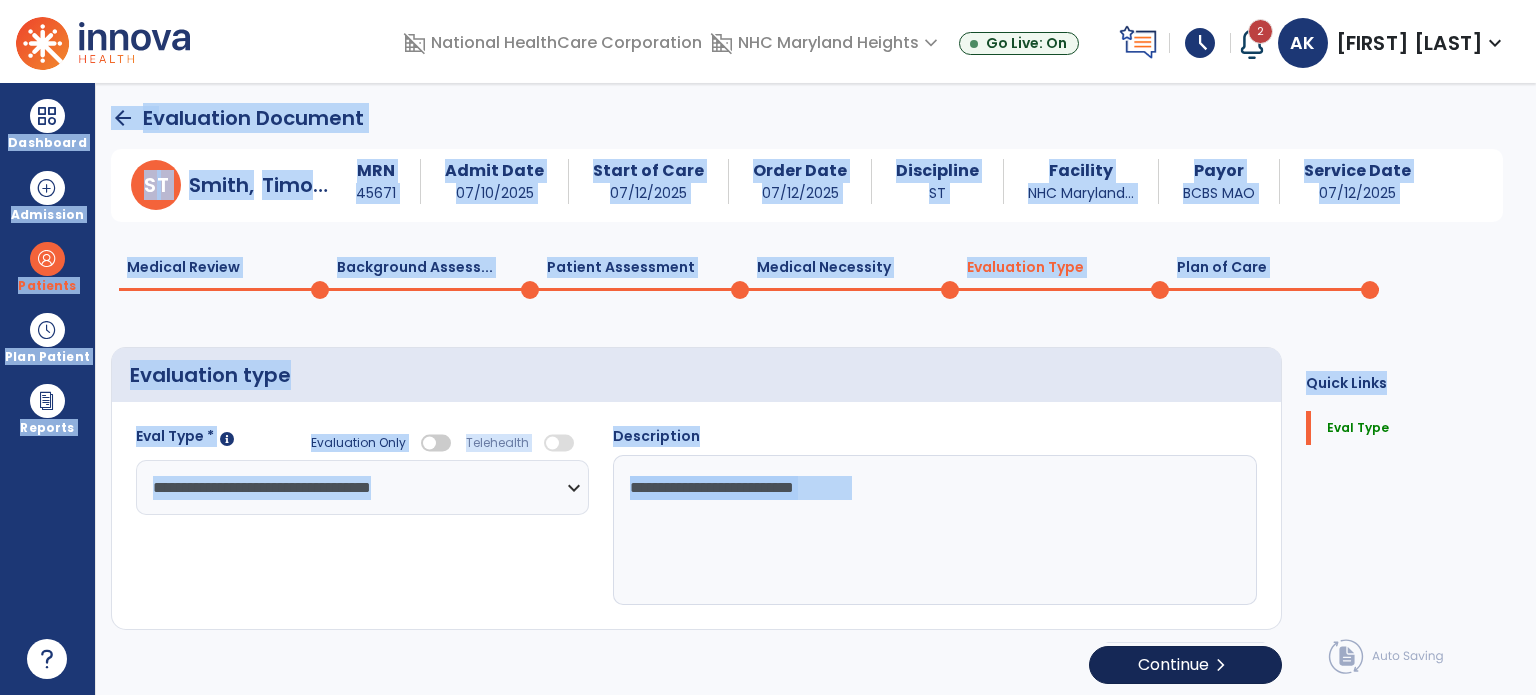 select on "**" 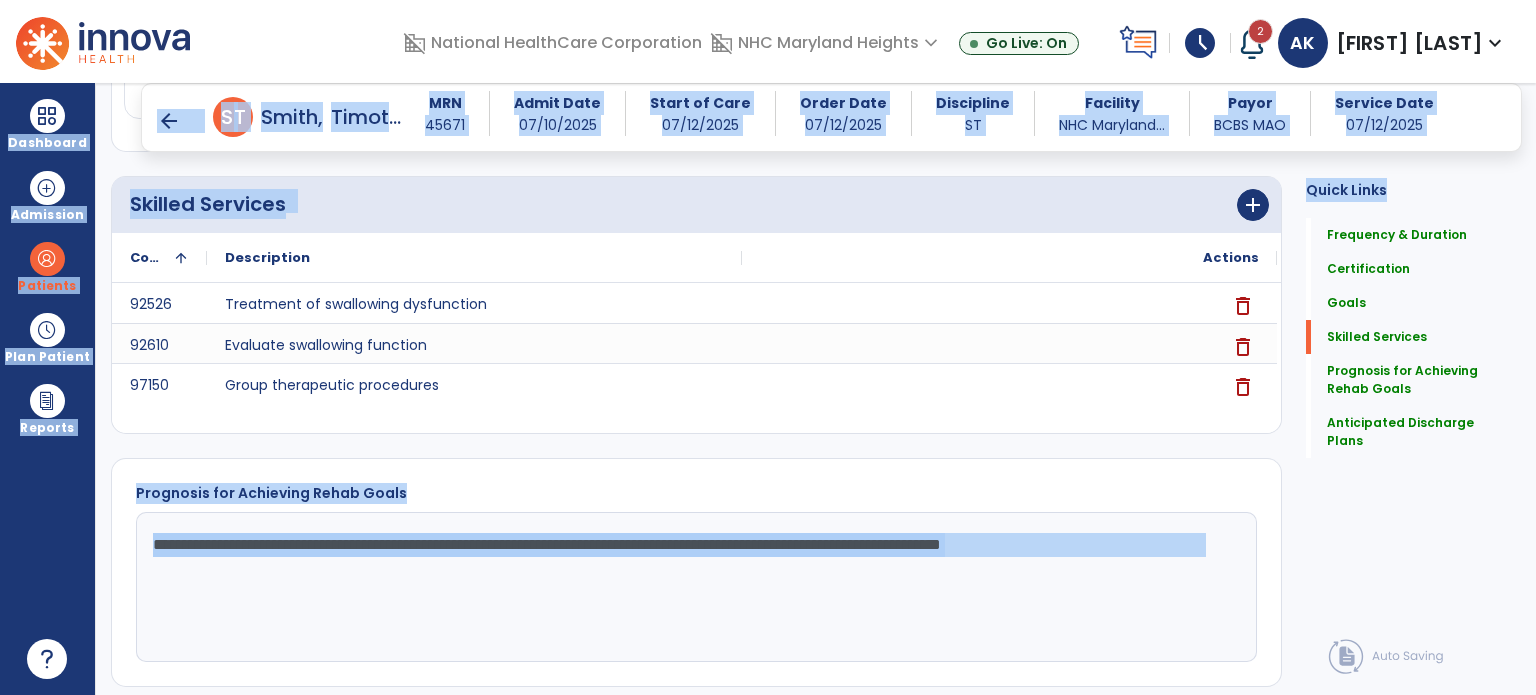 scroll, scrollTop: 1356, scrollLeft: 0, axis: vertical 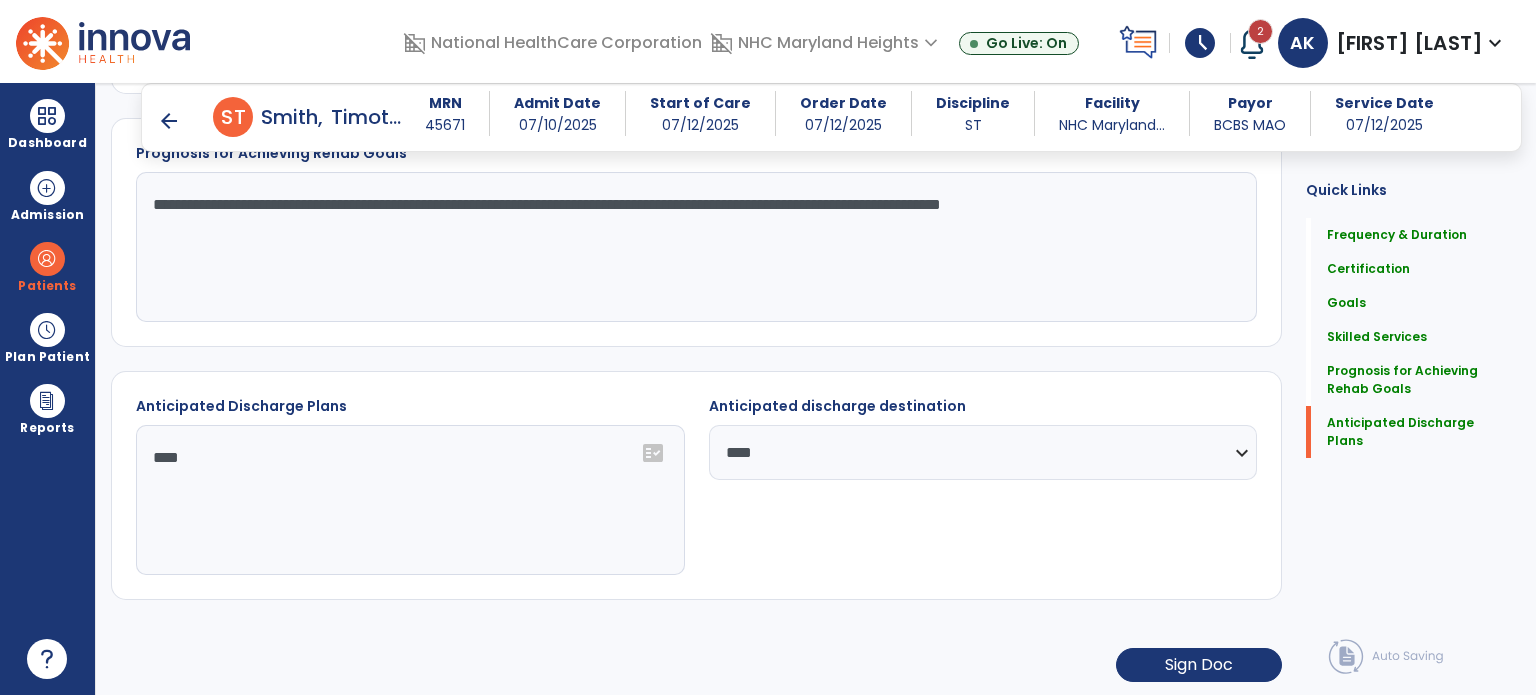 click on "Quick Links  Frequency & Duration   Frequency & Duration   Certification   Certification   Goals   Goals   Skilled Services   Skilled Services   Prognosis for Achieving Rehab Goals   Prognosis for Achieving Rehab Goals   Anticipated Discharge Plans   Anticipated Discharge Plans" 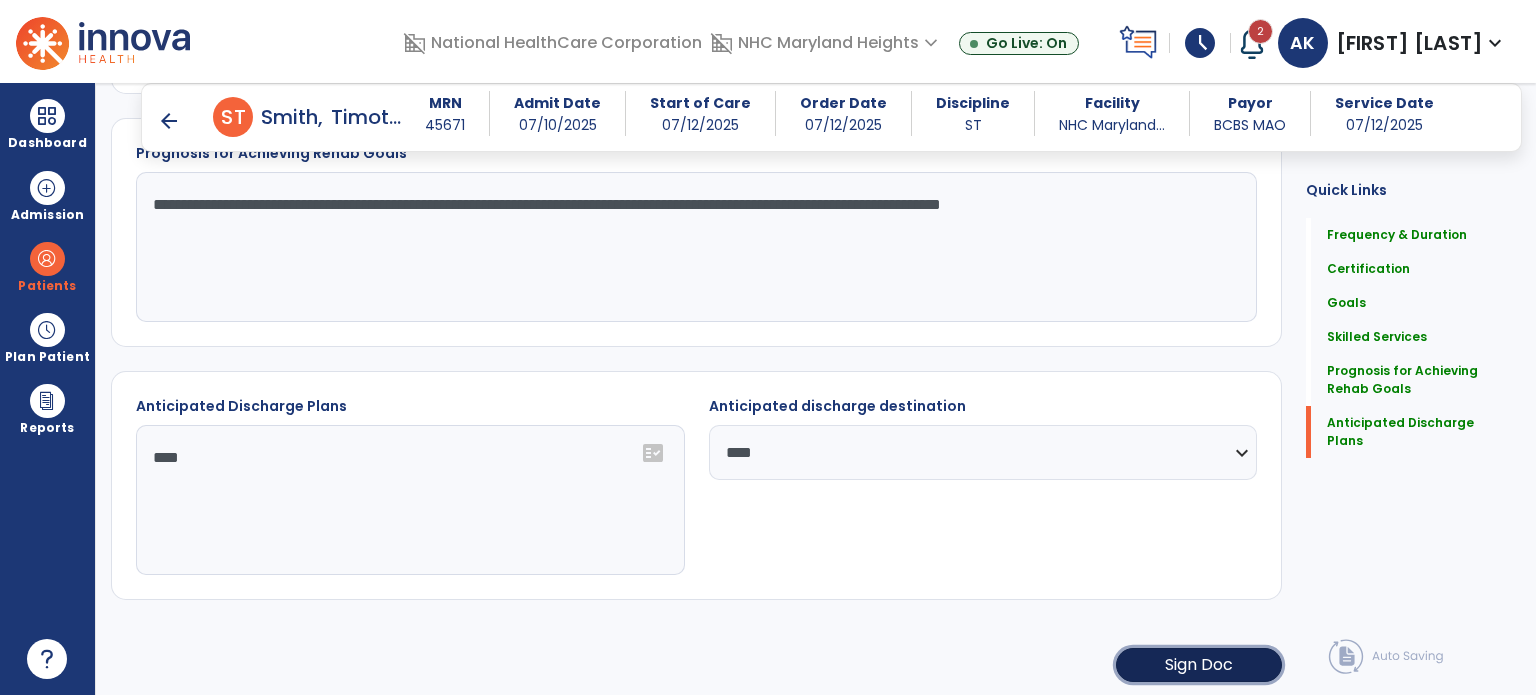click on "Sign Doc" 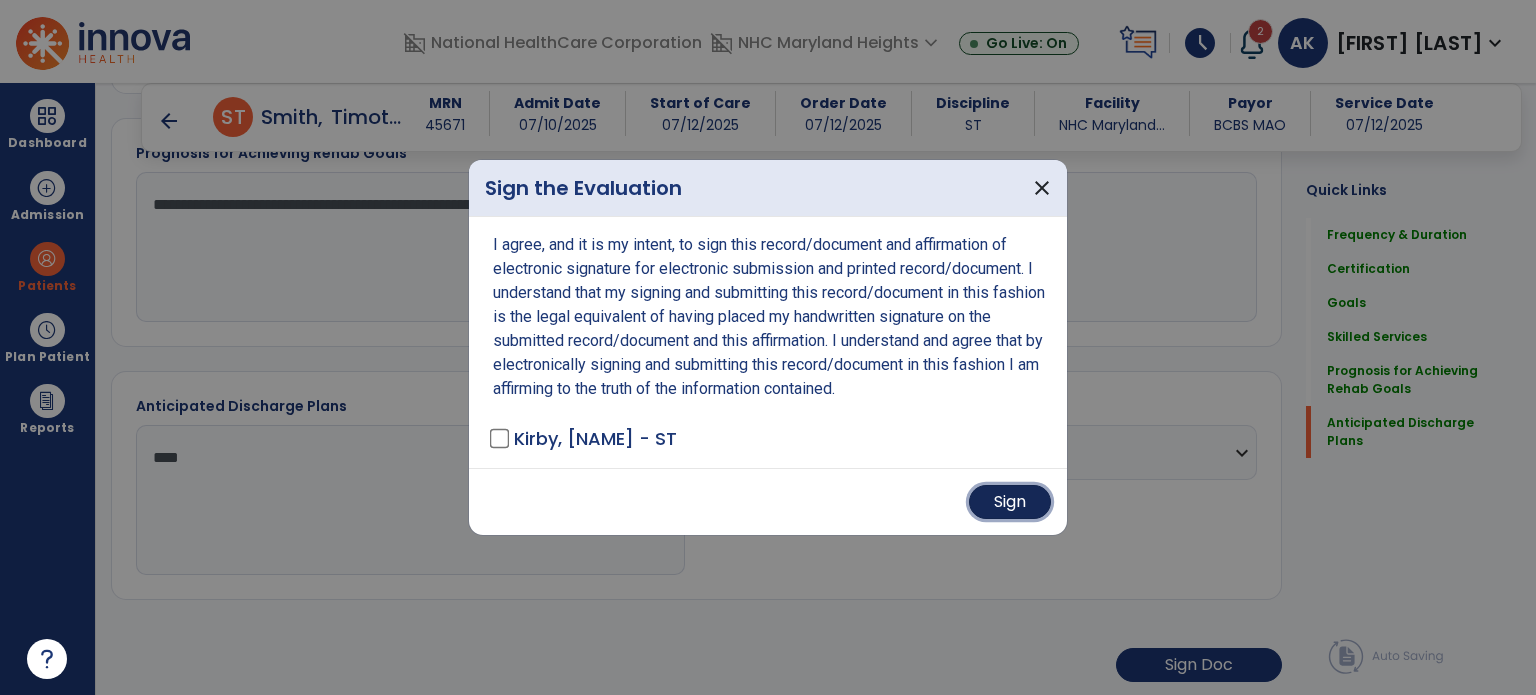 click on "Sign" at bounding box center [1010, 502] 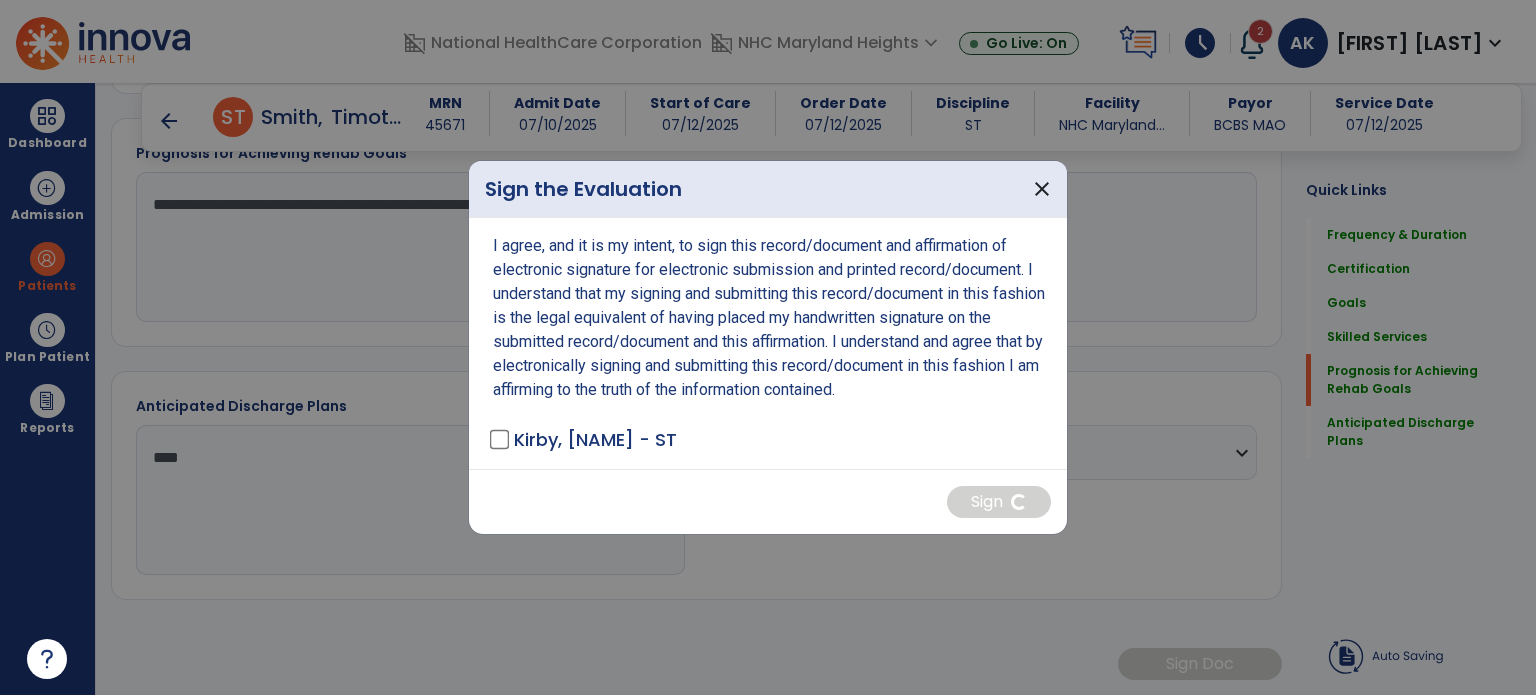 scroll, scrollTop: 1354, scrollLeft: 0, axis: vertical 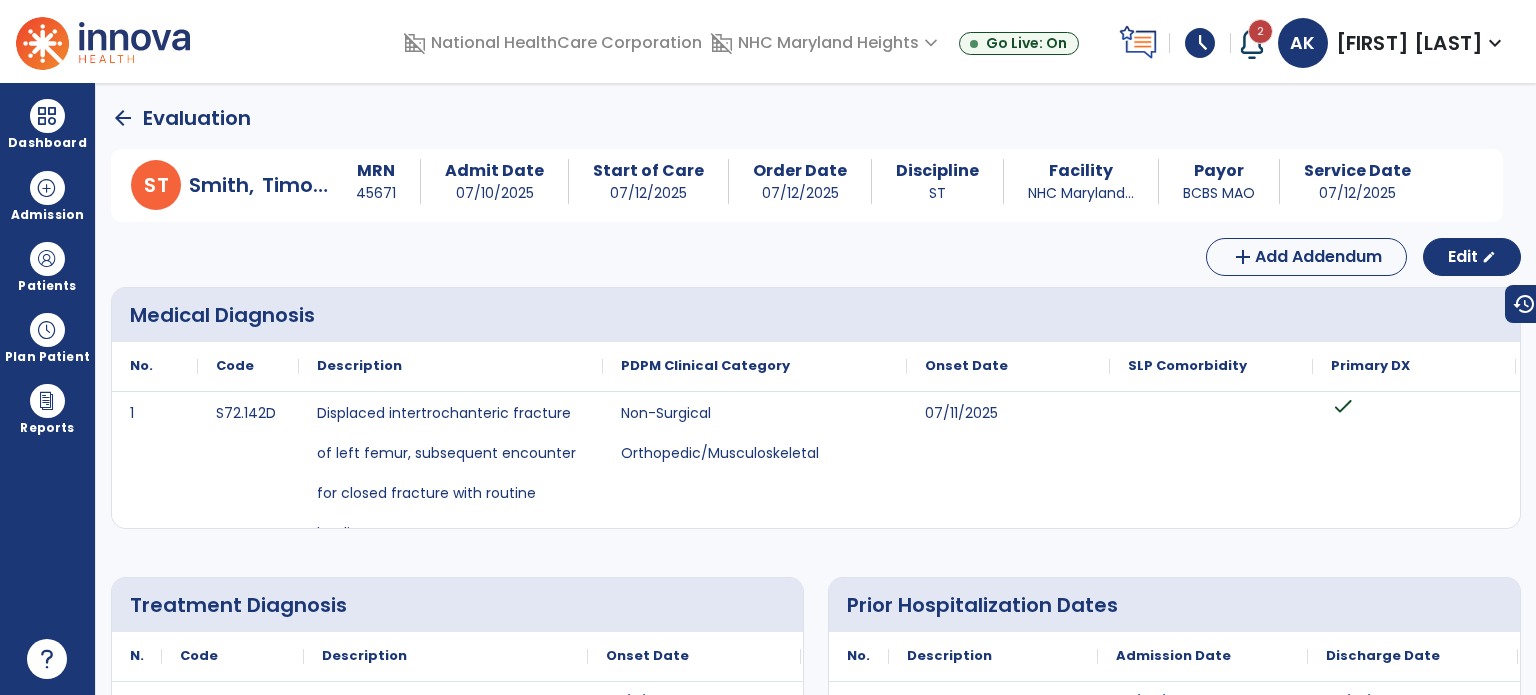 click on "arrow_back" 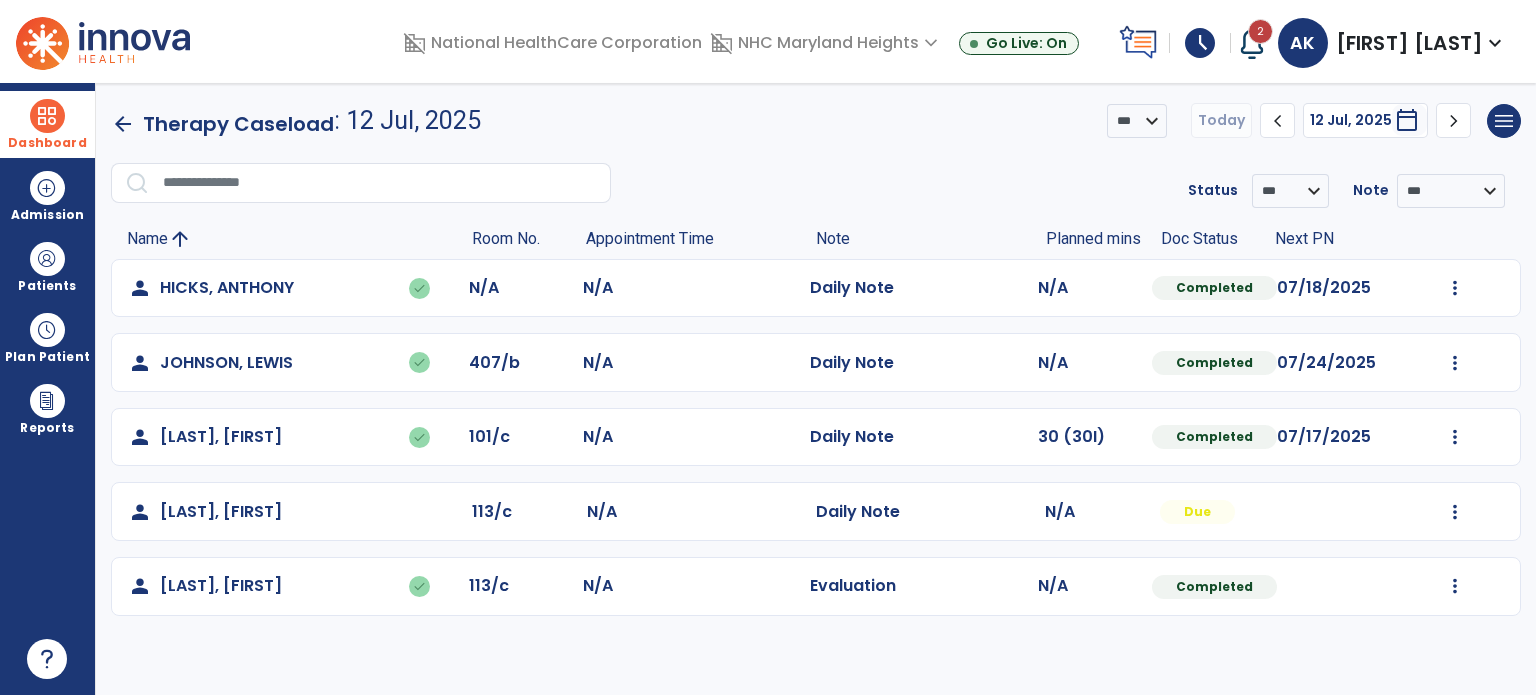 click at bounding box center (47, 116) 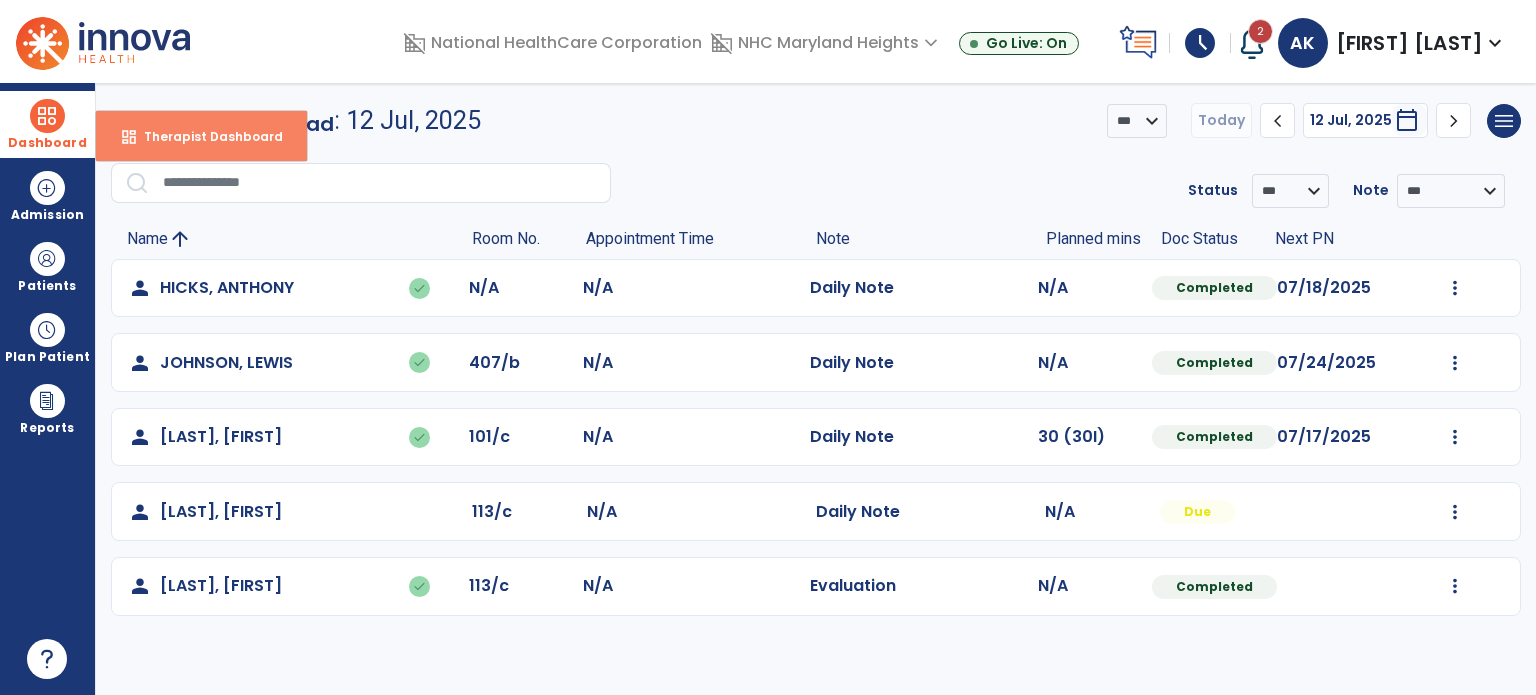 click on "Therapist Dashboard" at bounding box center (205, 136) 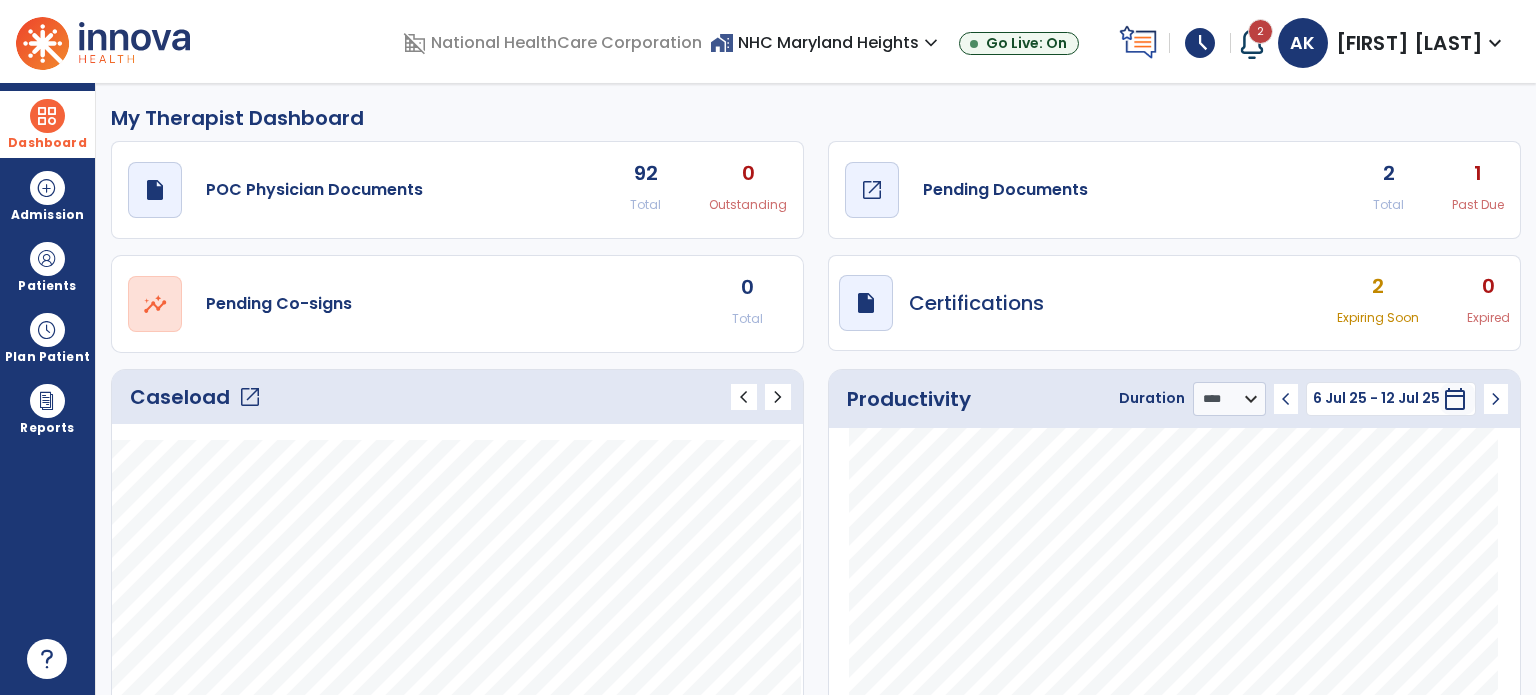 click on "draft   open_in_new" 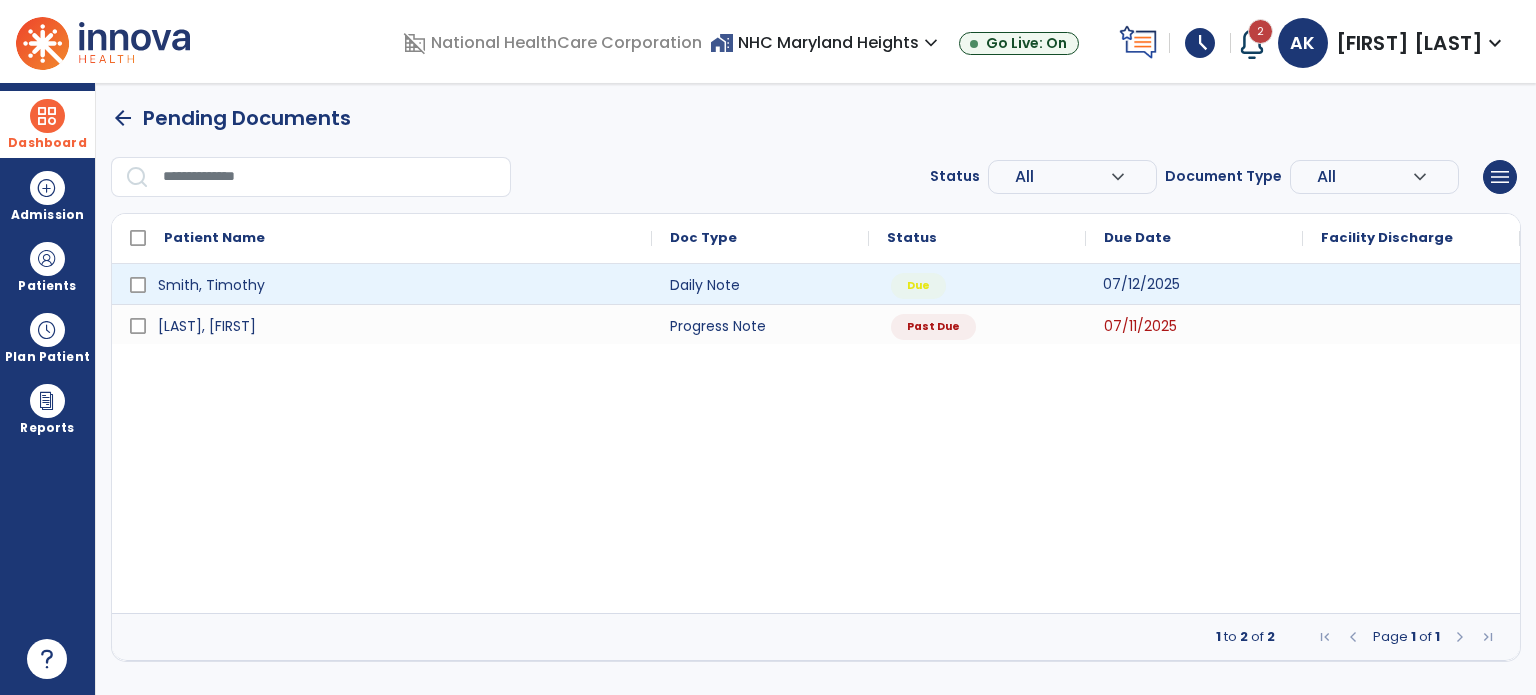 click on "07/12/2025" at bounding box center [1141, 284] 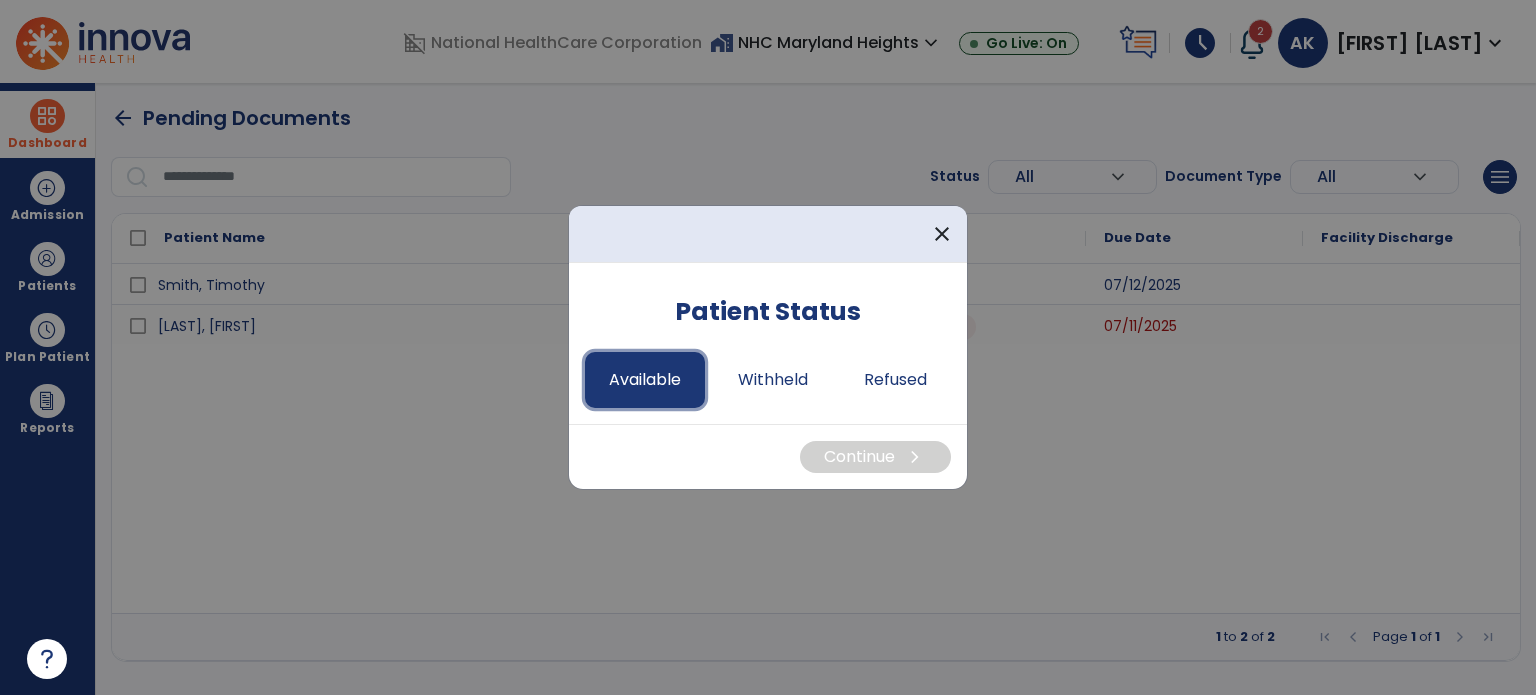 click on "Available" at bounding box center [645, 380] 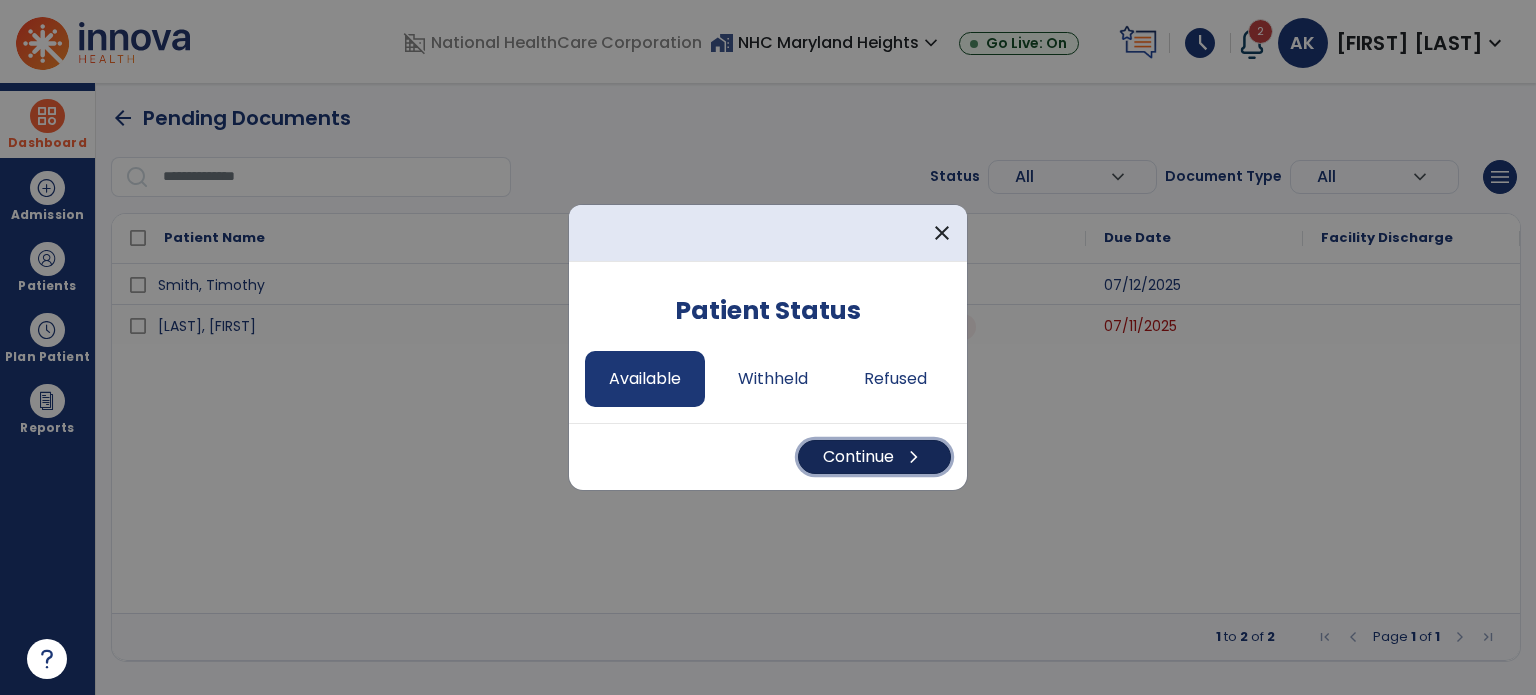 click on "Continue   chevron_right" at bounding box center [874, 457] 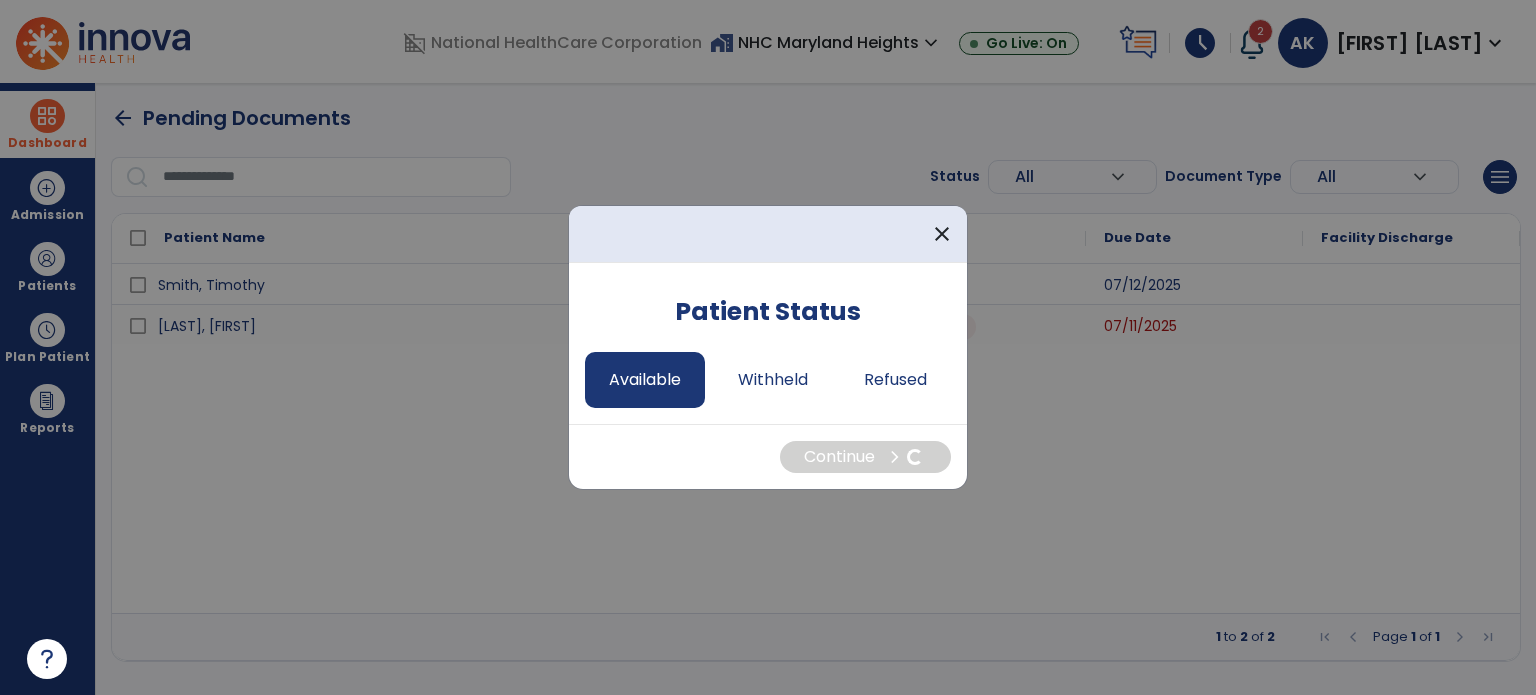 select on "*" 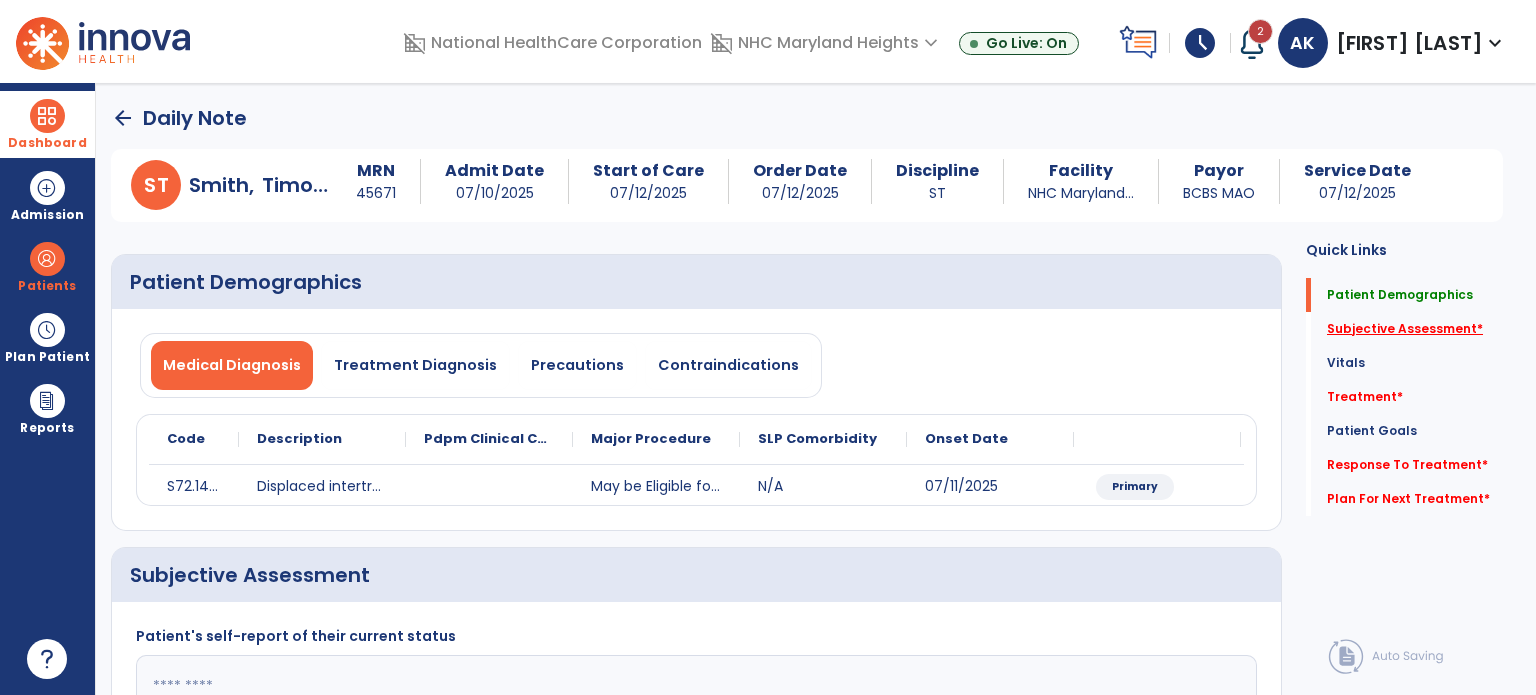click on "Subjective Assessment   *" 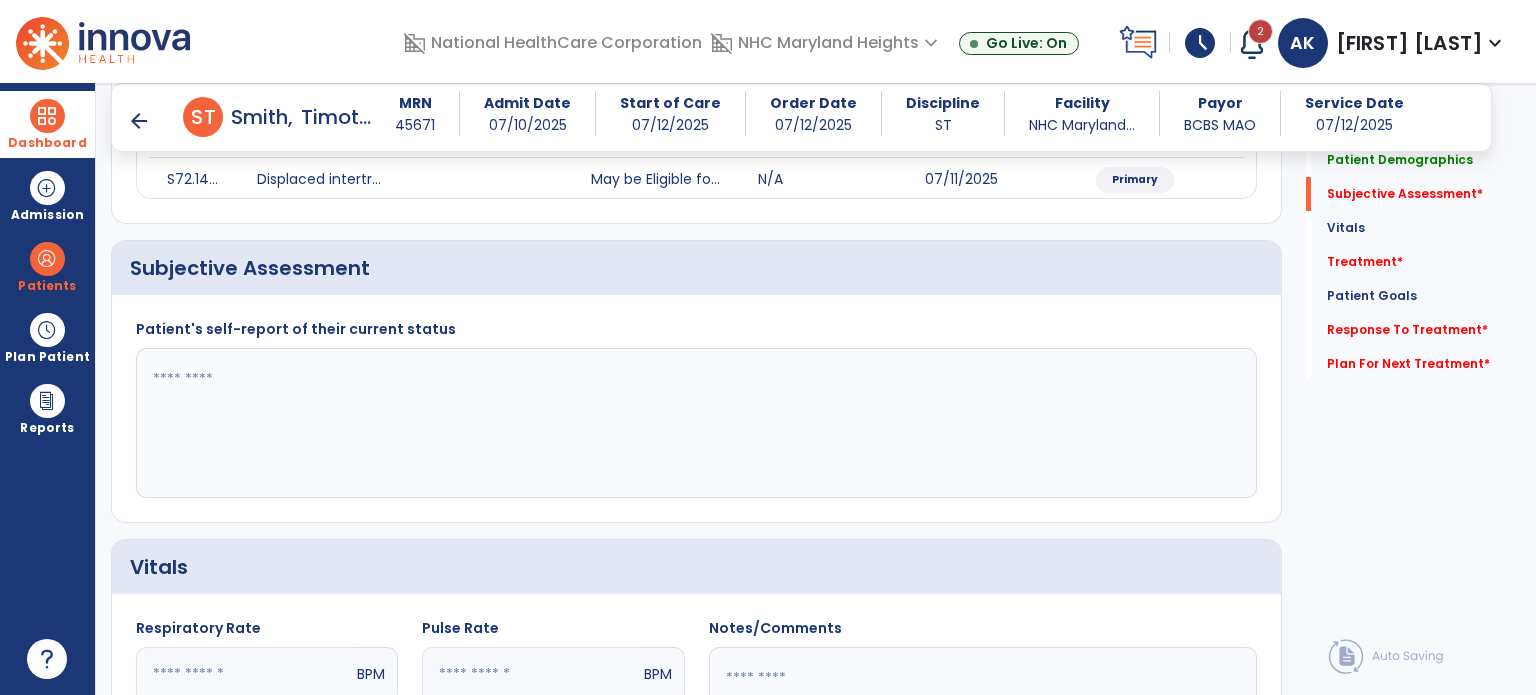 scroll, scrollTop: 298, scrollLeft: 0, axis: vertical 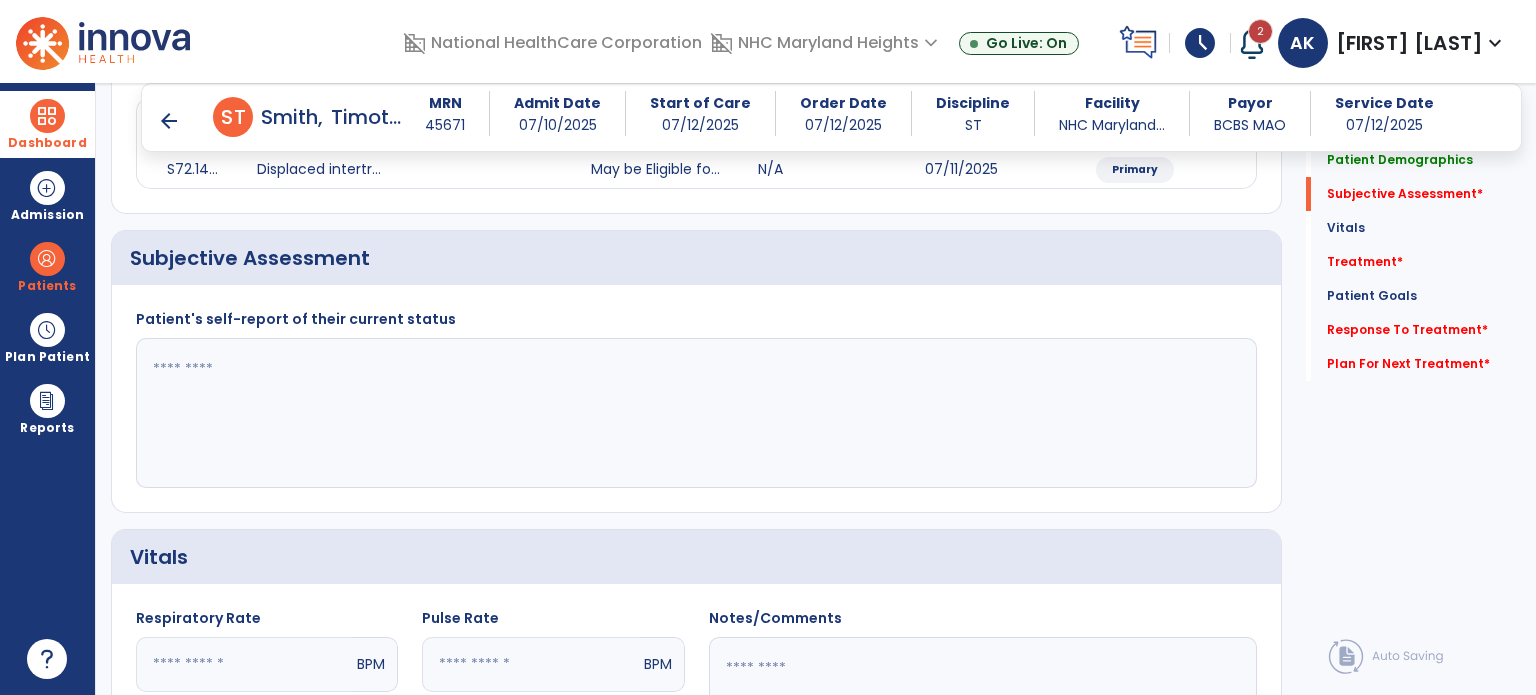 click 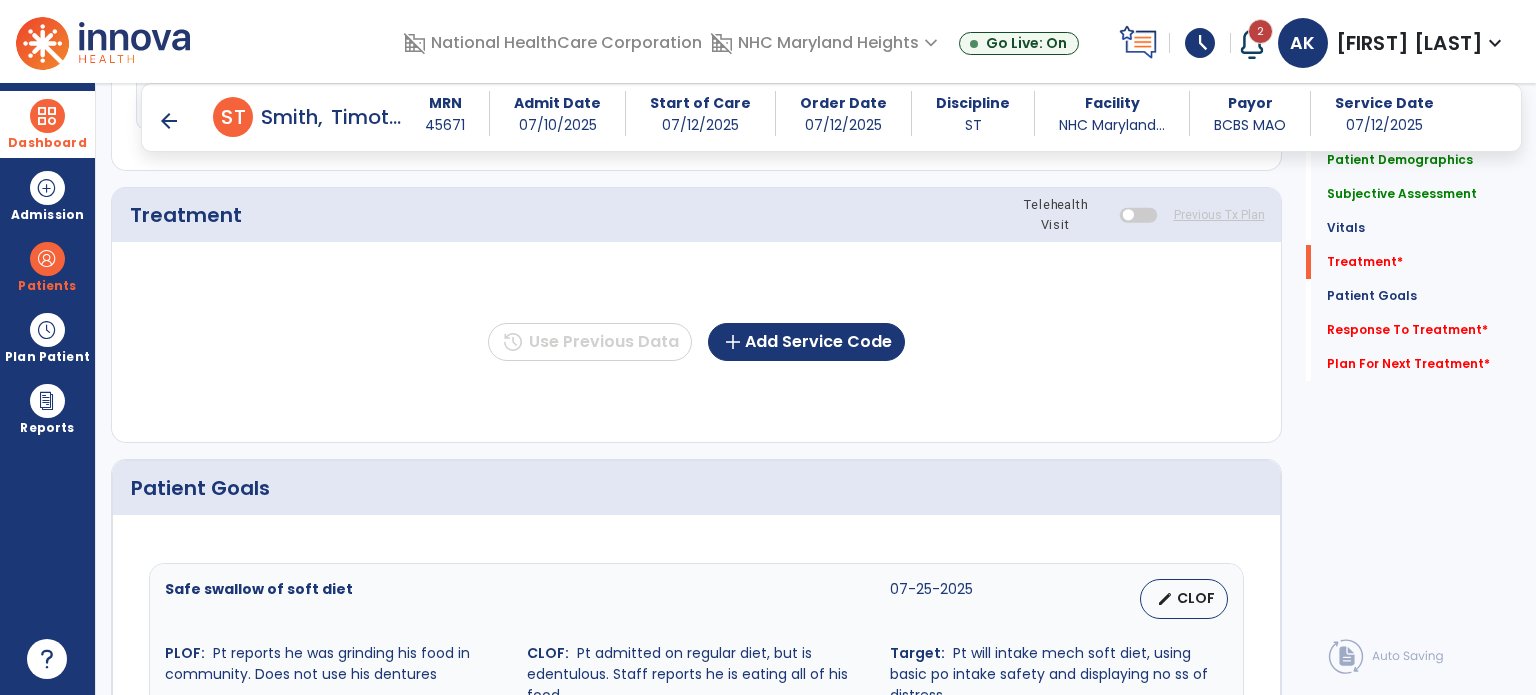 scroll, scrollTop: 1052, scrollLeft: 0, axis: vertical 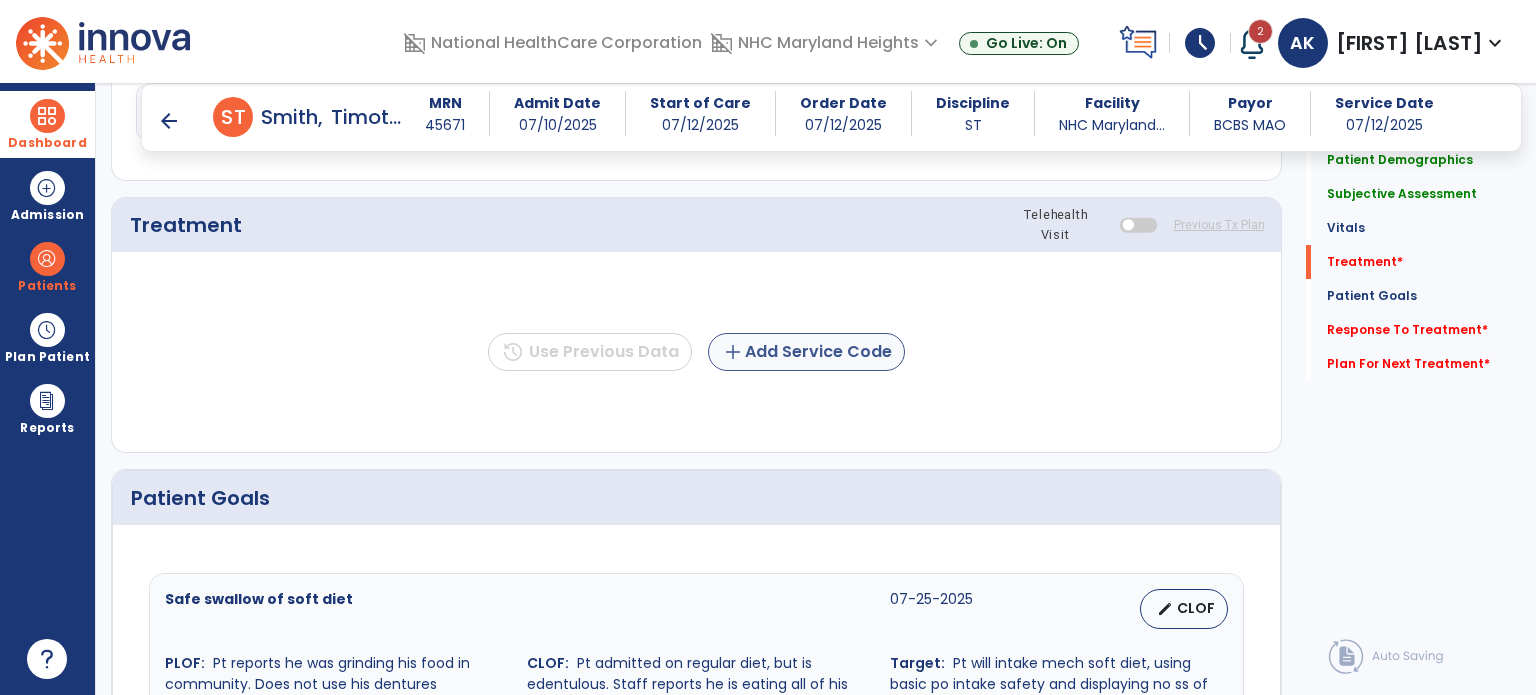 type on "**********" 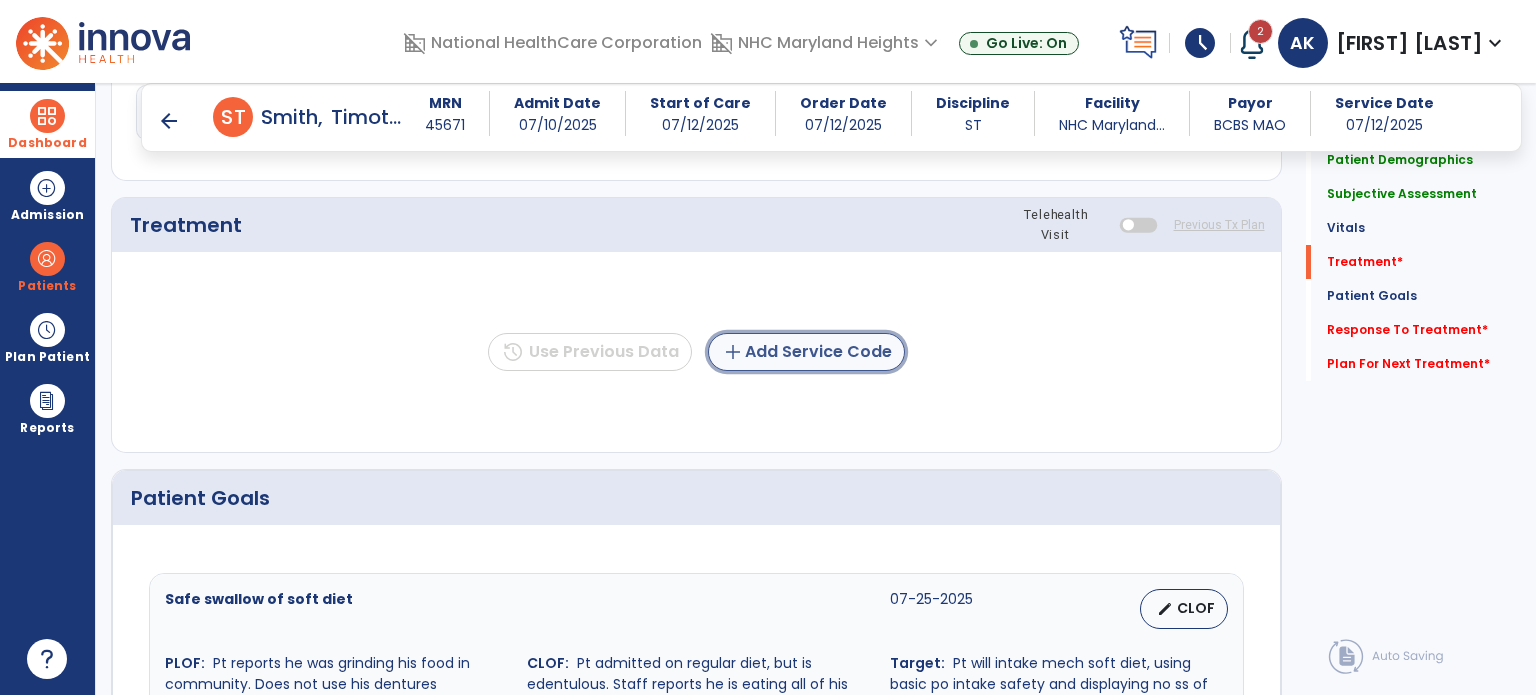 click on "add  Add Service Code" 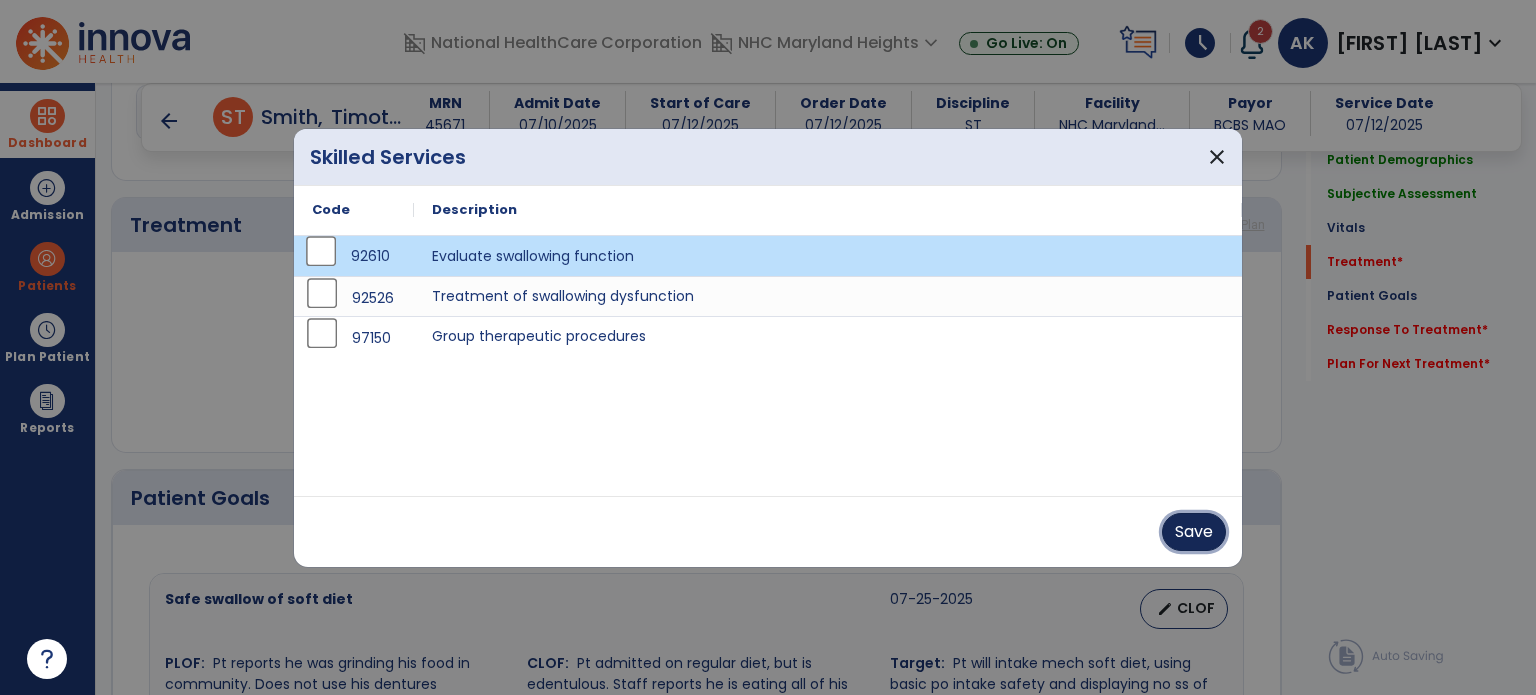 click on "Save" at bounding box center (1194, 532) 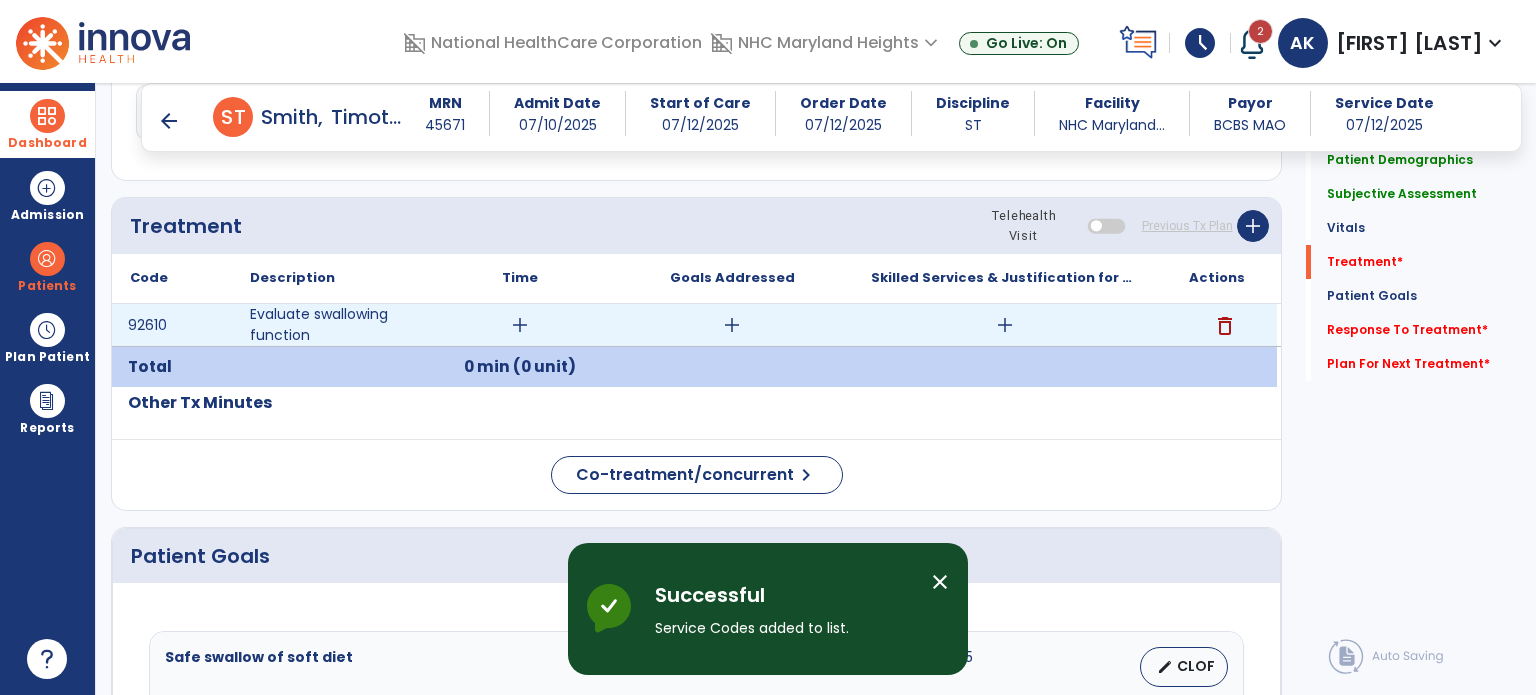 click on "add" at bounding box center (520, 325) 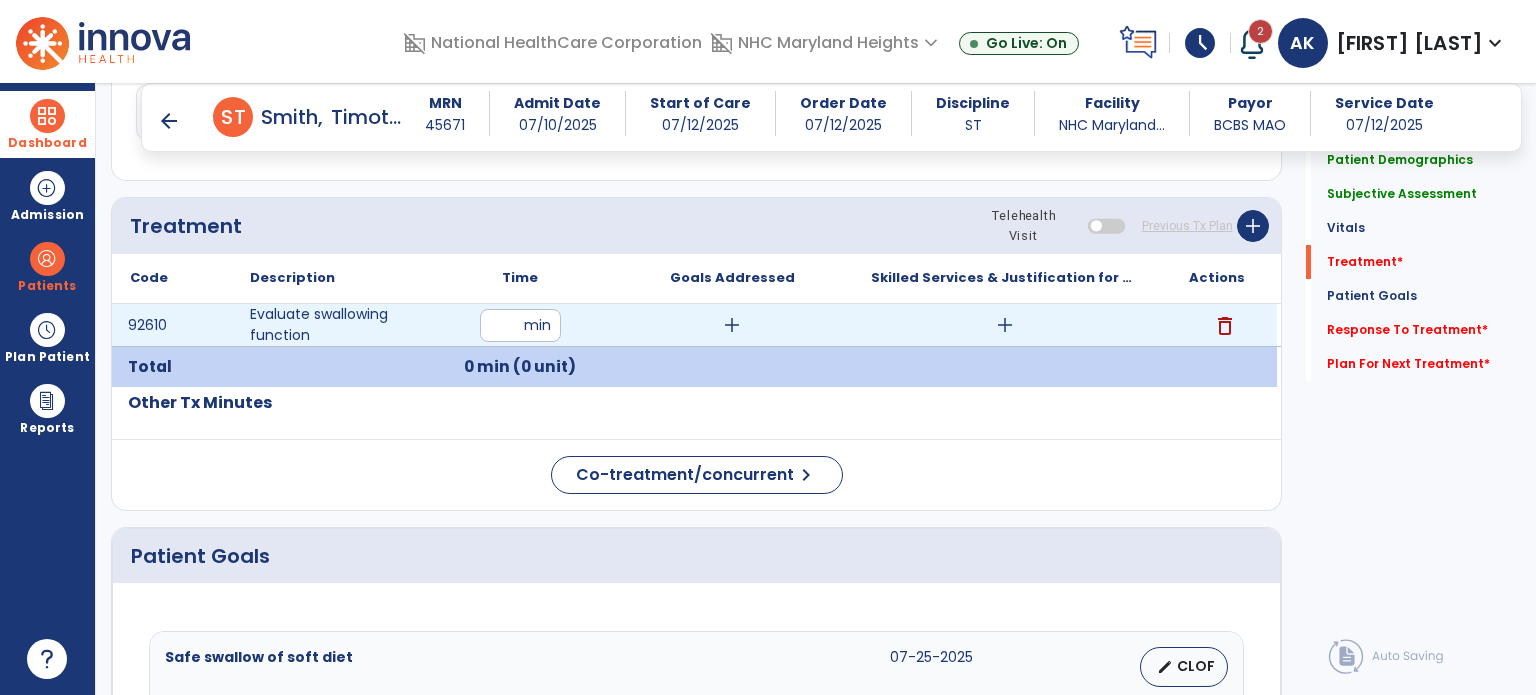 type on "**" 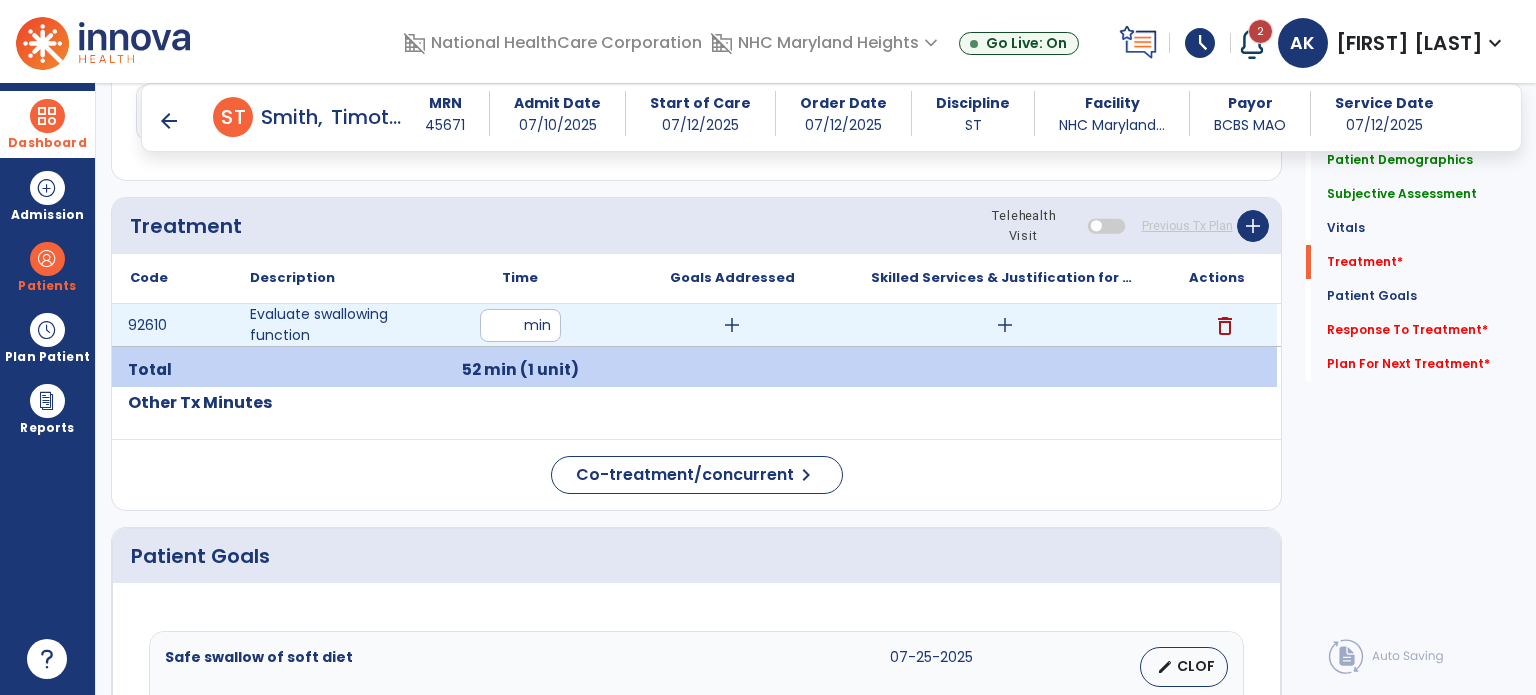 click on "add" at bounding box center [732, 325] 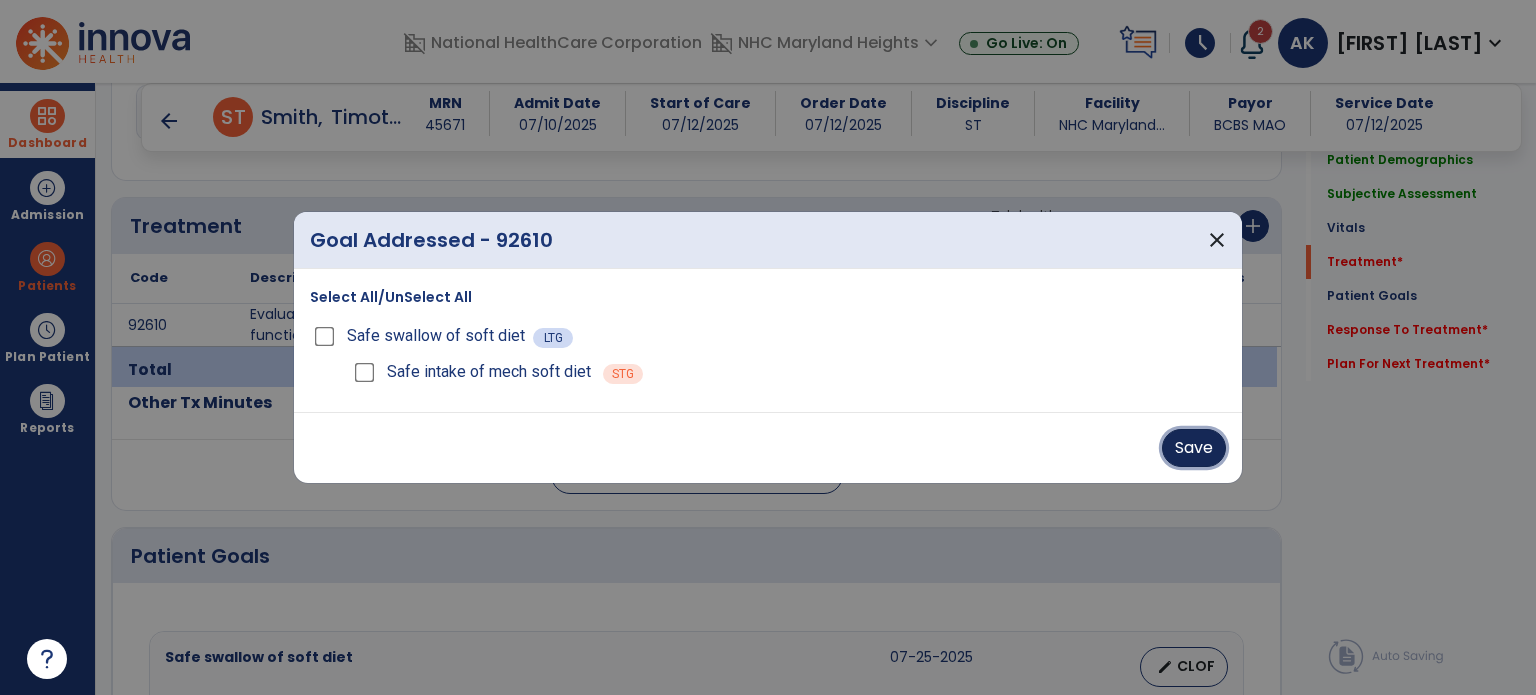 click on "Save" at bounding box center [1194, 448] 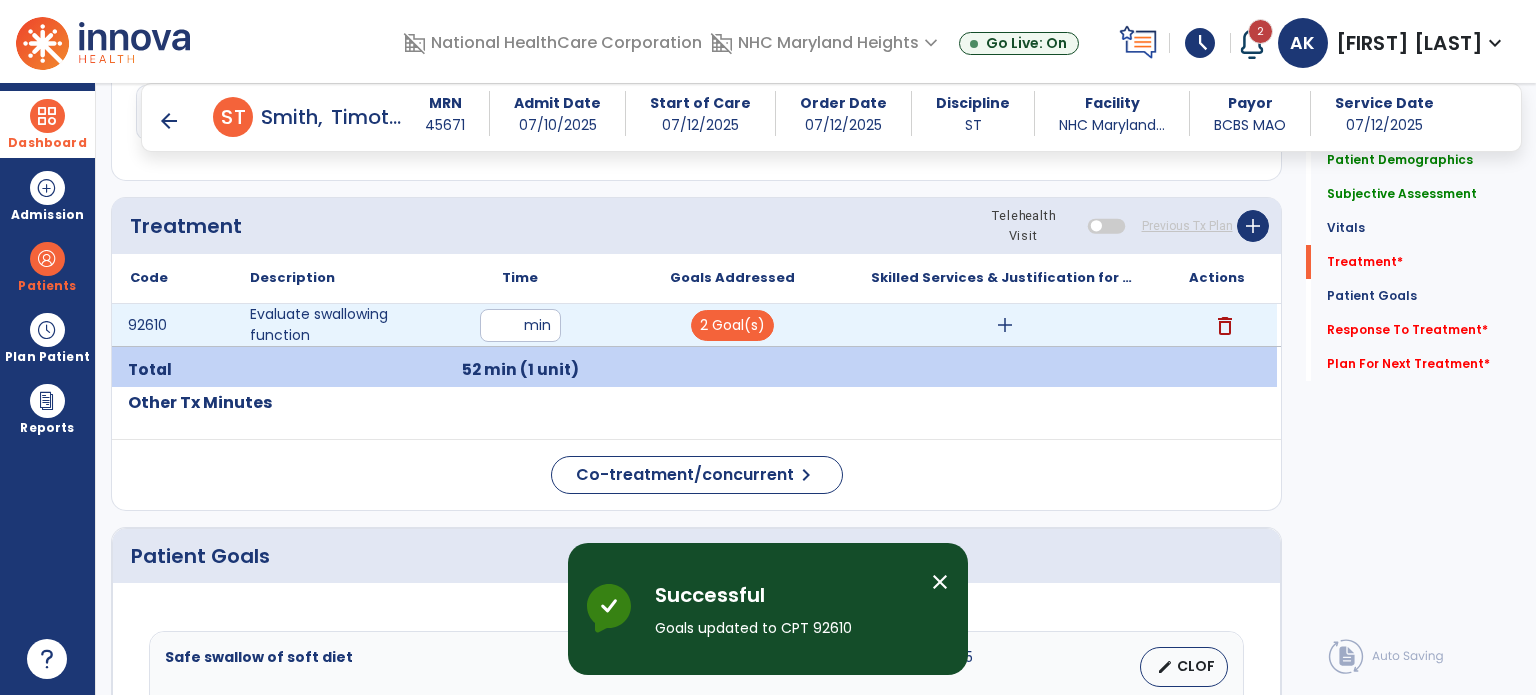 click on "add" at bounding box center (1005, 325) 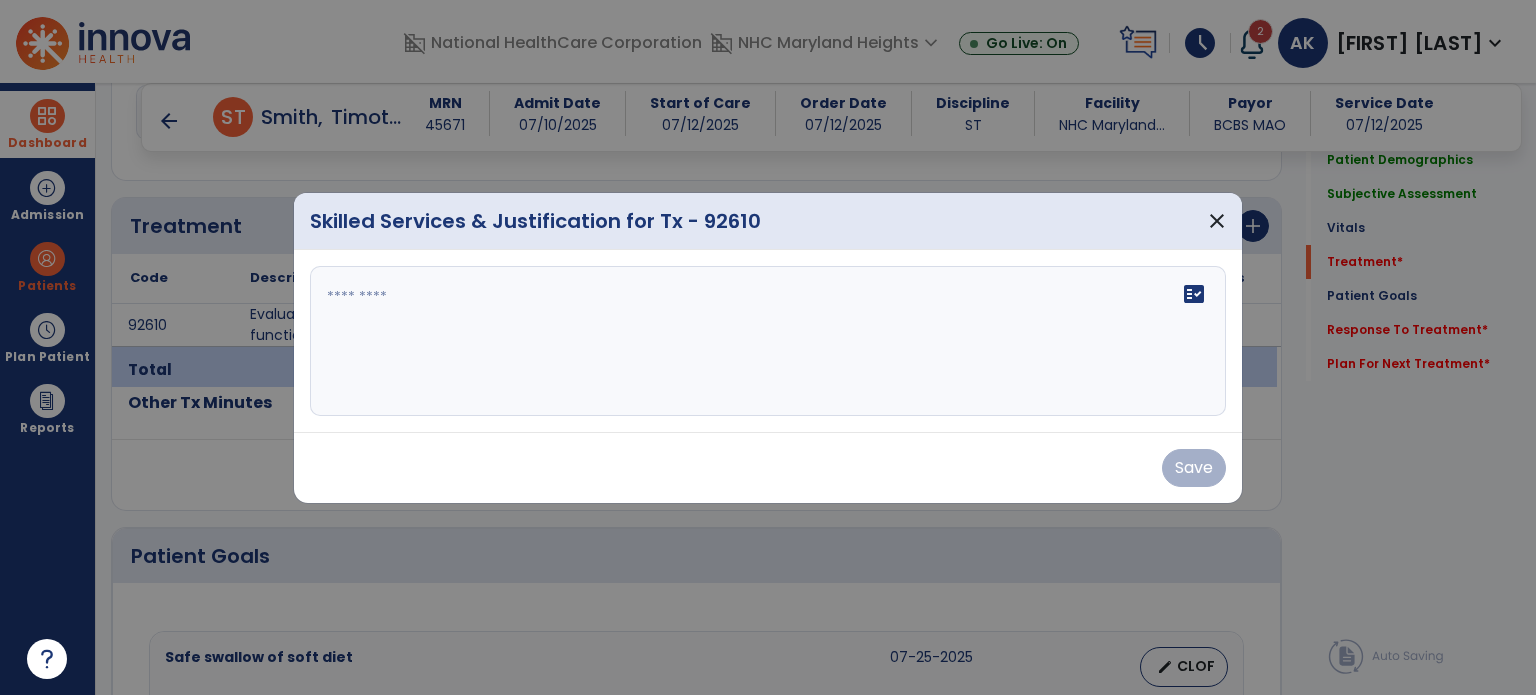 click on "fact_check" at bounding box center (768, 341) 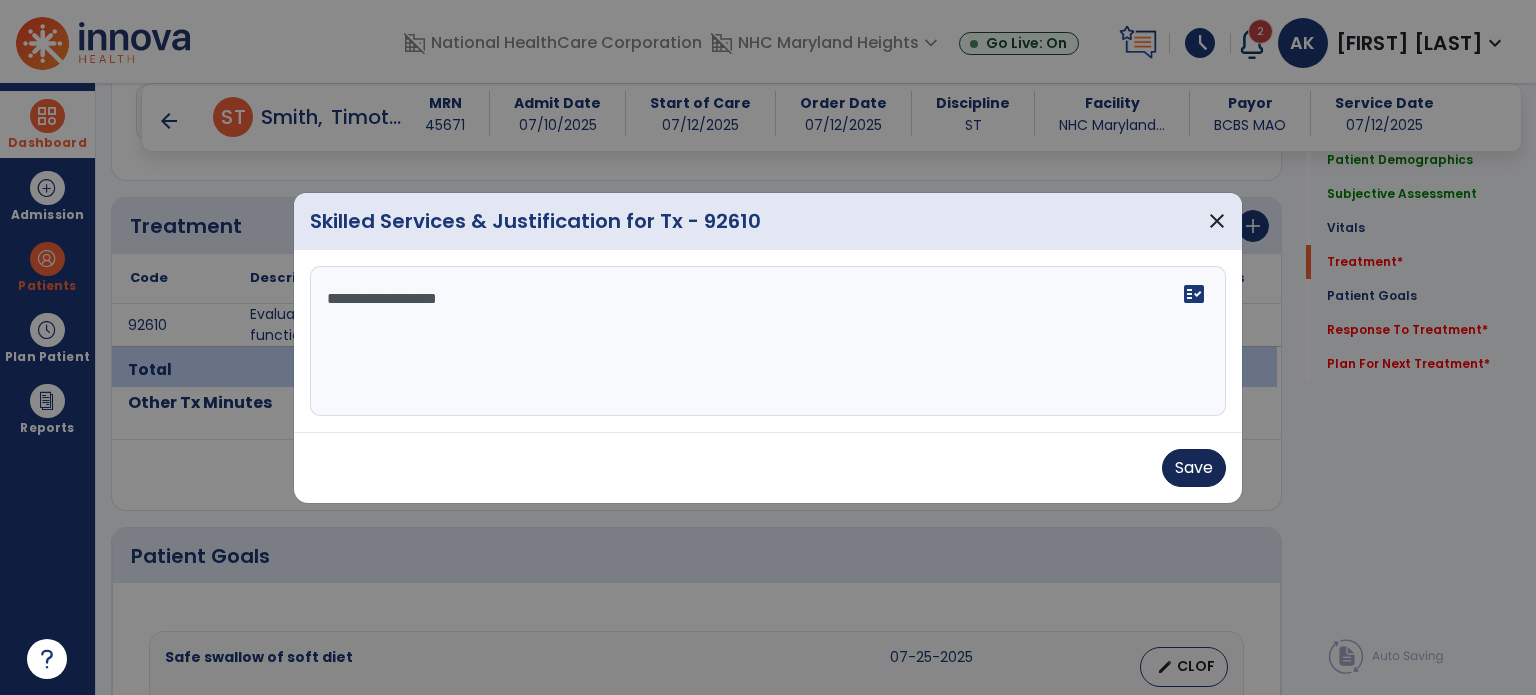 type on "**********" 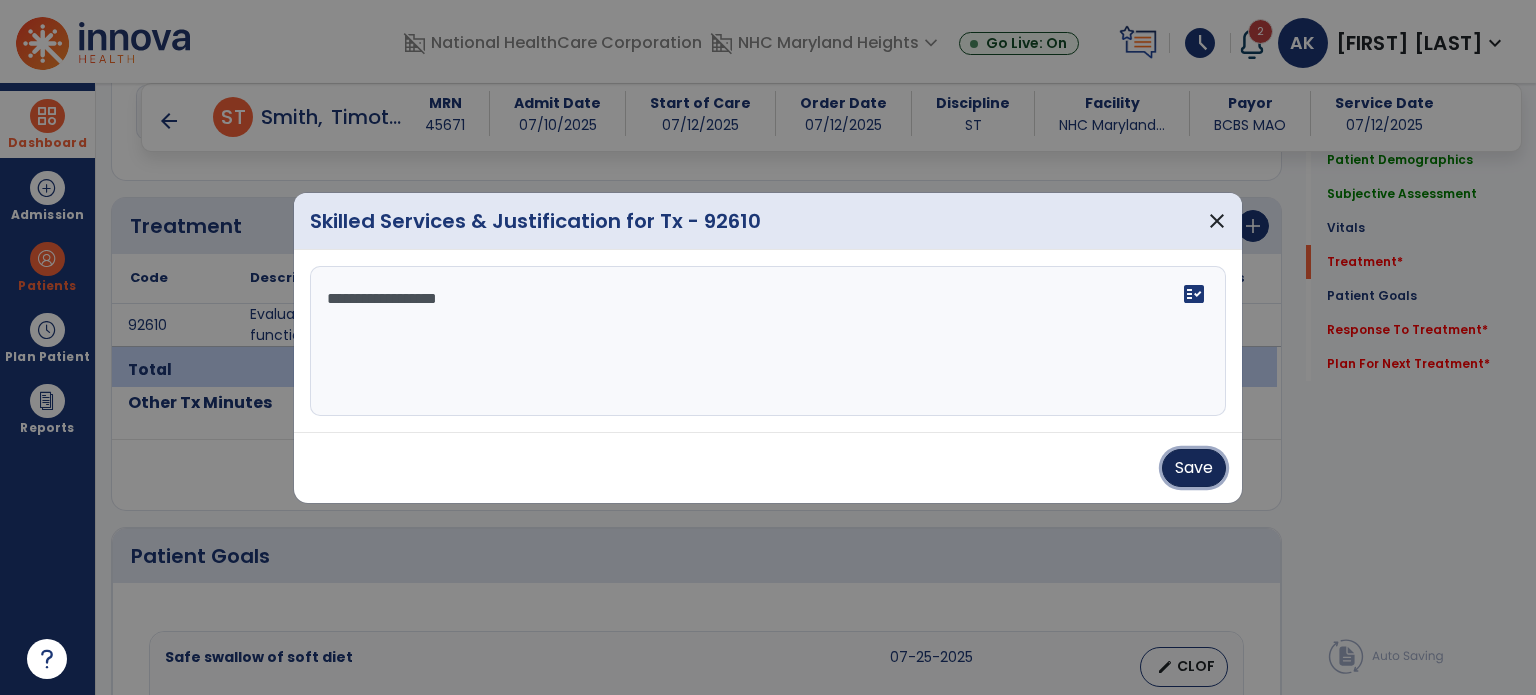 click on "Save" at bounding box center [1194, 468] 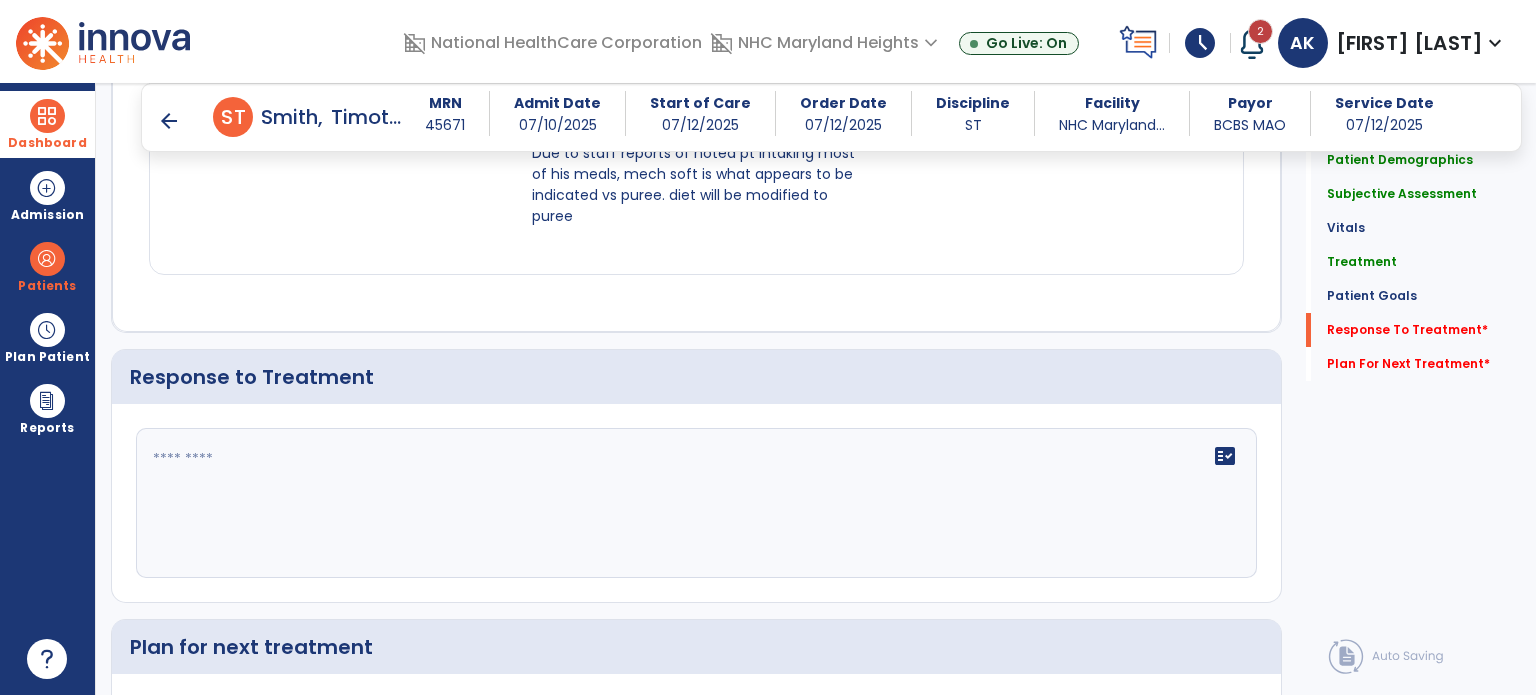 scroll, scrollTop: 1865, scrollLeft: 0, axis: vertical 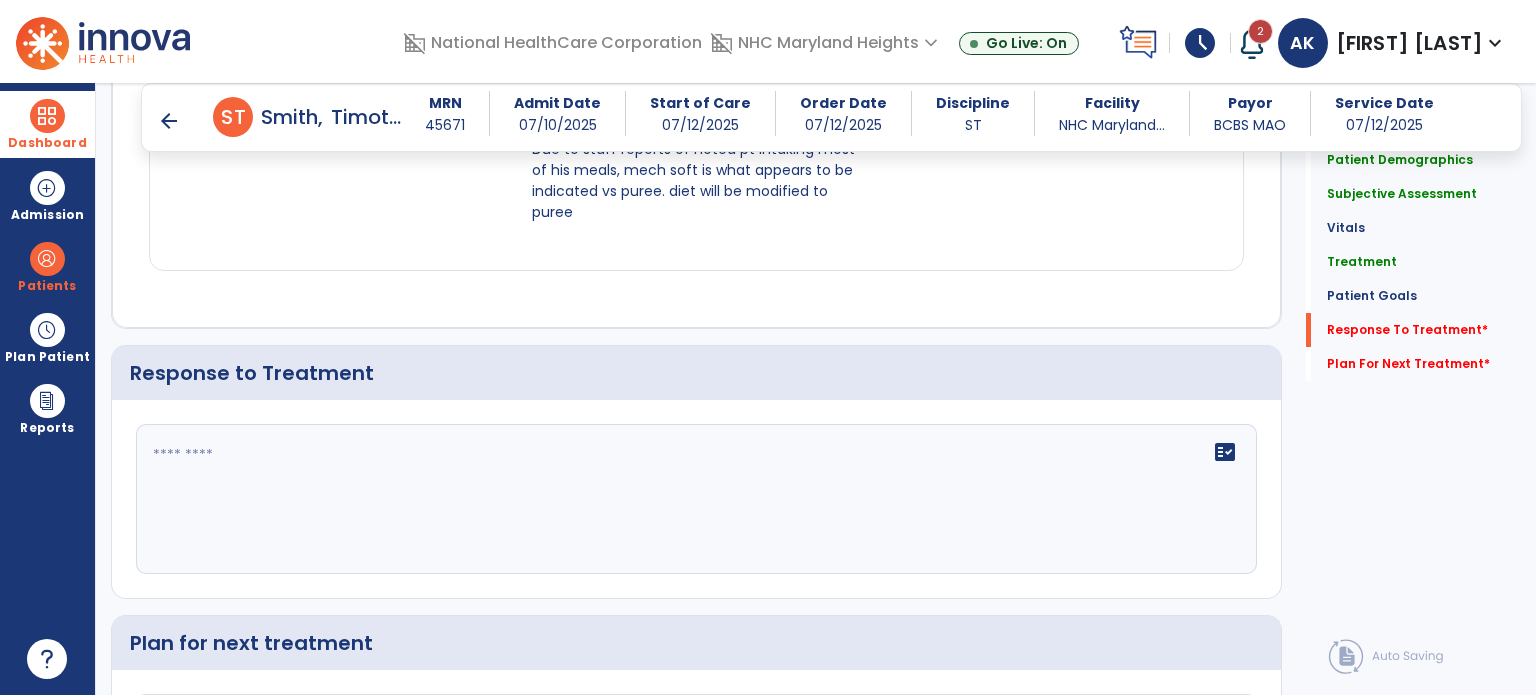 click 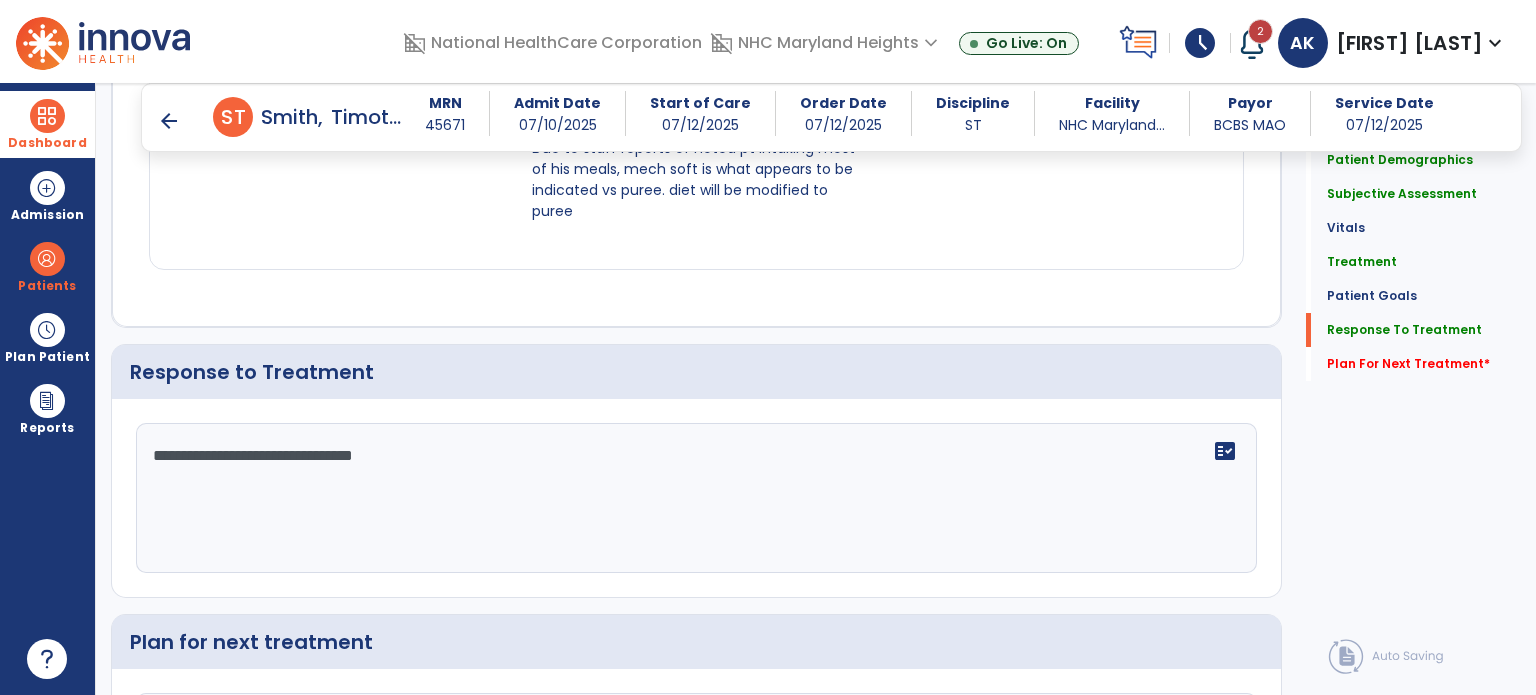 scroll, scrollTop: 1865, scrollLeft: 0, axis: vertical 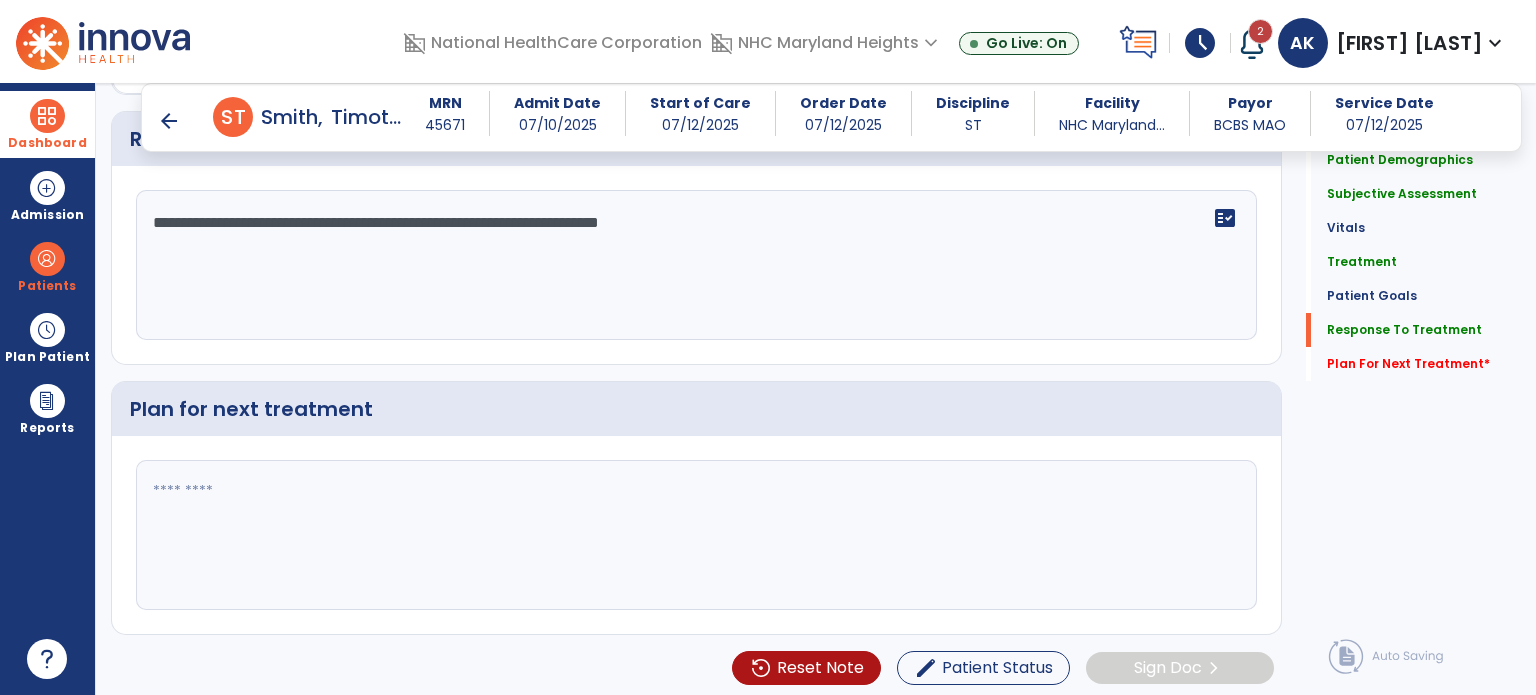 type on "**********" 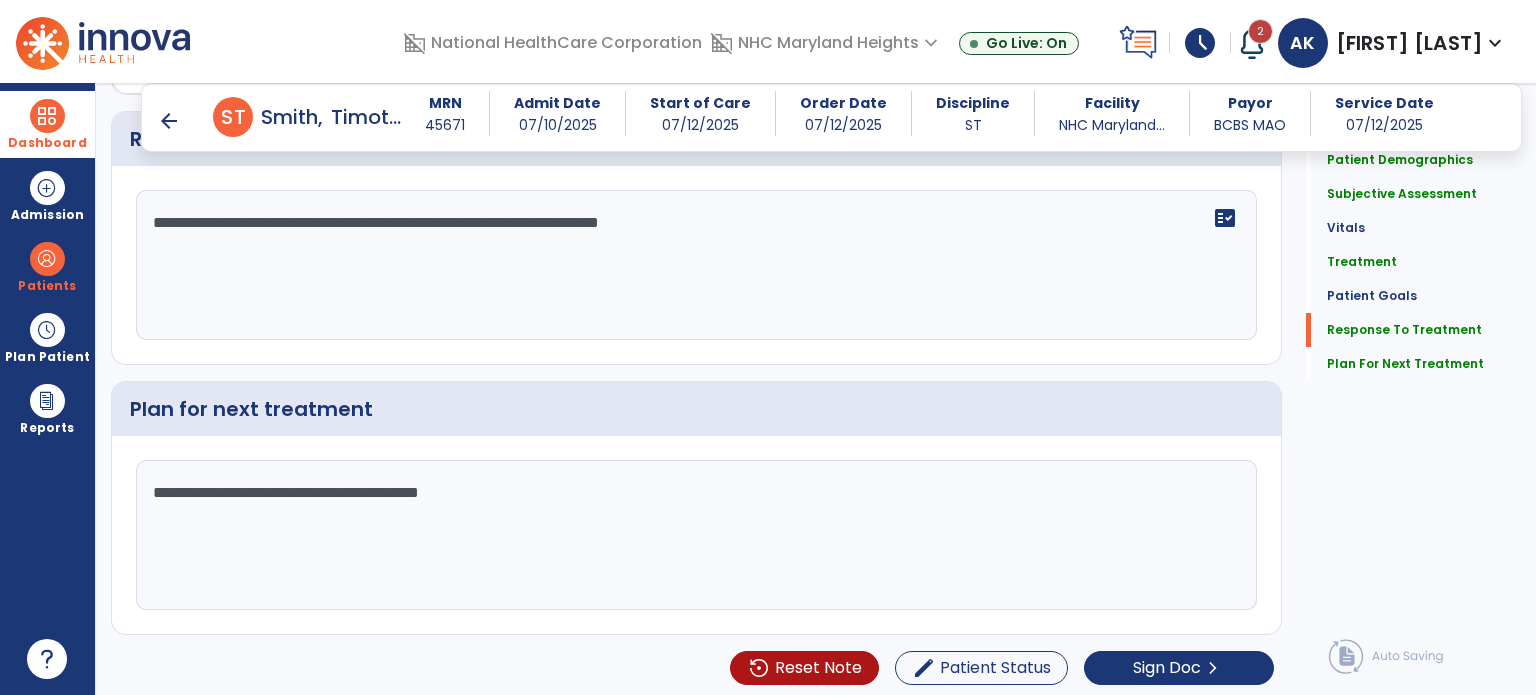 scroll, scrollTop: 2099, scrollLeft: 0, axis: vertical 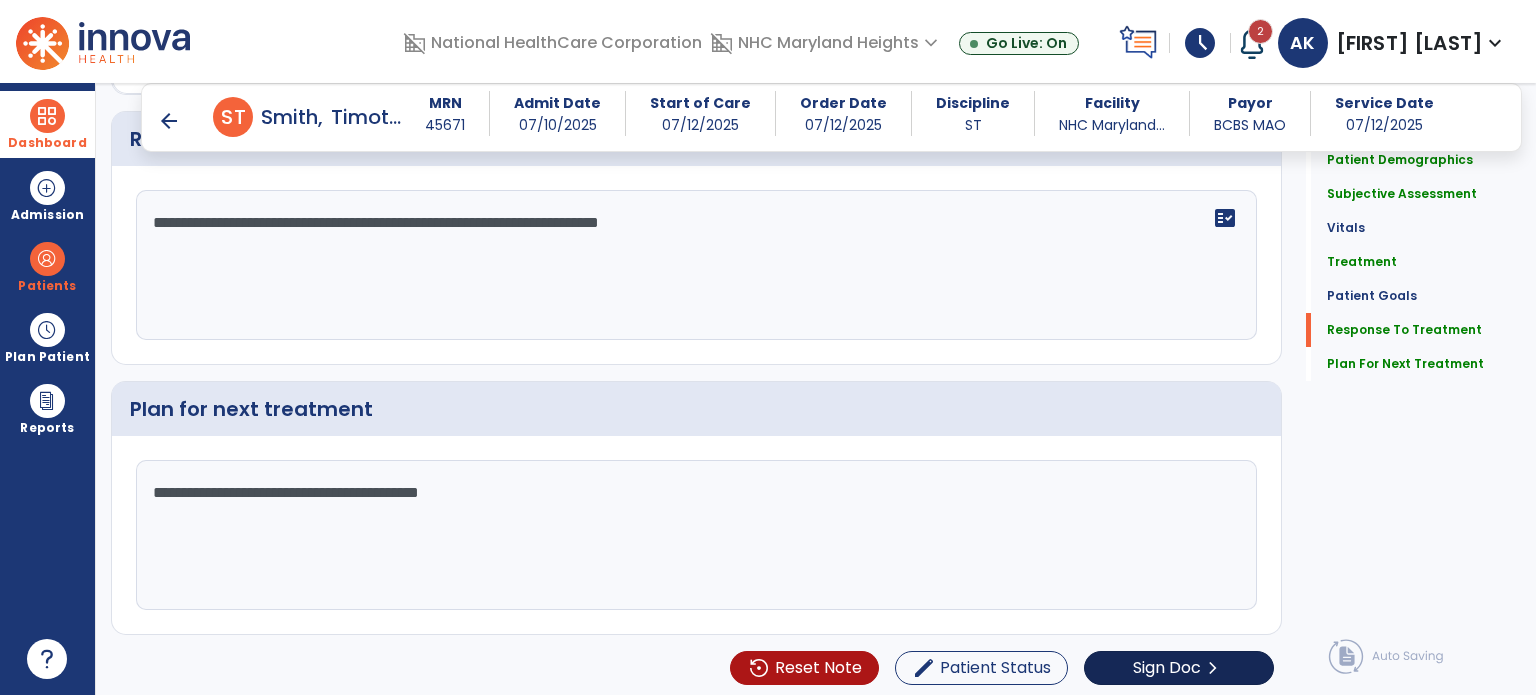type on "**********" 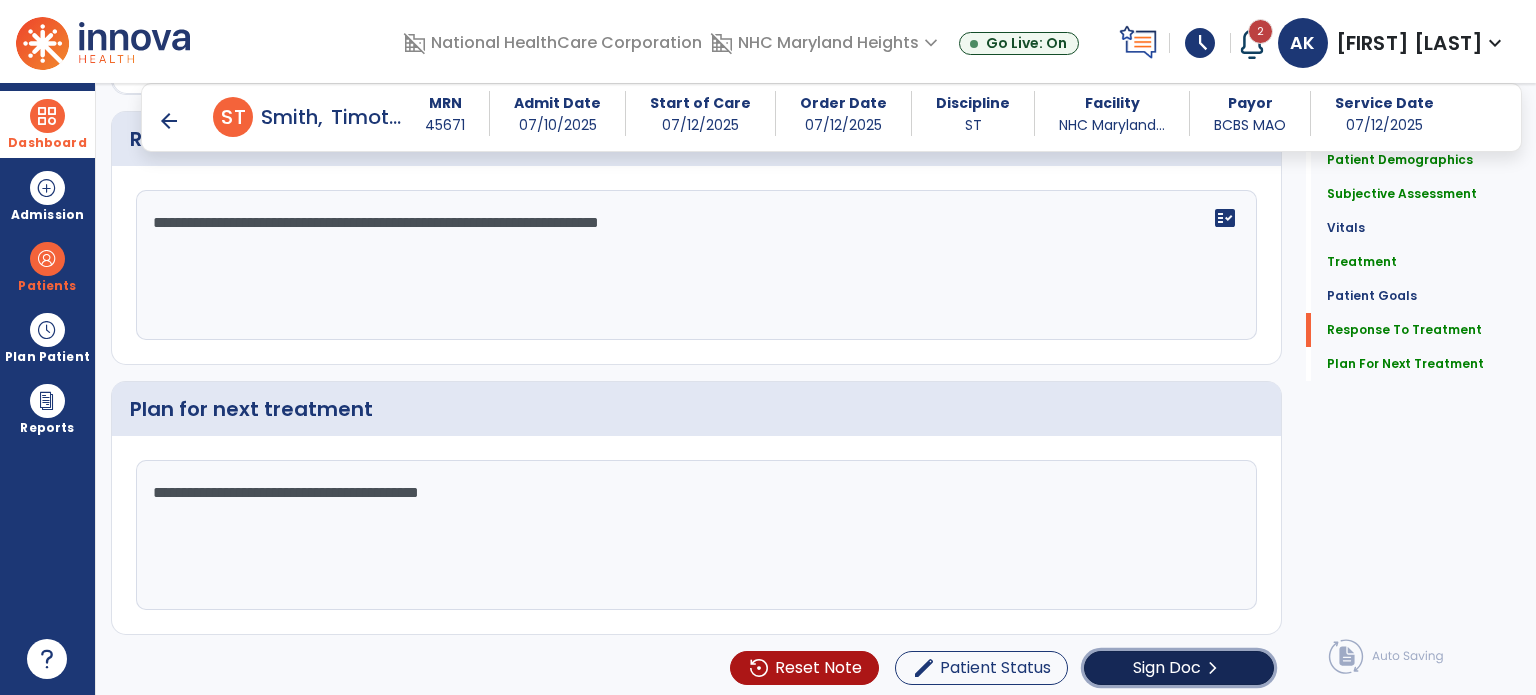 click on "chevron_right" 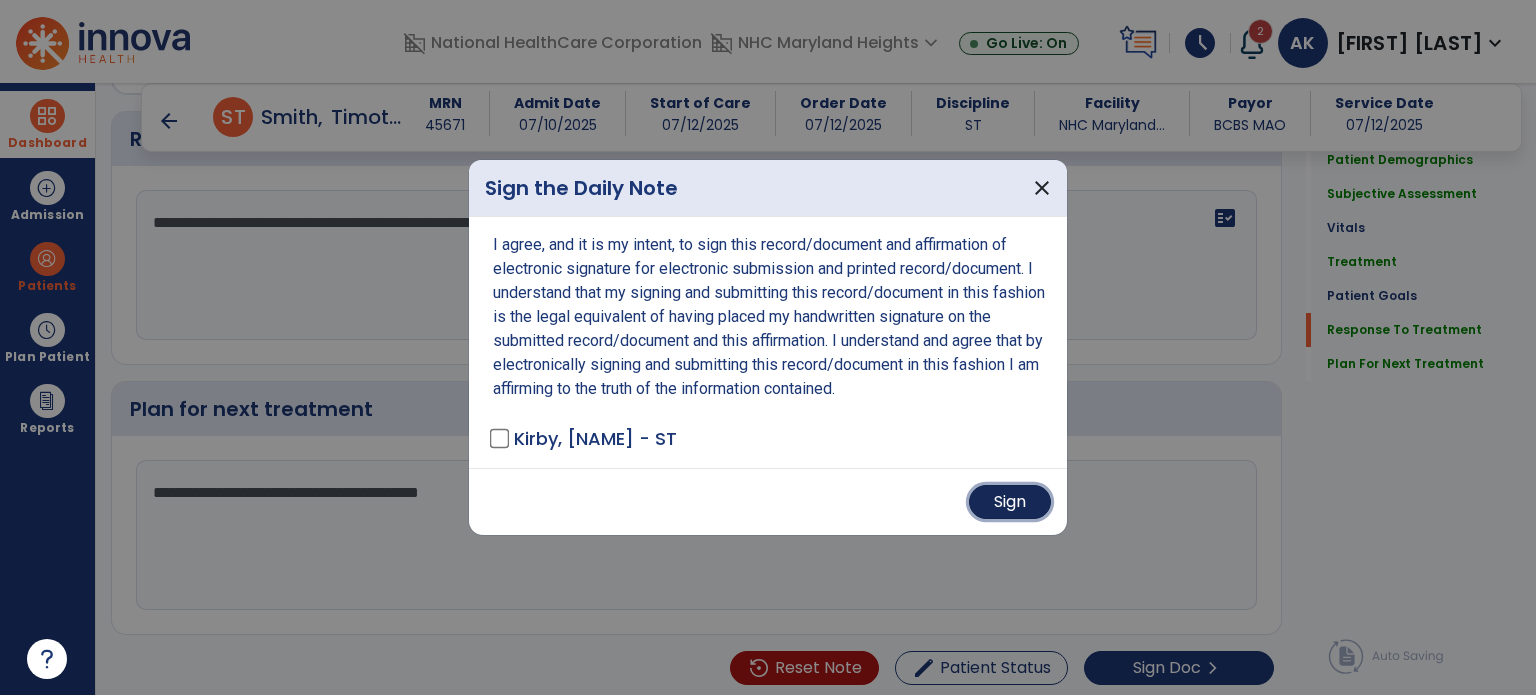 click on "Sign" at bounding box center (1010, 502) 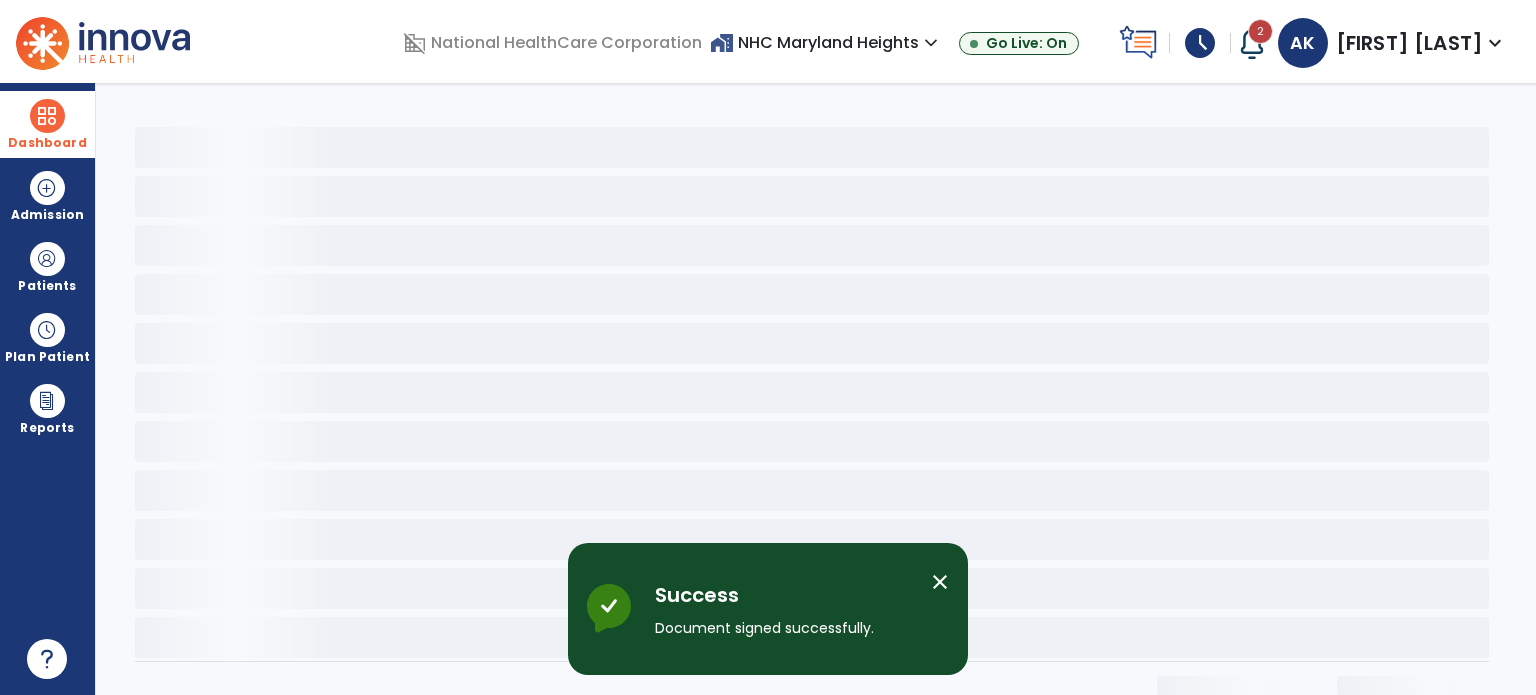 scroll, scrollTop: 0, scrollLeft: 0, axis: both 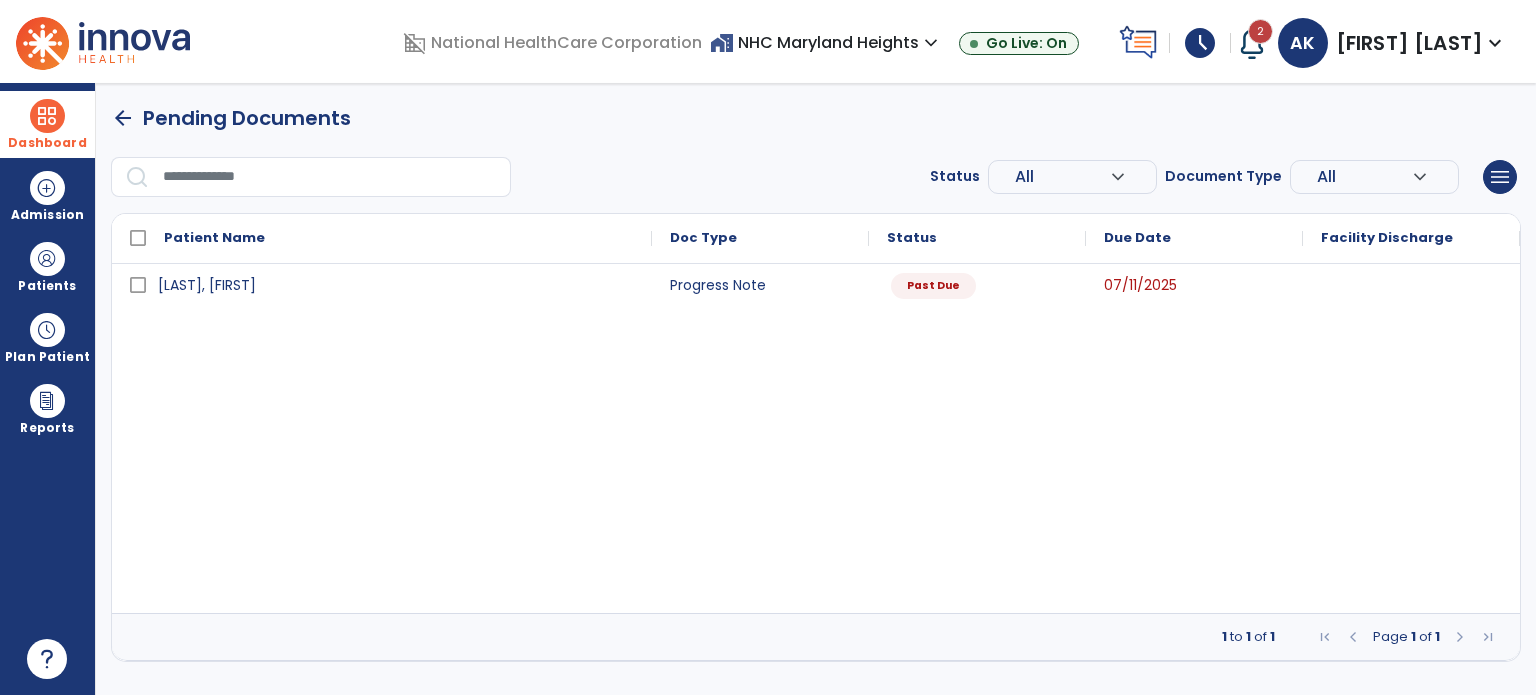 click on "arrow_back" at bounding box center [123, 118] 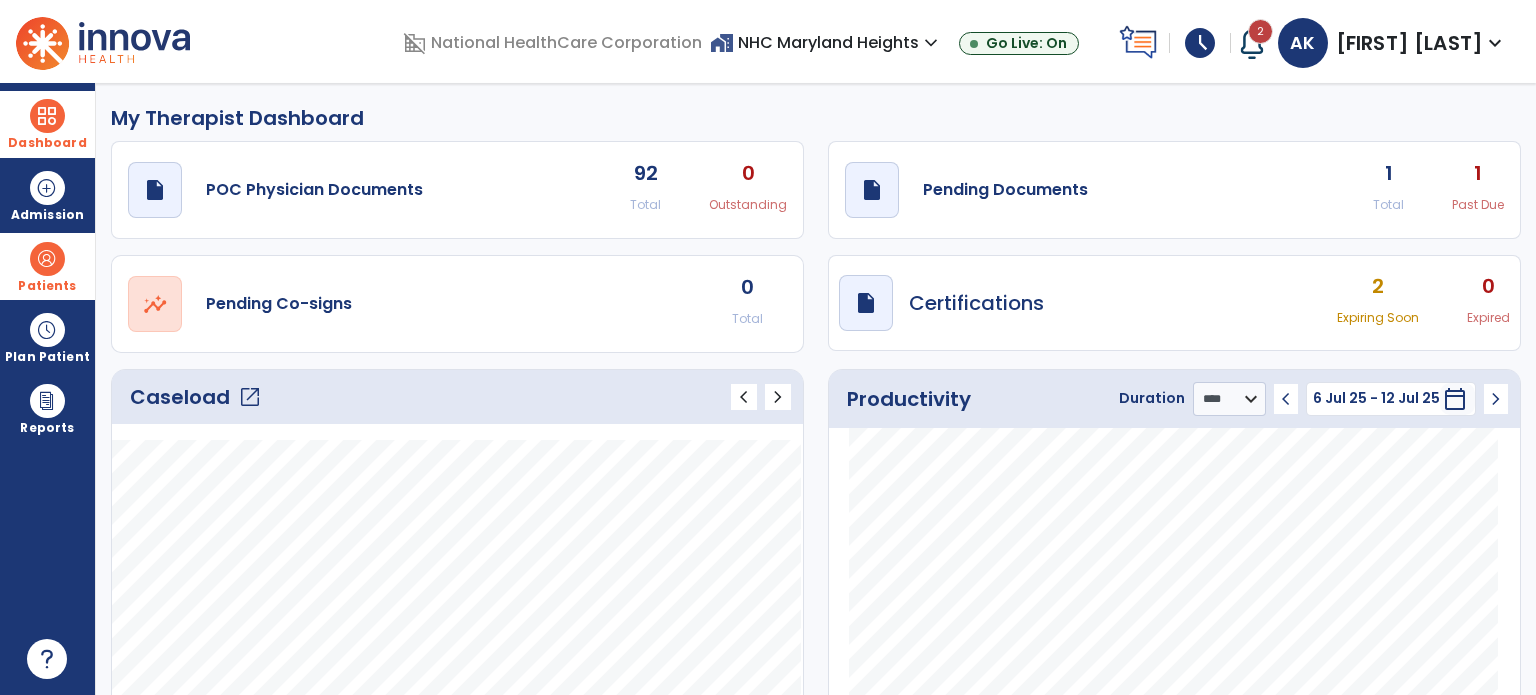 click at bounding box center [47, 259] 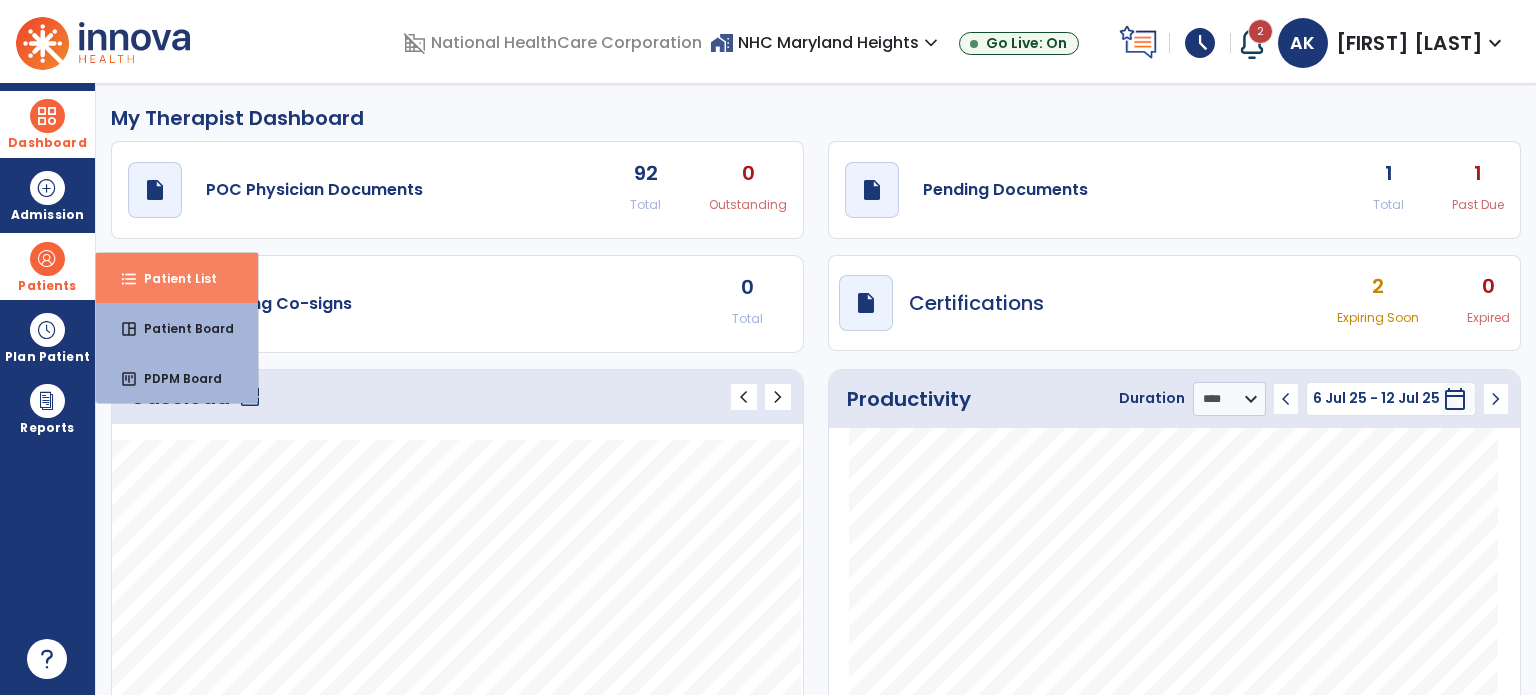 click on "format_list_bulleted  Patient List" at bounding box center [177, 278] 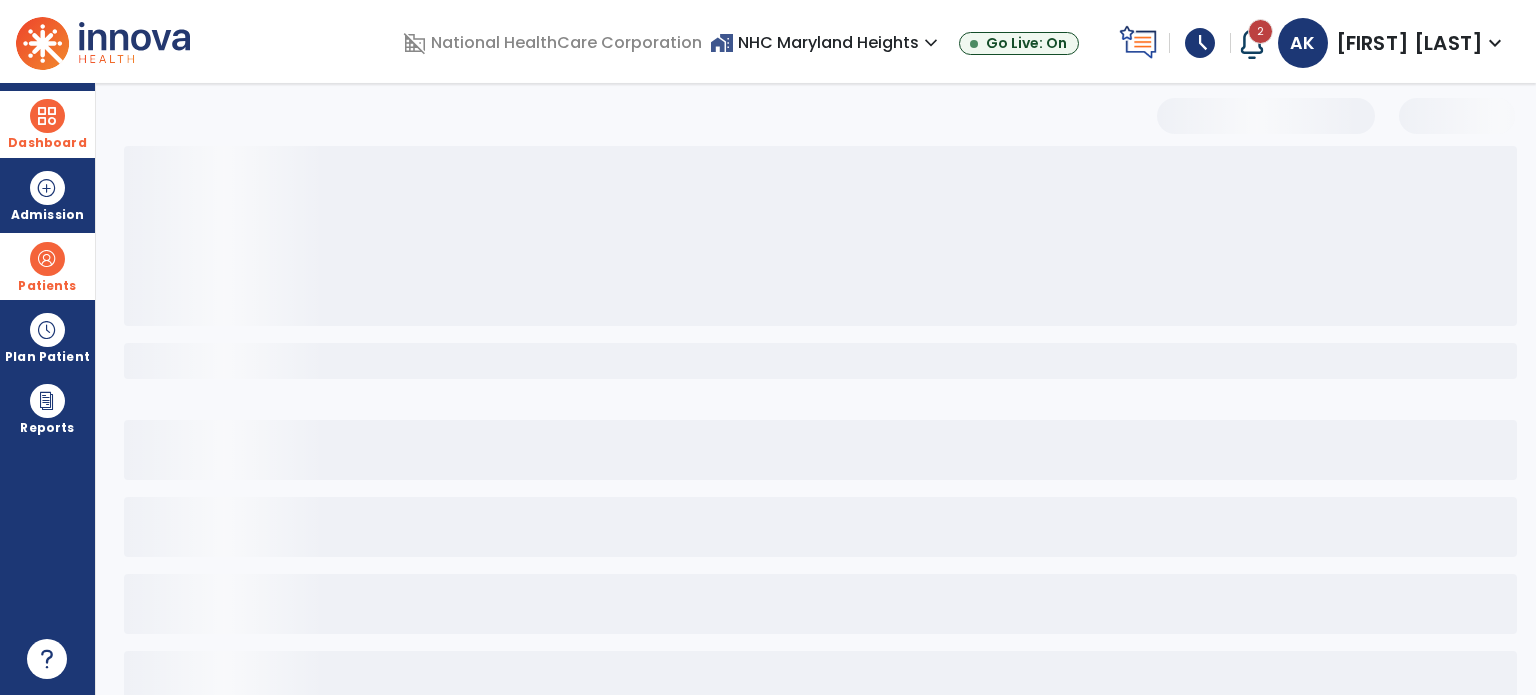 select on "***" 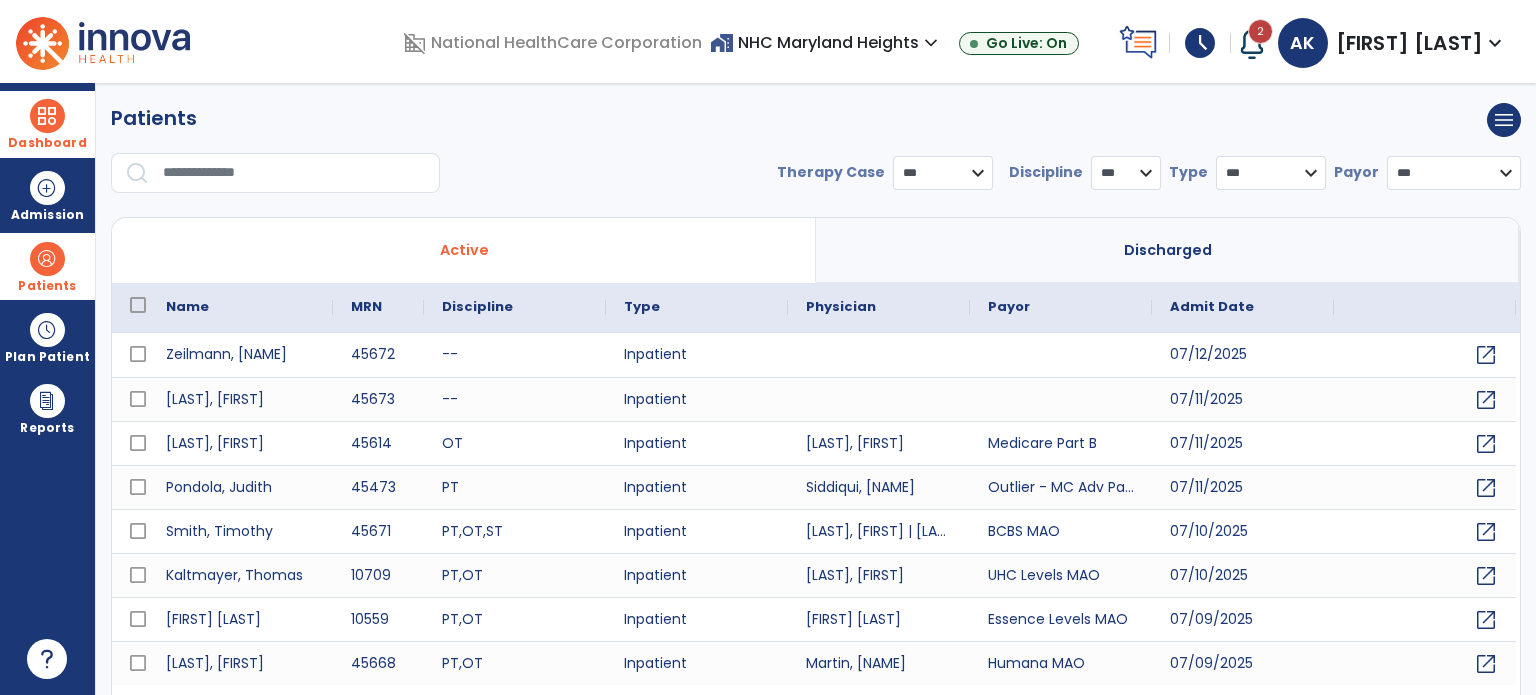 click on "* *** ** ** **" at bounding box center (1126, 173) 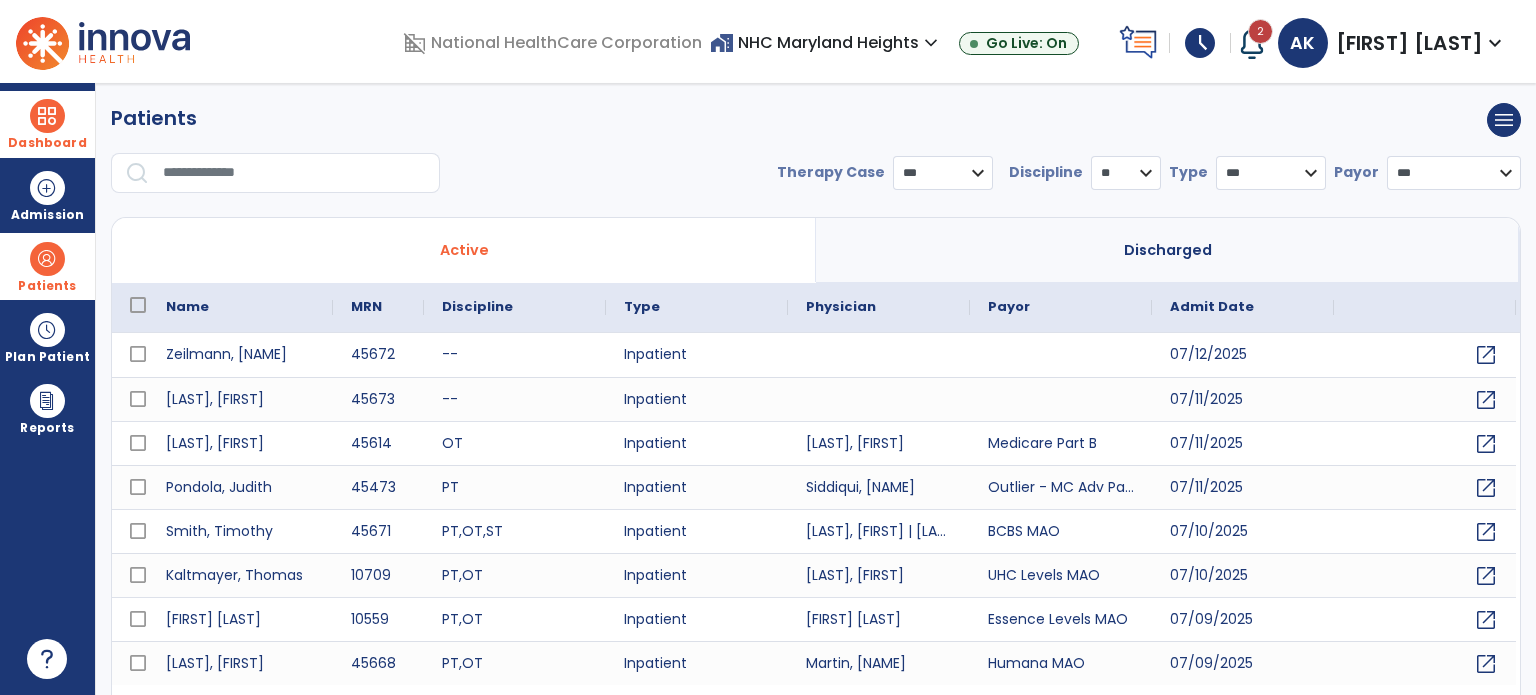 click on "* *** ** ** **" at bounding box center (1126, 173) 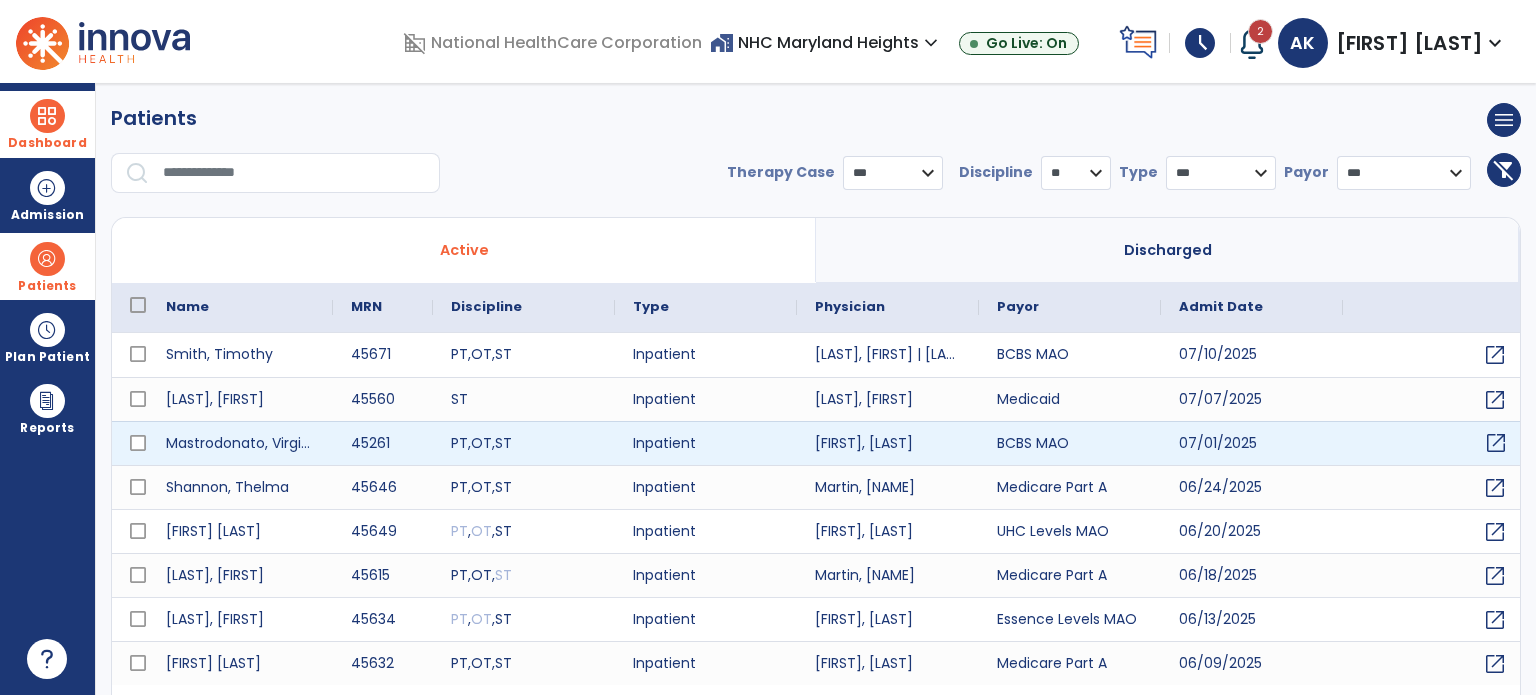 click on "open_in_new" at bounding box center (1496, 443) 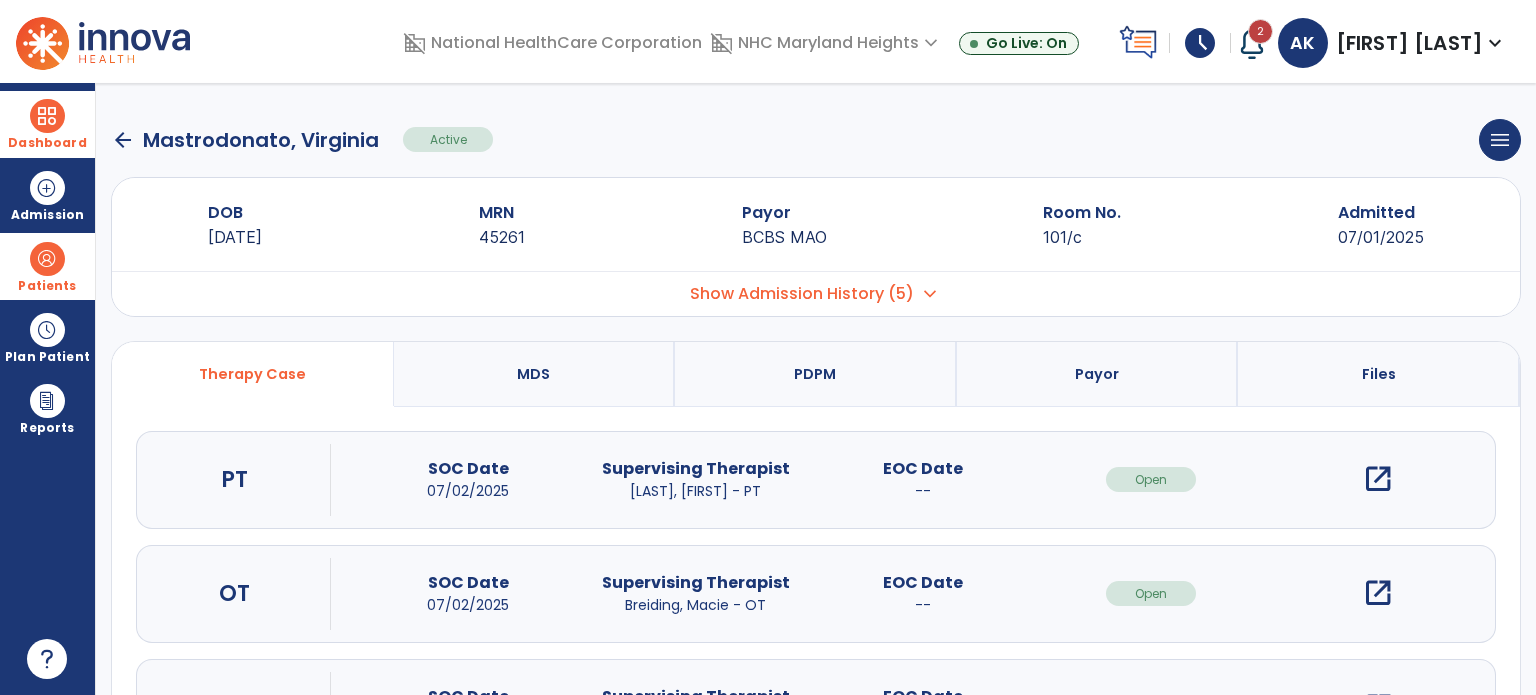 scroll, scrollTop: 107, scrollLeft: 0, axis: vertical 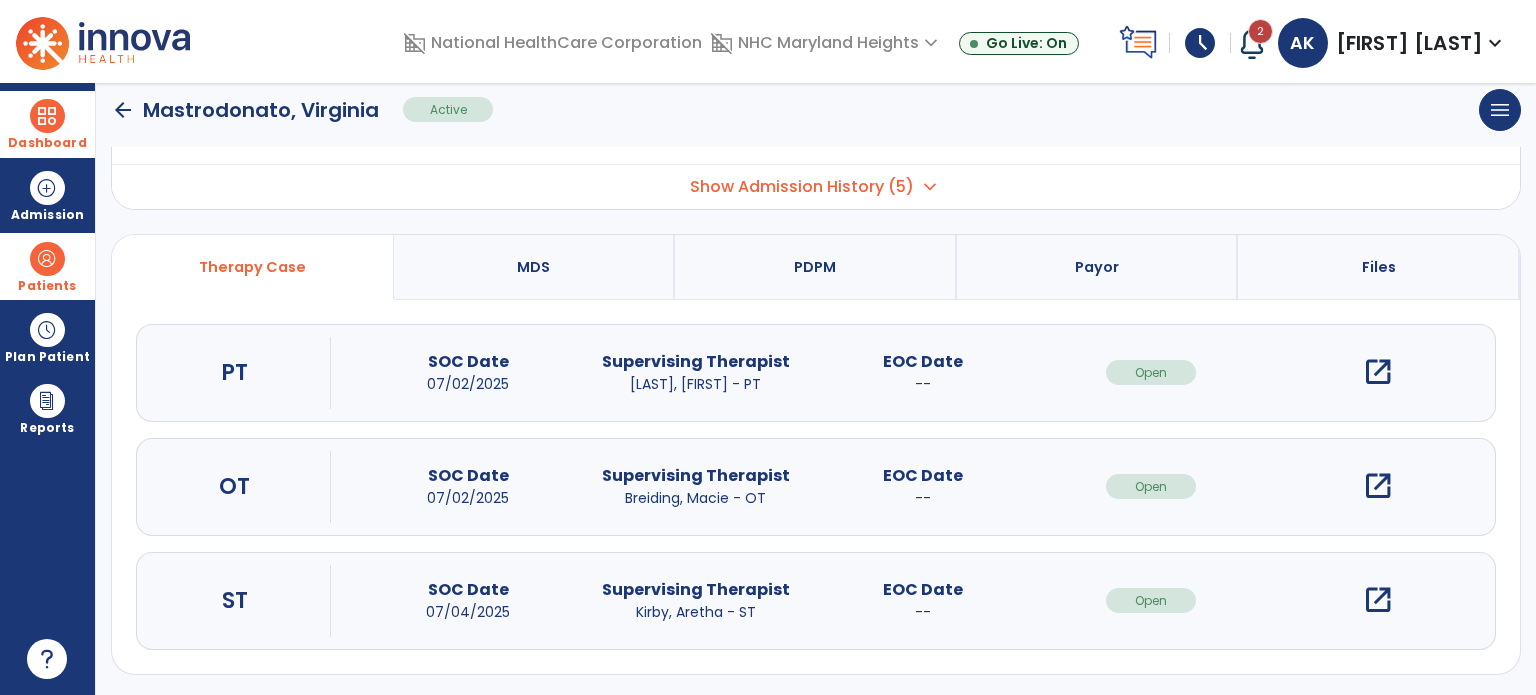 click on "open_in_new" at bounding box center (1378, 600) 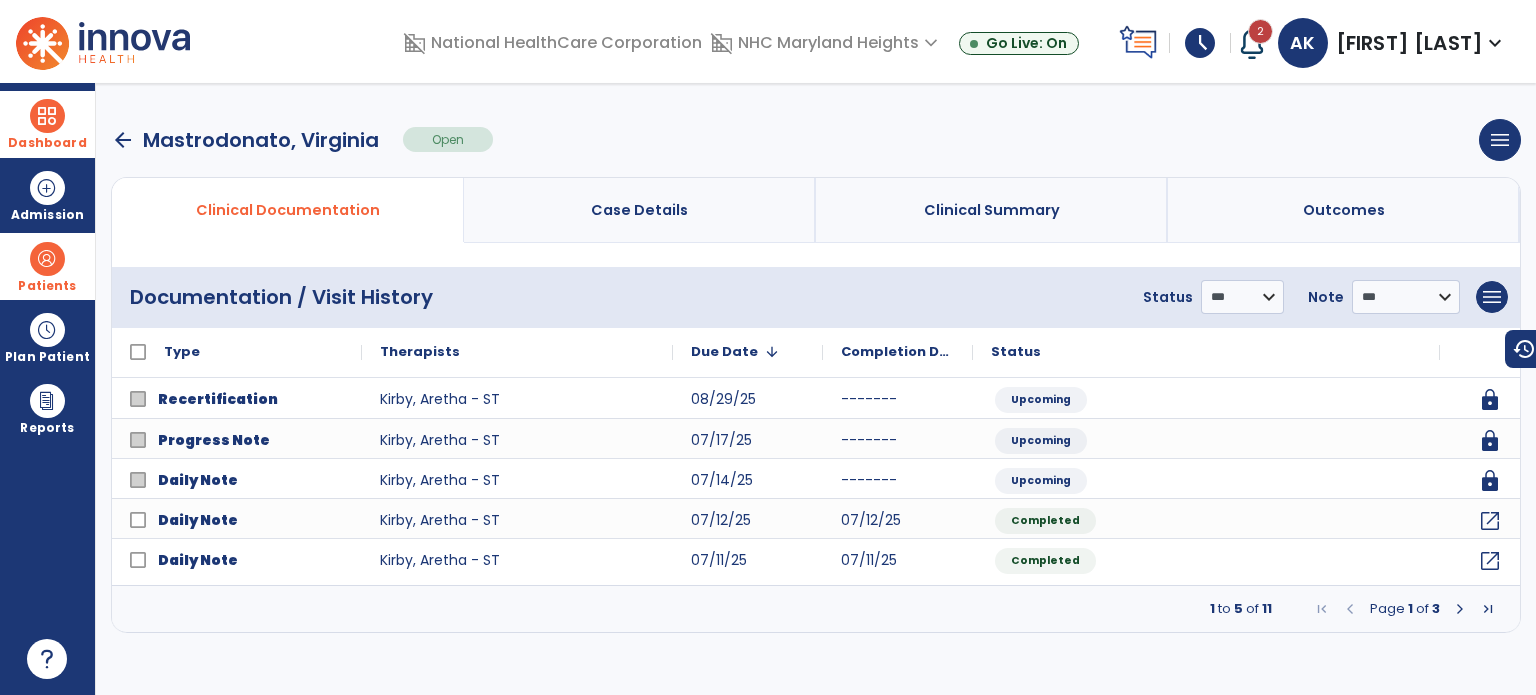 scroll, scrollTop: 0, scrollLeft: 0, axis: both 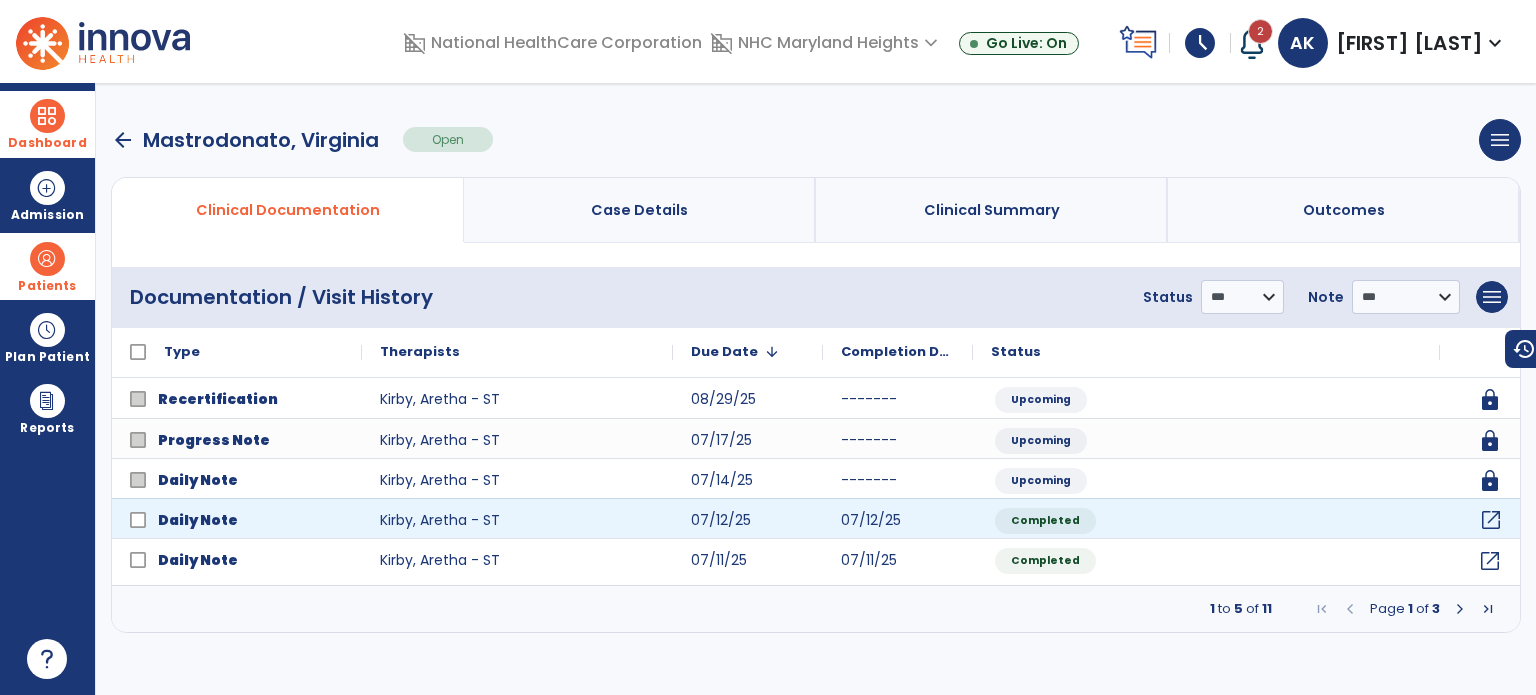 click on "open_in_new" 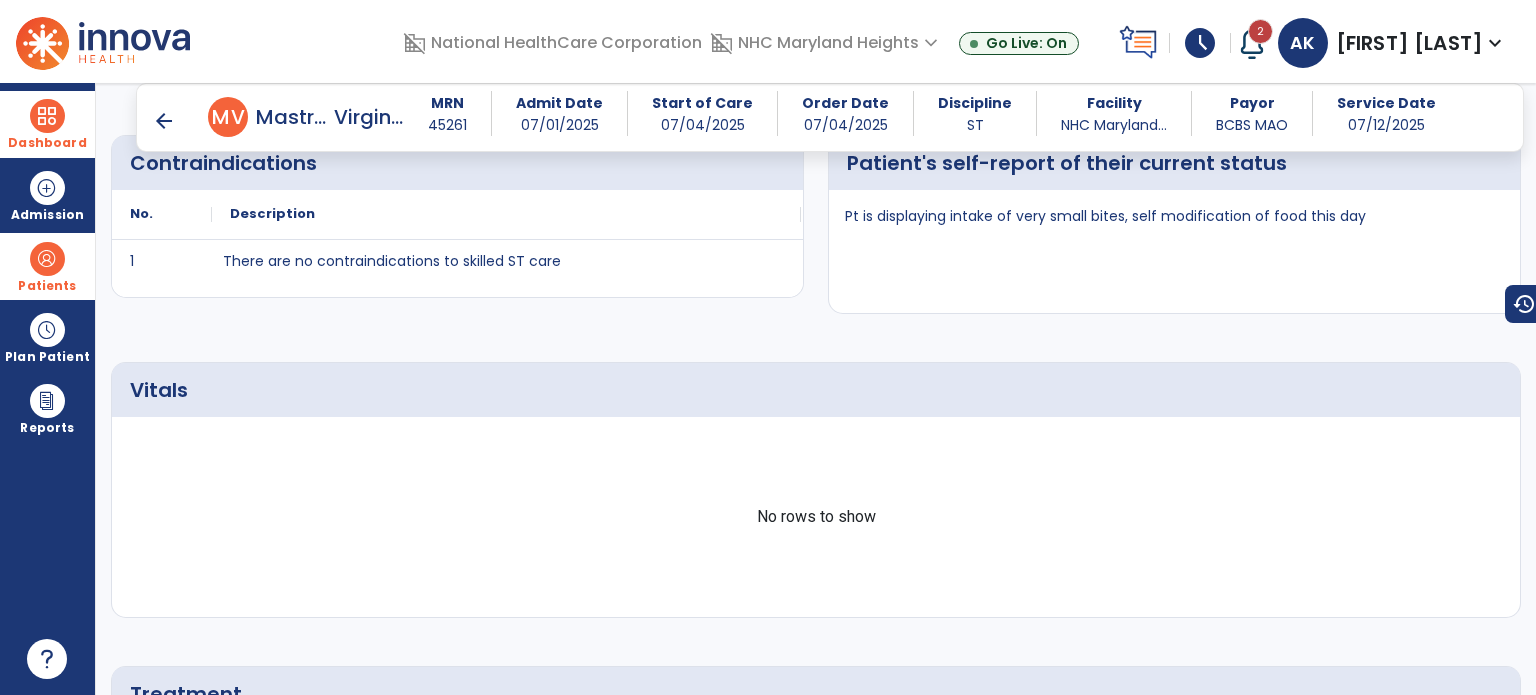 scroll, scrollTop: 0, scrollLeft: 0, axis: both 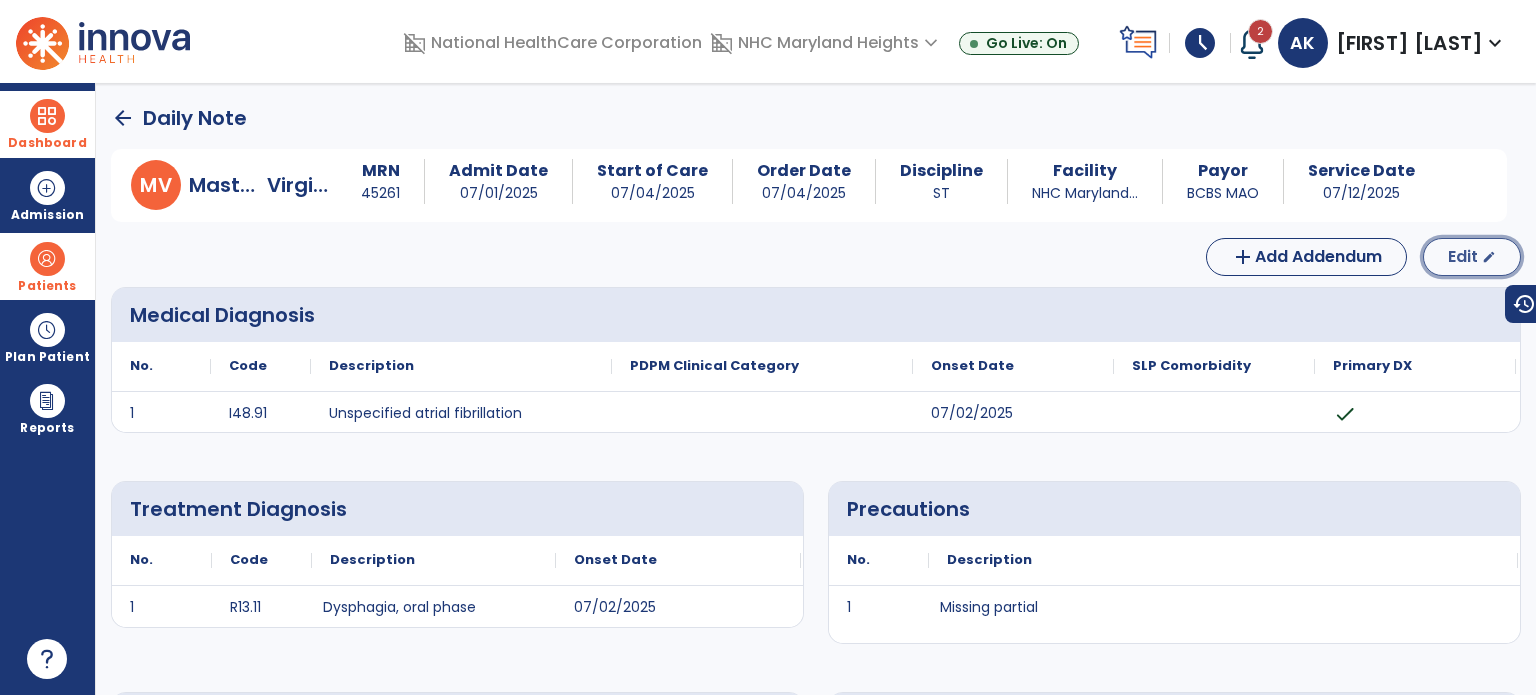 click on "Edit  edit" 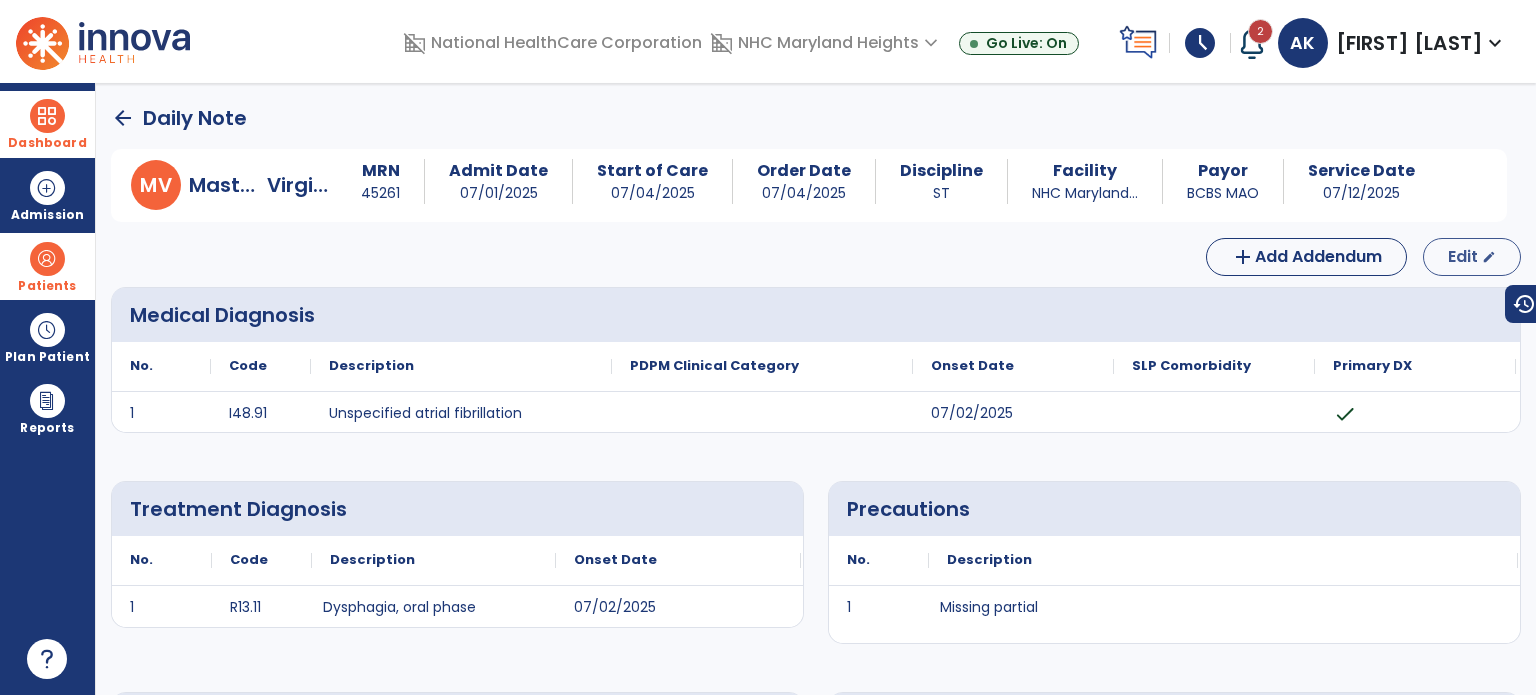 select on "*" 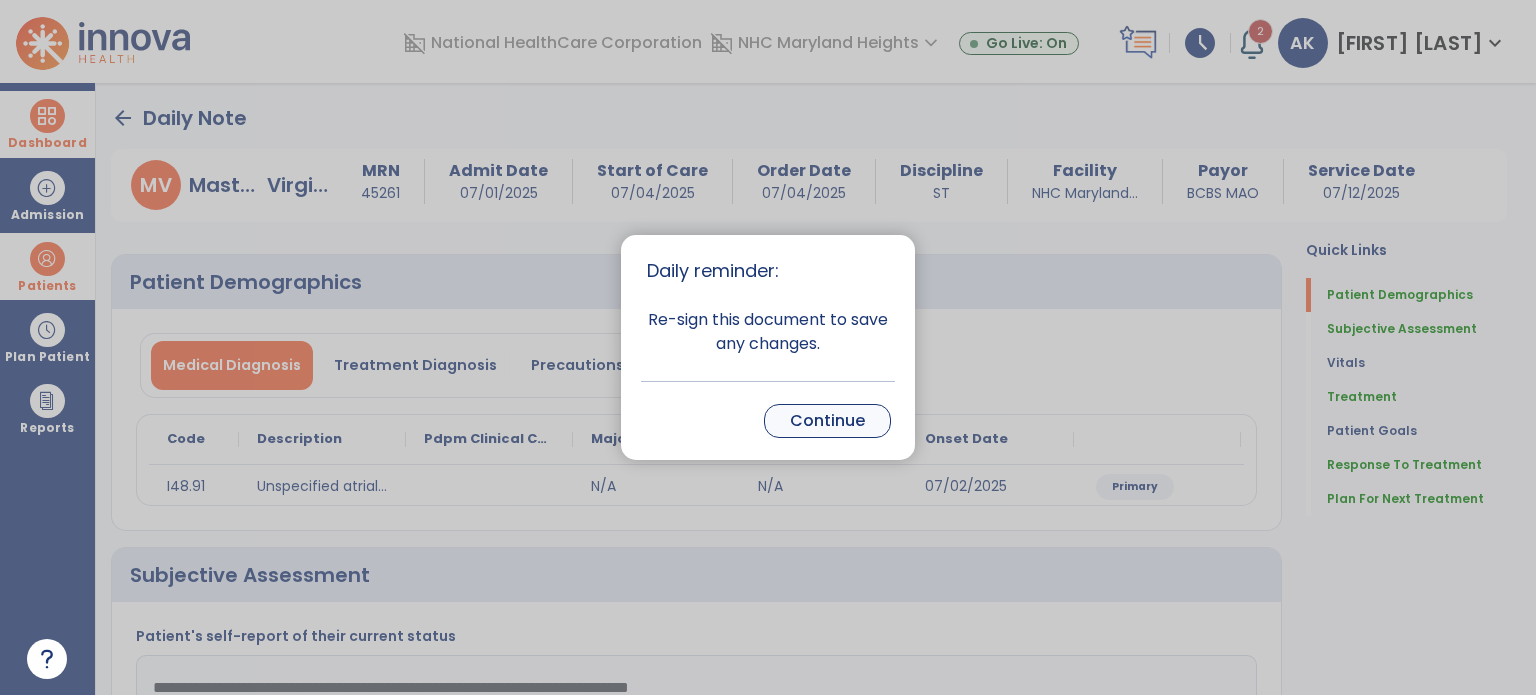 click on "Continue" at bounding box center [827, 421] 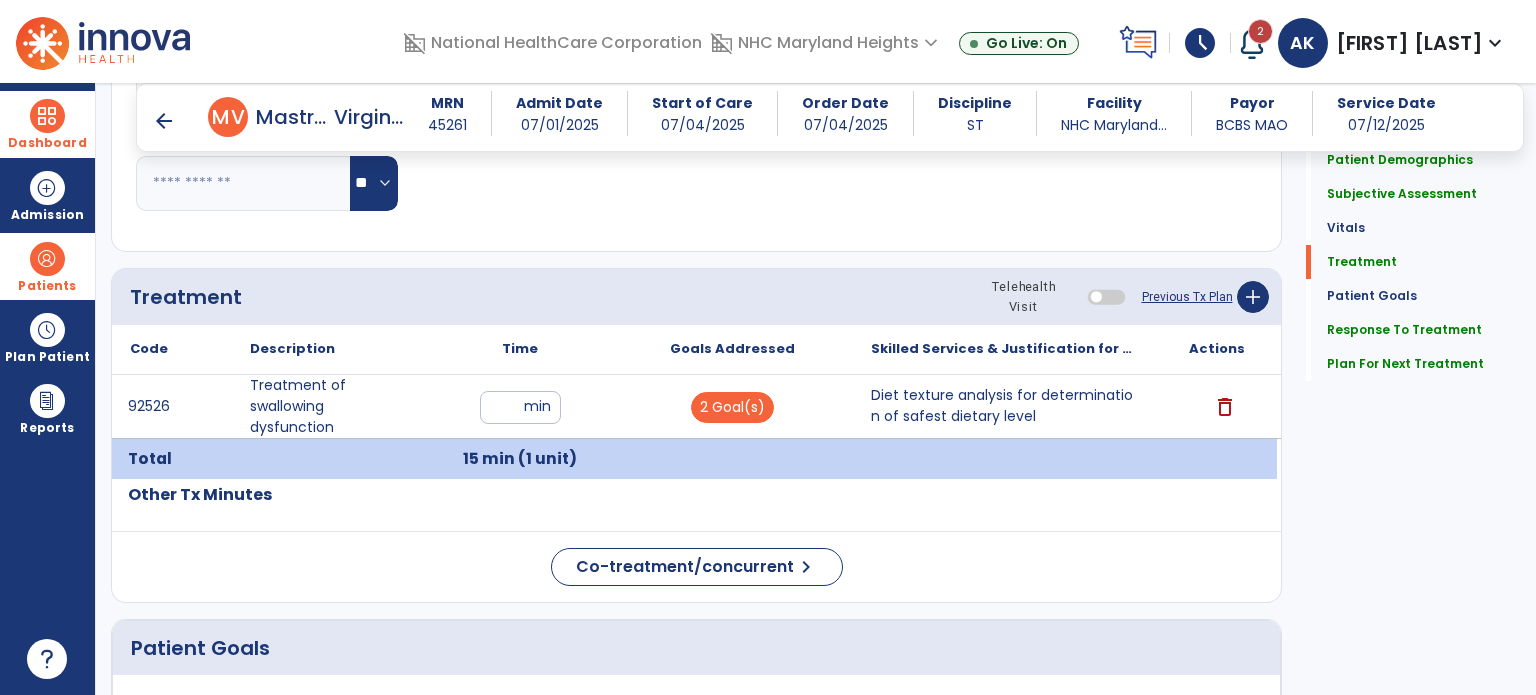 scroll, scrollTop: 985, scrollLeft: 0, axis: vertical 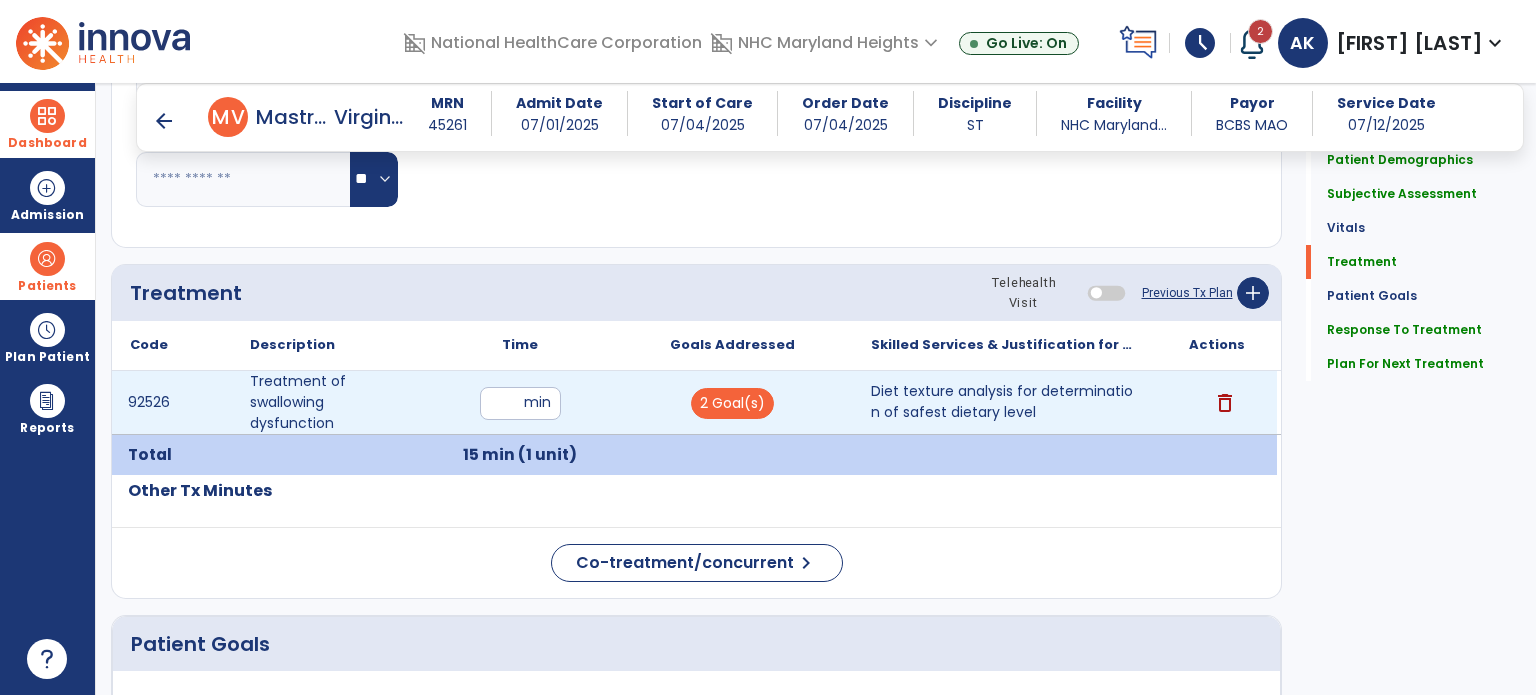 click on "**" at bounding box center [520, 403] 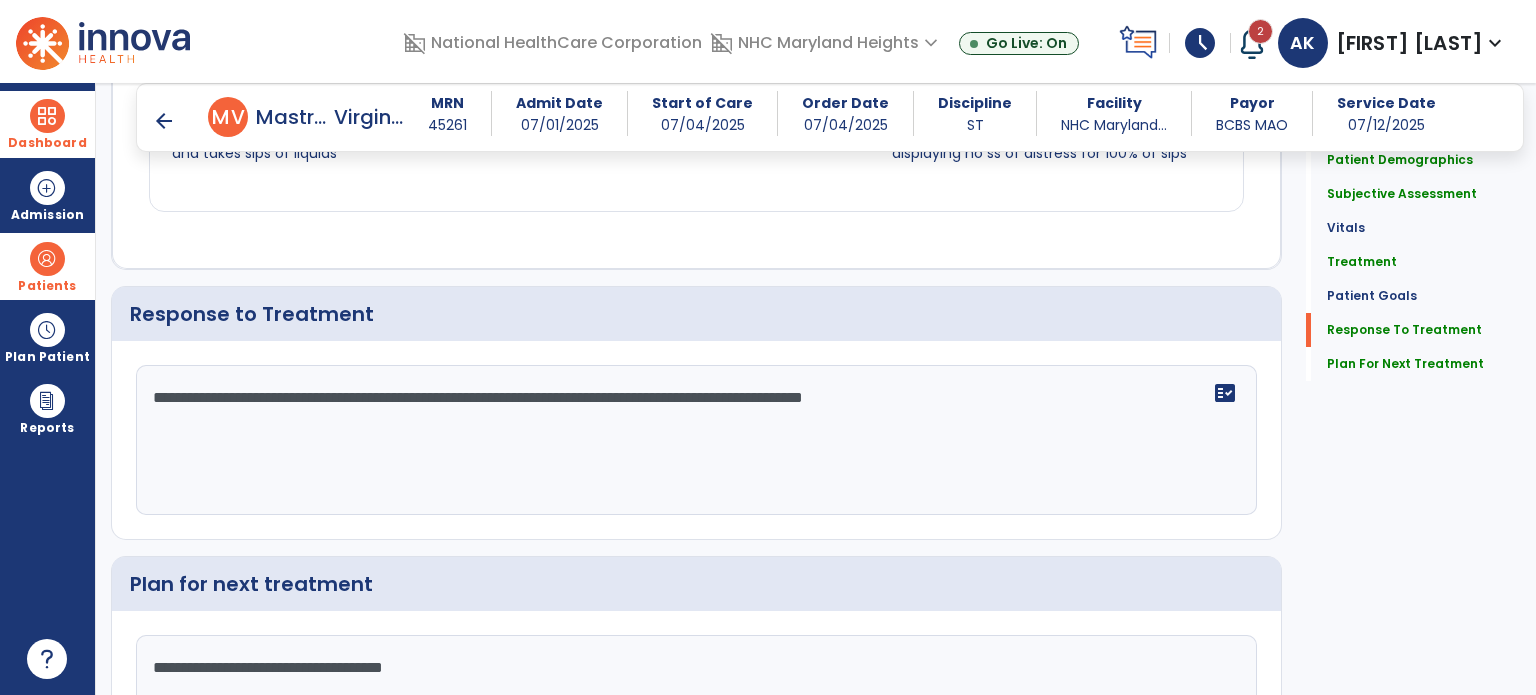 scroll, scrollTop: 1854, scrollLeft: 0, axis: vertical 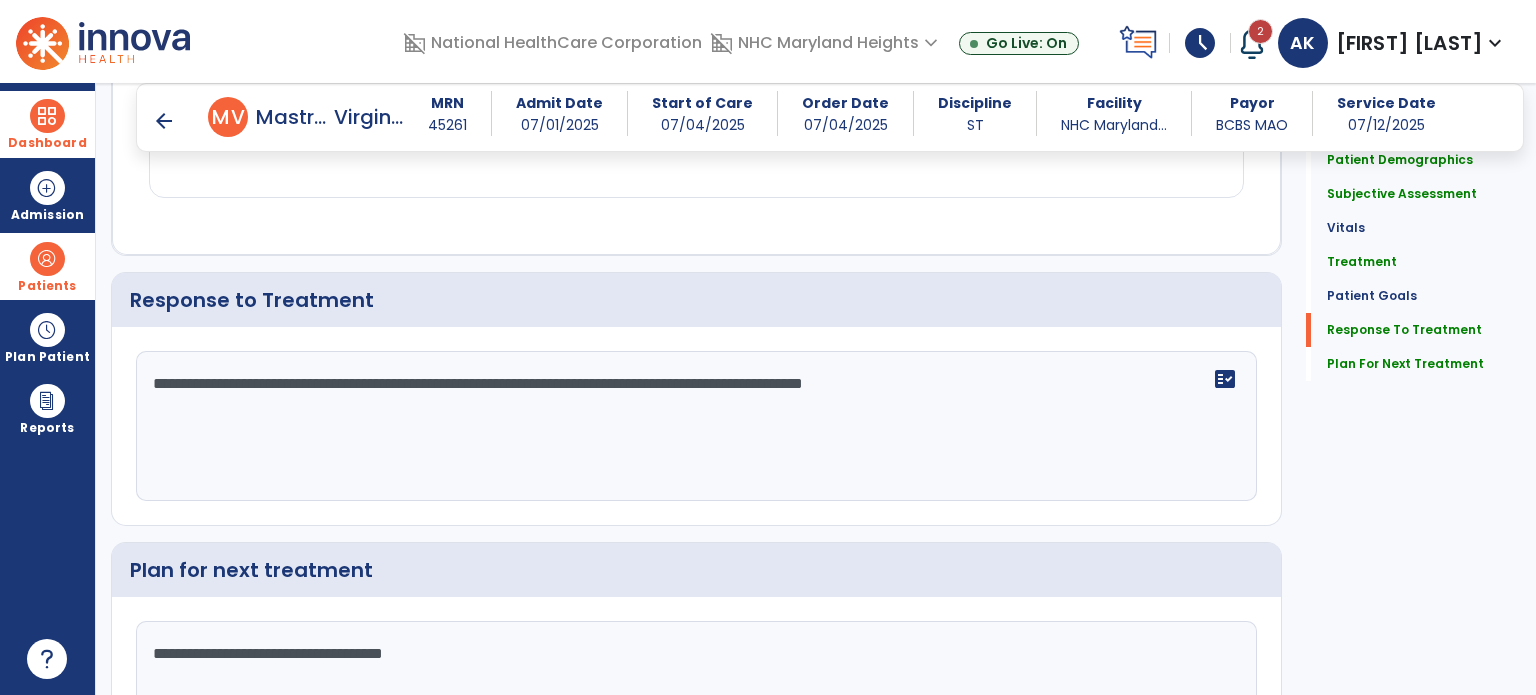 click on "**********" 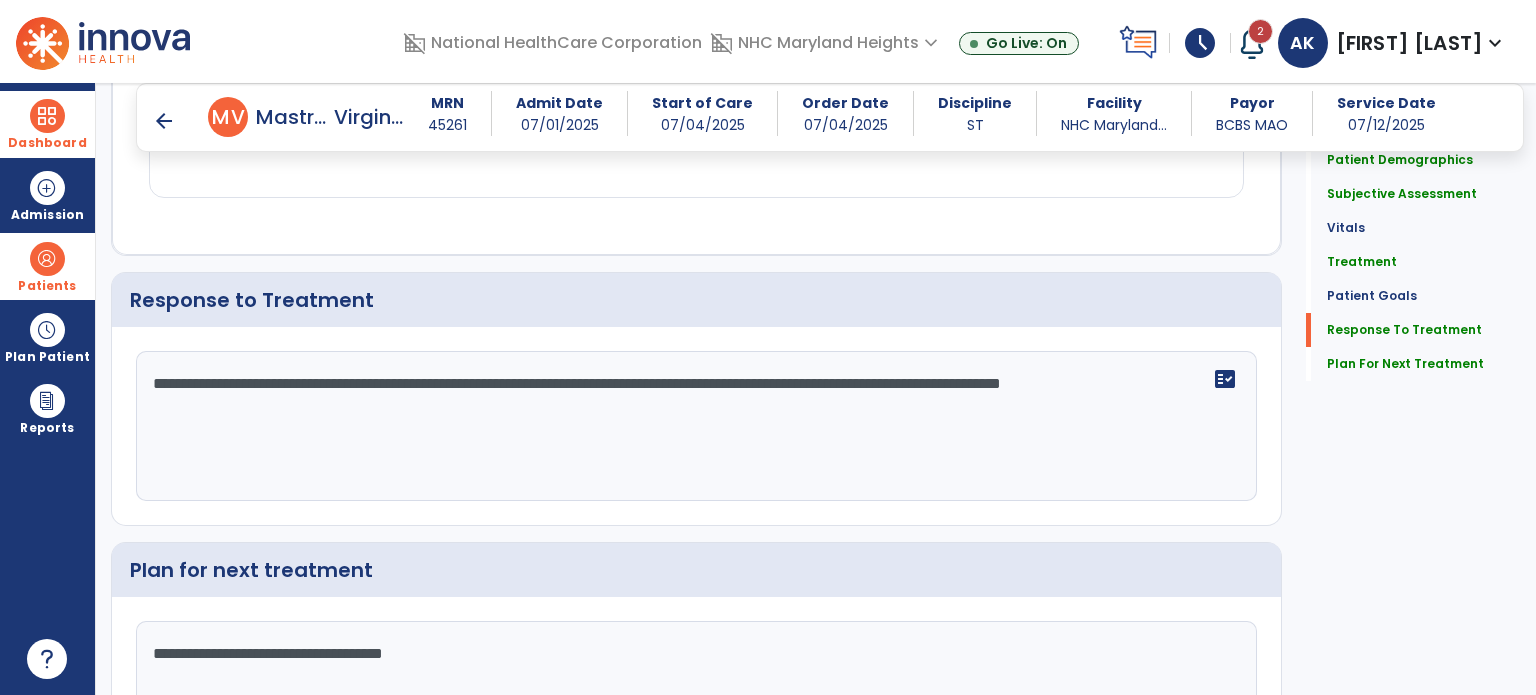 scroll, scrollTop: 2015, scrollLeft: 0, axis: vertical 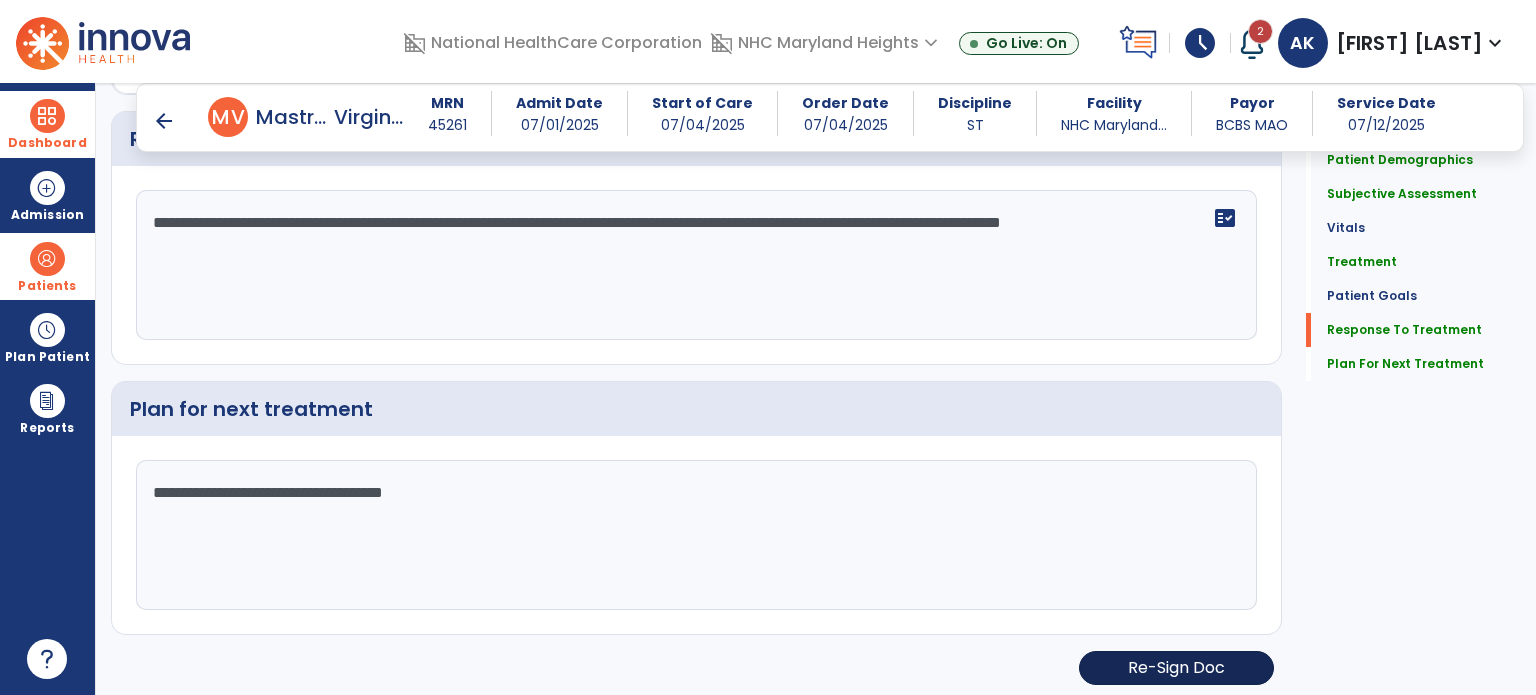 type on "**********" 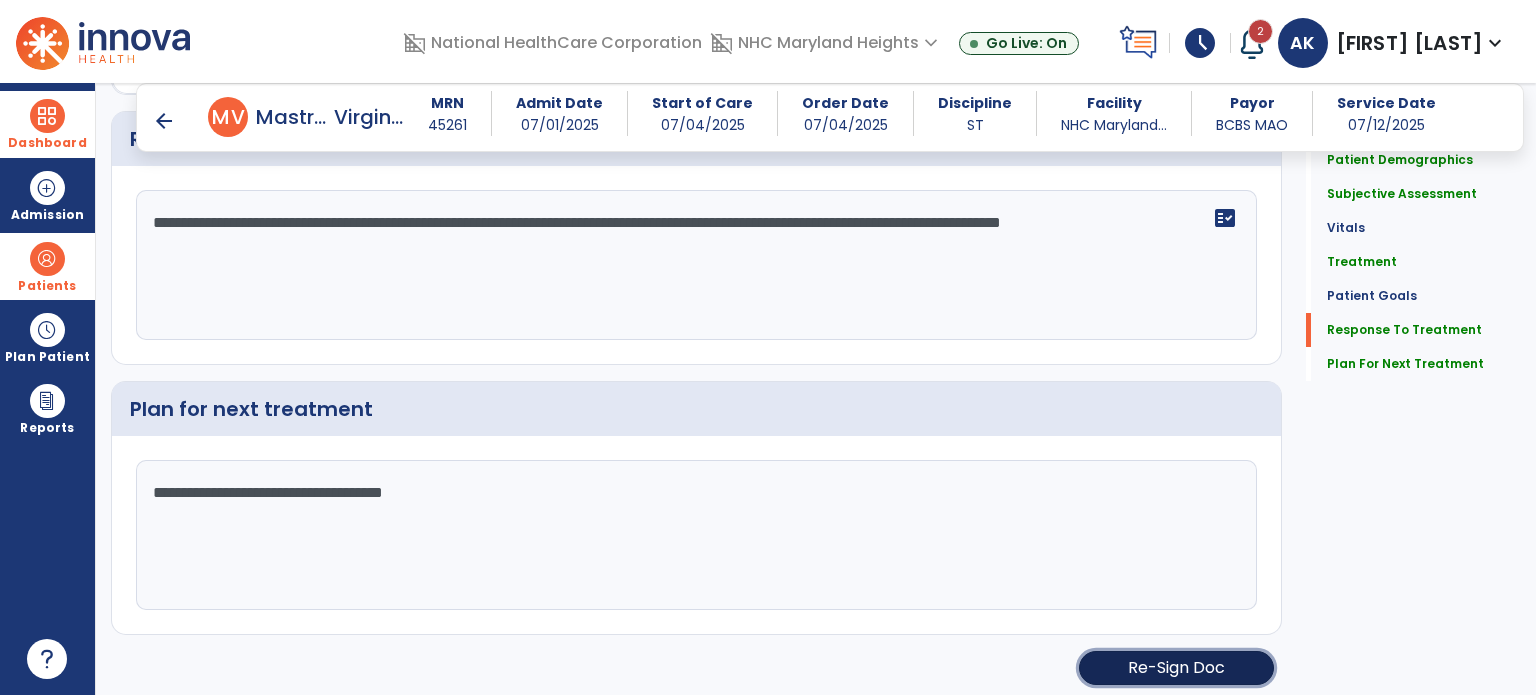 click on "Re-Sign Doc" 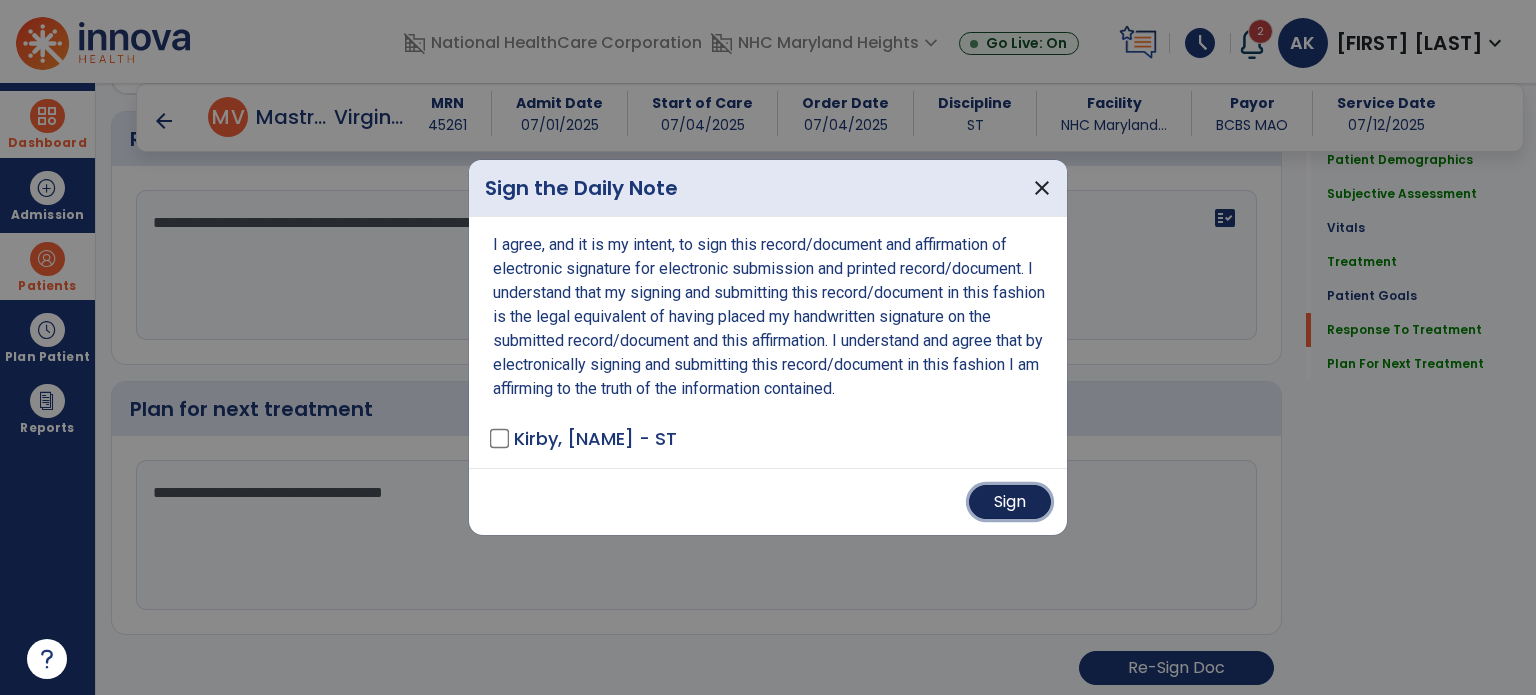 click on "Sign" at bounding box center (1010, 502) 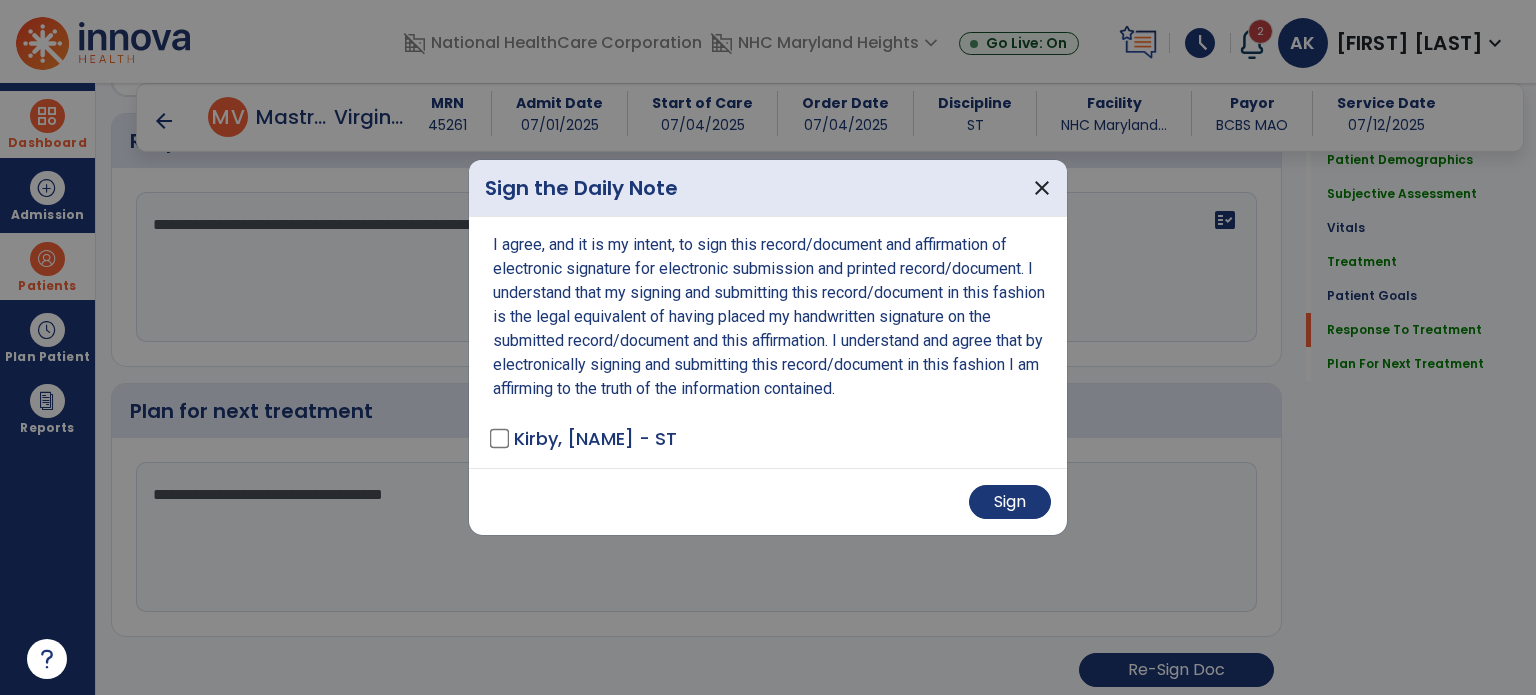 click on "**********" 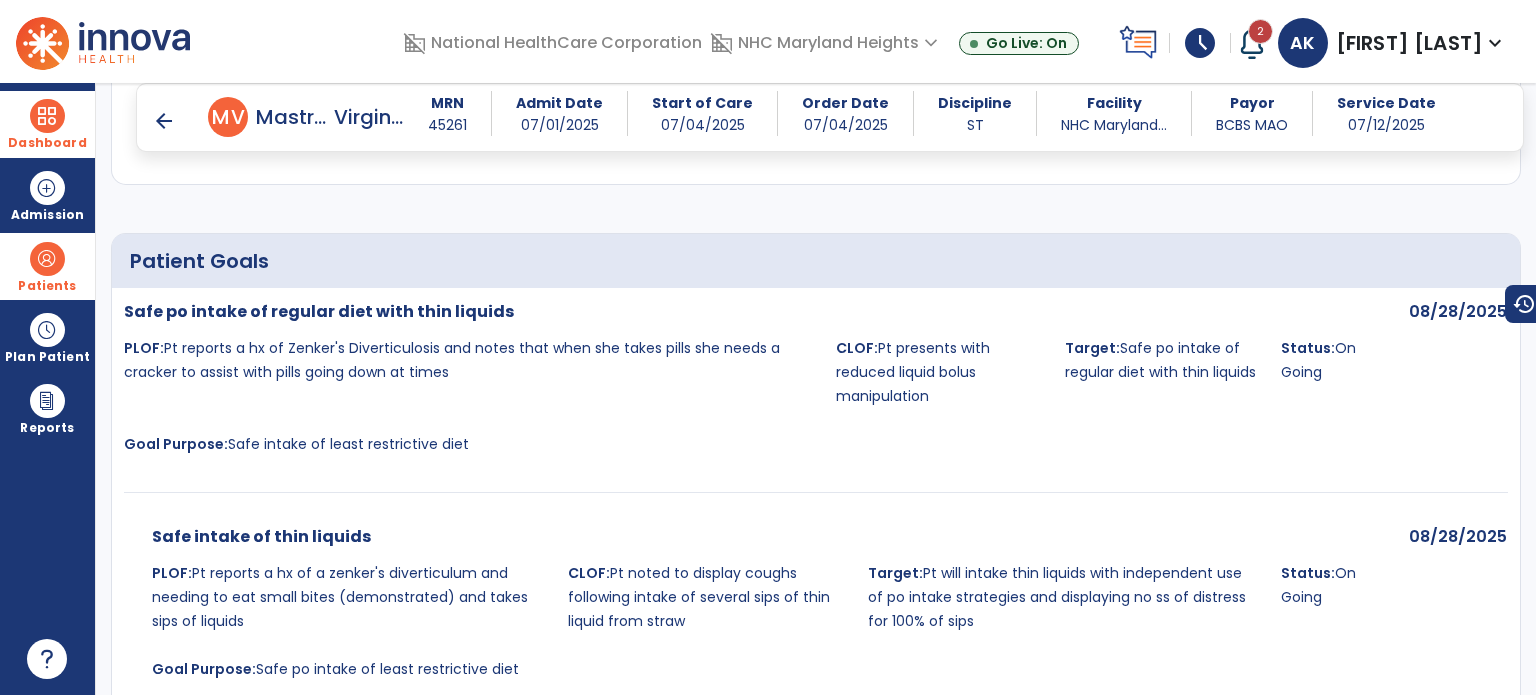scroll, scrollTop: 1459, scrollLeft: 0, axis: vertical 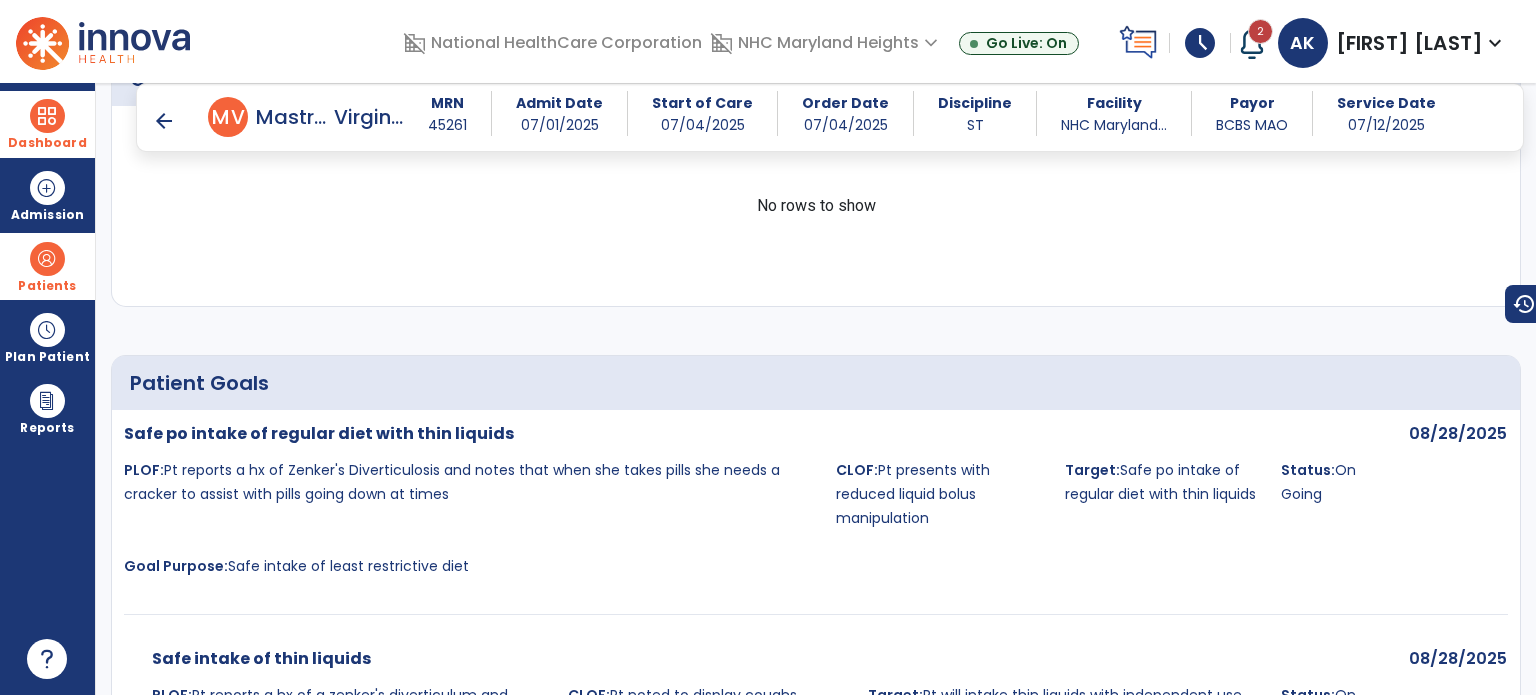 click on "arrow_back" at bounding box center (164, 121) 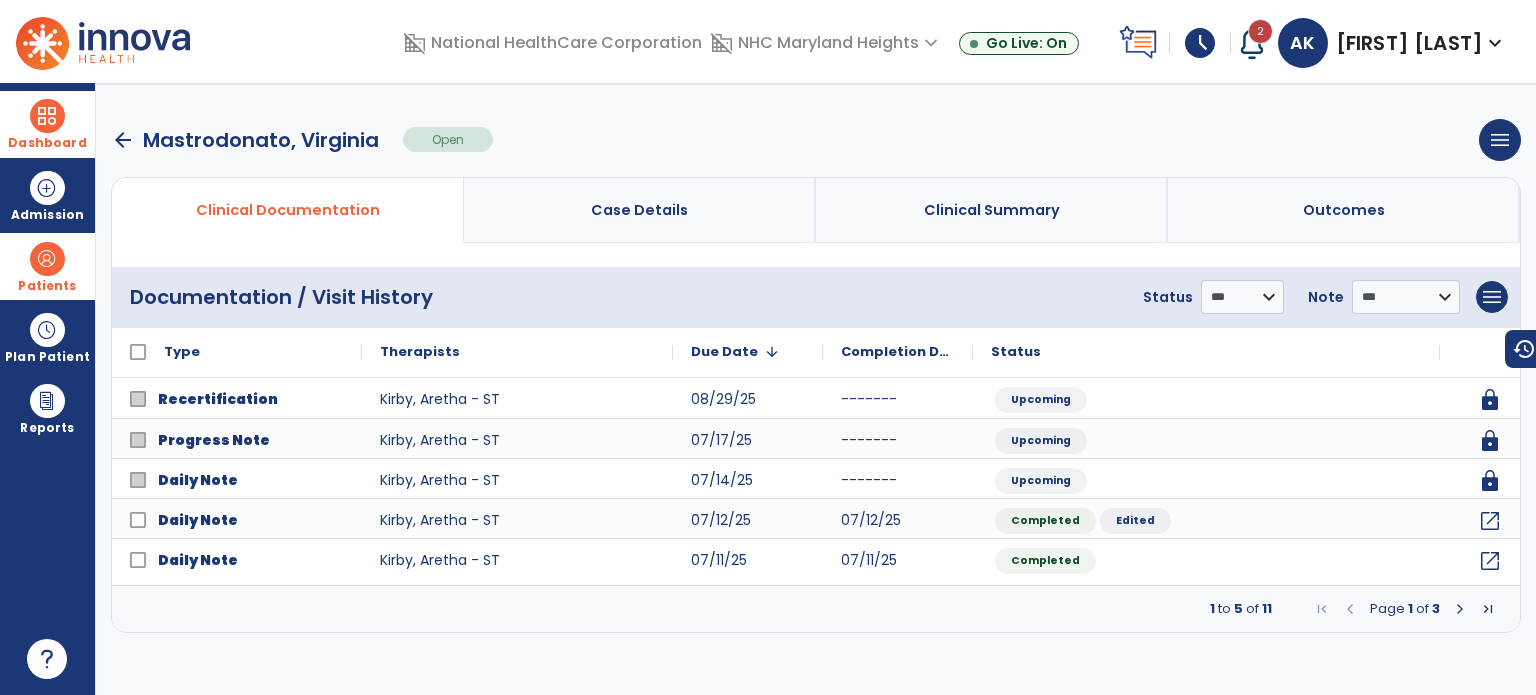 scroll, scrollTop: 0, scrollLeft: 0, axis: both 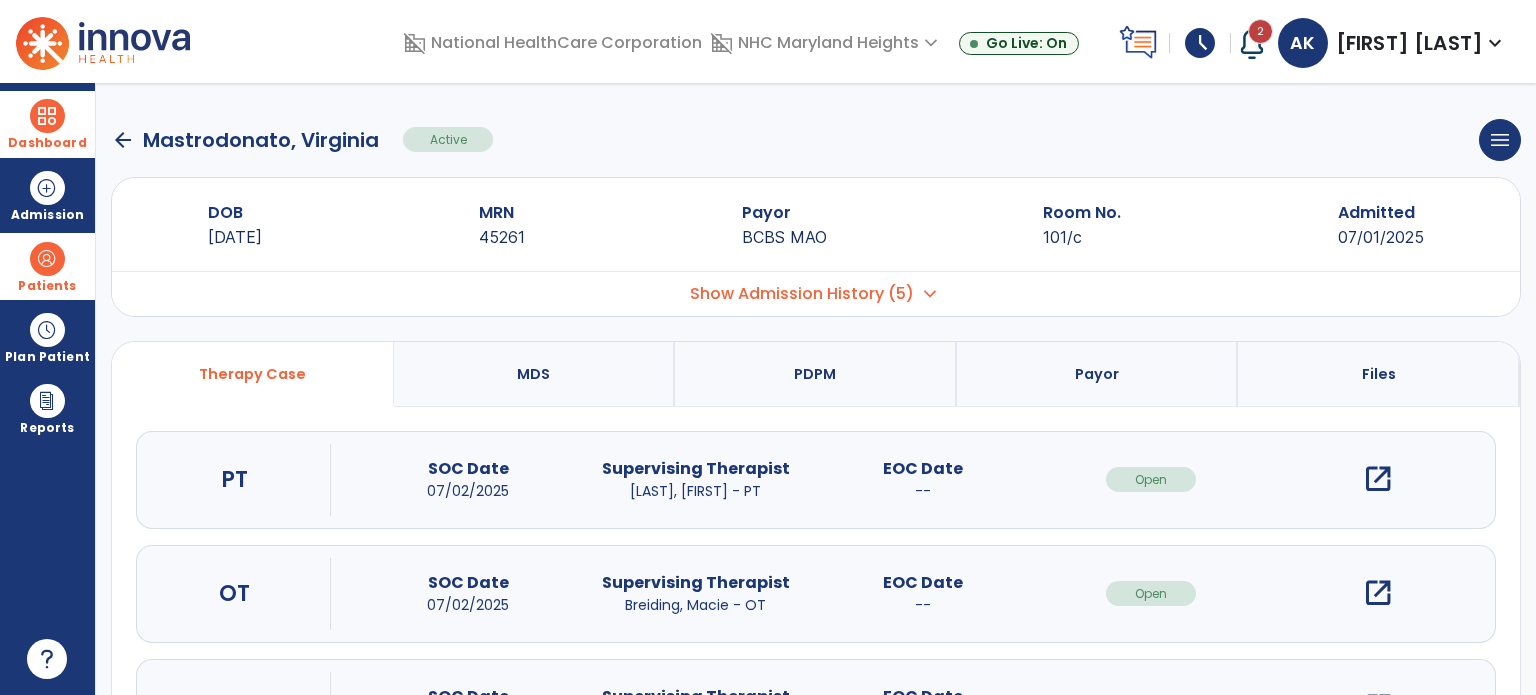 click on "arrow_back" 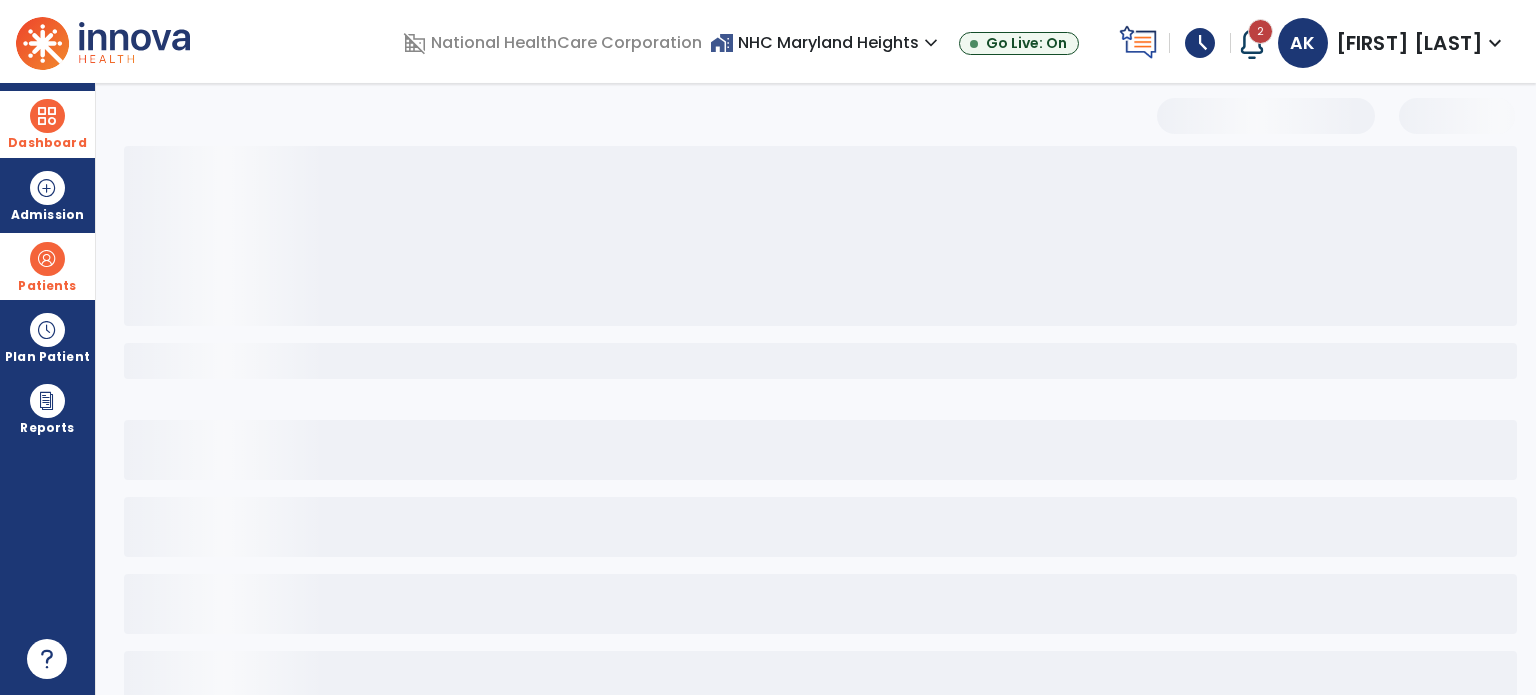 select on "***" 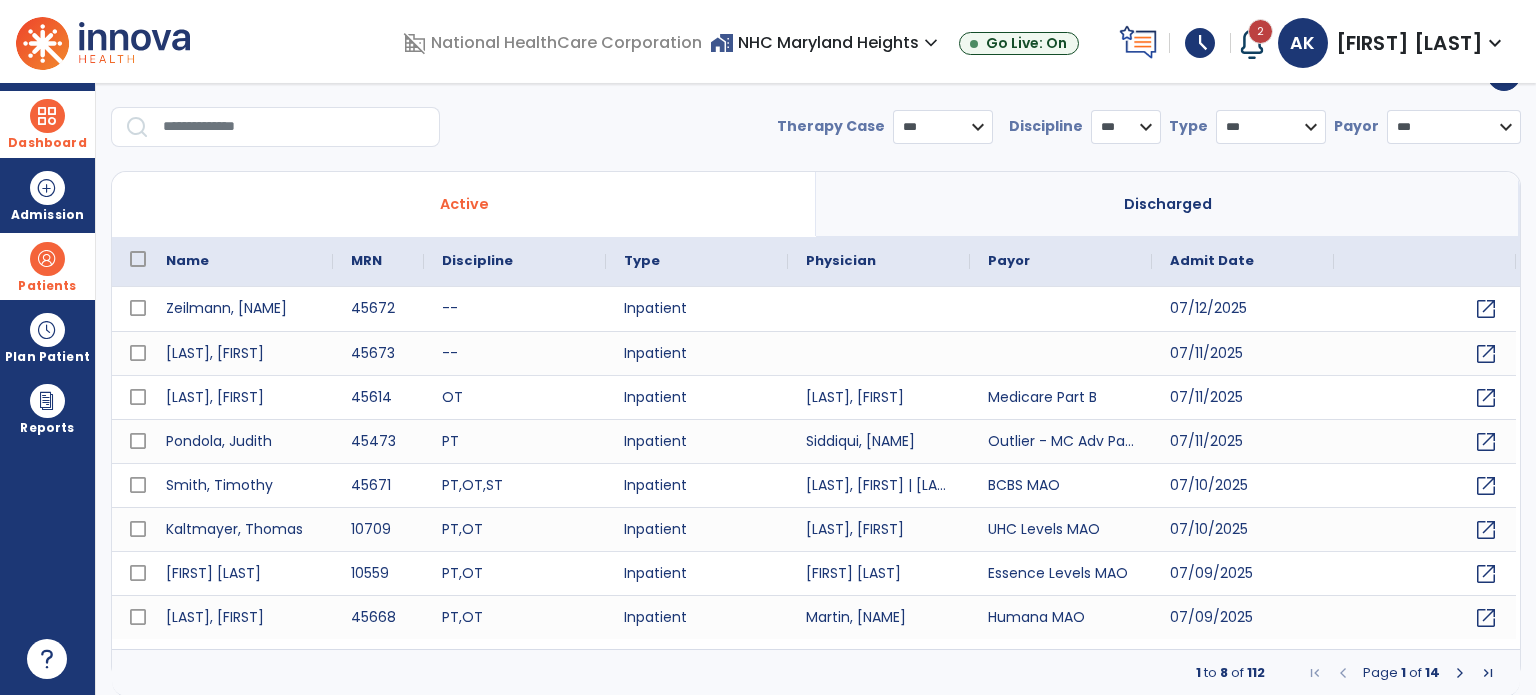 scroll, scrollTop: 0, scrollLeft: 0, axis: both 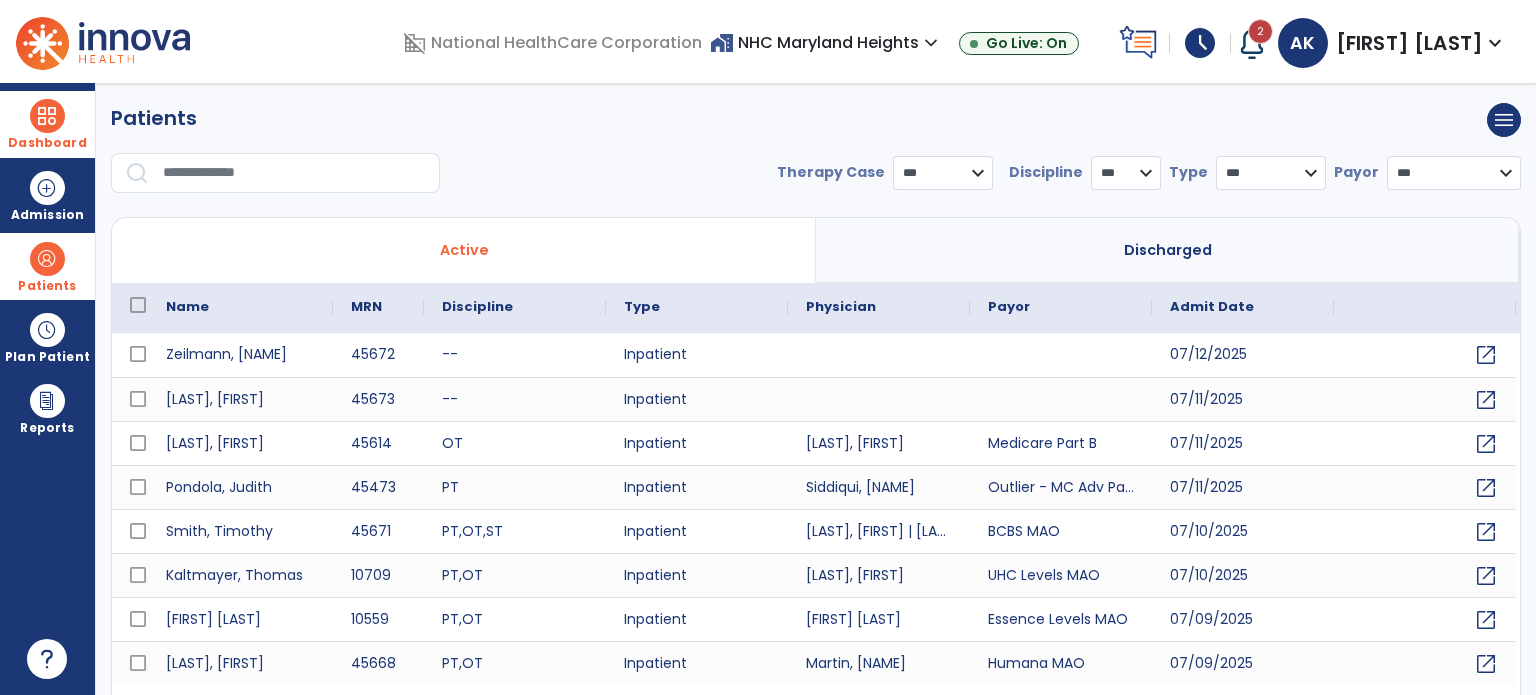 click on "* *** ** ** **" at bounding box center [1126, 173] 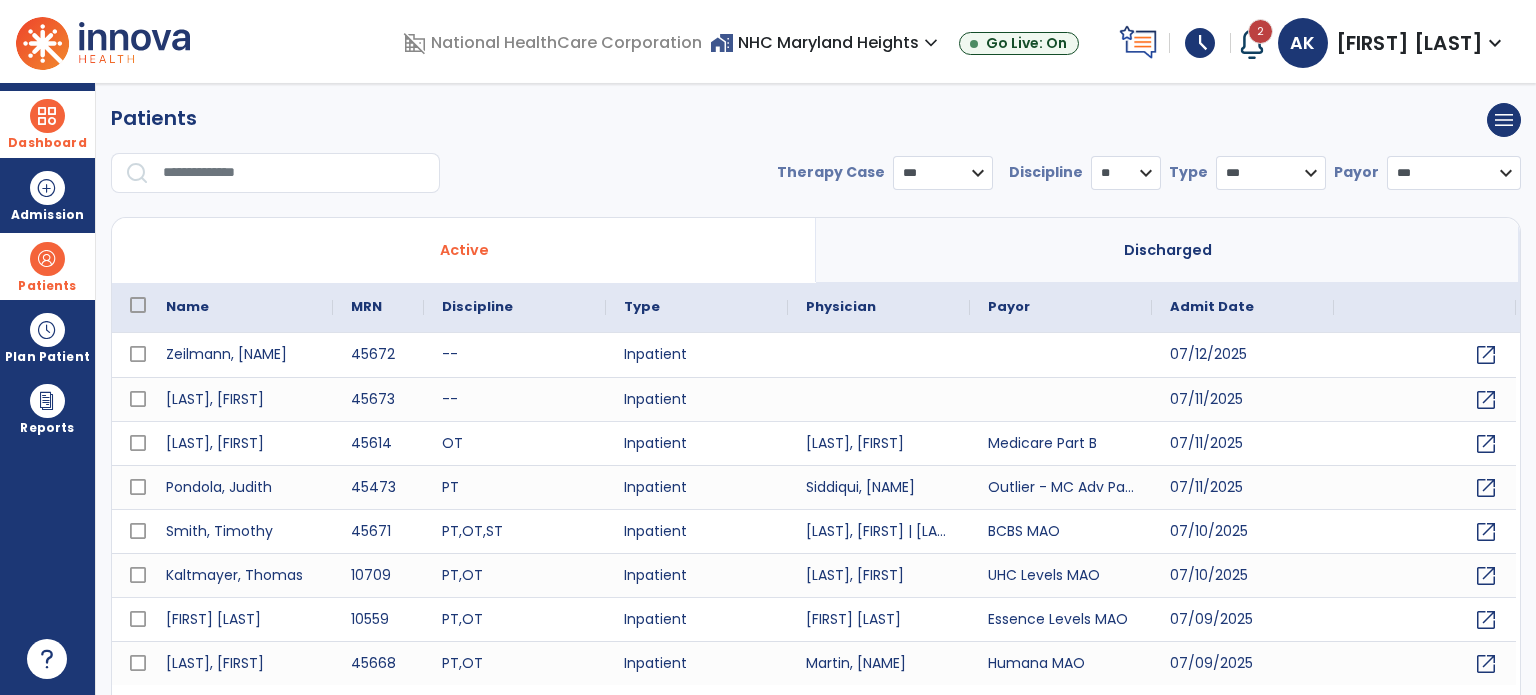 click on "* *** ** ** **" at bounding box center (1126, 173) 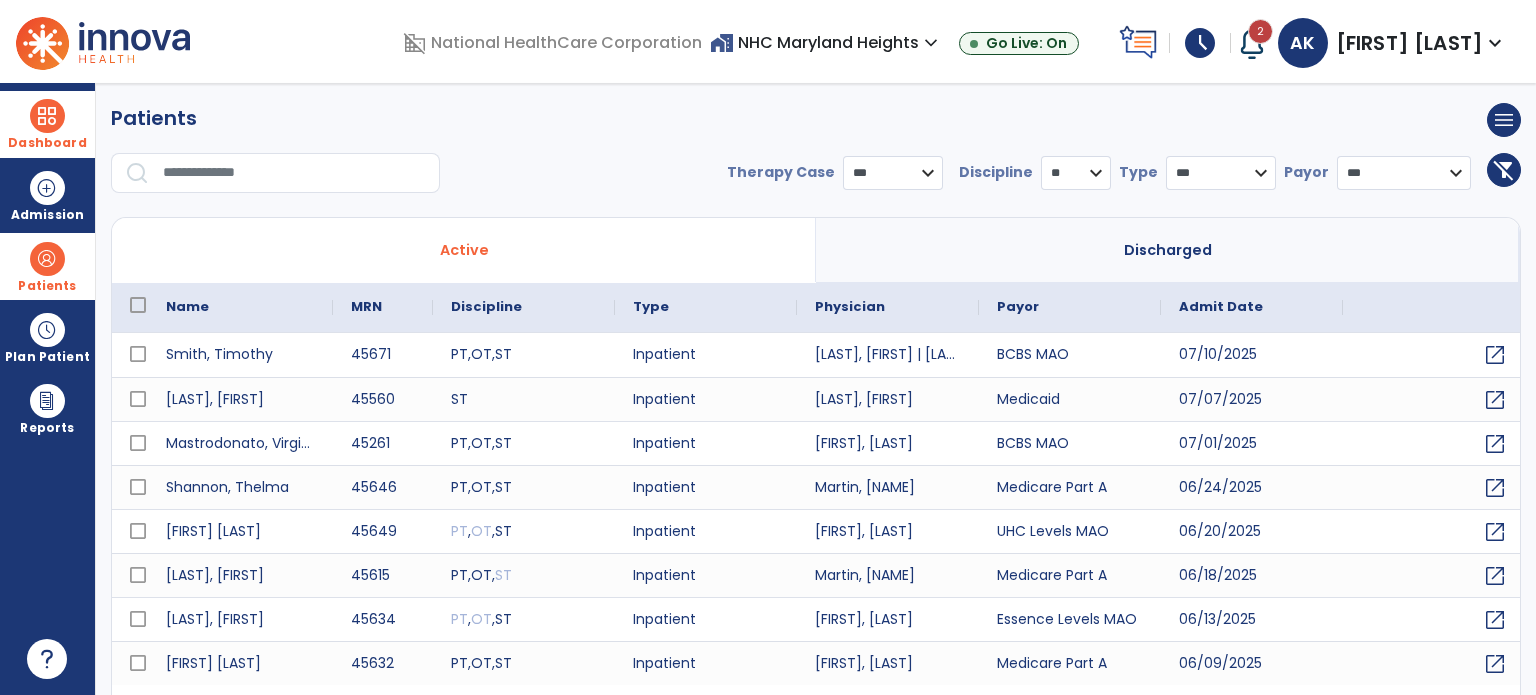 scroll, scrollTop: 46, scrollLeft: 0, axis: vertical 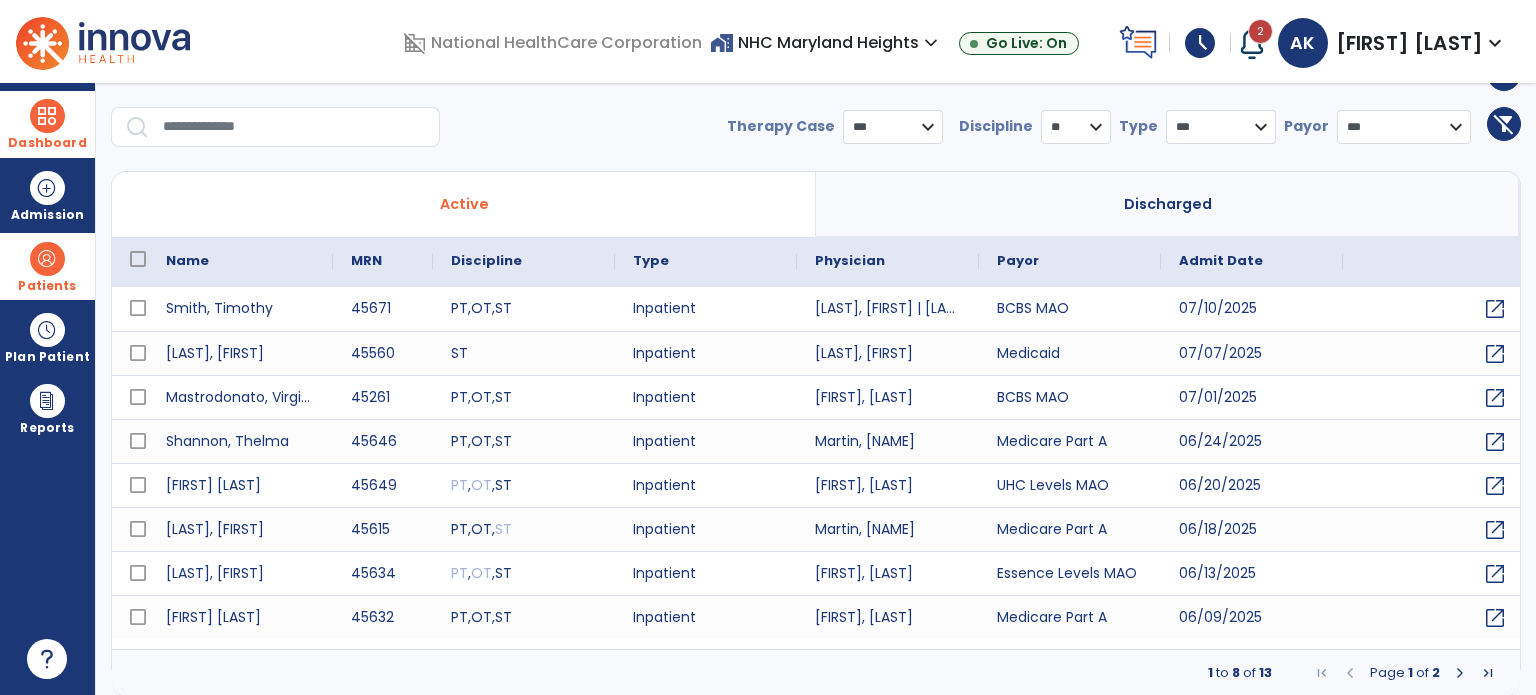 click at bounding box center [1460, 673] 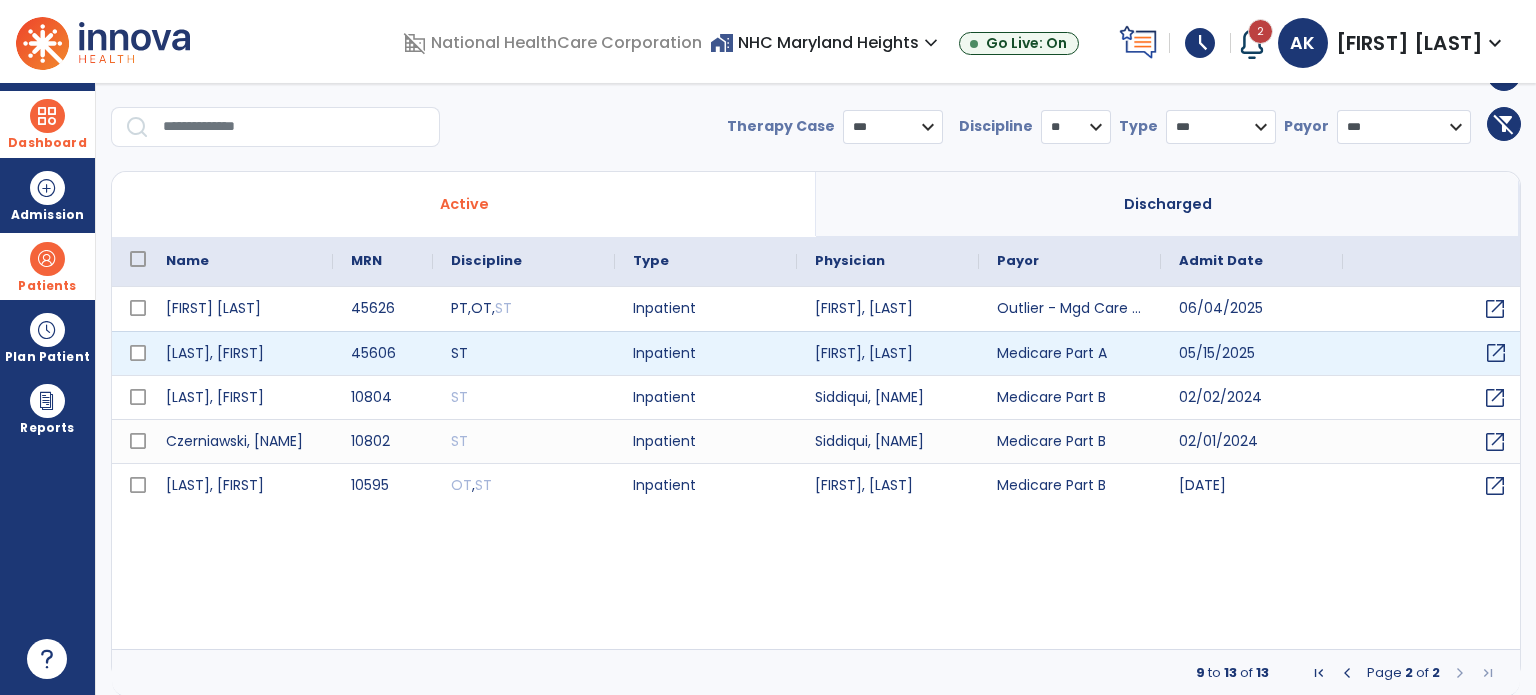 click on "open_in_new" at bounding box center (1496, 353) 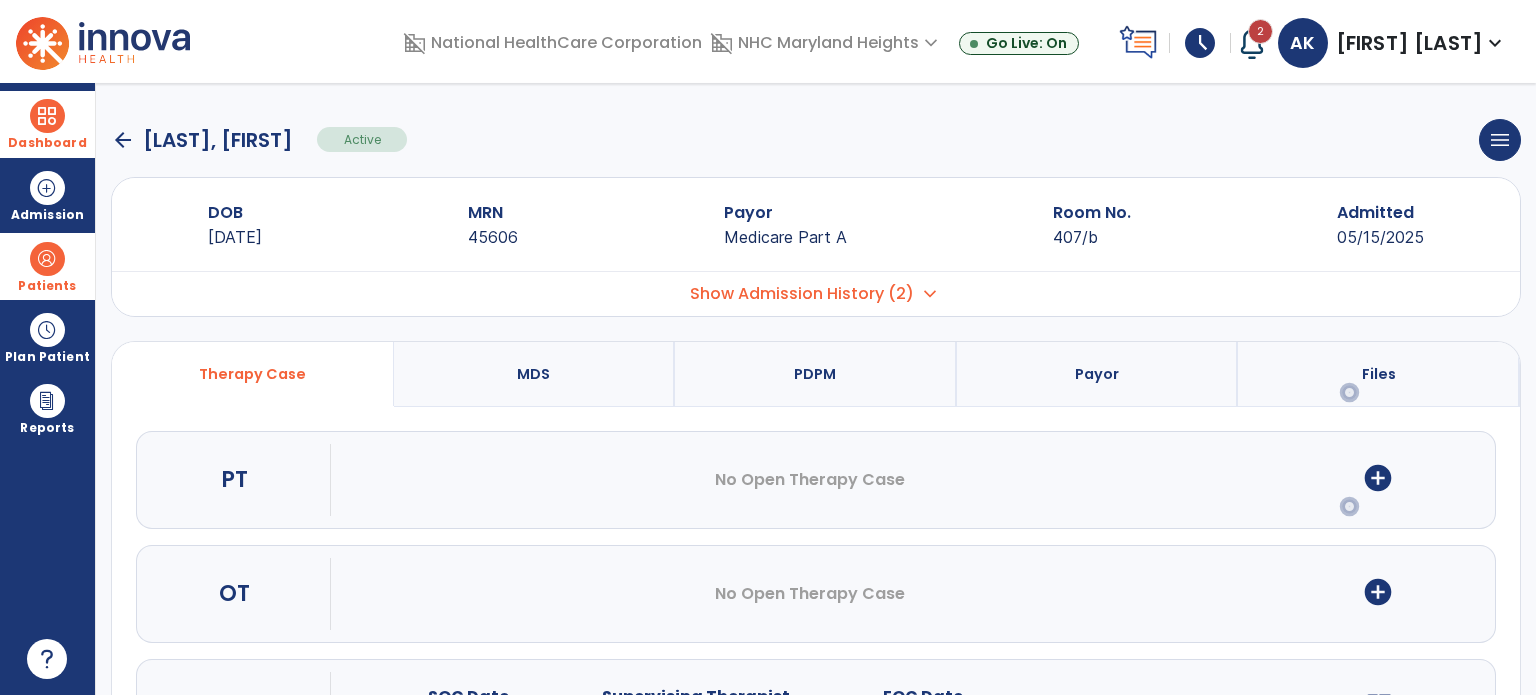 scroll, scrollTop: 107, scrollLeft: 0, axis: vertical 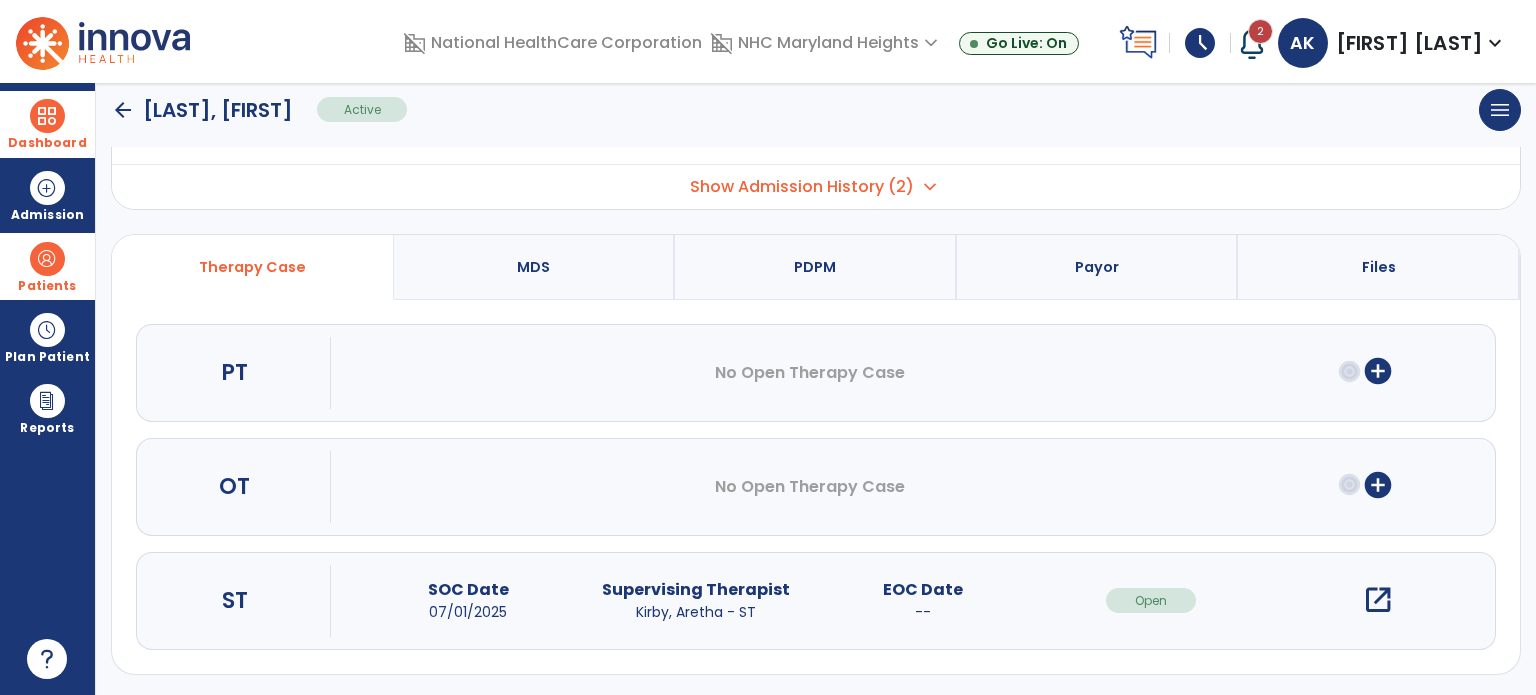 click on "open_in_new" at bounding box center (1378, 600) 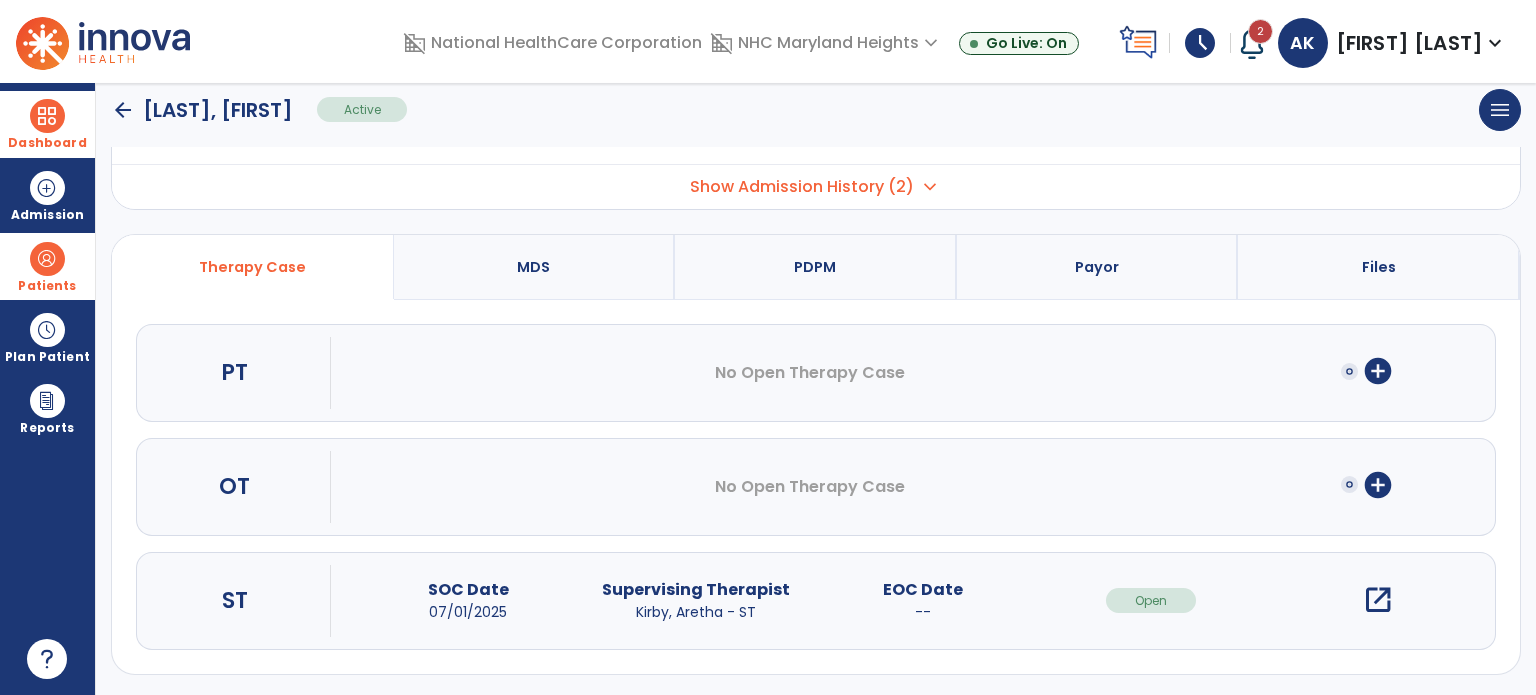 scroll, scrollTop: 0, scrollLeft: 0, axis: both 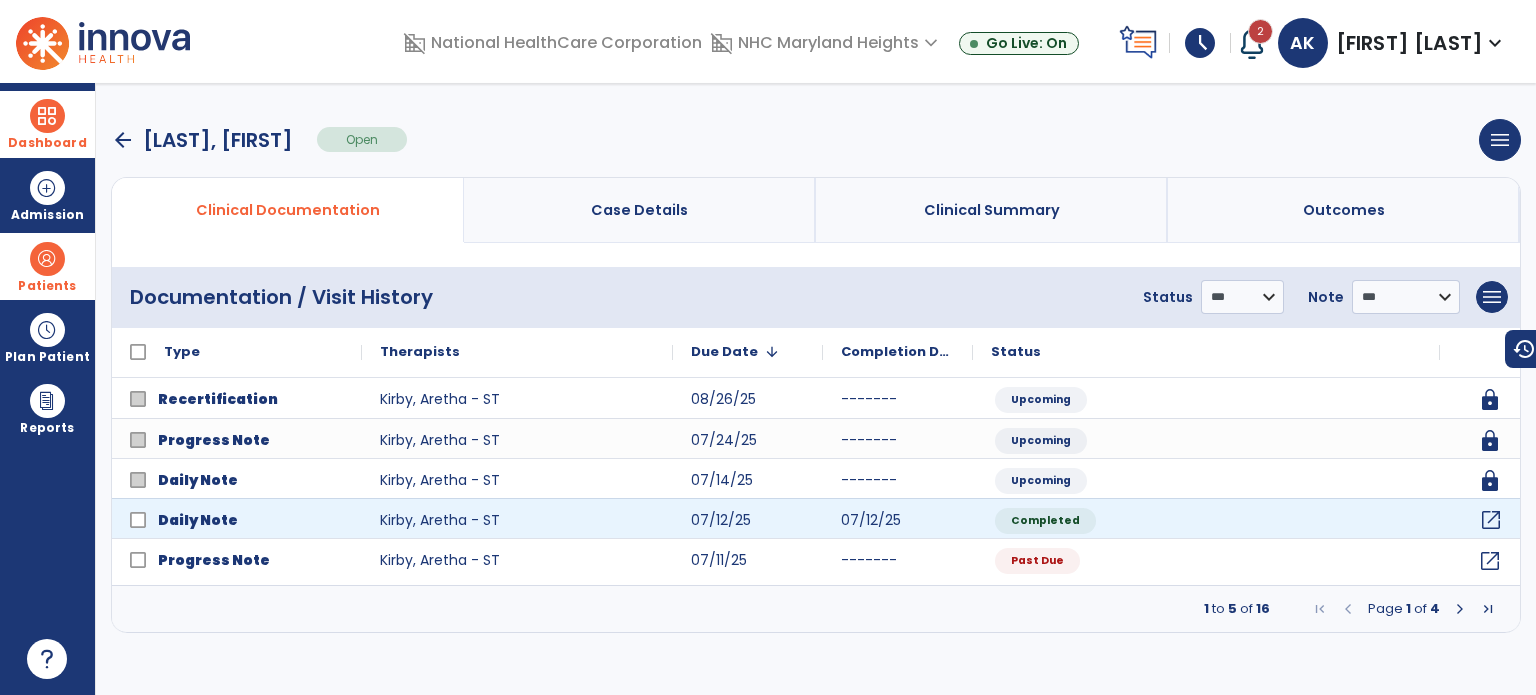 click on "open_in_new" 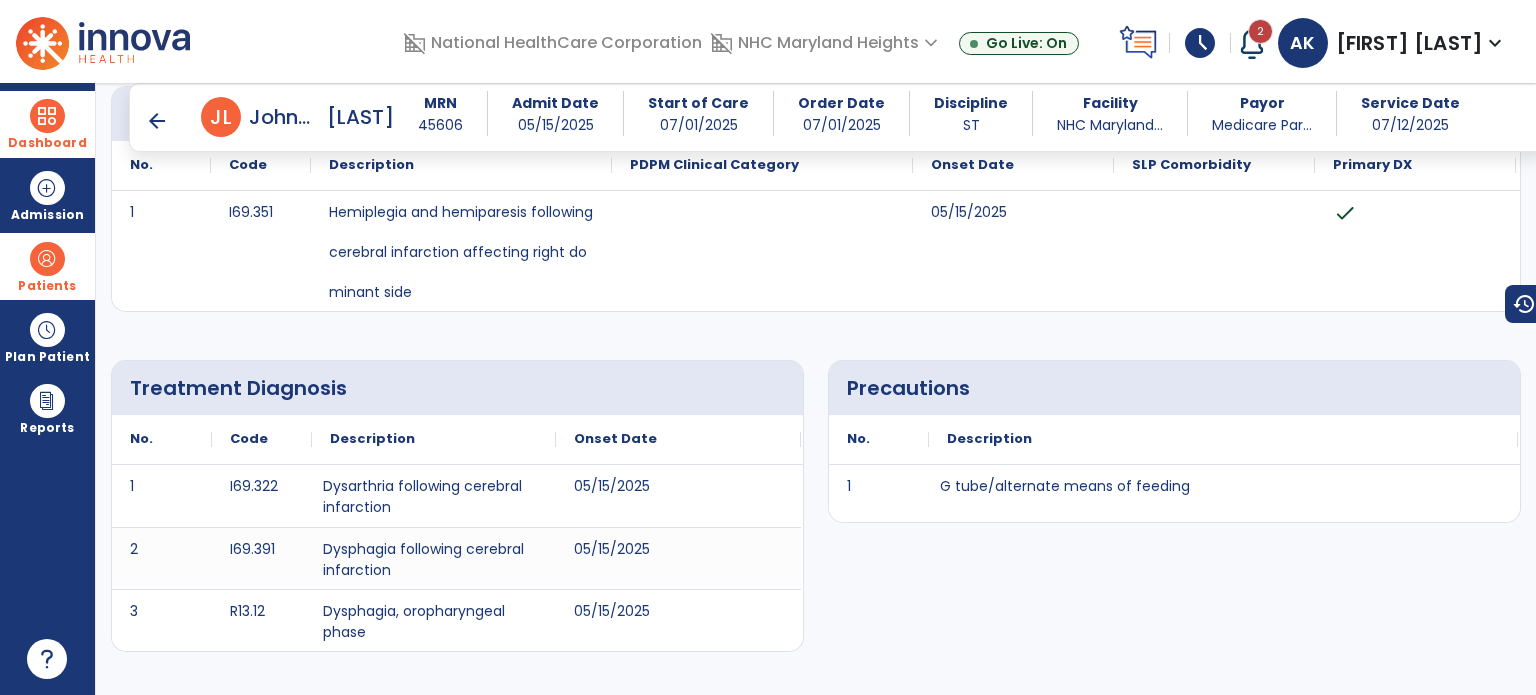 scroll, scrollTop: 0, scrollLeft: 0, axis: both 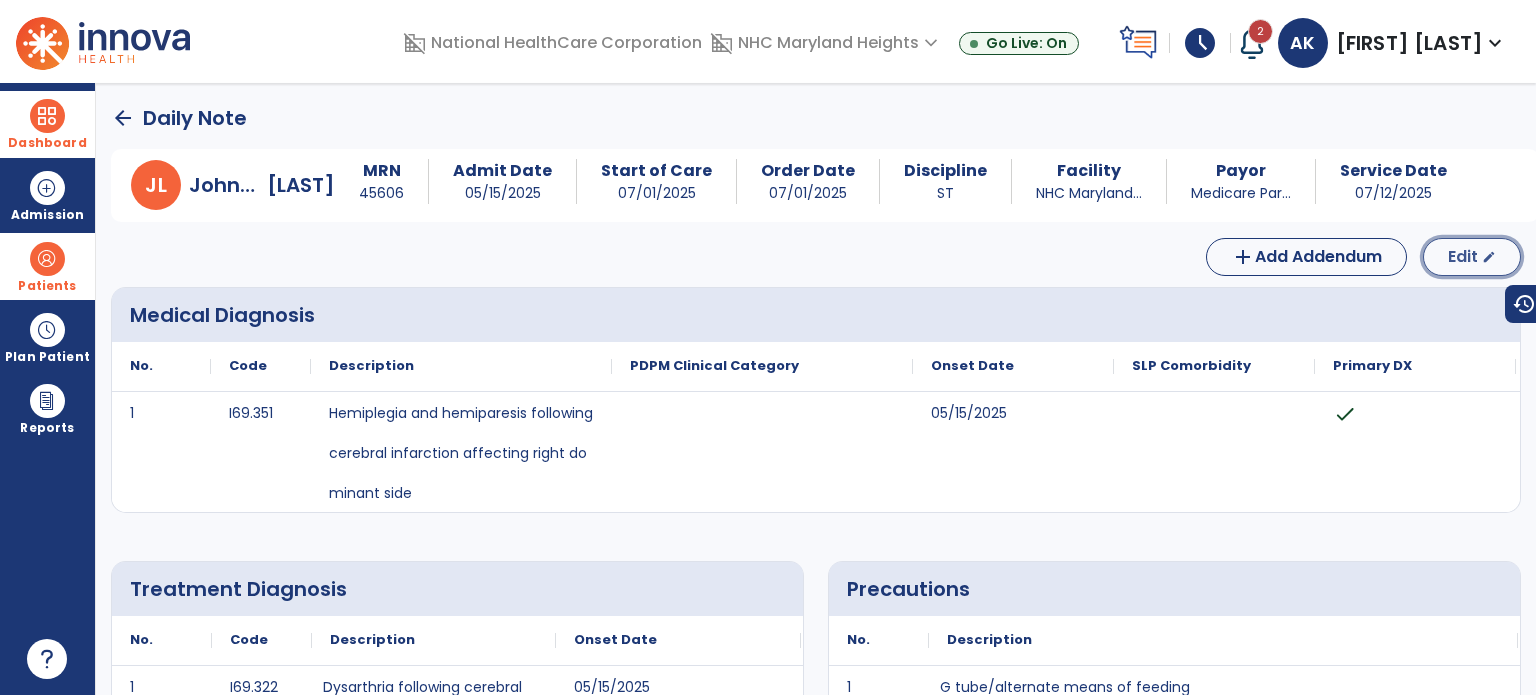 click on "Edit" 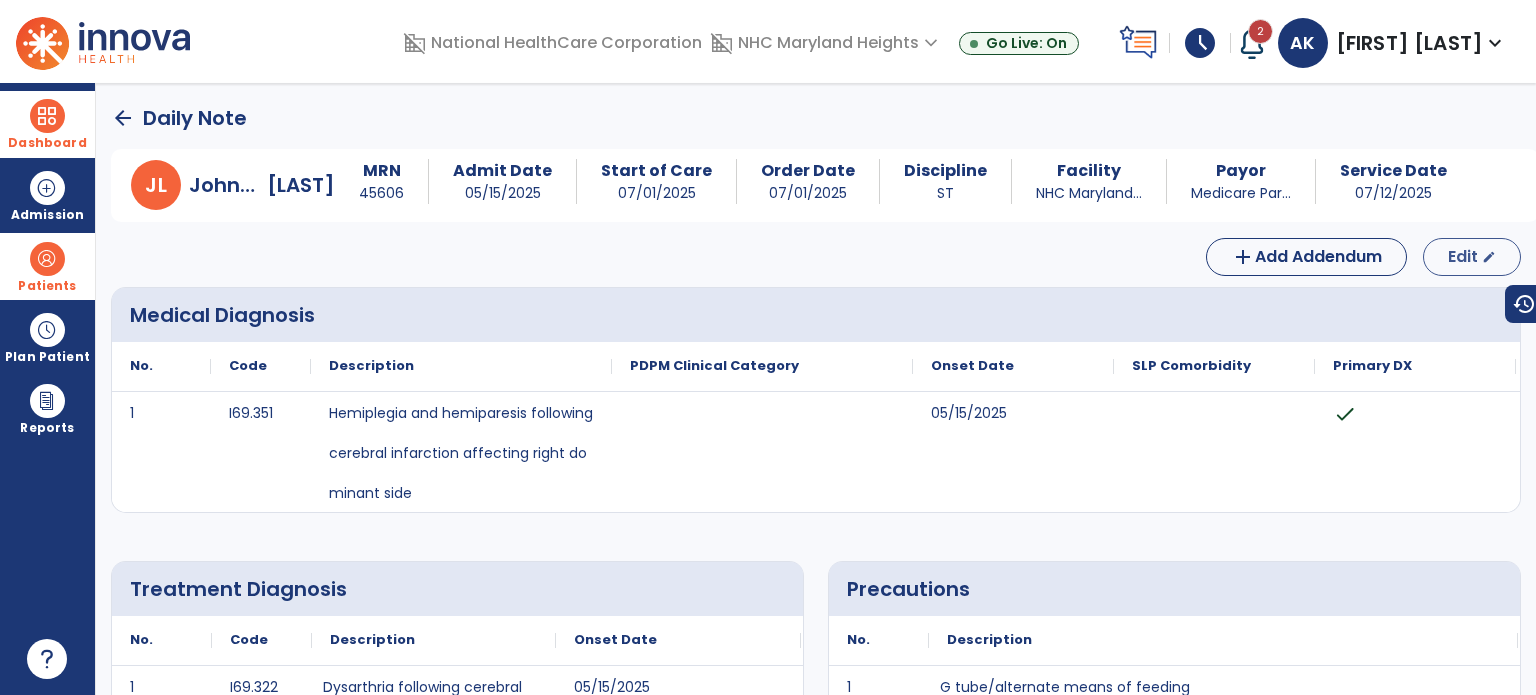 select on "*" 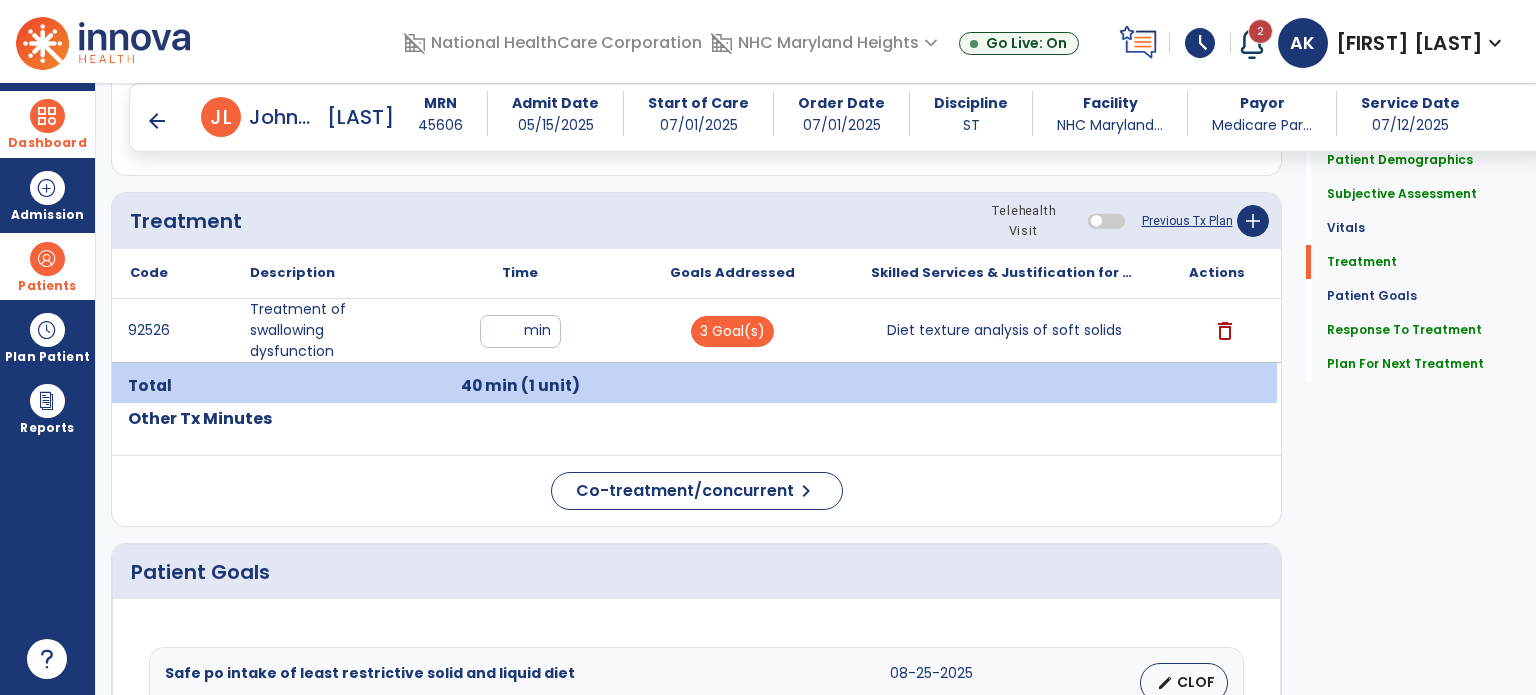 scroll, scrollTop: 1071, scrollLeft: 0, axis: vertical 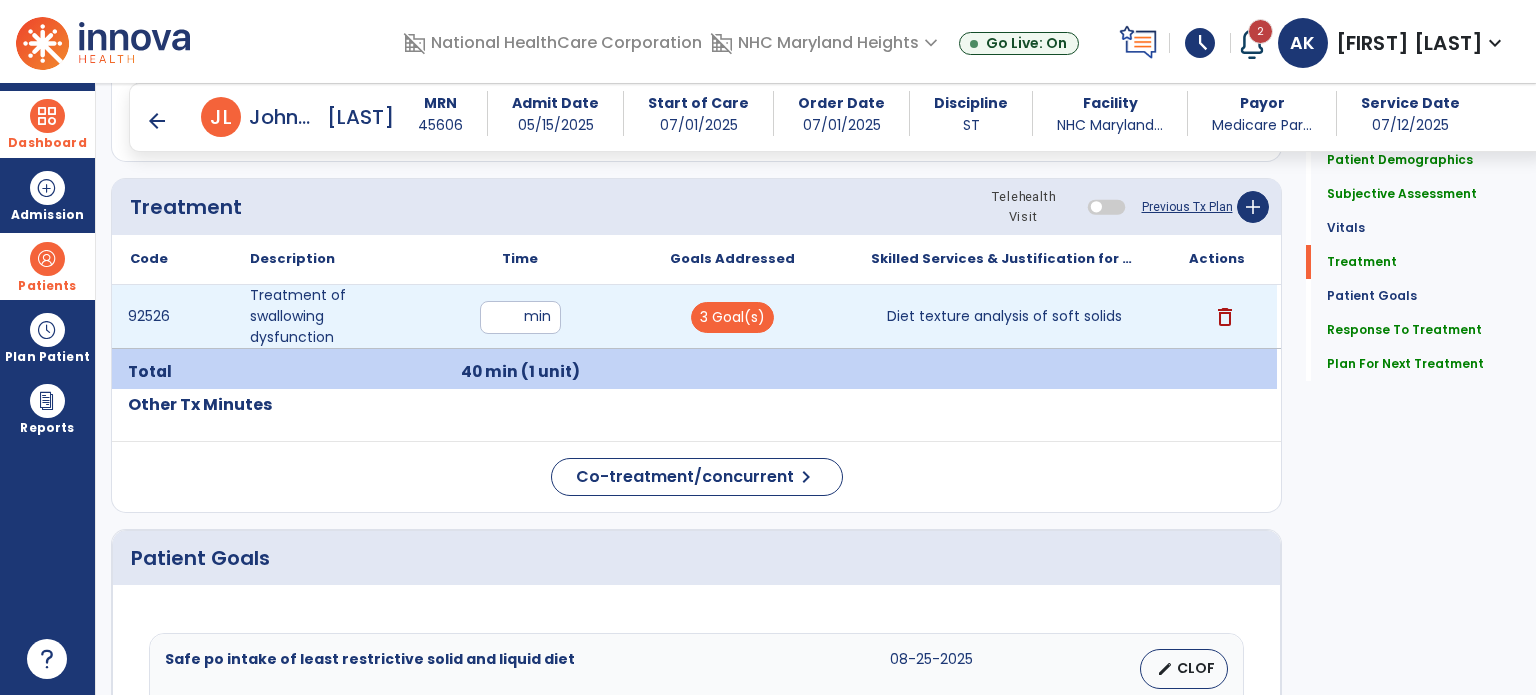 click on "**" at bounding box center [520, 317] 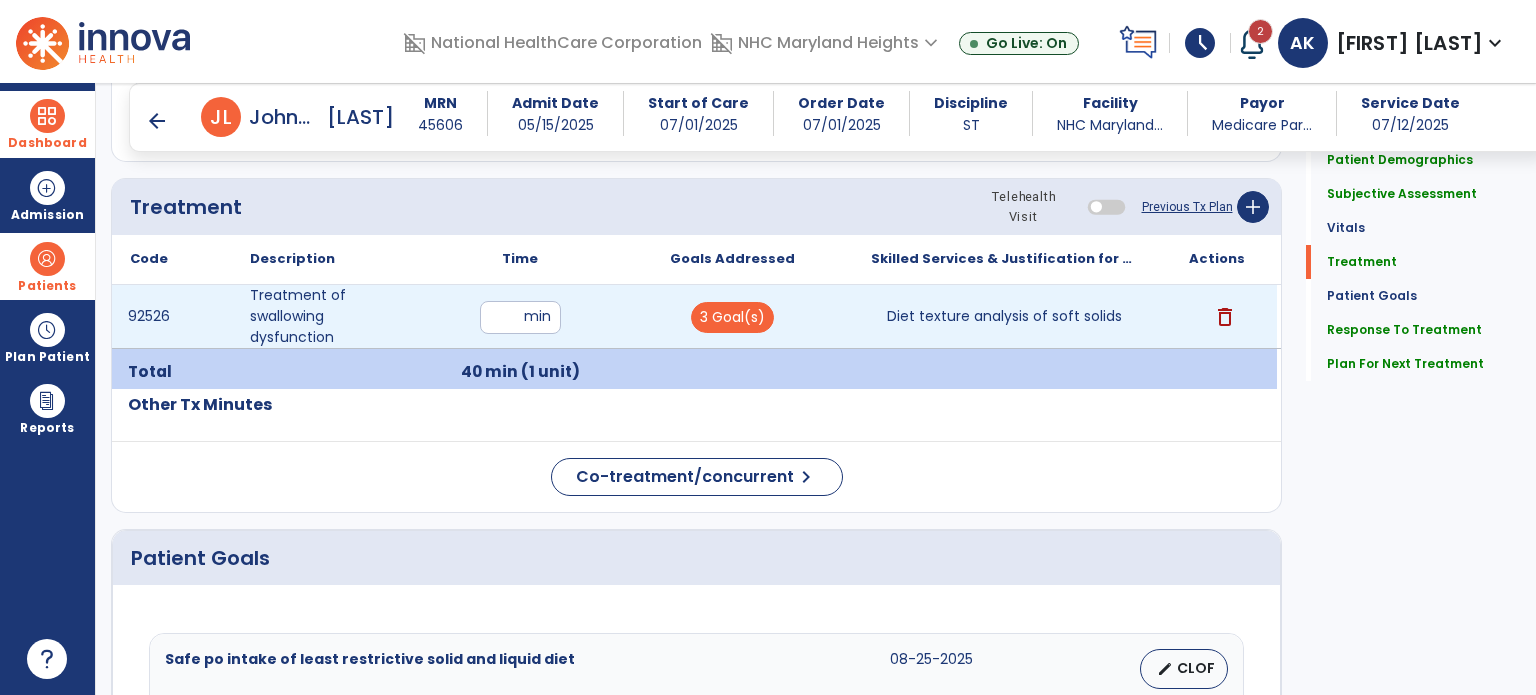 type on "**" 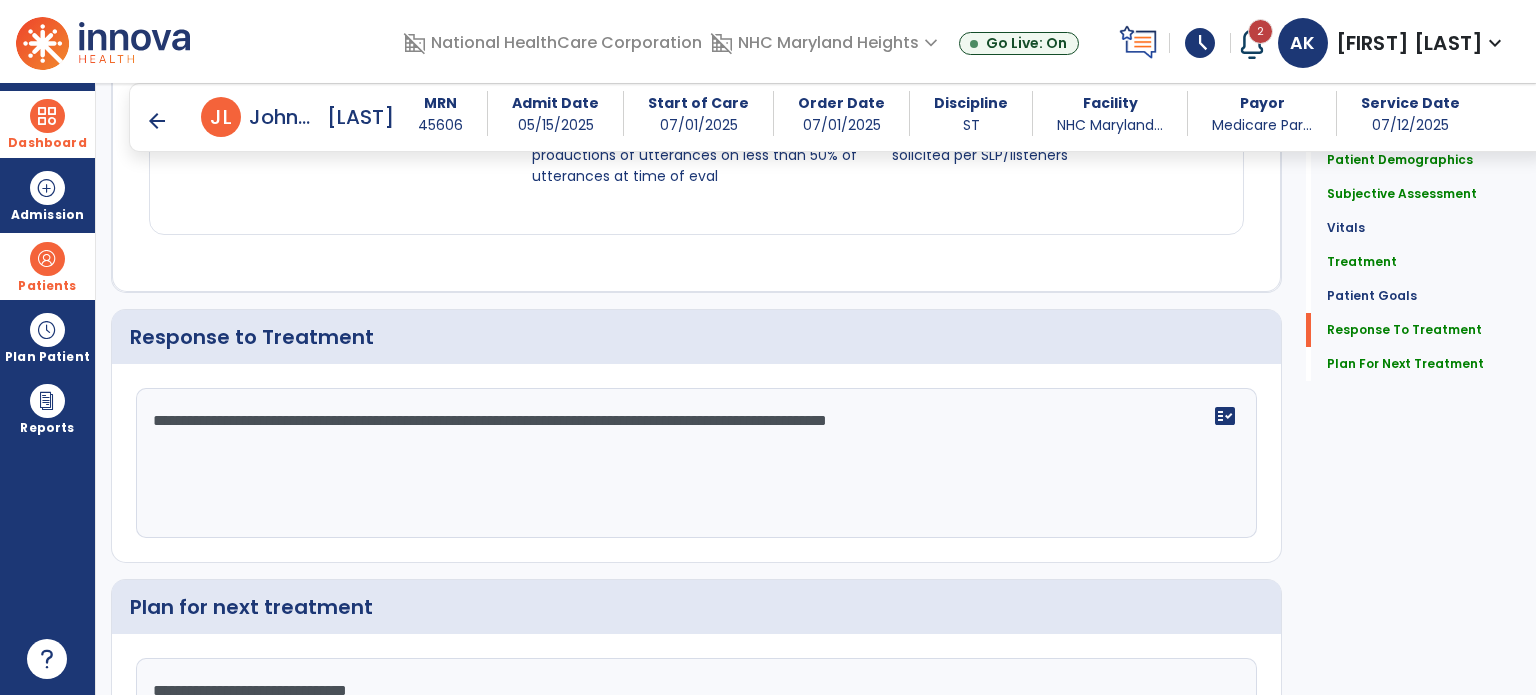 scroll, scrollTop: 2556, scrollLeft: 0, axis: vertical 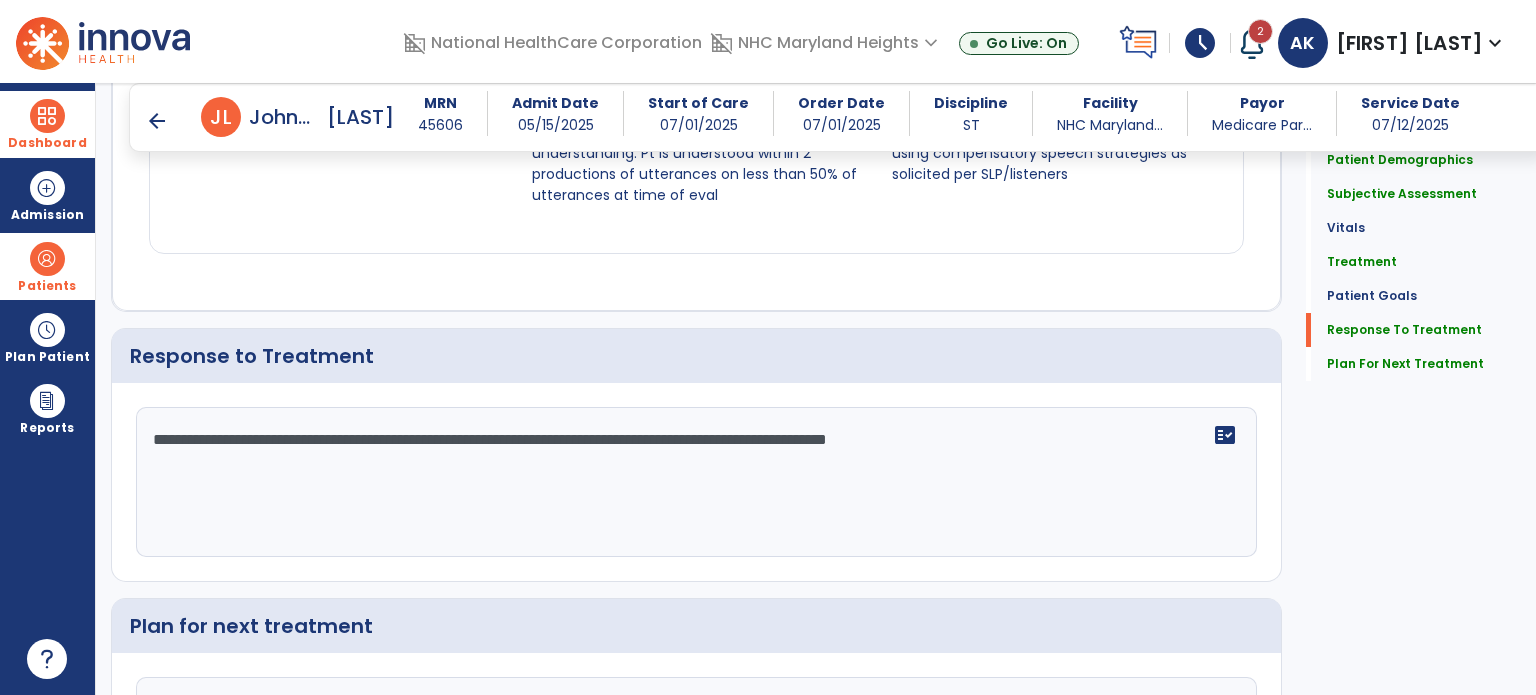 click on "**********" 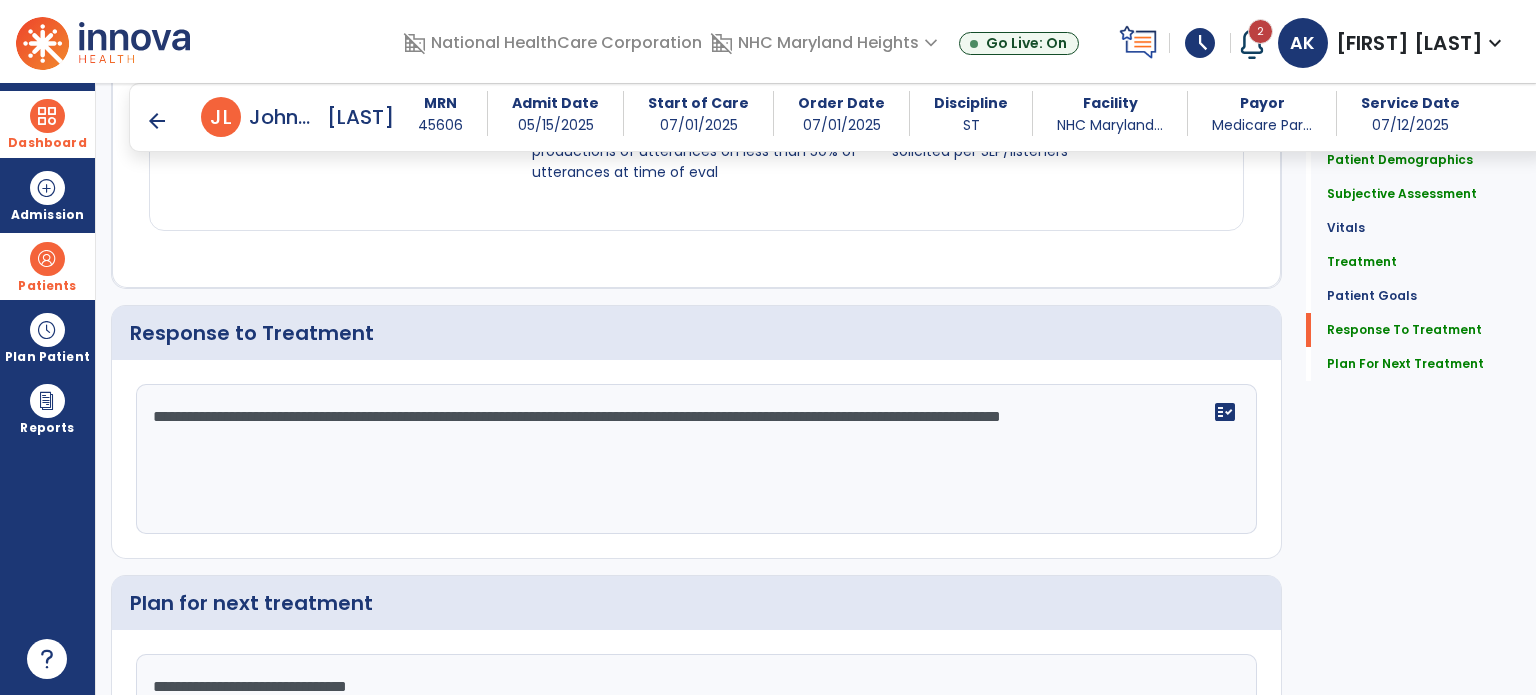 scroll, scrollTop: 2556, scrollLeft: 0, axis: vertical 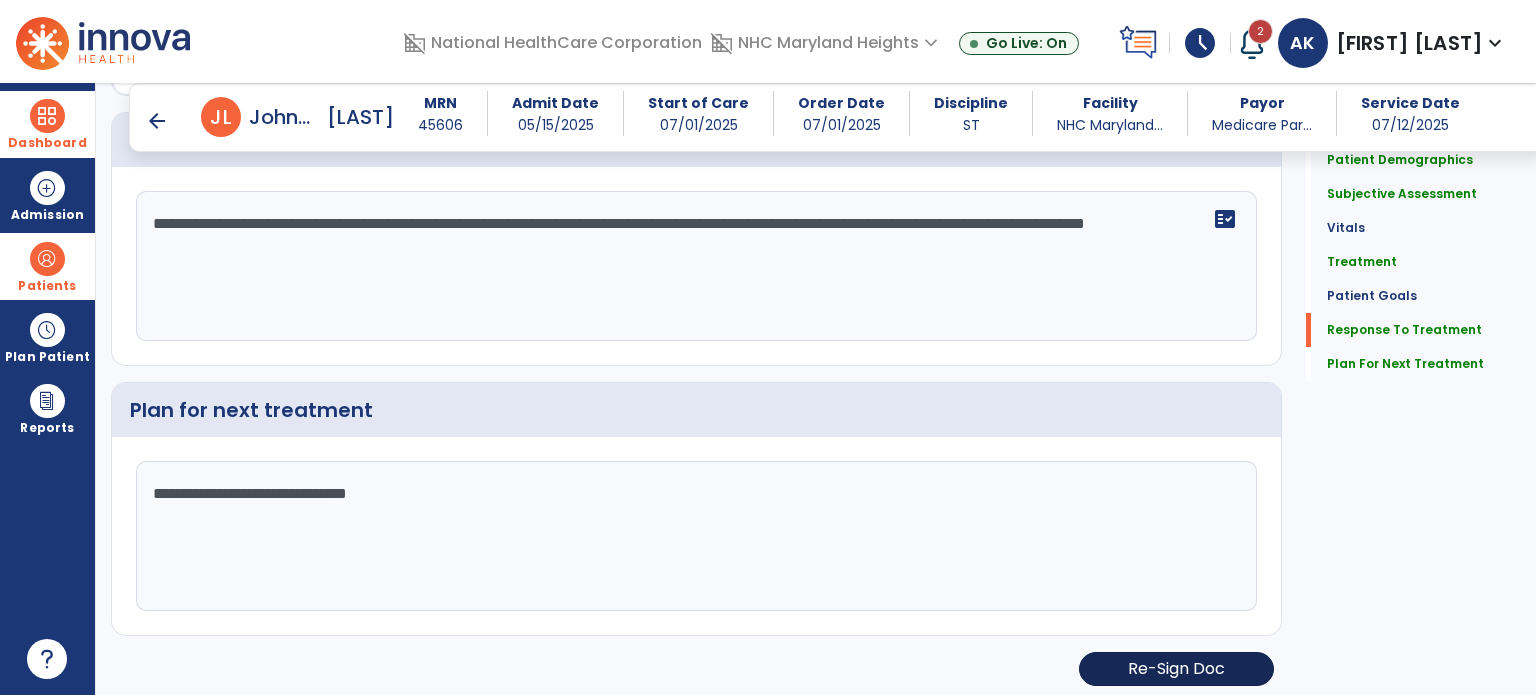 type on "**********" 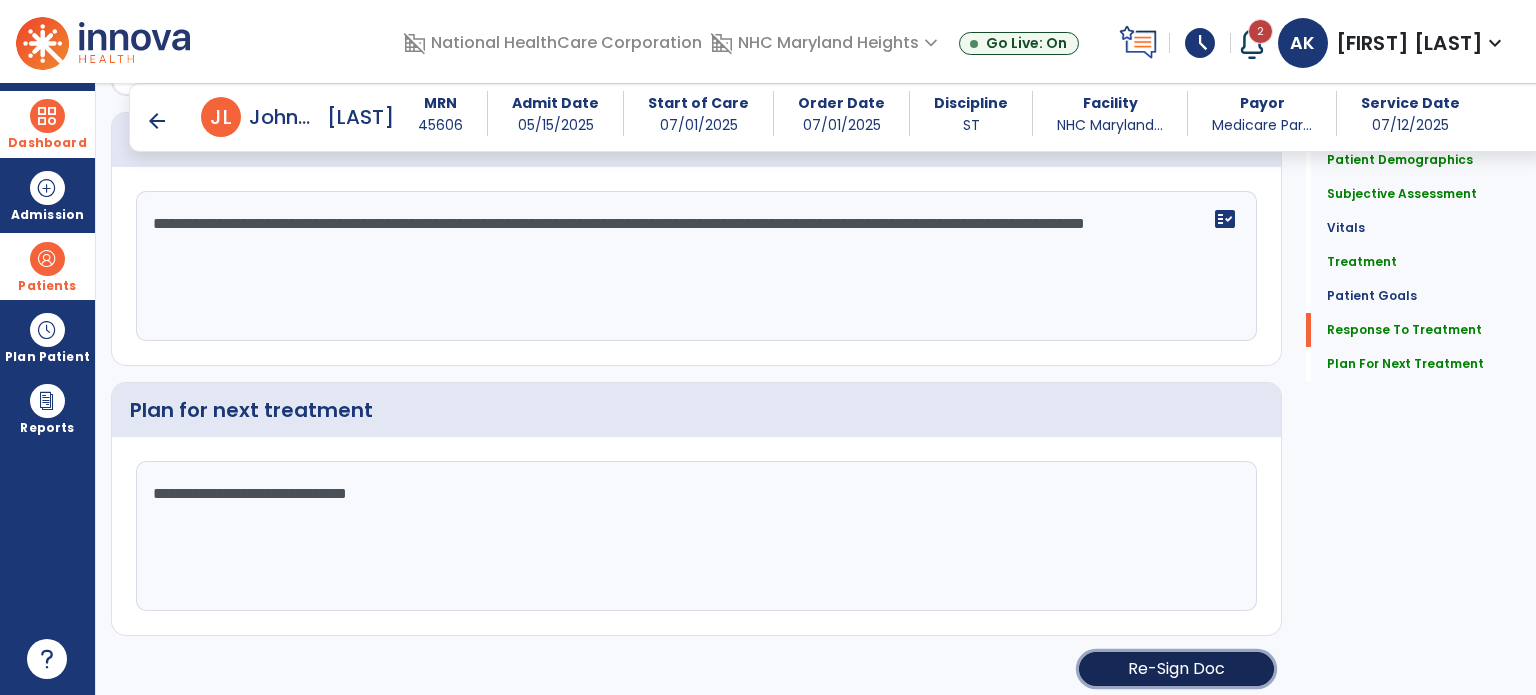 click on "Re-Sign Doc" 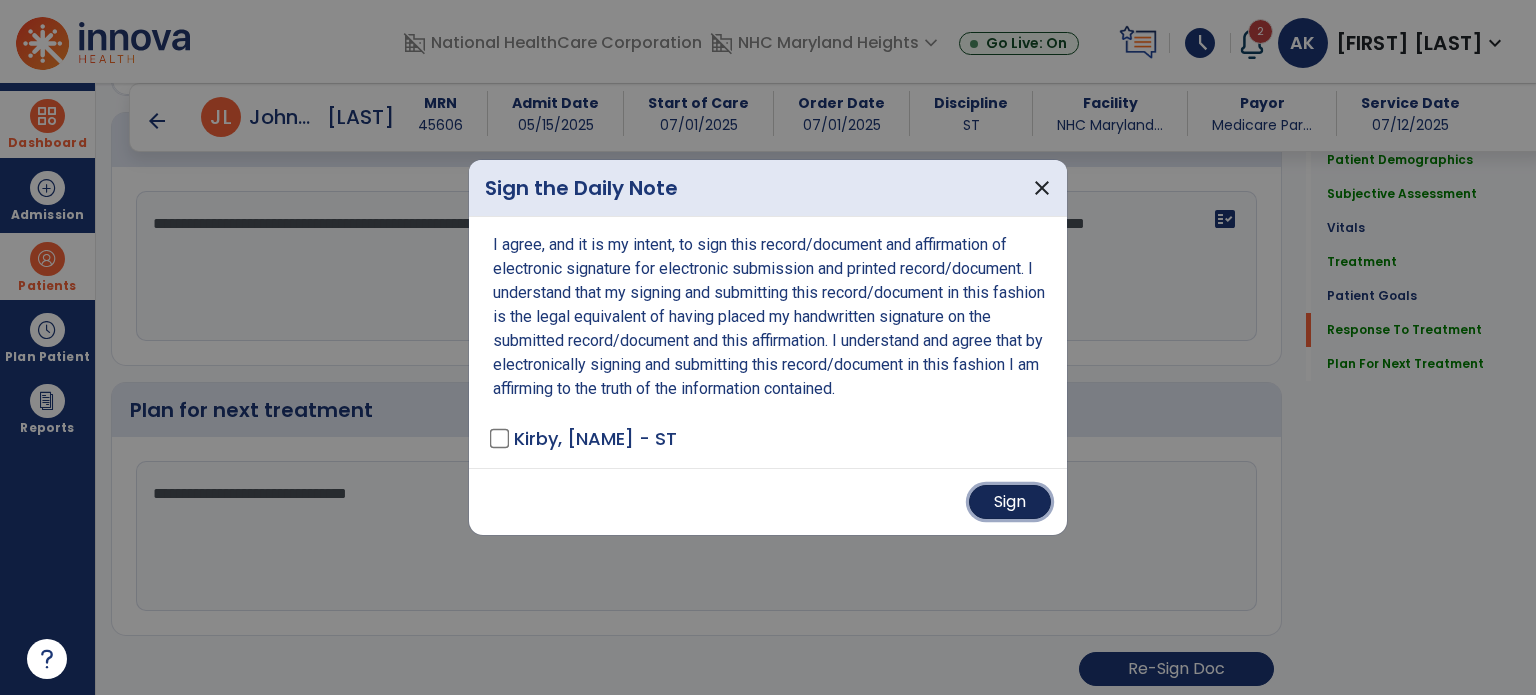 click on "Sign" at bounding box center [1010, 502] 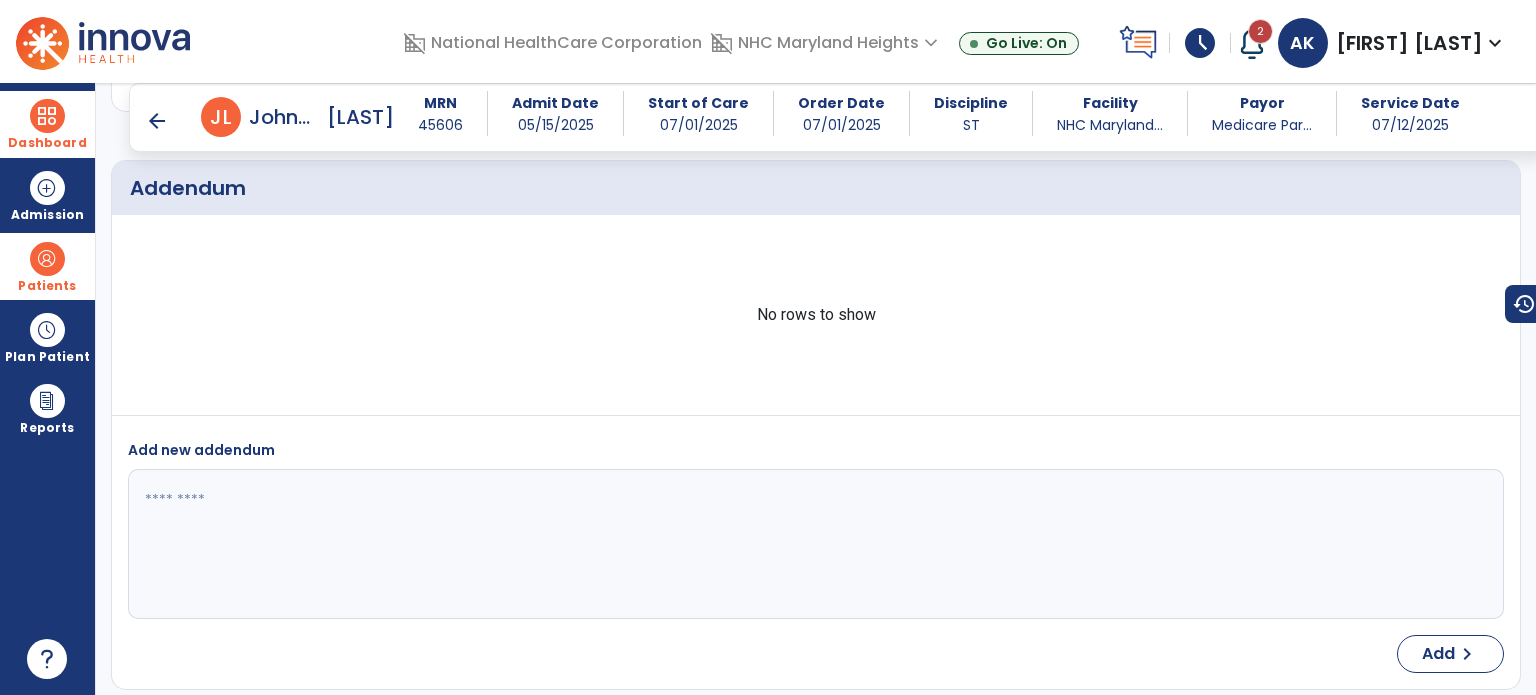 scroll, scrollTop: 3885, scrollLeft: 0, axis: vertical 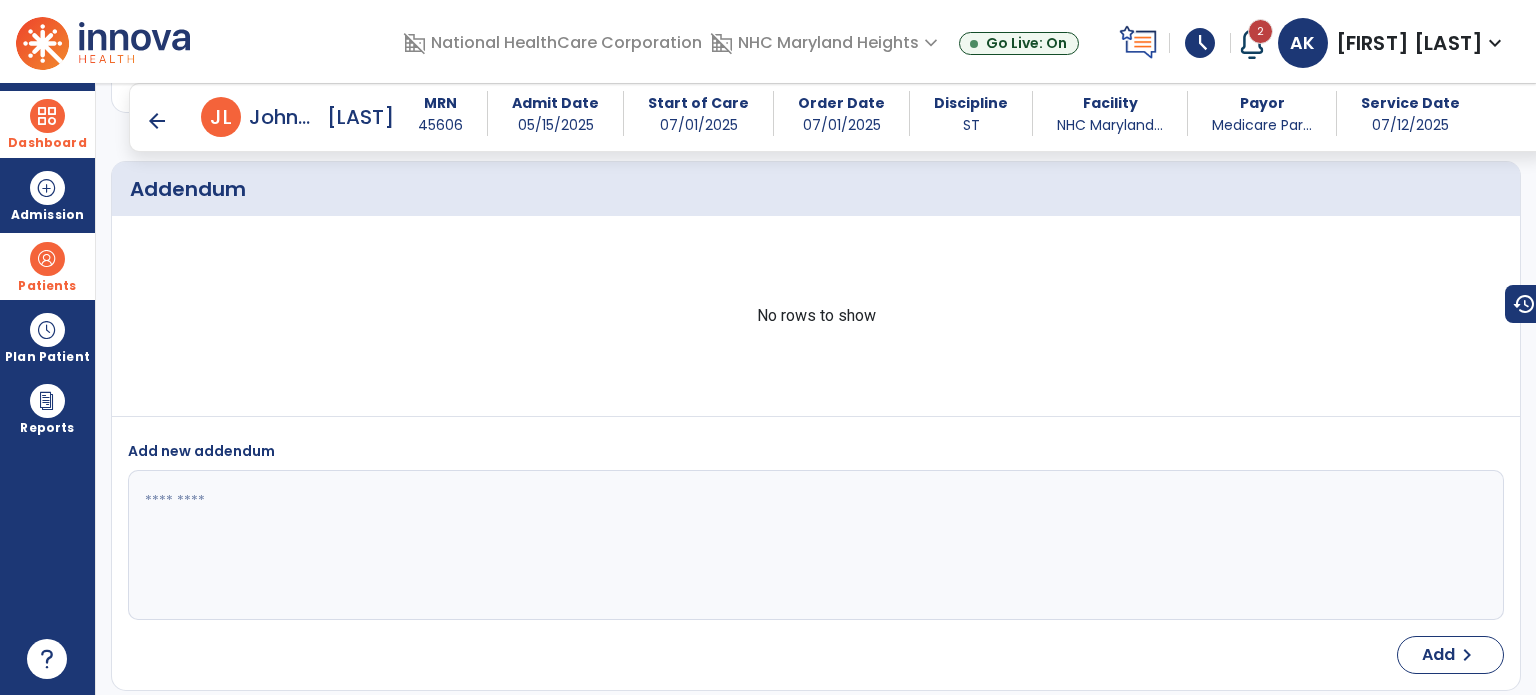 click on "arrow_back" at bounding box center (157, 121) 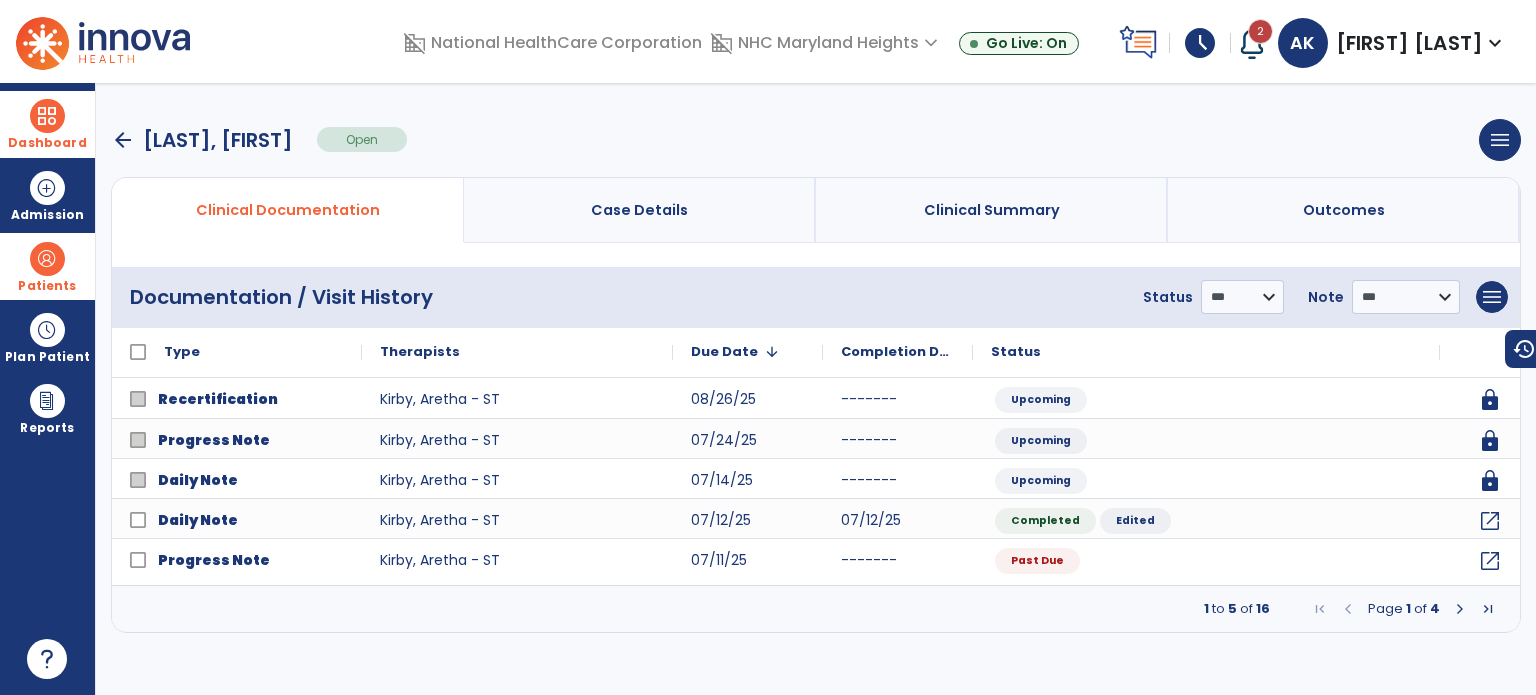 scroll, scrollTop: 0, scrollLeft: 0, axis: both 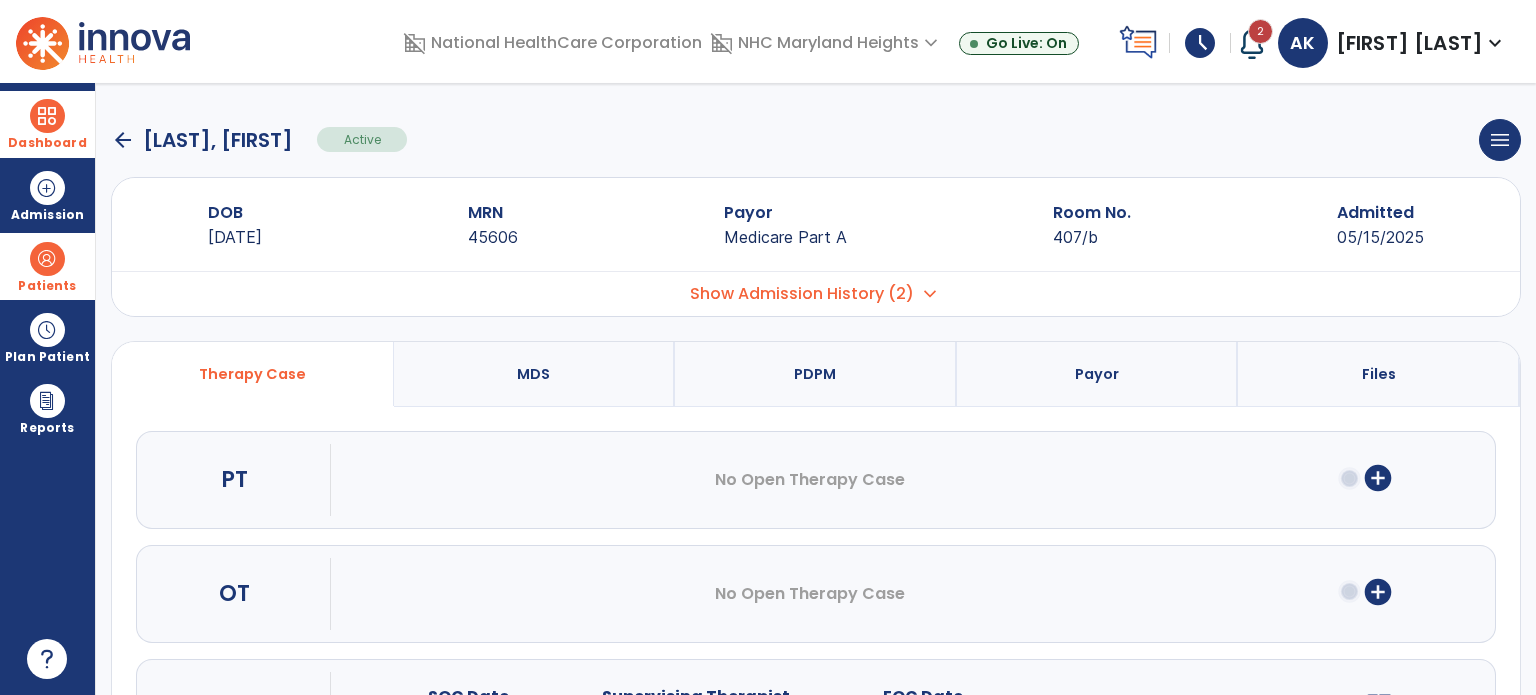 click on "arrow_back" 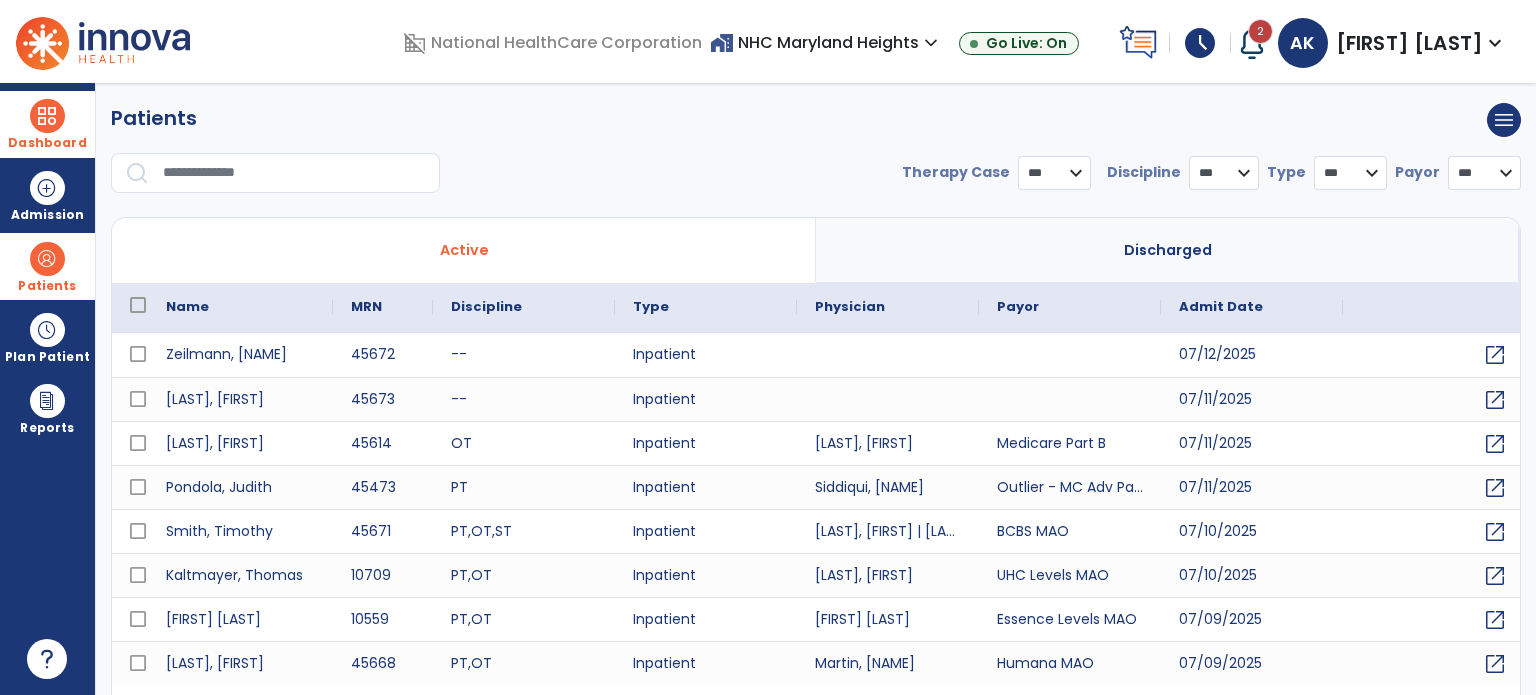 select on "***" 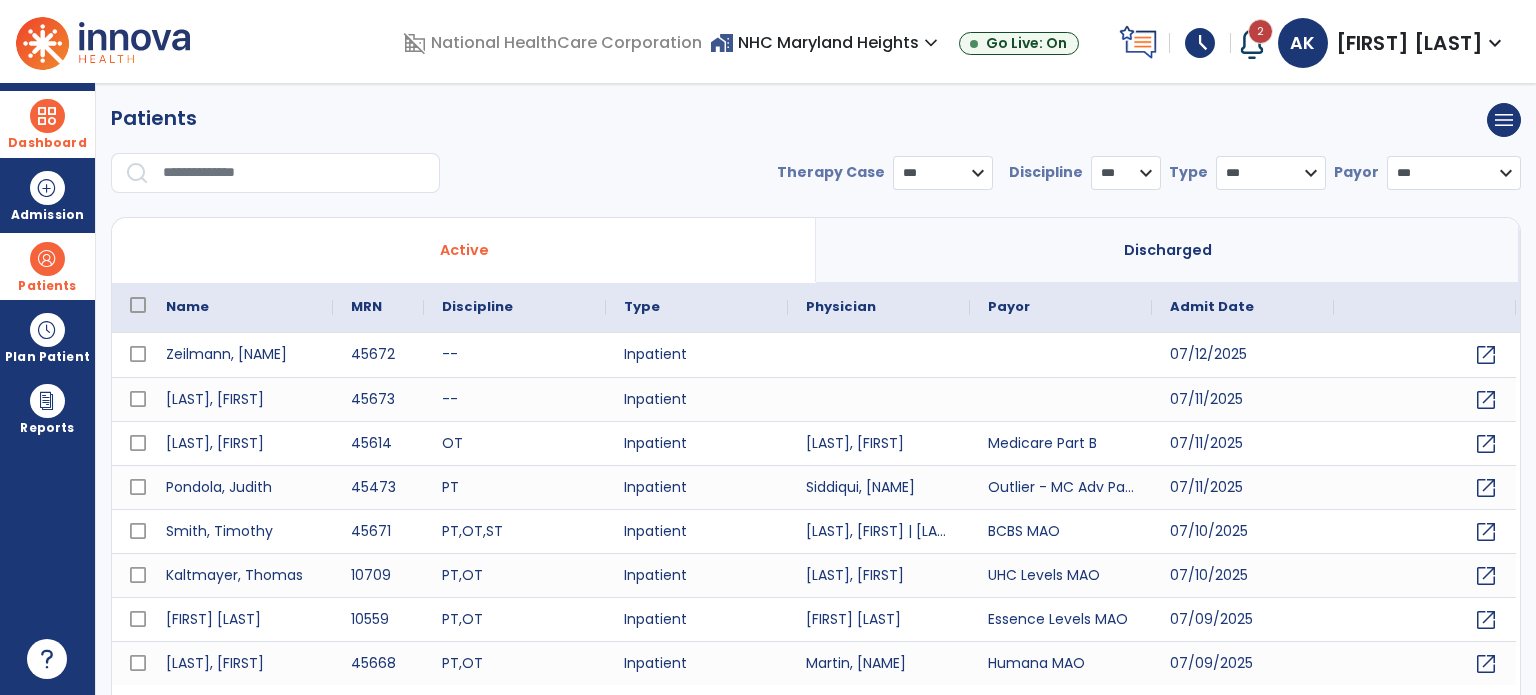 click on "* *** ** ** **" at bounding box center (1126, 173) 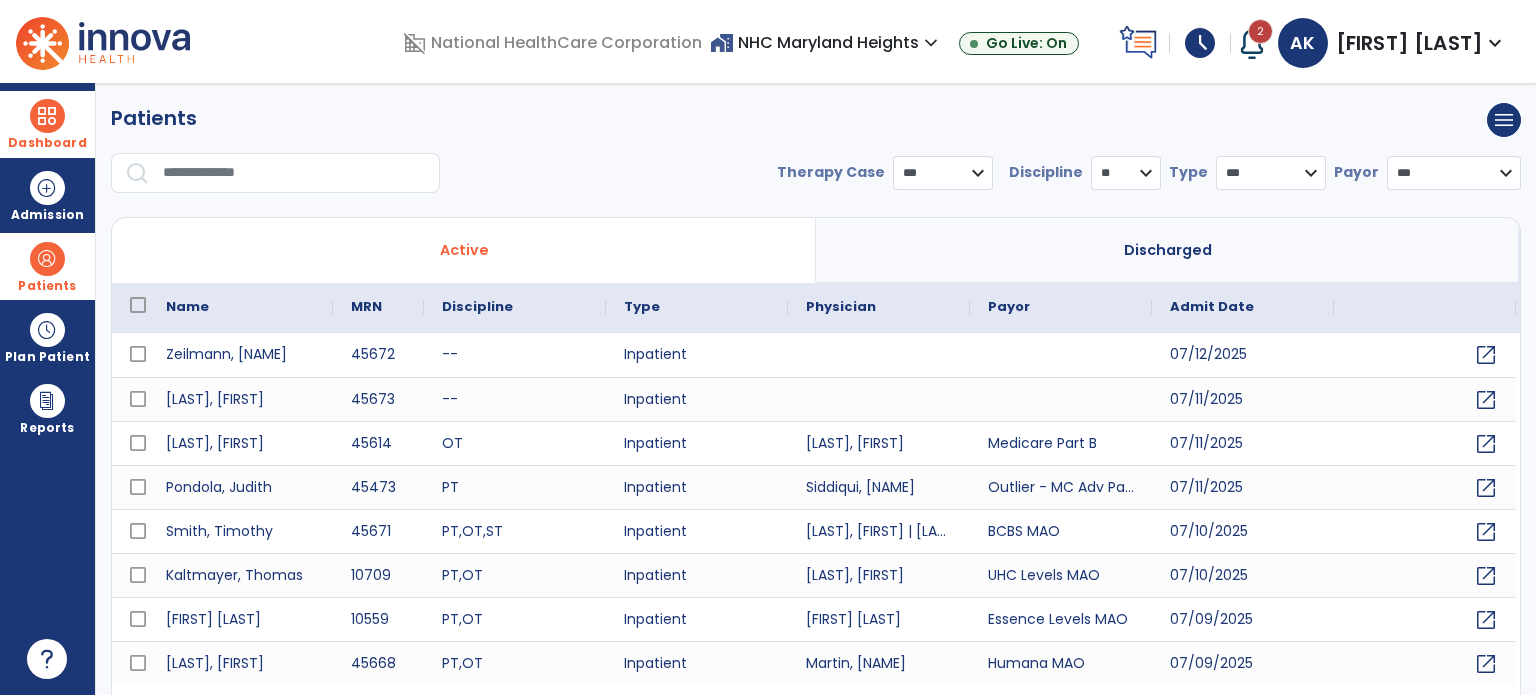 click on "* *** ** ** **" at bounding box center [1126, 173] 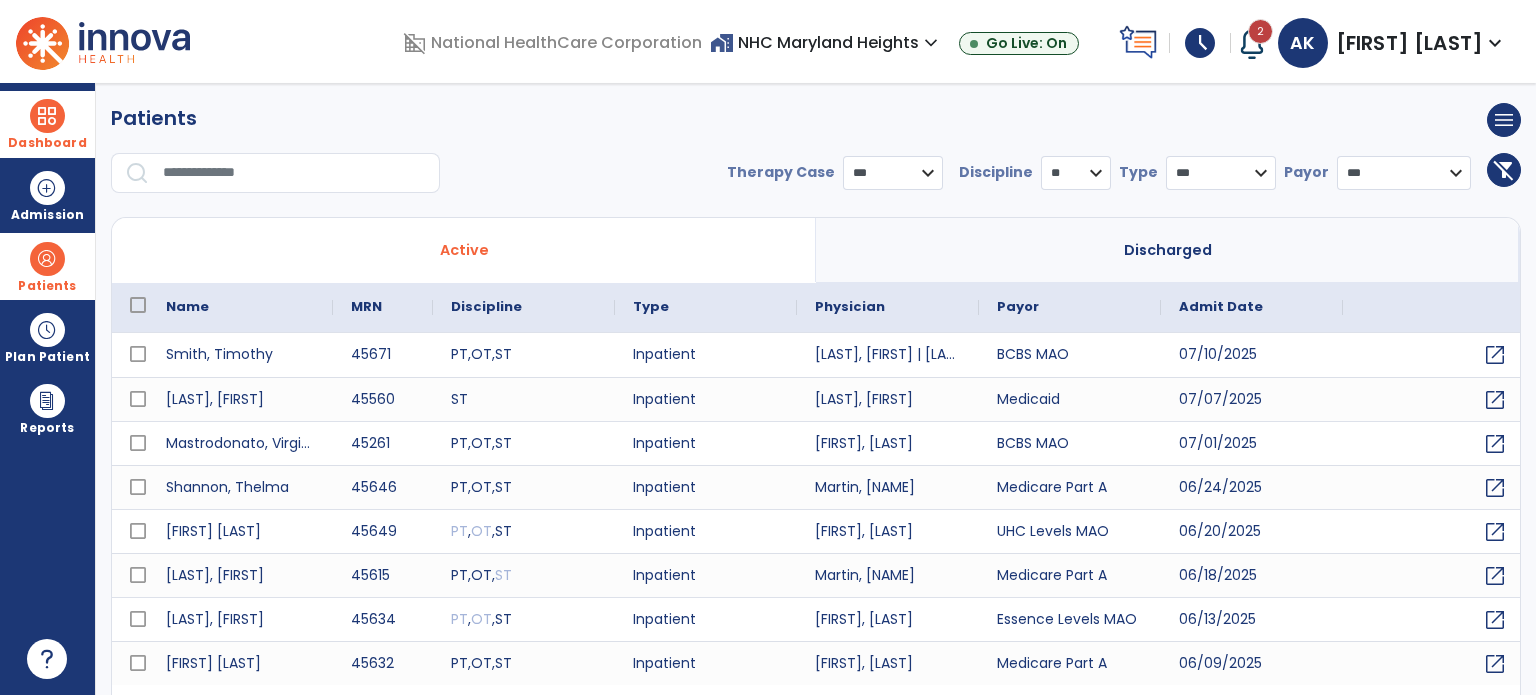 click at bounding box center [47, 259] 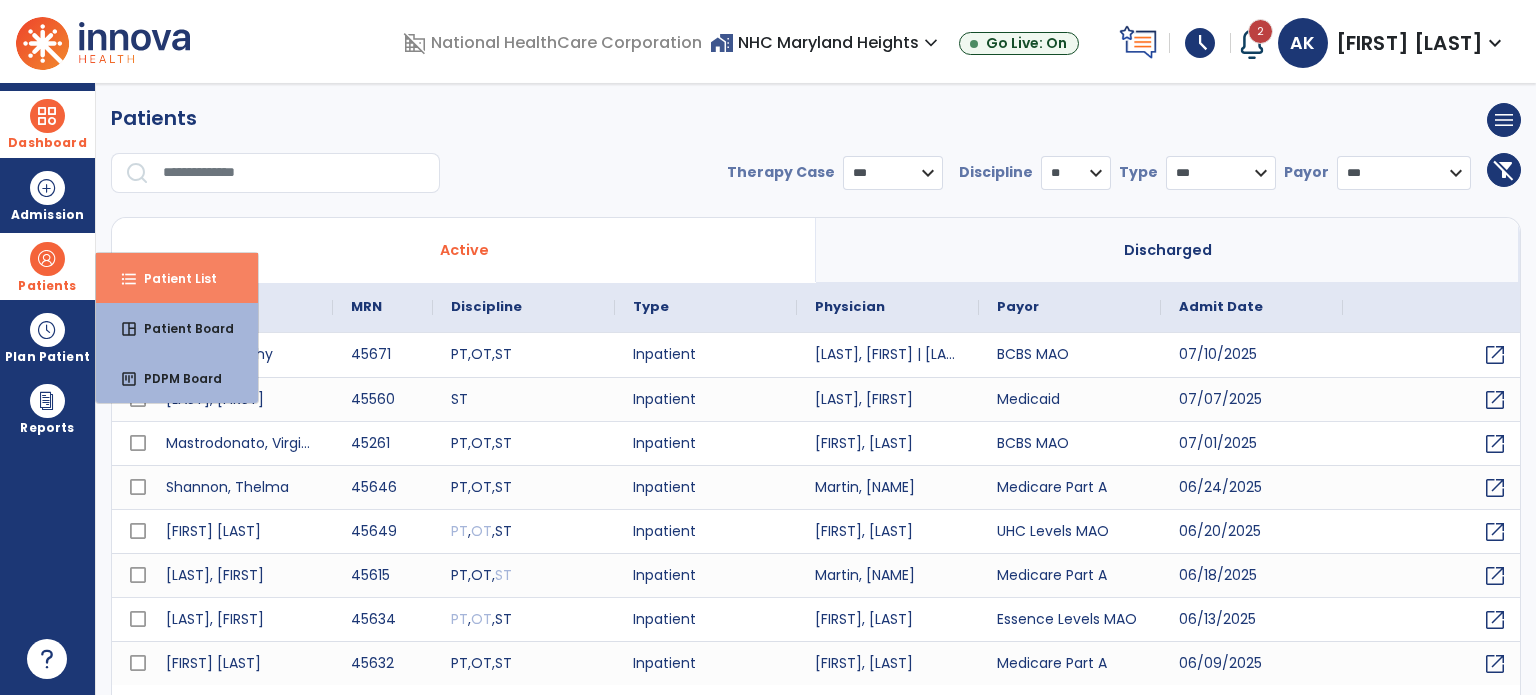 click on "Patient List" at bounding box center [172, 278] 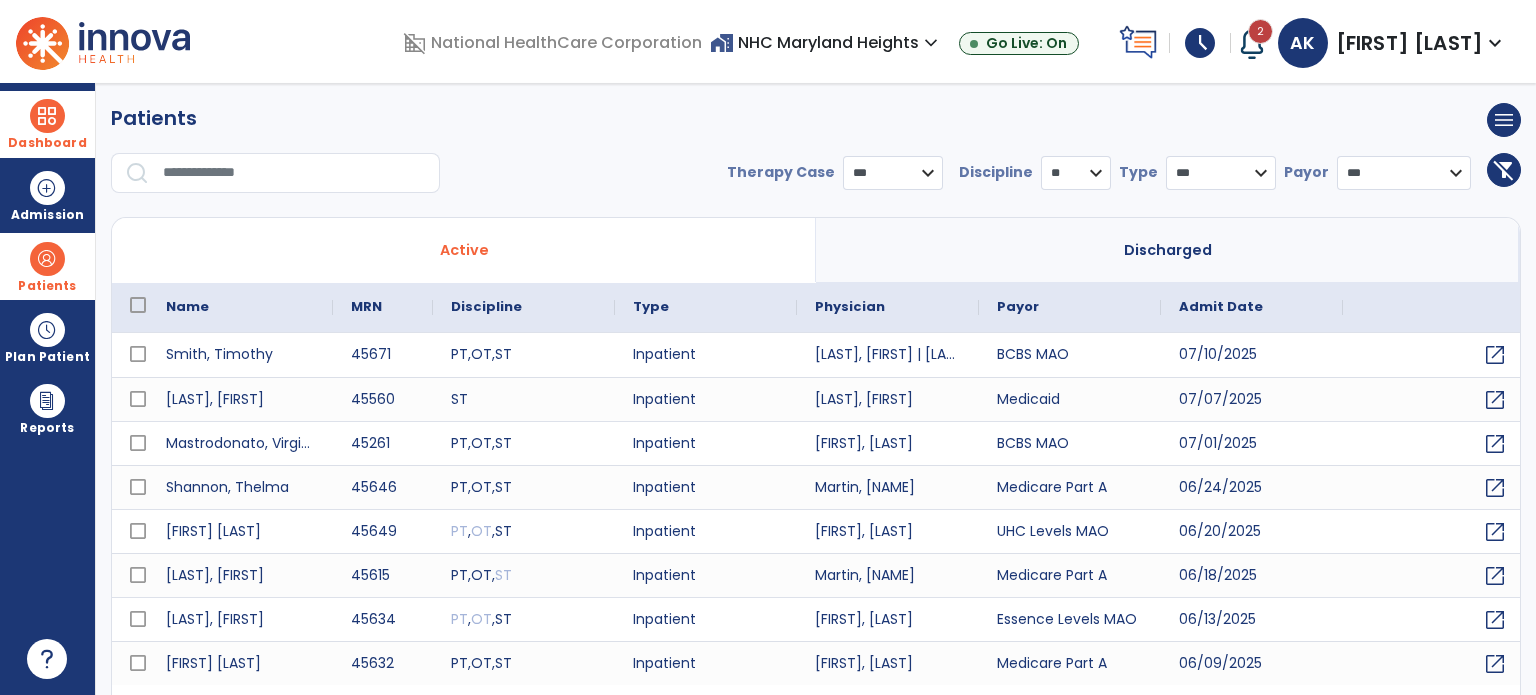 click on "* *** ** ** **" at bounding box center [1076, 173] 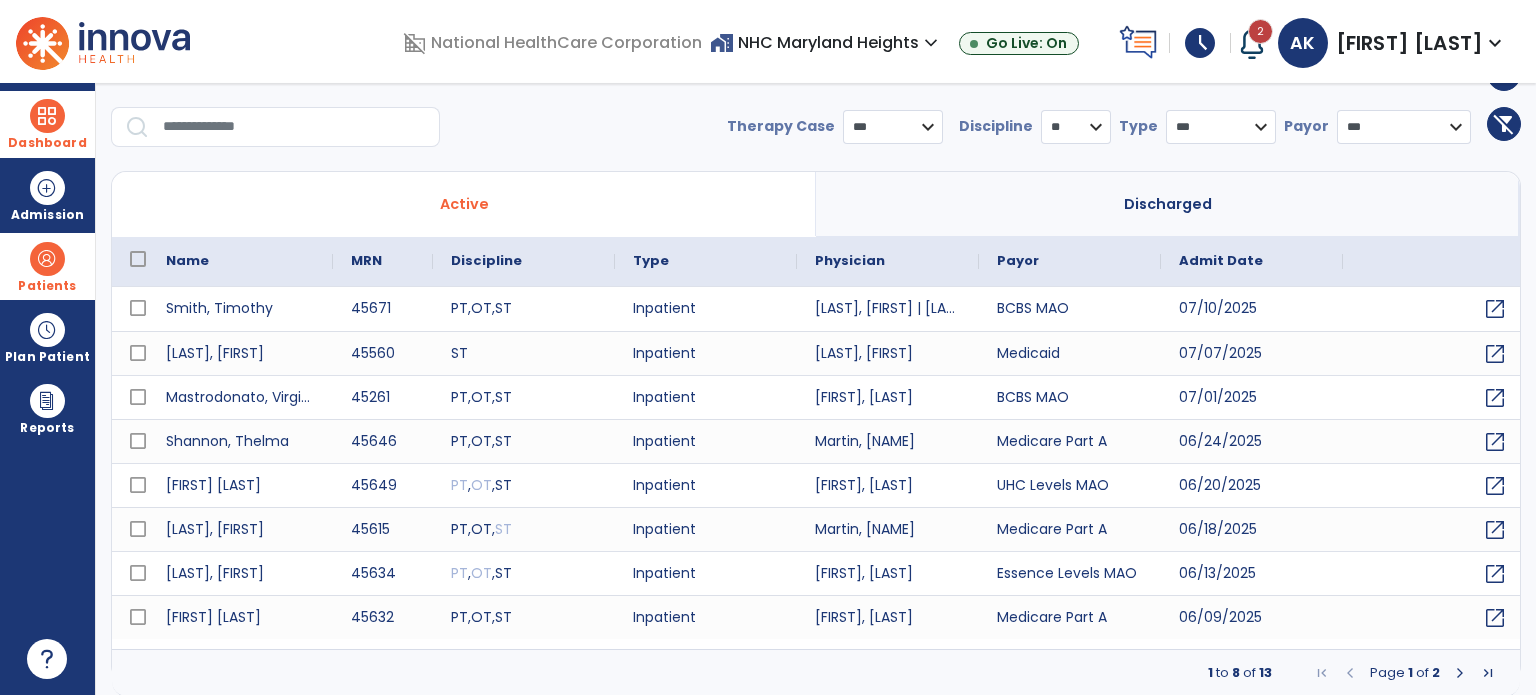 click at bounding box center (1460, 673) 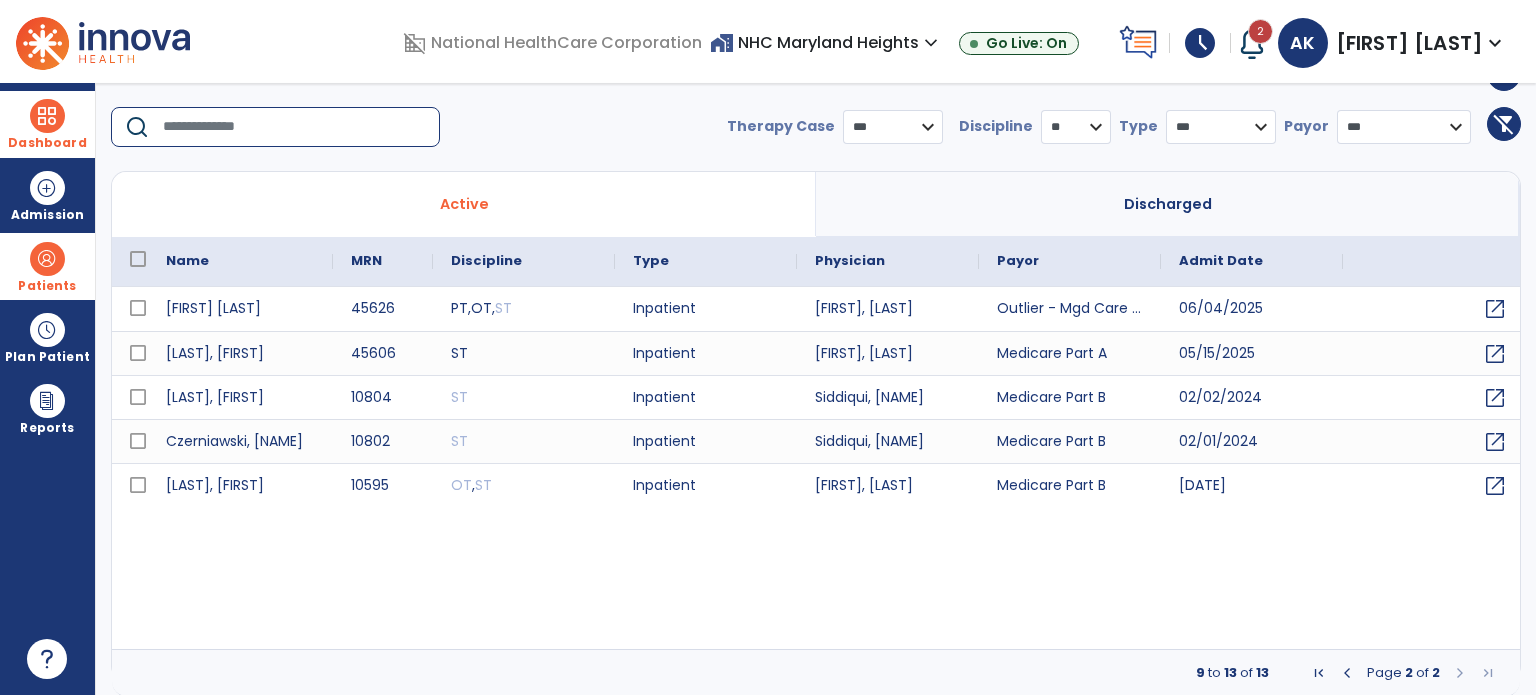 click at bounding box center (294, 127) 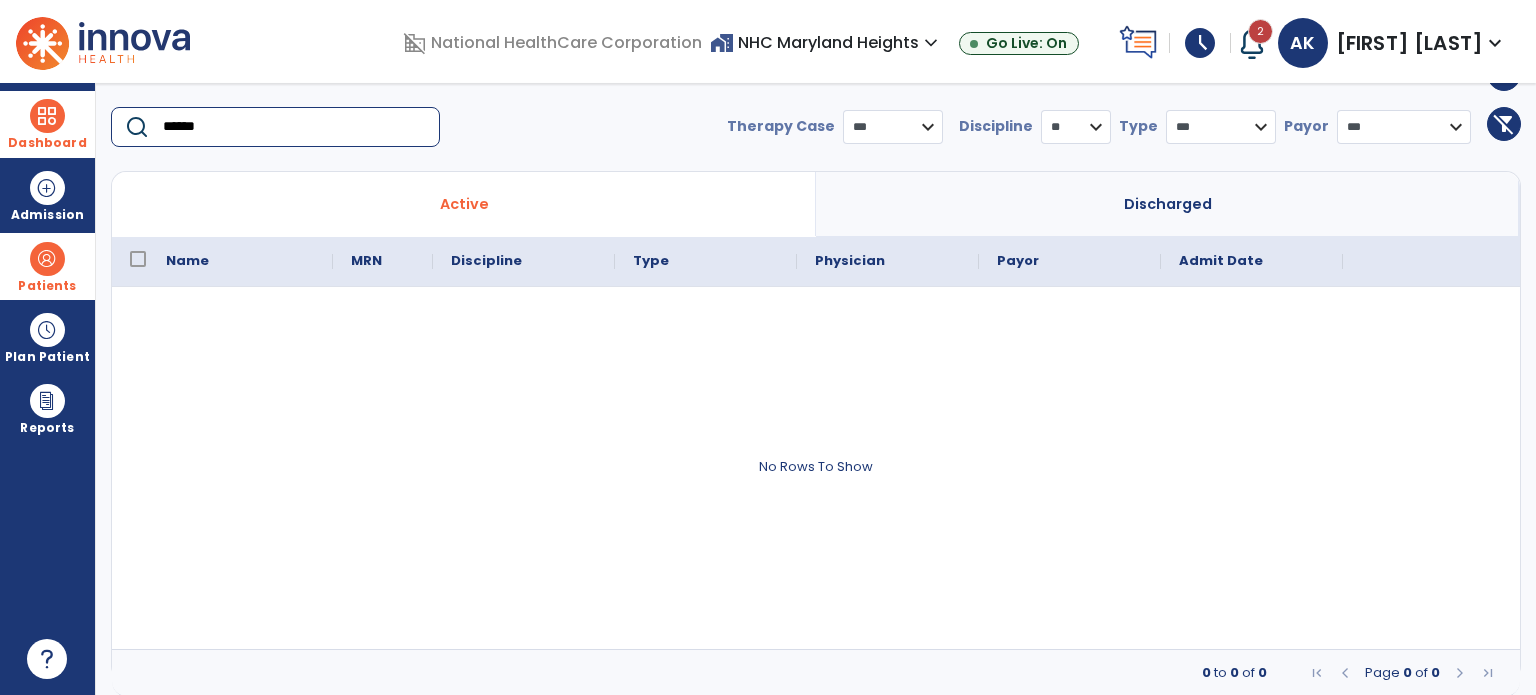 type on "******" 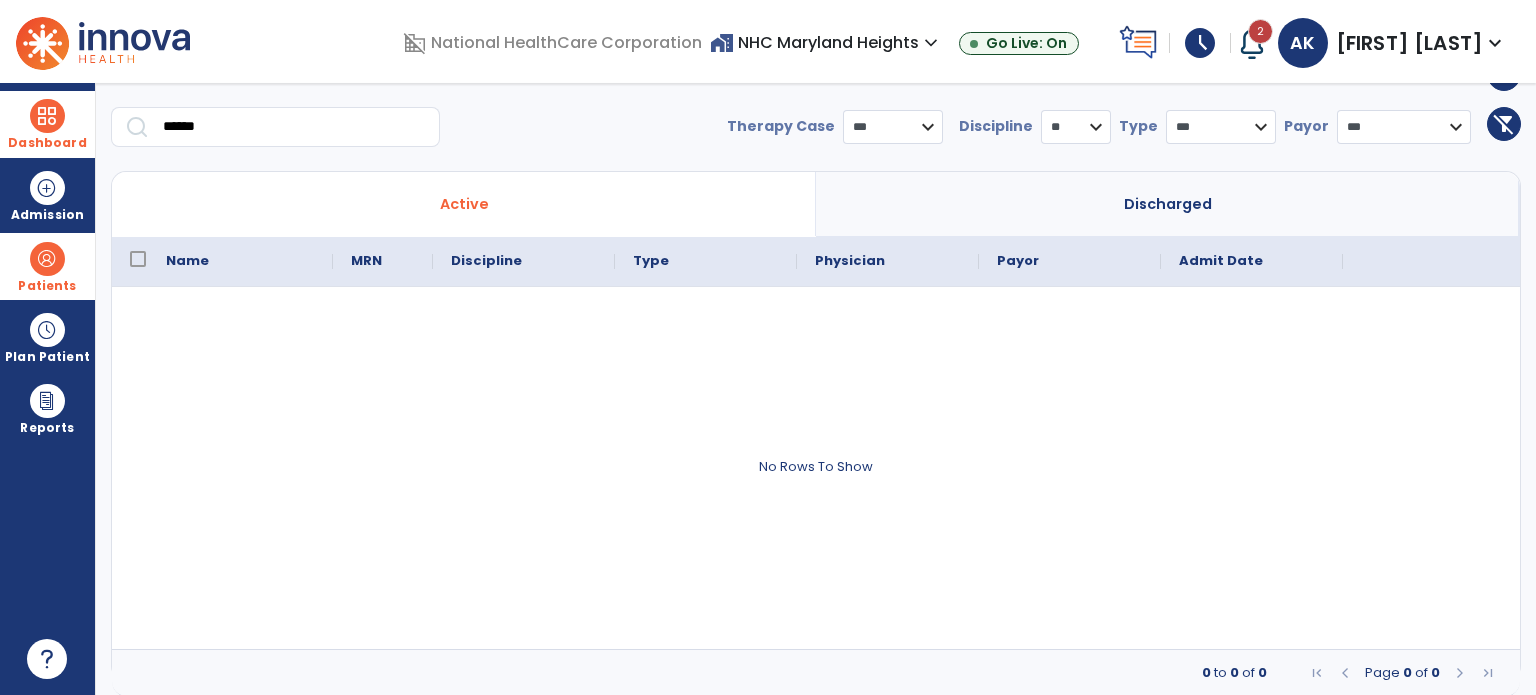 select on "***" 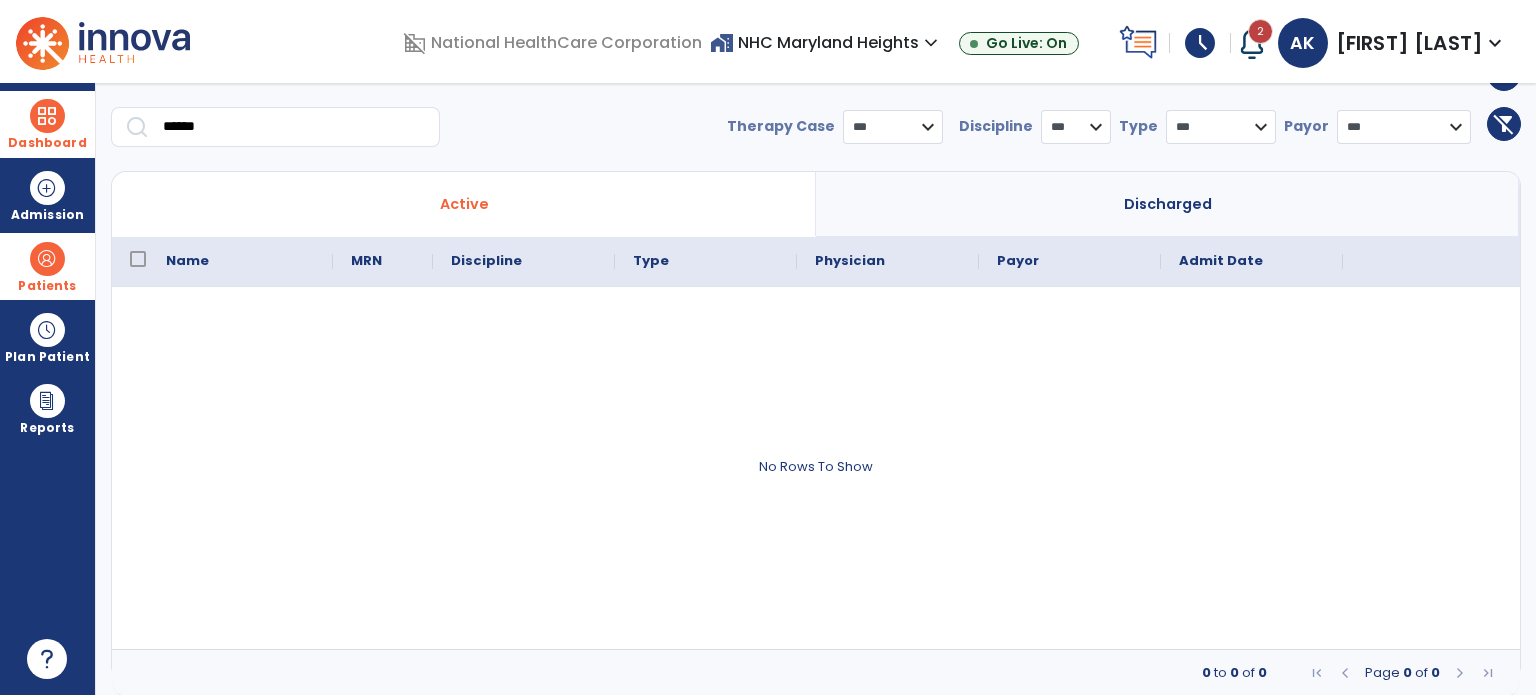 click on "* *** ** ** **" at bounding box center [1076, 127] 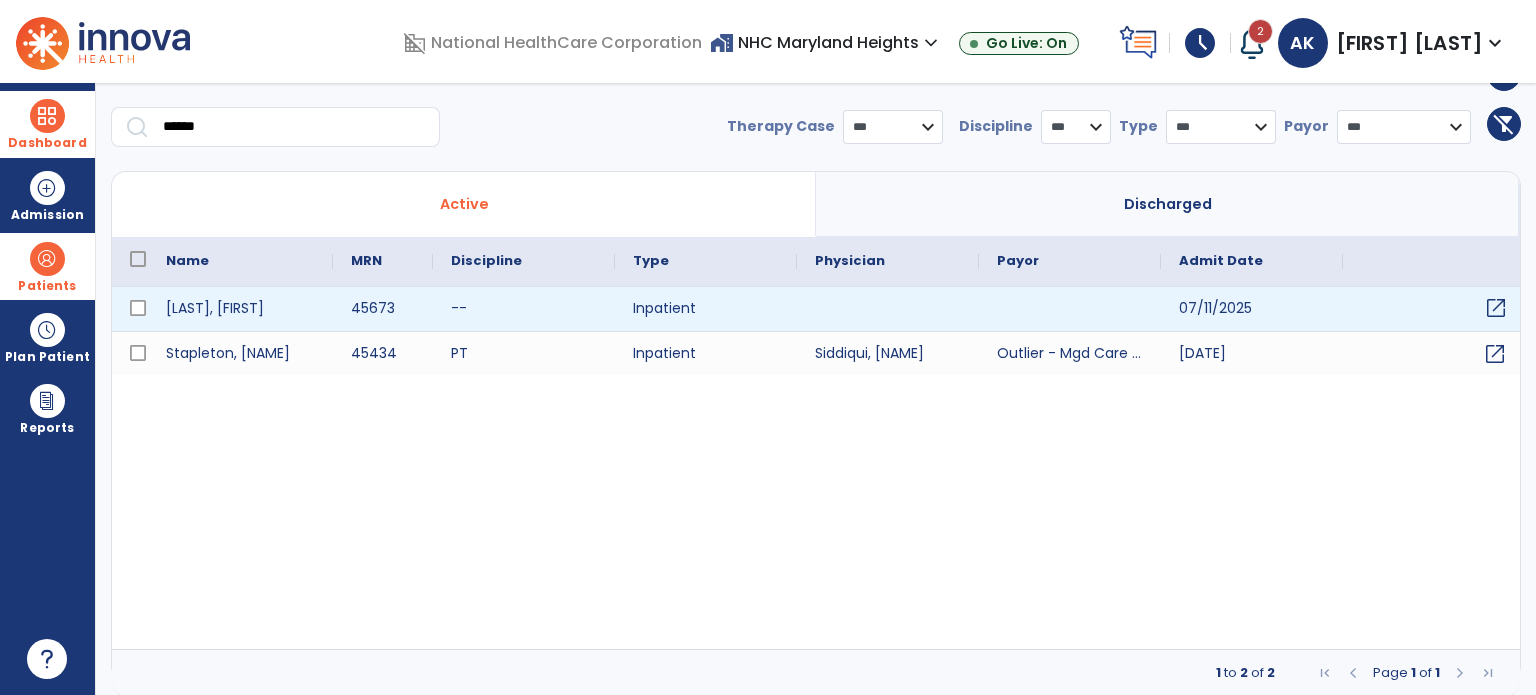 click on "open_in_new" at bounding box center (1496, 308) 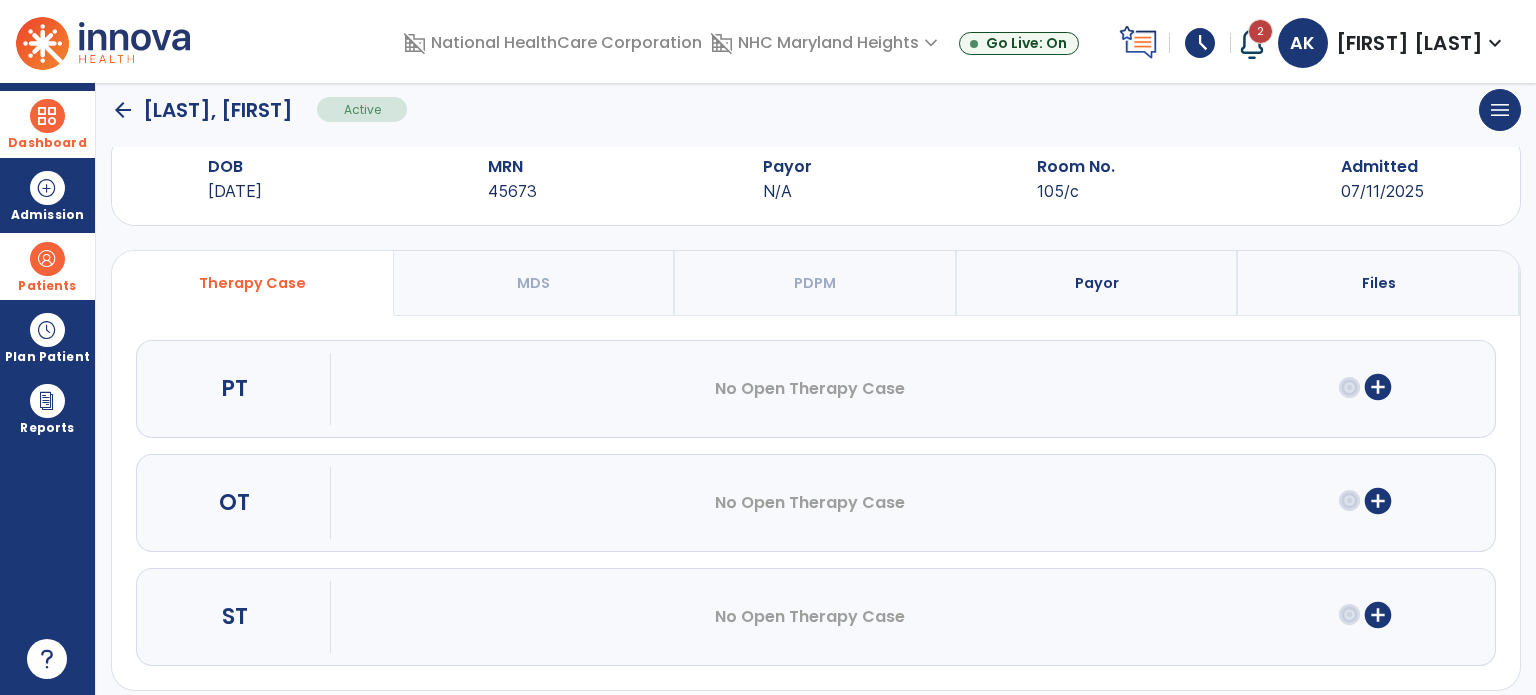 scroll, scrollTop: 62, scrollLeft: 0, axis: vertical 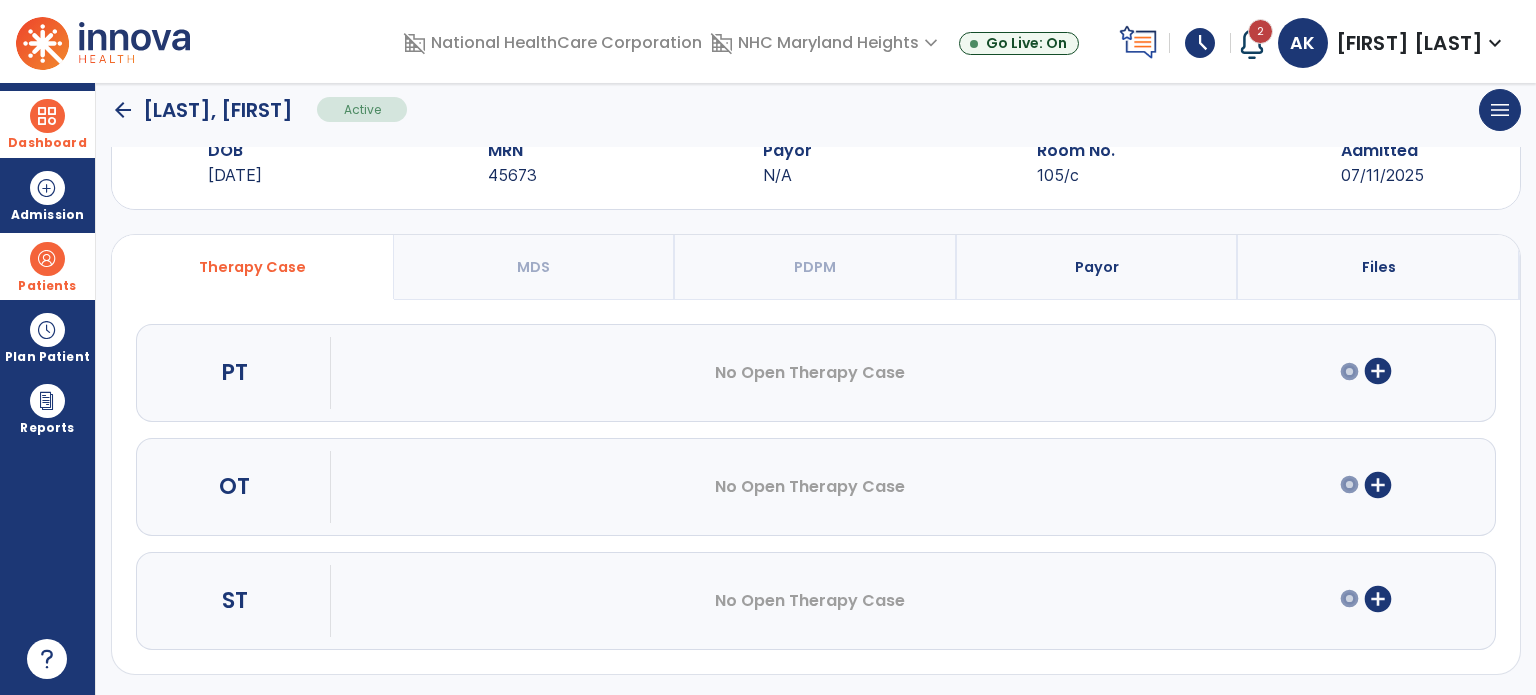 click on "add_circle" at bounding box center [1378, 599] 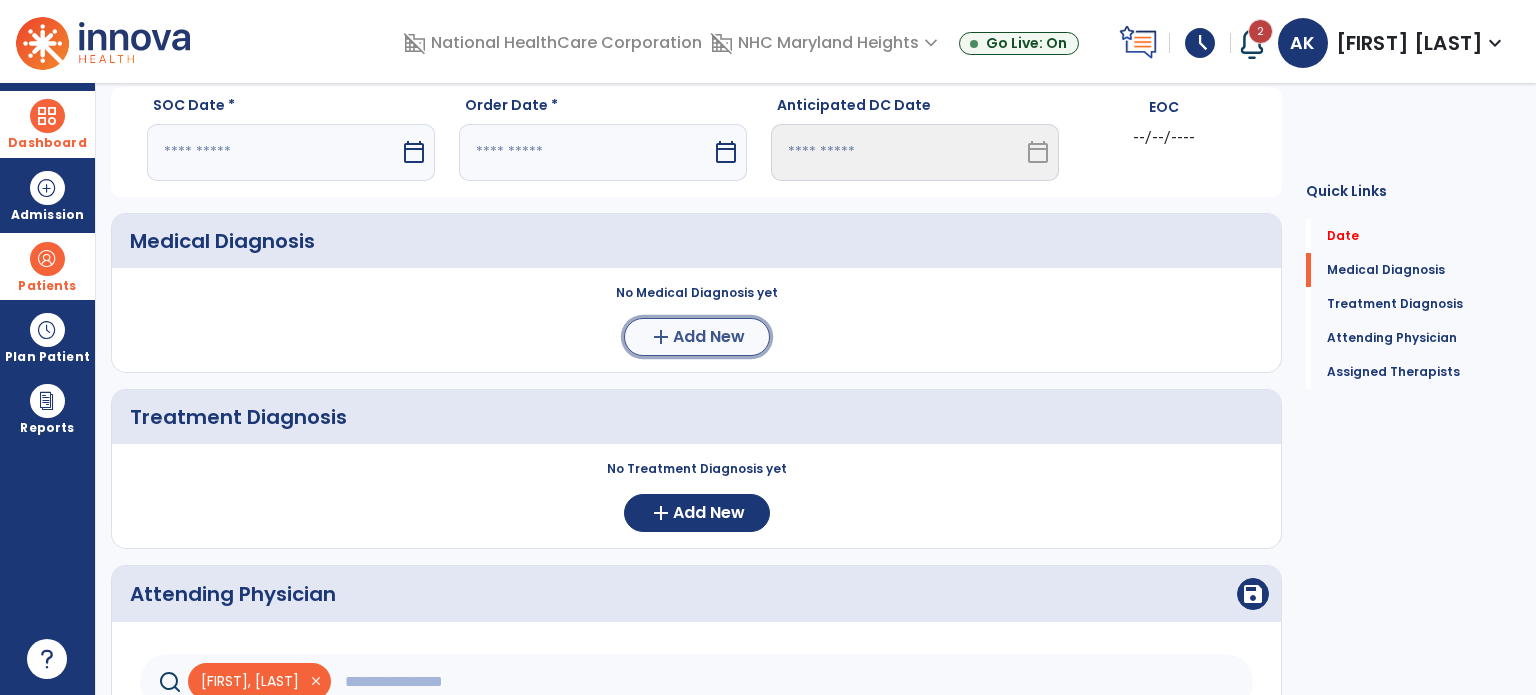 click on "Add New" 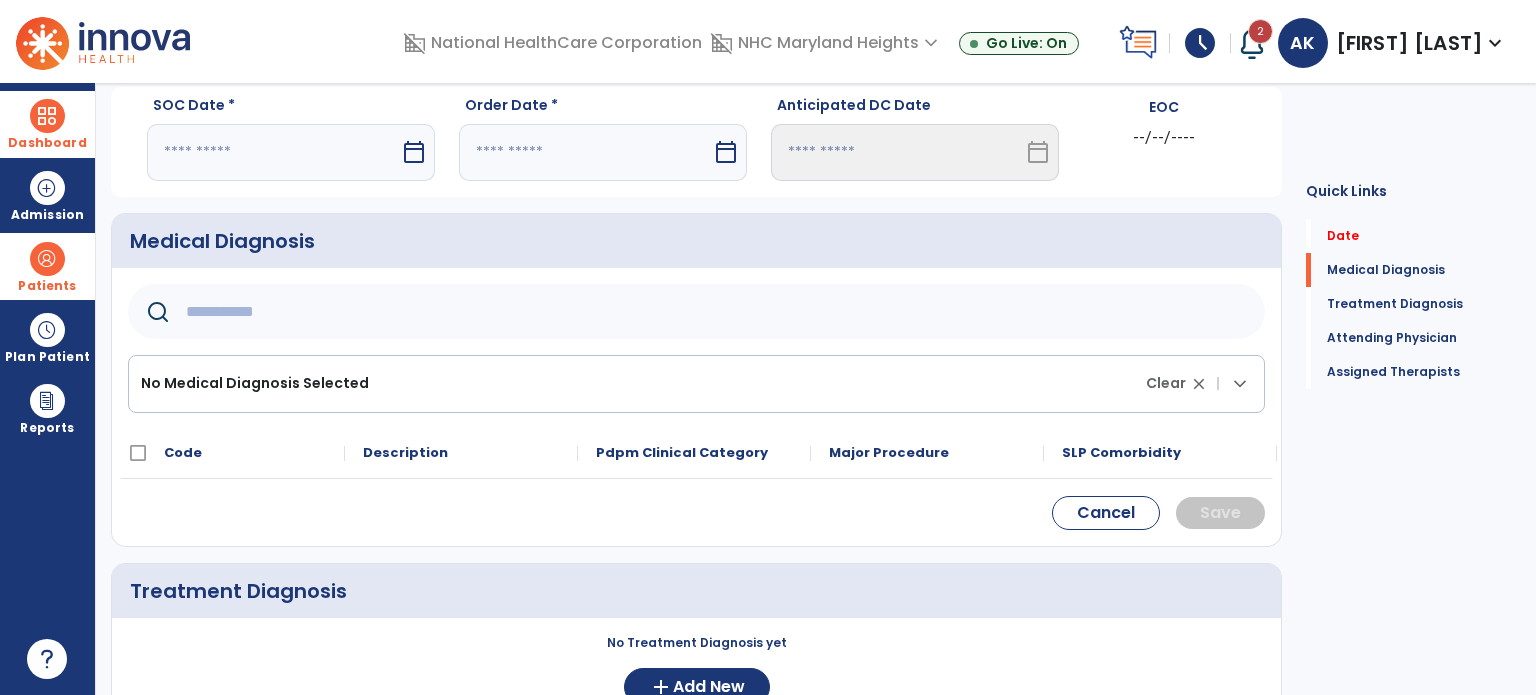 click 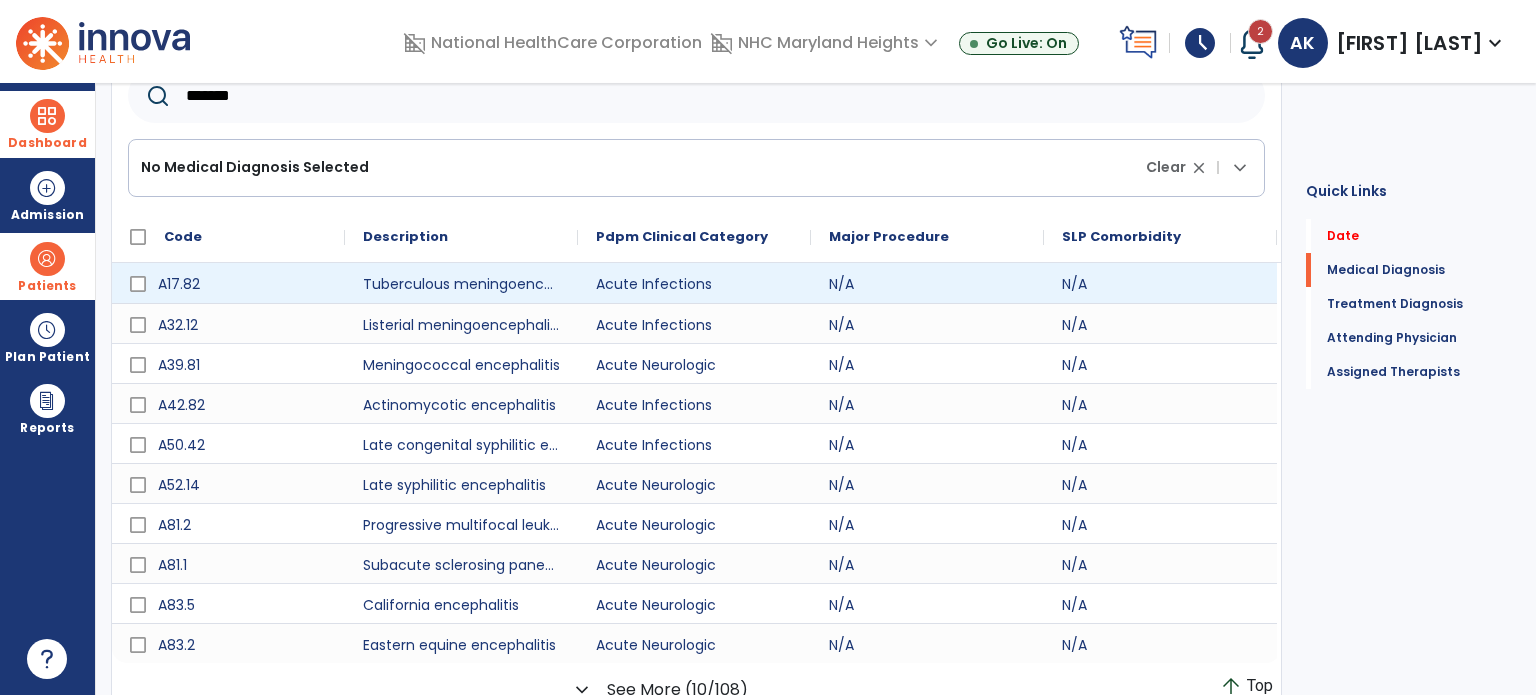 scroll, scrollTop: 290, scrollLeft: 0, axis: vertical 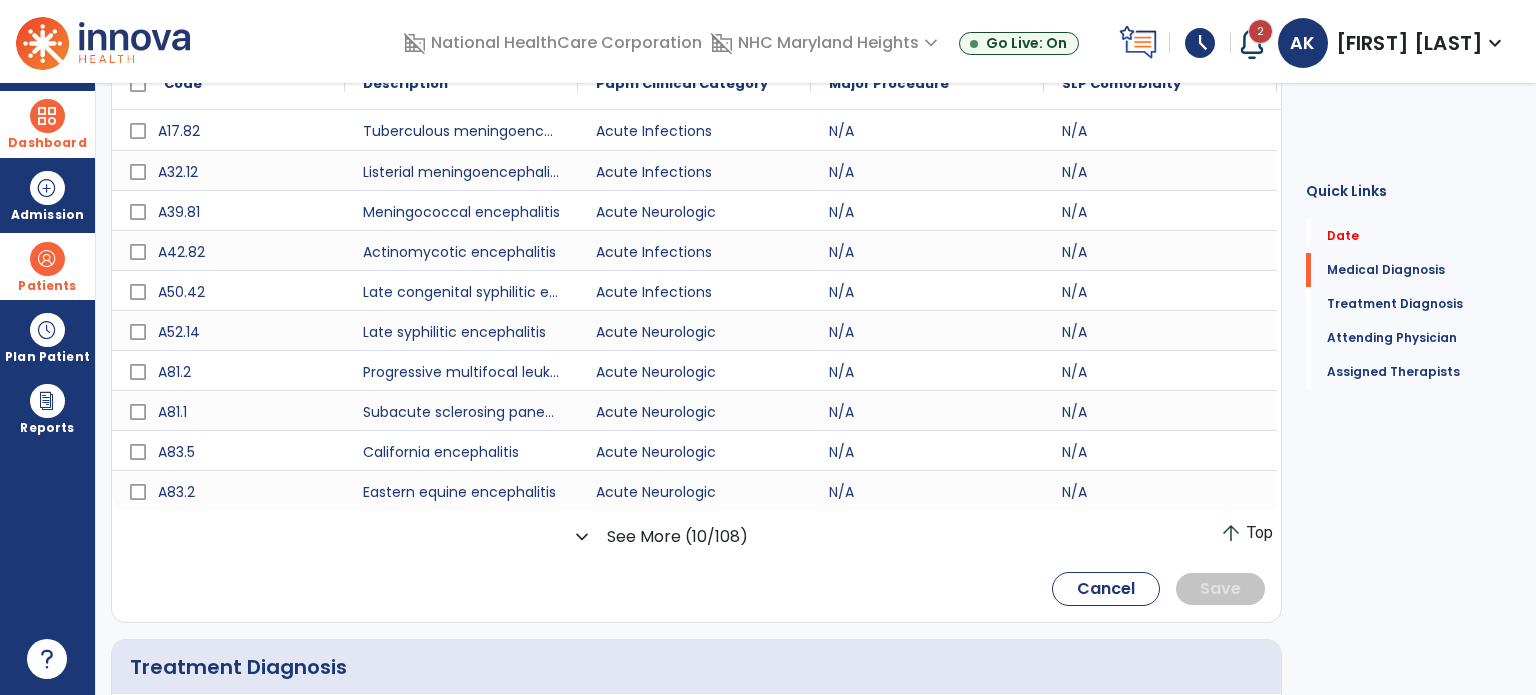 click on "expand_more" 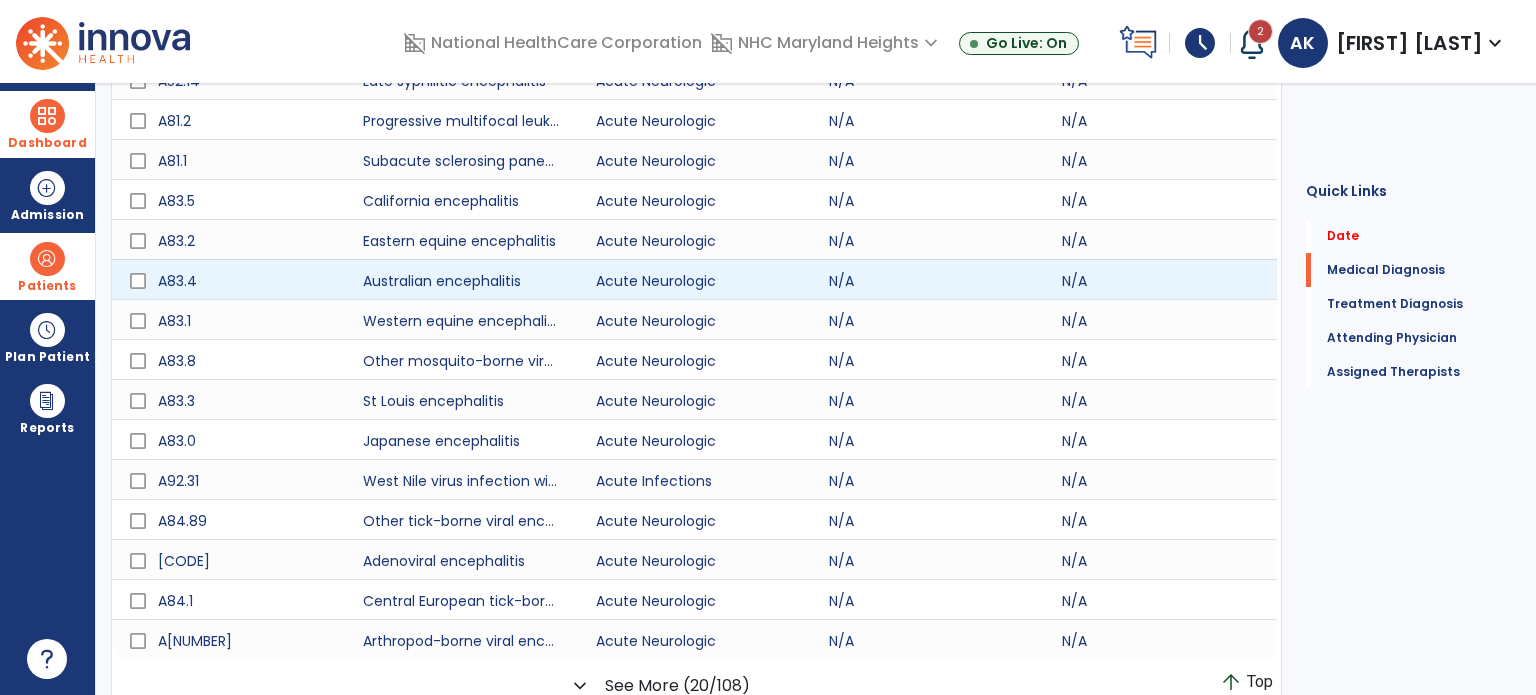 scroll, scrollTop: 690, scrollLeft: 0, axis: vertical 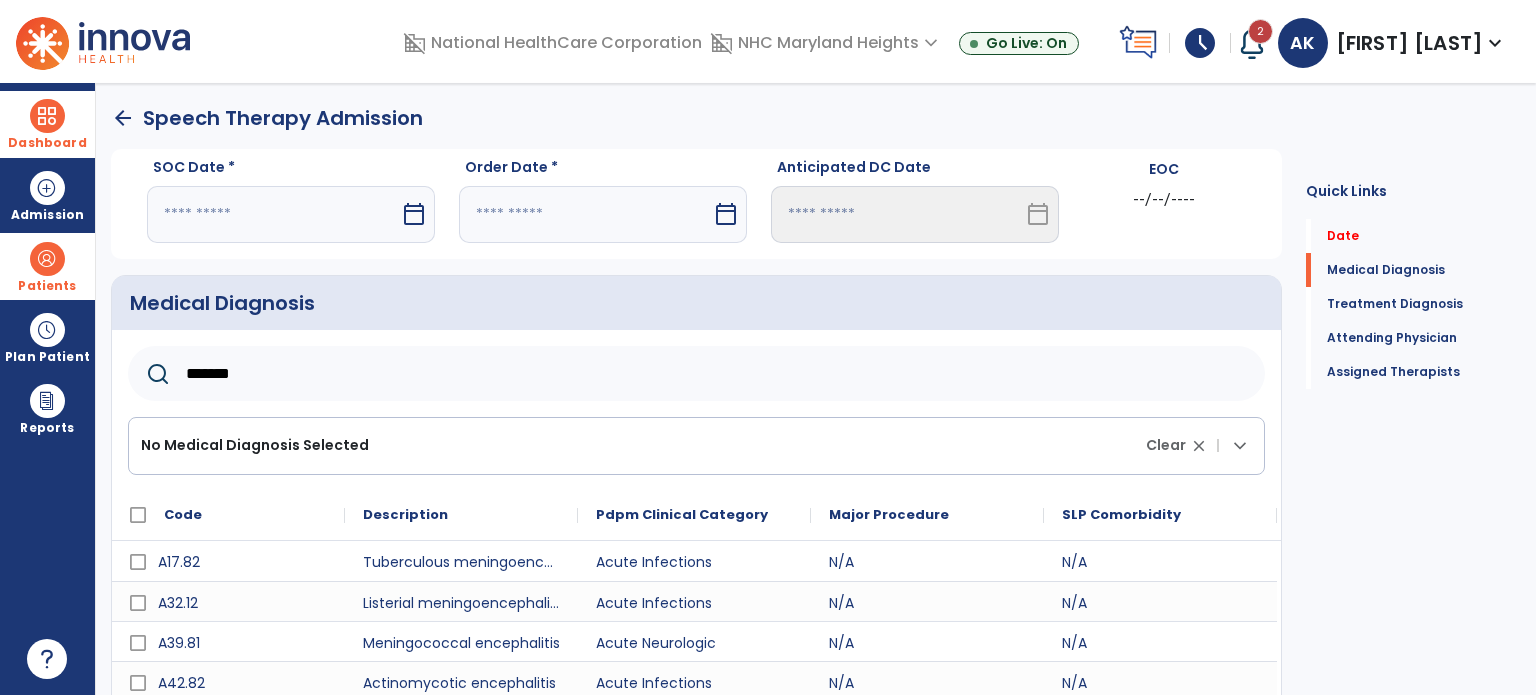 click on "*******" 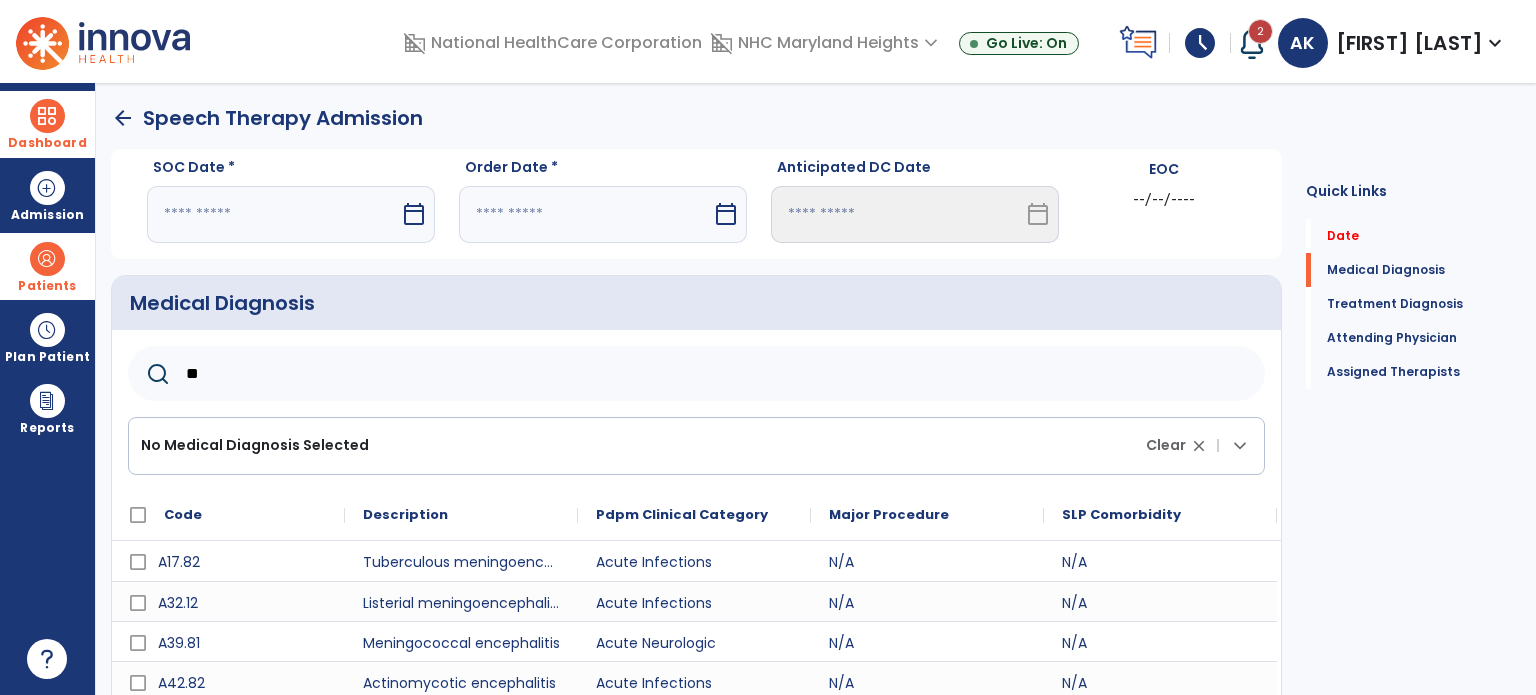 type on "*" 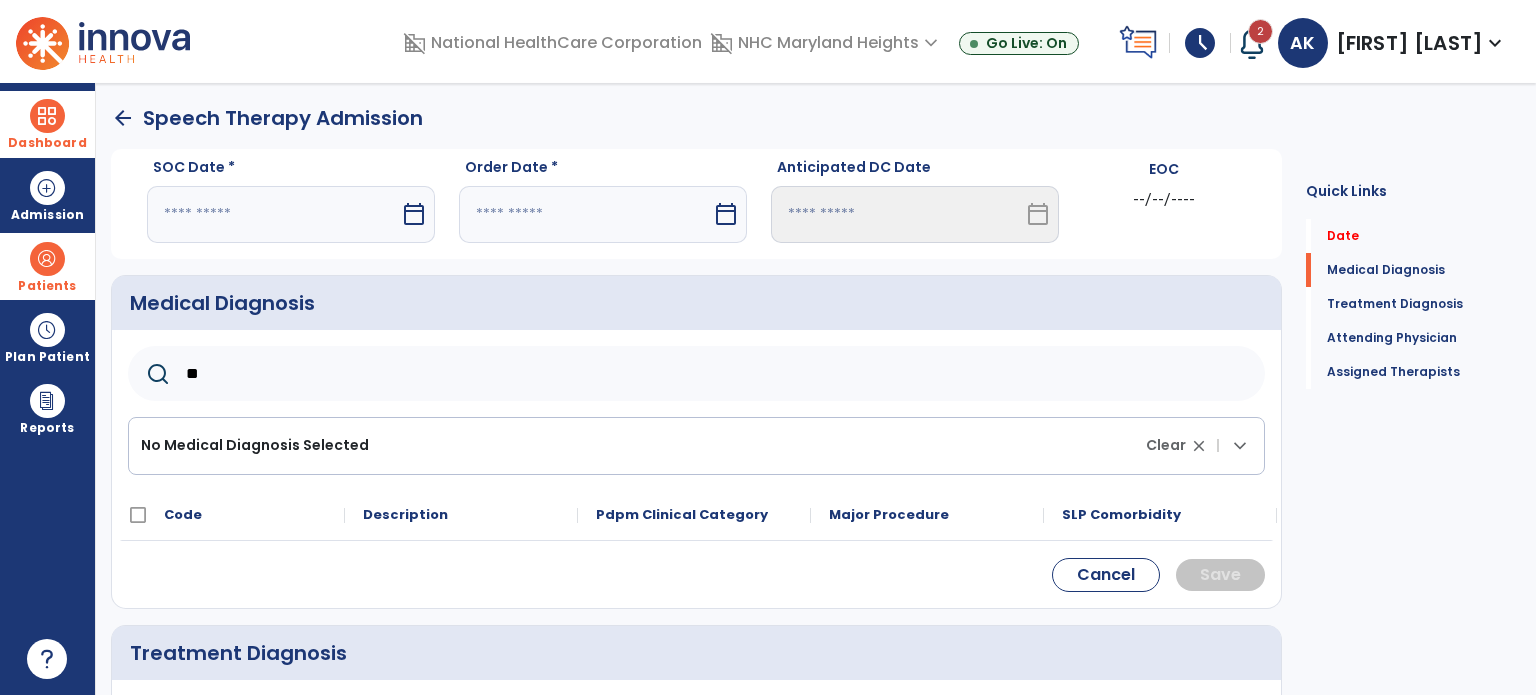 type on "*" 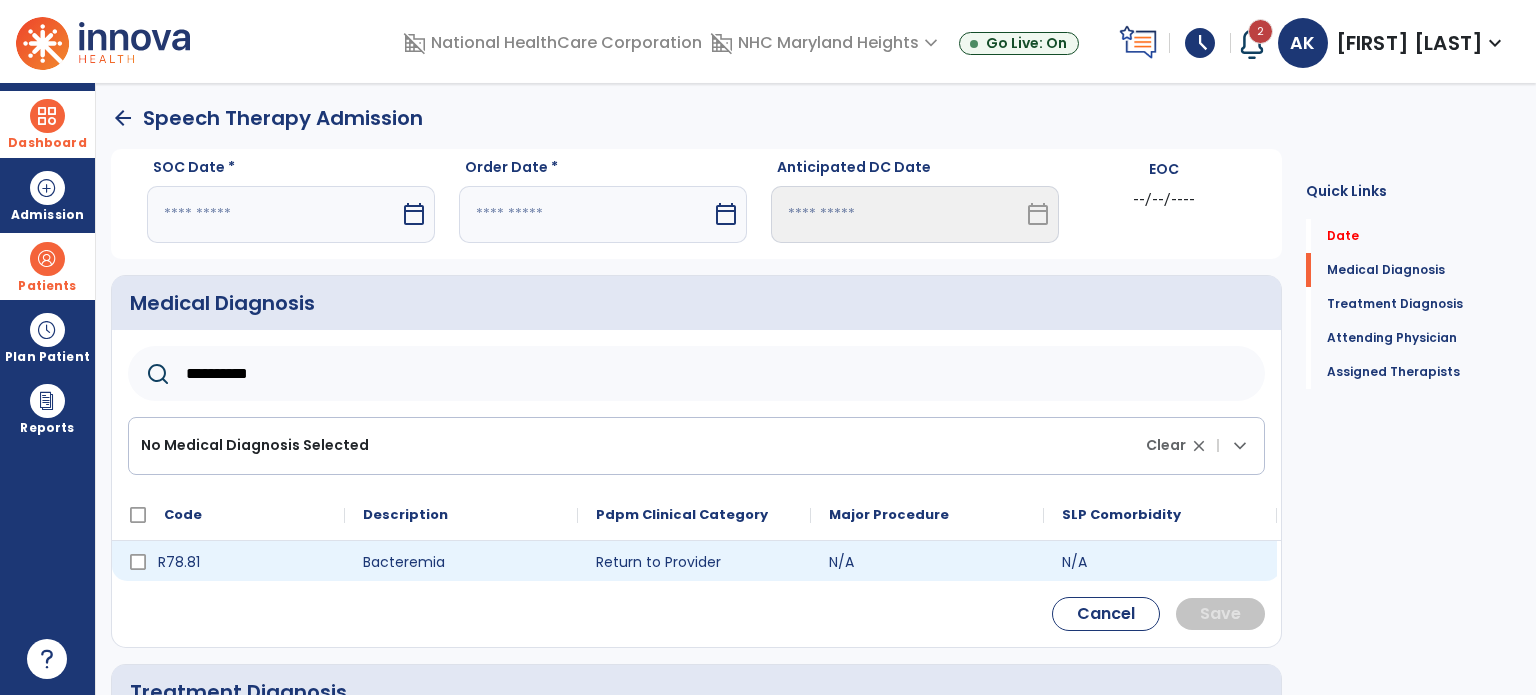 type on "**********" 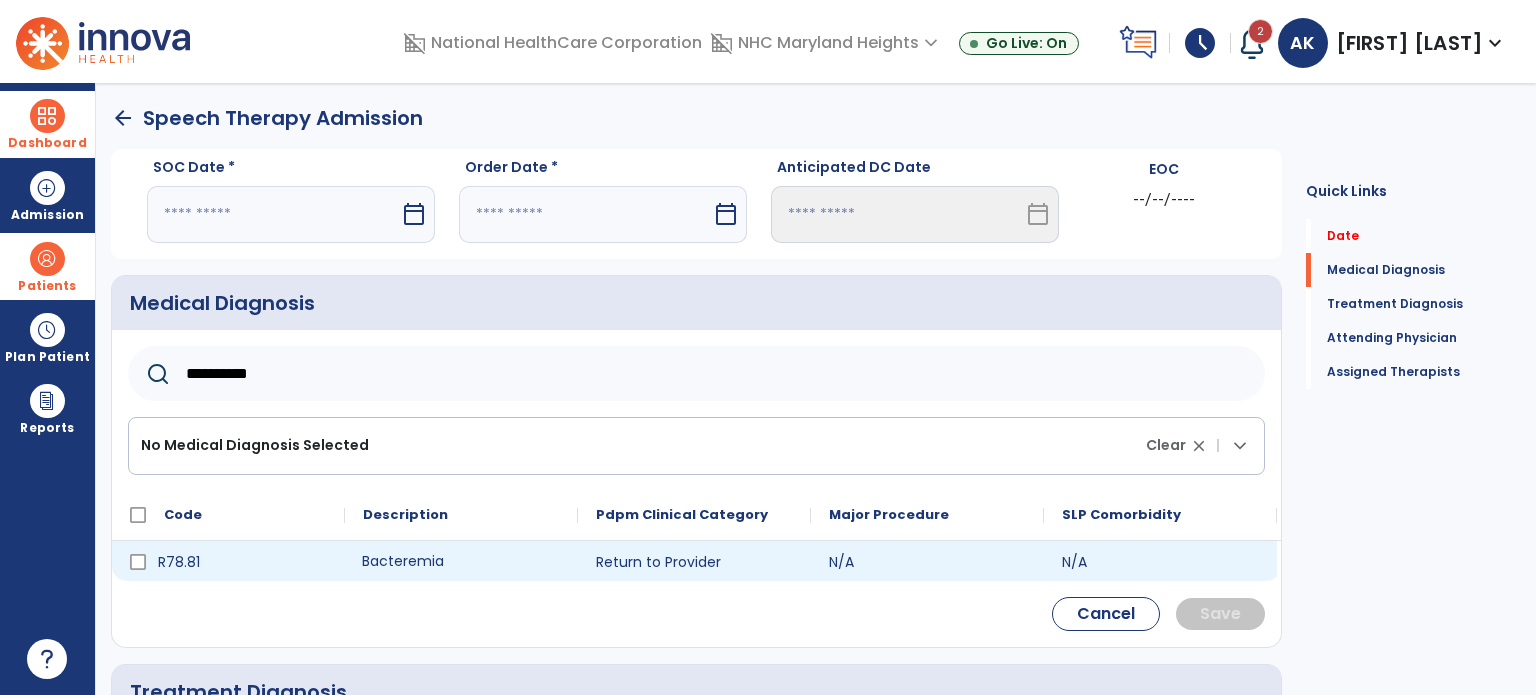 click on "Bacteremia" 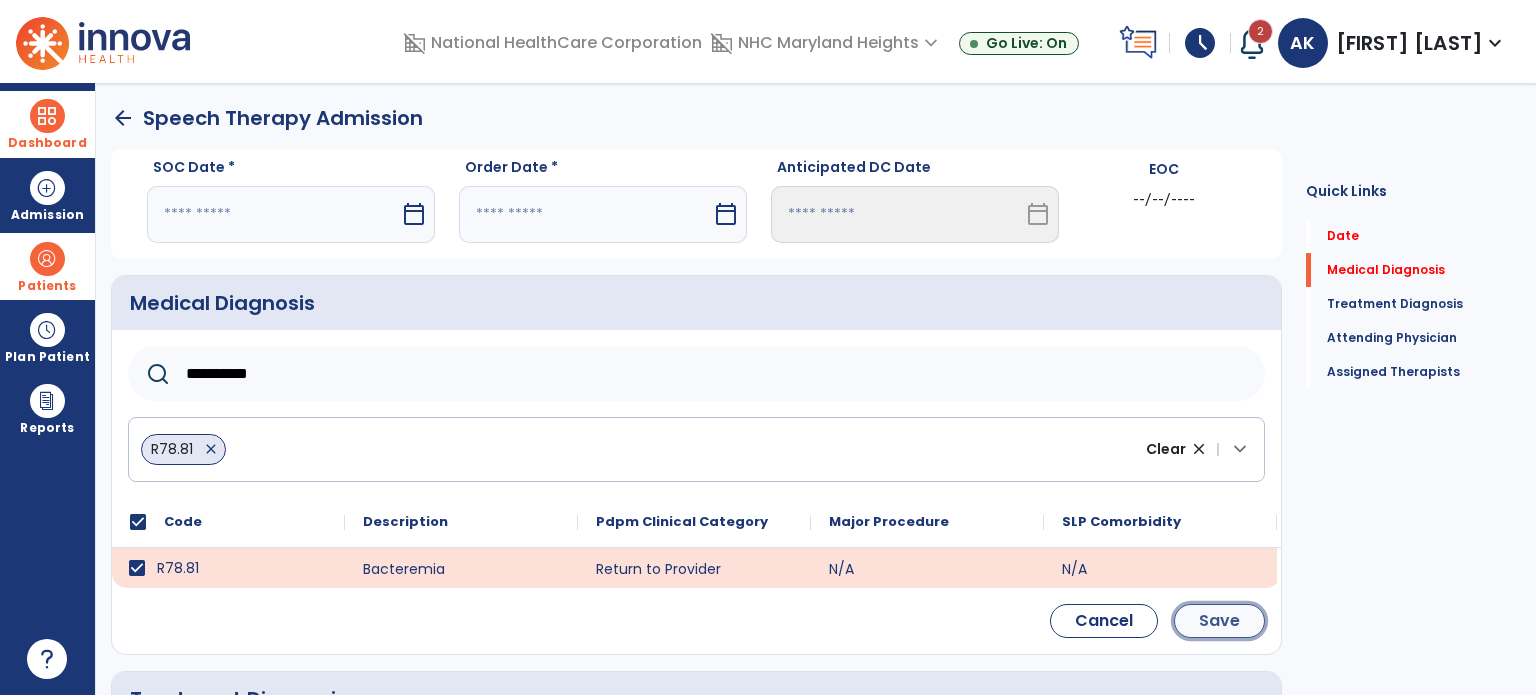 click on "Save" 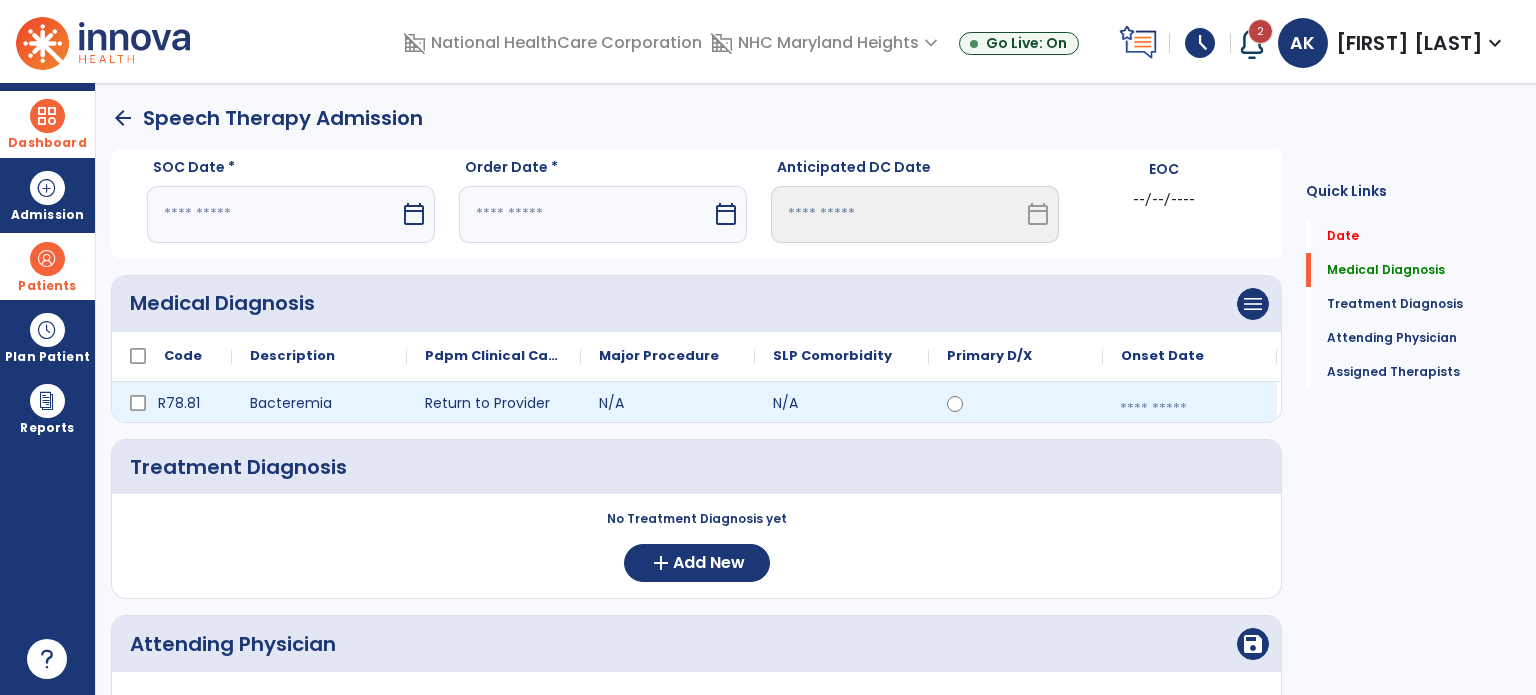 click at bounding box center (1190, 409) 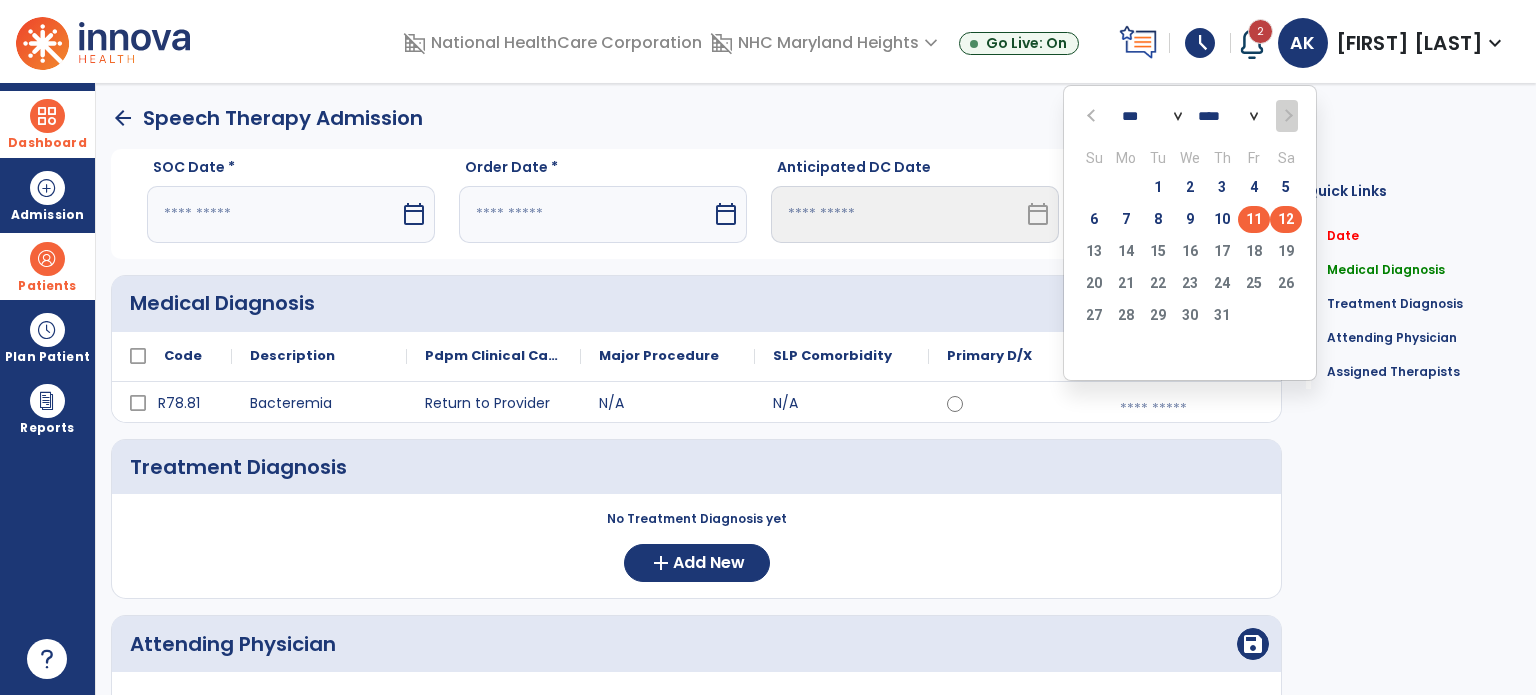 click on "11" 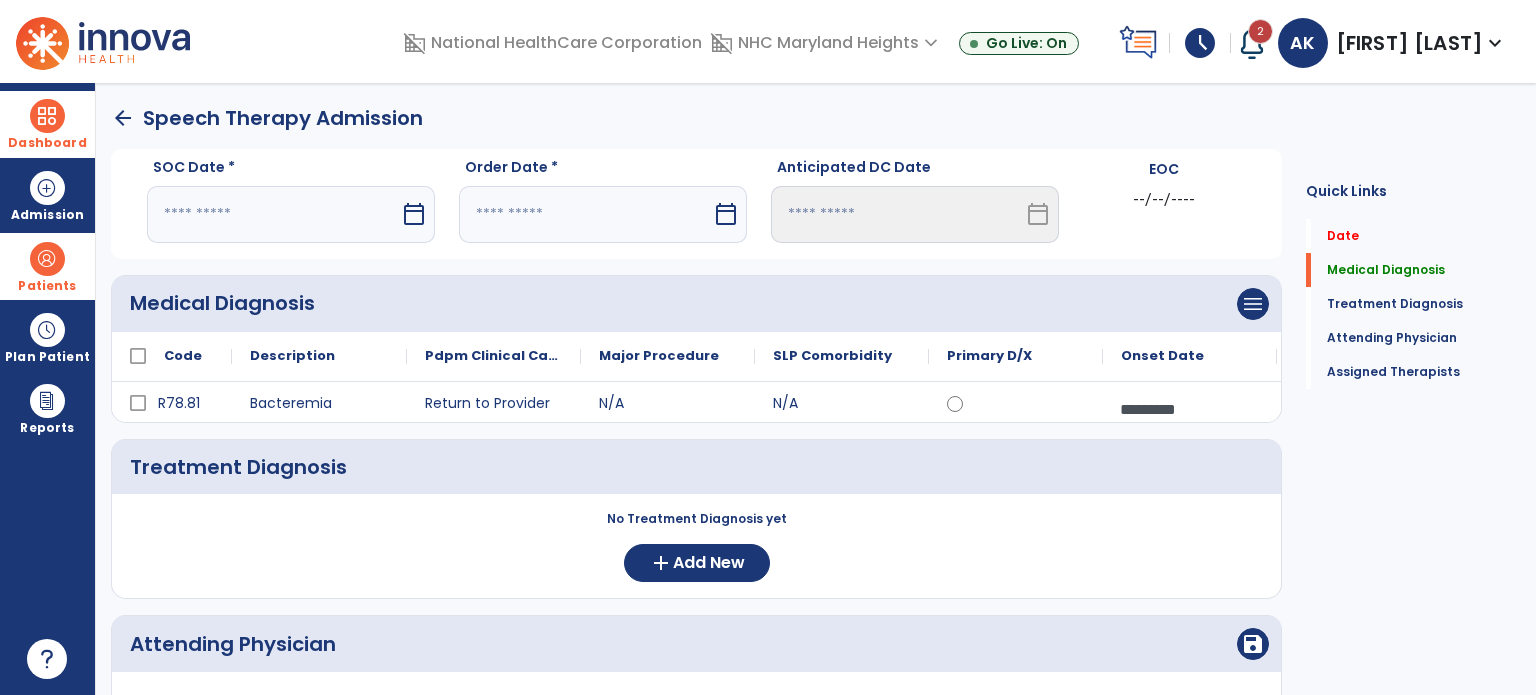click on "arrow_back" 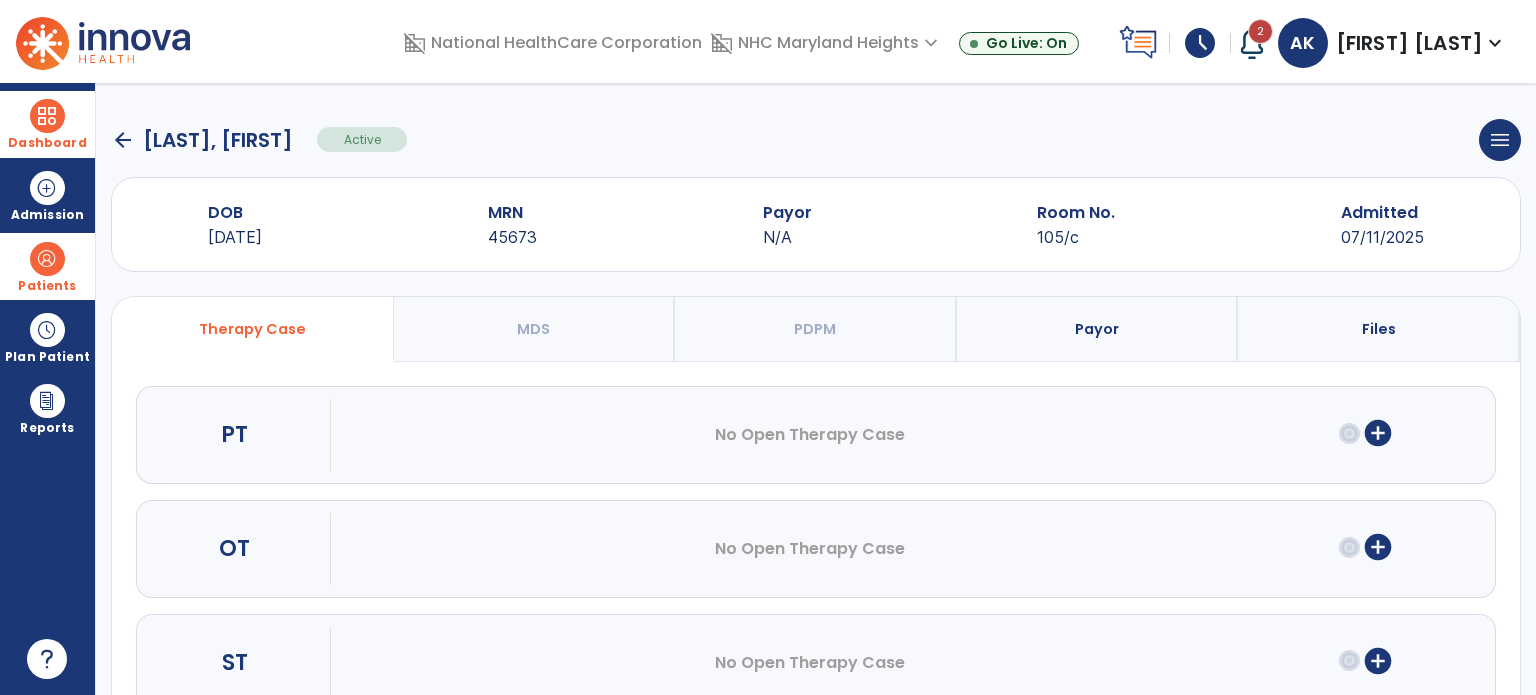 scroll, scrollTop: 62, scrollLeft: 0, axis: vertical 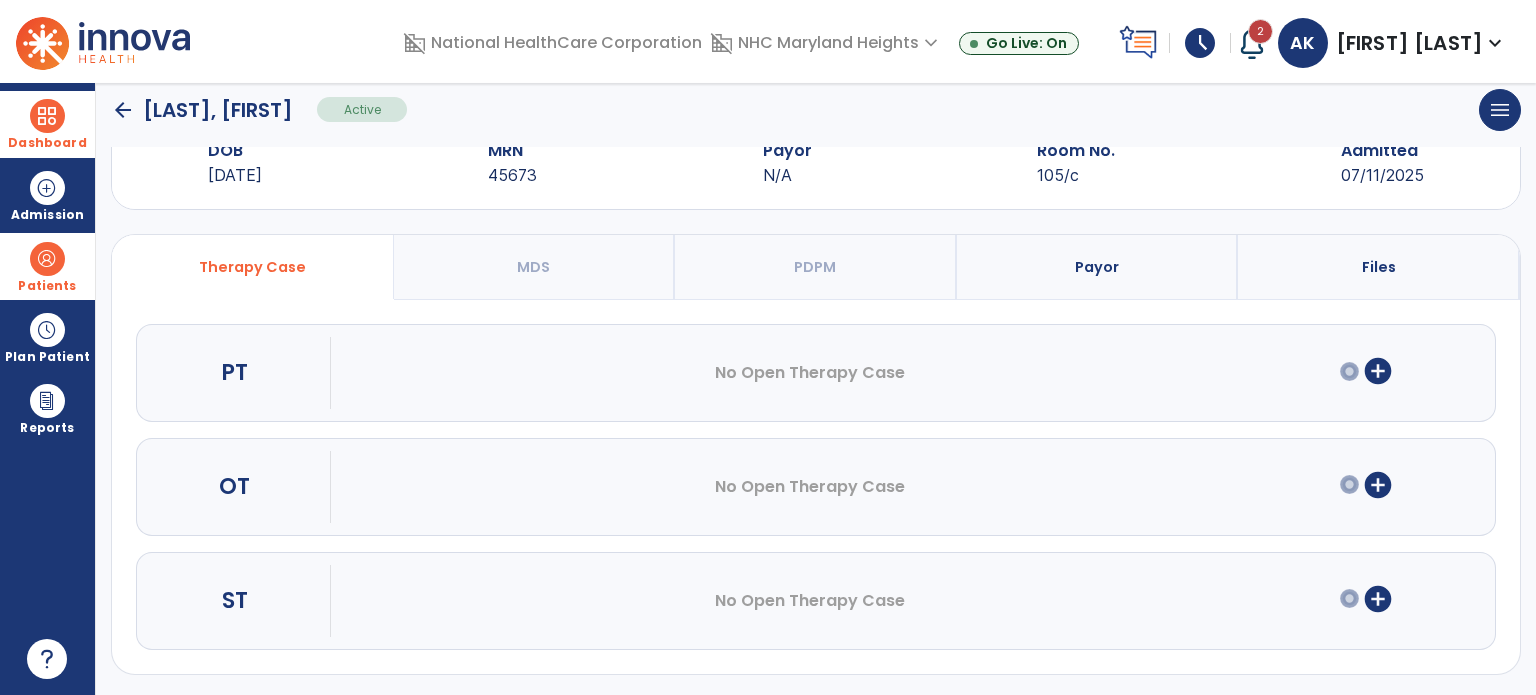 click on "add_circle" at bounding box center [1378, 599] 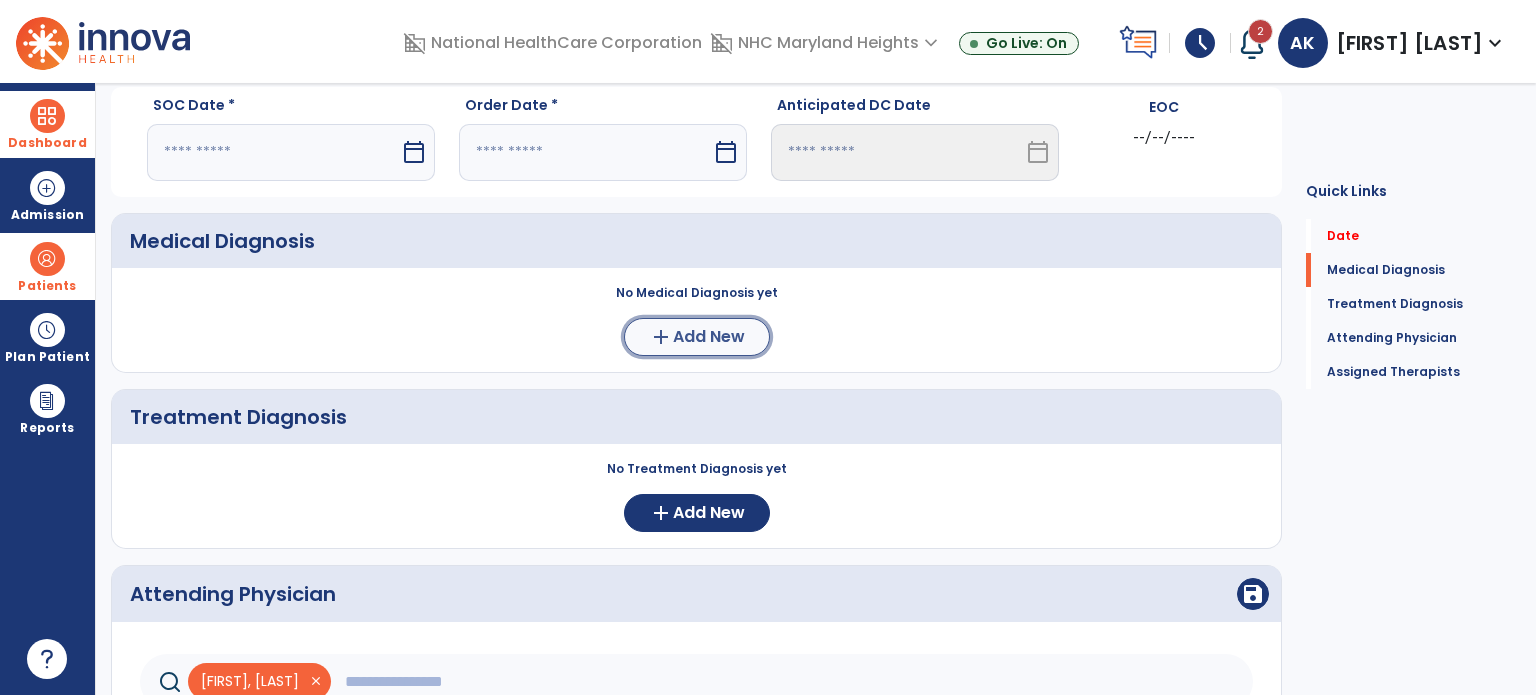 click on "Add New" 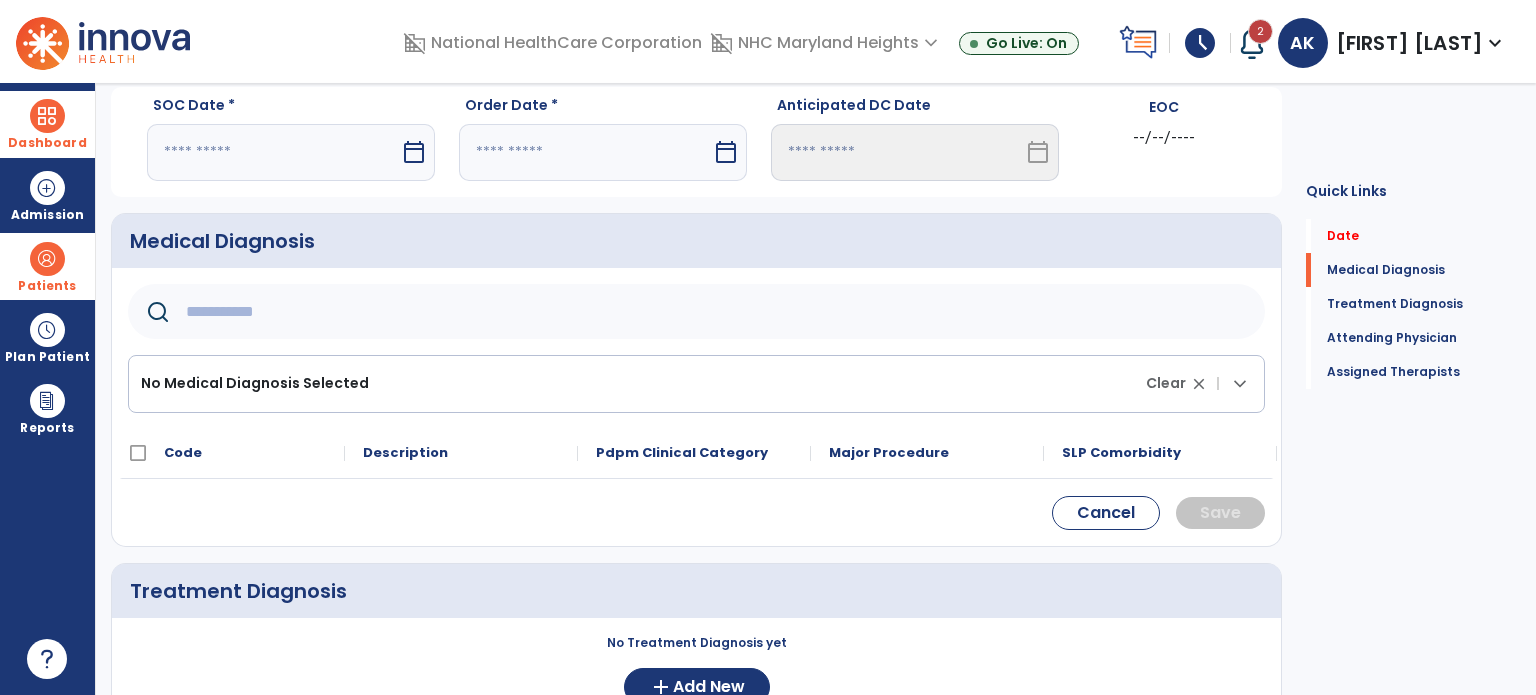 click 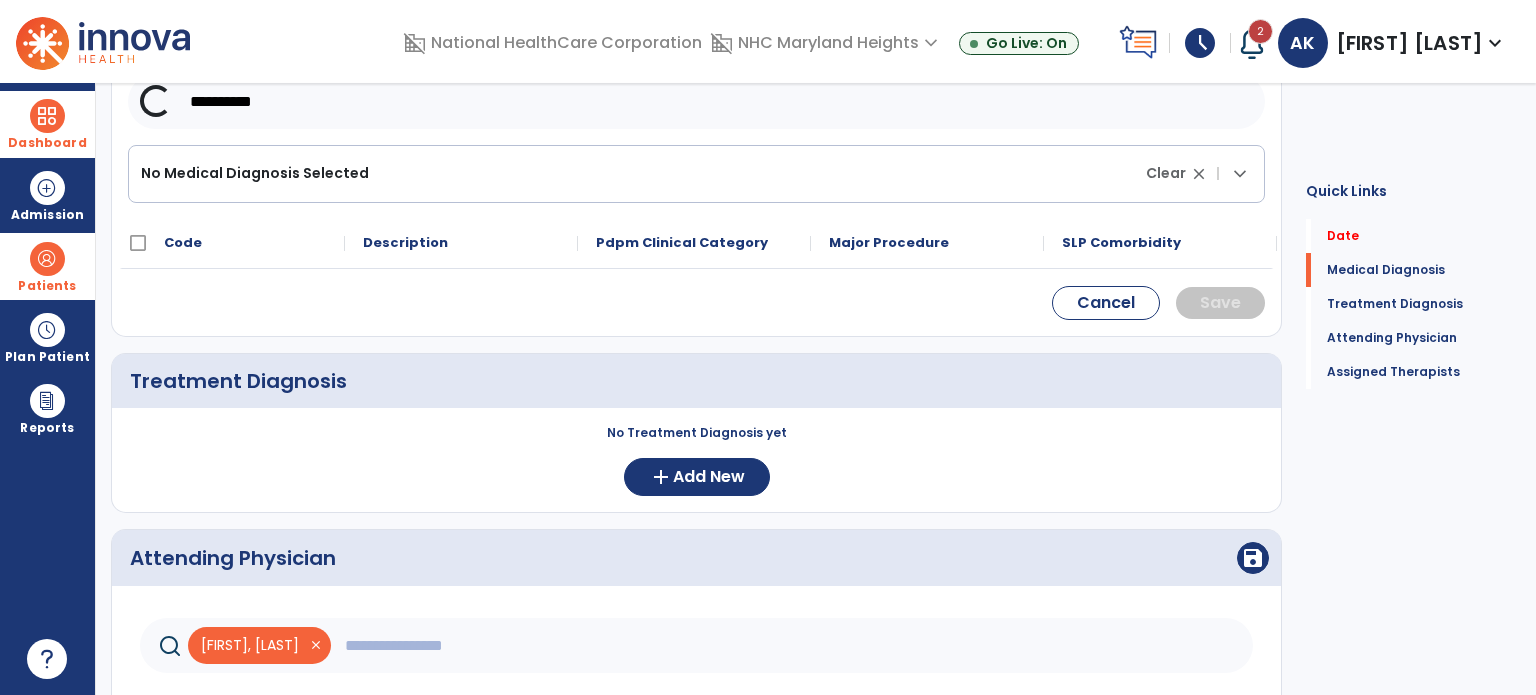 scroll, scrollTop: 278, scrollLeft: 0, axis: vertical 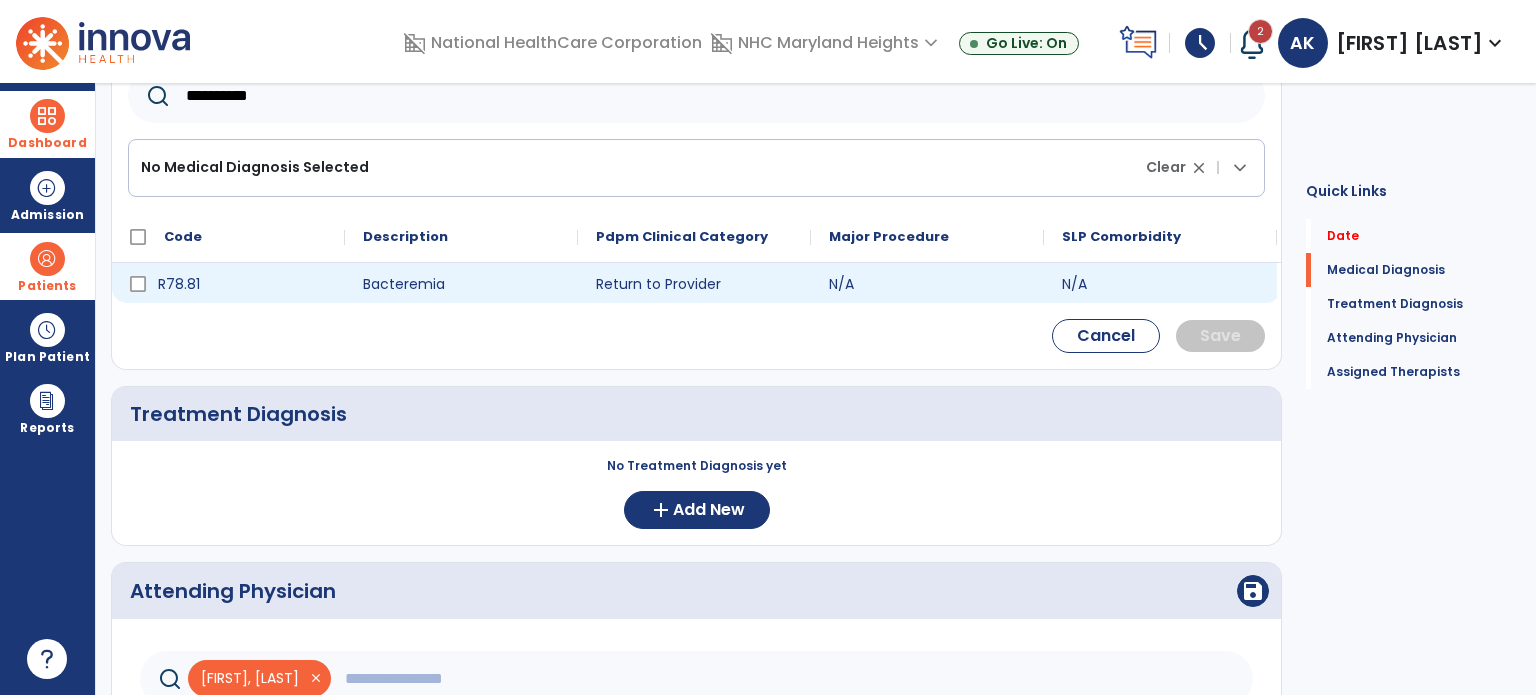 type on "**********" 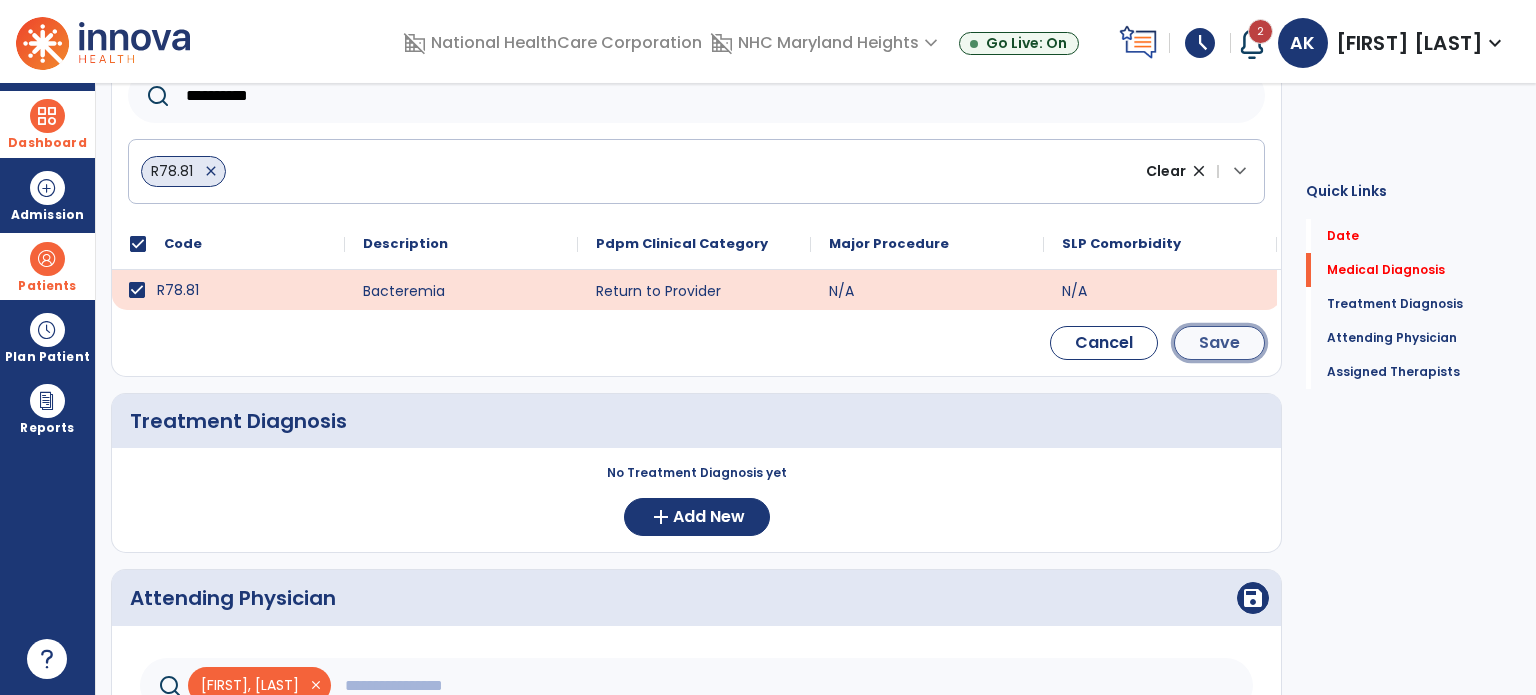click on "Save" 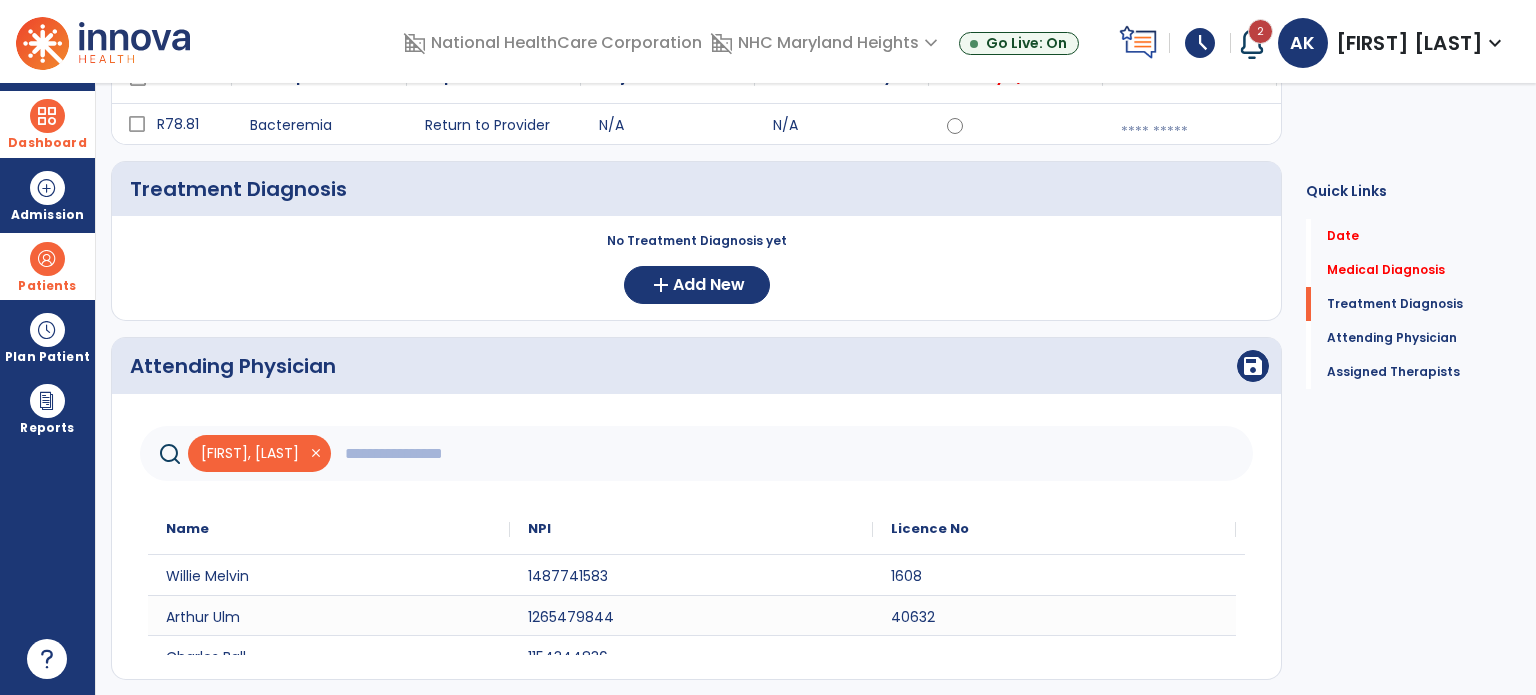 scroll, scrollTop: 113, scrollLeft: 0, axis: vertical 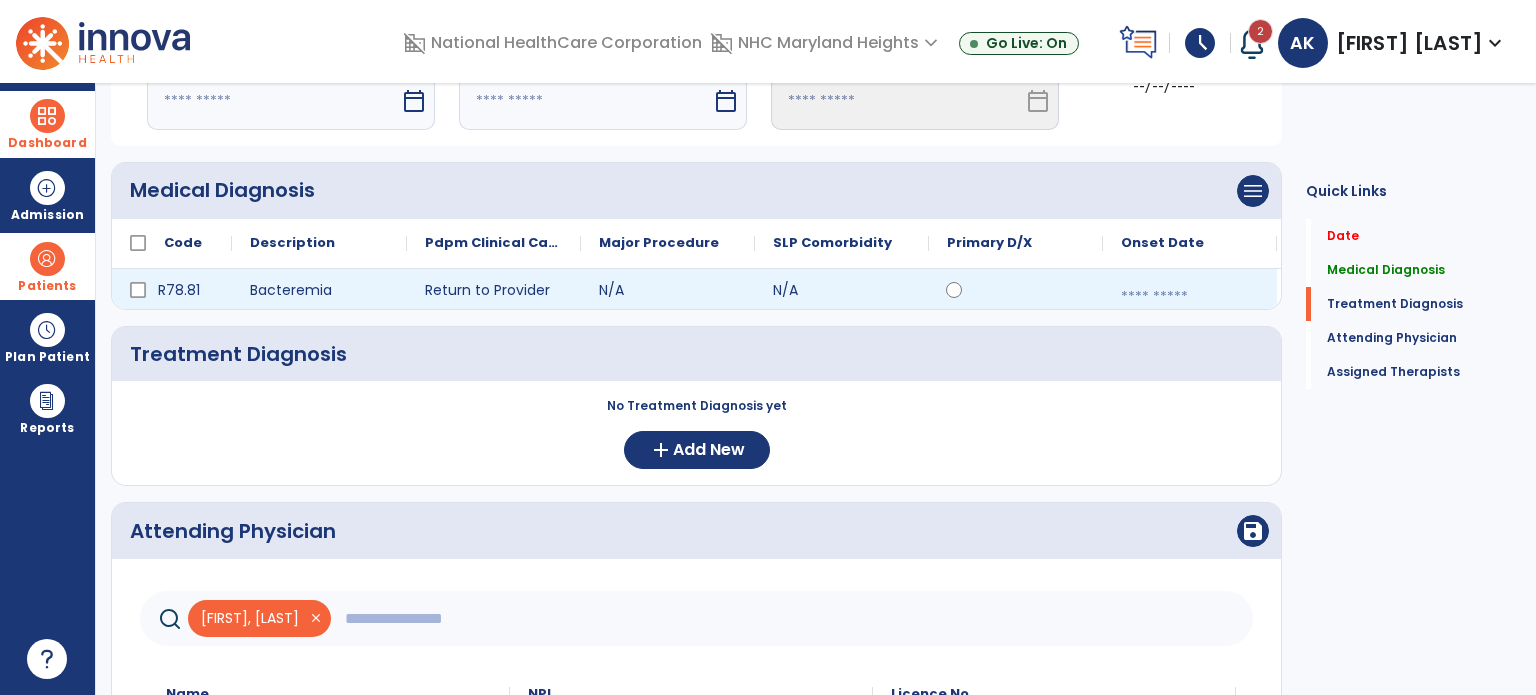 click at bounding box center [1190, 297] 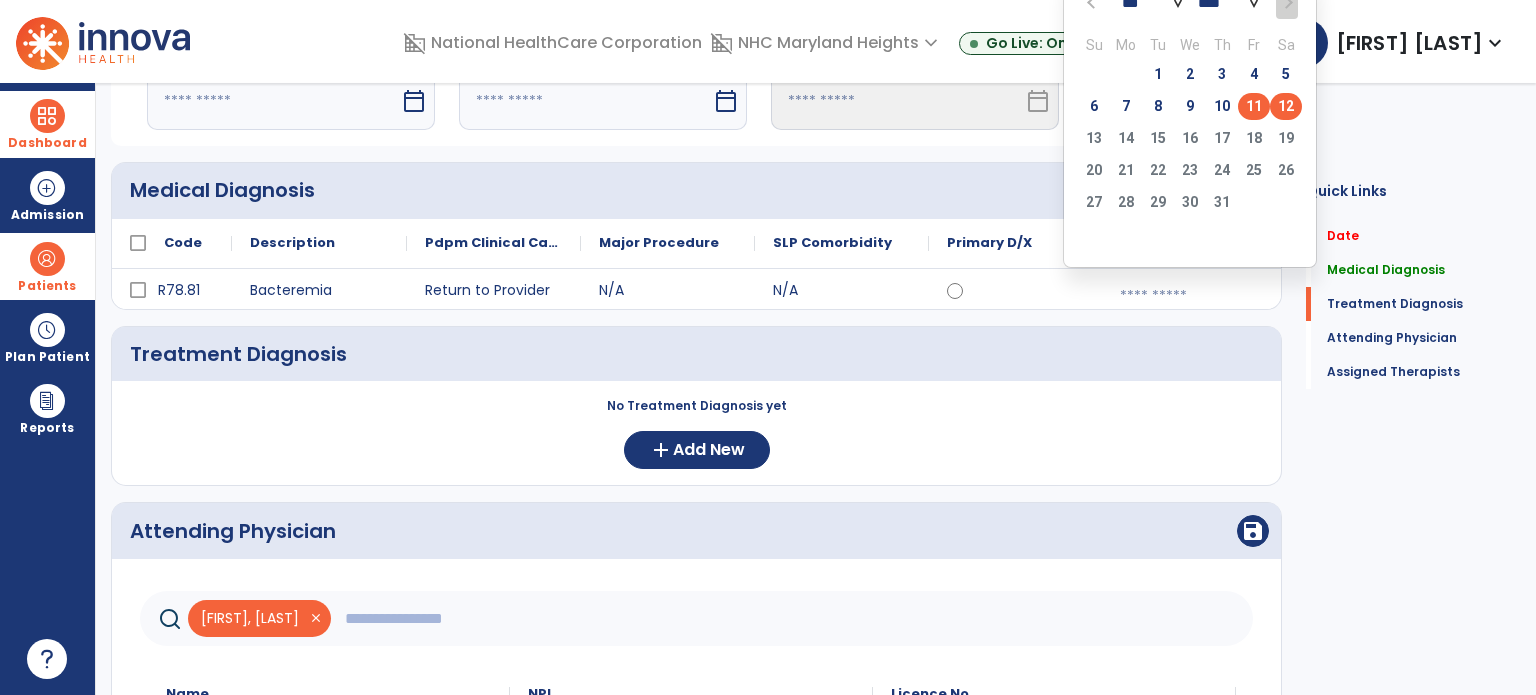 click on "11" 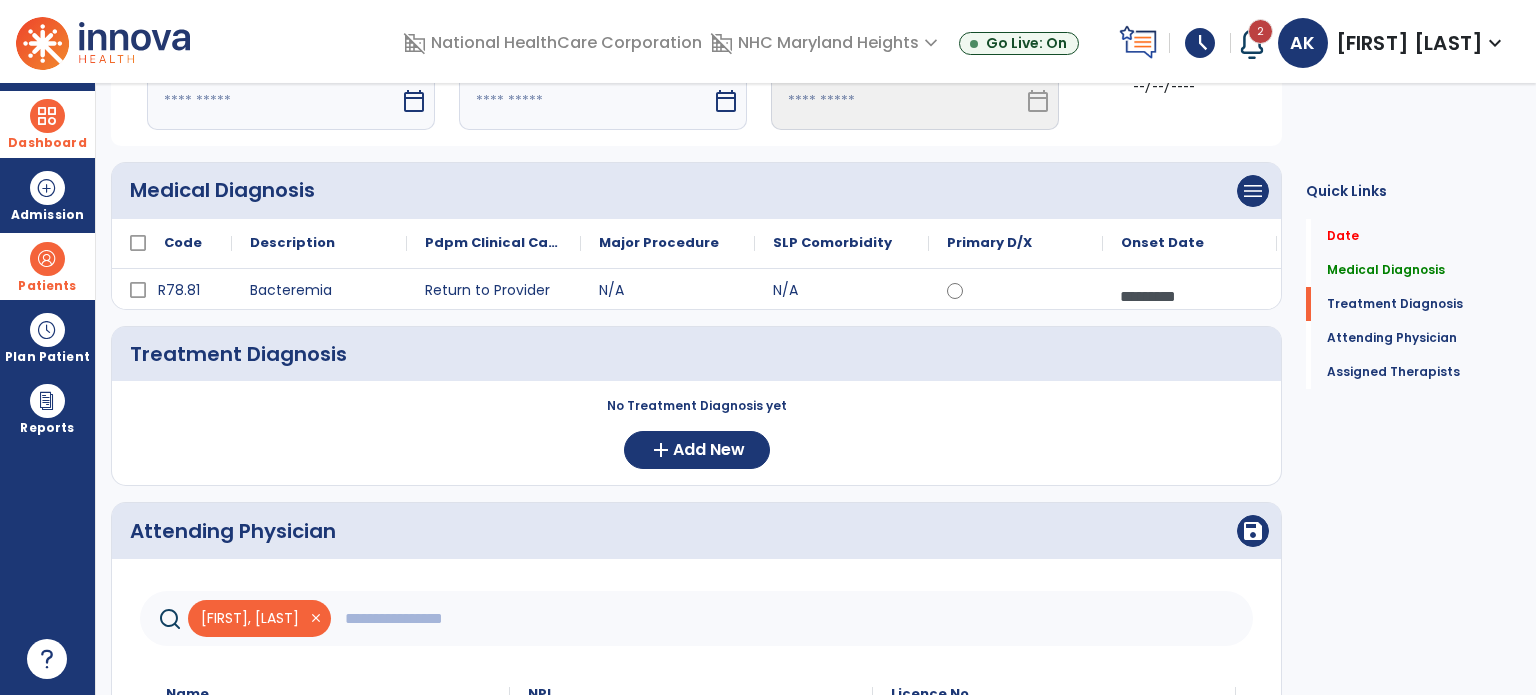 click on "calendar_today" at bounding box center (414, 101) 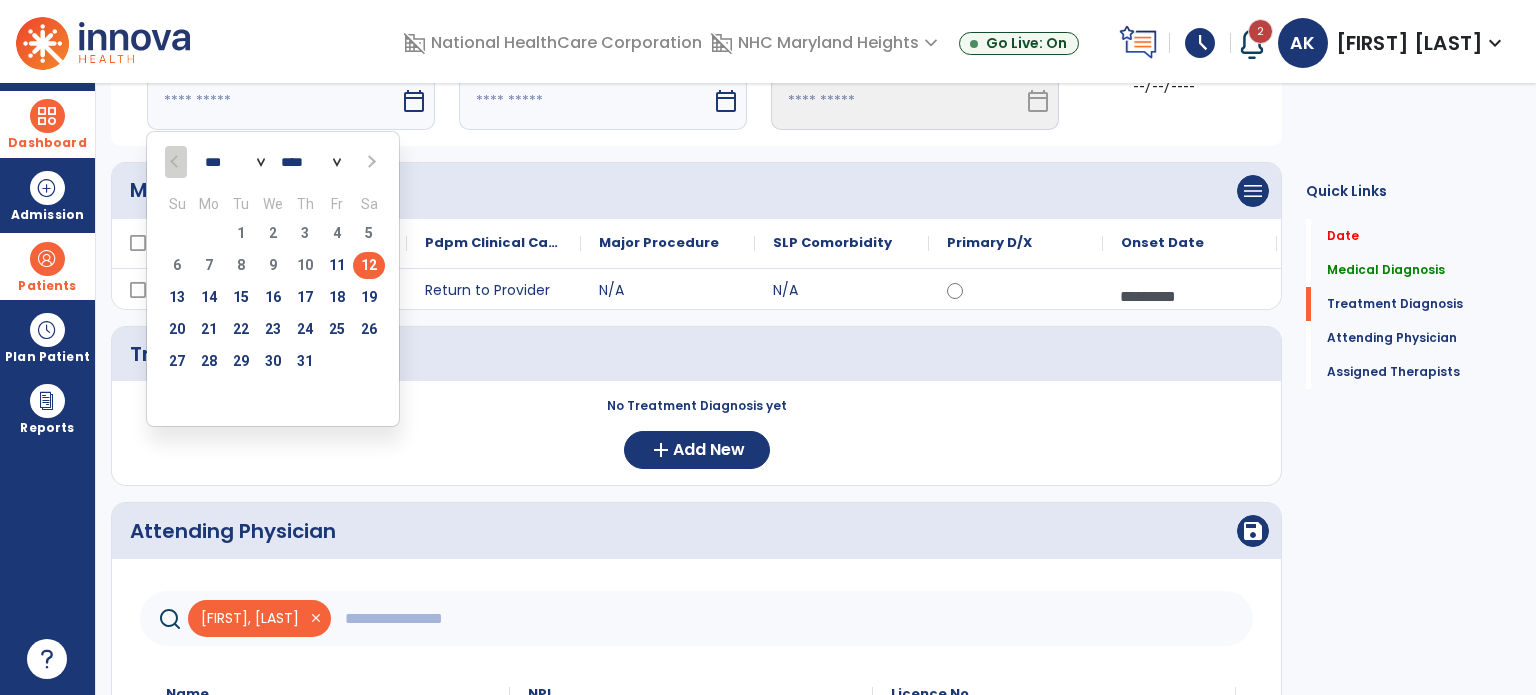 click on "12" at bounding box center [369, 265] 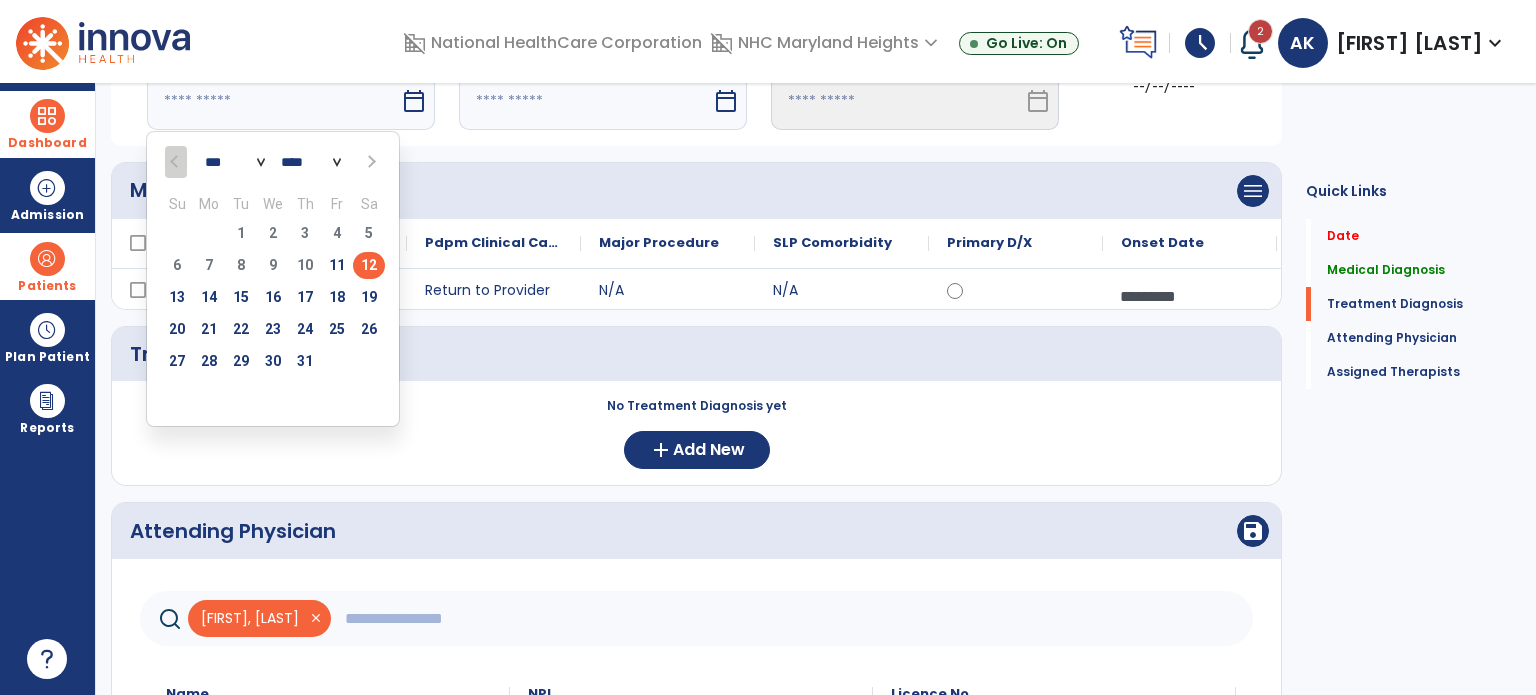 type on "*********" 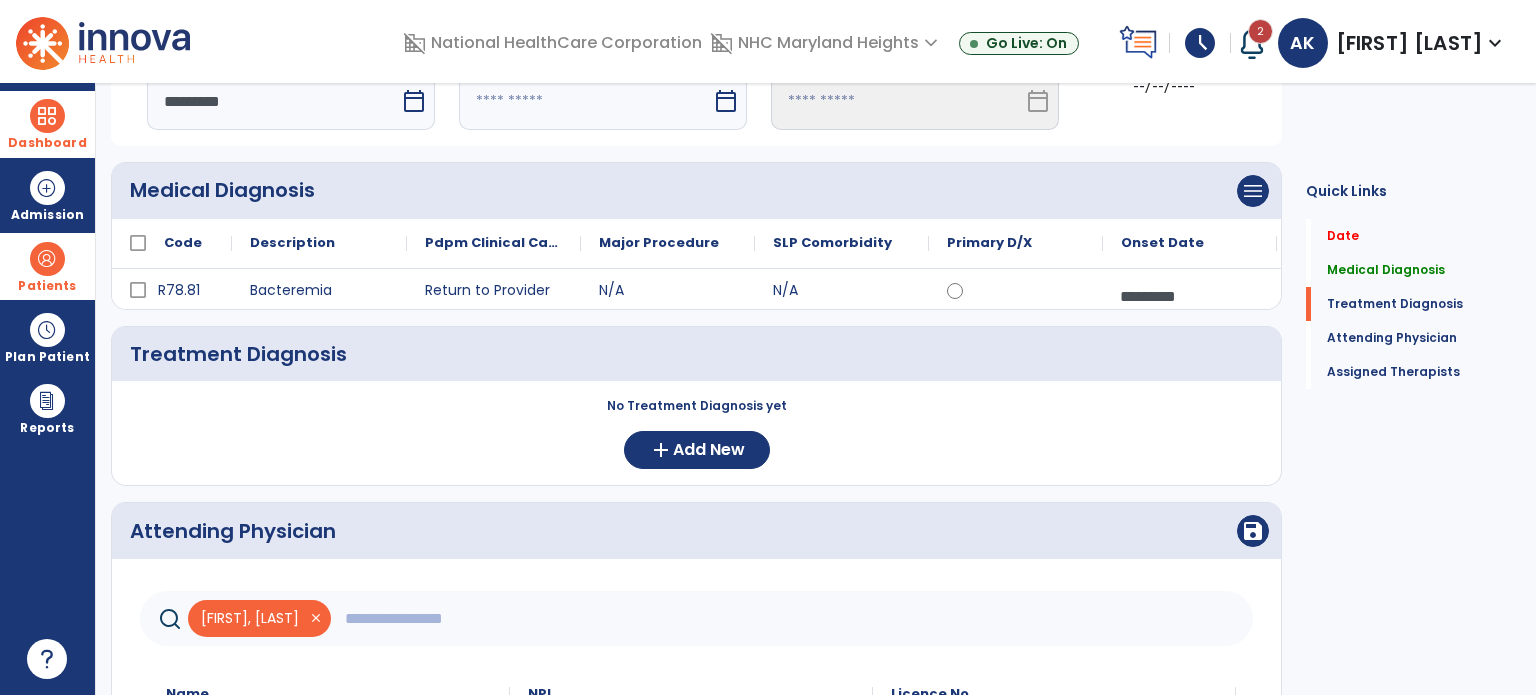 click on "calendar_today" at bounding box center (726, 101) 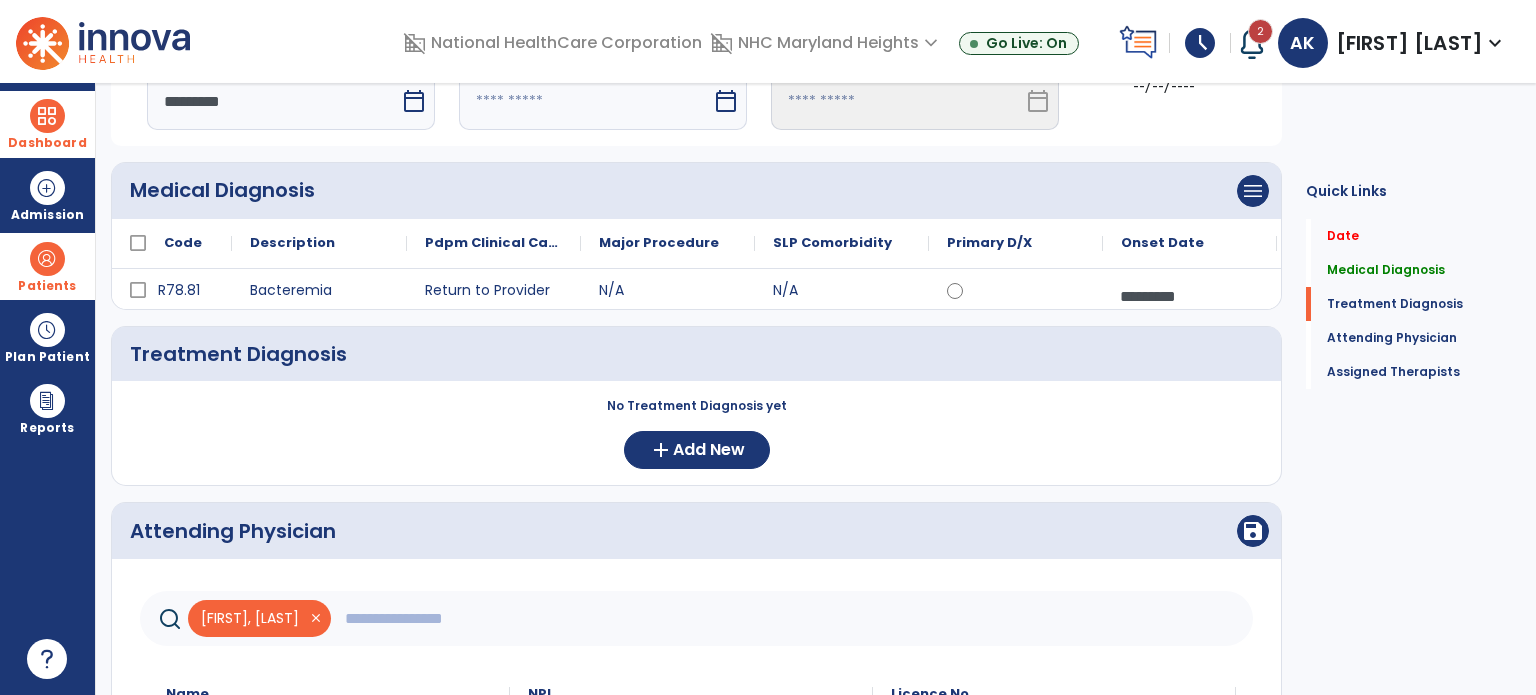 select on "*" 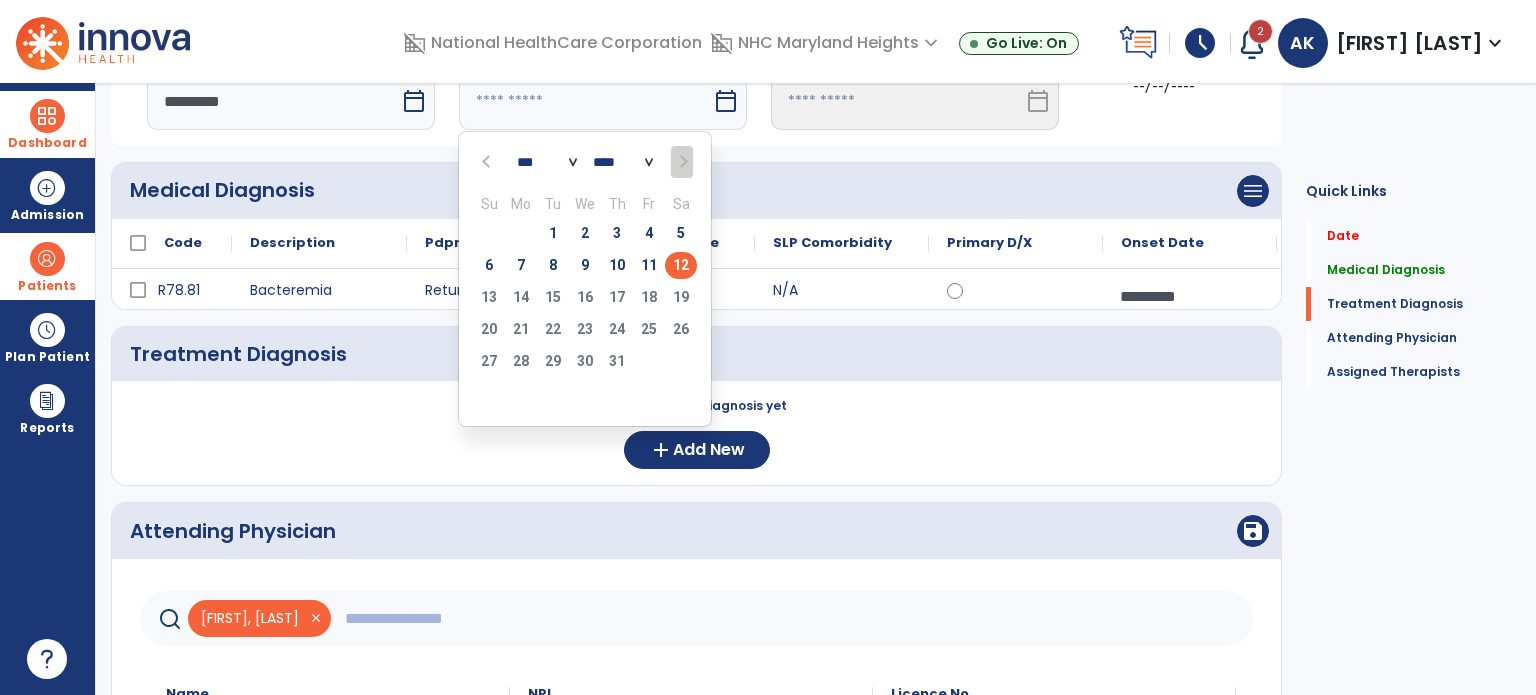 click on "12" at bounding box center (681, 265) 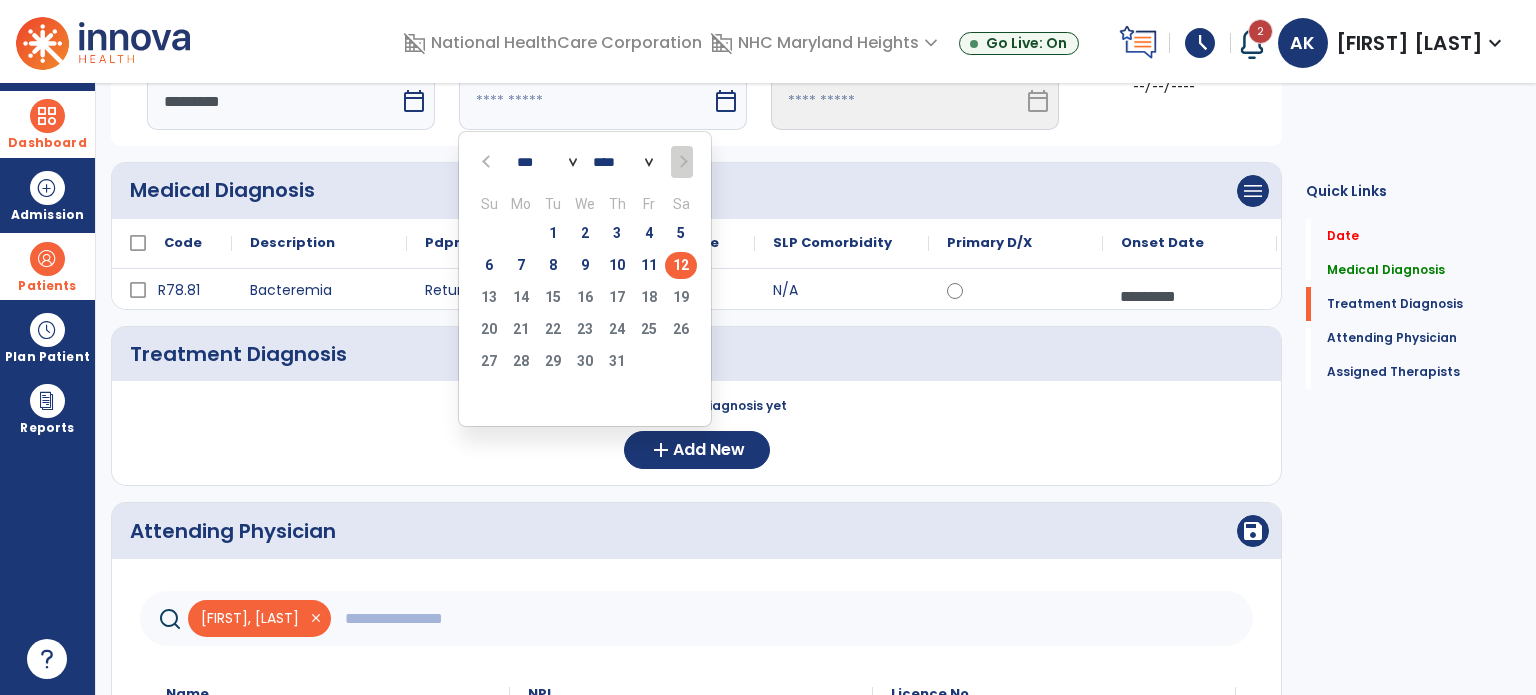 type on "*********" 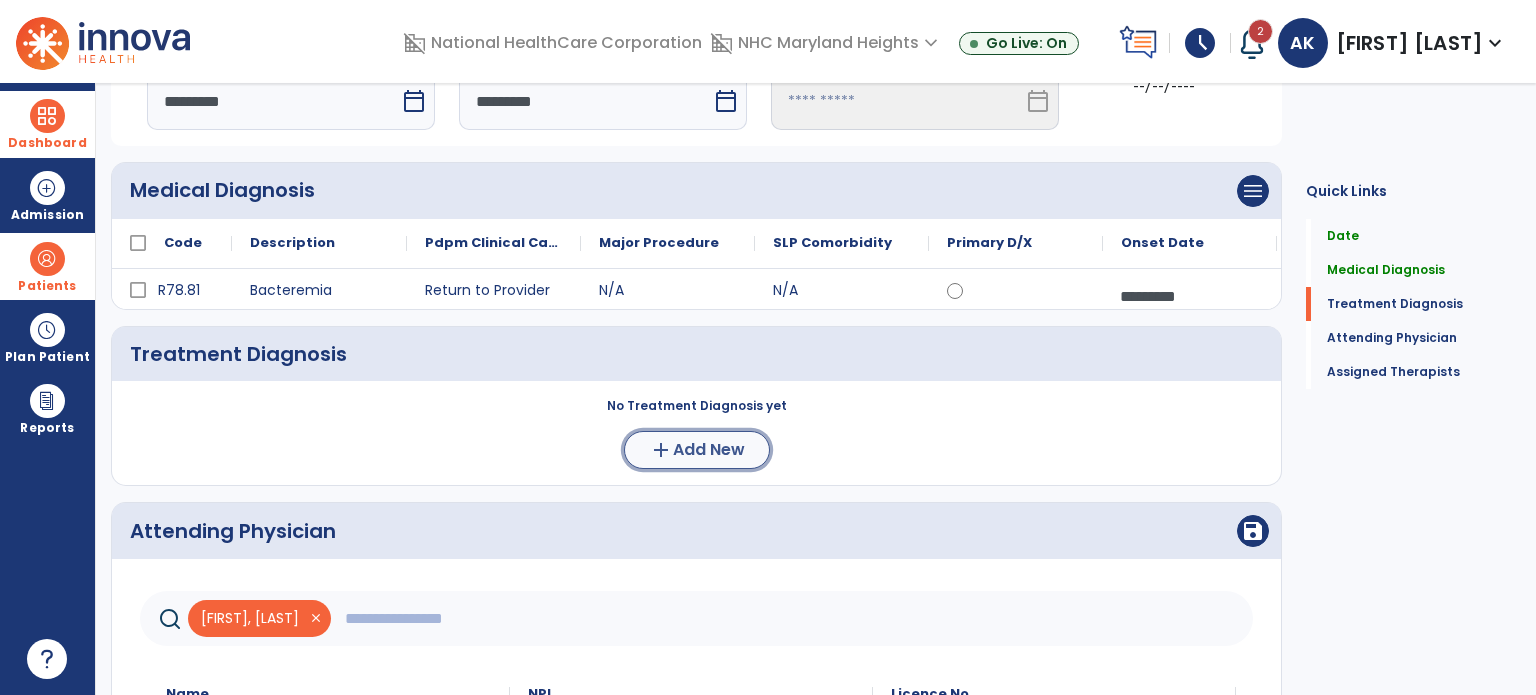 click on "Add New" 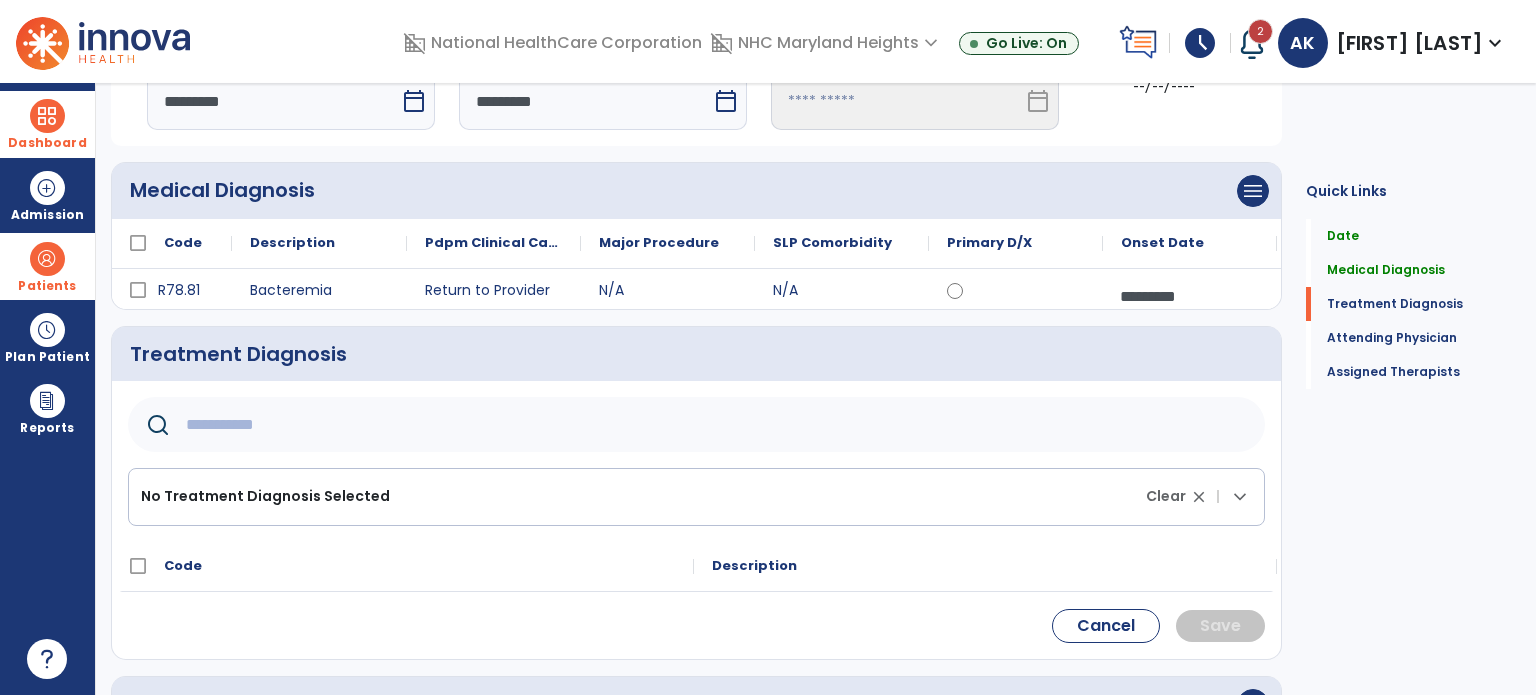 click 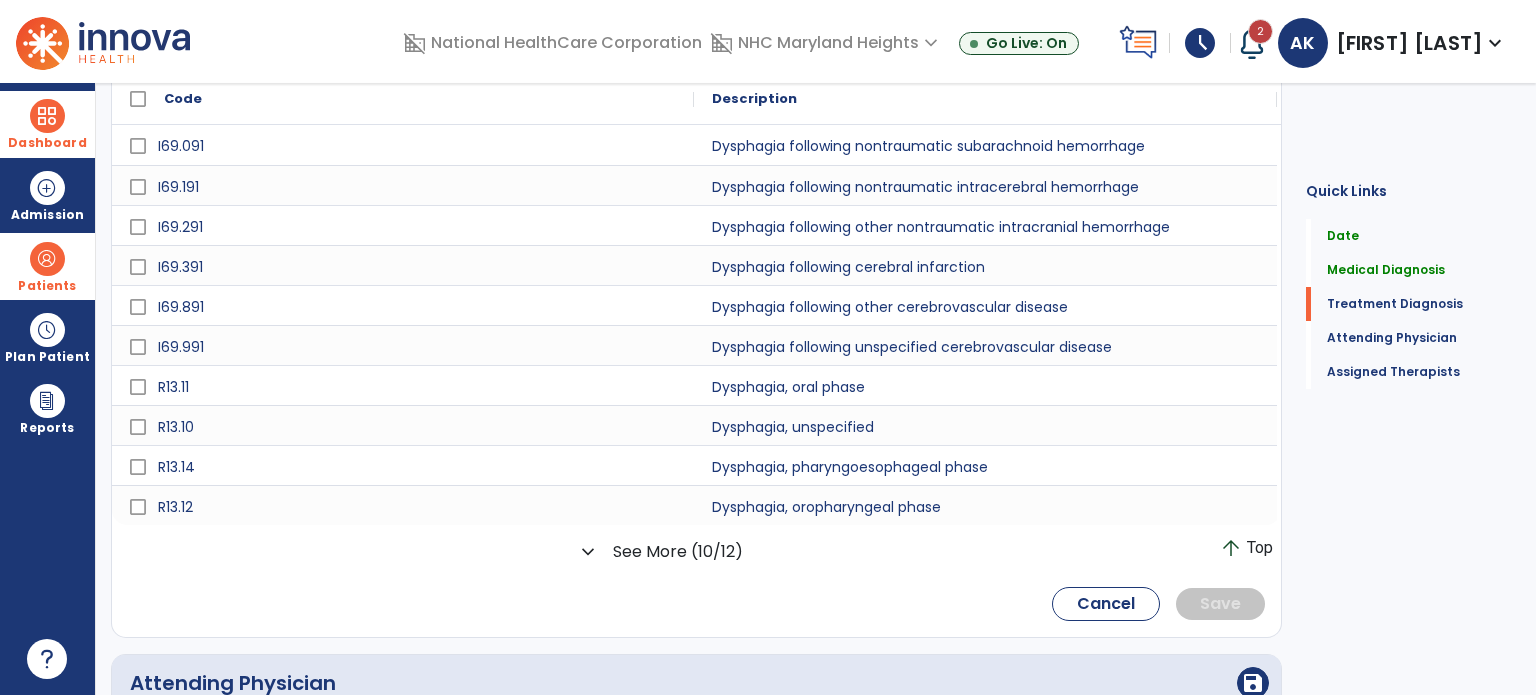 scroll, scrollTop: 599, scrollLeft: 0, axis: vertical 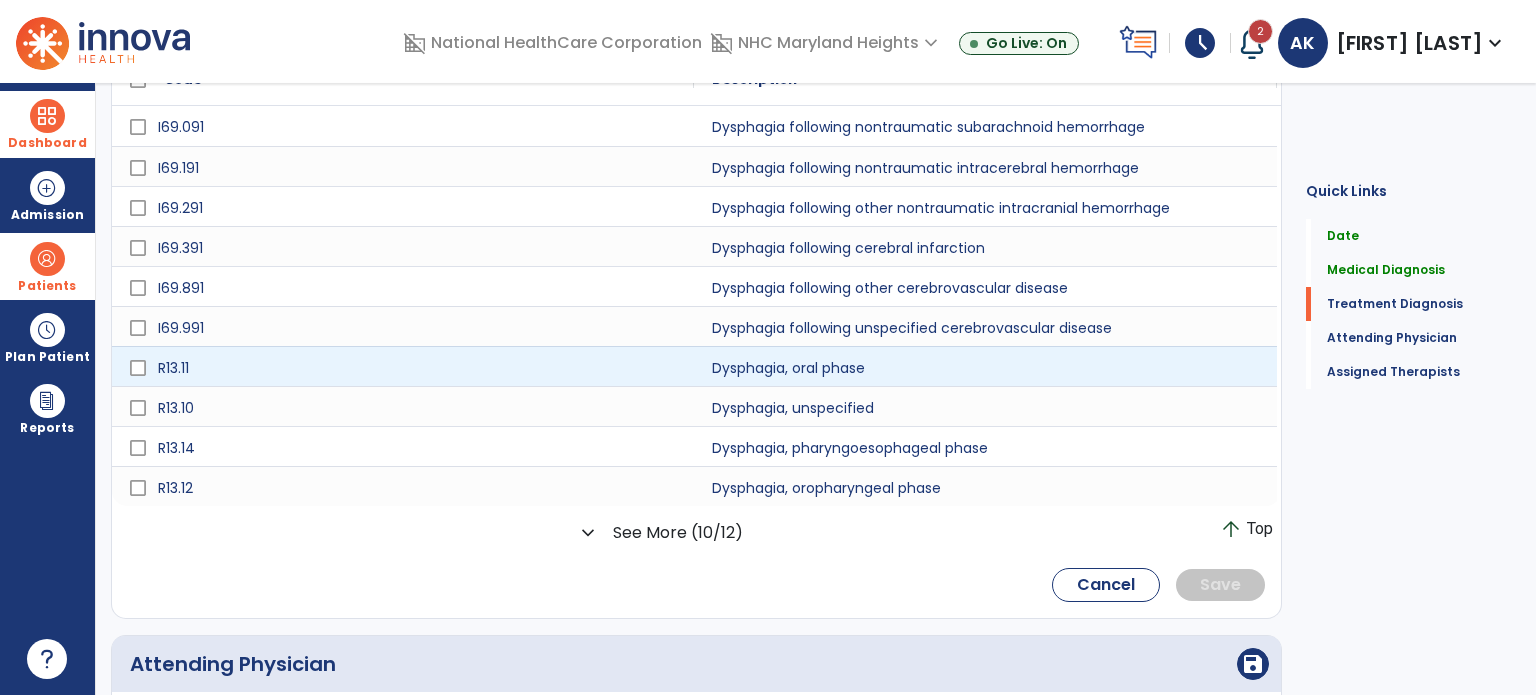 type on "*********" 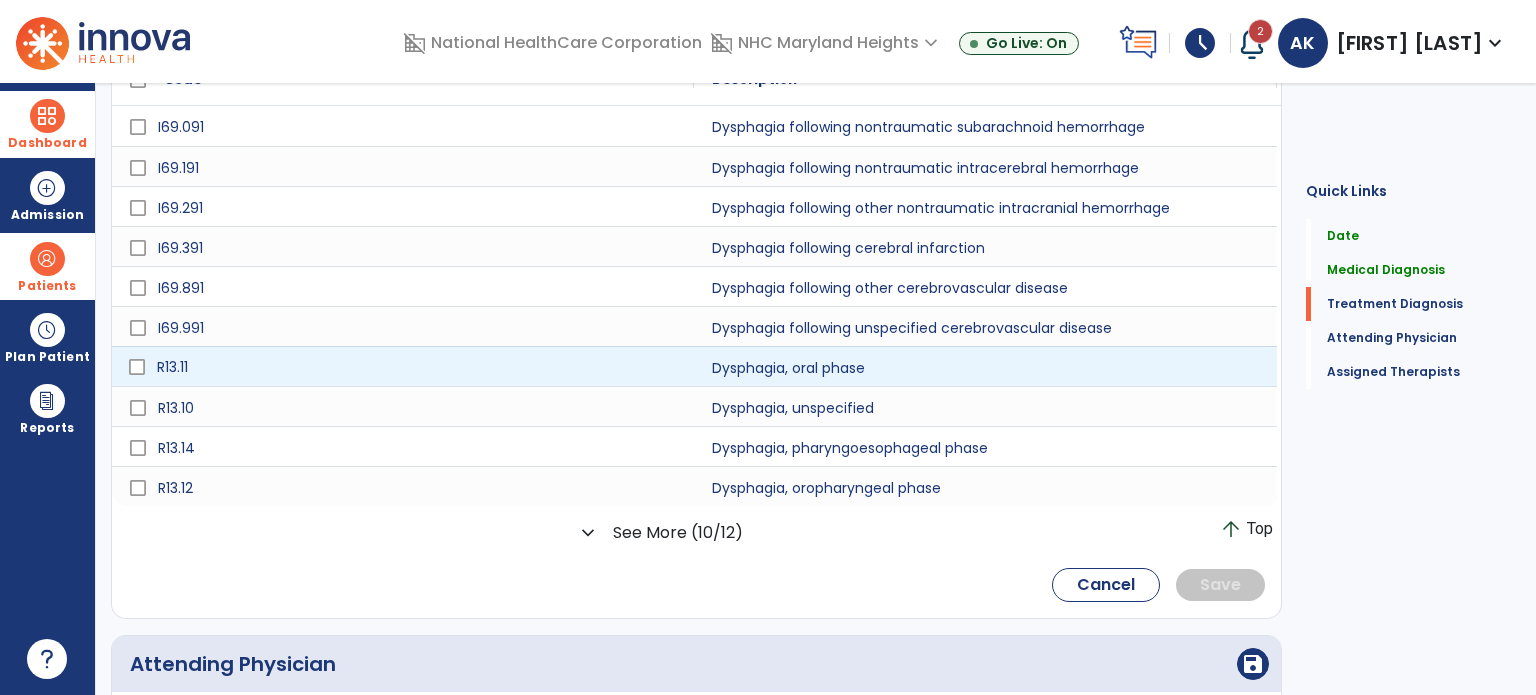scroll, scrollTop: 605, scrollLeft: 0, axis: vertical 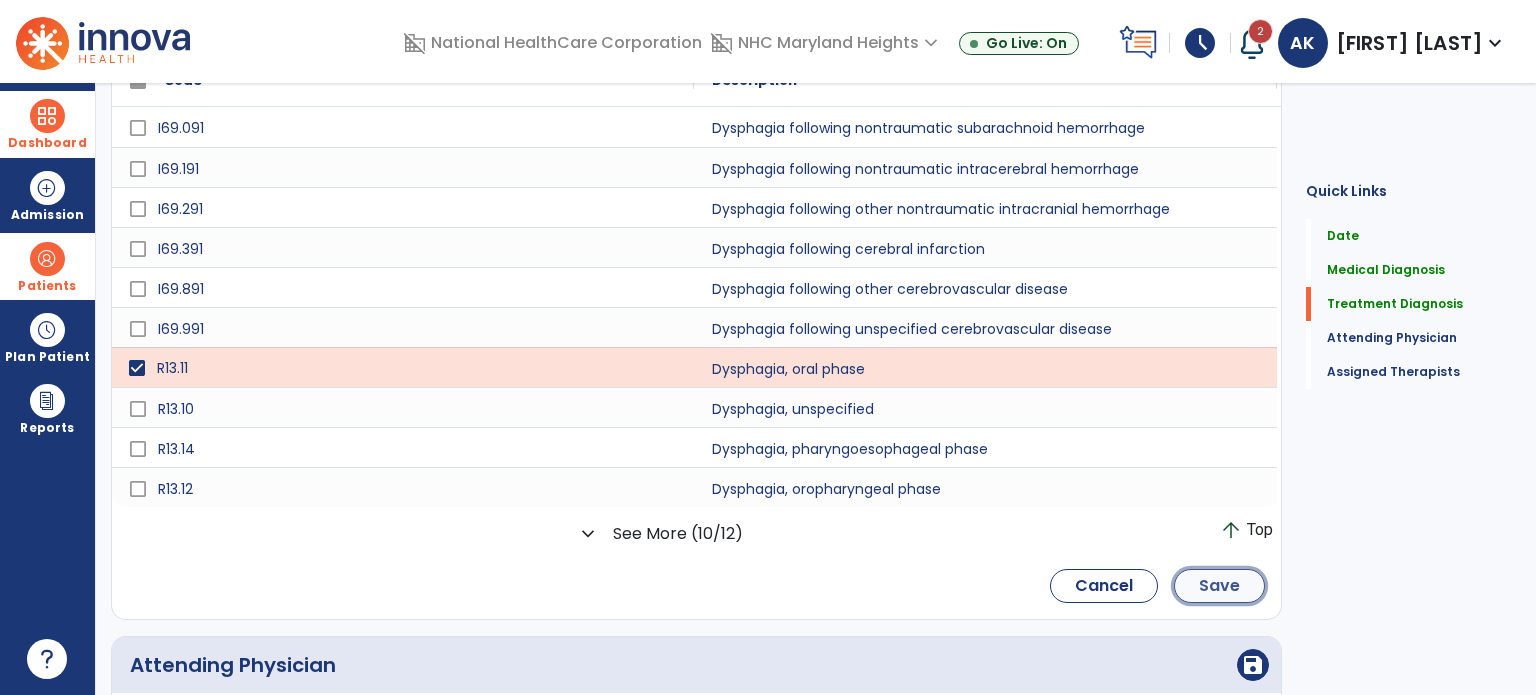 click on "Save" 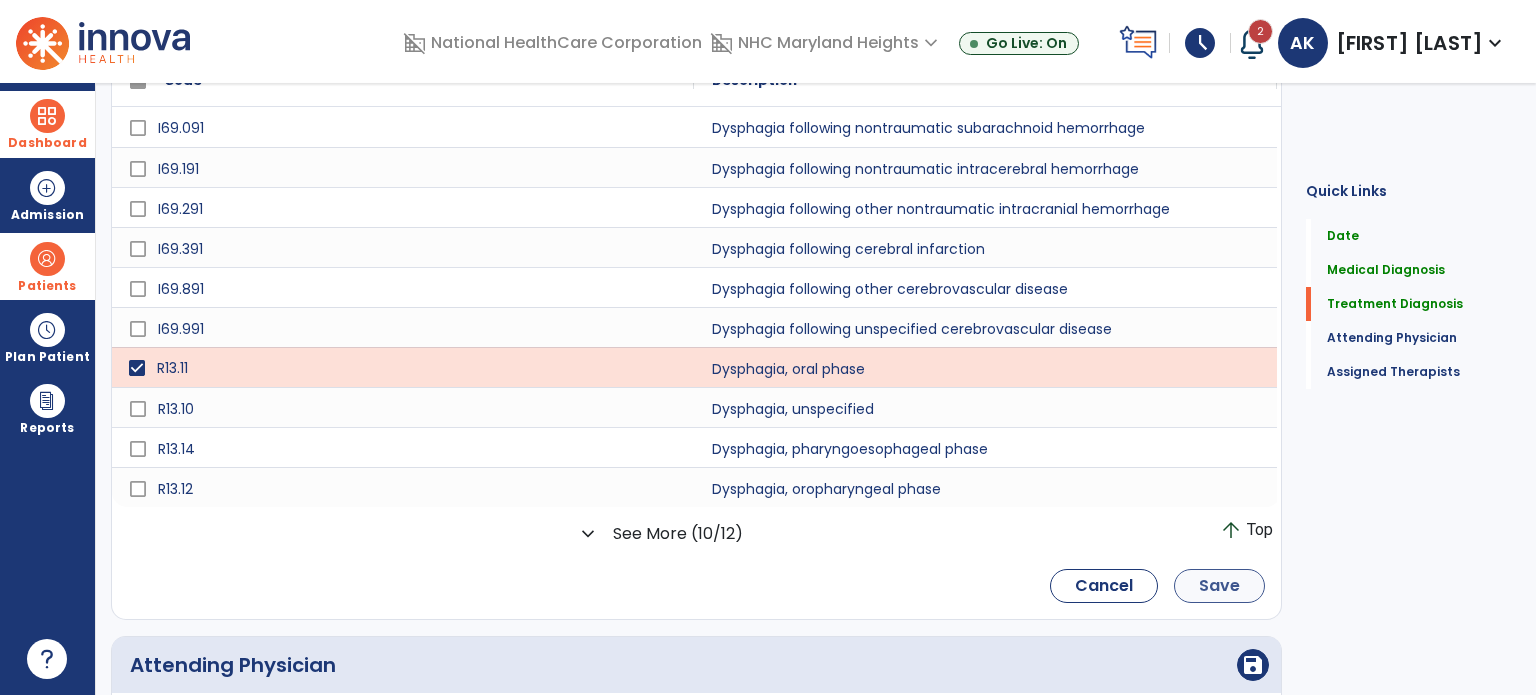 scroll, scrollTop: 440, scrollLeft: 0, axis: vertical 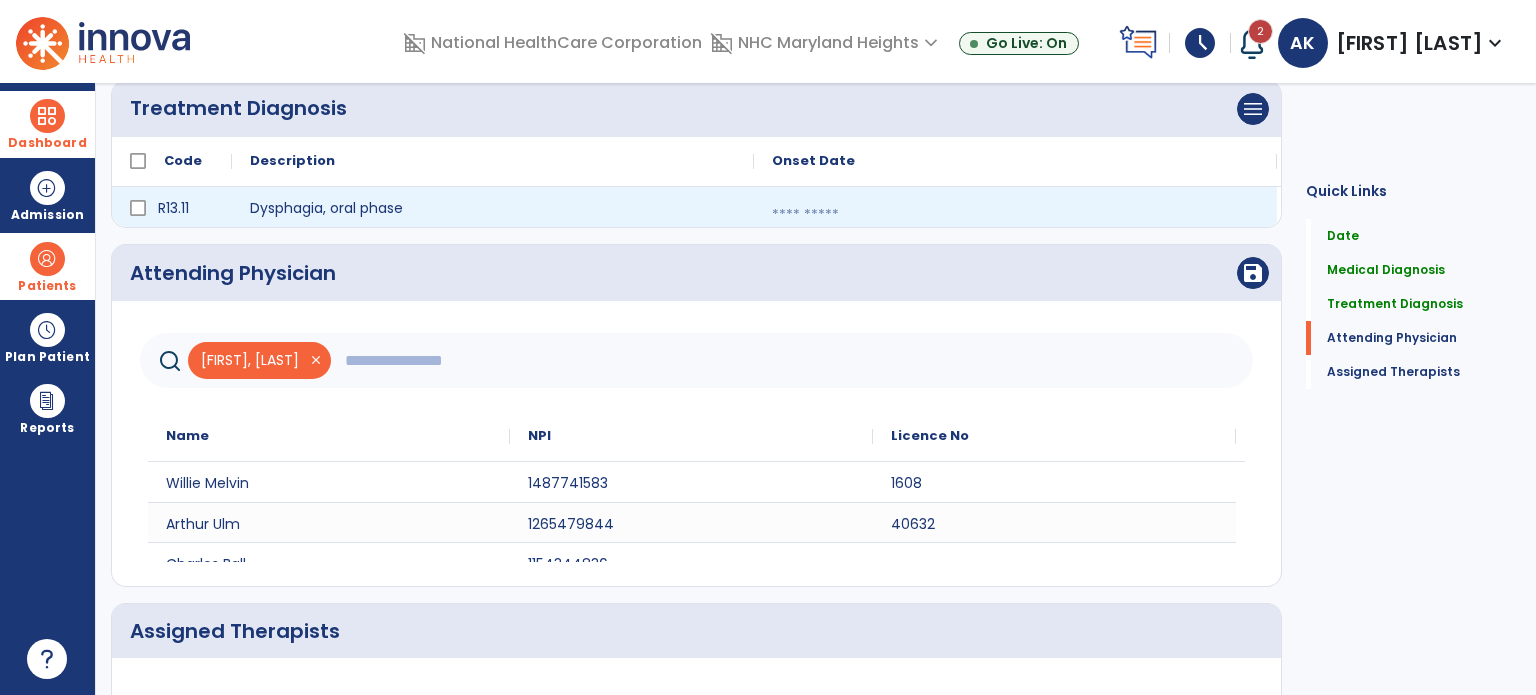click at bounding box center [1015, 215] 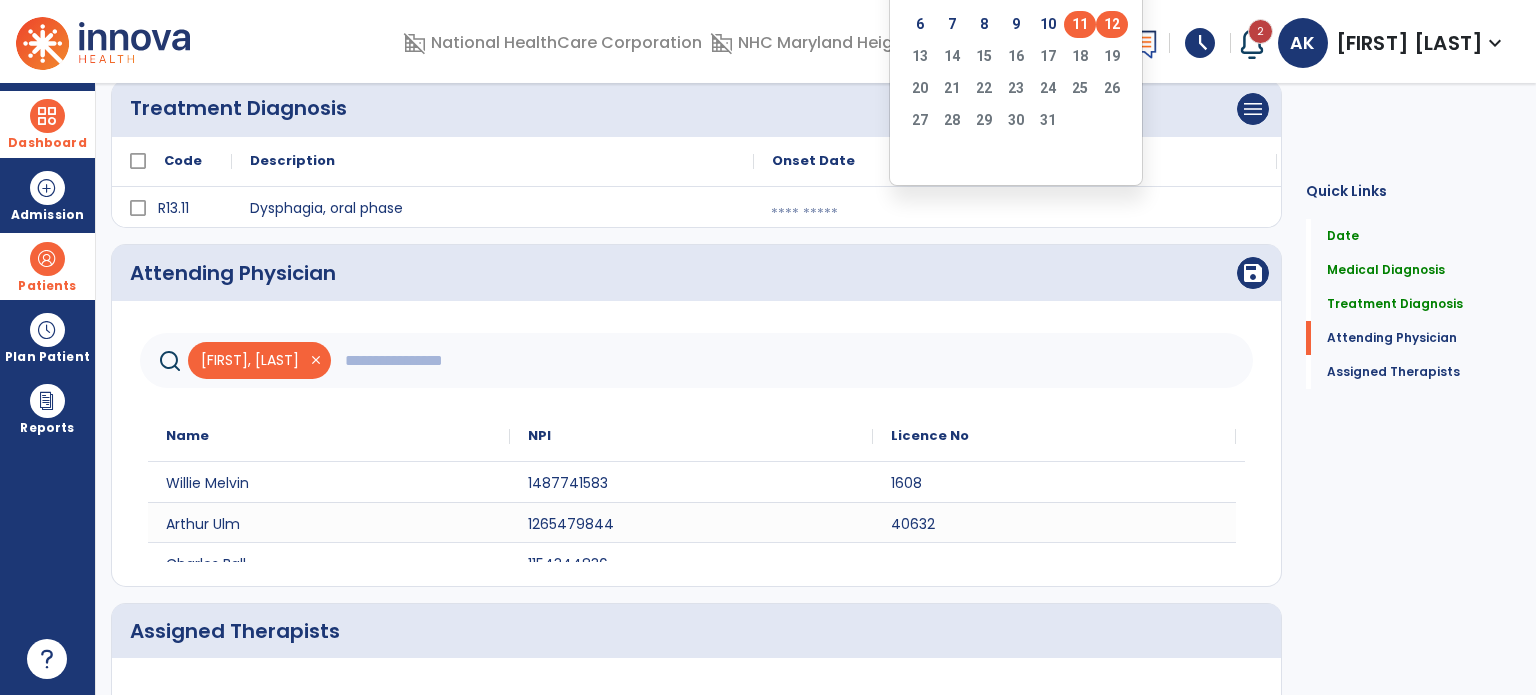 click on "11" 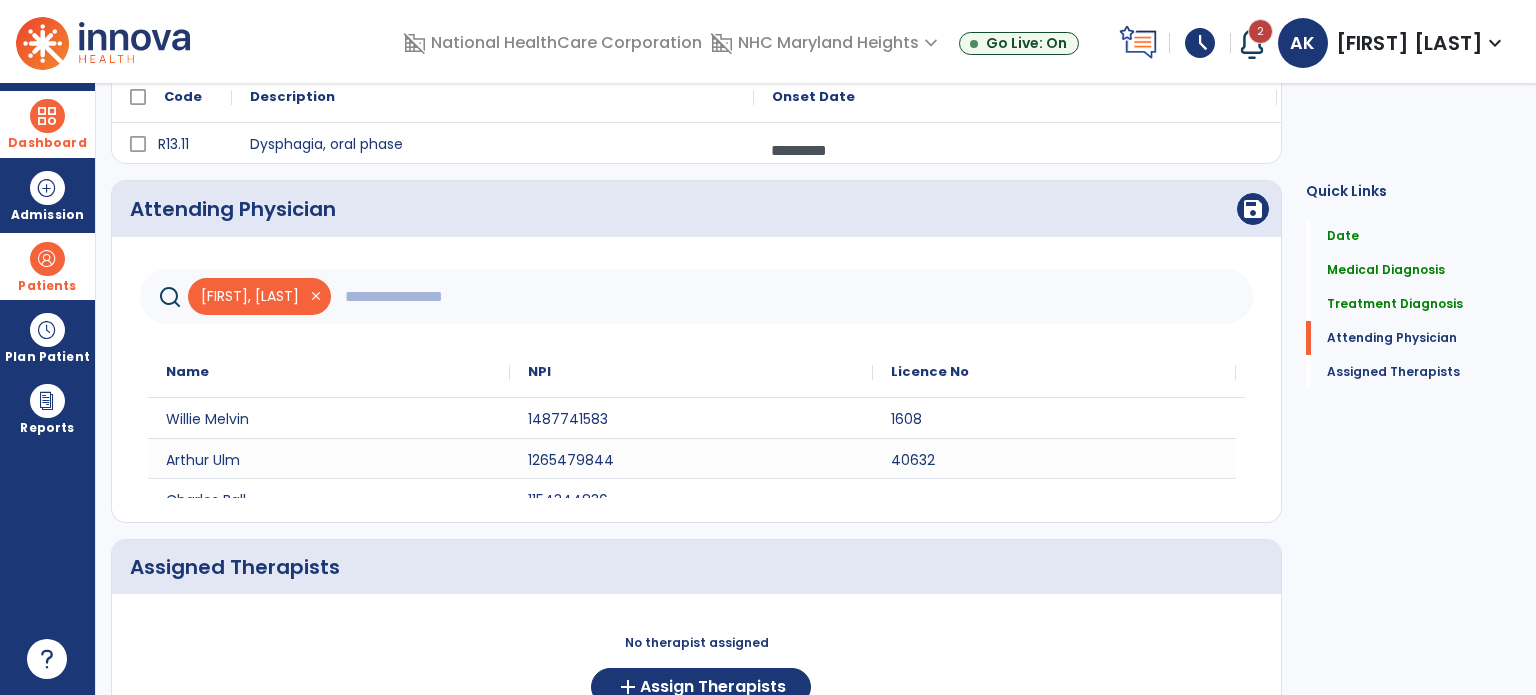 scroll, scrollTop: 471, scrollLeft: 0, axis: vertical 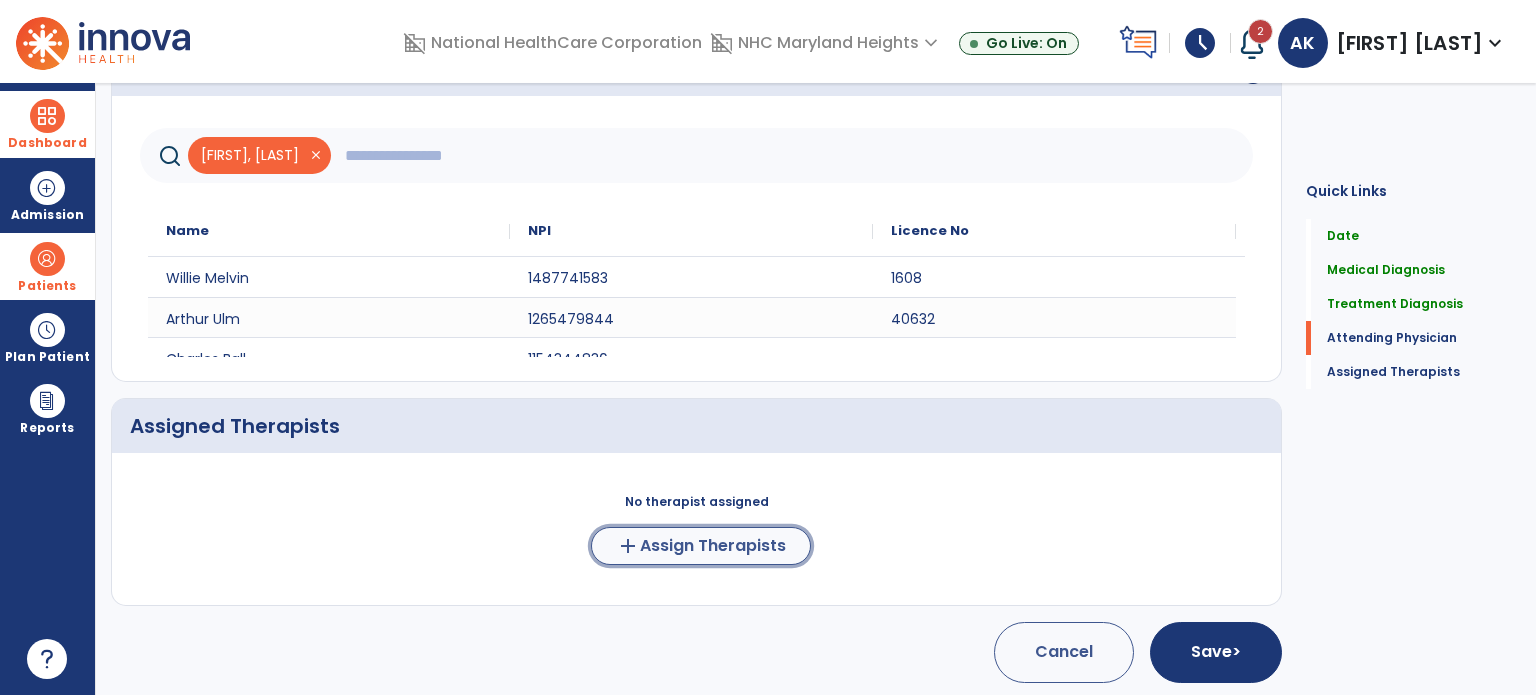 click on "Assign Therapists" 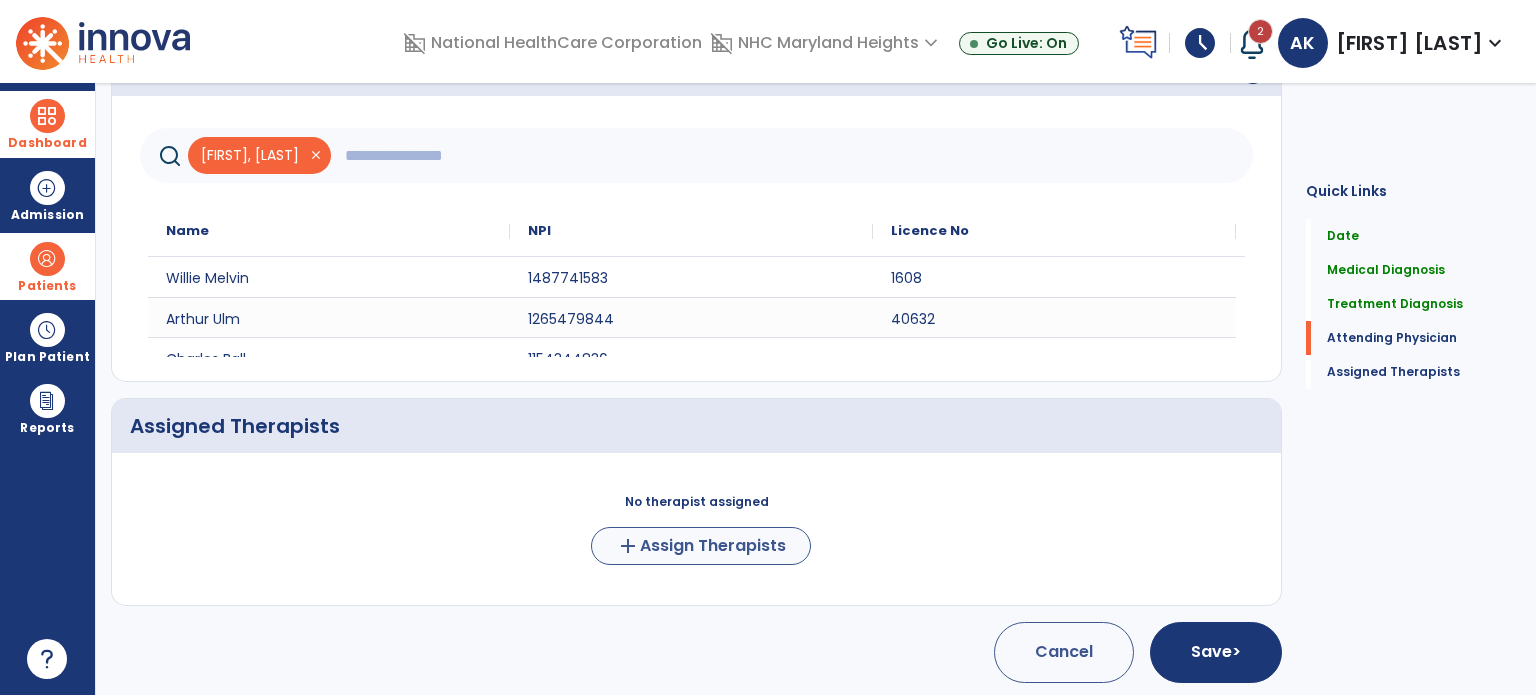 scroll, scrollTop: 561, scrollLeft: 0, axis: vertical 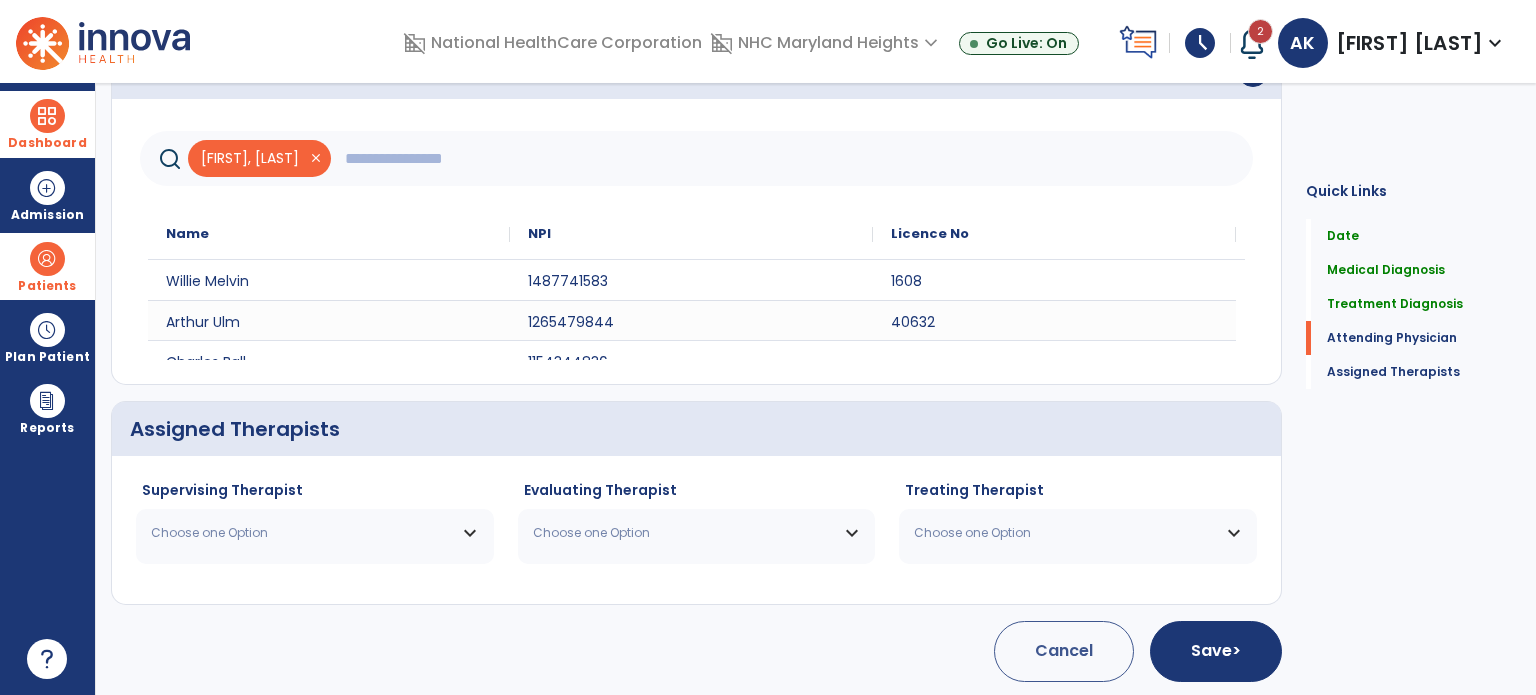 click on "Choose one Option" at bounding box center (315, 533) 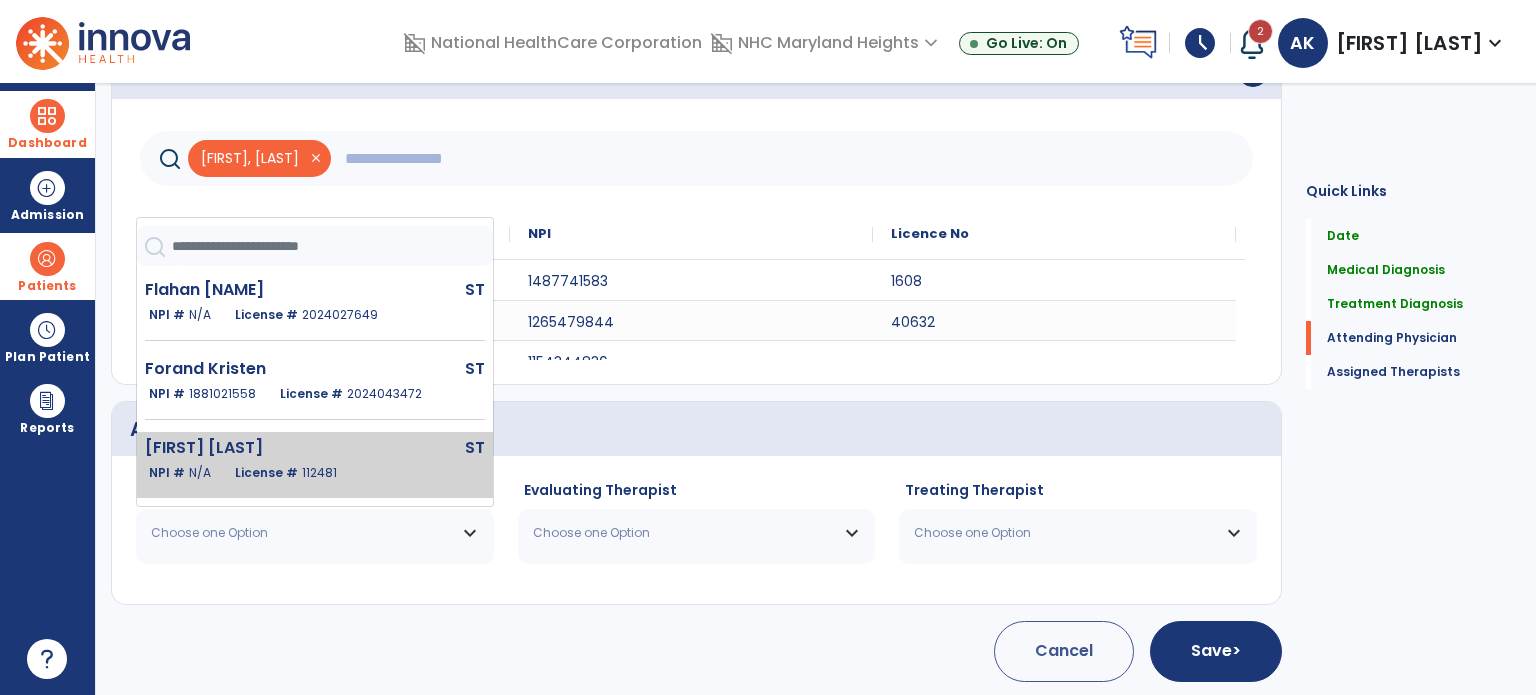 click on "ST" 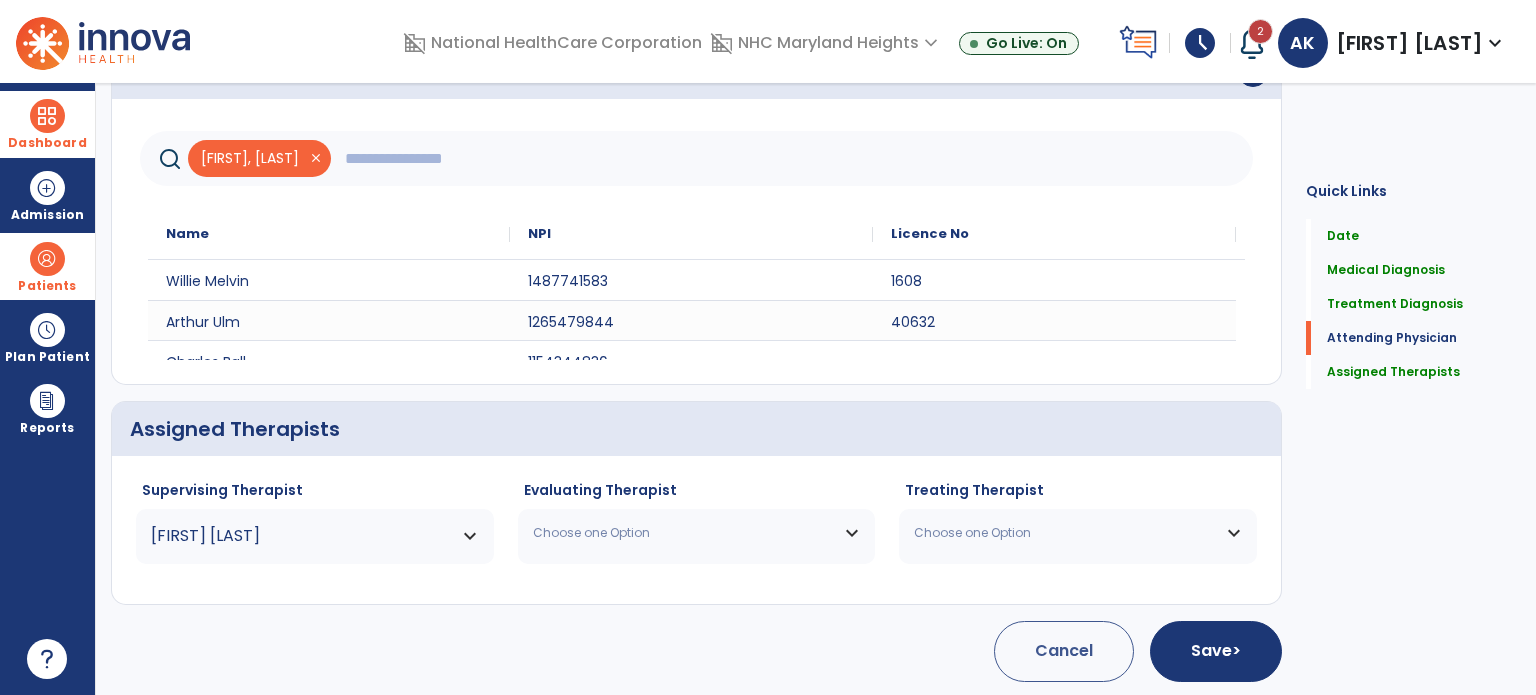 click on "Choose one Option" at bounding box center [697, 533] 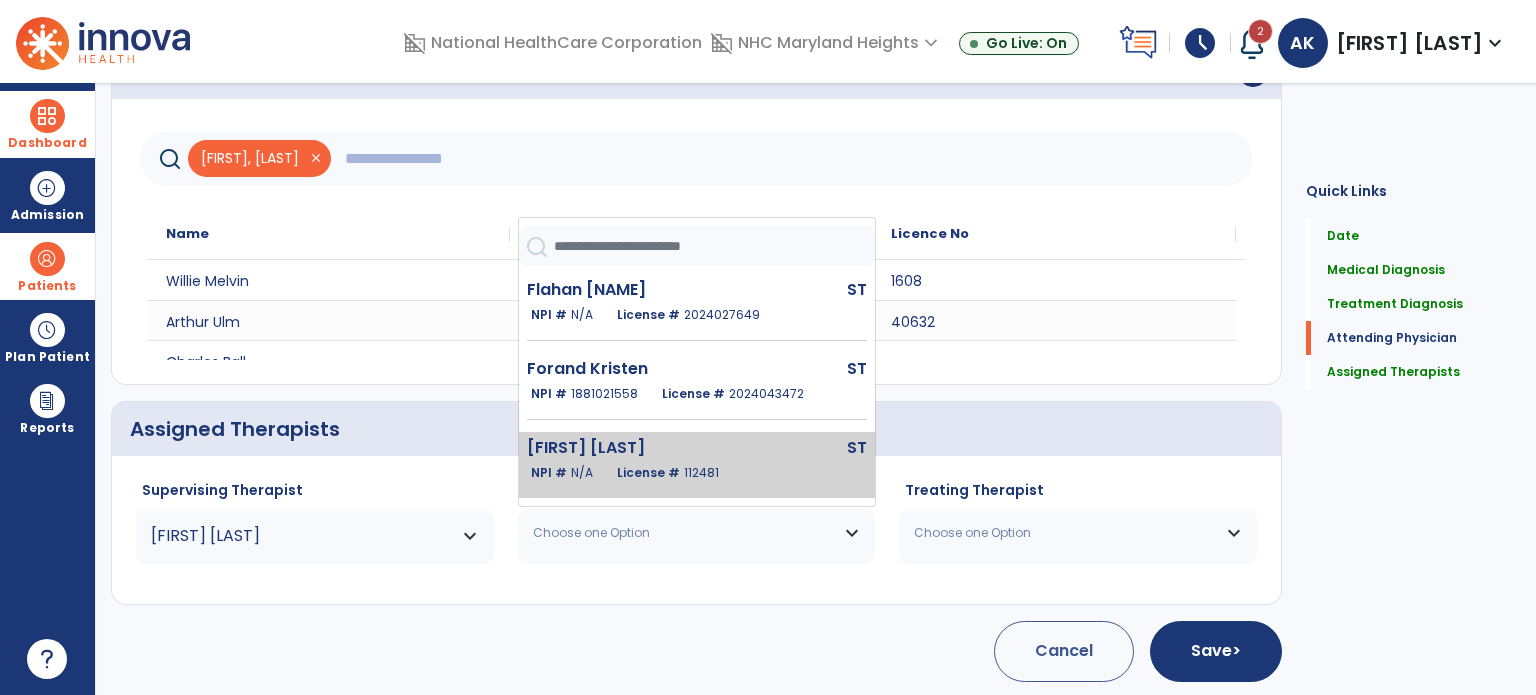 click on "[NAME] [LASTNAME] ST NPI # N/A License # 112481" 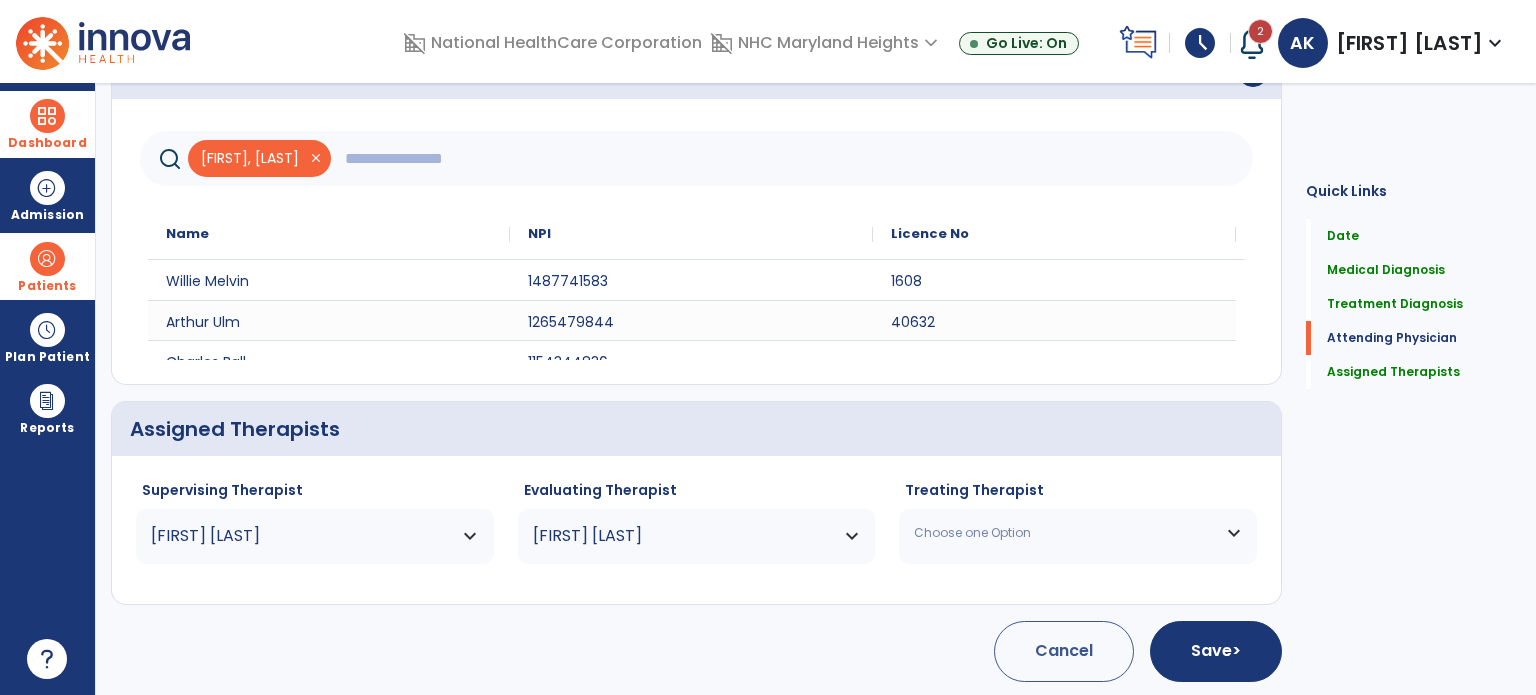 click on "Choose one Option" at bounding box center [1078, 533] 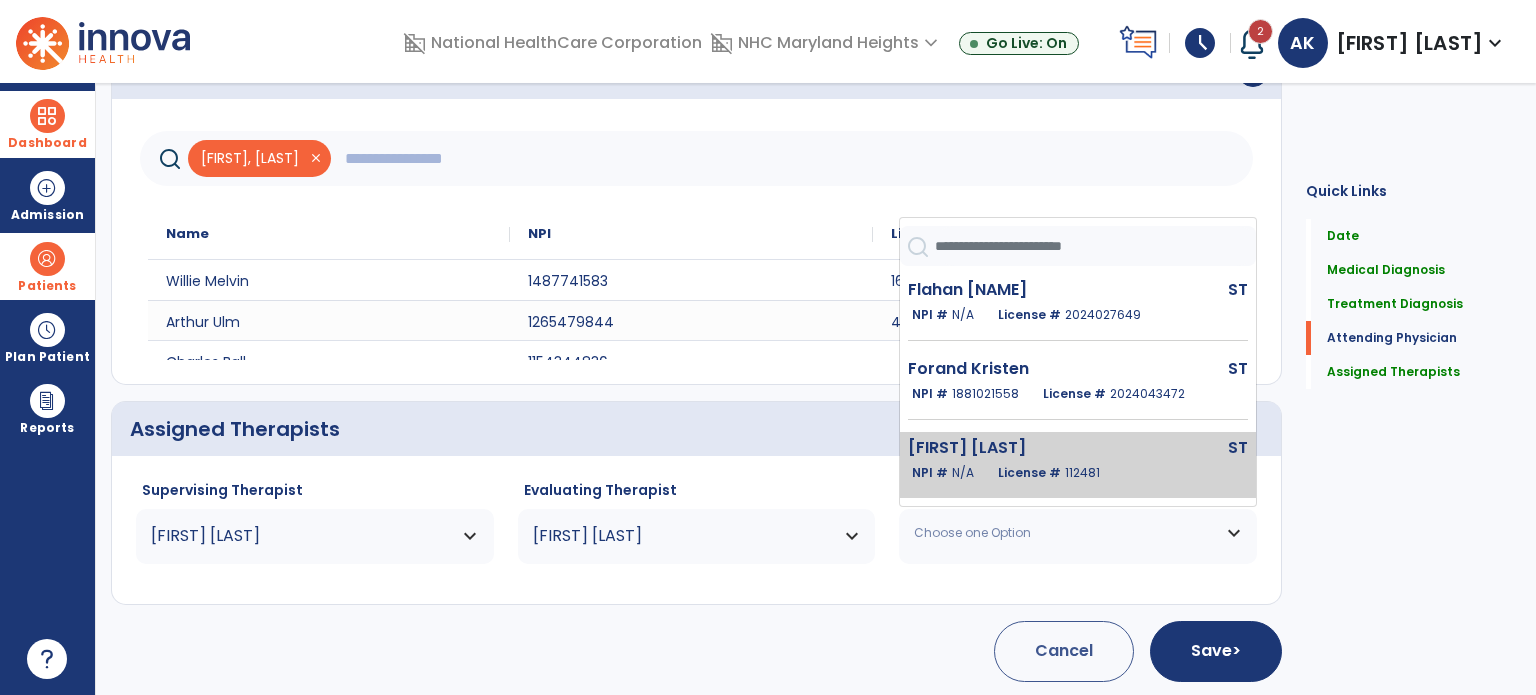 click on "[NAME] [LASTNAME] ST NPI # N/A License # 112481" 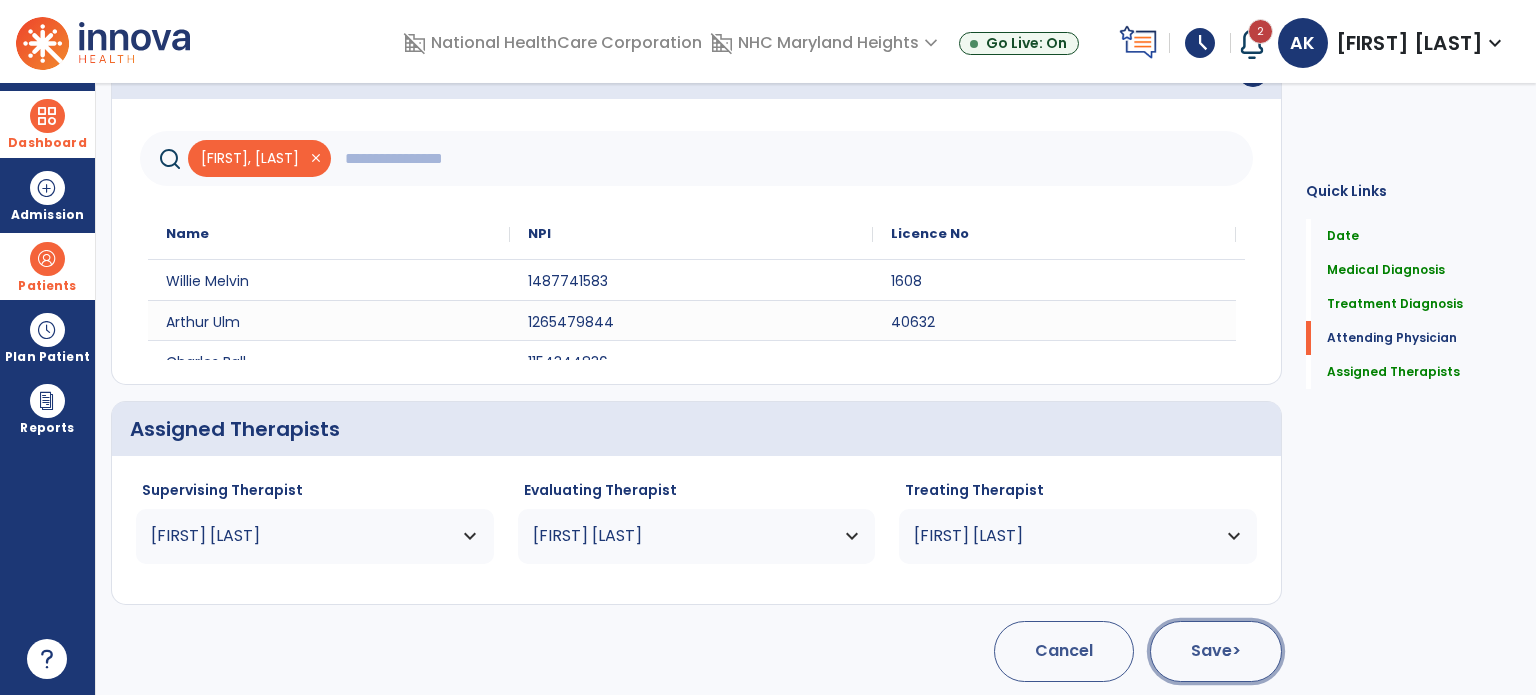 click on "Save  >" 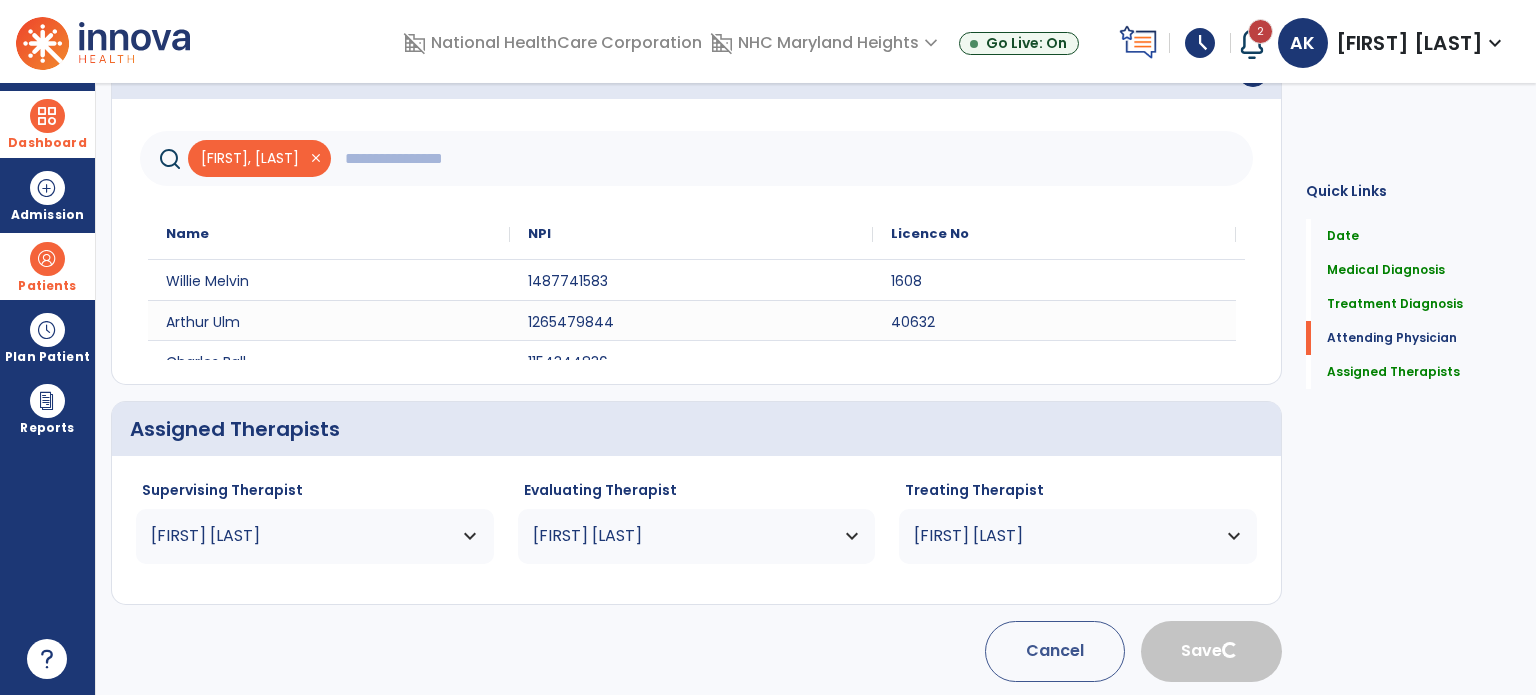 type 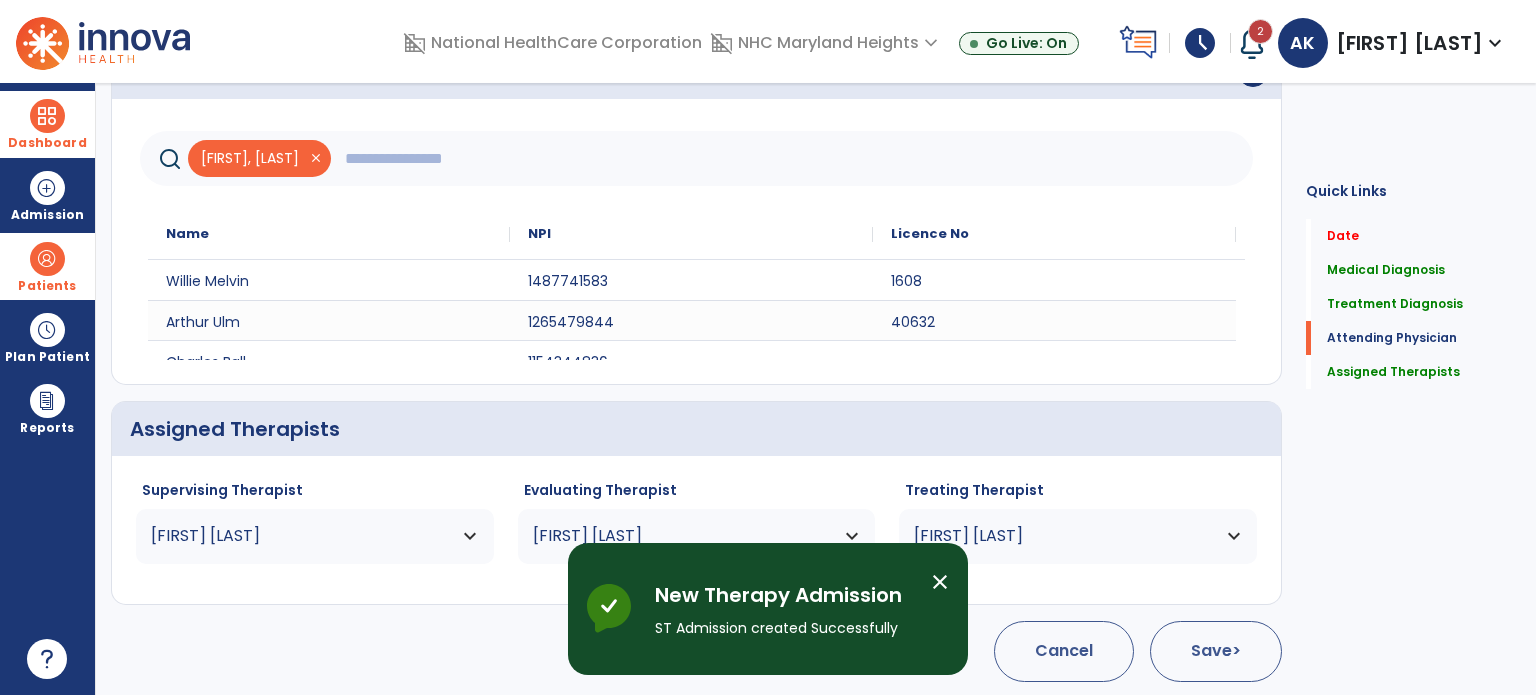 scroll, scrollTop: 62, scrollLeft: 0, axis: vertical 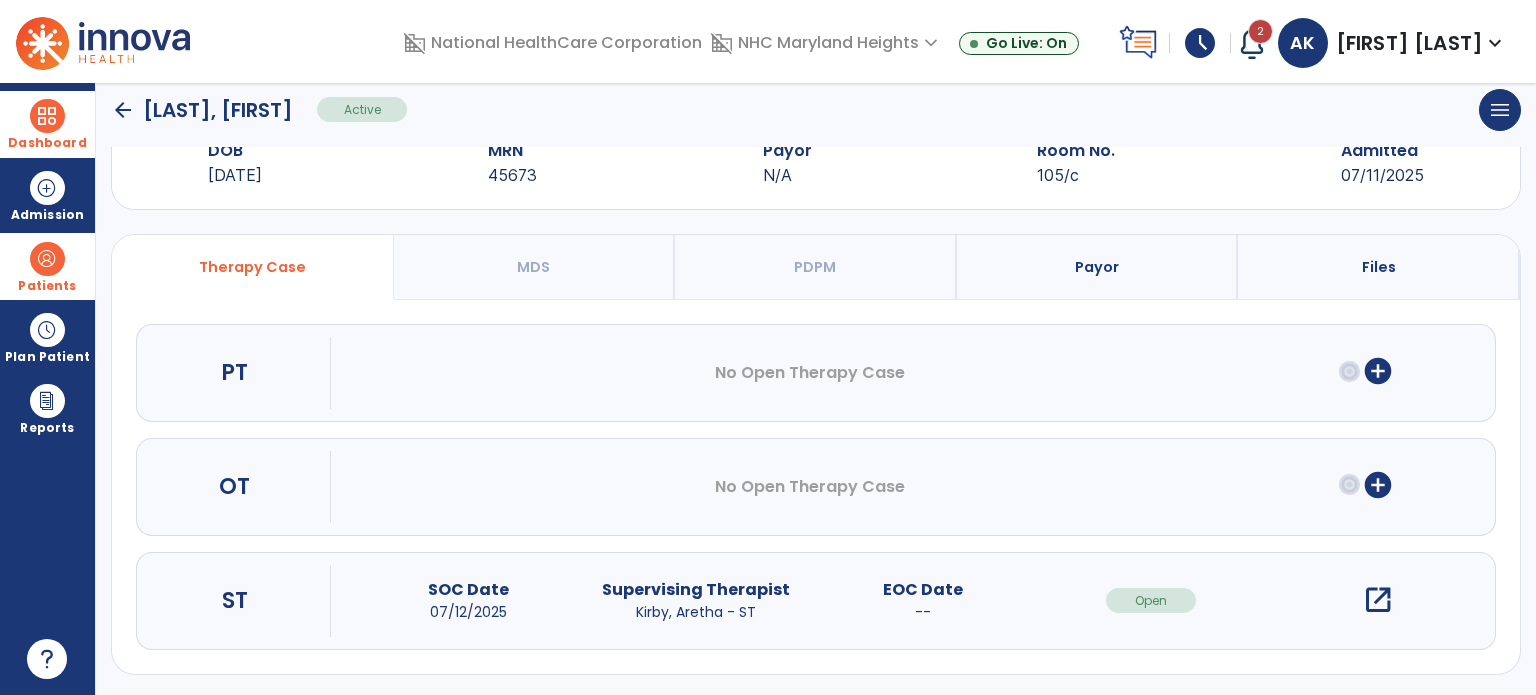 click on "open_in_new" at bounding box center (1378, 600) 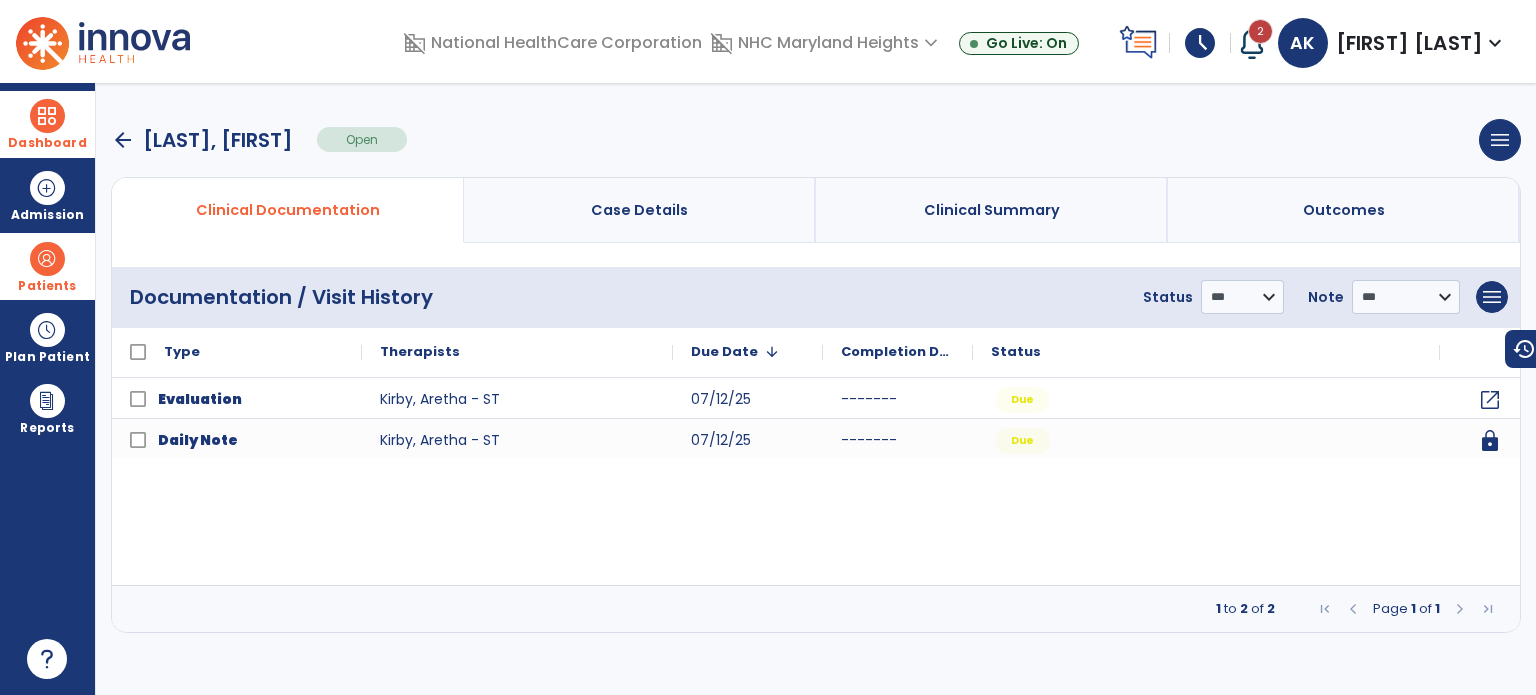 scroll, scrollTop: 0, scrollLeft: 0, axis: both 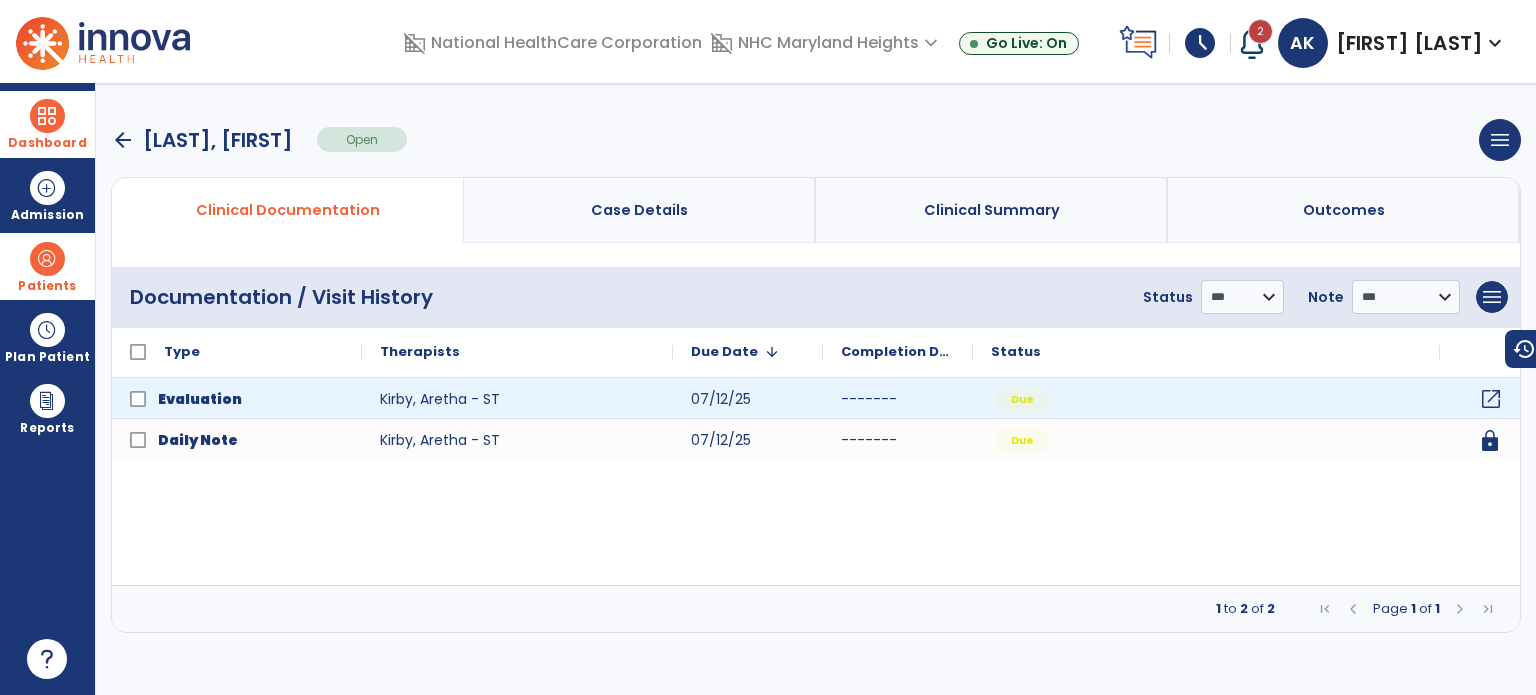 click on "open_in_new" 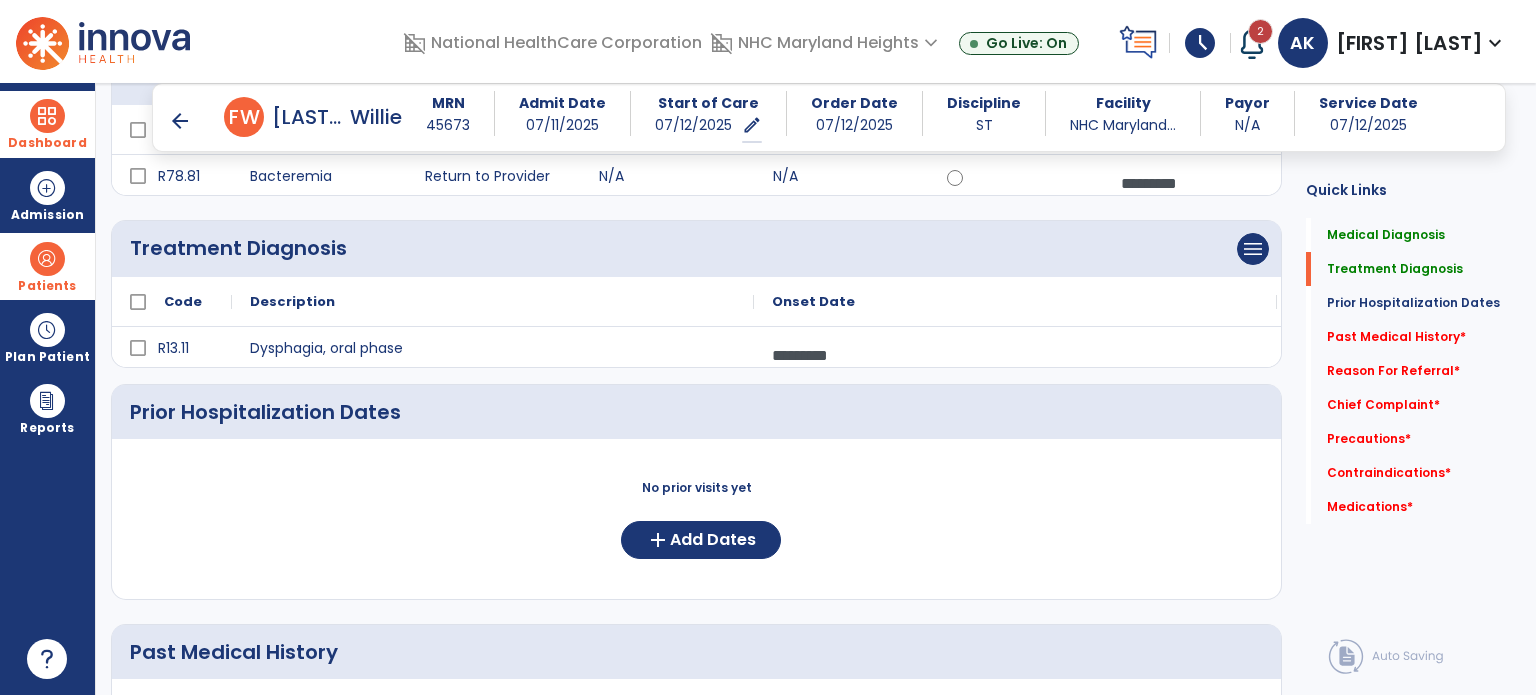 scroll, scrollTop: 332, scrollLeft: 0, axis: vertical 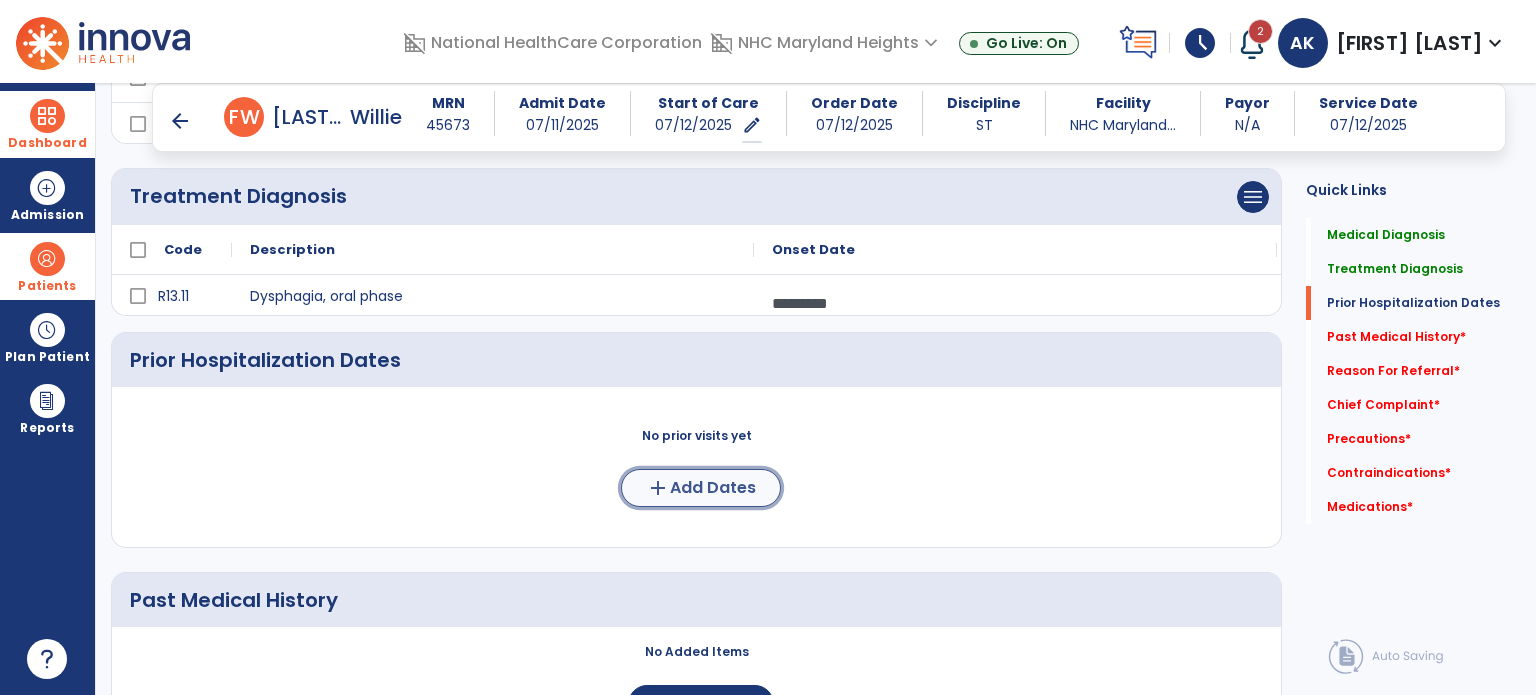 click on "add" 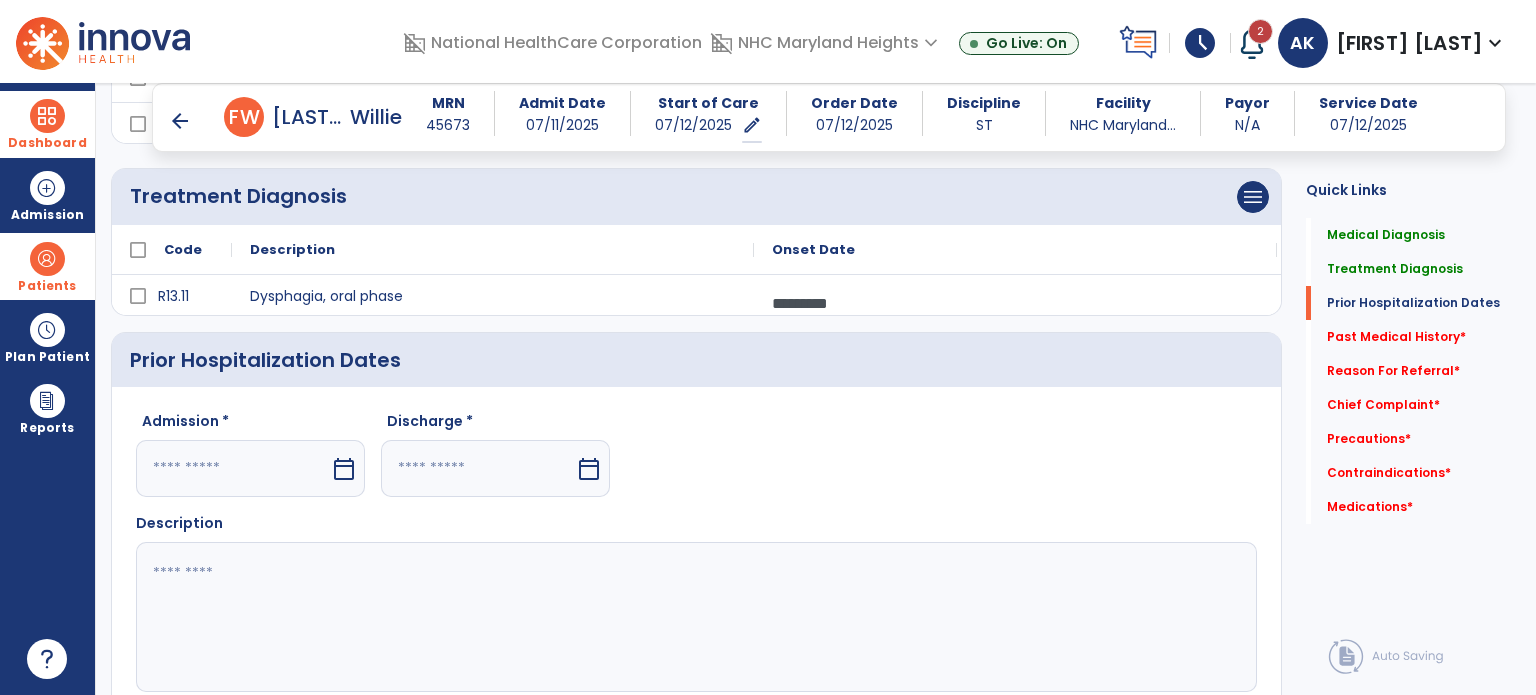 click on "calendar_today" at bounding box center (344, 469) 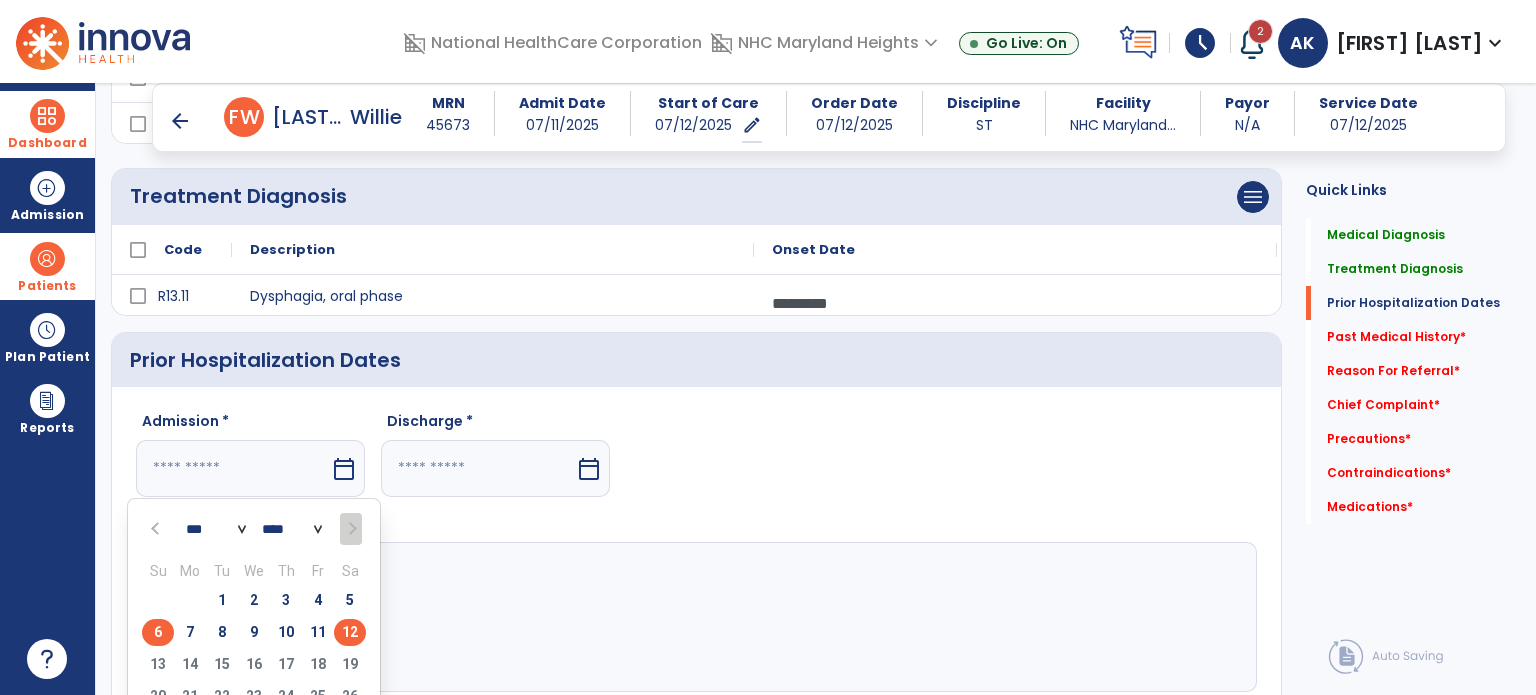 click on "6" at bounding box center [158, 632] 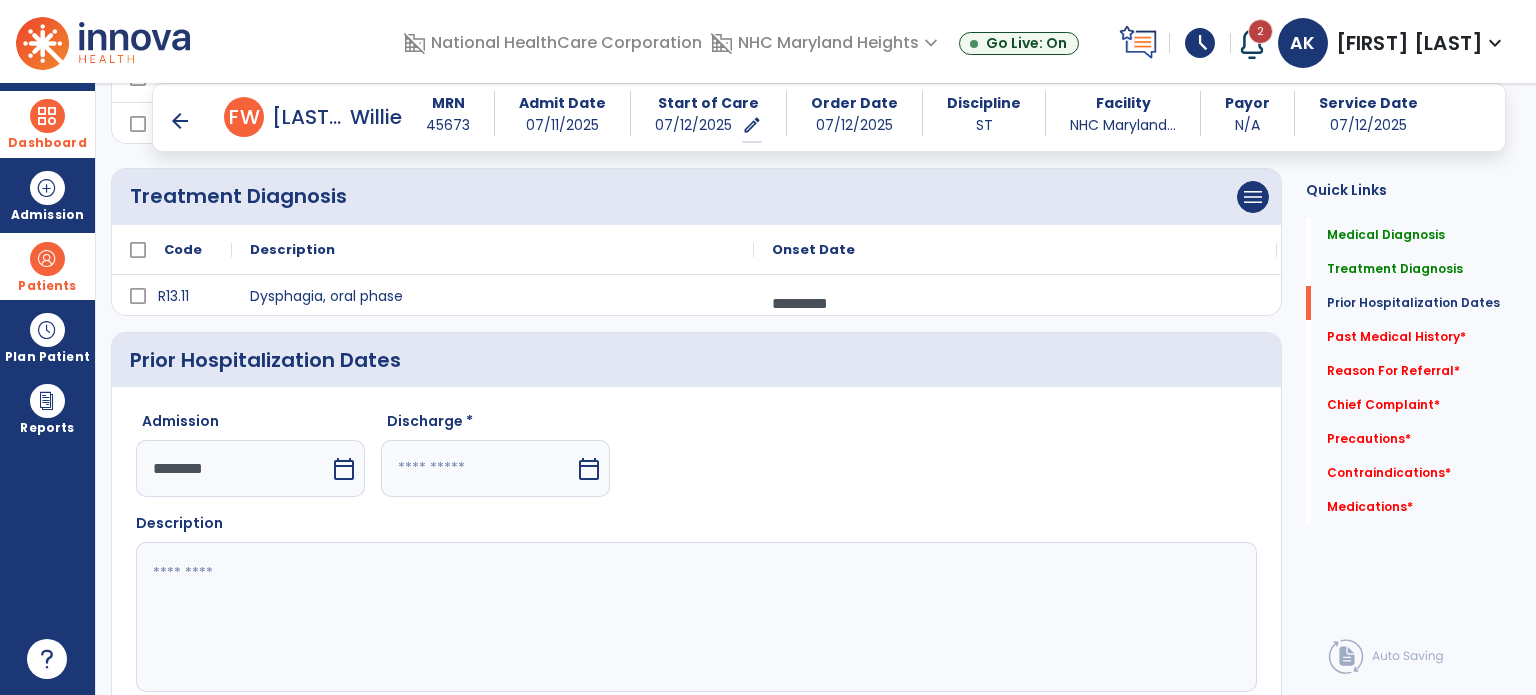click on "calendar_today" at bounding box center (589, 469) 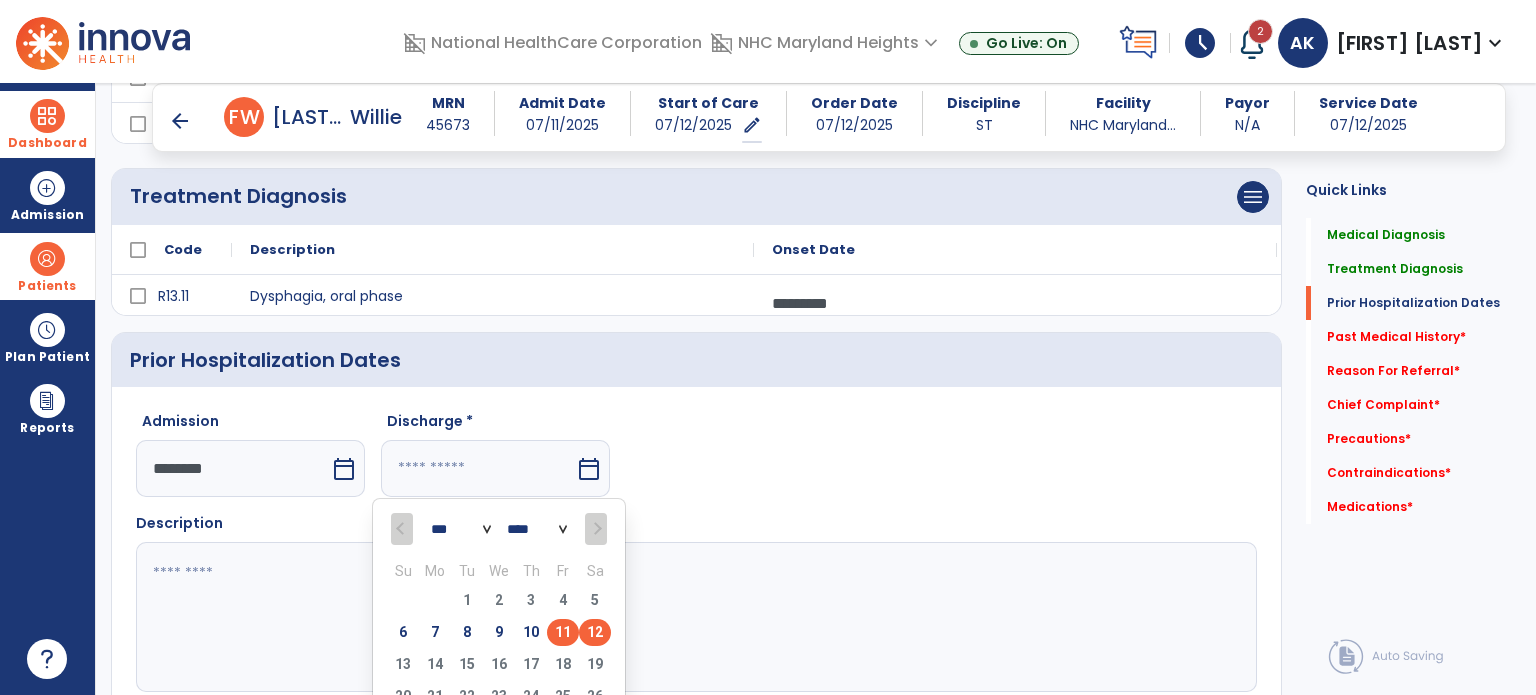 click on "11" at bounding box center [563, 632] 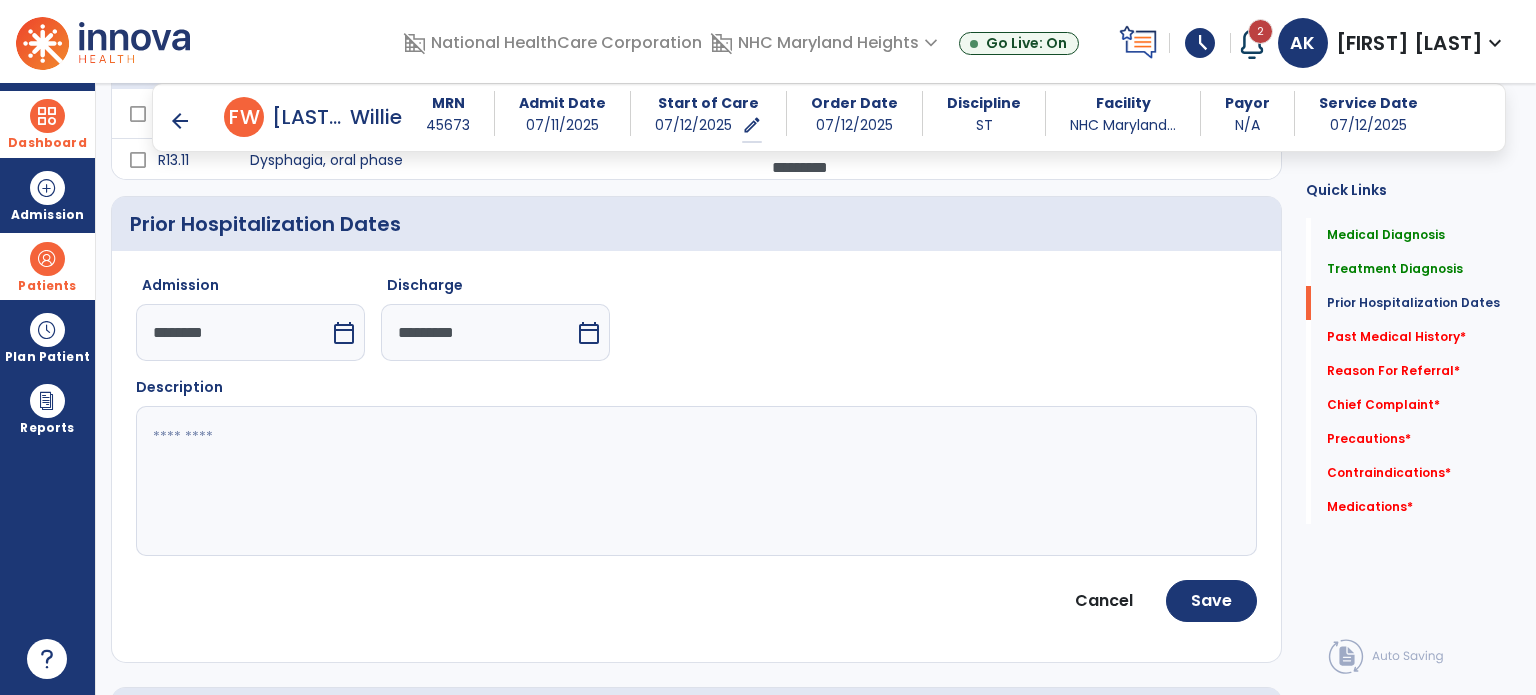 scroll, scrollTop: 471, scrollLeft: 0, axis: vertical 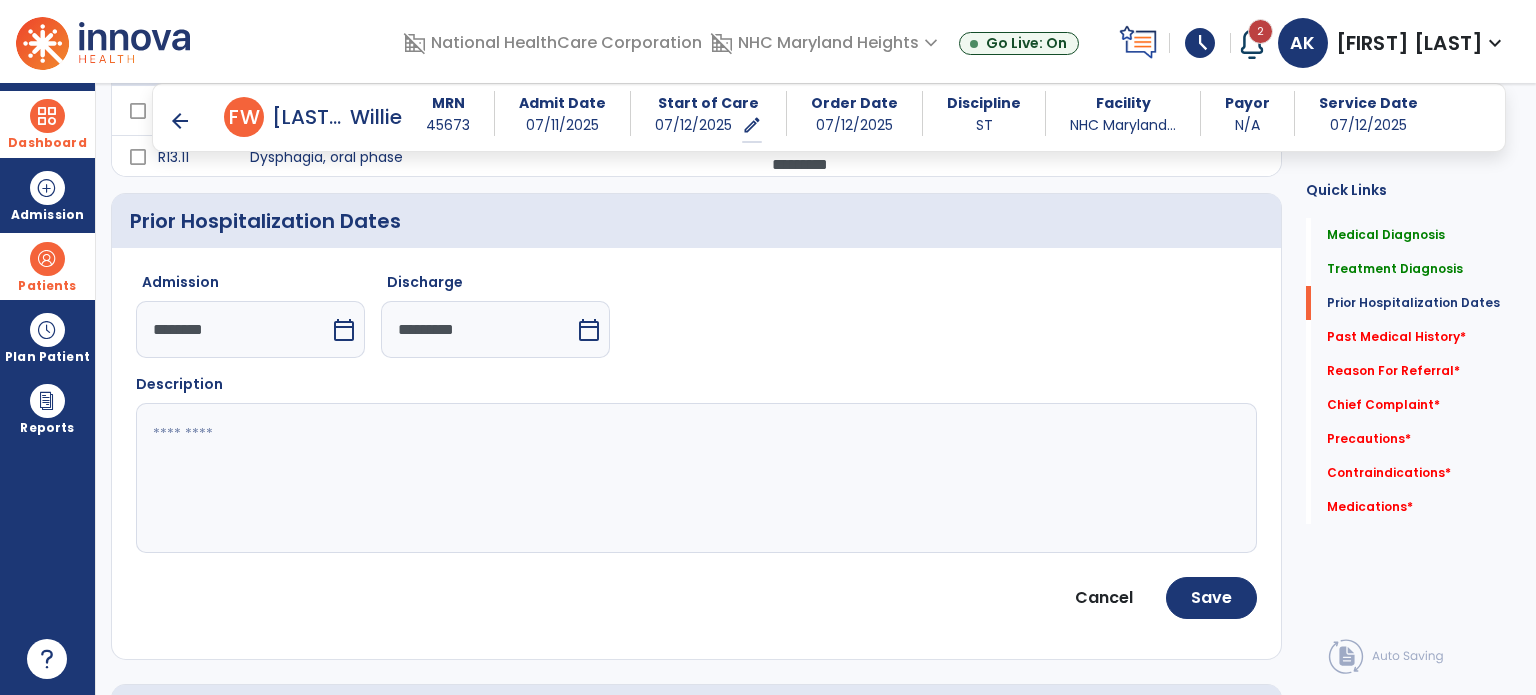 click 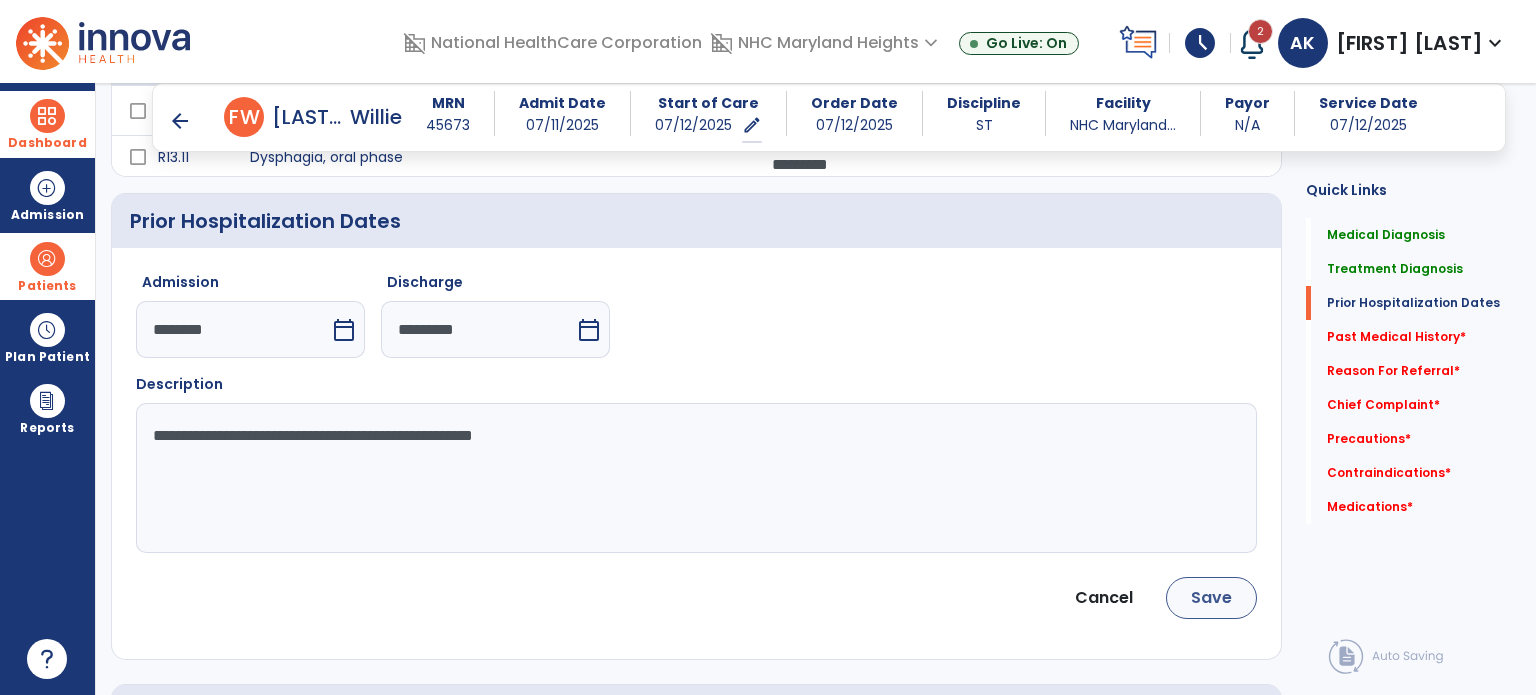 type on "**********" 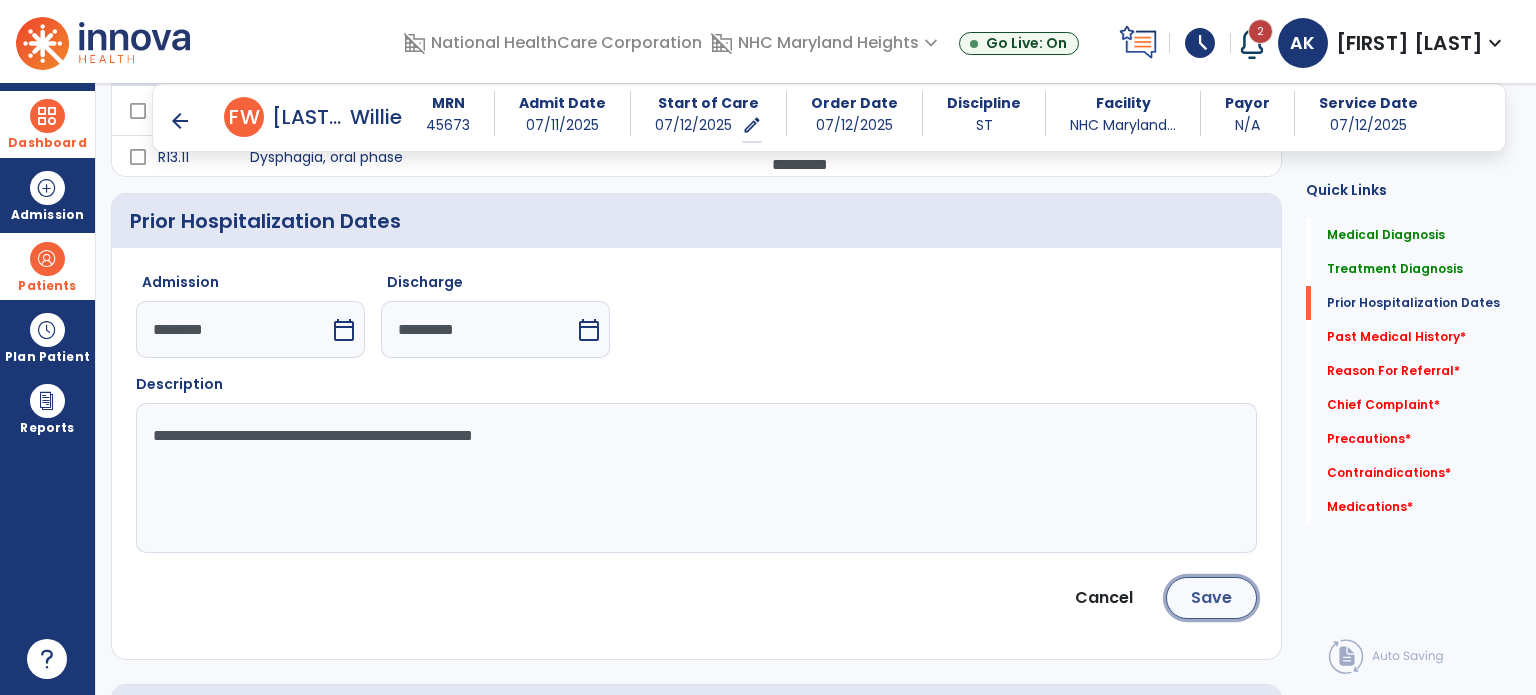 click on "Save" 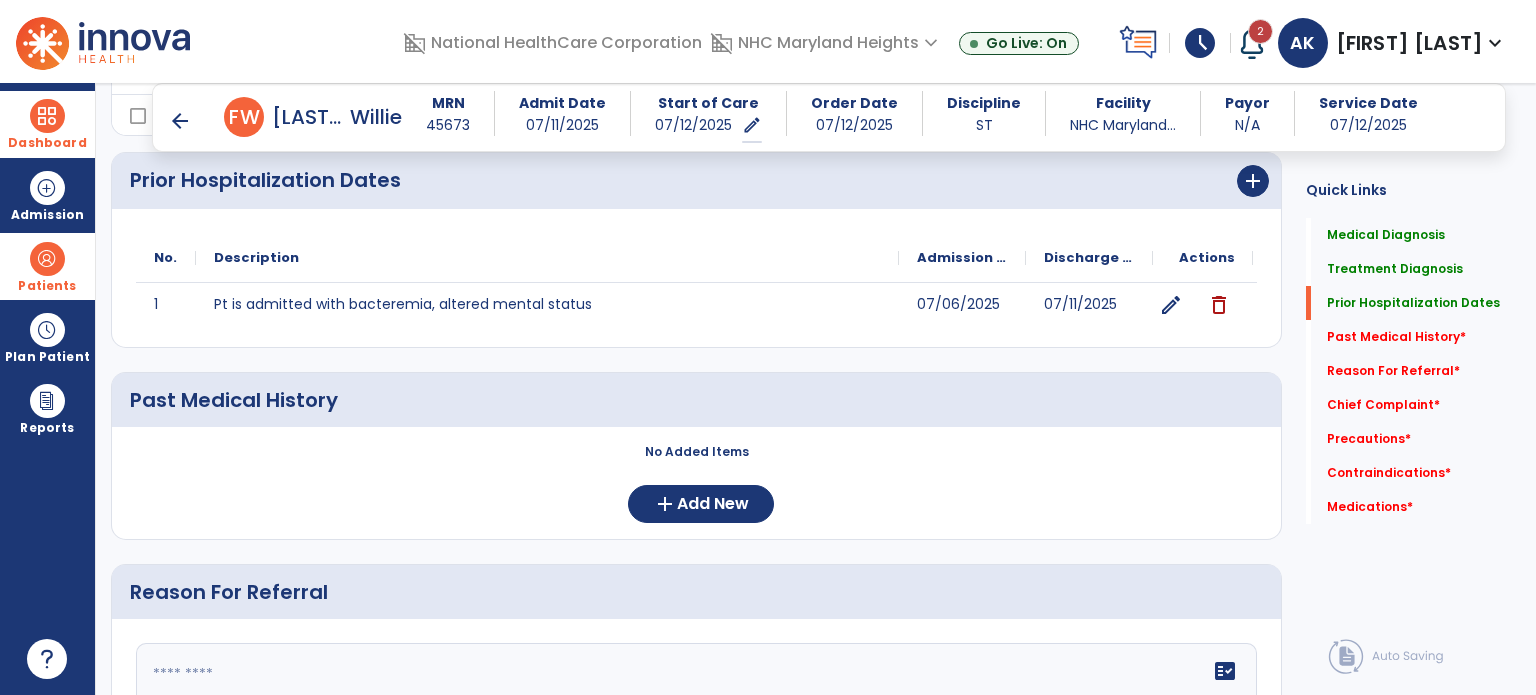 scroll, scrollTop: 517, scrollLeft: 0, axis: vertical 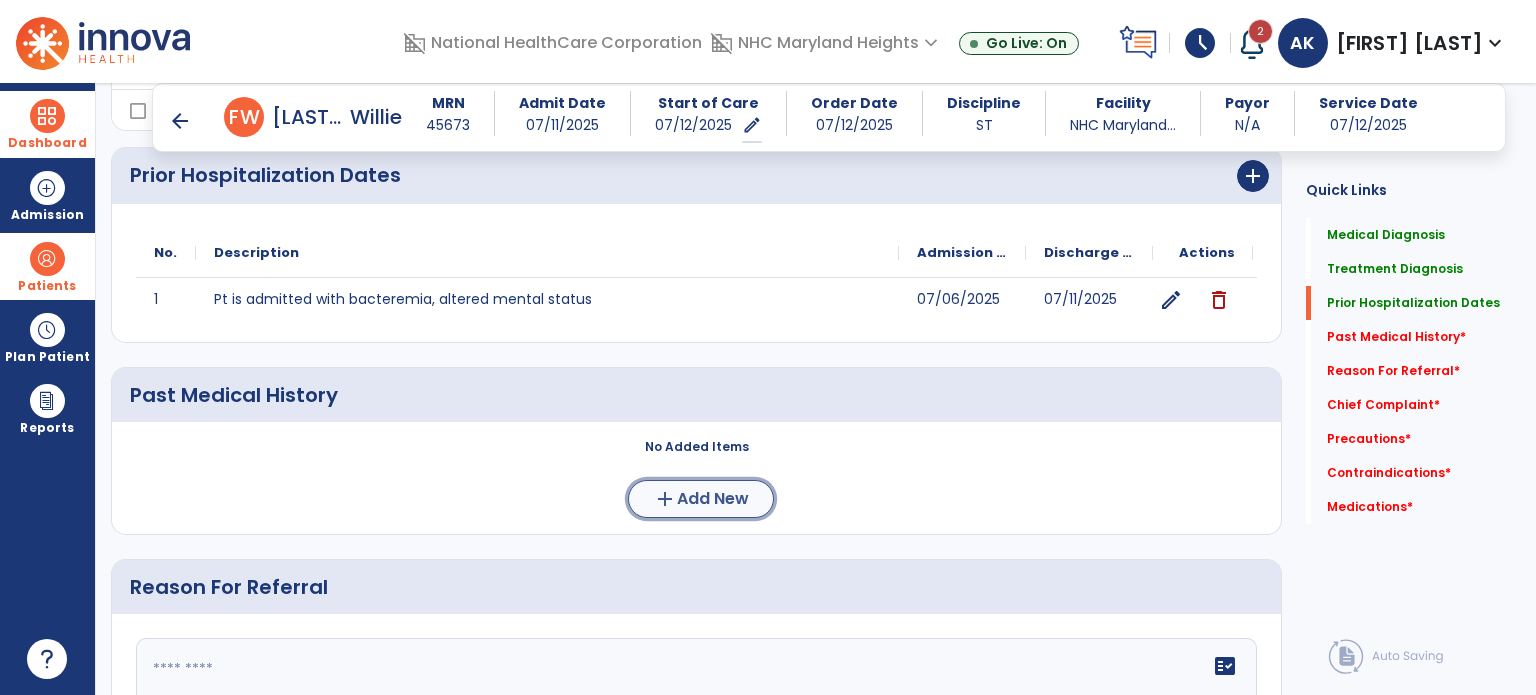click on "Add New" 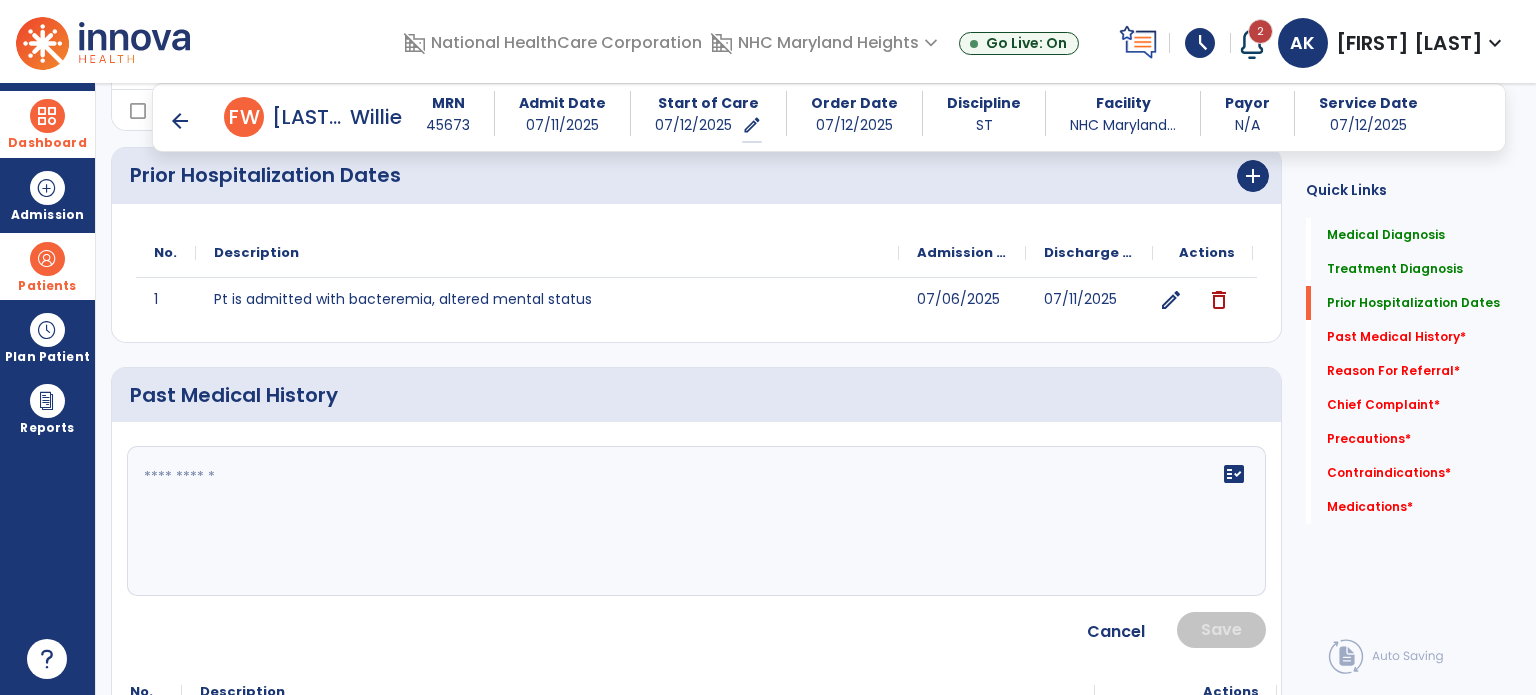 click 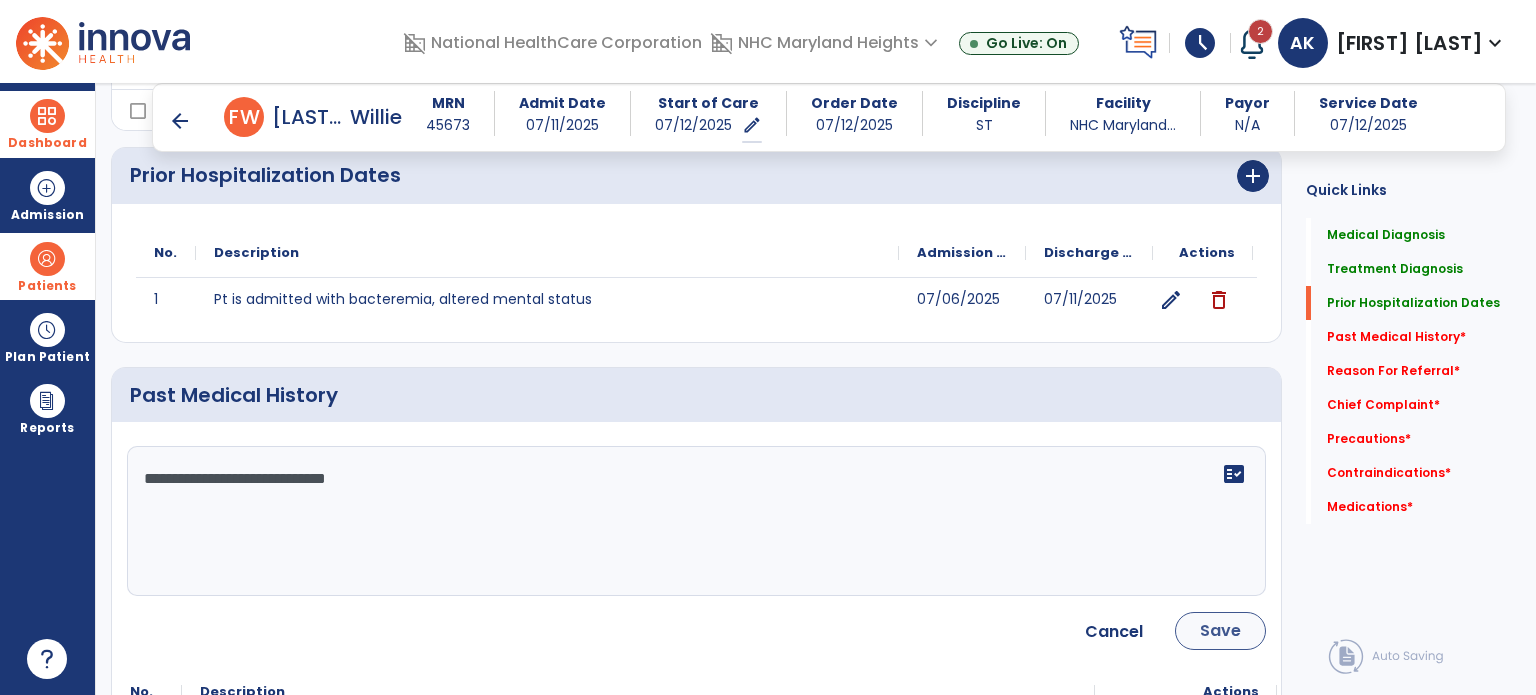 type on "**********" 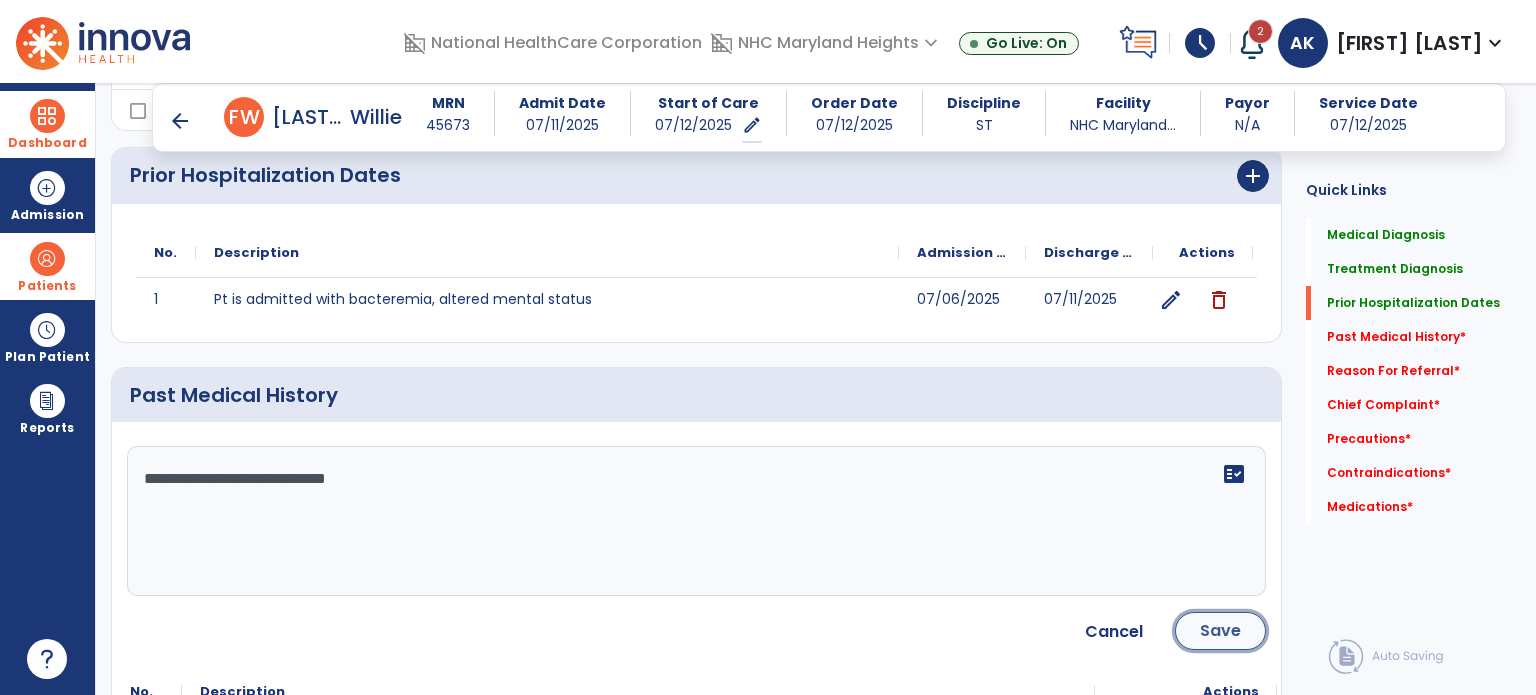 click on "Save" 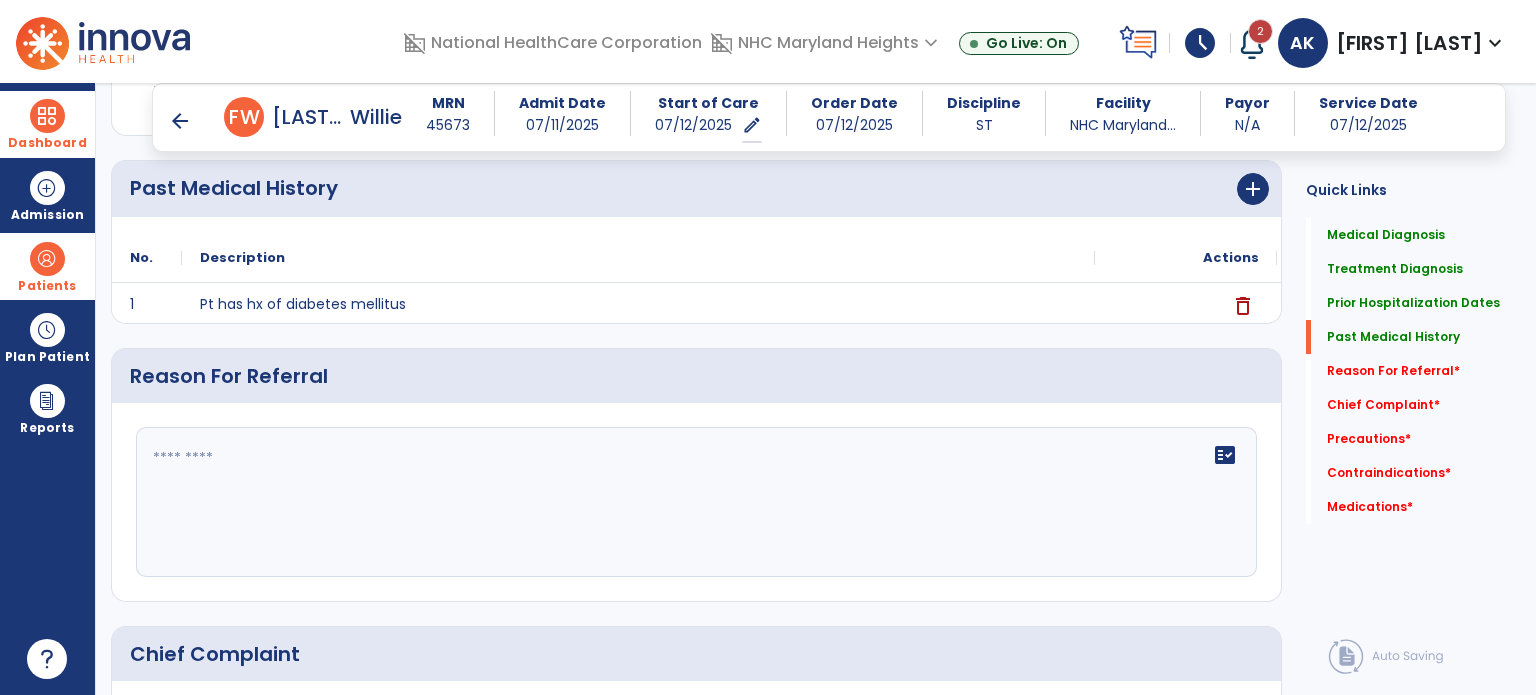 scroll, scrollTop: 757, scrollLeft: 0, axis: vertical 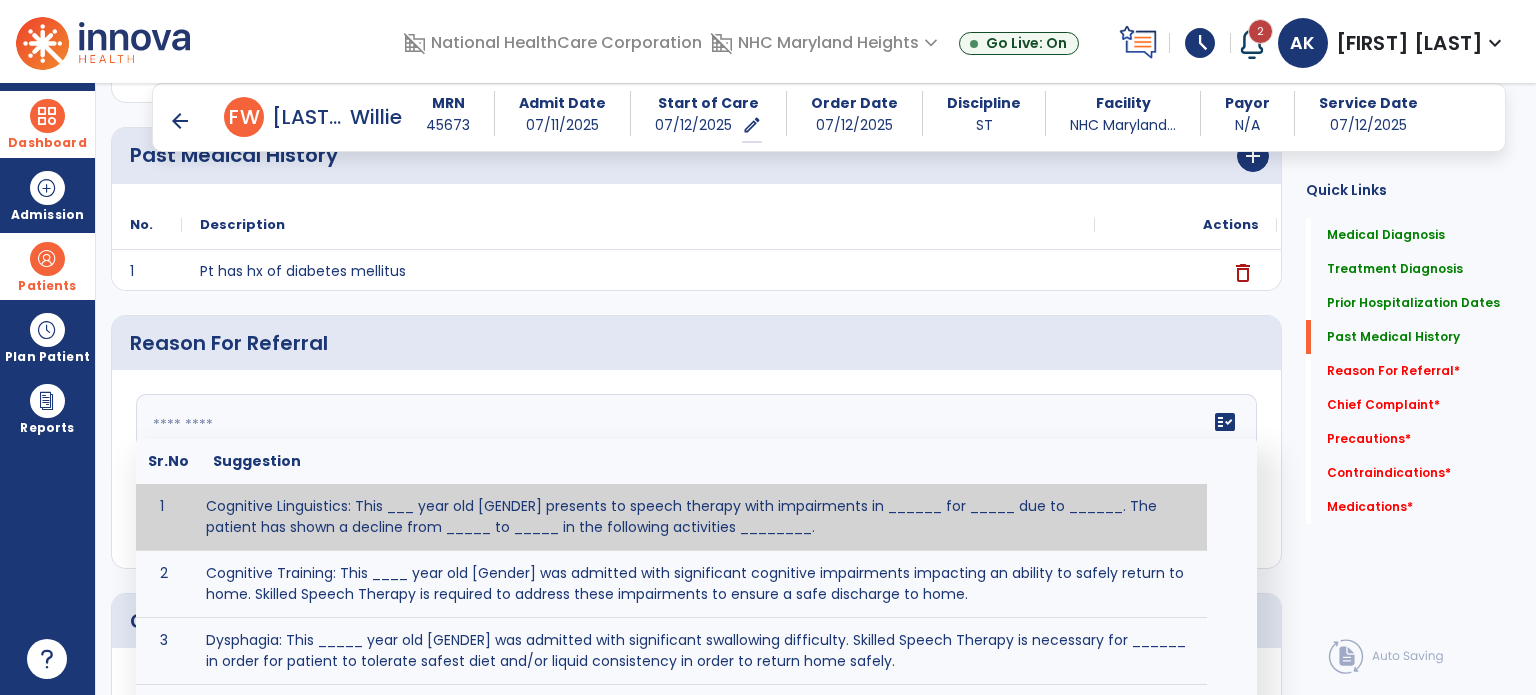 click 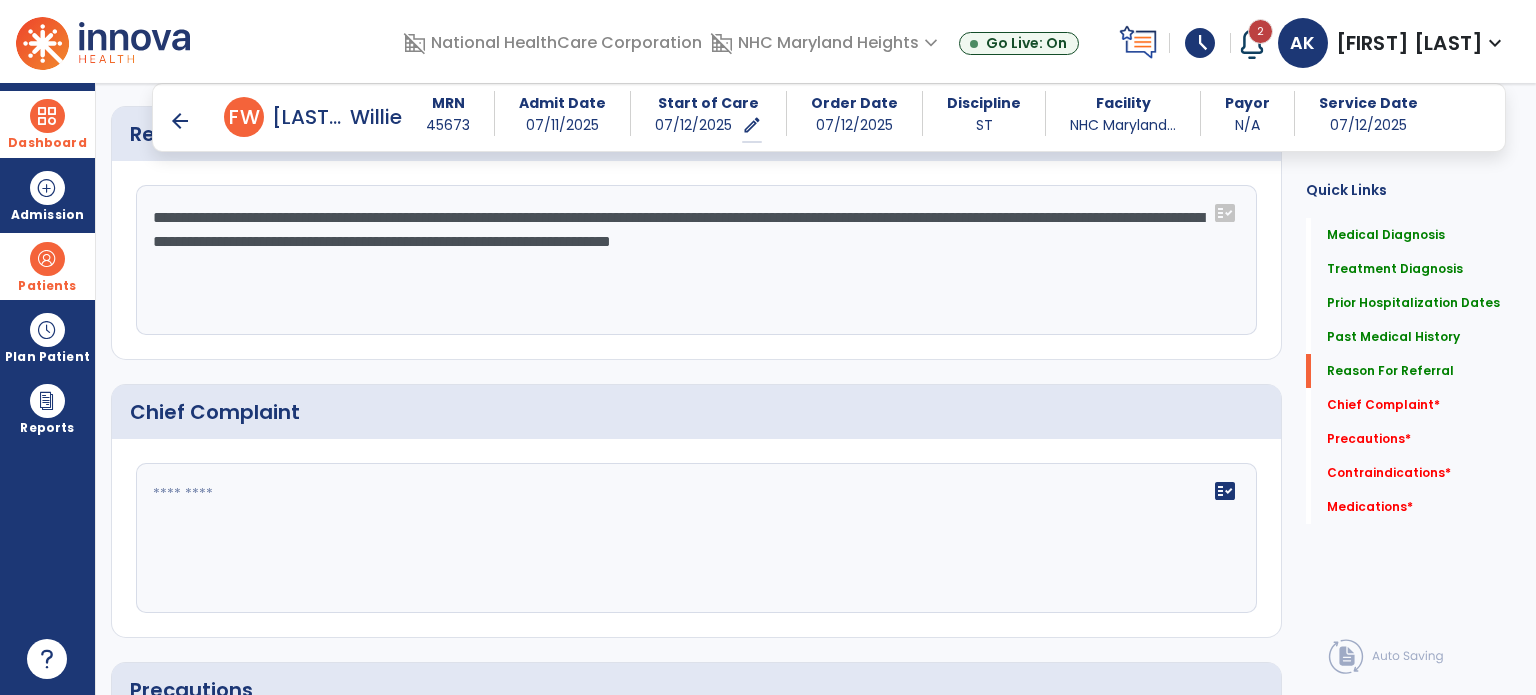 scroll, scrollTop: 972, scrollLeft: 0, axis: vertical 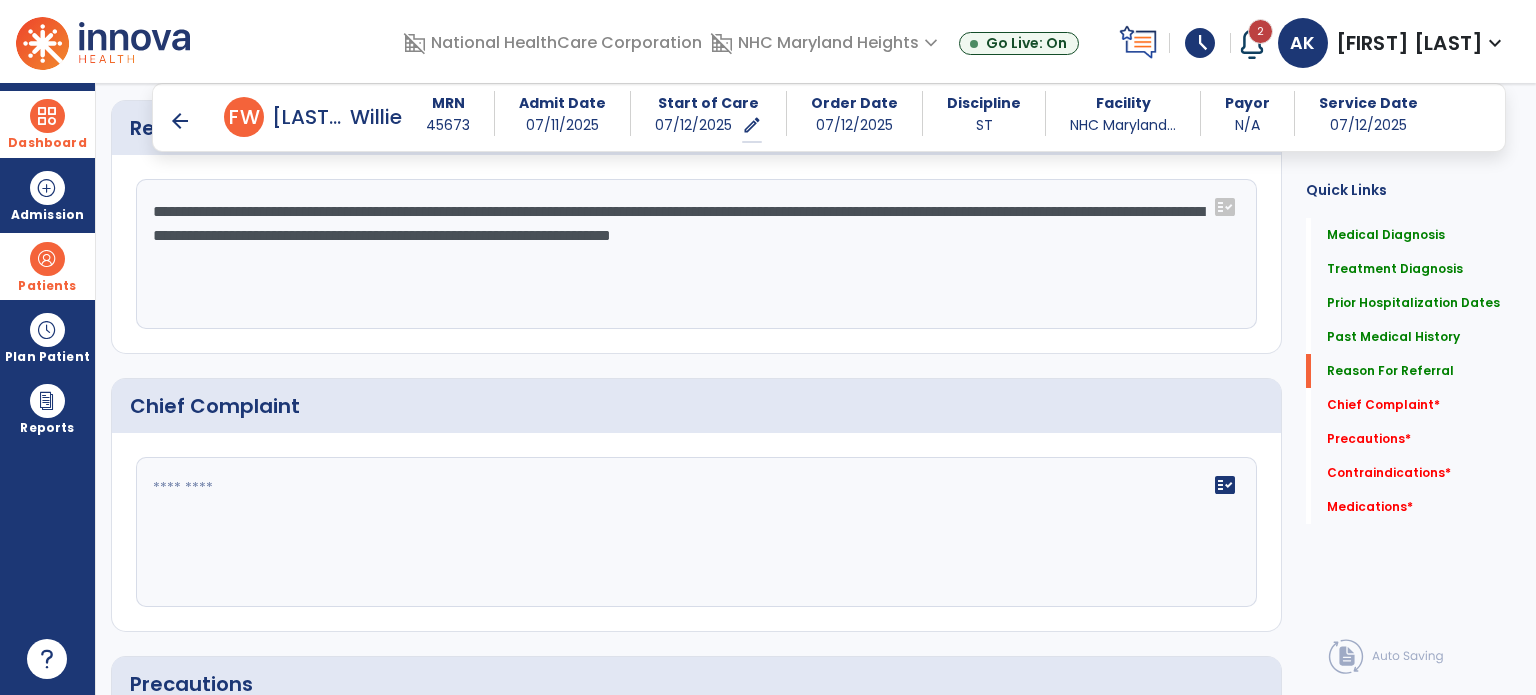 type on "**********" 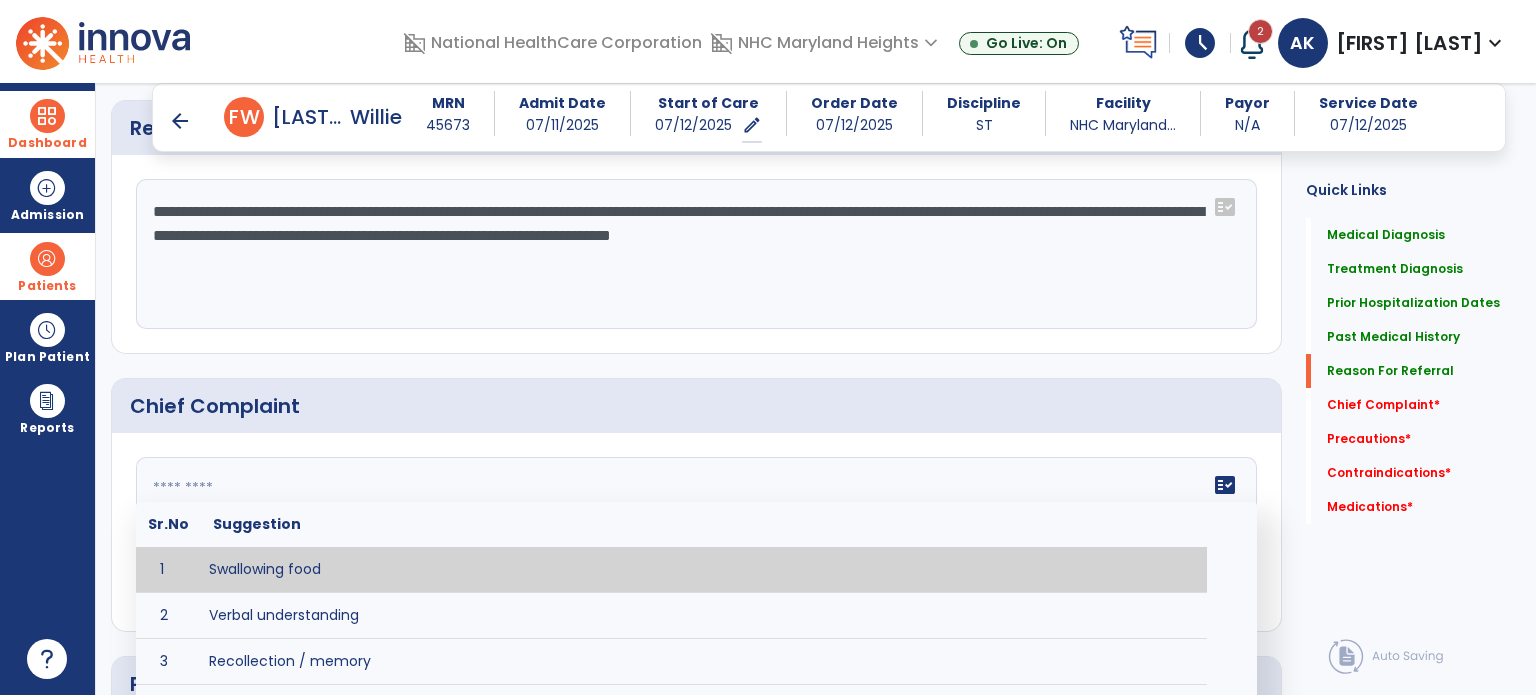 click on "fact_check  Sr.No Suggestion 1 Swallowing food 2 Verbal understanding 3 Recollection / memory 4 Word retrieval 5 Spoken communication 6 Written communication 7 Understanding 8 Pocketing food 9 Holding food in mouth 10 Coughing at meals 11 Expectorating food or medications 12 Weight loss related to dysphagia 13 Recurrent aspiration PNA" 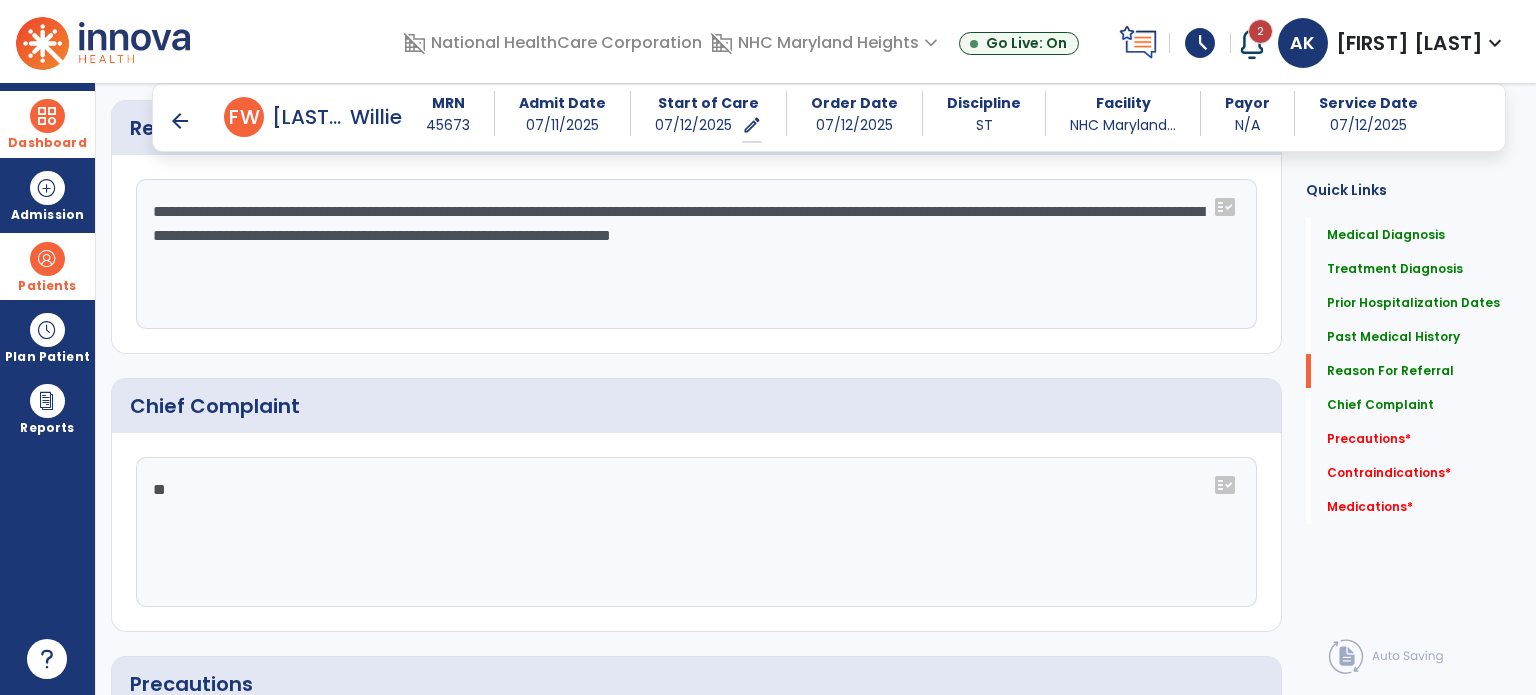 type on "*" 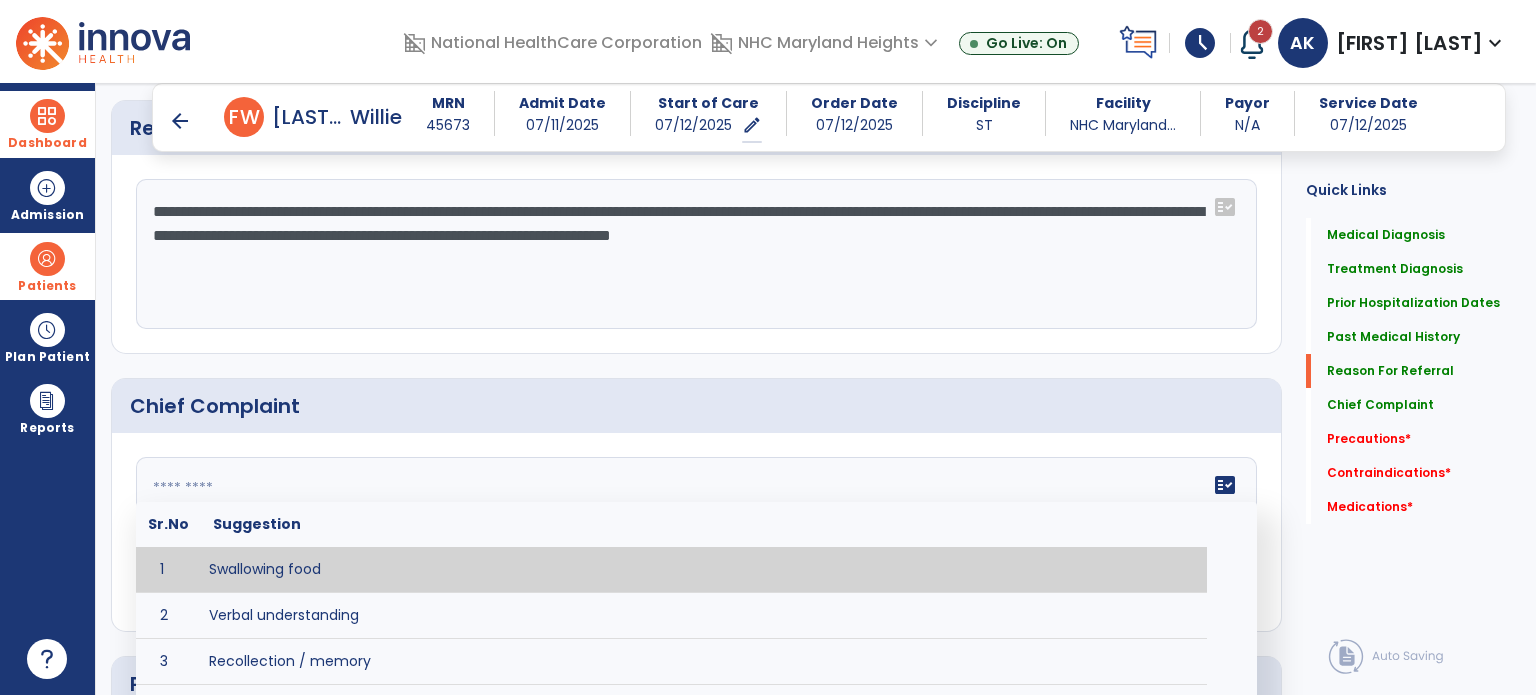 type on "*" 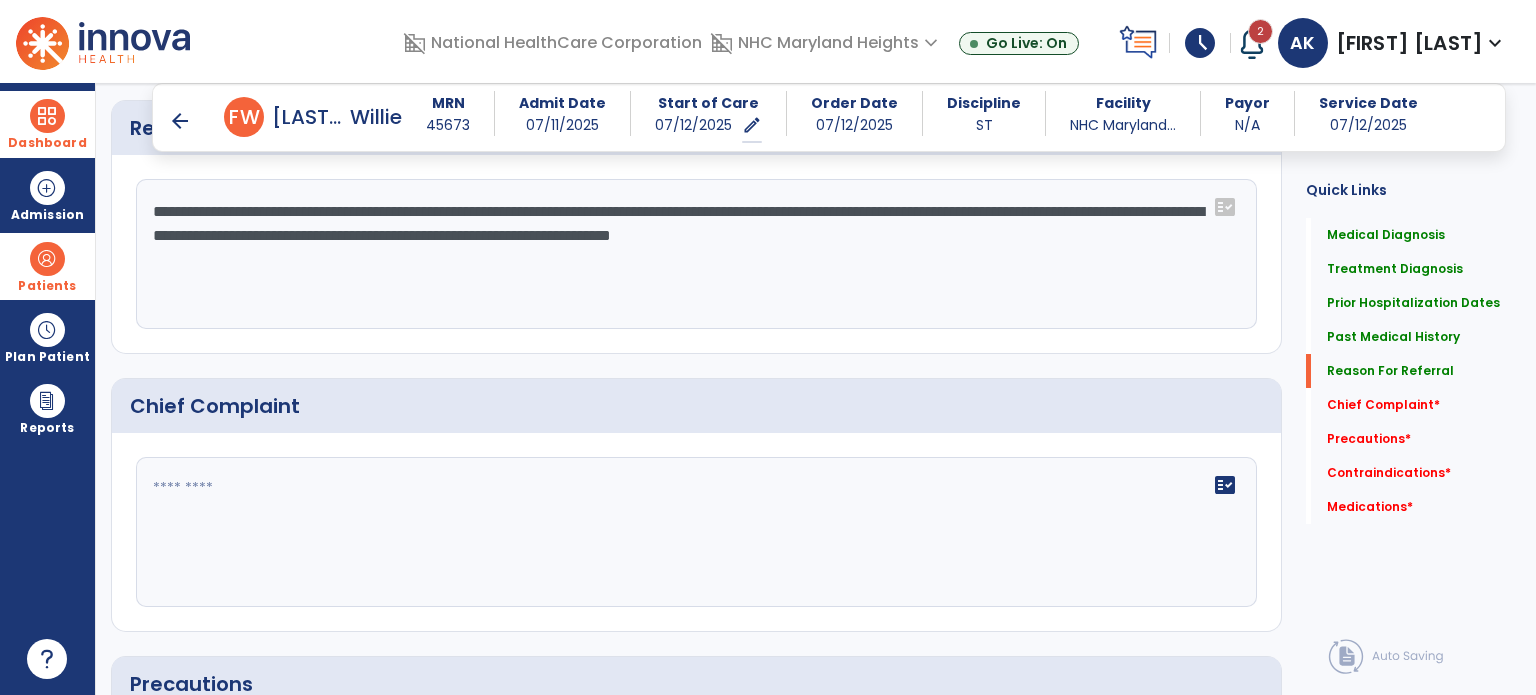 type on "**********" 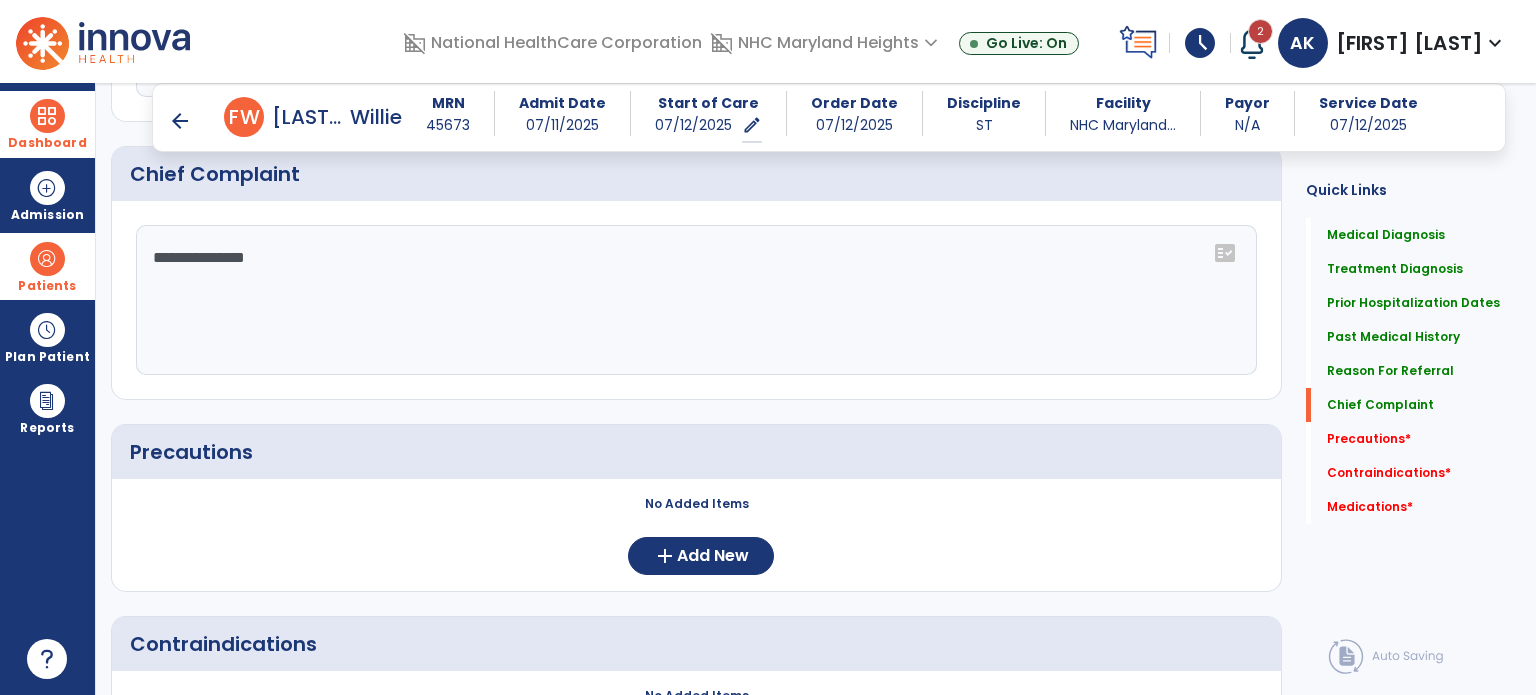 scroll, scrollTop: 1257, scrollLeft: 0, axis: vertical 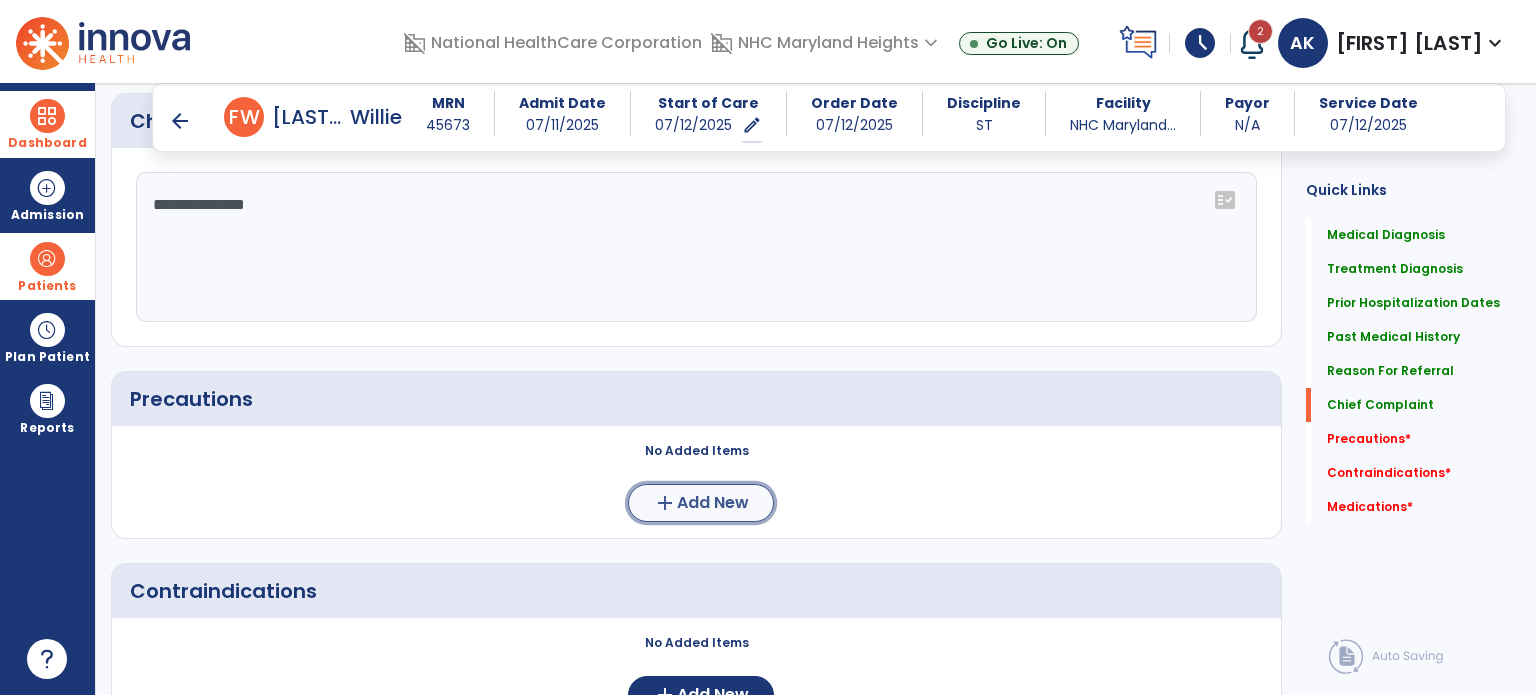 click on "Add New" 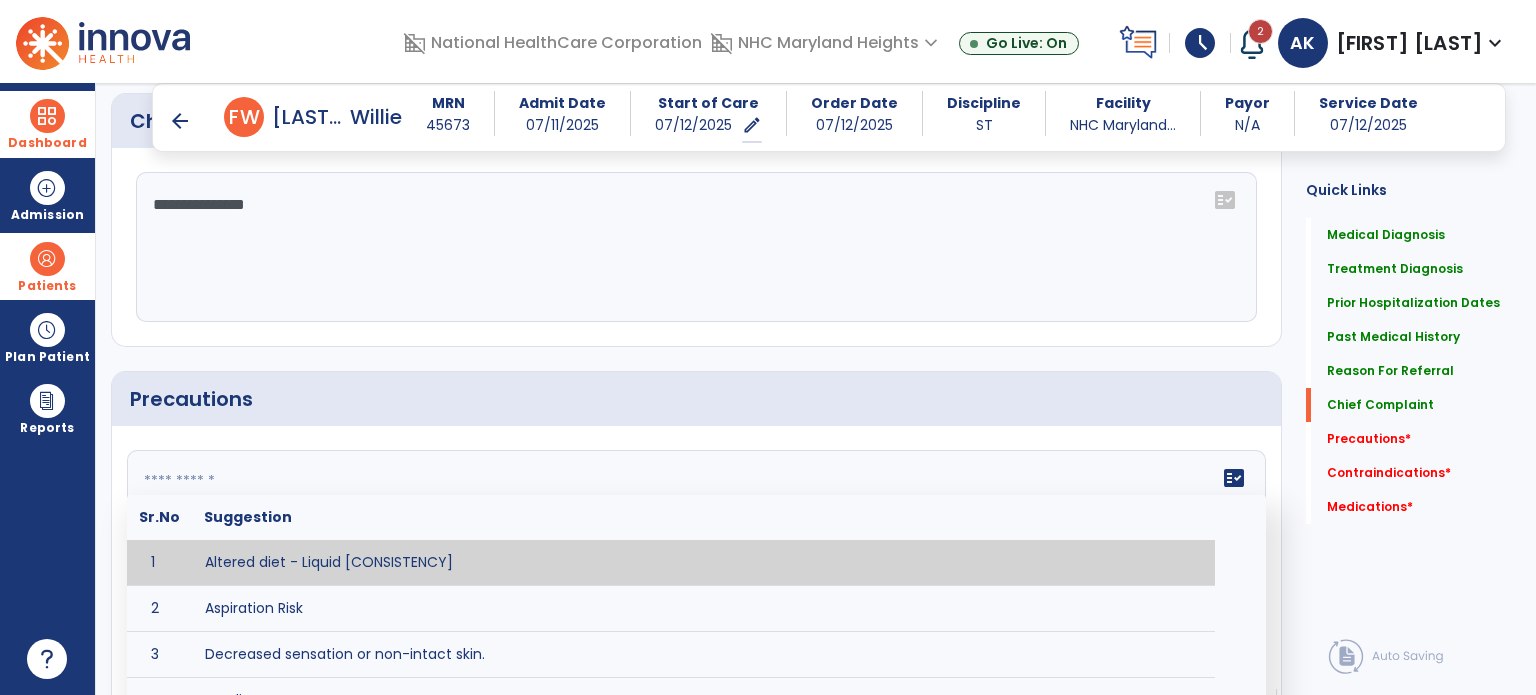 click on "fact_check  Sr.No Suggestion 1 Altered diet - Liquid [CONSISTENCY] 2 Aspiration Risk 3 Decreased sensation or non-intact skin. 4 Cardiac 5 Check for modified diet / oral intake restrictions related to swallowing impairments. 6 Check INR lab results prior to activity if patient on blood thinners. 7 Closely monitor anxiety or stress due to increased SOB/dyspnea and cease activity/exercise until patient is able to control this response 8 Code Status:  9 Confirm surgical approach and discoloration or other precautions. 10 Continuous pulse oximetry (SpO2) during all periods of sleep (day and night) and when out of line of sight of a competent caregiver. 11 Precautions for exercise include:  12 Depression 13 Diabetic diet 14 Fall risk 15 Fluid restriction 16 High fall risk related to cognitive, motor, perceptual, and sensory deficits 17 Hip precaution 18 Impulsive tendencies, restrict patient performance in unsupervised tasks 19 Isolation 20 Lymphedema 21 22 23 24 25 Monitor for respiratory dysfunction 26 27 NPO" 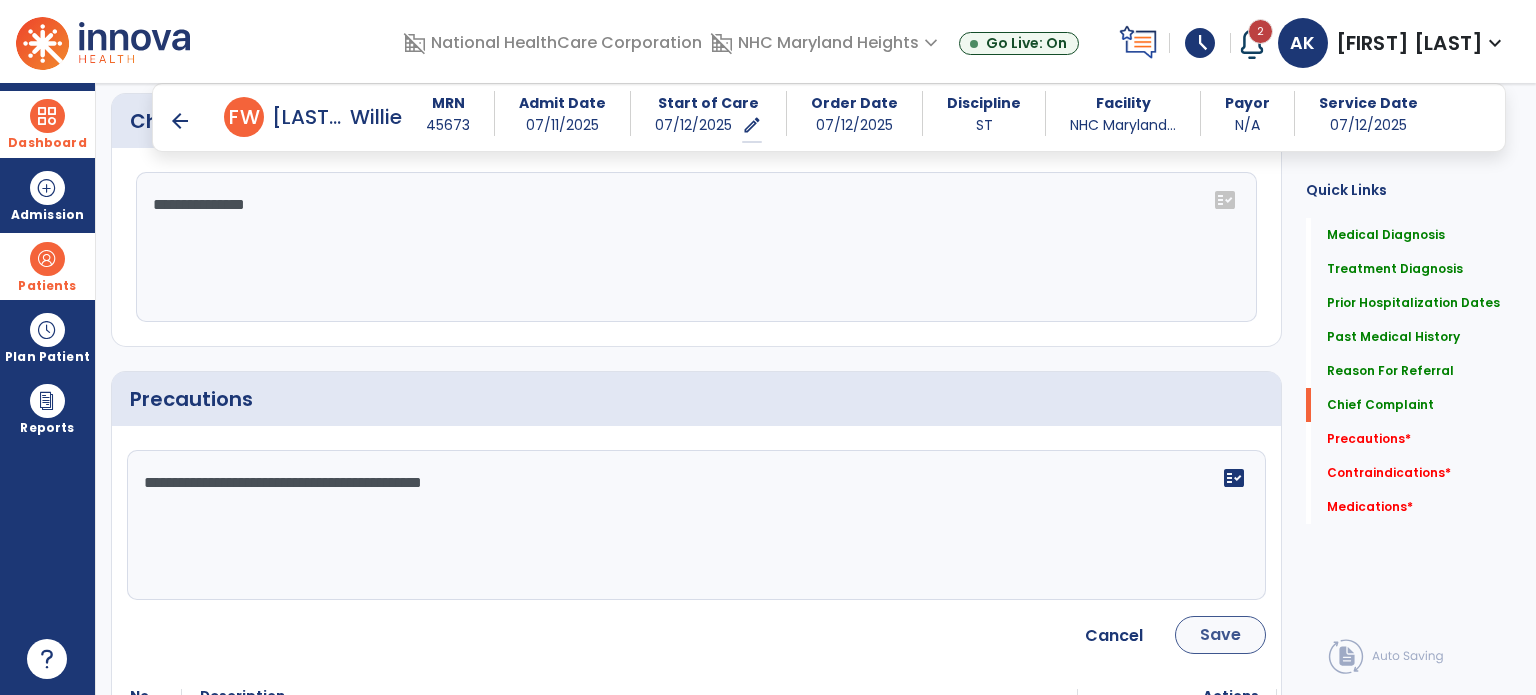 type on "**********" 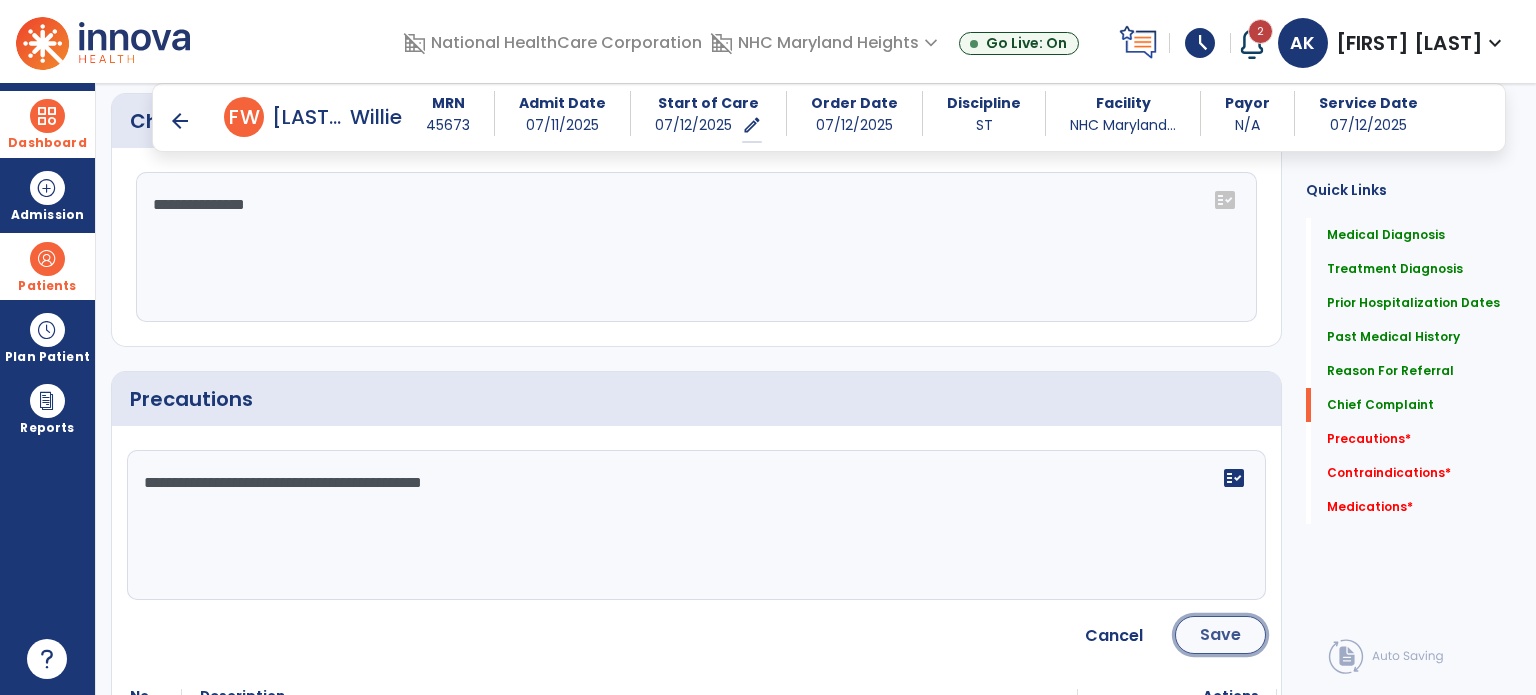 click on "Save" 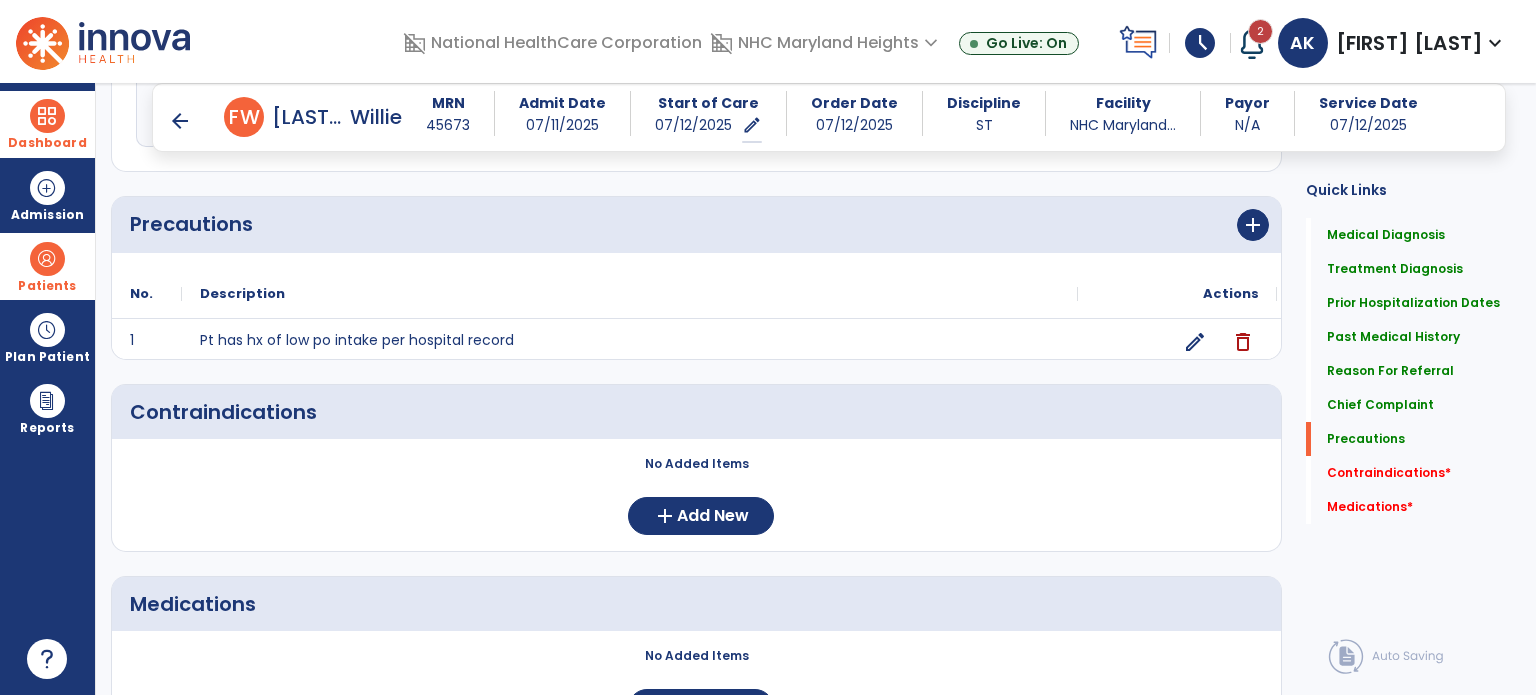 scroll, scrollTop: 1436, scrollLeft: 0, axis: vertical 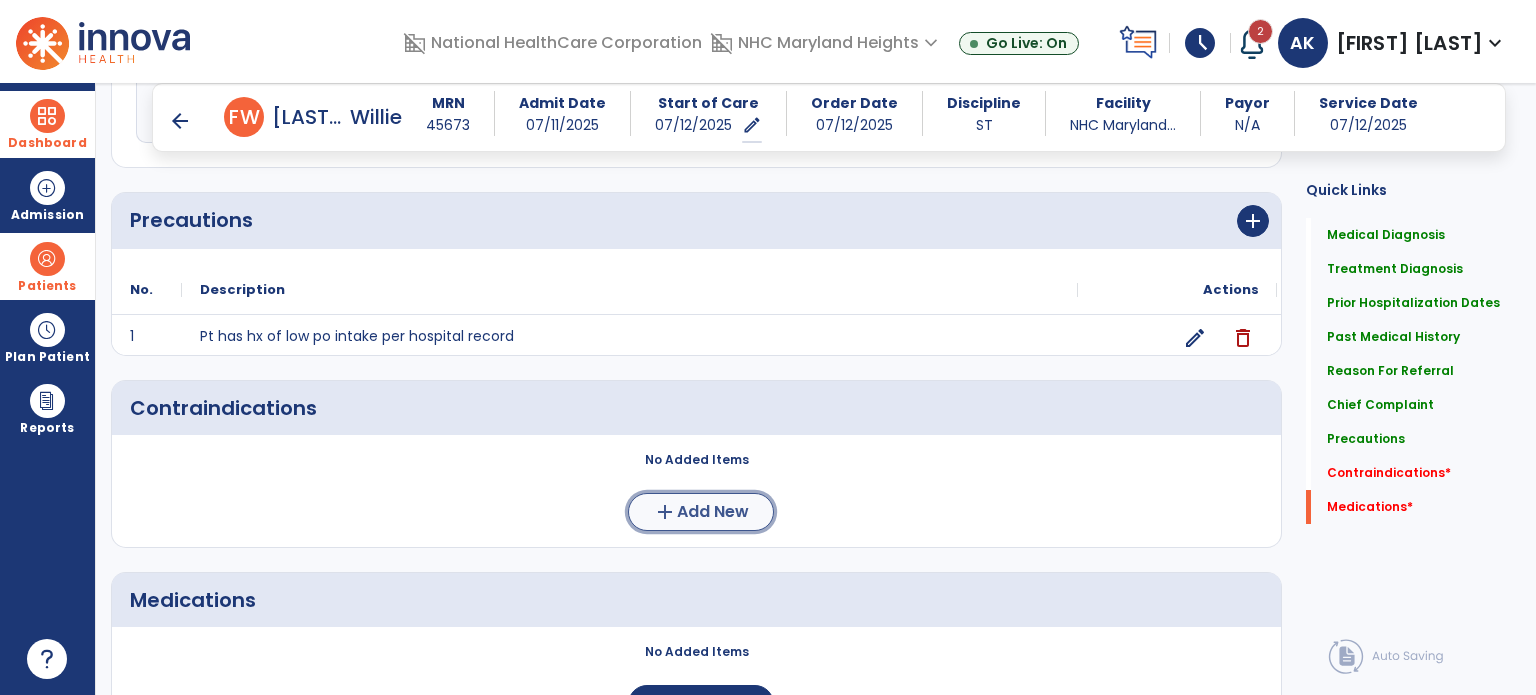 click on "add" 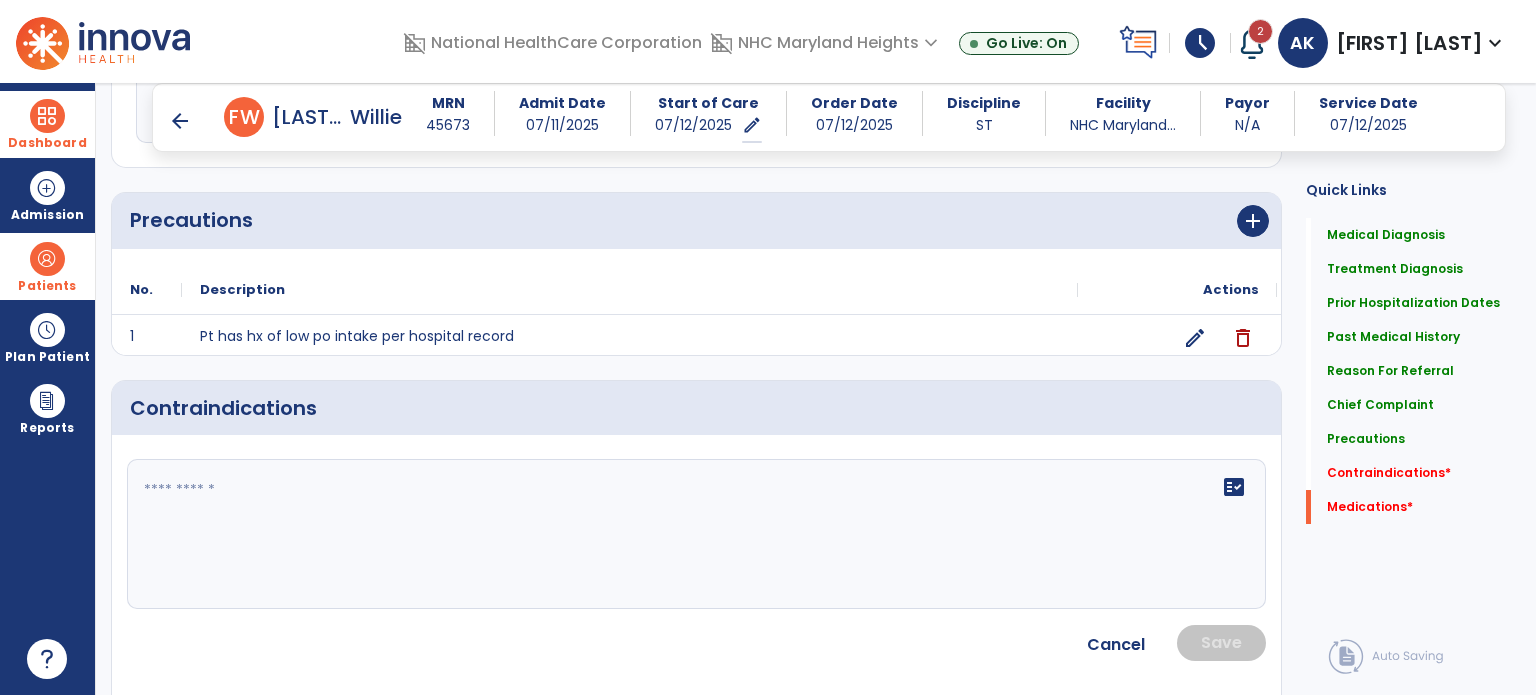 click 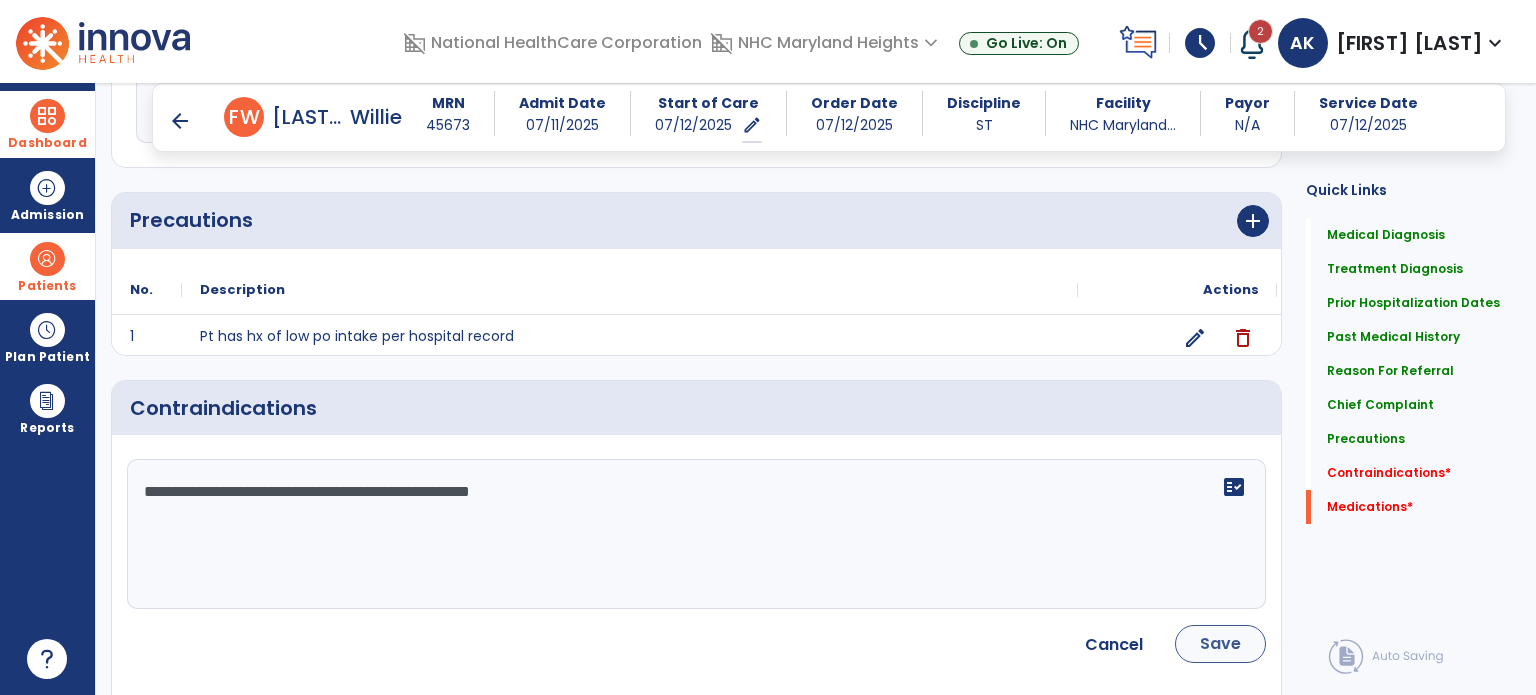 type on "**********" 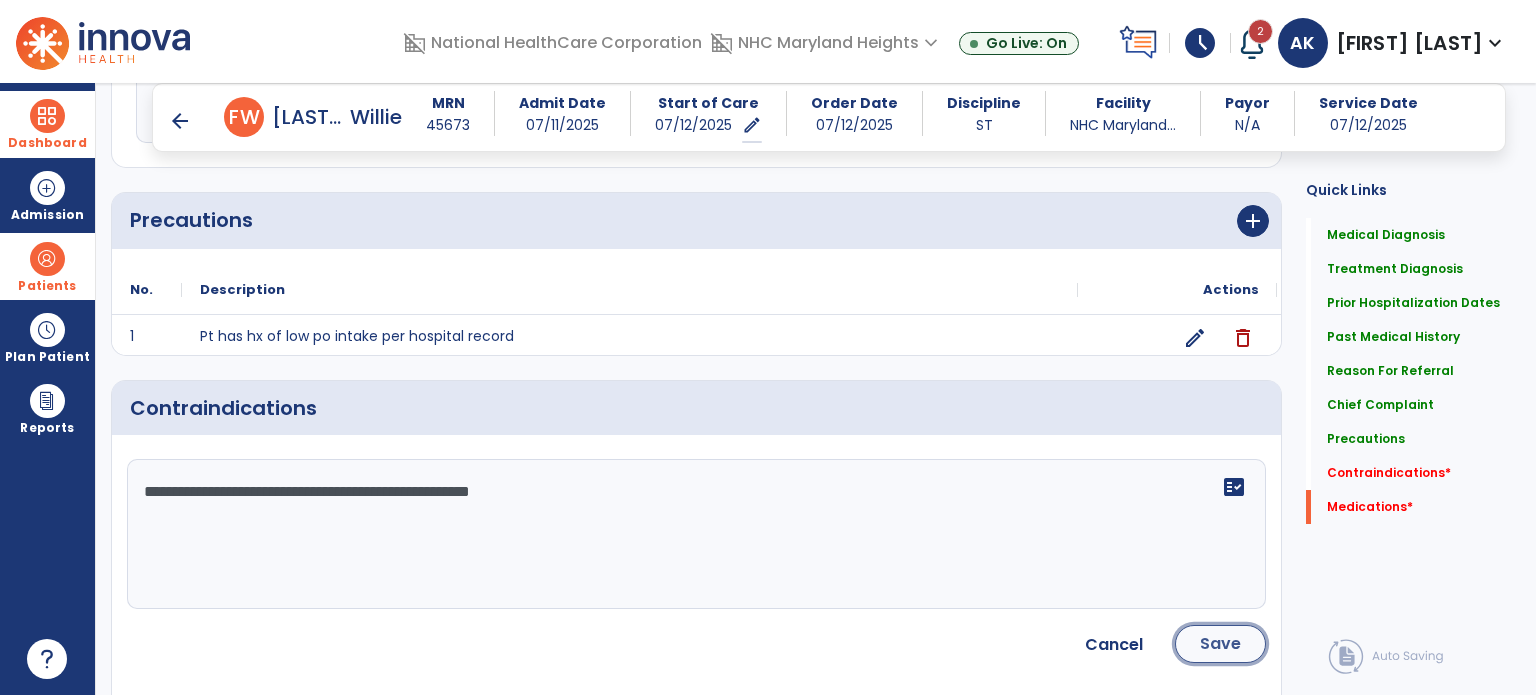 click on "Save" 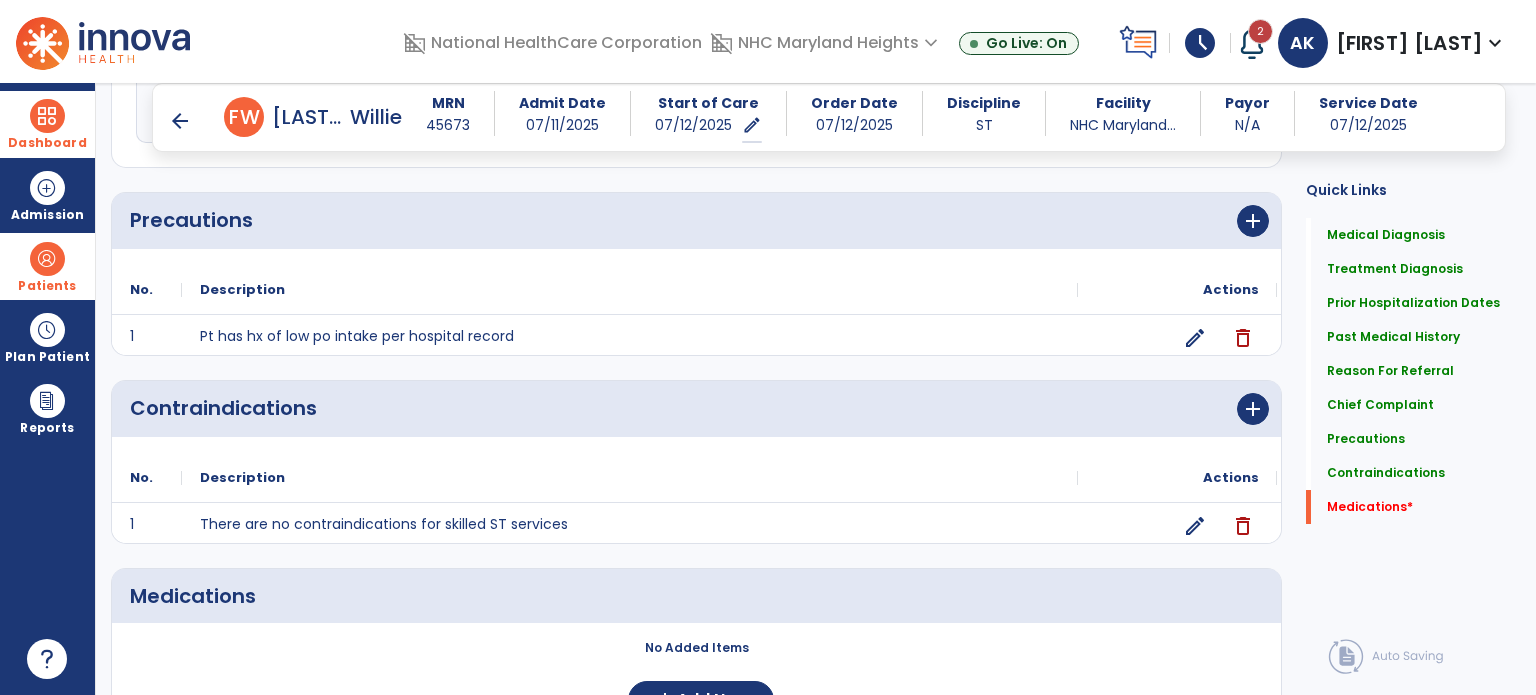 scroll, scrollTop: 1541, scrollLeft: 0, axis: vertical 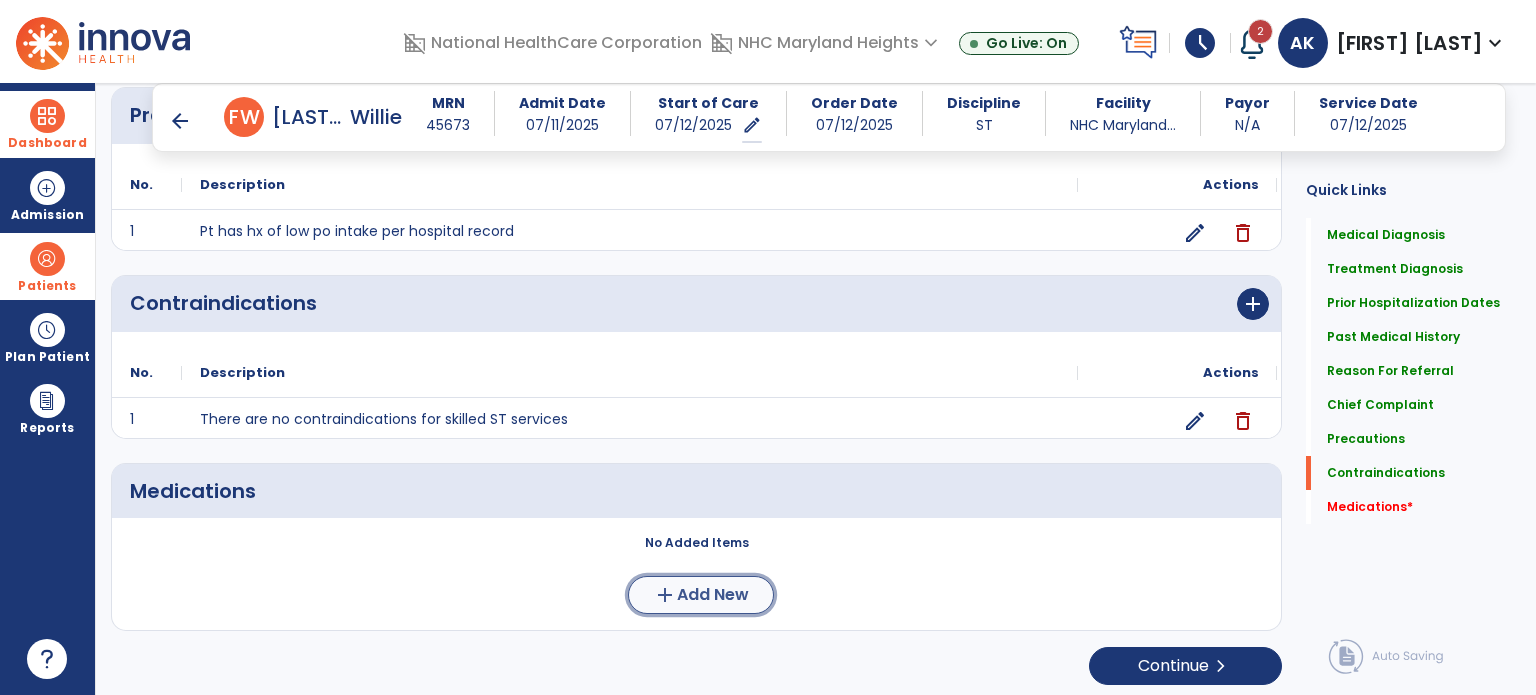 click on "Add New" 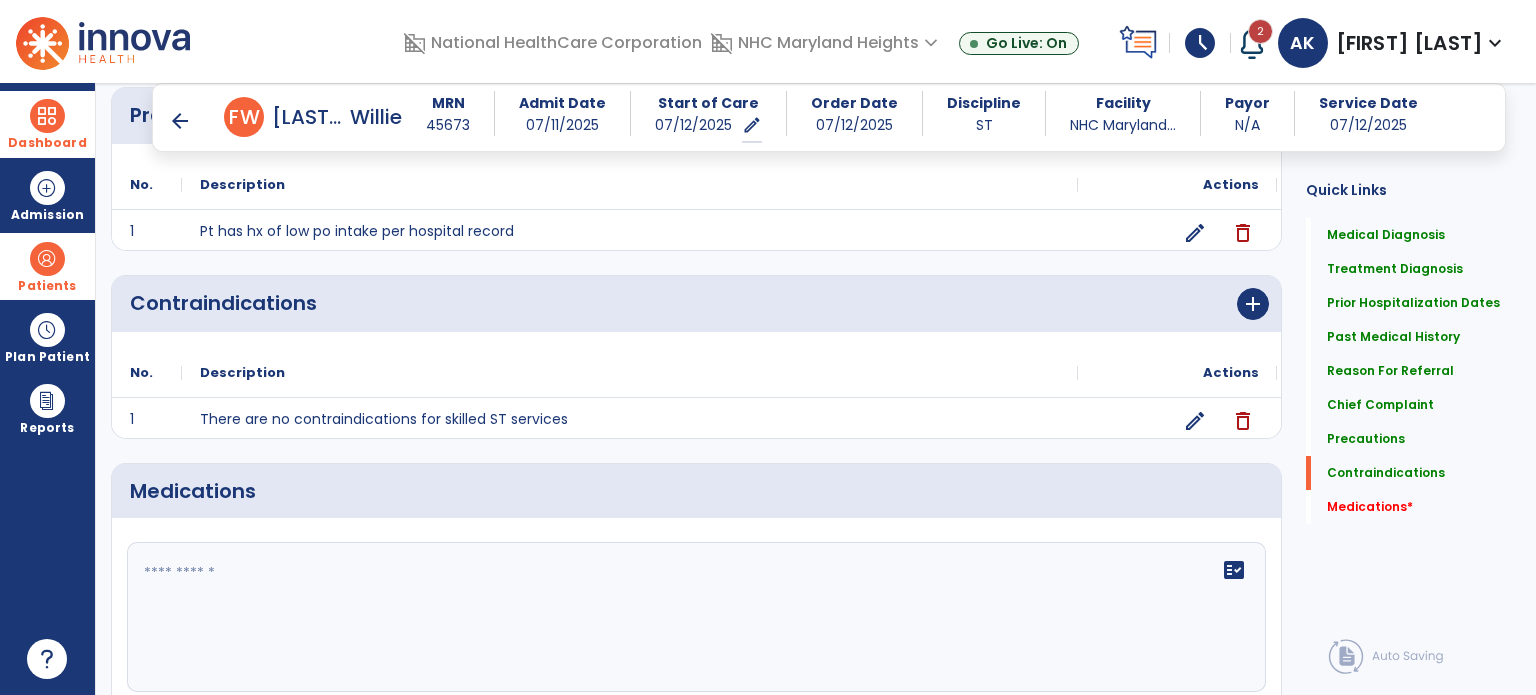 click on "fact_check" 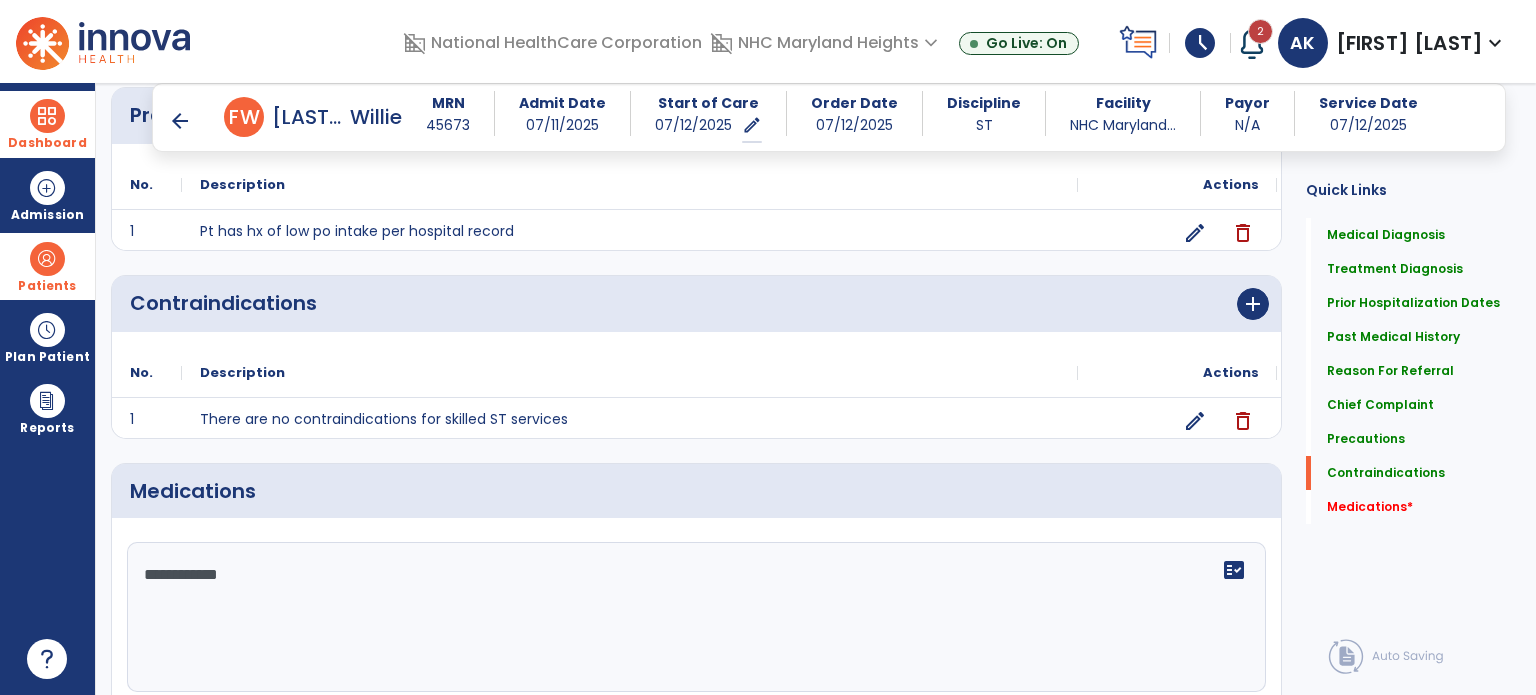 scroll, scrollTop: 1725, scrollLeft: 0, axis: vertical 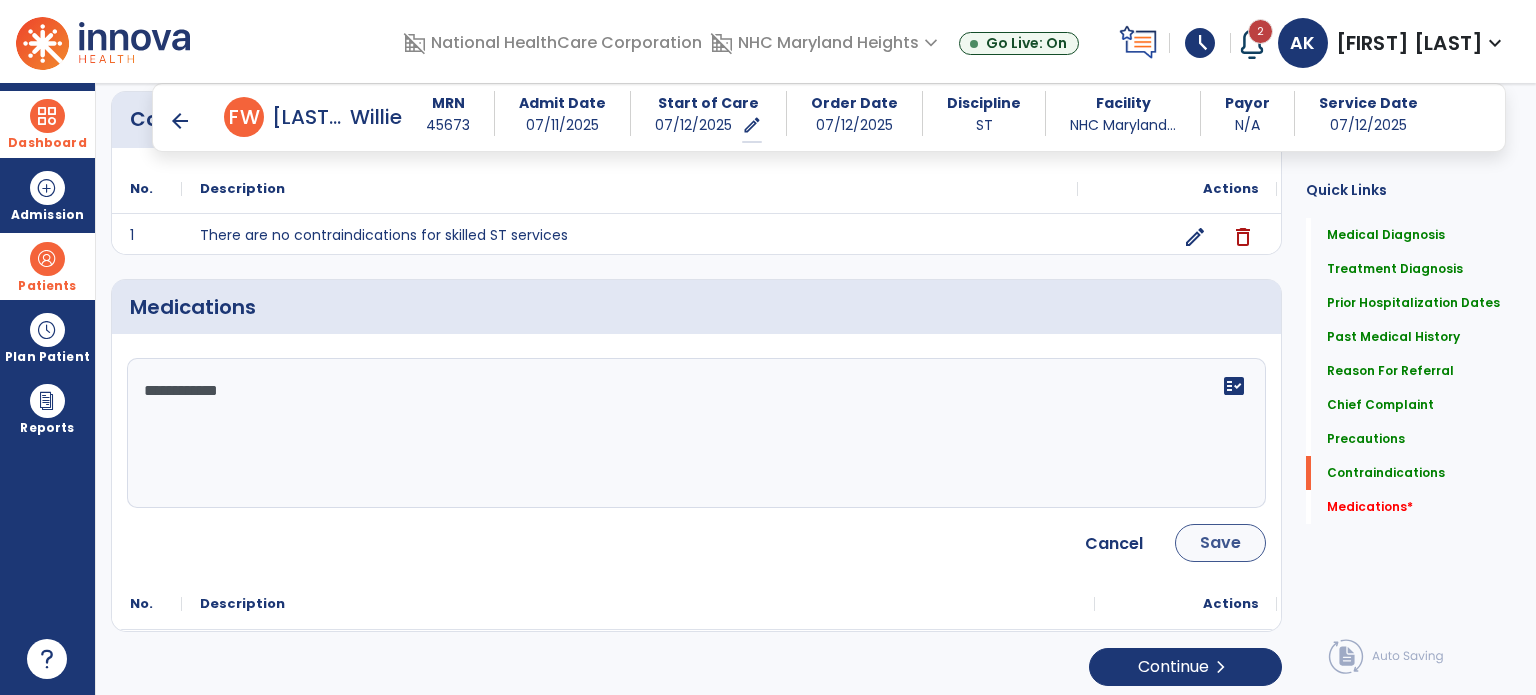 type on "**********" 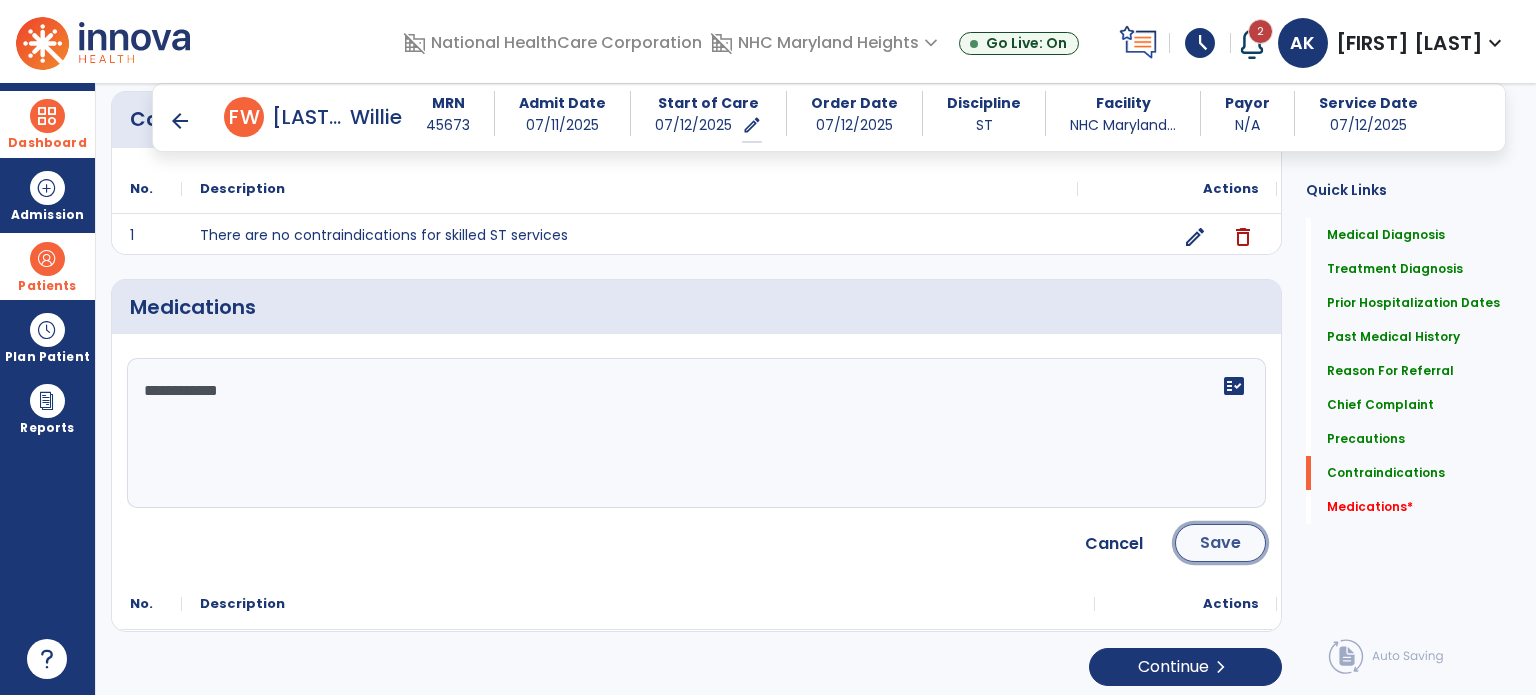 click on "Save" 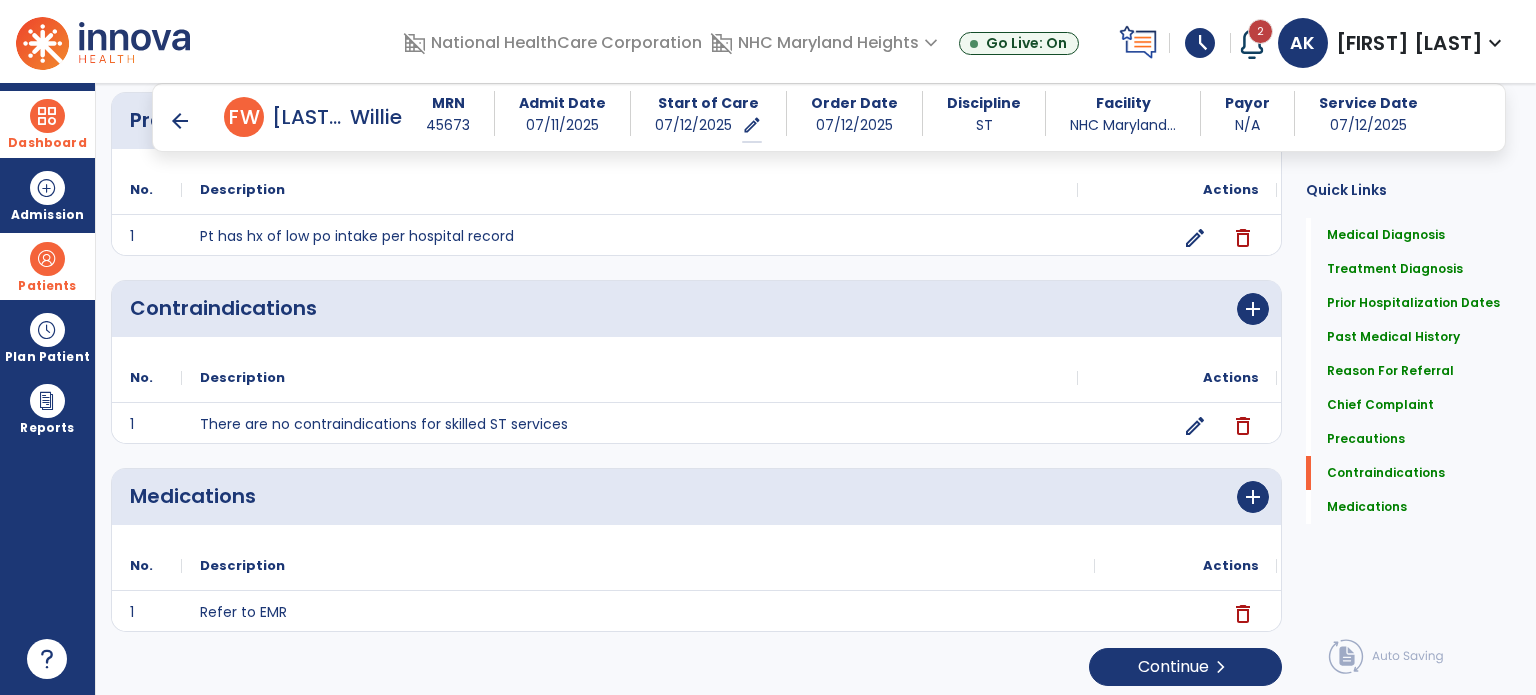 scroll, scrollTop: 1538, scrollLeft: 0, axis: vertical 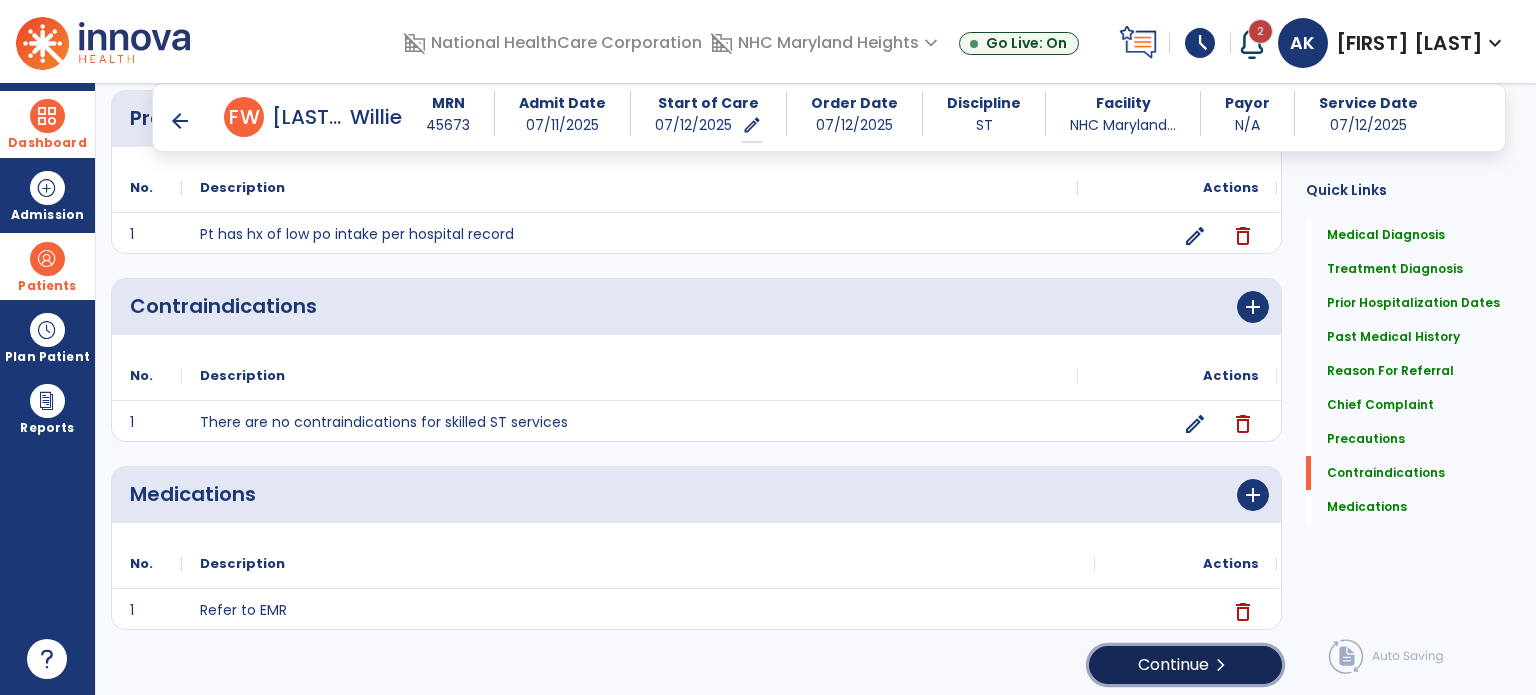 click on "Continue  chevron_right" 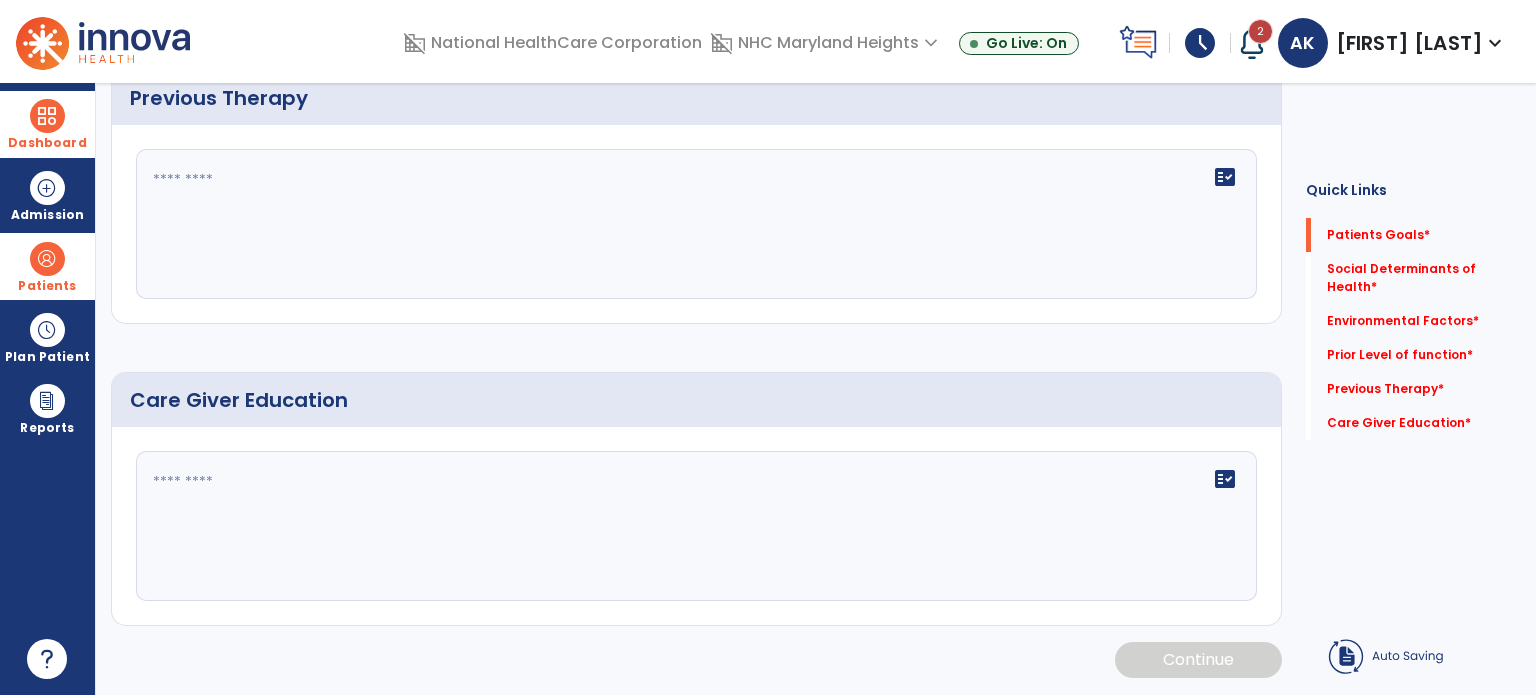 scroll, scrollTop: 0, scrollLeft: 0, axis: both 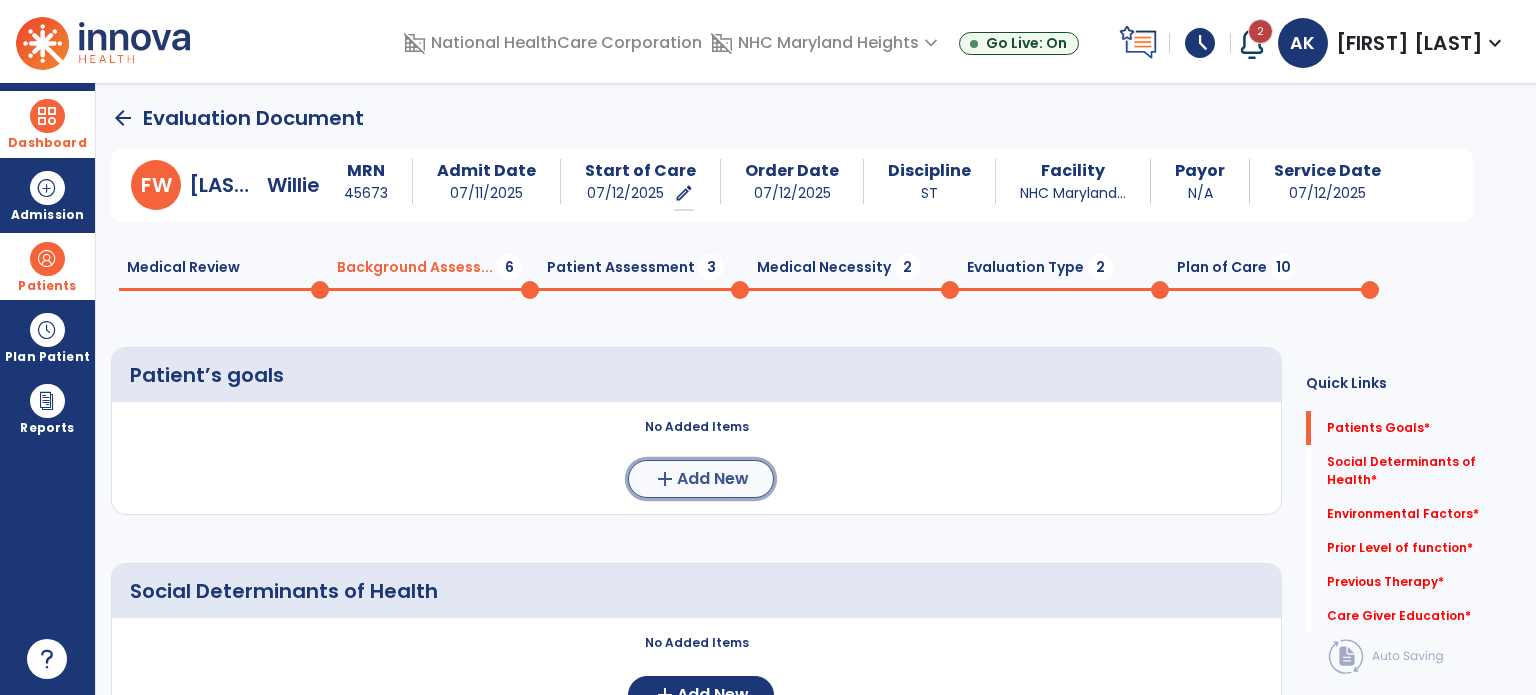 click on "Add New" 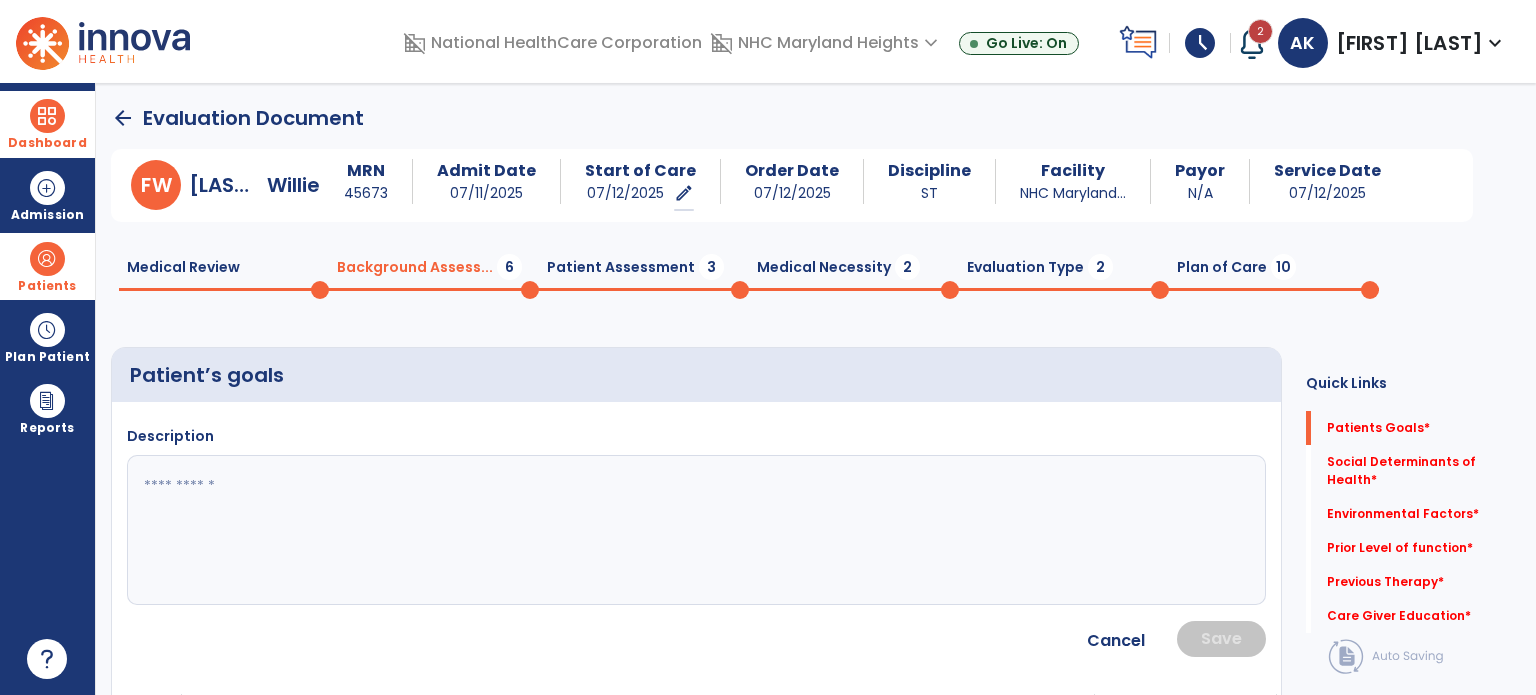 click 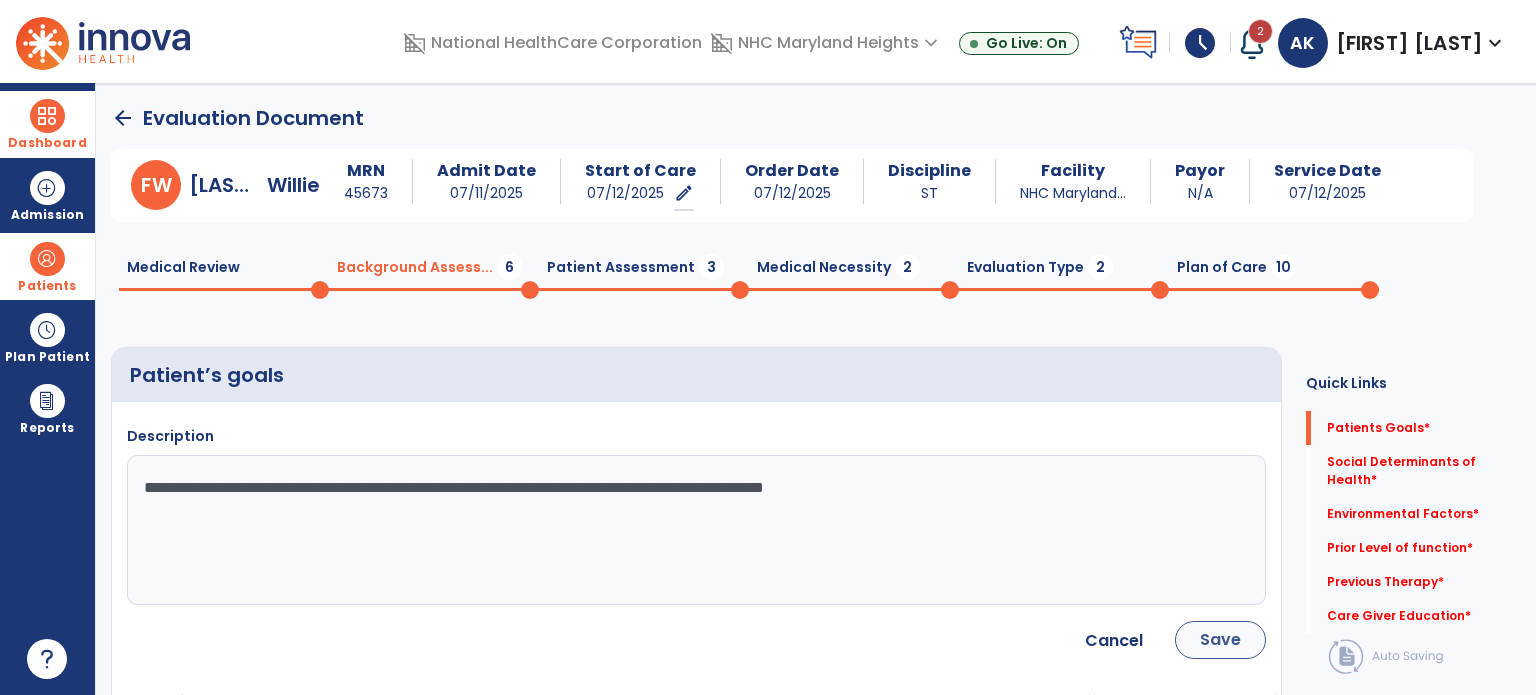 type on "**********" 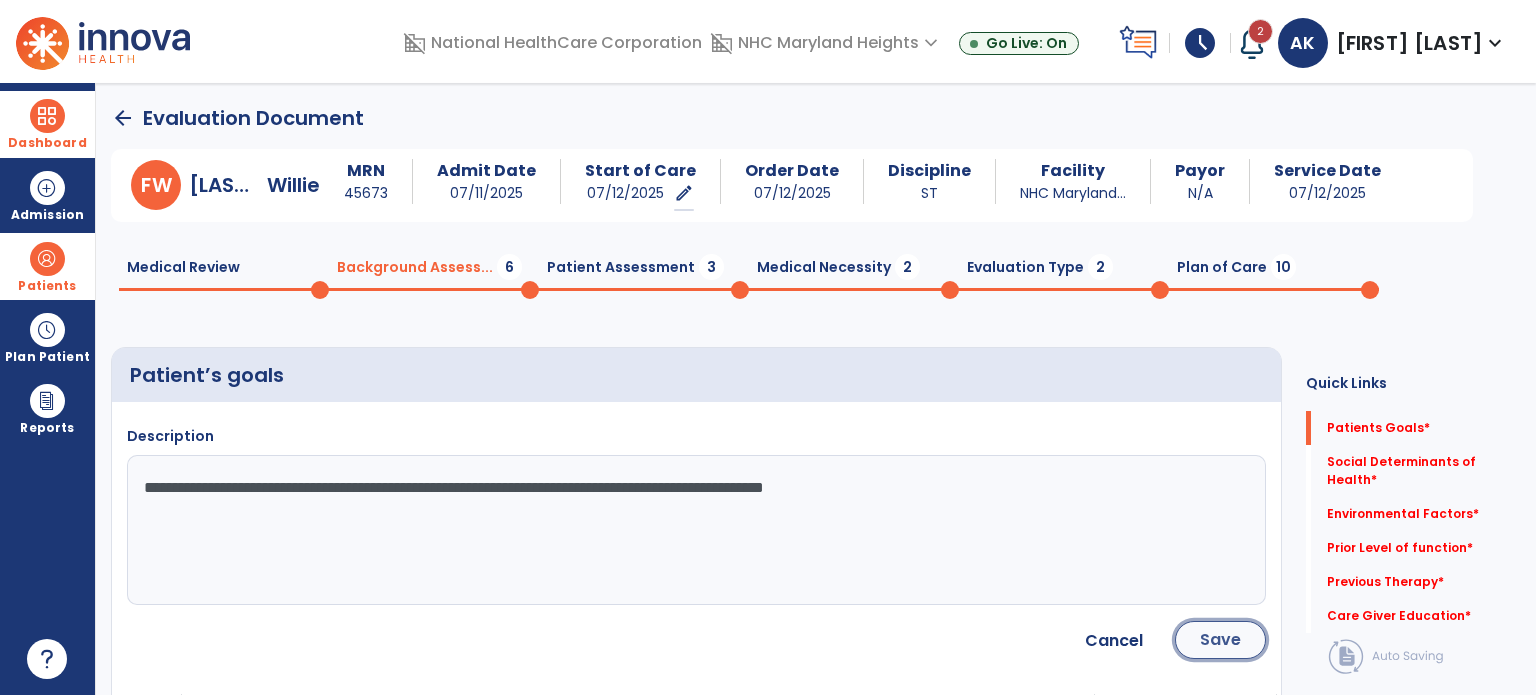 click on "Save" 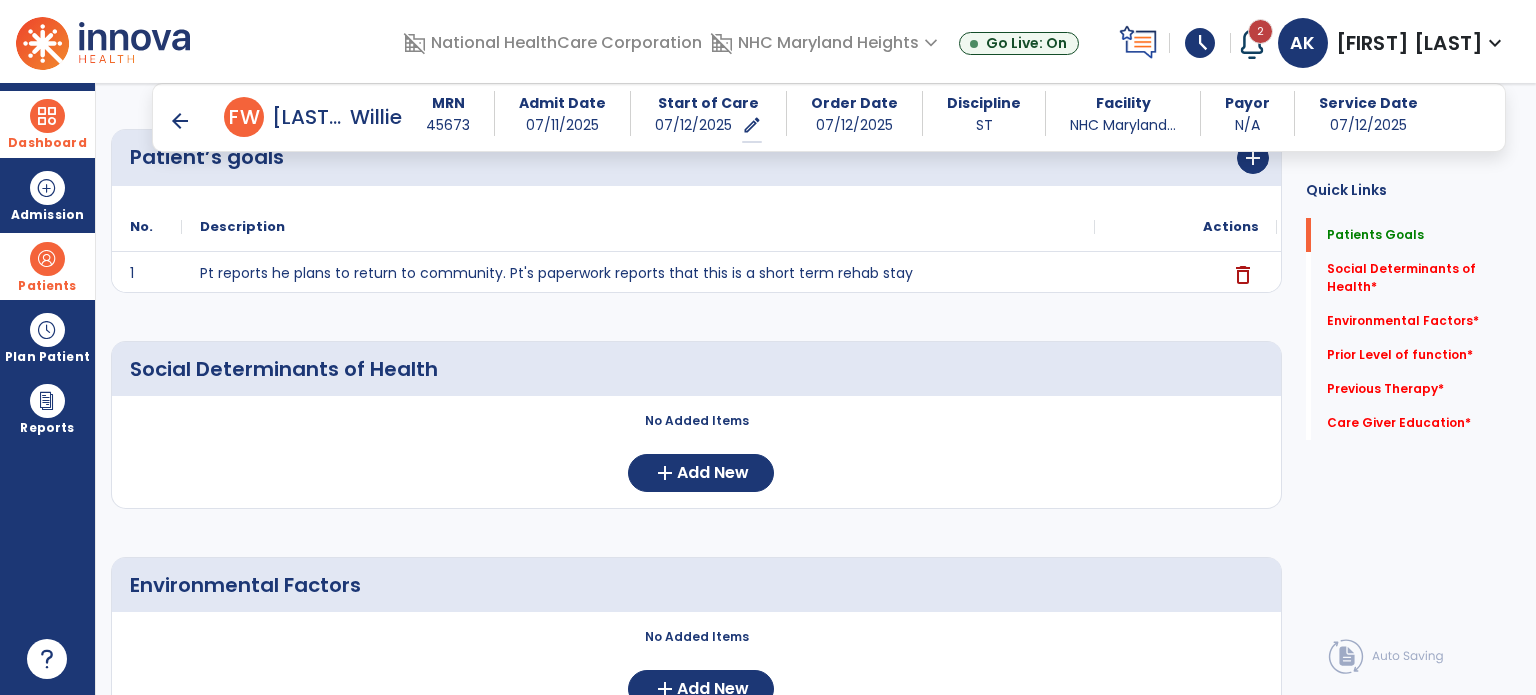 scroll, scrollTop: 211, scrollLeft: 0, axis: vertical 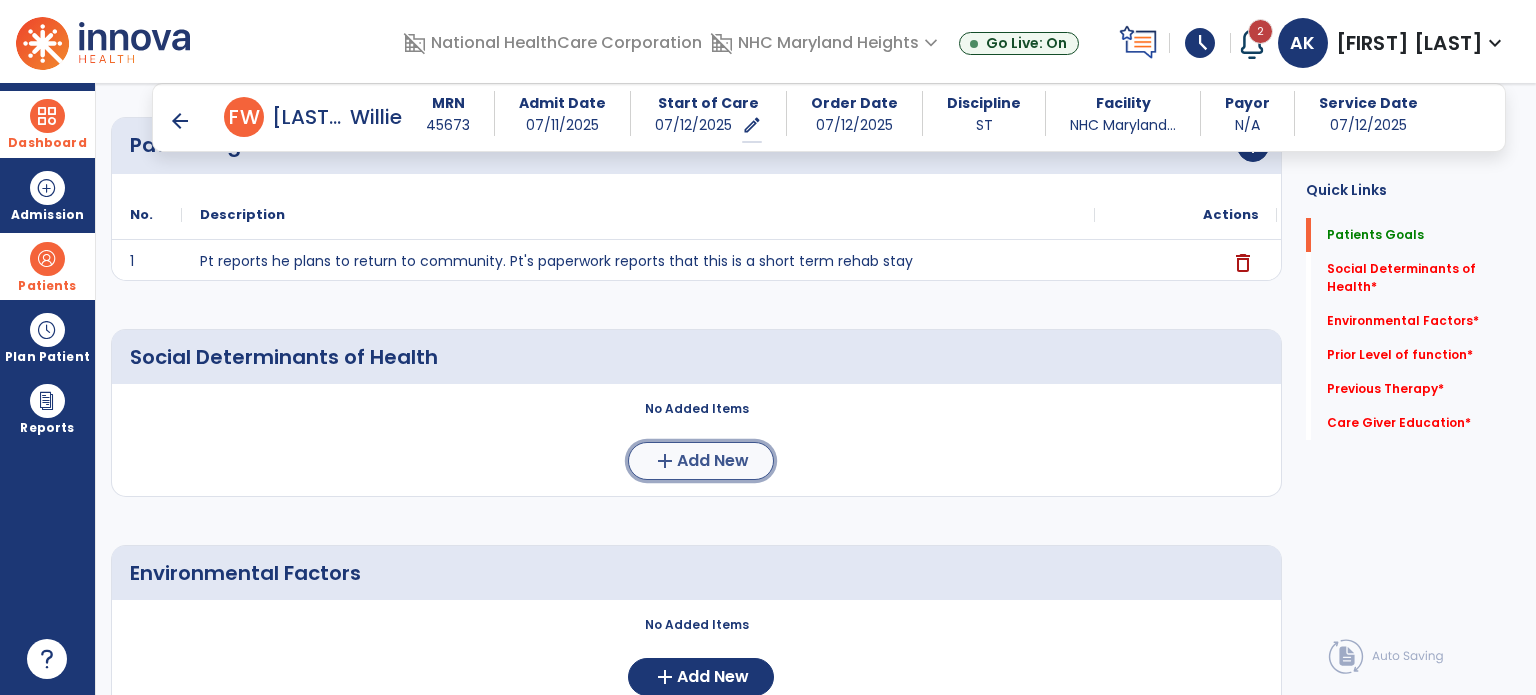 click on "Add New" 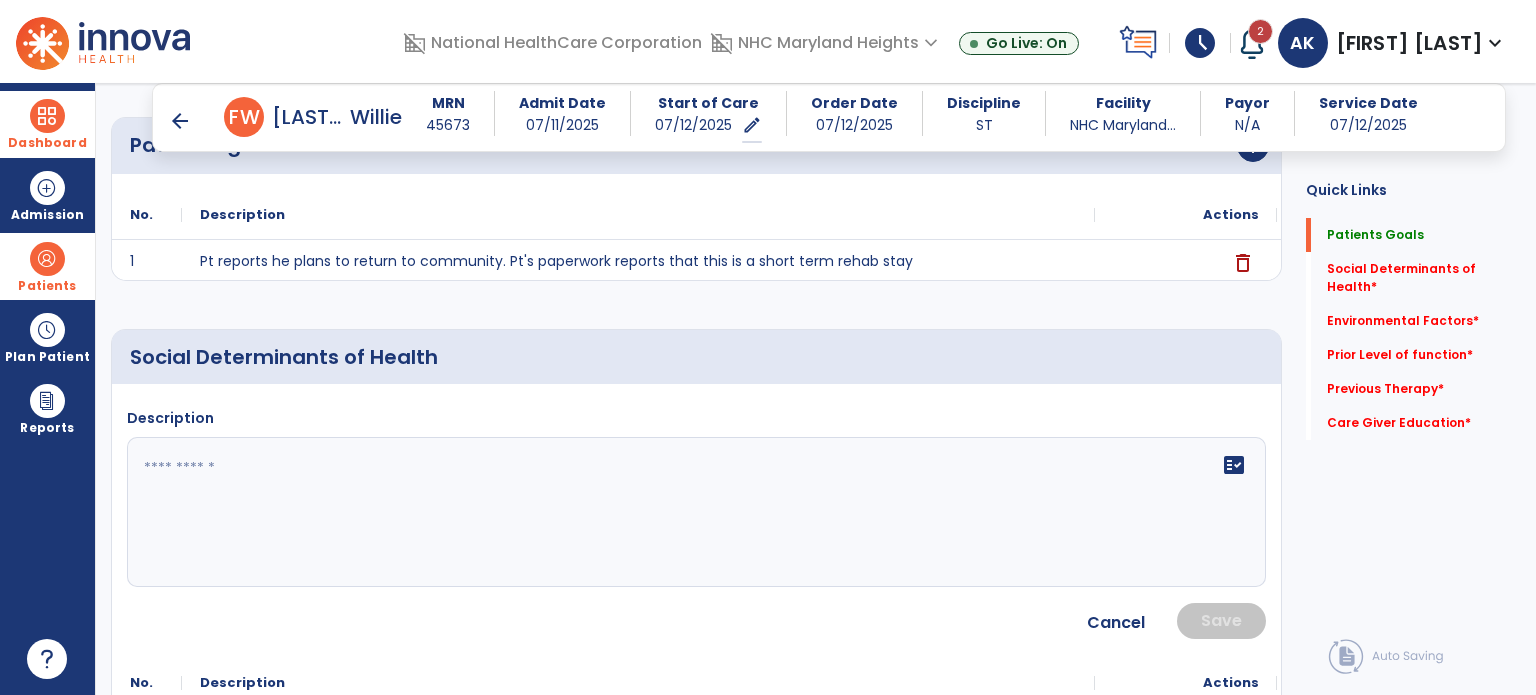 click on "fact_check" 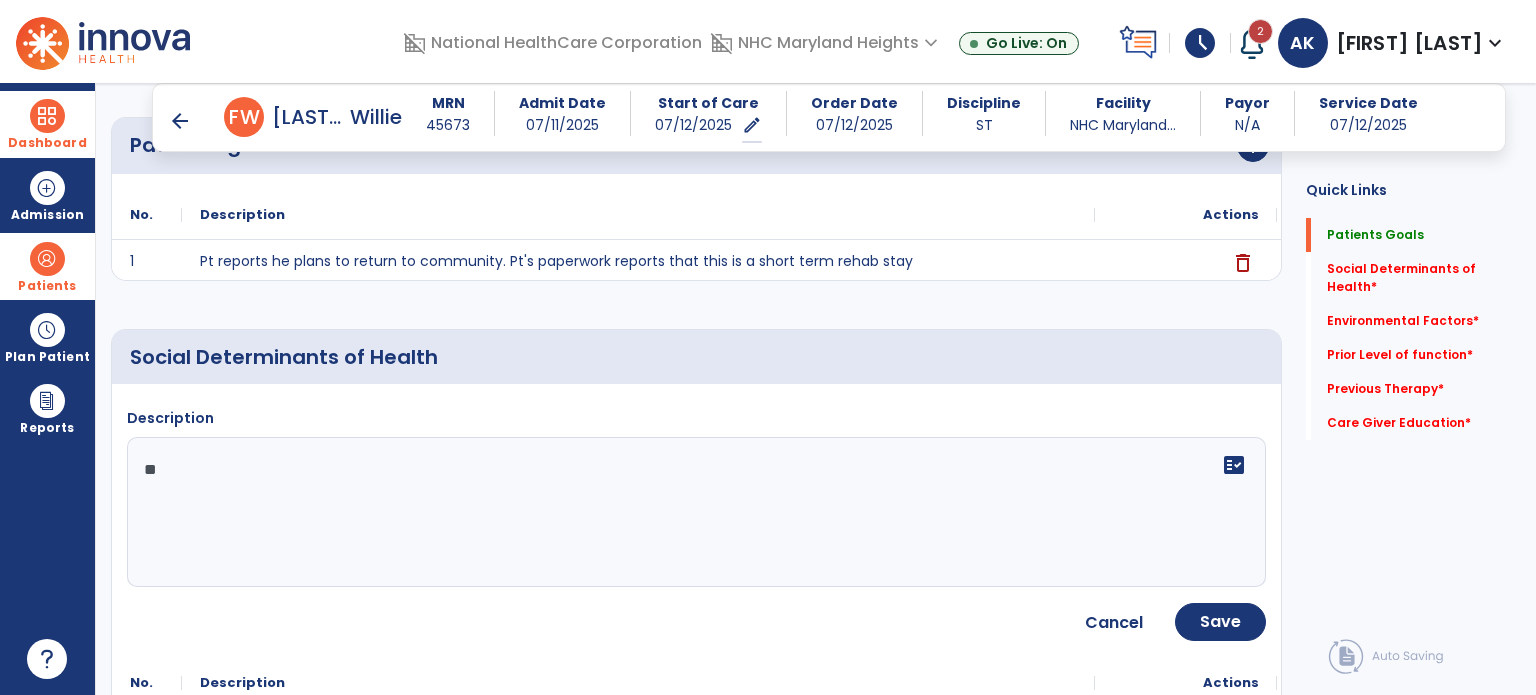 type on "*" 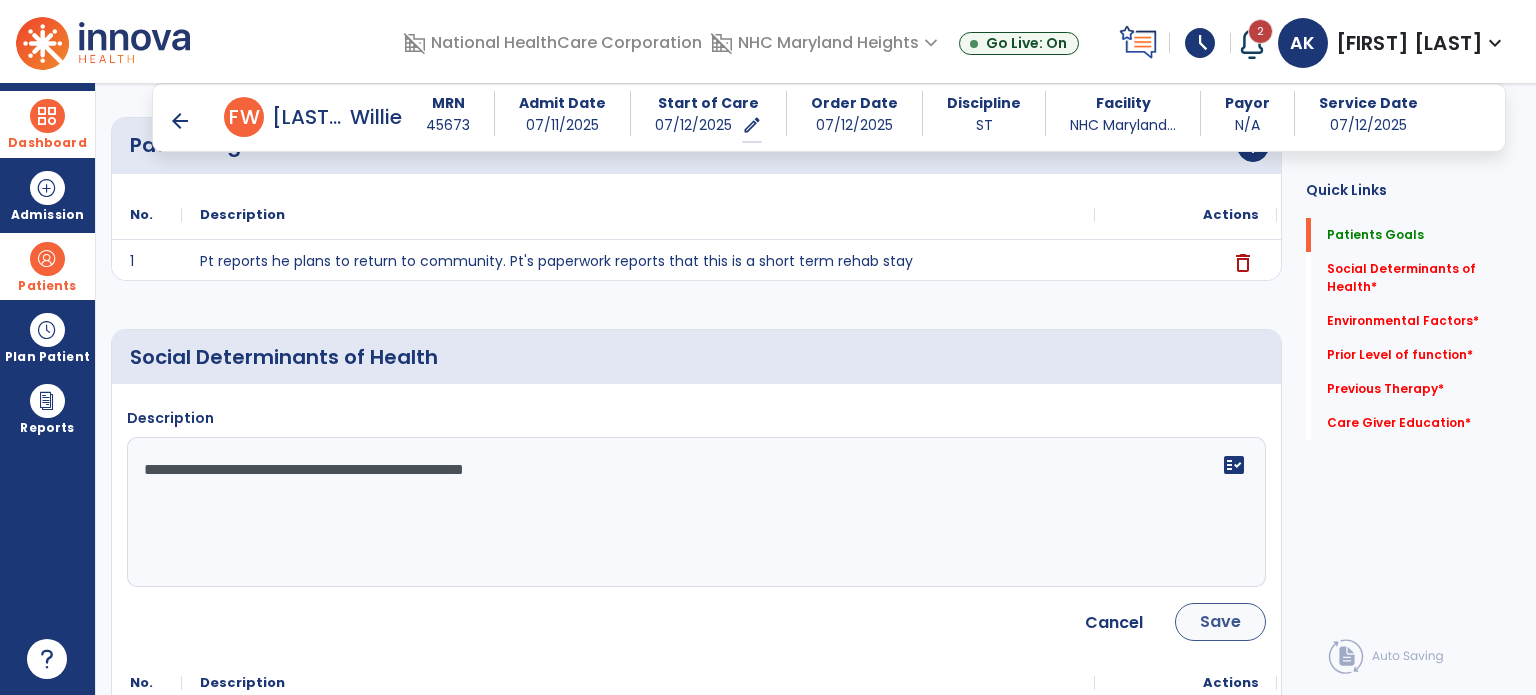 type on "**********" 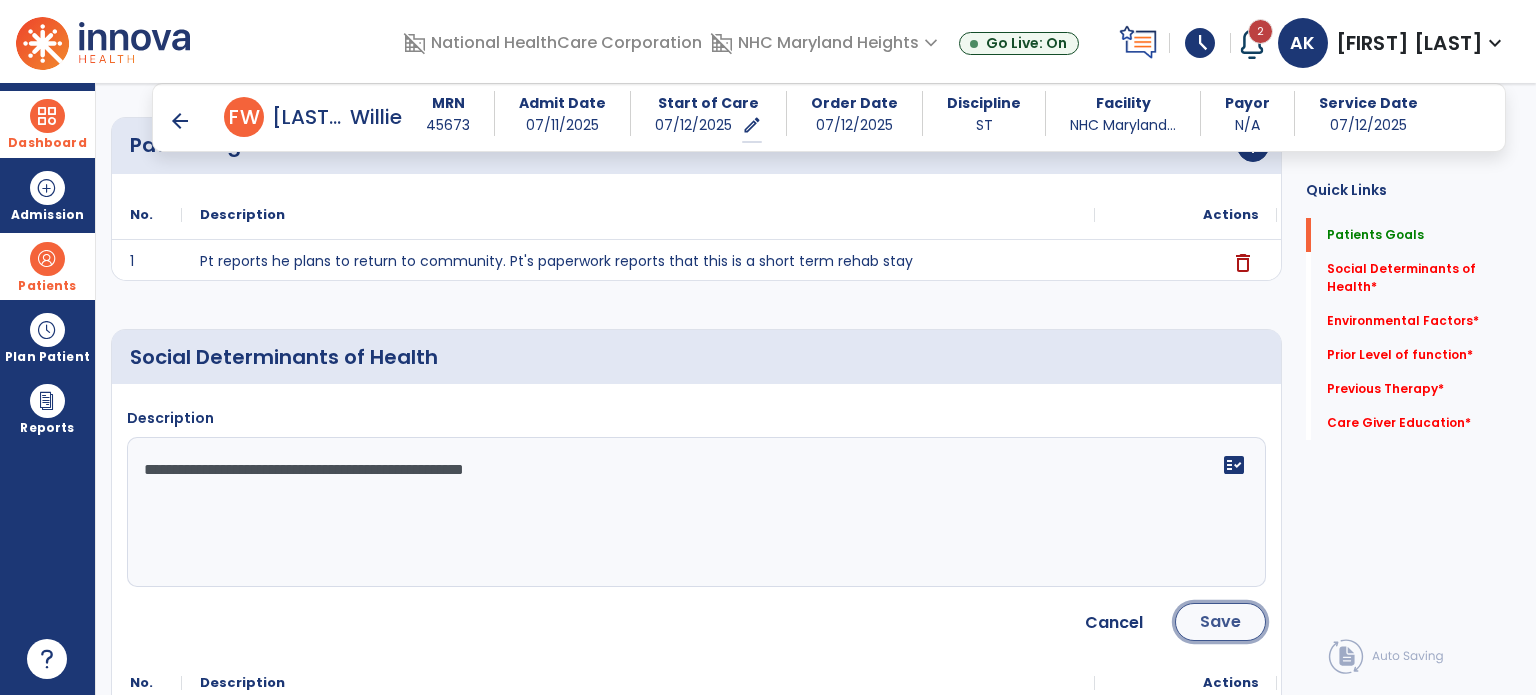 click on "Save" 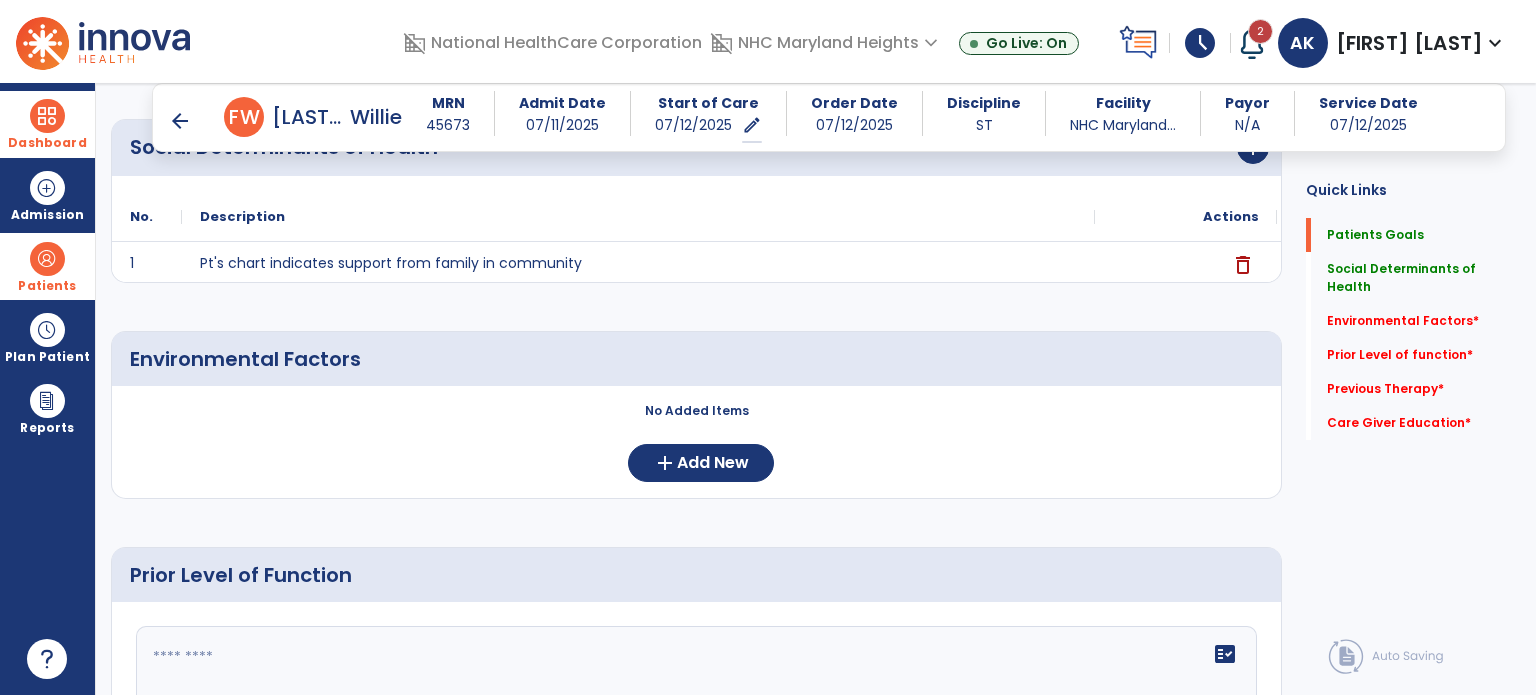 scroll, scrollTop: 418, scrollLeft: 0, axis: vertical 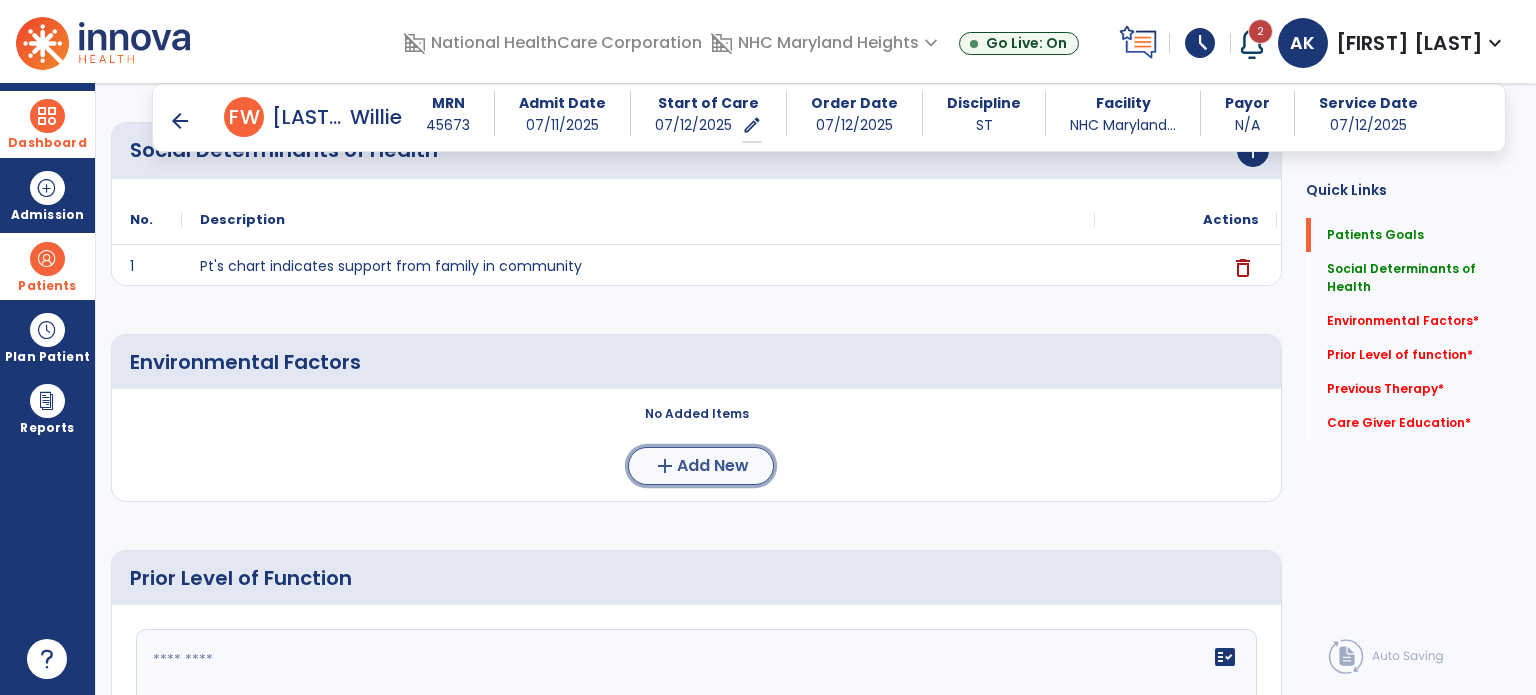 click on "Add New" 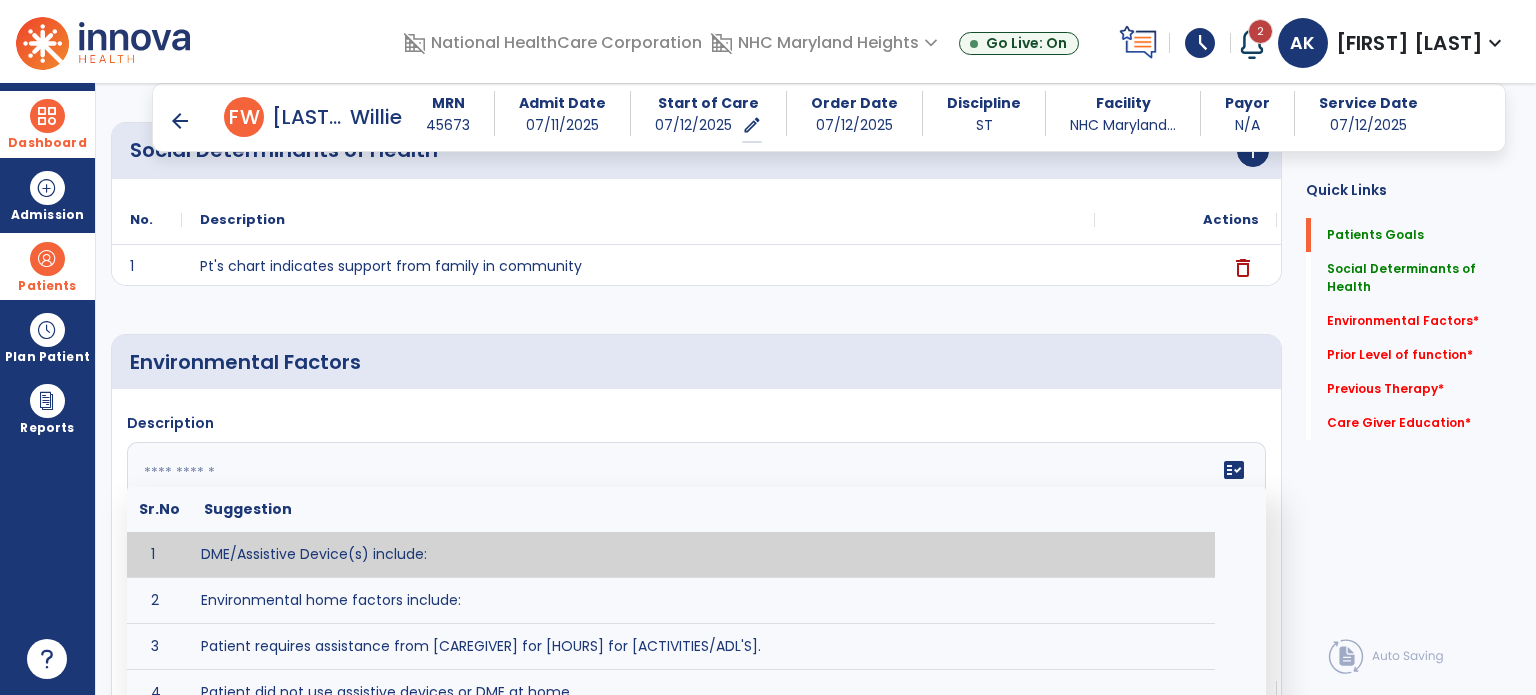 click 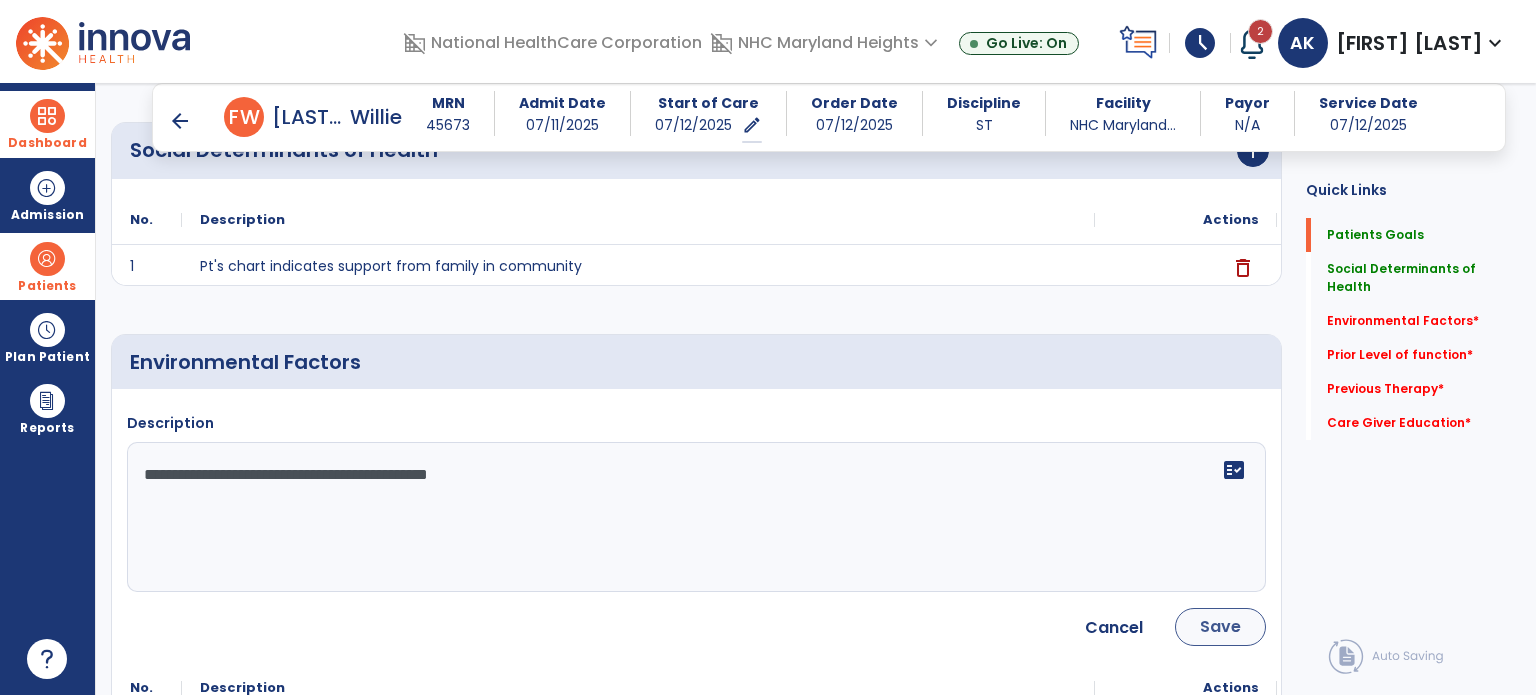 type on "**********" 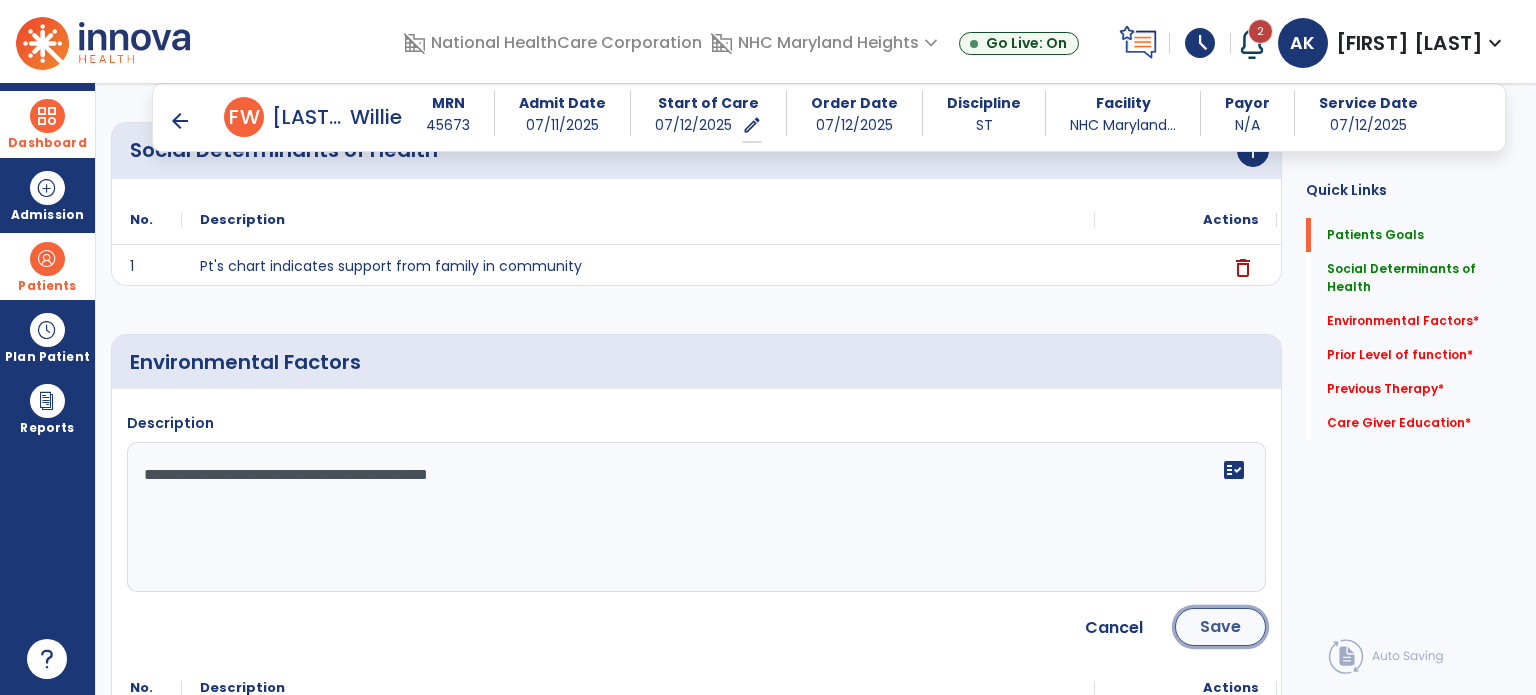 click on "Save" 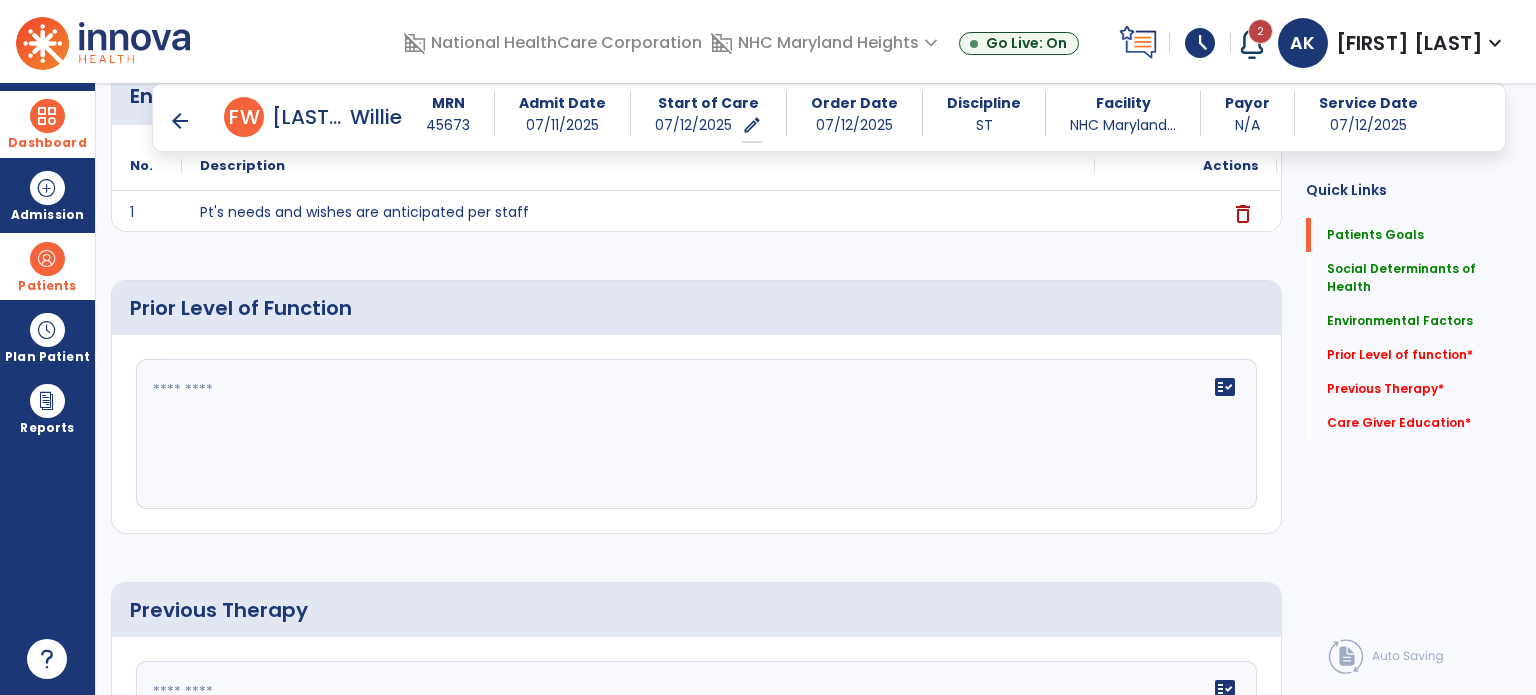 scroll, scrollTop: 687, scrollLeft: 0, axis: vertical 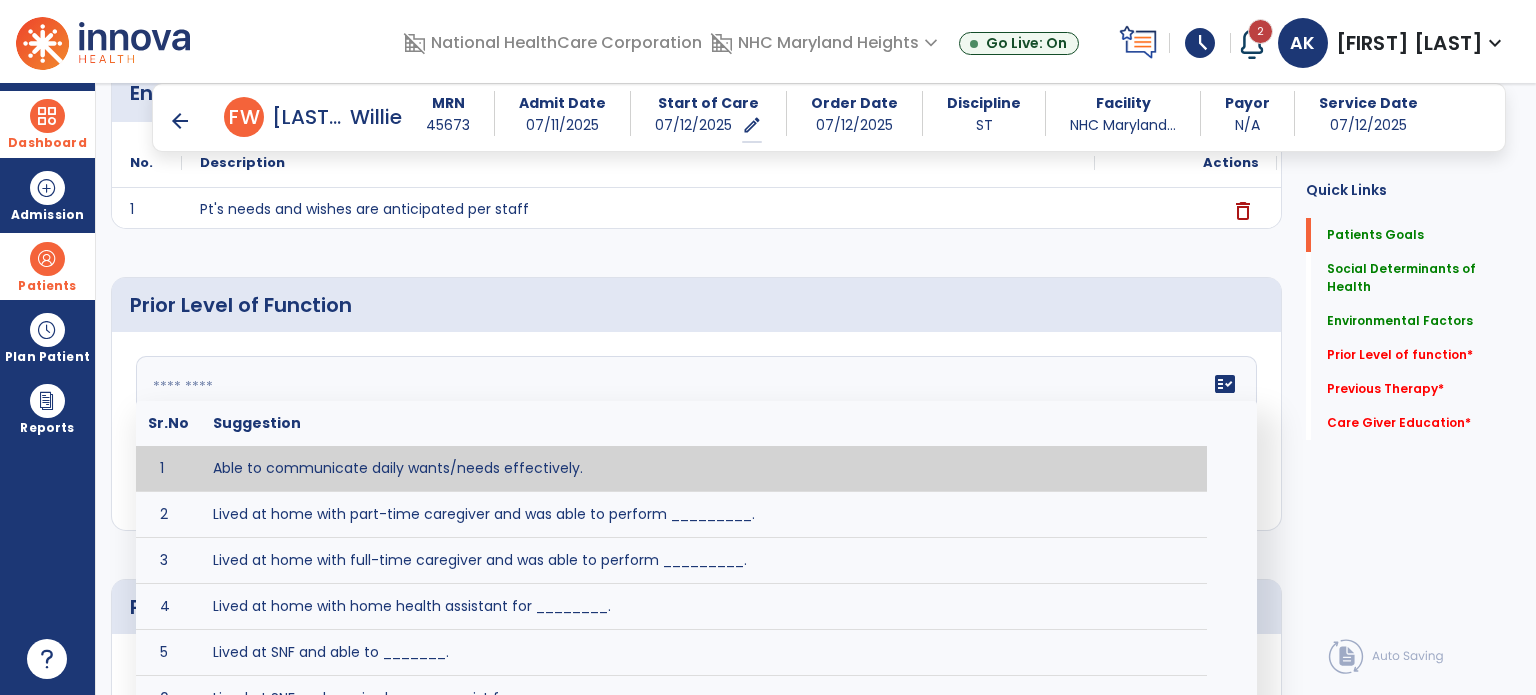 click on "fact_check  Sr.No Suggestion 1 Able to communicate daily wants/needs effectively. 2 Lived at home with part-time caregiver and was able to perform _________. 3 Lived at home with full-time caregiver and was able to perform _________. 4 Lived at home with home health assistant for ________. 5 Lived at SNF and able to _______. 6 Lived at SNF and required ______ assist for ________. 7 Lived in assisted living facility and able to _______. 8 Lived in SNF and began to develop increase in risk for ______. 9 Lived in SNF and required modified diet of _______ for safety. 10 Lived in SNF with no difficulties expressing wants/medical needs to familiar listeners. 11 Lived in SNF with no difficulties expressing wants/medical needs to unfamiliar listeners. 12 Lived in SNF without any diet restrictions/diet modifications. 13 Mental awareness and functional communication WFLs. 14 Mild dementia not affecting daily routine or safety. 15 No history of receptive or expressive deficits. 16 No history of swallowing problems. 17" 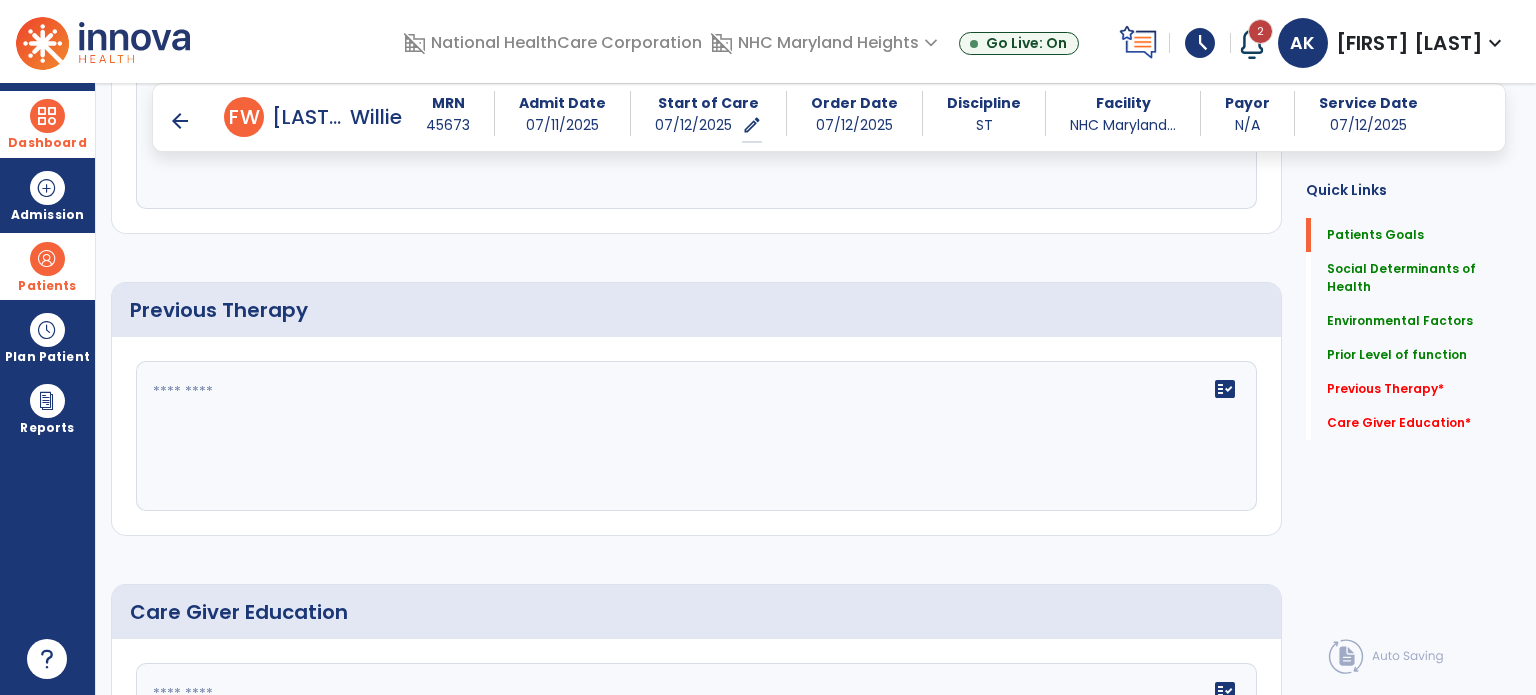 scroll, scrollTop: 999, scrollLeft: 0, axis: vertical 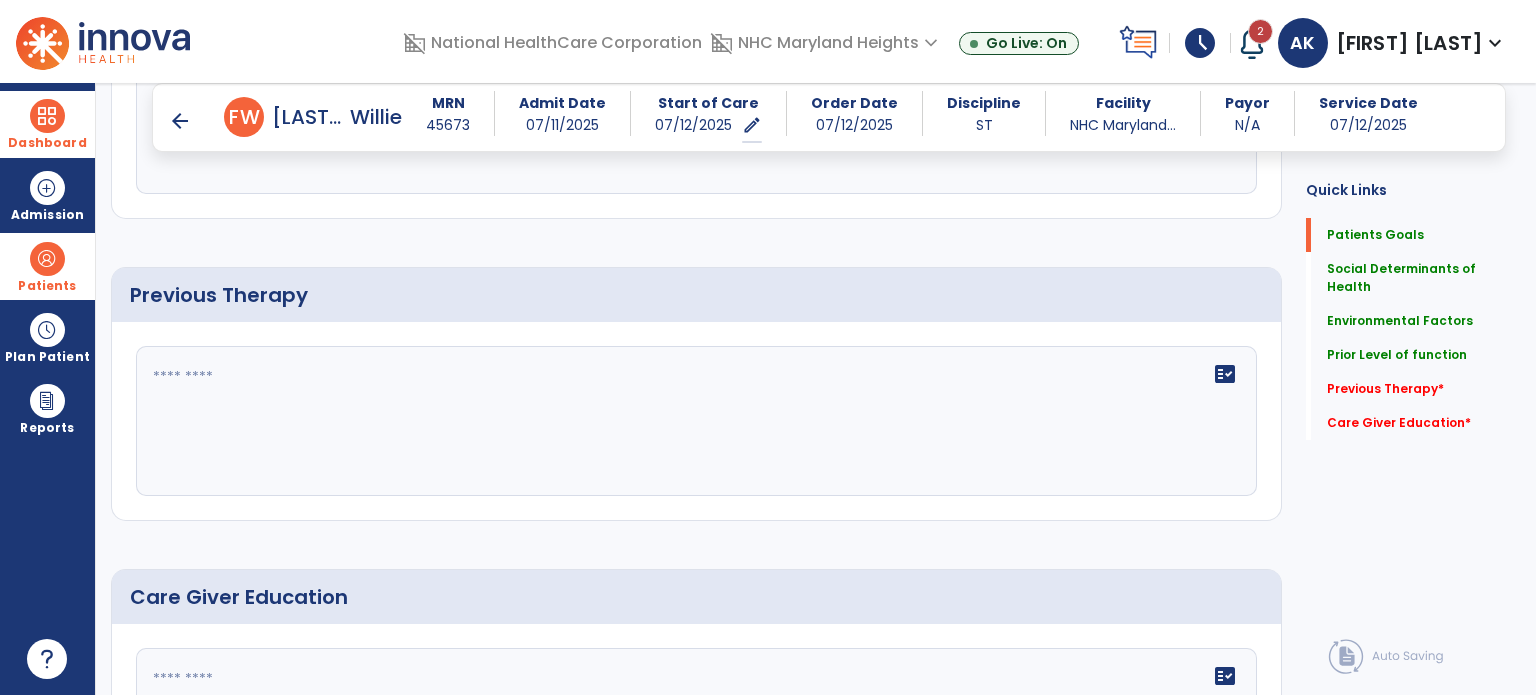 type on "**********" 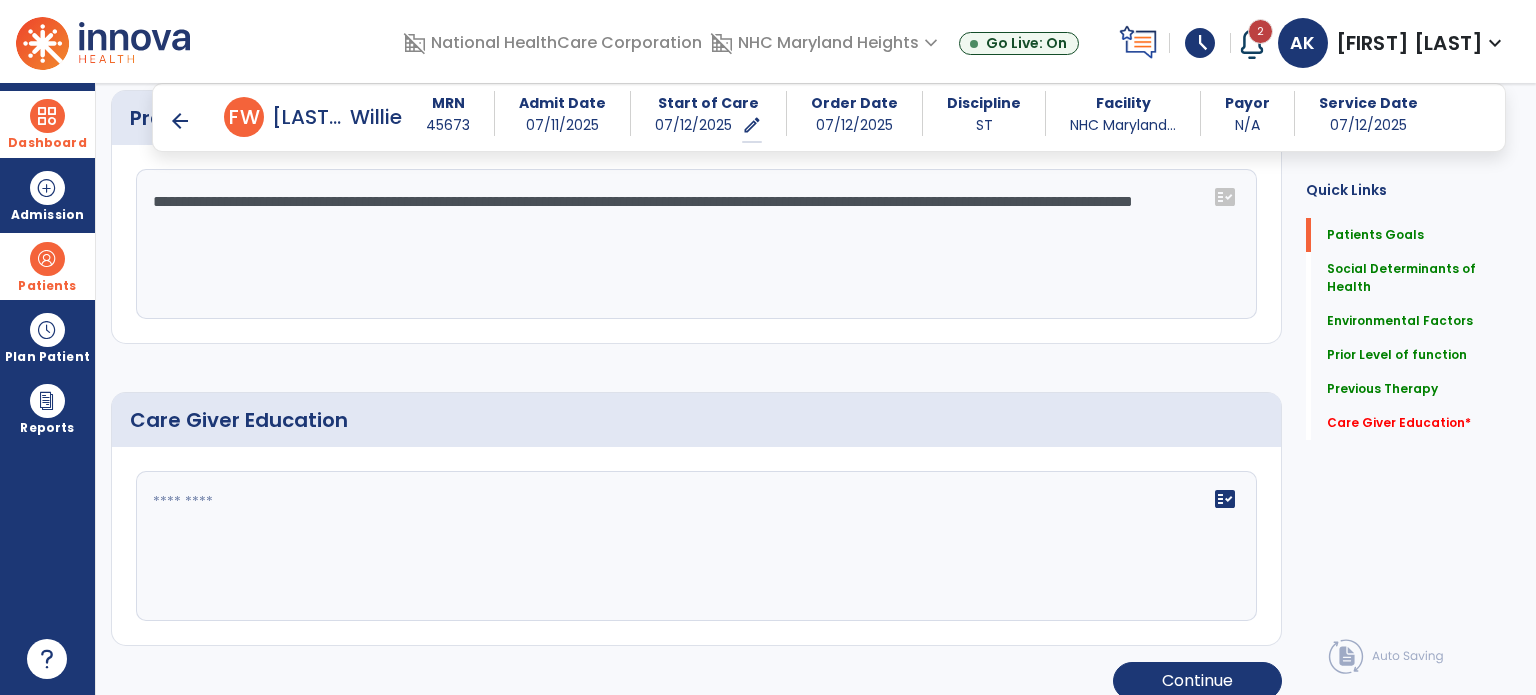 scroll, scrollTop: 1181, scrollLeft: 0, axis: vertical 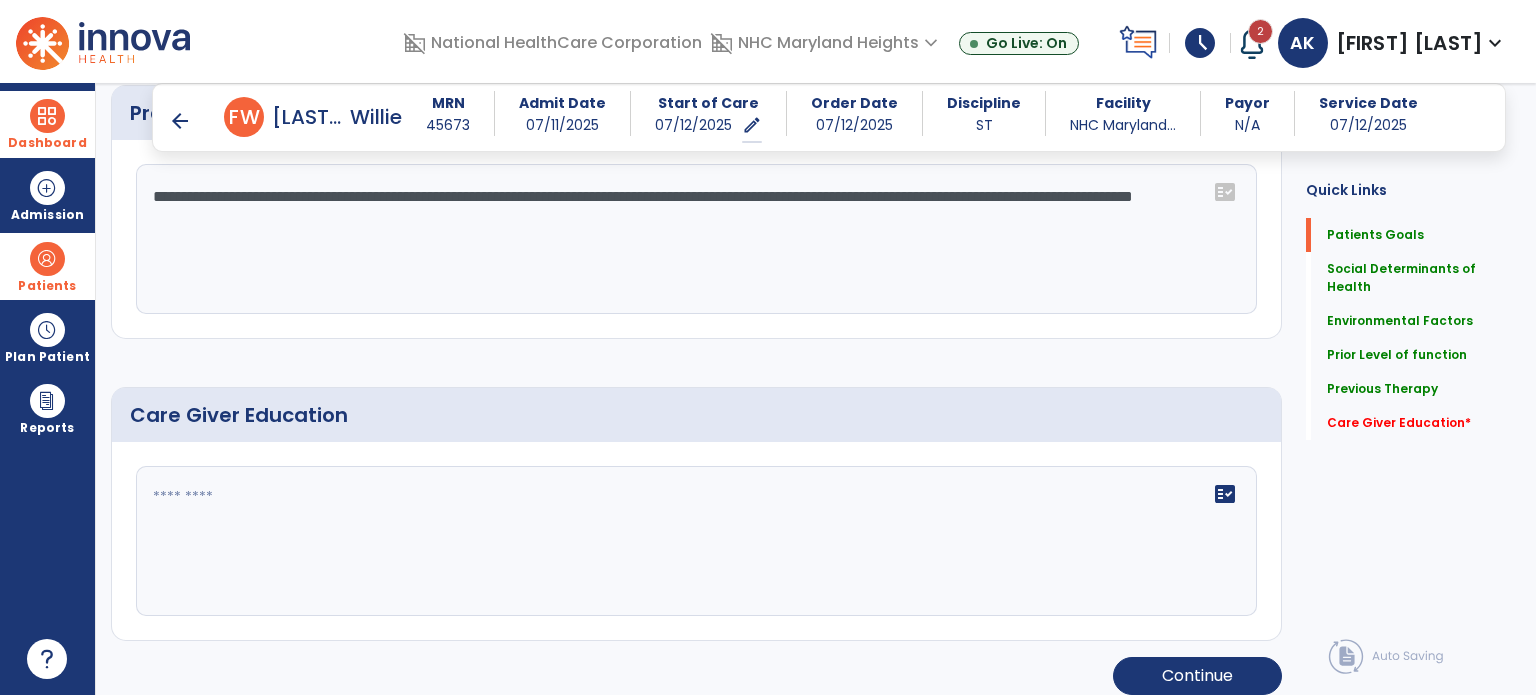 type on "**********" 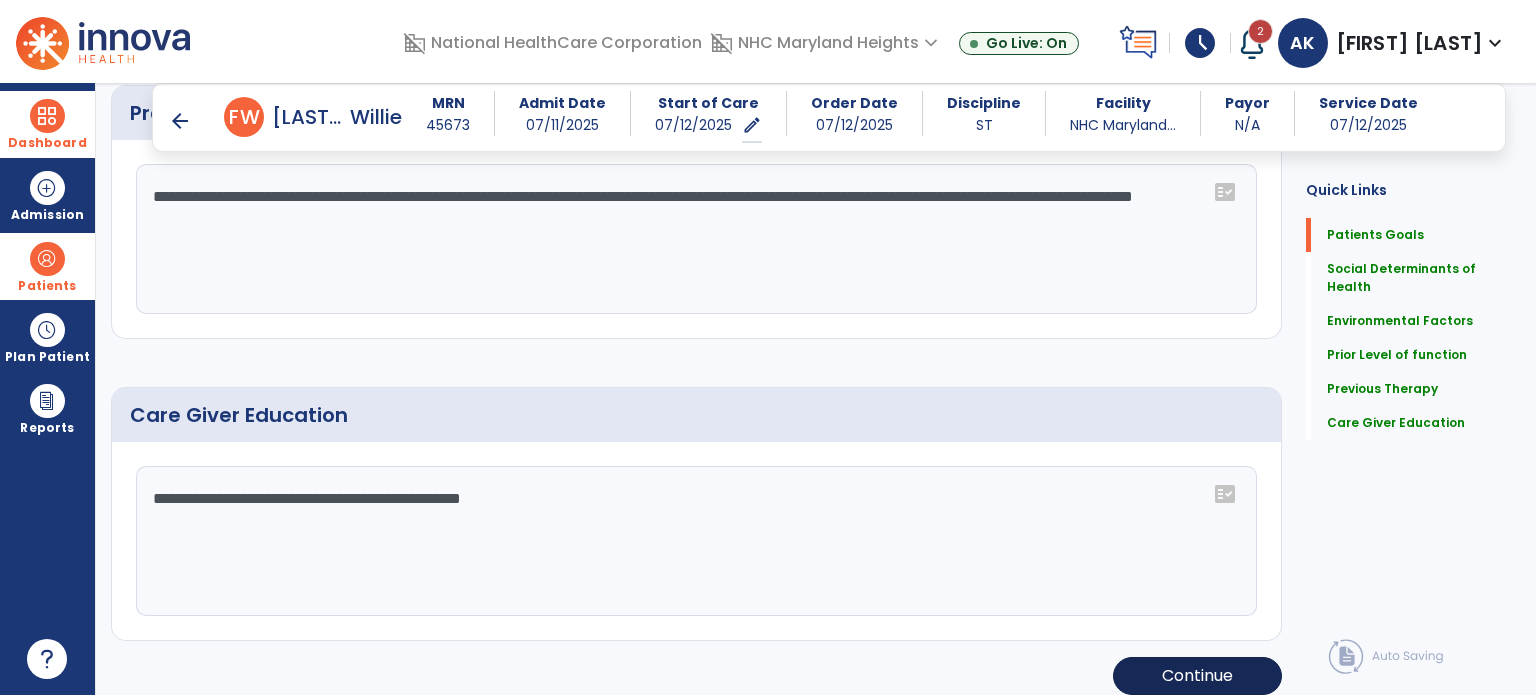type on "**********" 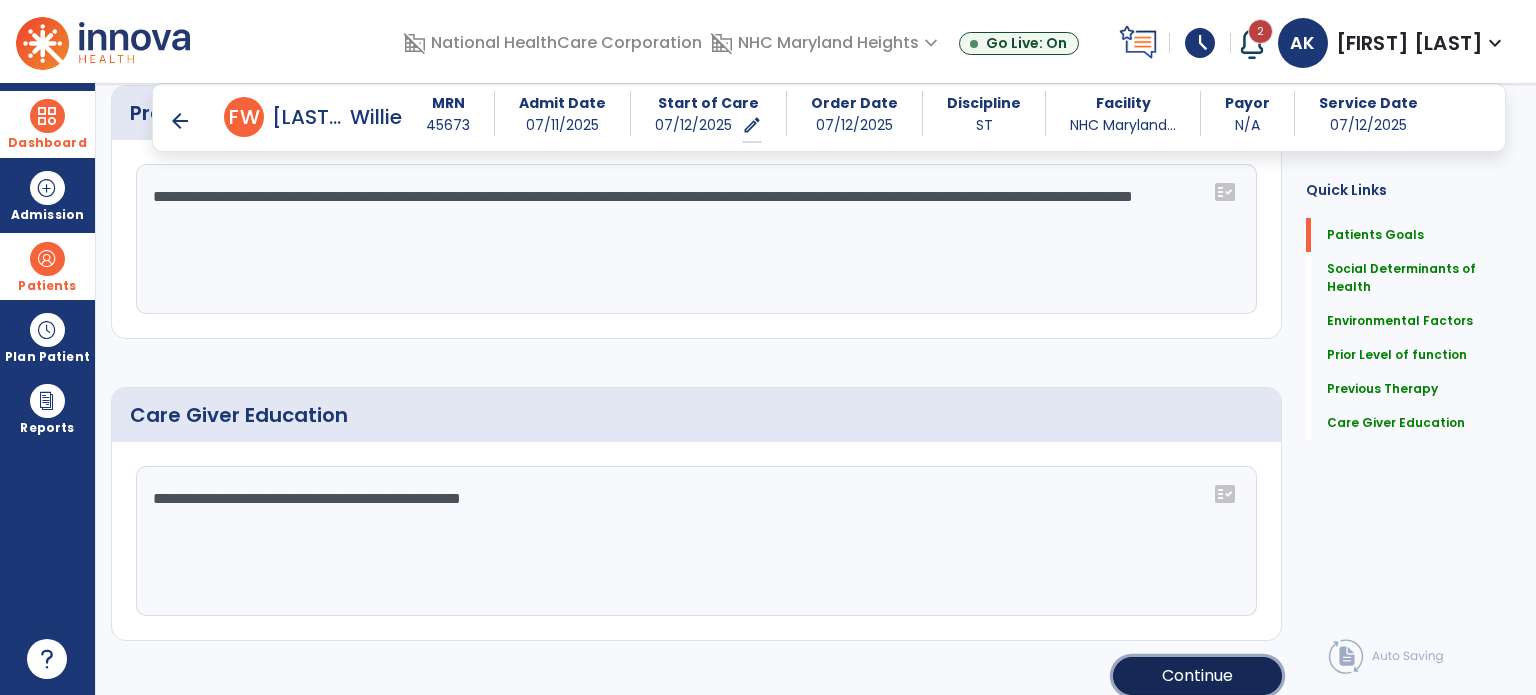 click on "Continue" 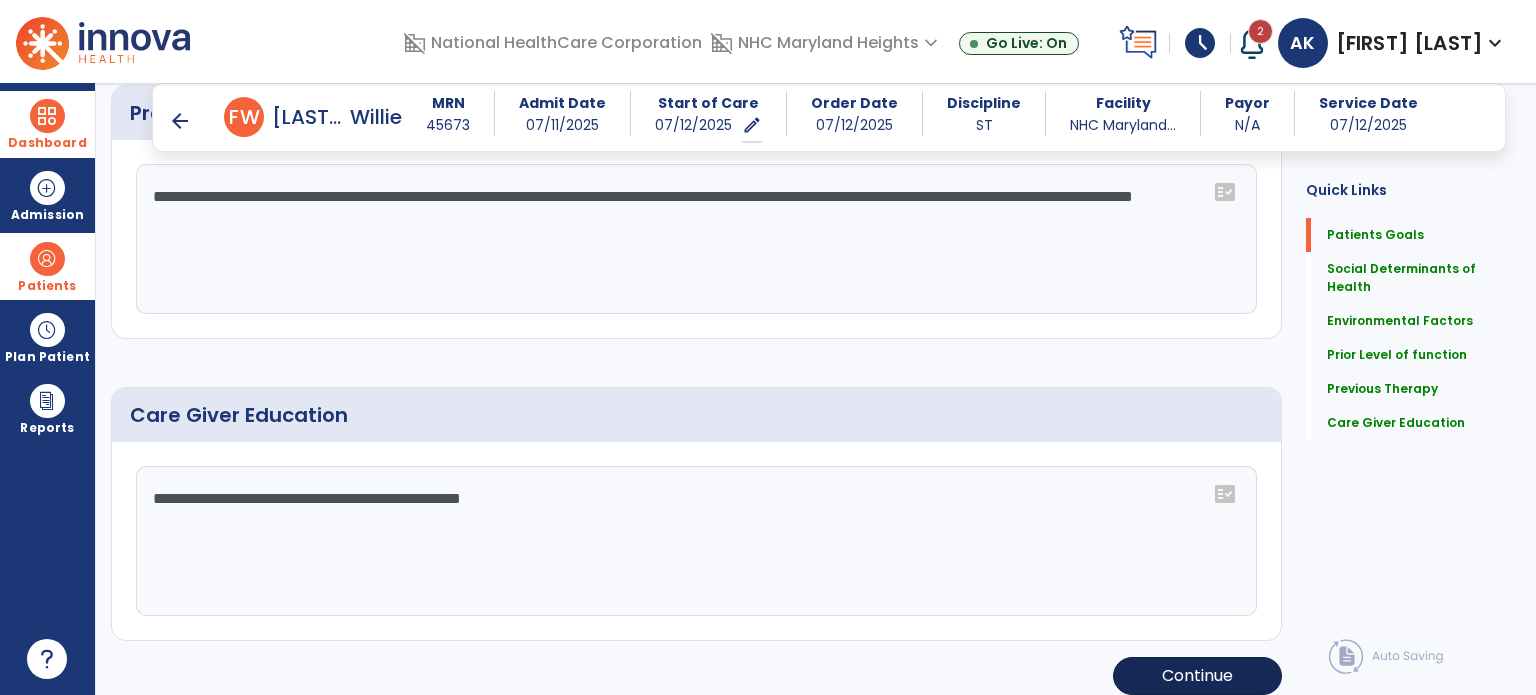 scroll, scrollTop: 252, scrollLeft: 0, axis: vertical 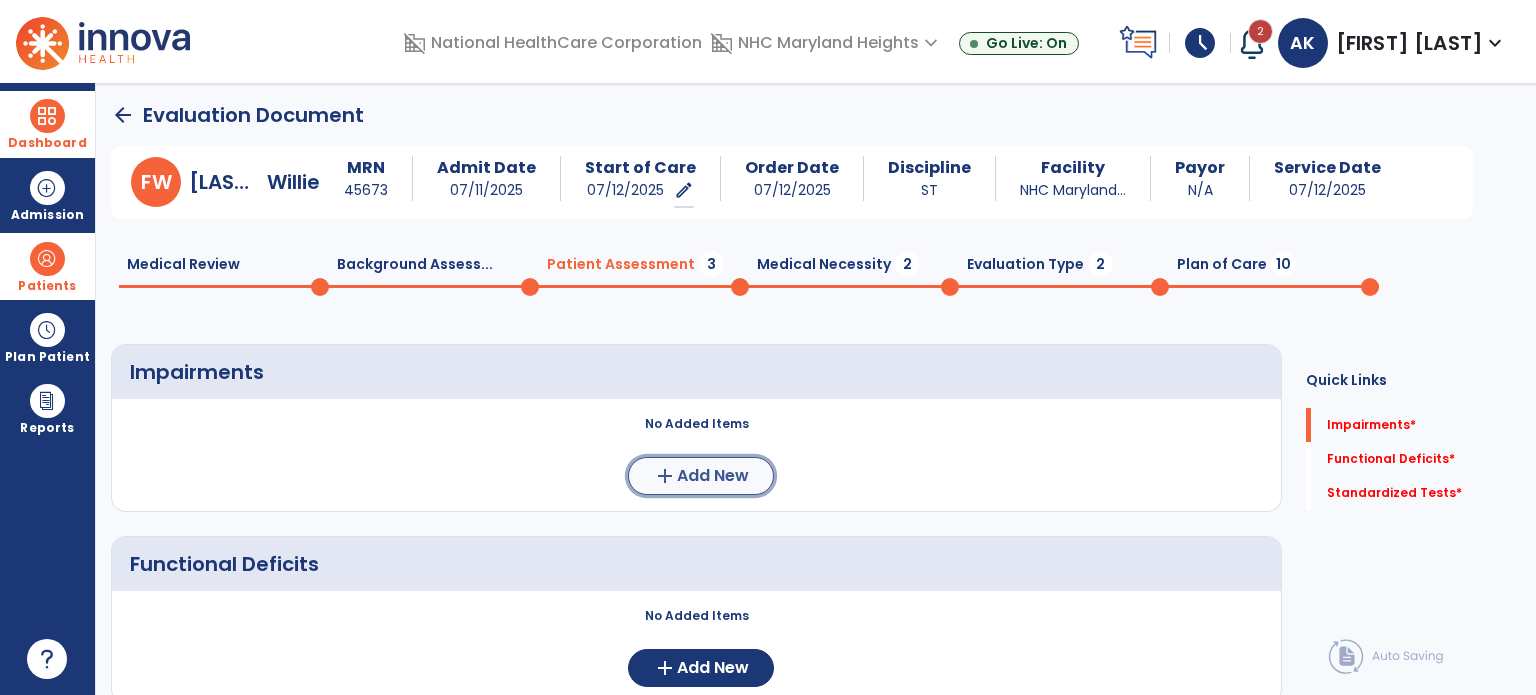 click on "Add New" 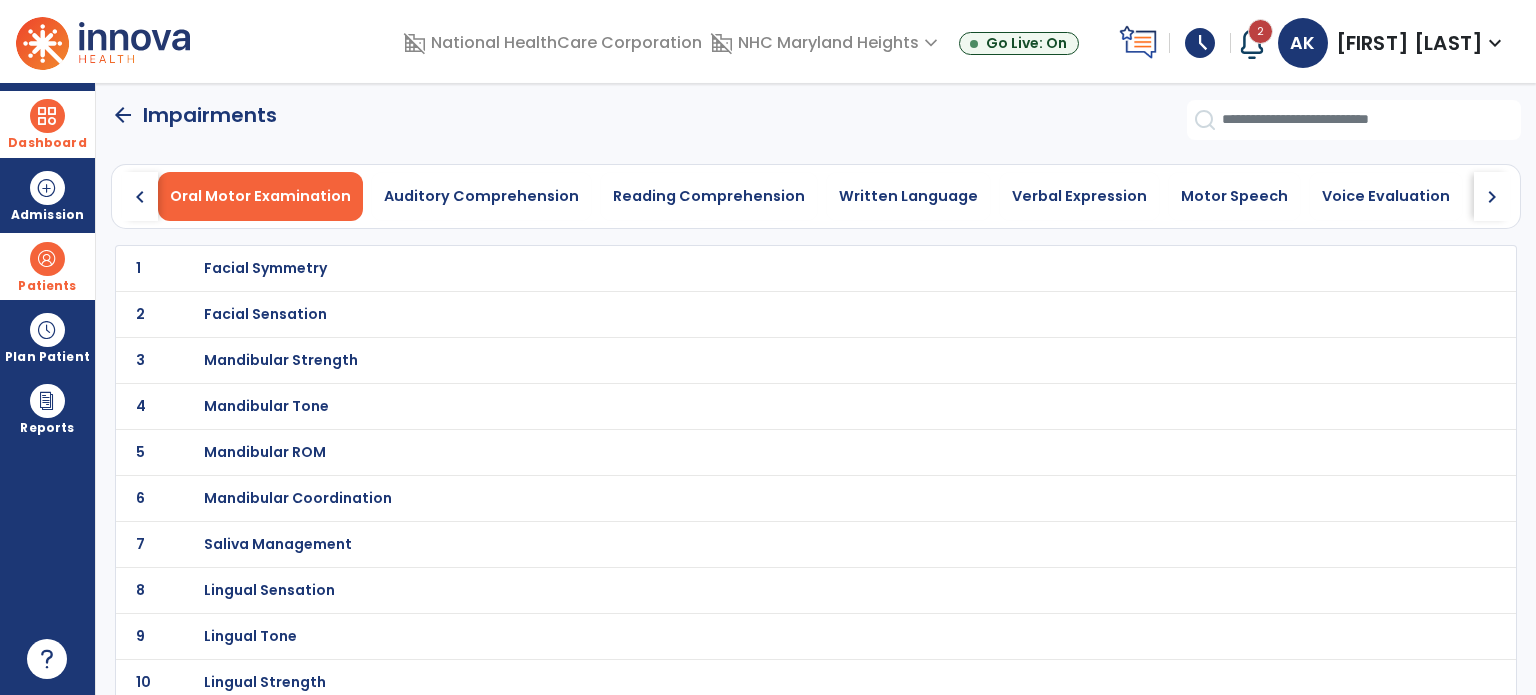 click on "5 Mandibular ROM" 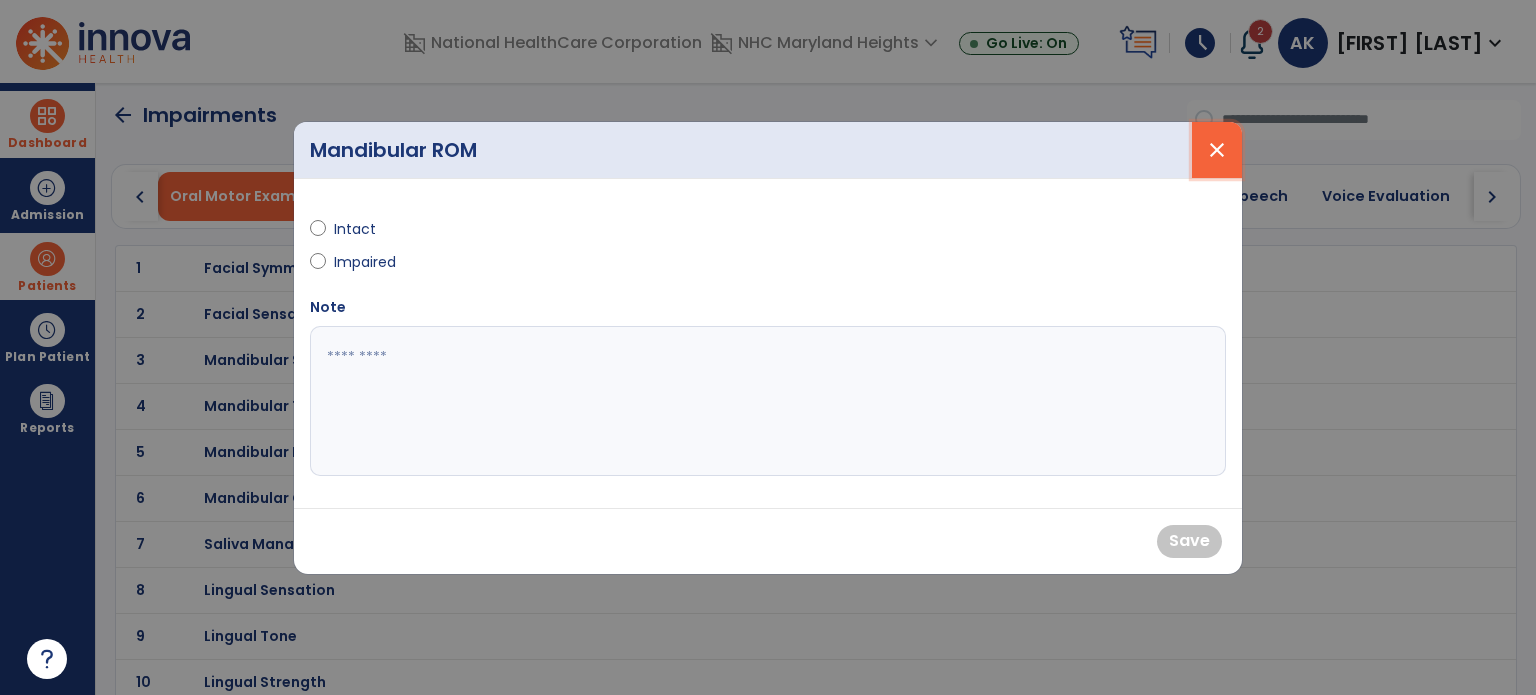 click on "close" at bounding box center [1217, 150] 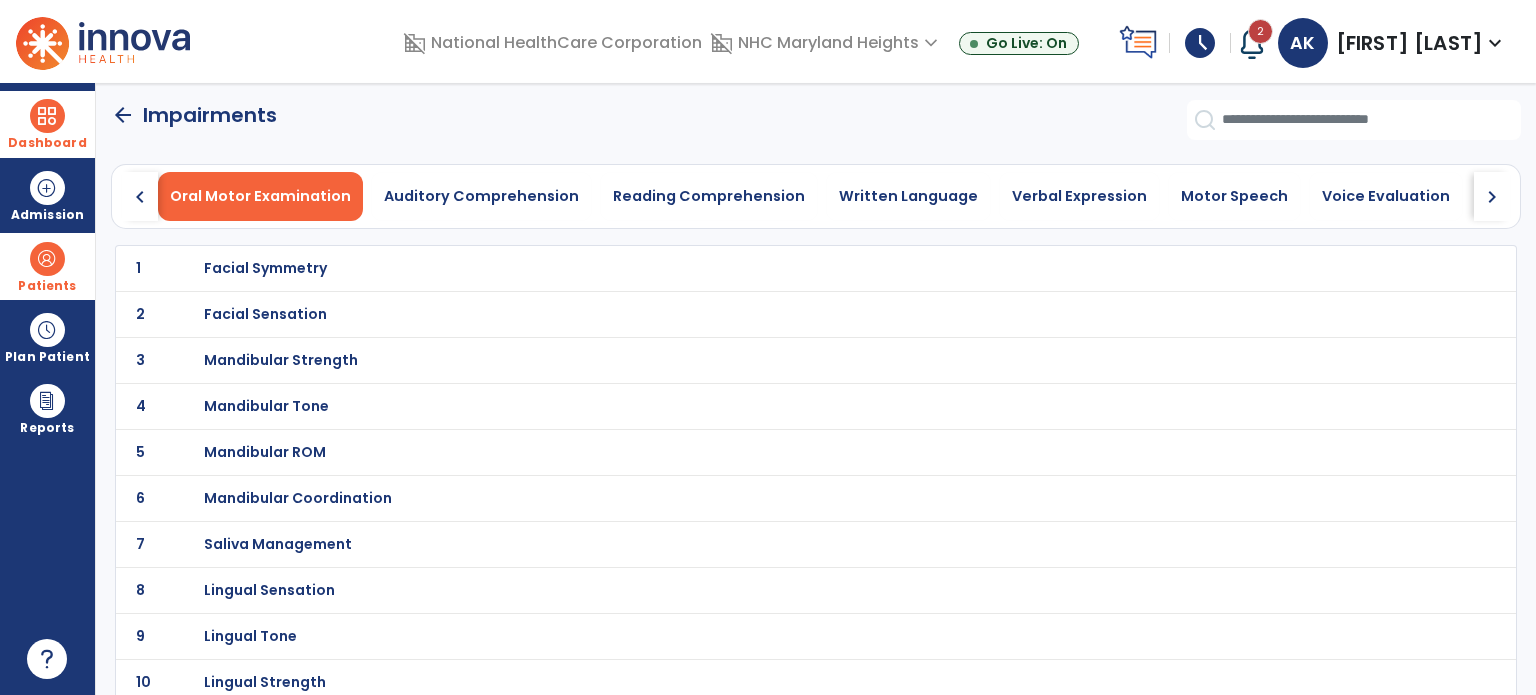 click on "chevron_right" 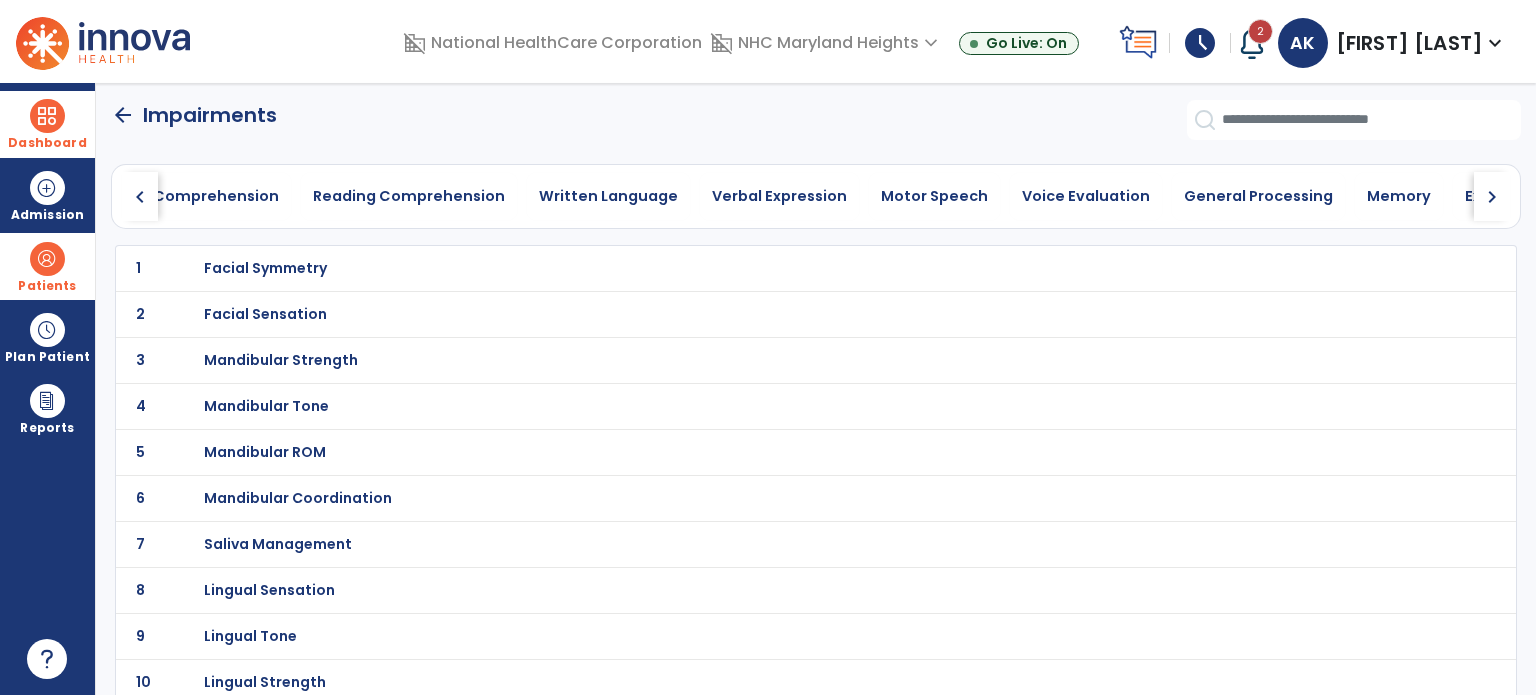 click on "chevron_right" 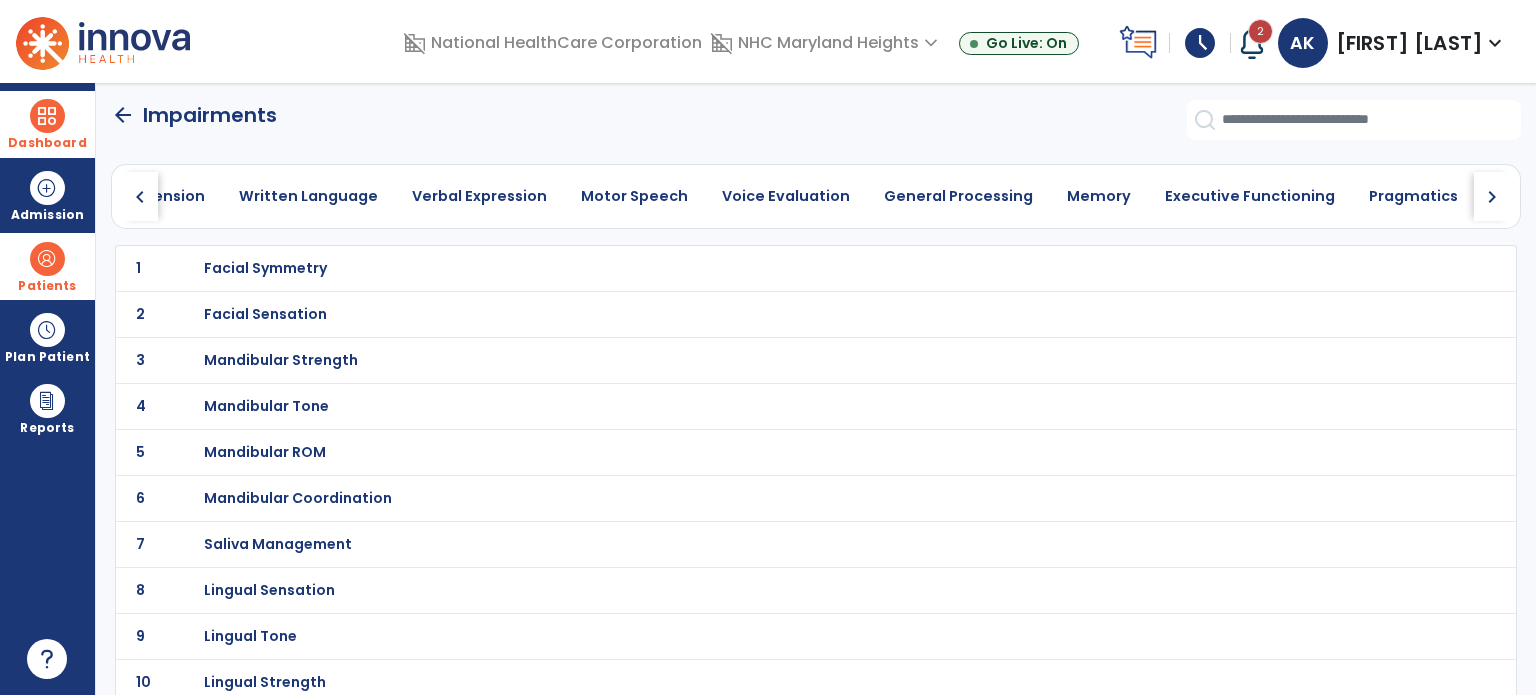 click on "chevron_right" 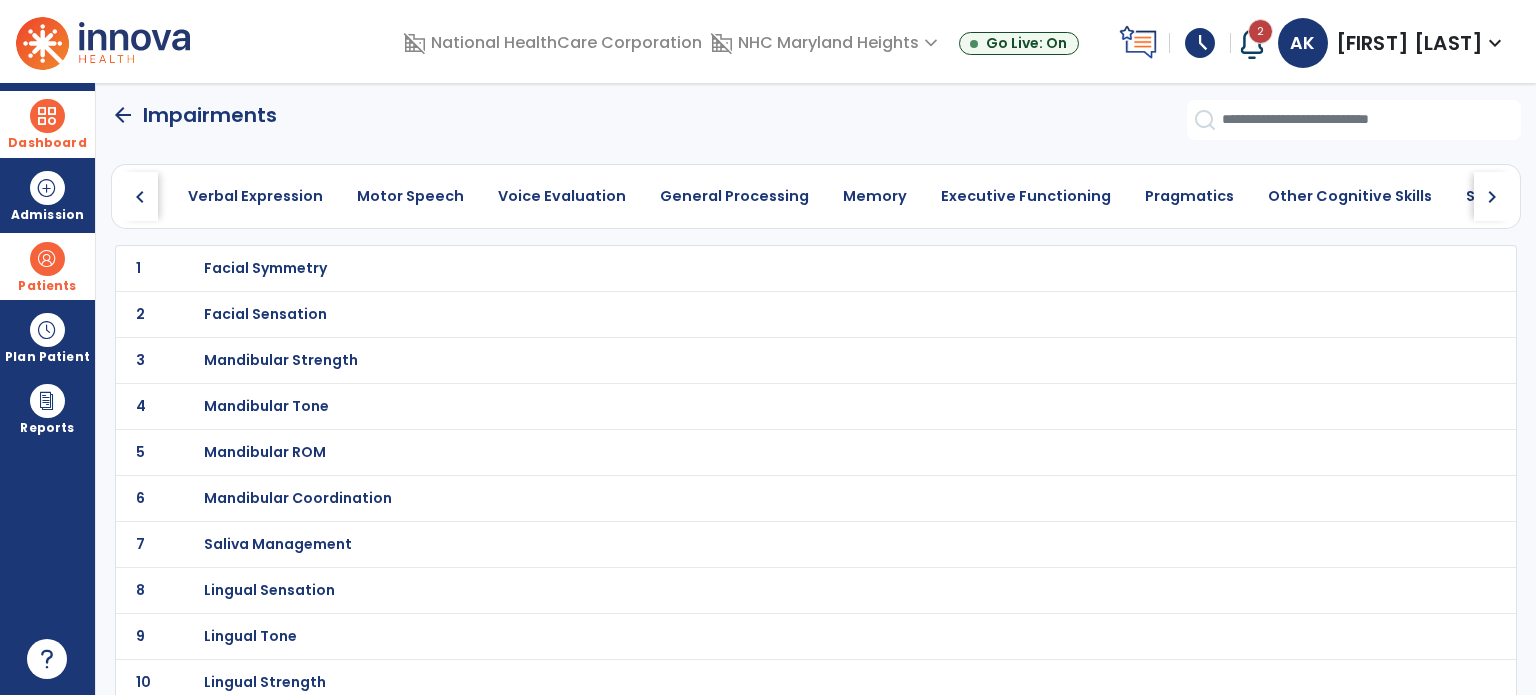 click on "chevron_right" 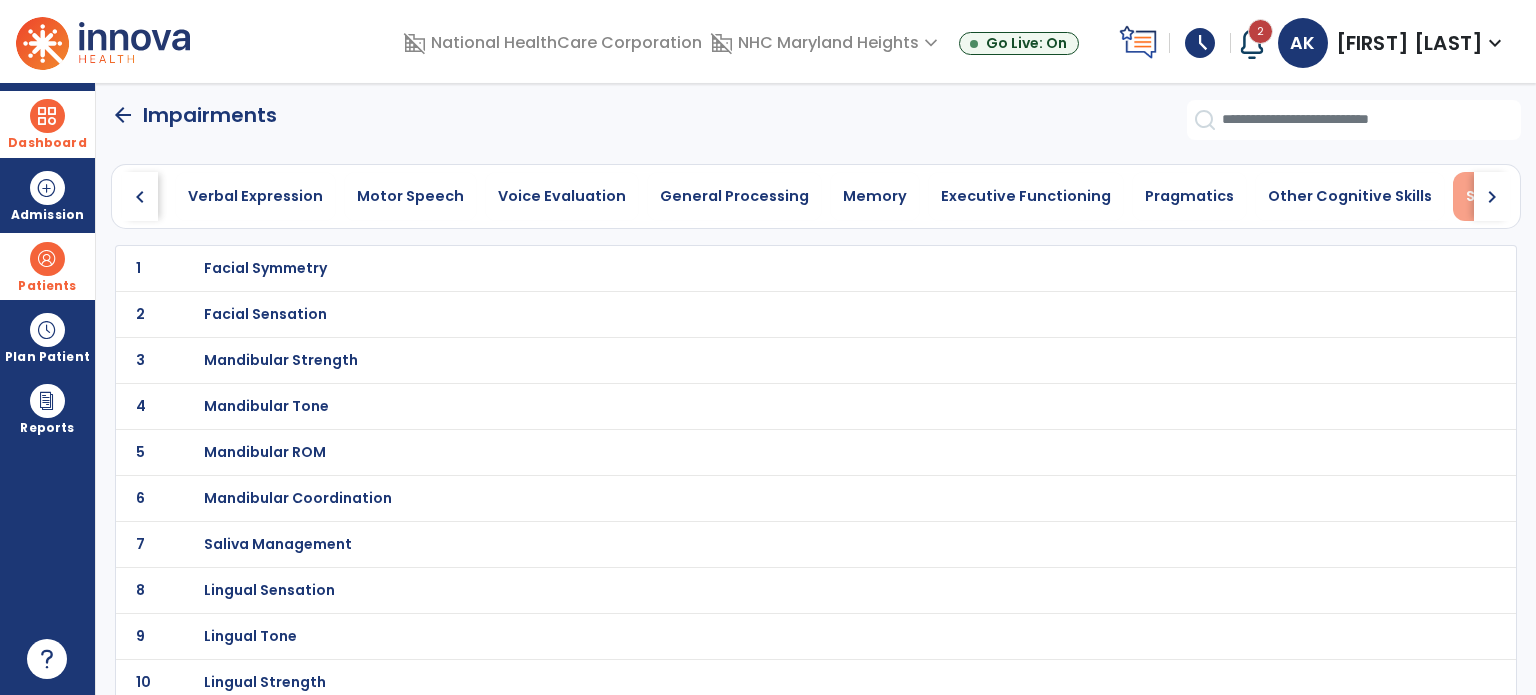 click on "Swallowing" at bounding box center [1508, 196] 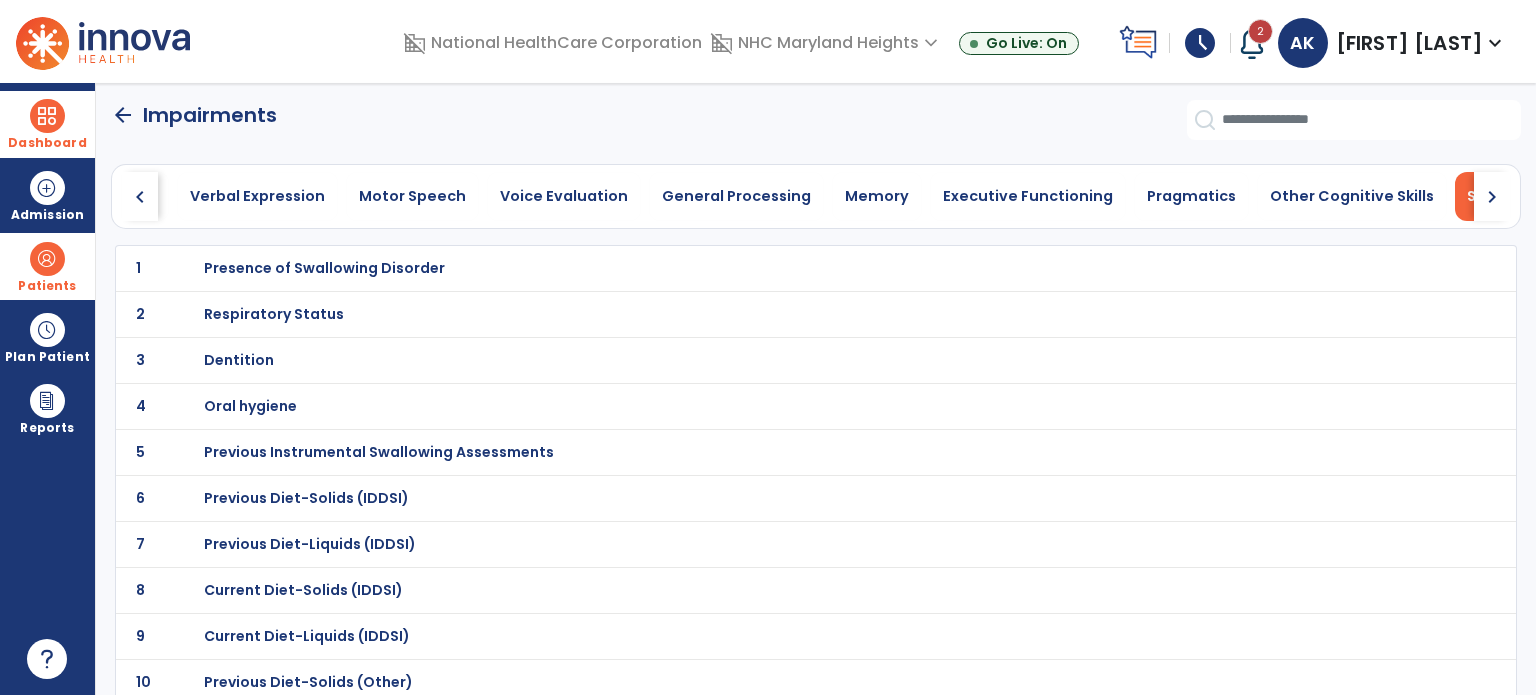 scroll, scrollTop: 0, scrollLeft: 822, axis: horizontal 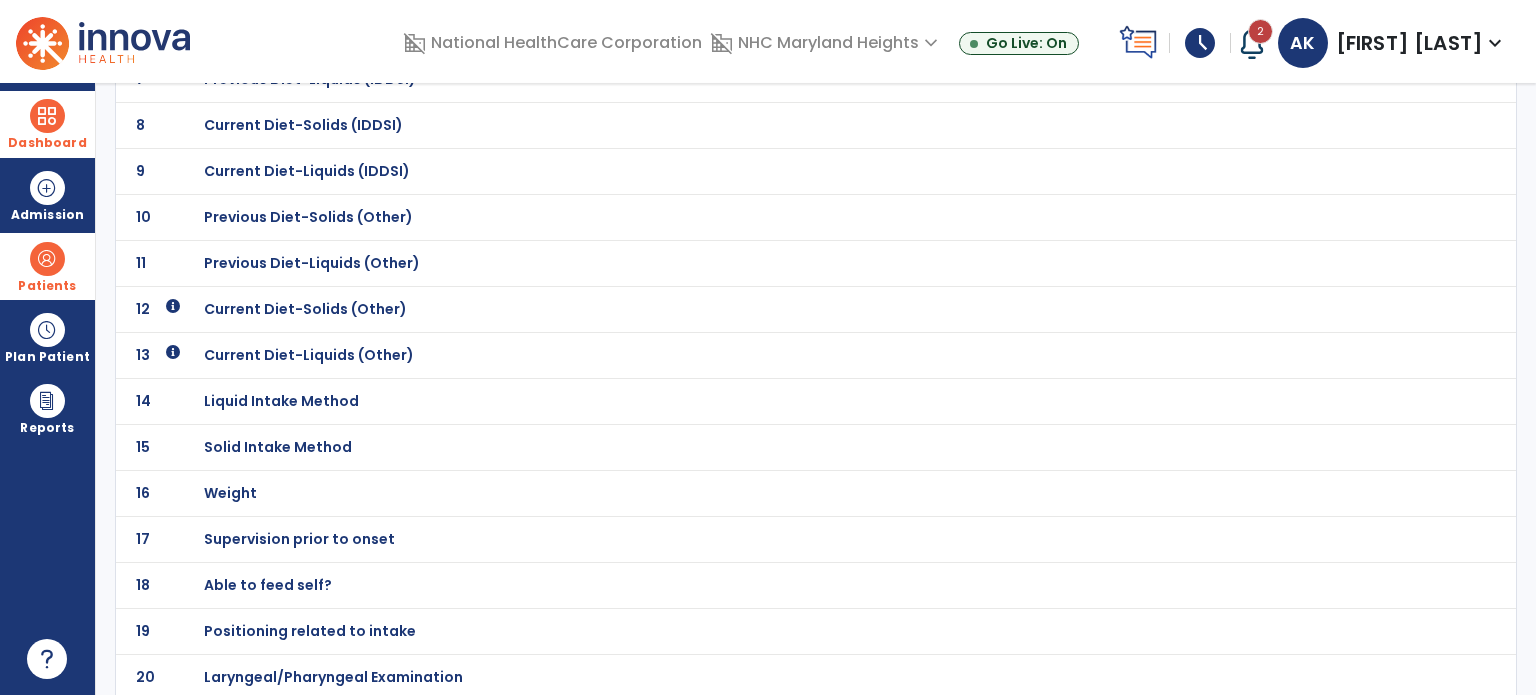 click on "Laryngeal/Pharyngeal Examination" at bounding box center (324, -197) 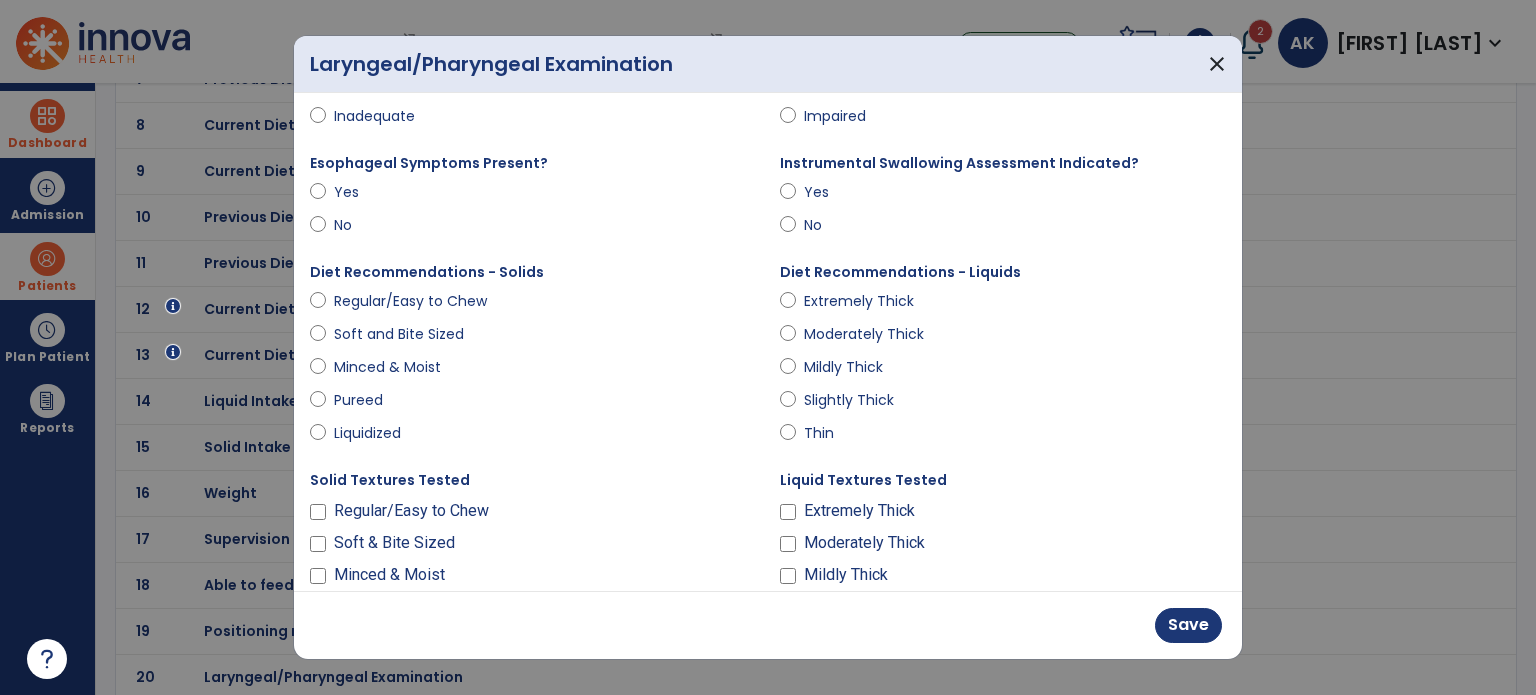 scroll, scrollTop: 206, scrollLeft: 0, axis: vertical 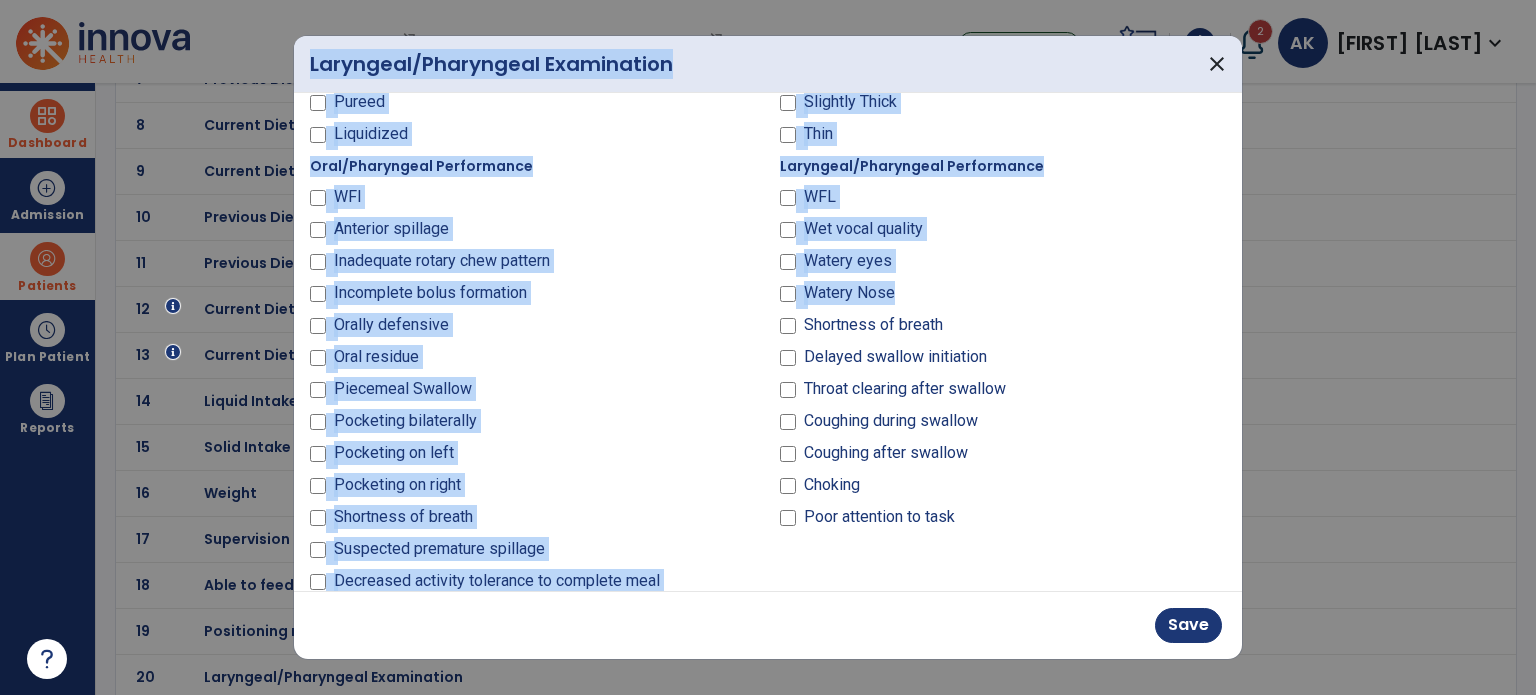 drag, startPoint x: 1242, startPoint y: 297, endPoint x: 1244, endPoint y: 331, distance: 34.058773 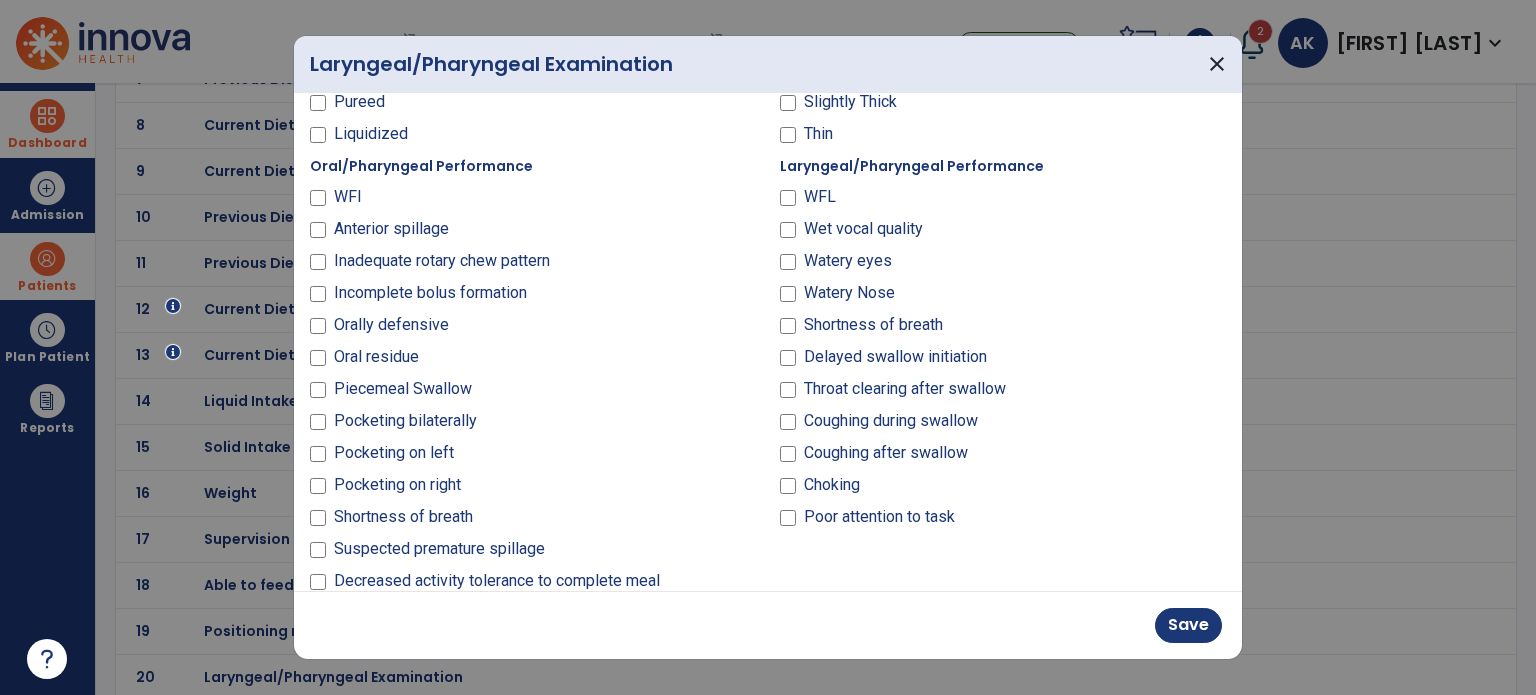 click on "Shortness of breath" at bounding box center (1003, 329) 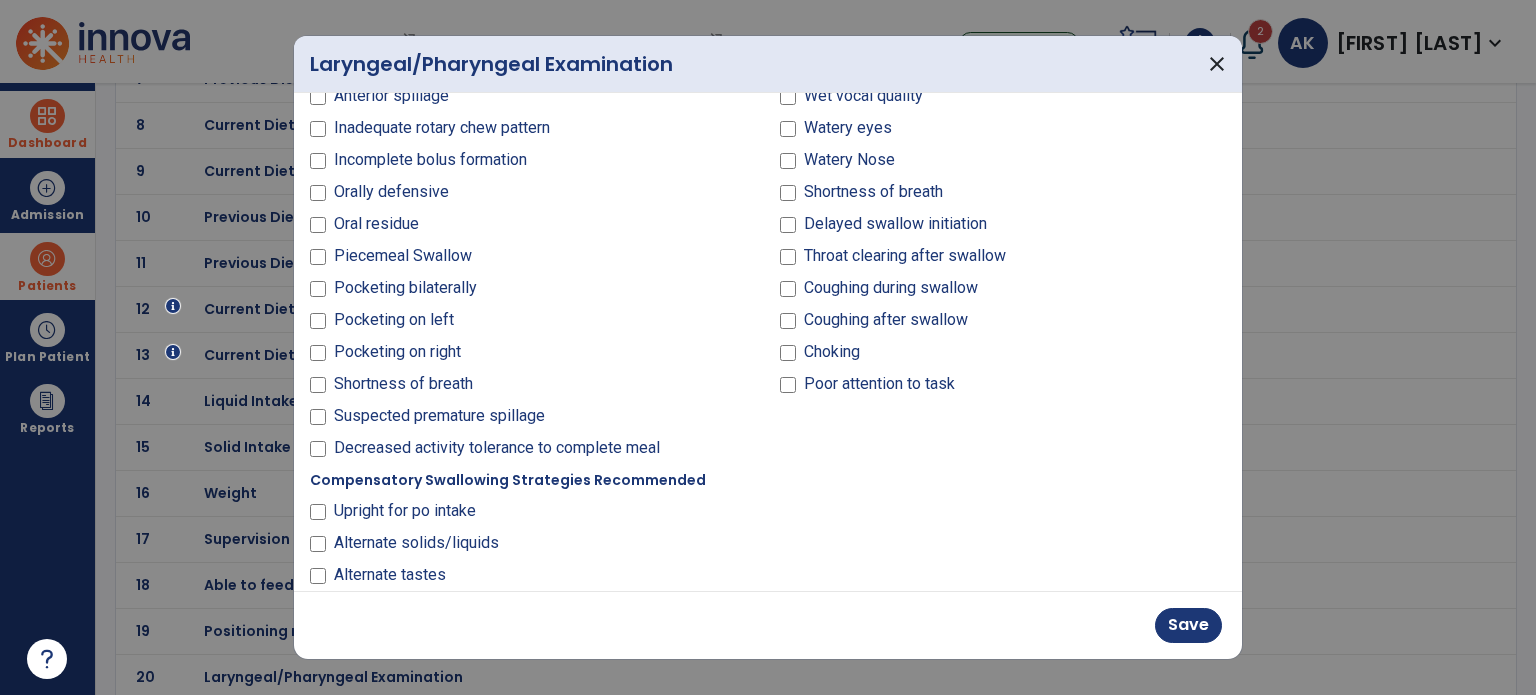 scroll, scrollTop: 714, scrollLeft: 0, axis: vertical 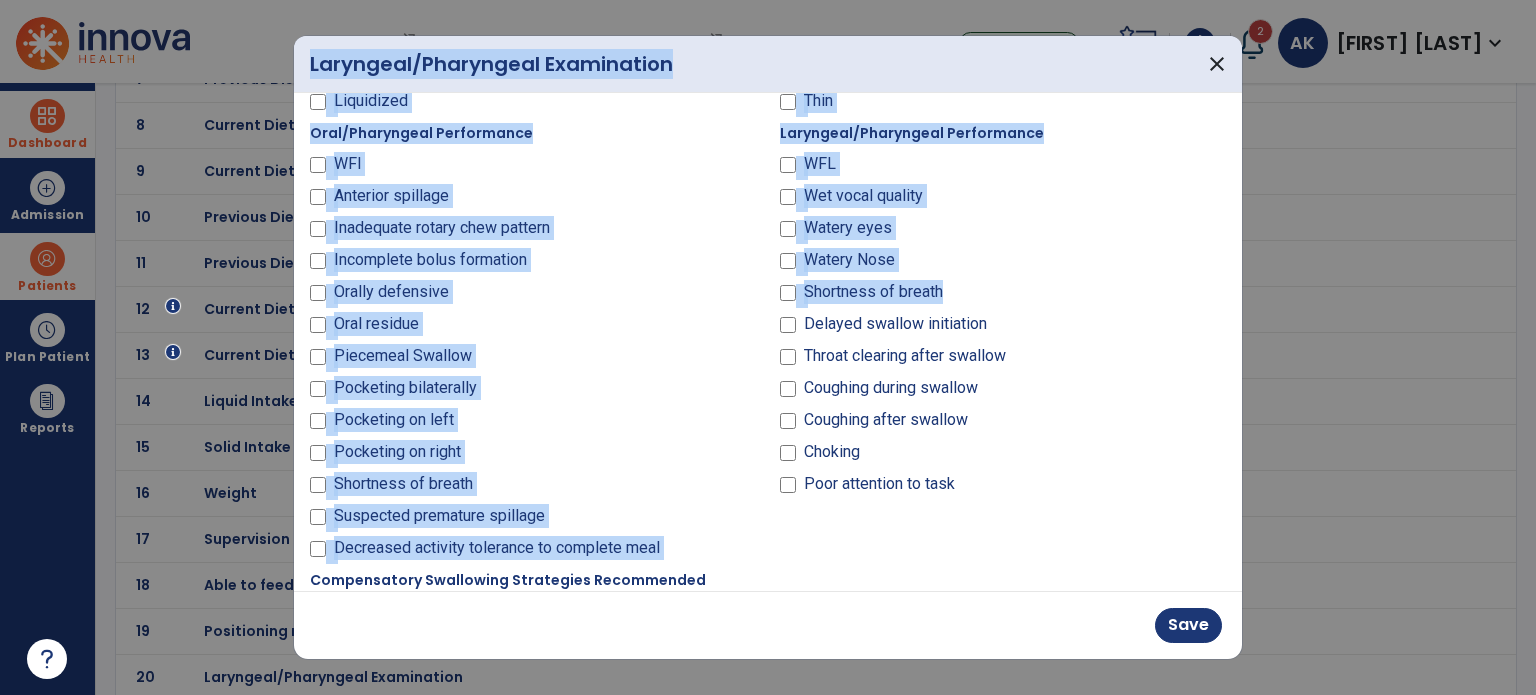 drag, startPoint x: 1242, startPoint y: 312, endPoint x: 1253, endPoint y: 372, distance: 61 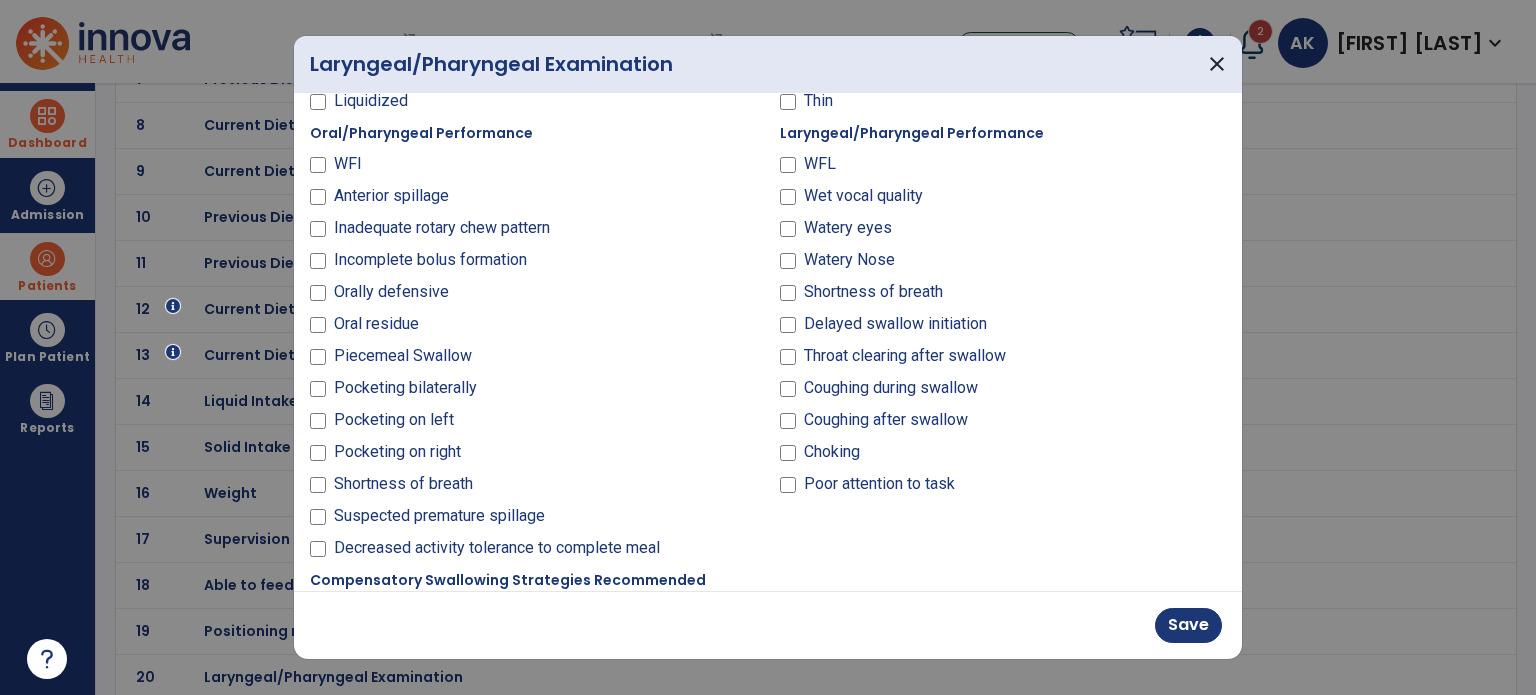 click on "Coughing during swallow" at bounding box center (1003, 392) 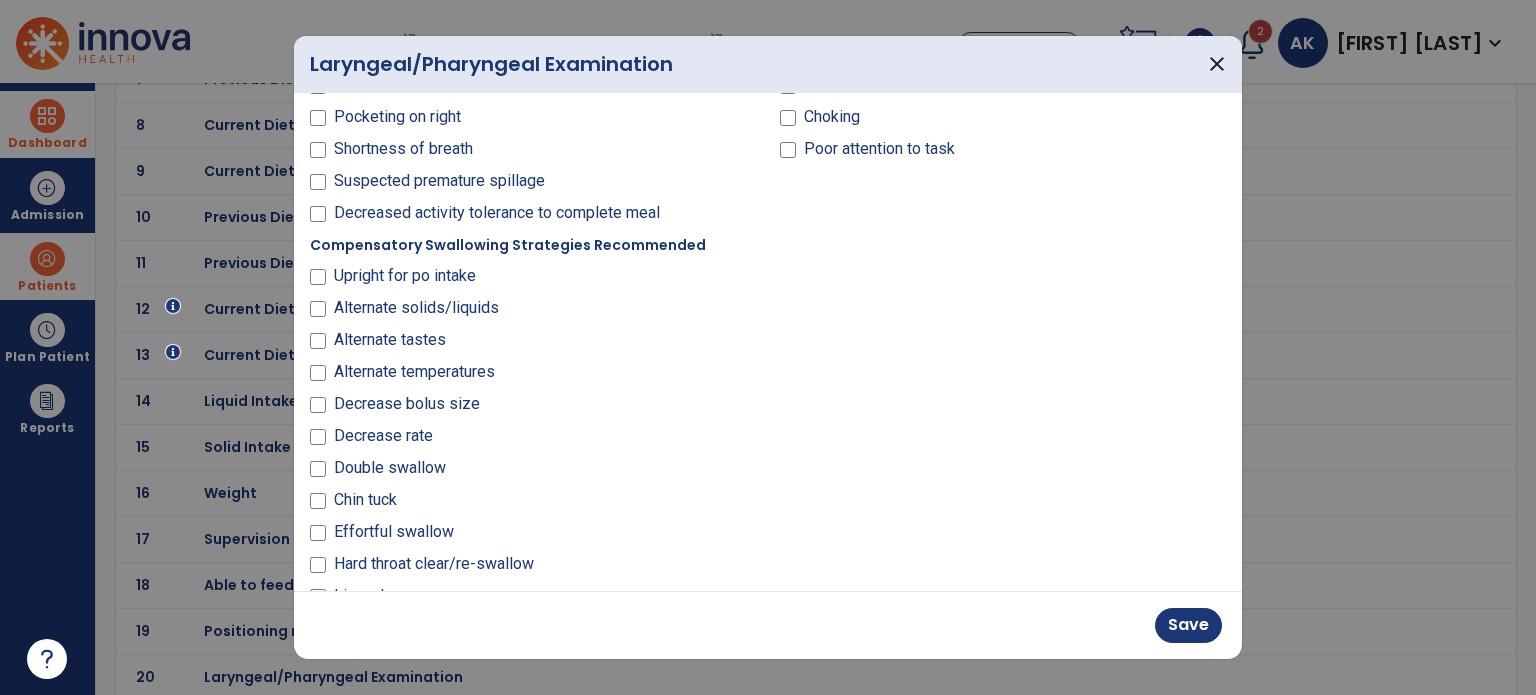 scroll, scrollTop: 1133, scrollLeft: 0, axis: vertical 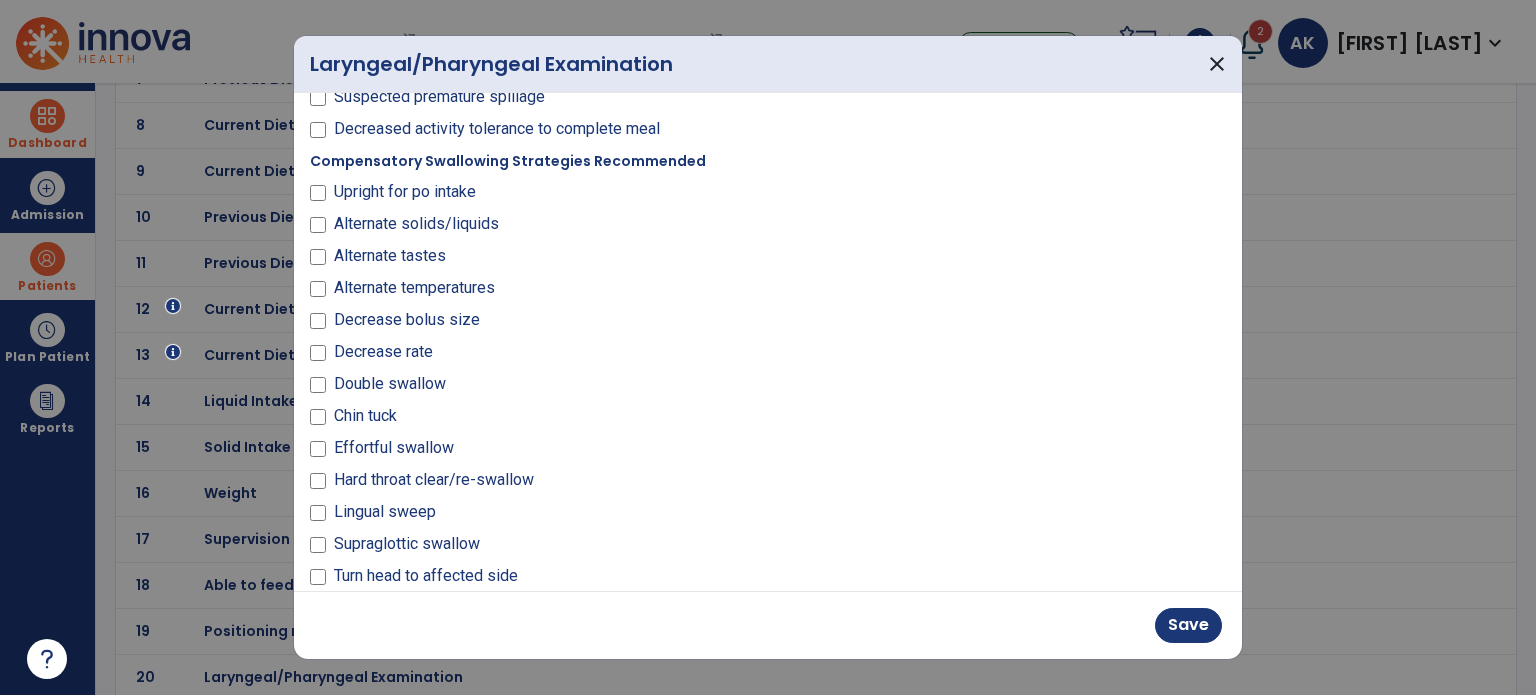 click on "Gag Reflex Present Absent Volitional Cough Adequate Inadequate Dry Swallow Adequate Inadequate Vocal Quality WFL Impaired Esophageal Symptoms Present? Yes No Instrumental Swallowing Assessment Indicated? Yes No Diet Recommendations - Solids Regular/Easy to Chew Soft and Bite Sized Minced & Moist Pureed Liquidized Diet Recommendations - Liquids Extremely Thick Moderately Thick Mildly Thick Slightly Thick Thin Solid Textures Tested     Regular/Easy to Chew      Soft & Bite Sized      Minced & Moist      Pureed      Liquidized  Liquid Textures Tested     Extremely Thick      Moderately Thick      Mildly Thick      Slightly Thick      Thin  Oral/Pharyngeal Performance     WFl      Anterior spillage      Inadequate rotary chew pattern      Incomplete bolus formation      Orally defensive      Oral residue      Piecemeal Swallow      Pocketing bilaterally      Pocketing on left      Pocketing on right      Shortness of breath      Suspected premature spillage" at bounding box center (768, -3) 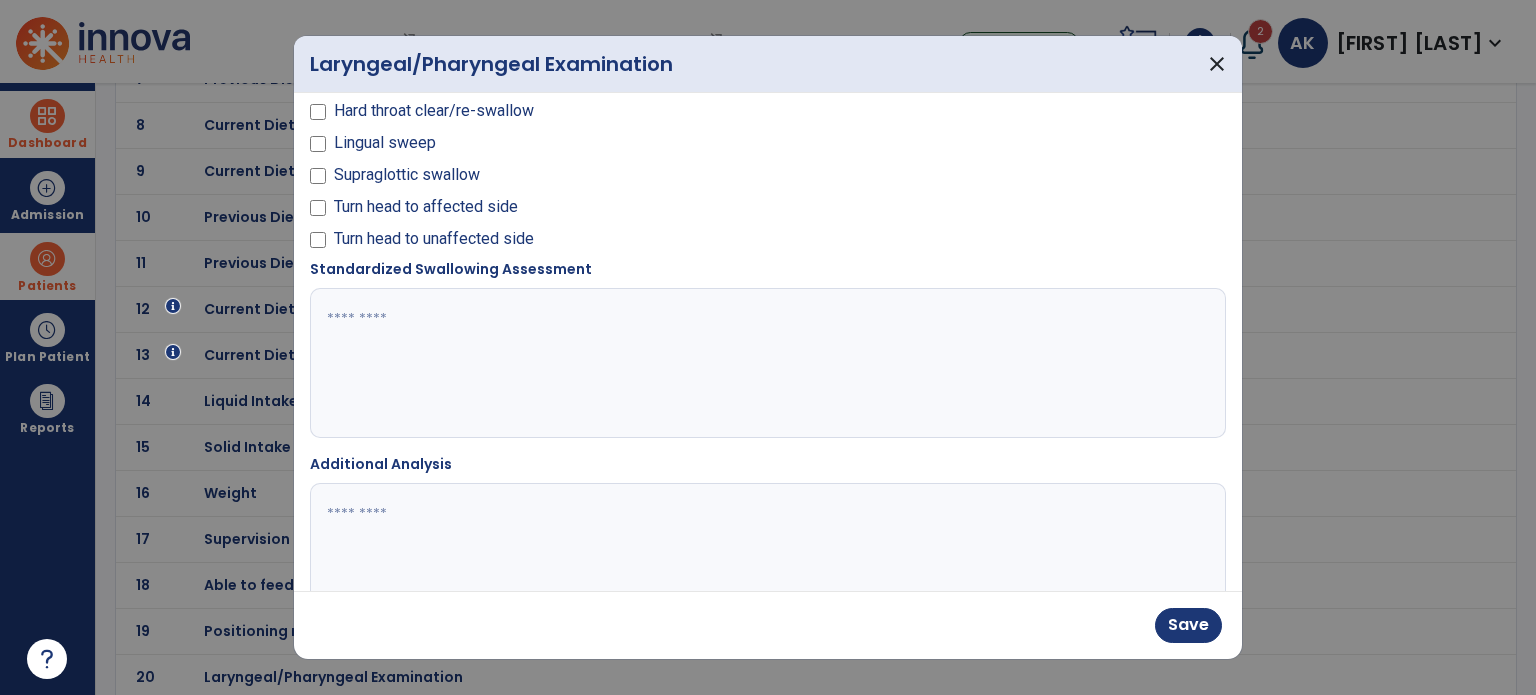 scroll, scrollTop: 1504, scrollLeft: 0, axis: vertical 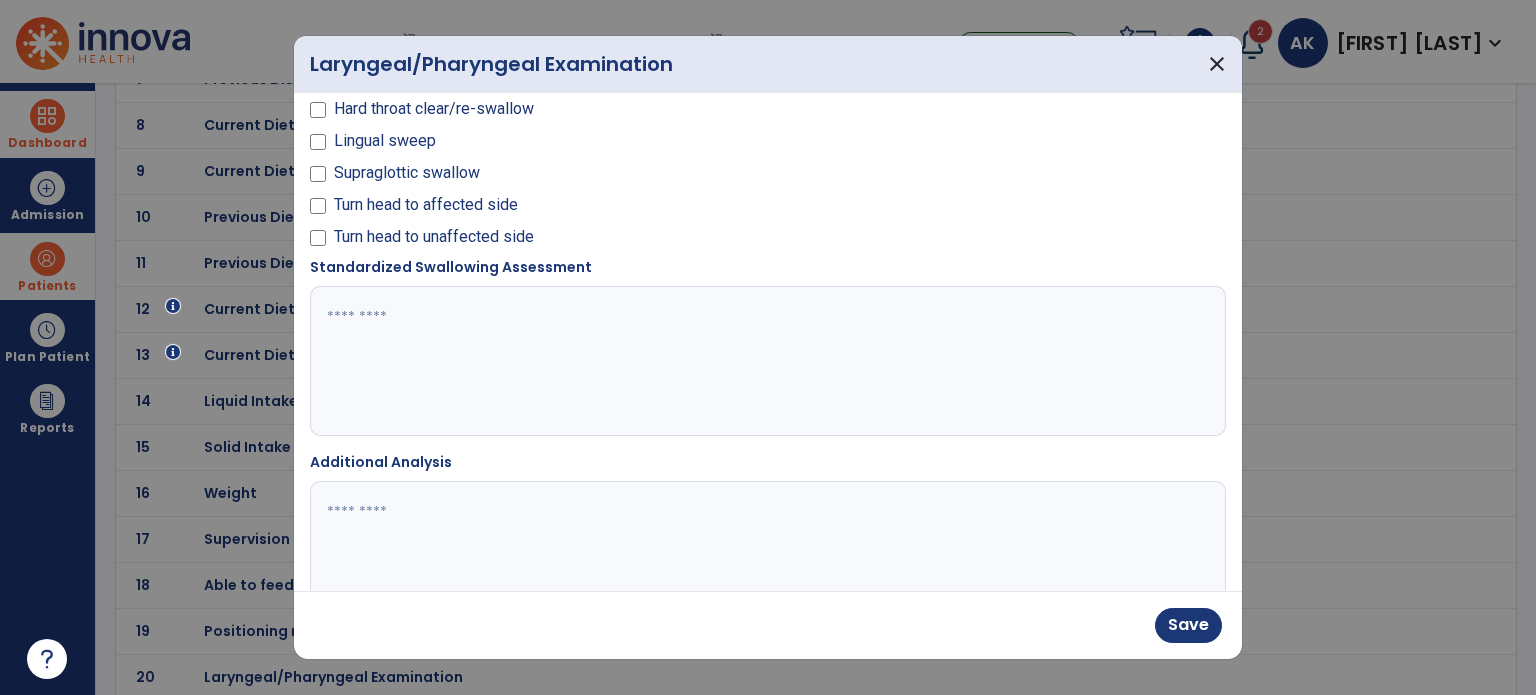 click at bounding box center (766, 556) 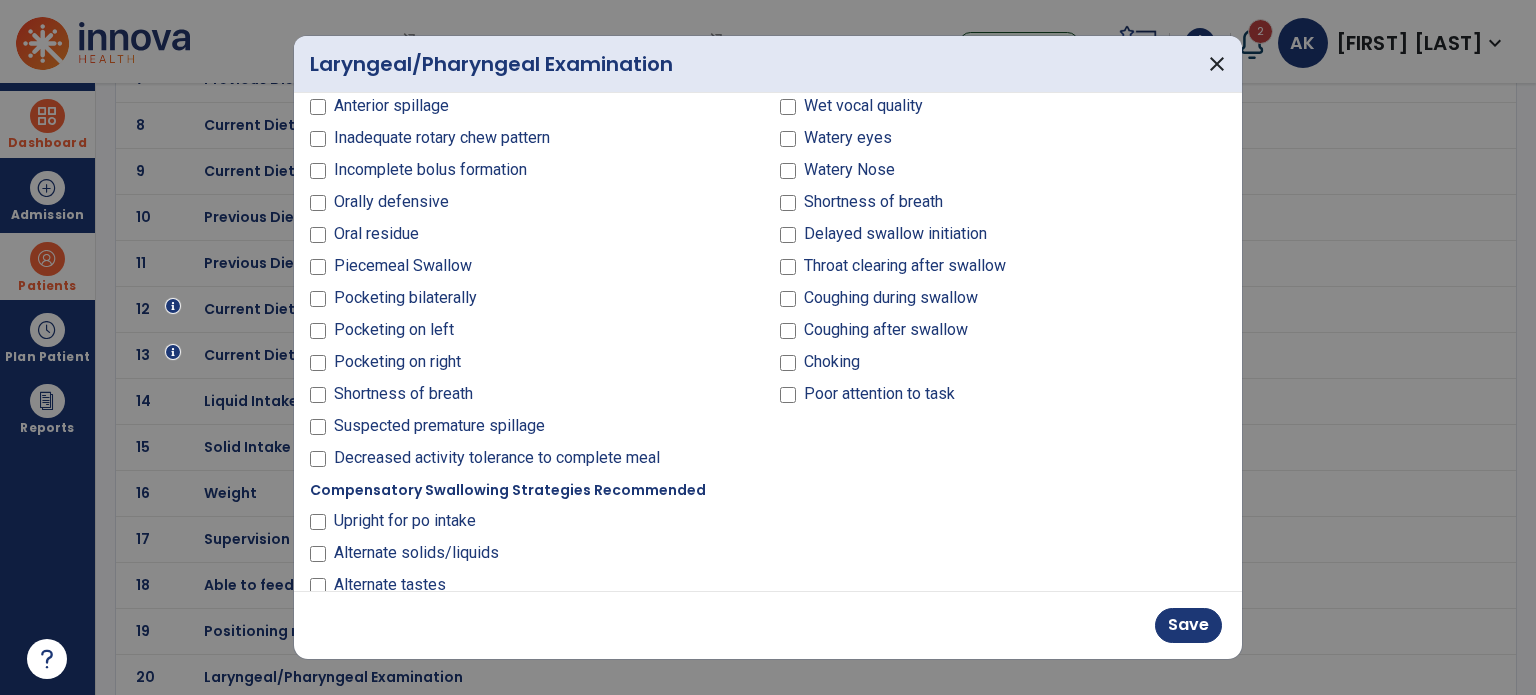 scroll, scrollTop: 794, scrollLeft: 0, axis: vertical 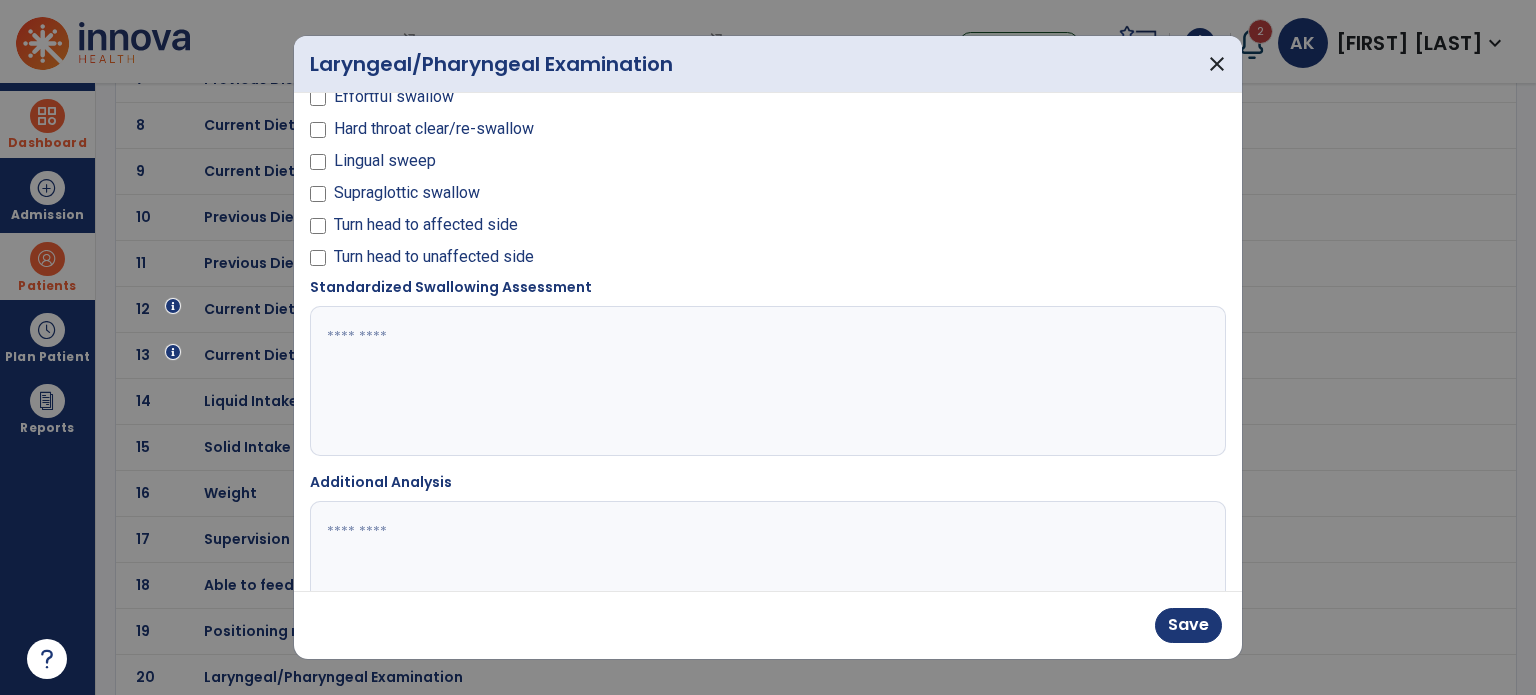 click at bounding box center [766, 381] 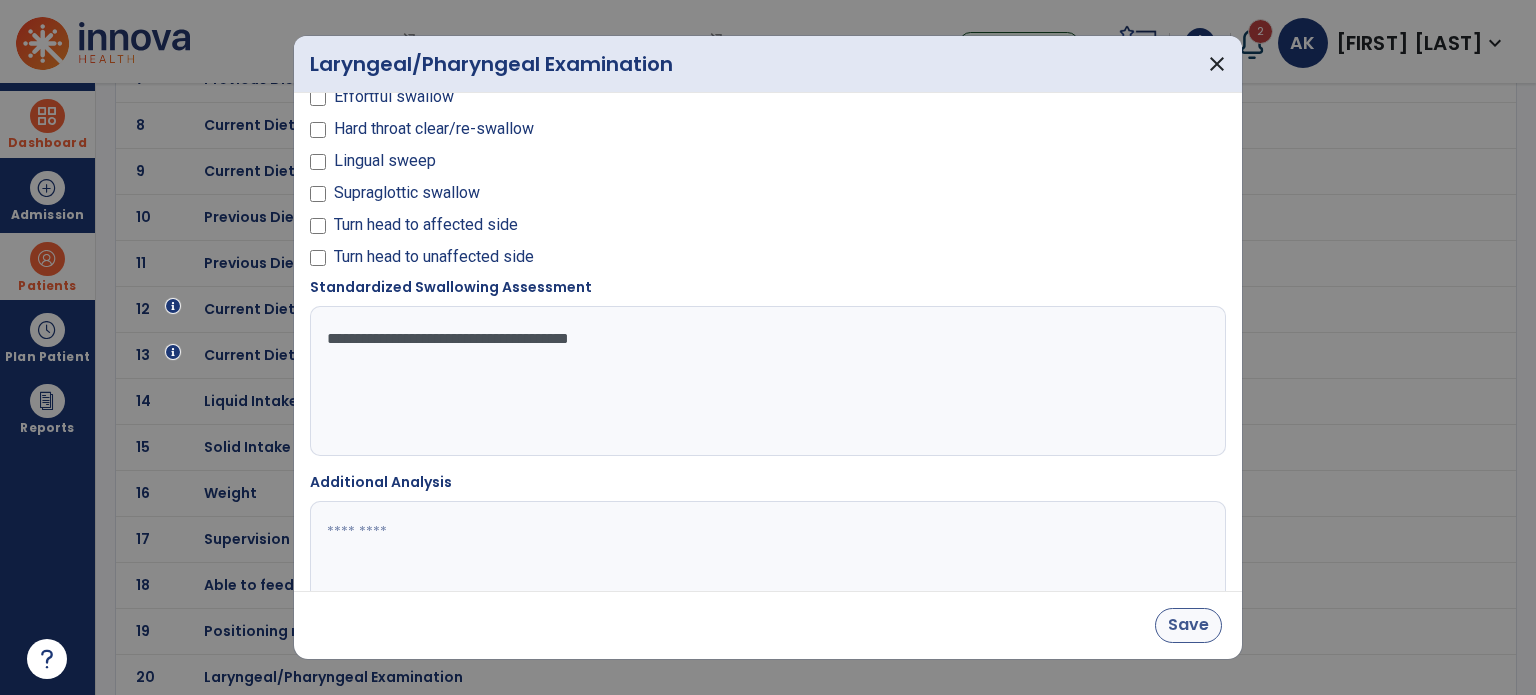type on "**********" 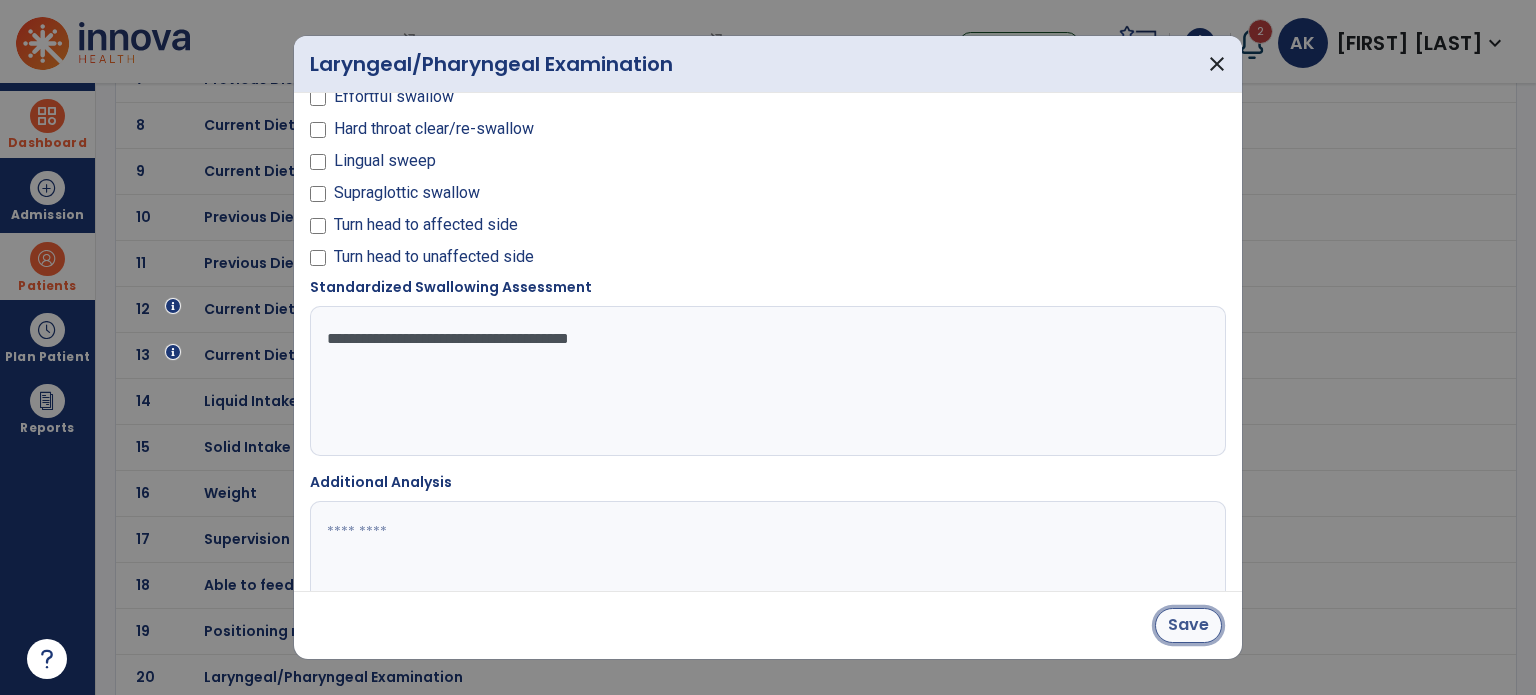 click on "Save" at bounding box center (1188, 625) 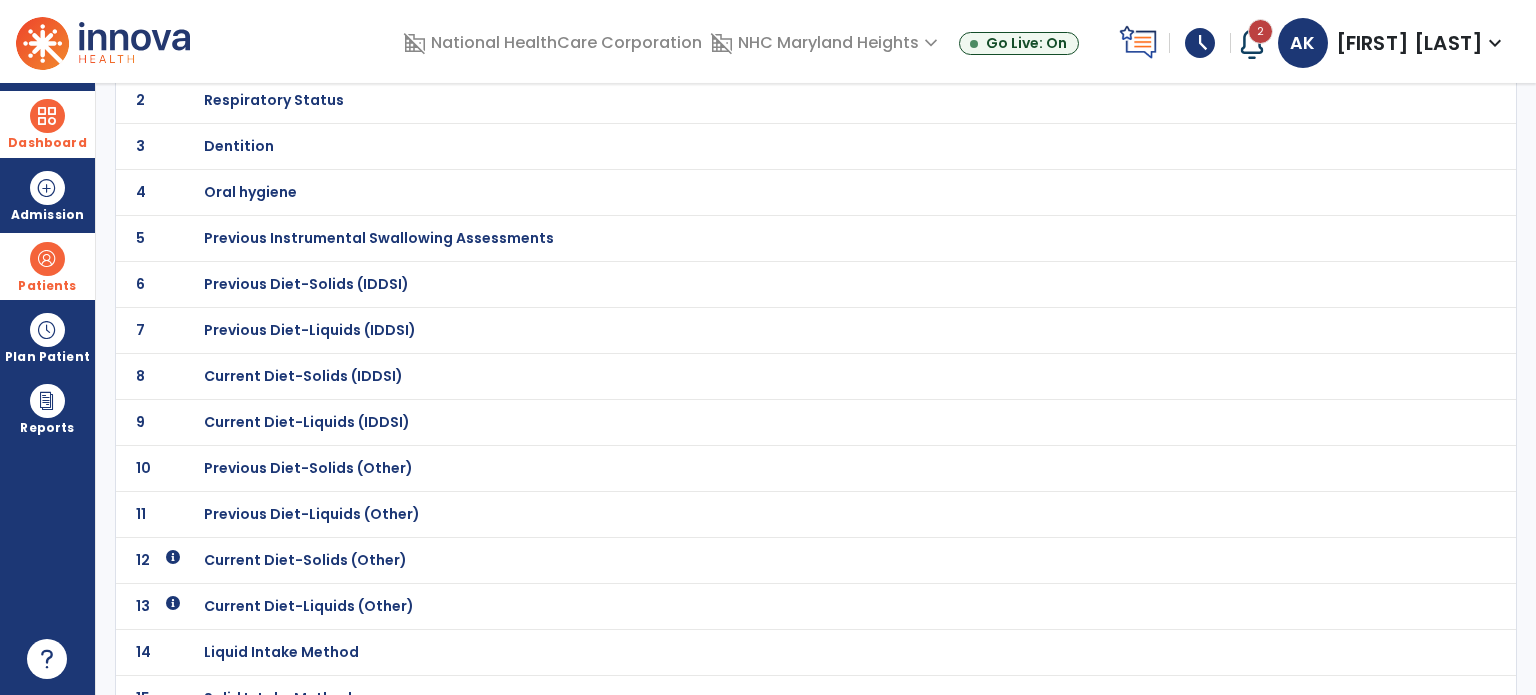 scroll, scrollTop: 0, scrollLeft: 0, axis: both 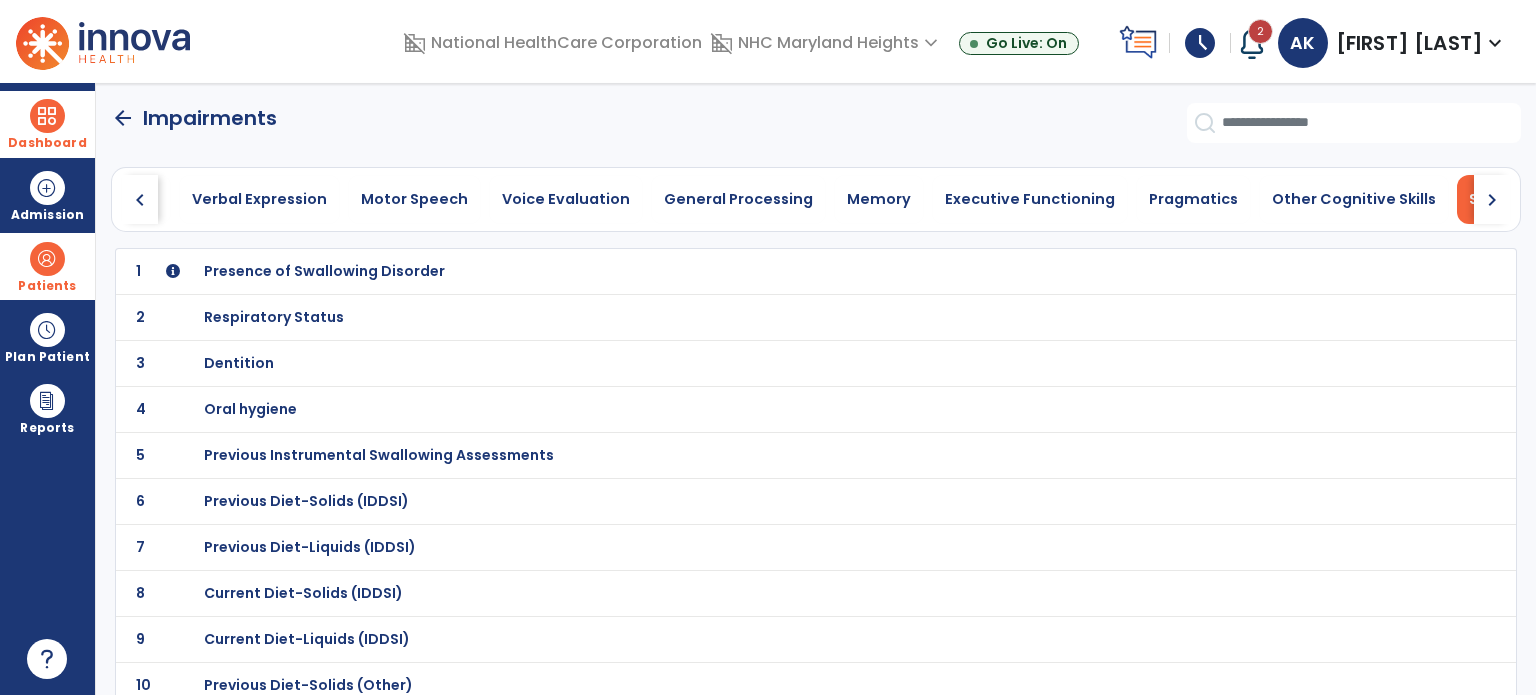 click on "arrow_back" 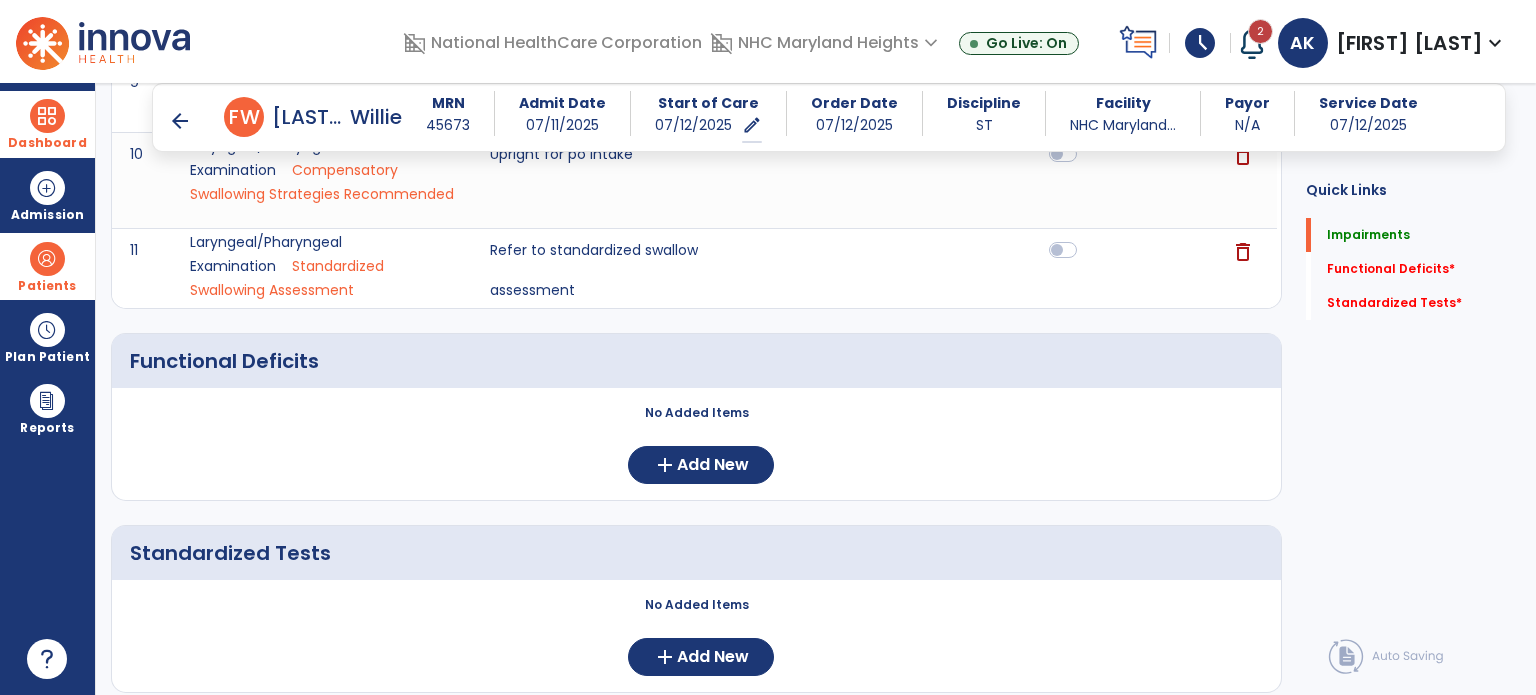 scroll, scrollTop: 889, scrollLeft: 0, axis: vertical 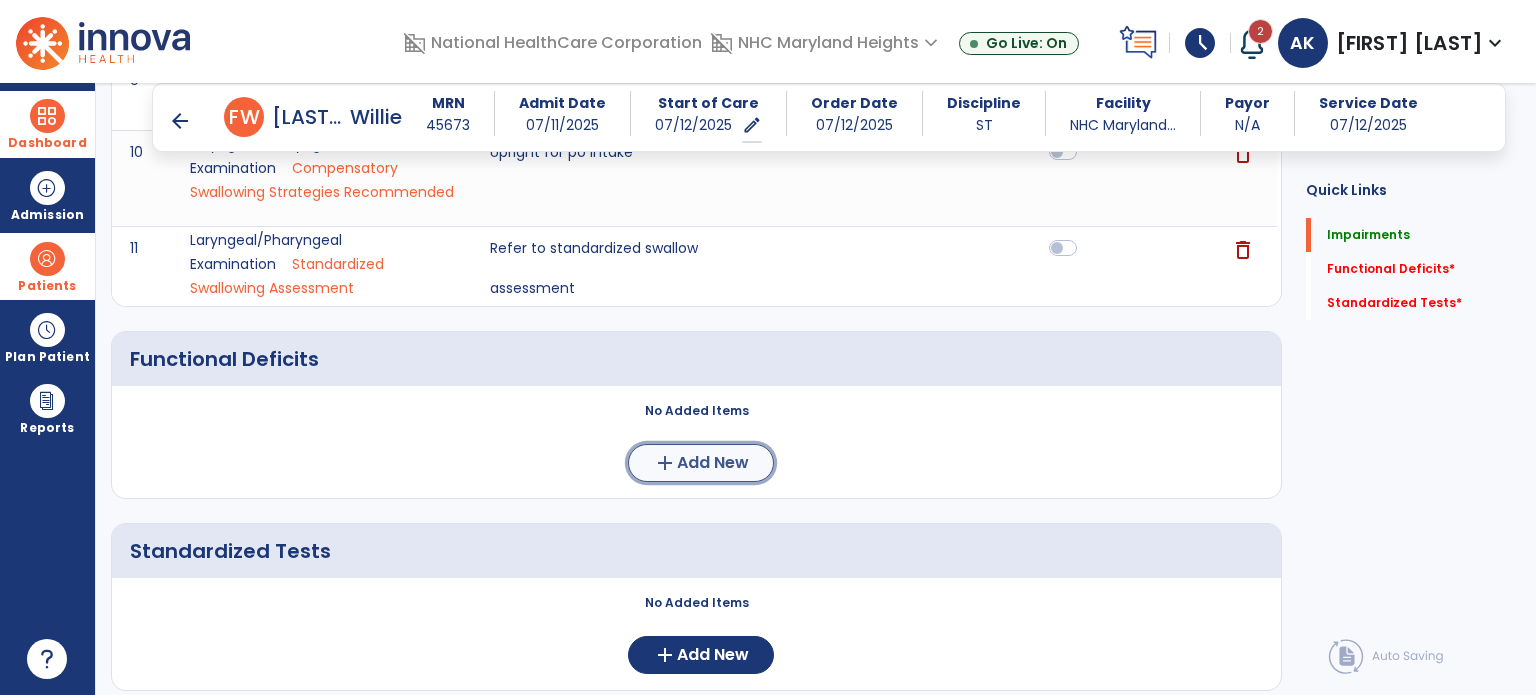 click on "Add New" 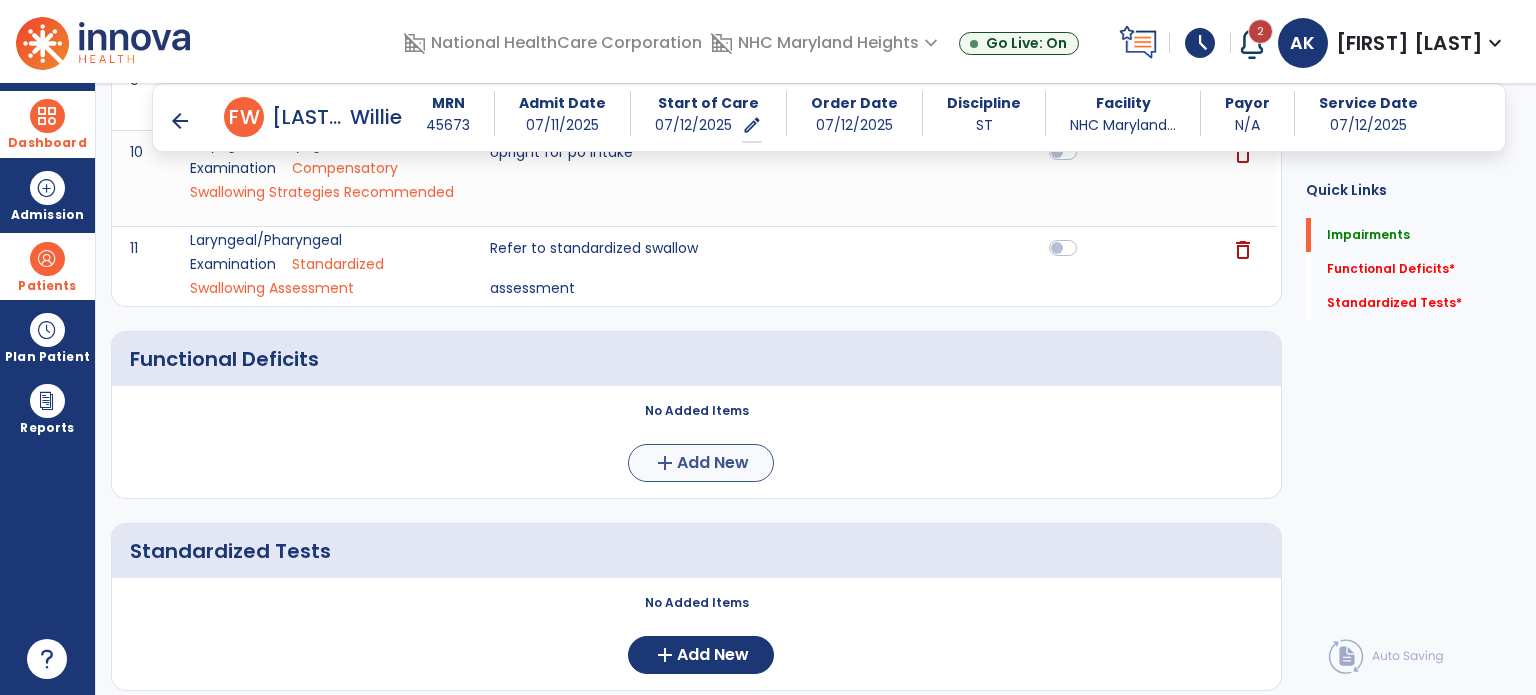 scroll, scrollTop: 0, scrollLeft: 0, axis: both 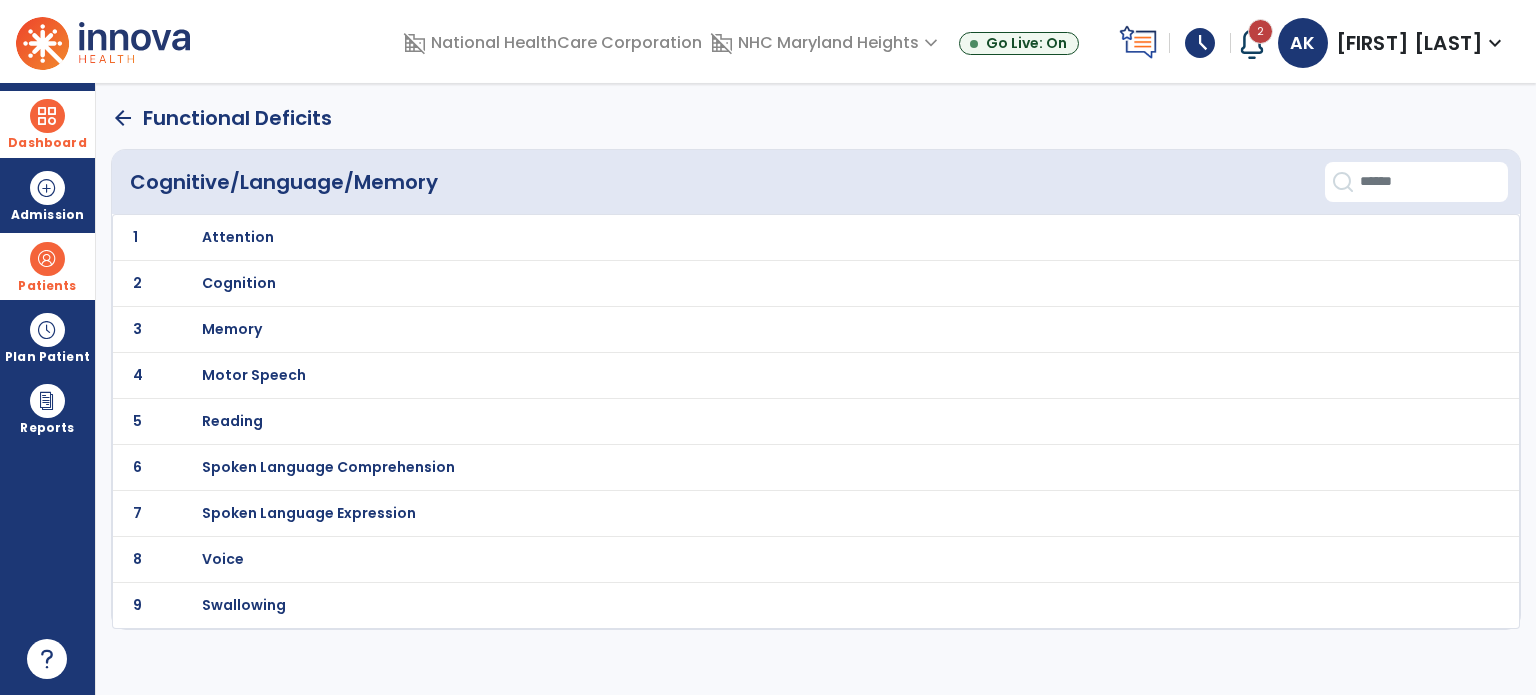 click on "Swallowing" at bounding box center [772, 237] 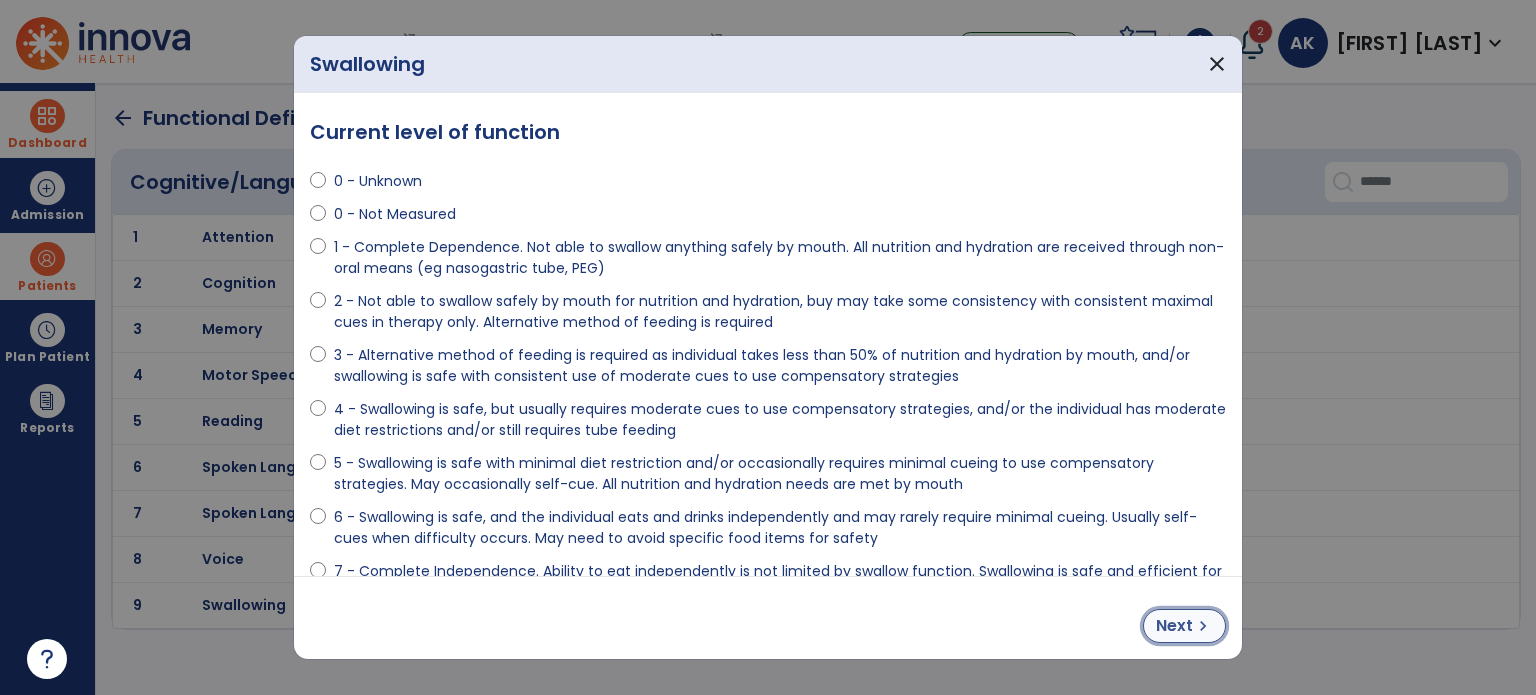 click on "Next" at bounding box center [1174, 626] 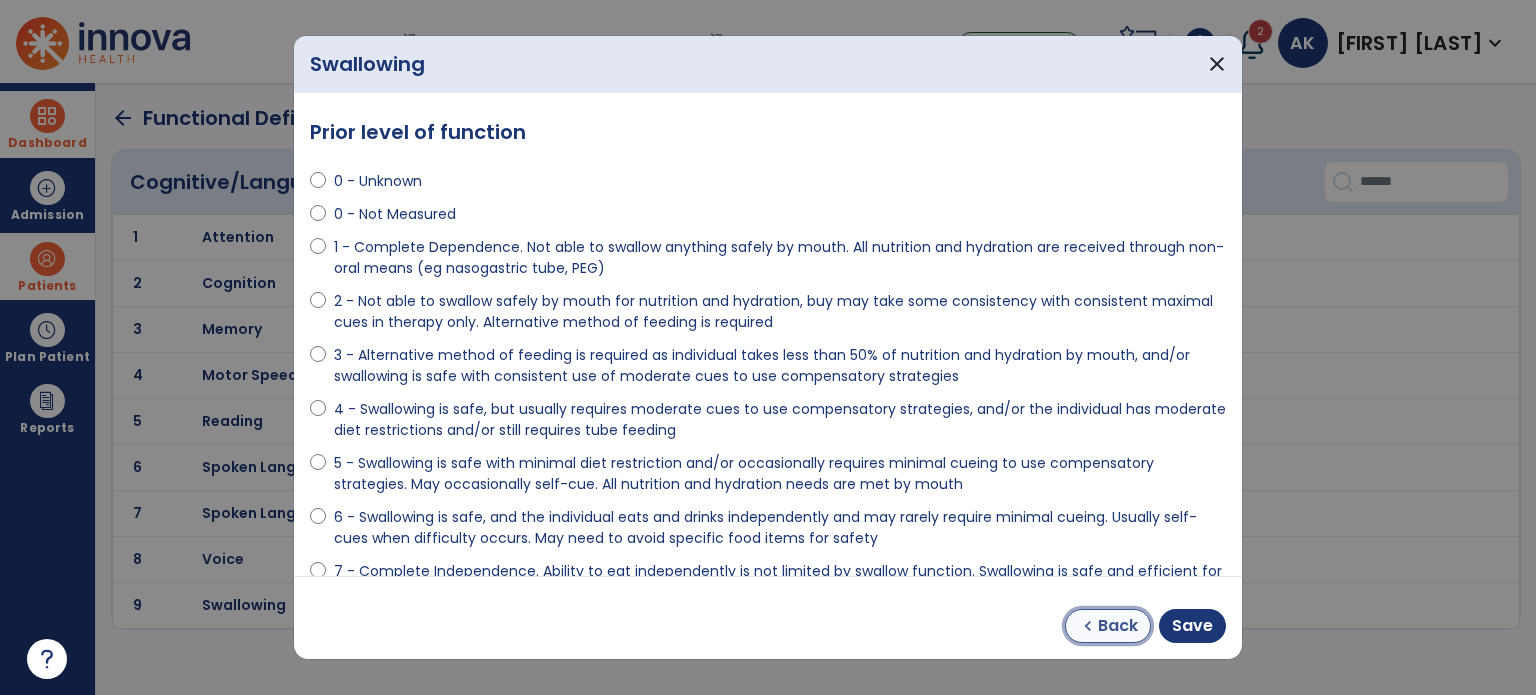 click on "Back" at bounding box center [1118, 626] 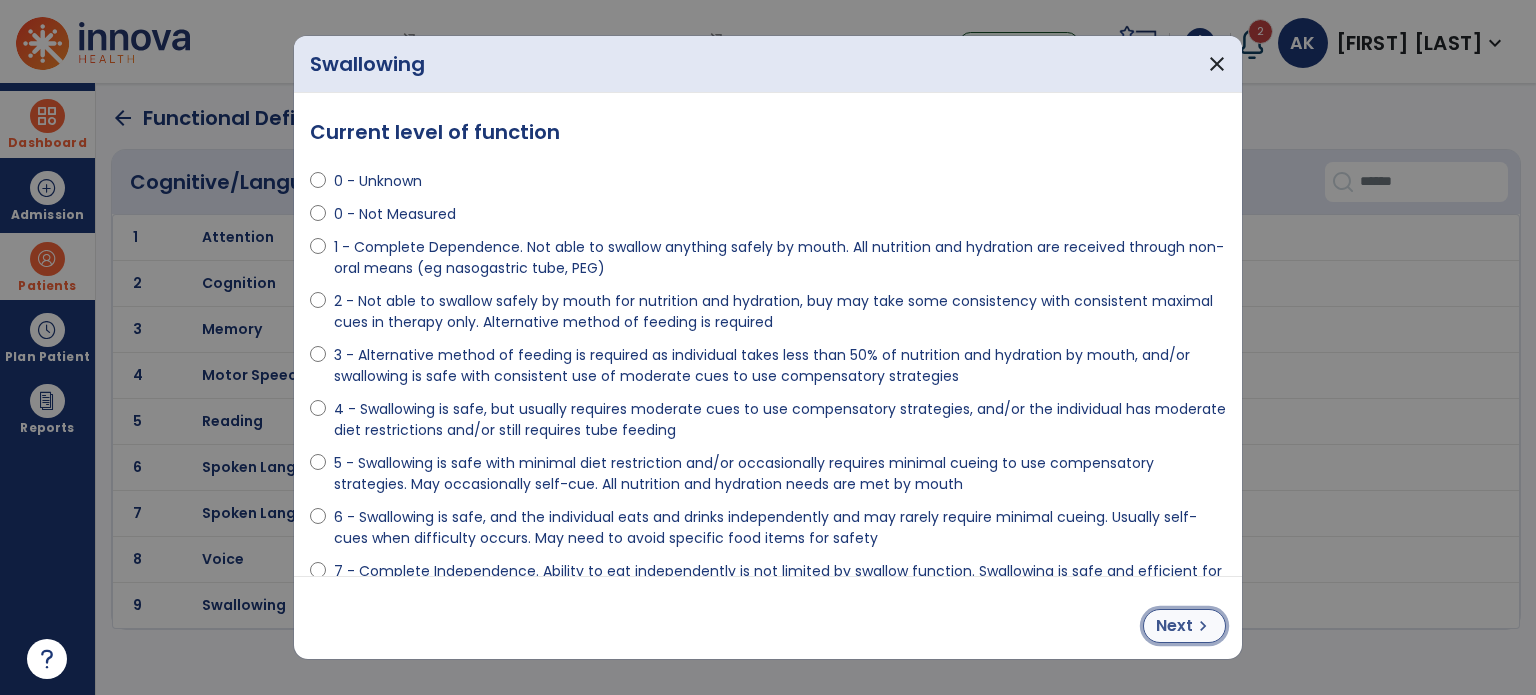 click on "Next" at bounding box center [1174, 626] 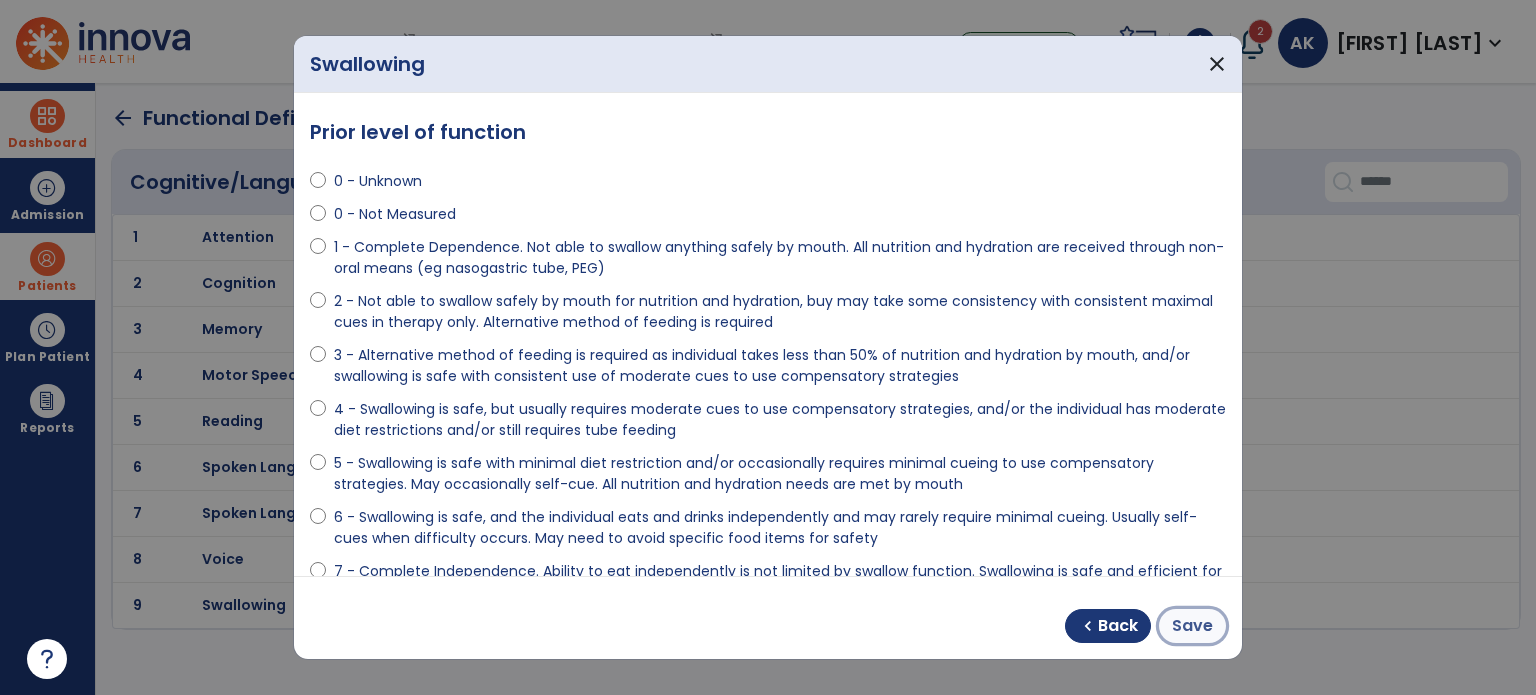 click on "Save" at bounding box center (1192, 626) 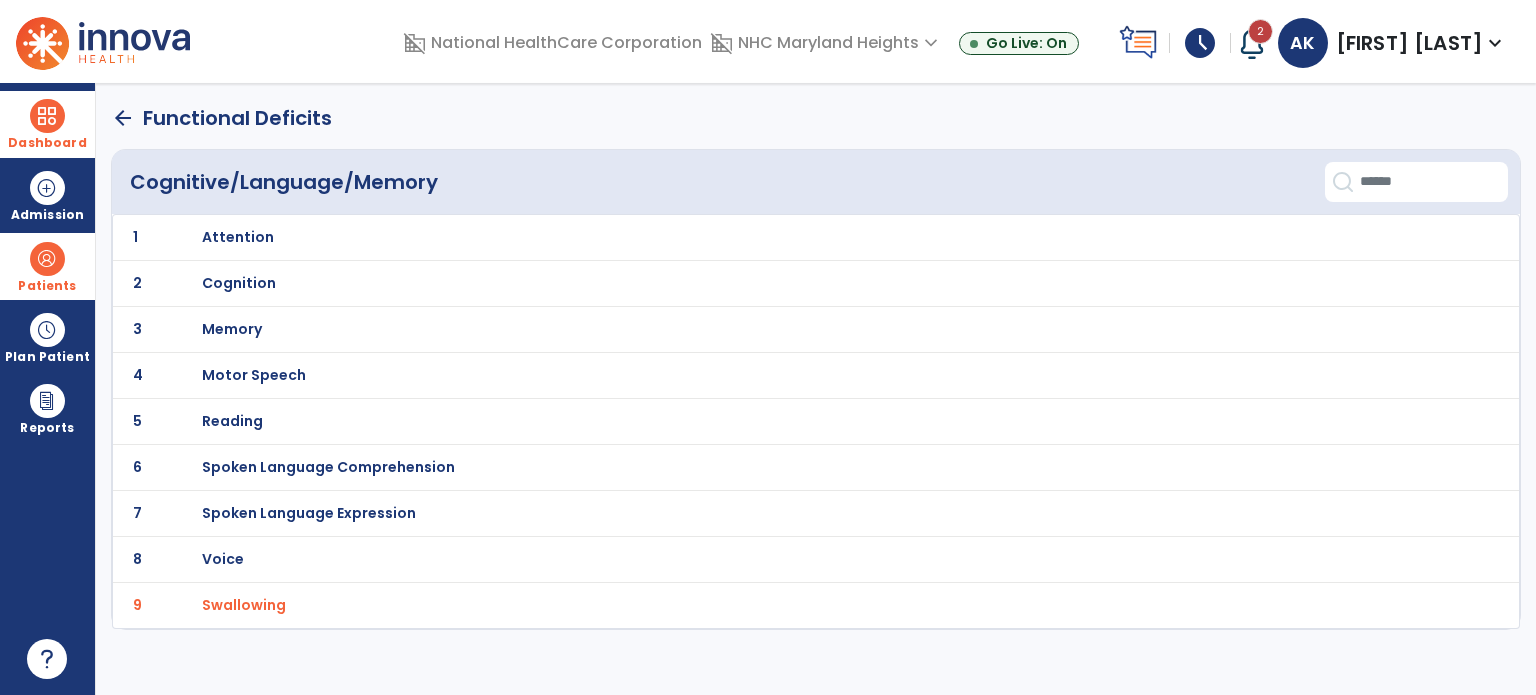 click on "arrow_back" 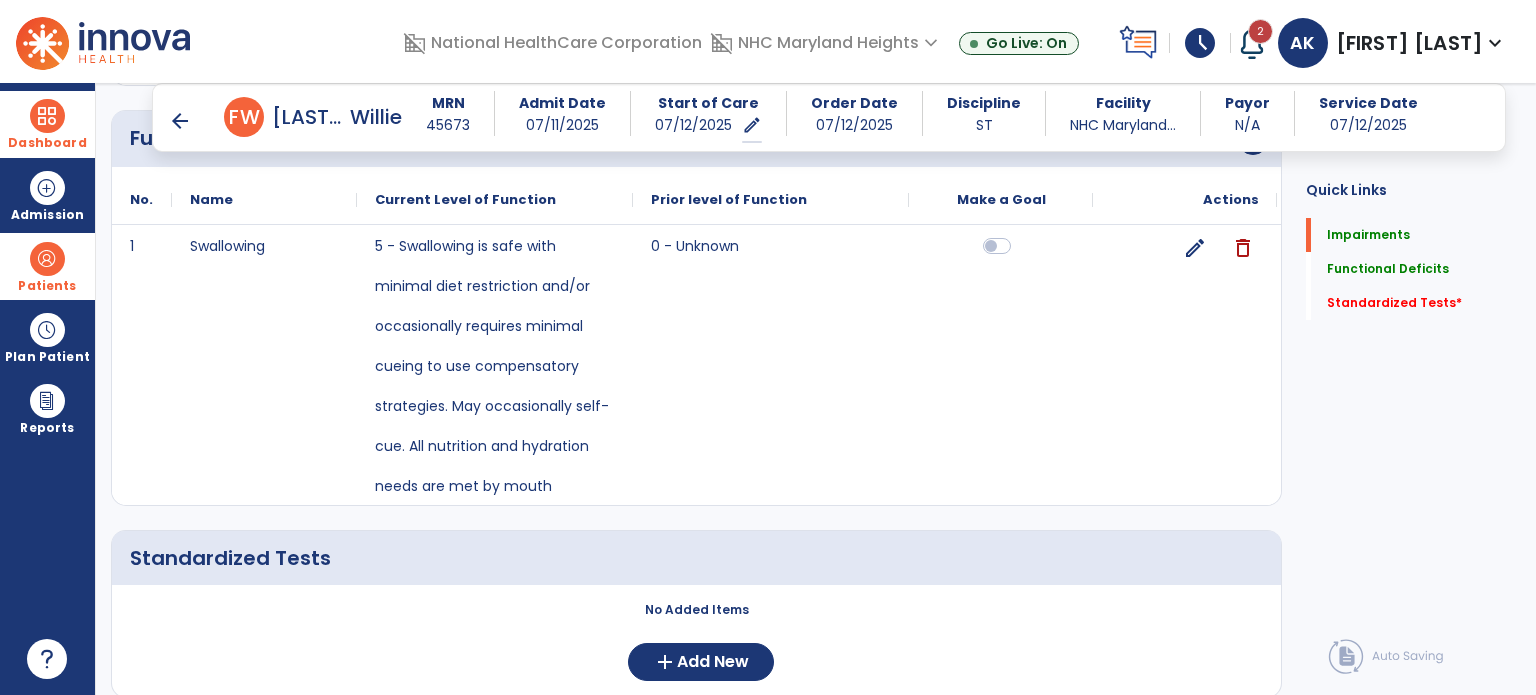 scroll, scrollTop: 1180, scrollLeft: 0, axis: vertical 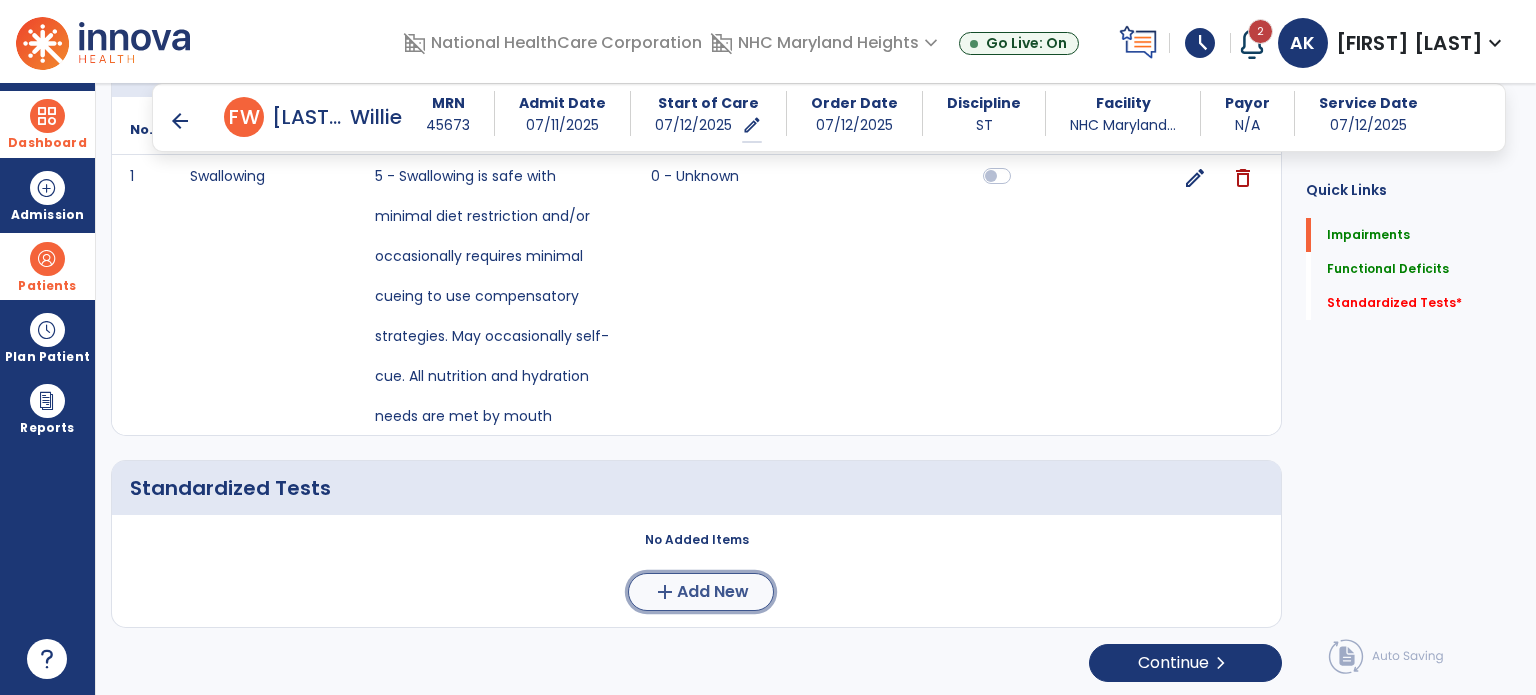 click on "add" 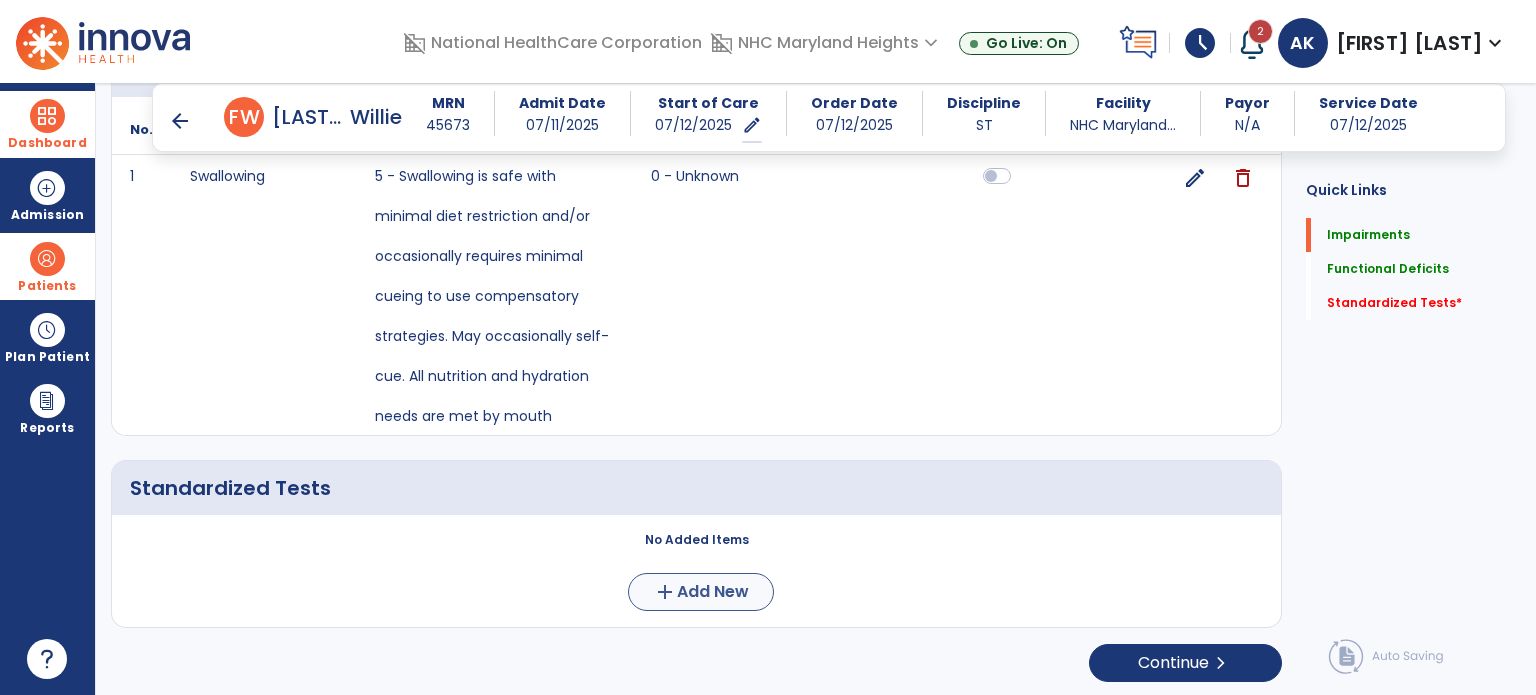 scroll, scrollTop: 0, scrollLeft: 0, axis: both 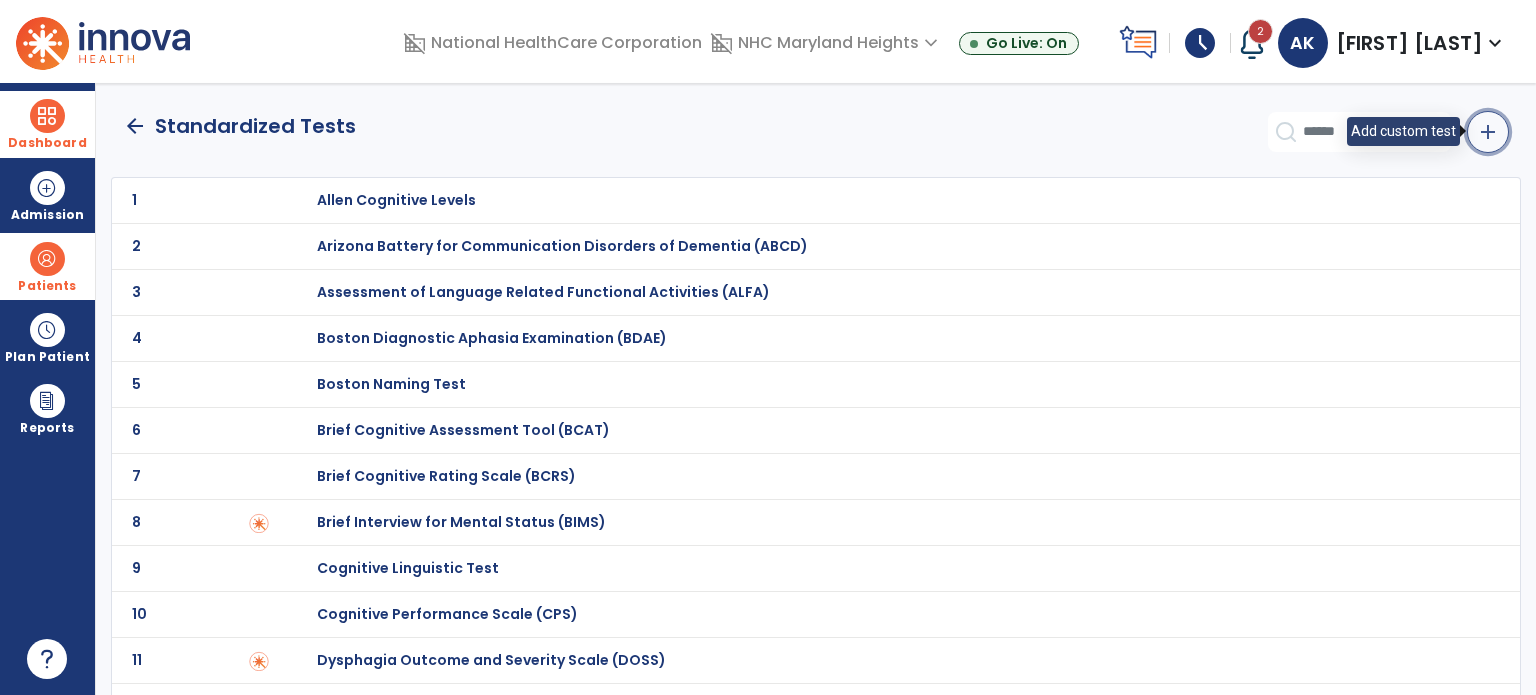 click on "add" 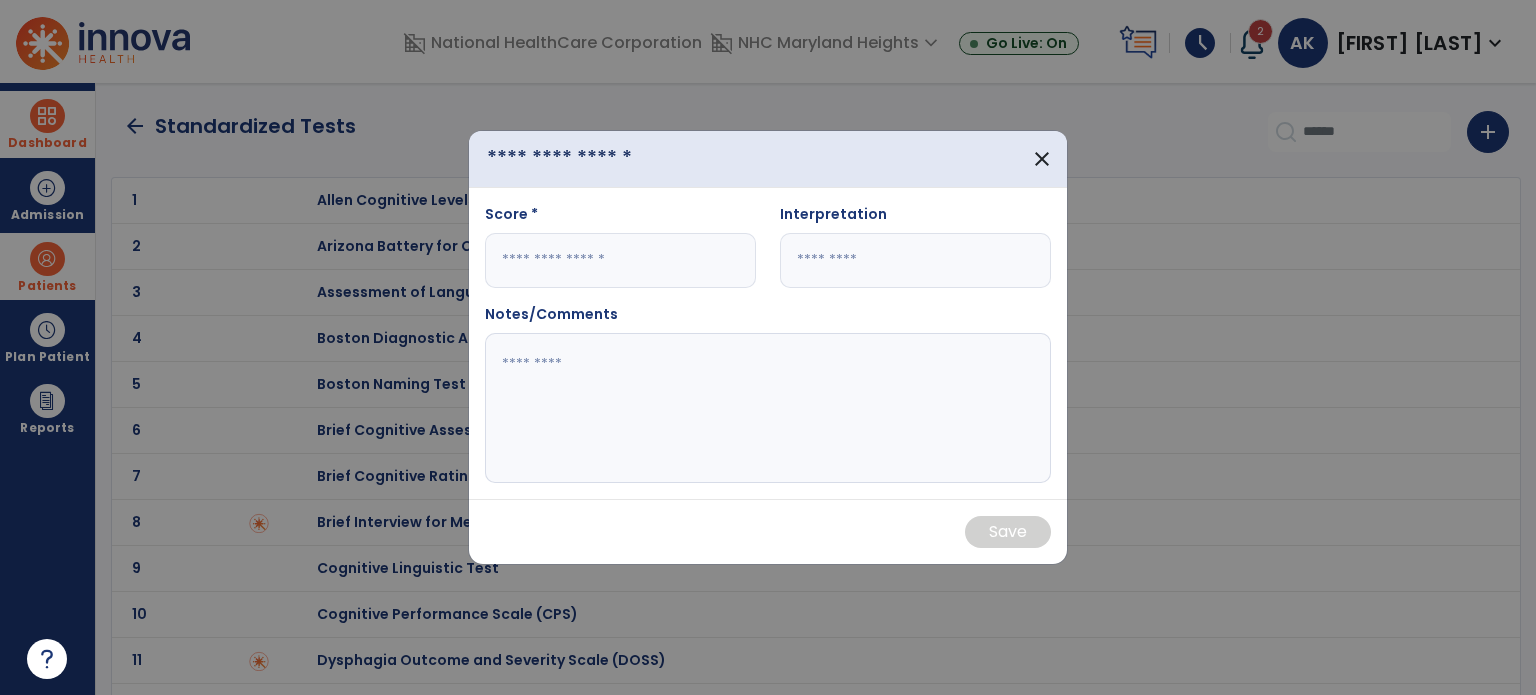 click at bounding box center (600, 159) 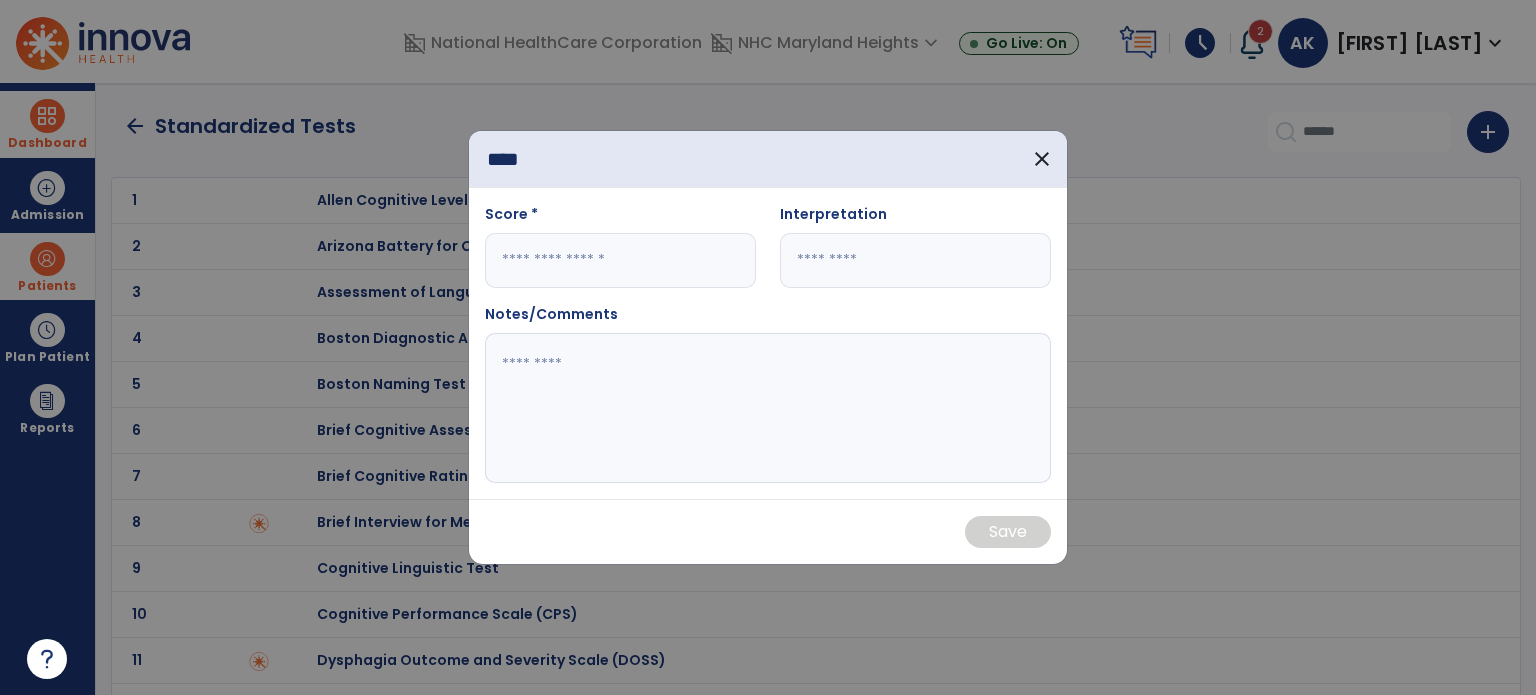 type on "****" 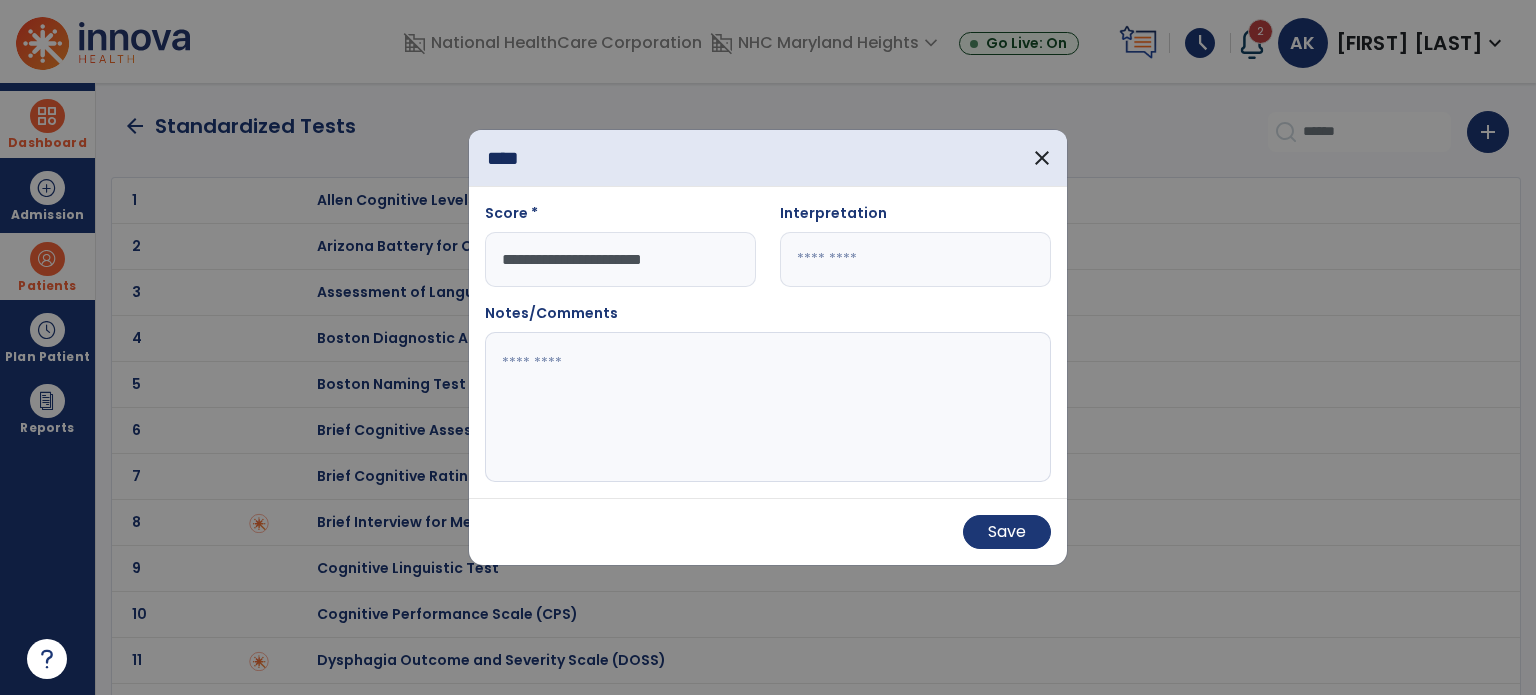 type on "**********" 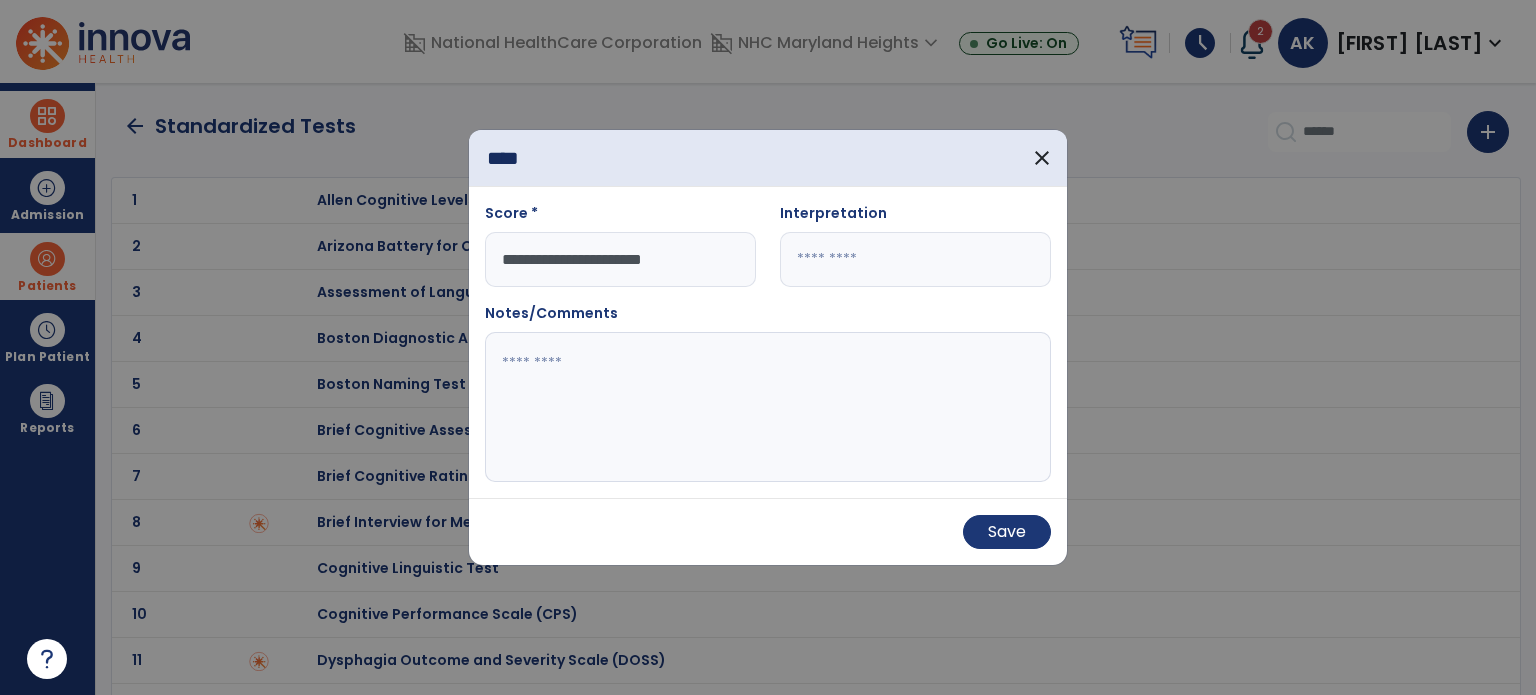 type on "*" 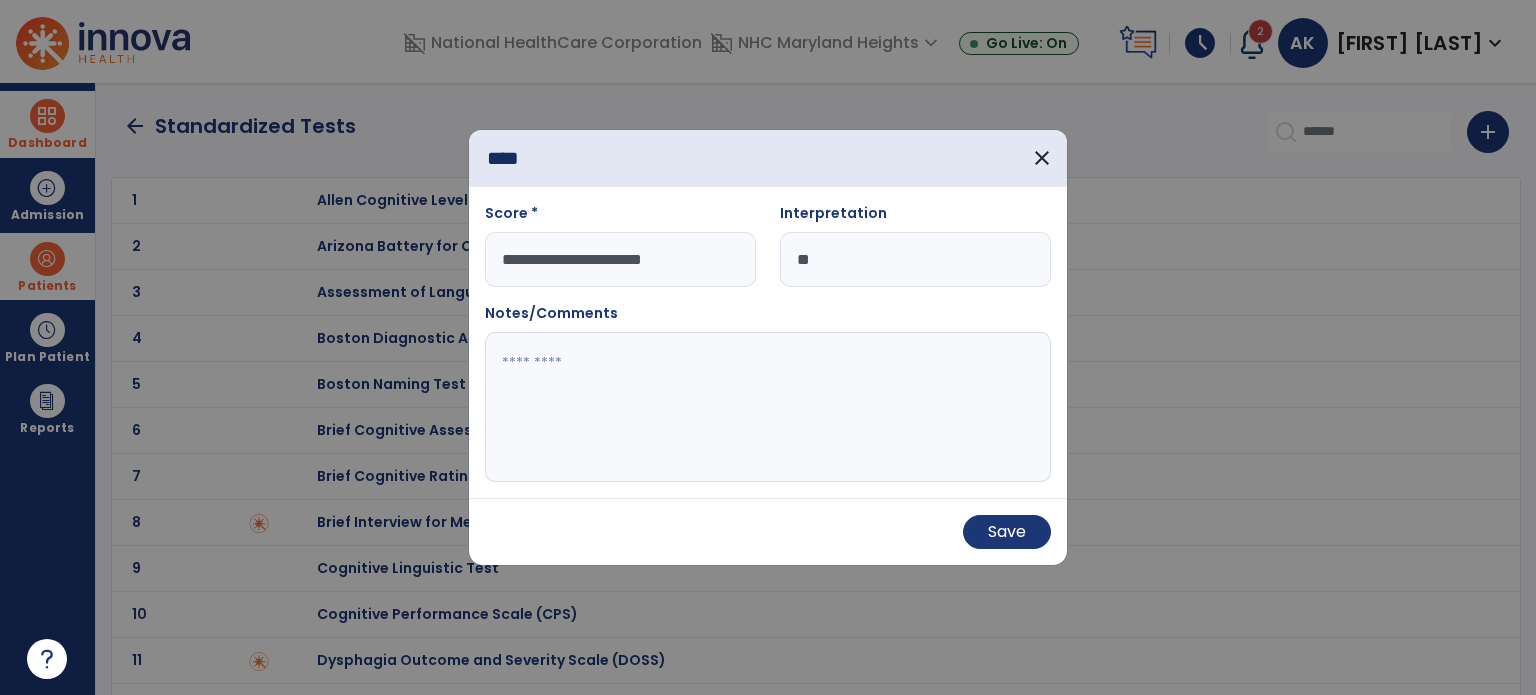 type on "*" 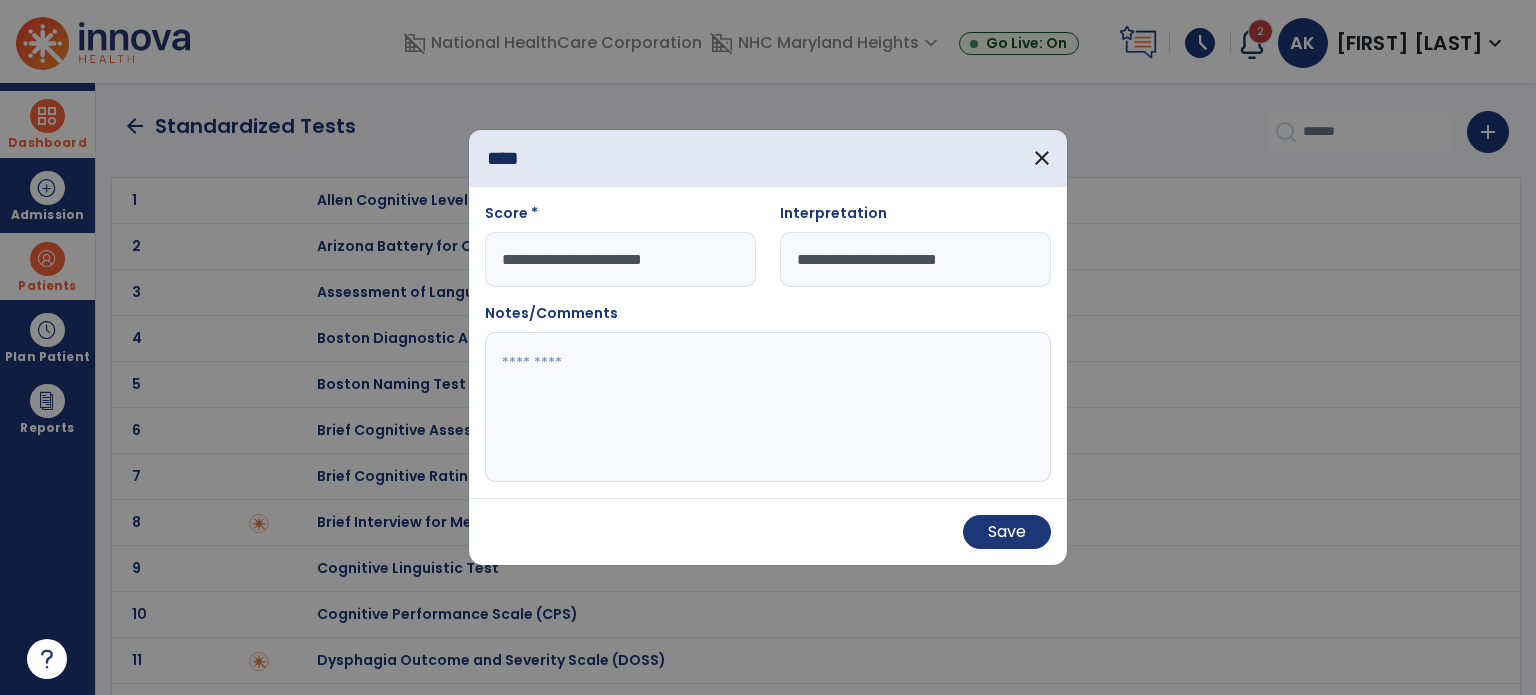 type on "**********" 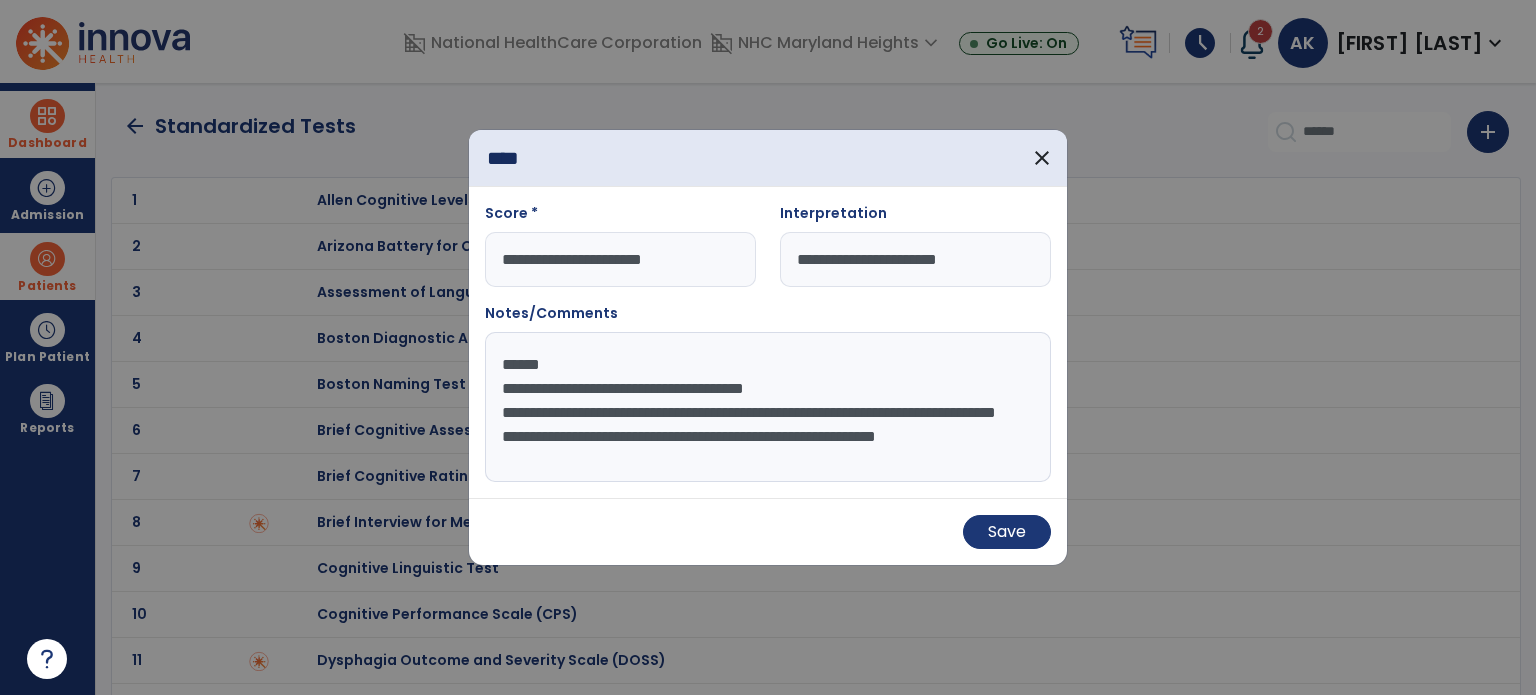scroll, scrollTop: 15, scrollLeft: 0, axis: vertical 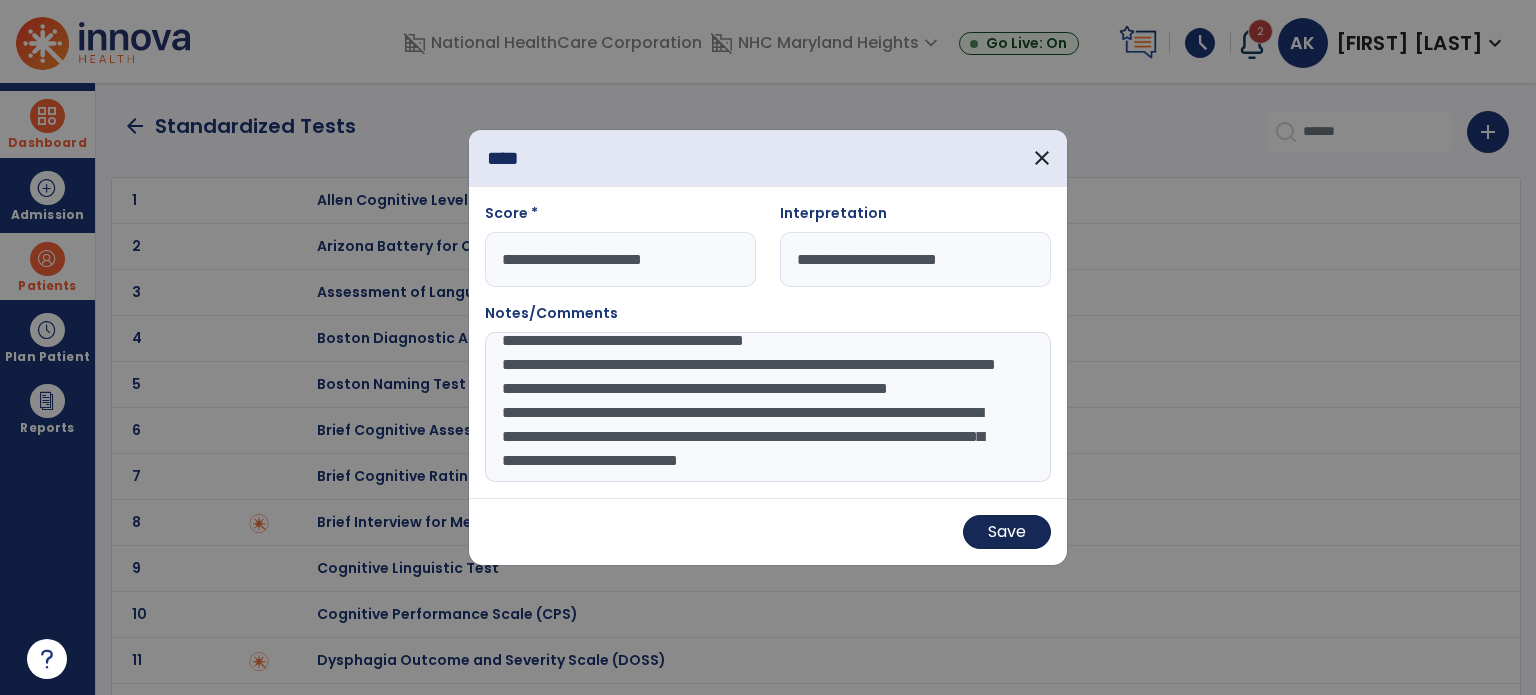 type on "**********" 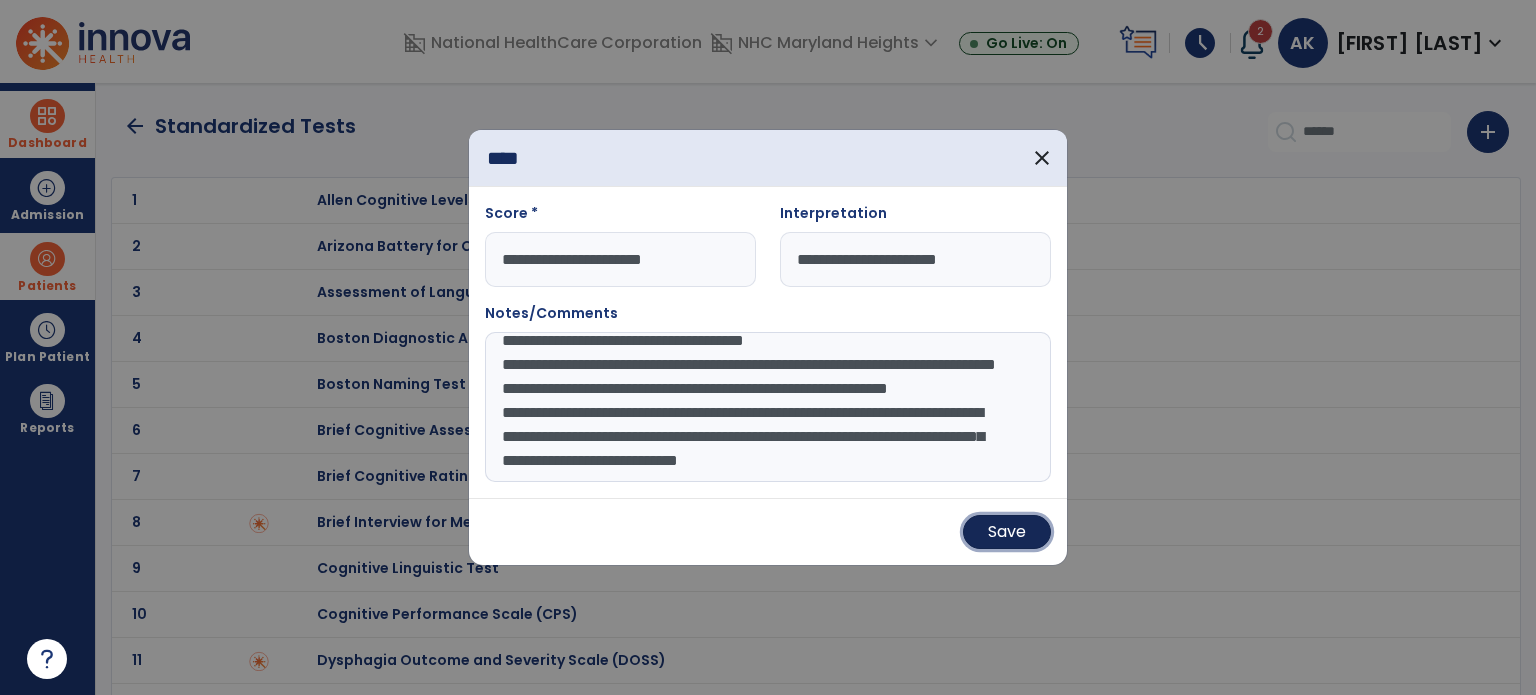 click on "Save" at bounding box center (1007, 532) 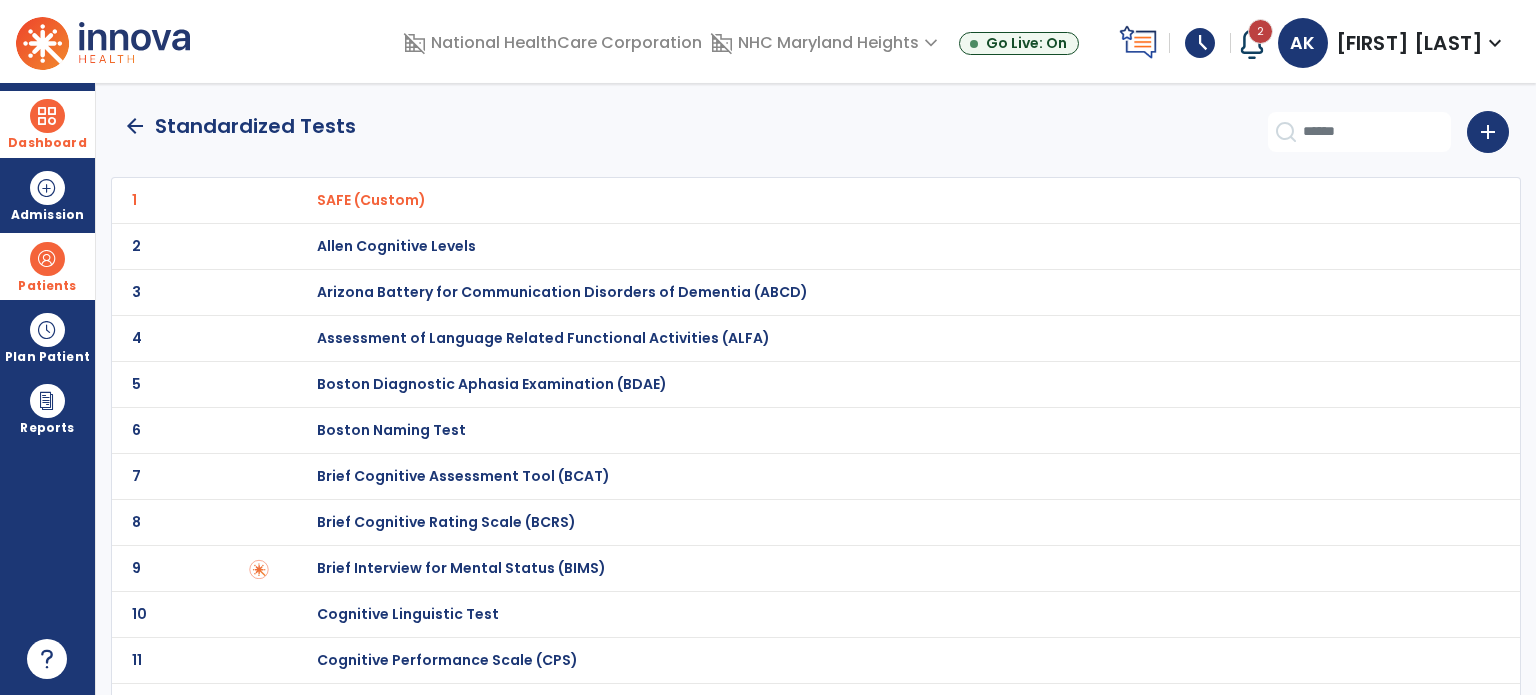 click on "arrow_back" 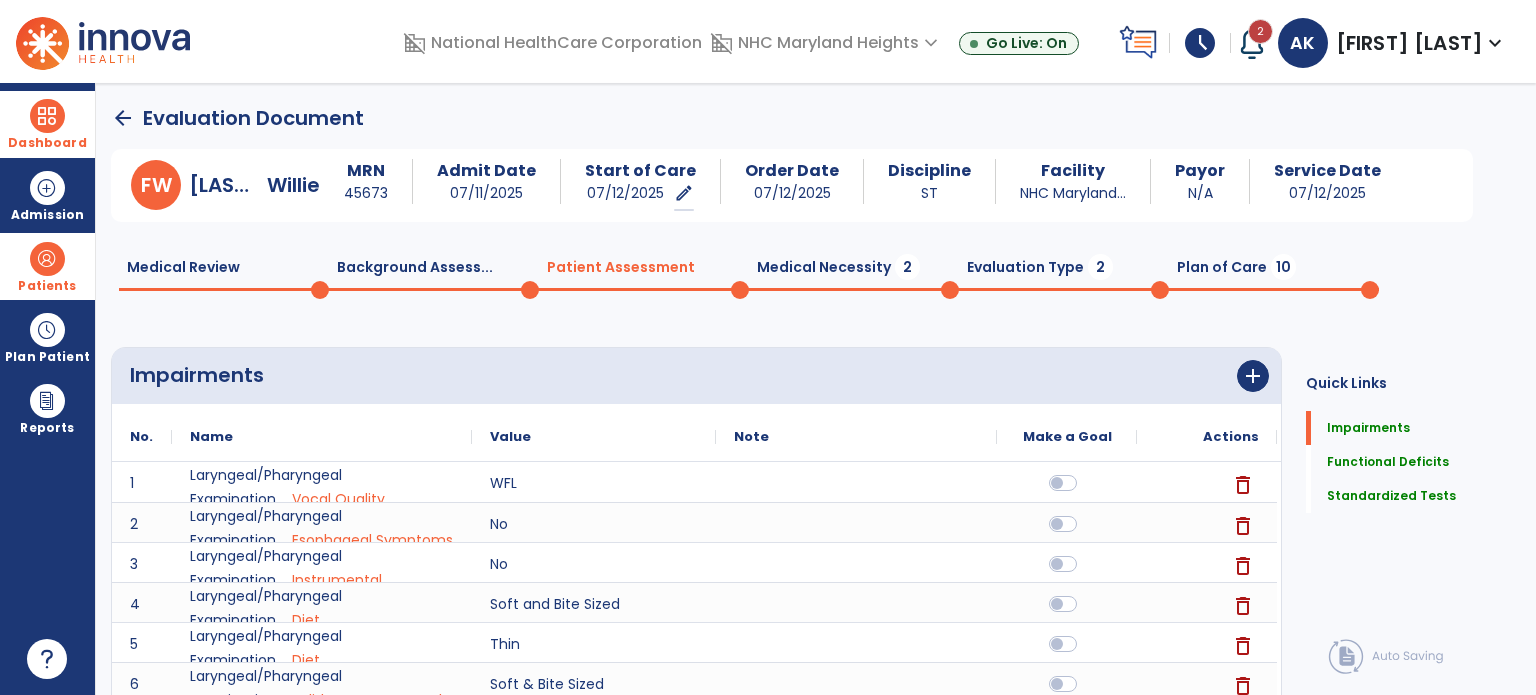 scroll, scrollTop: 20, scrollLeft: 0, axis: vertical 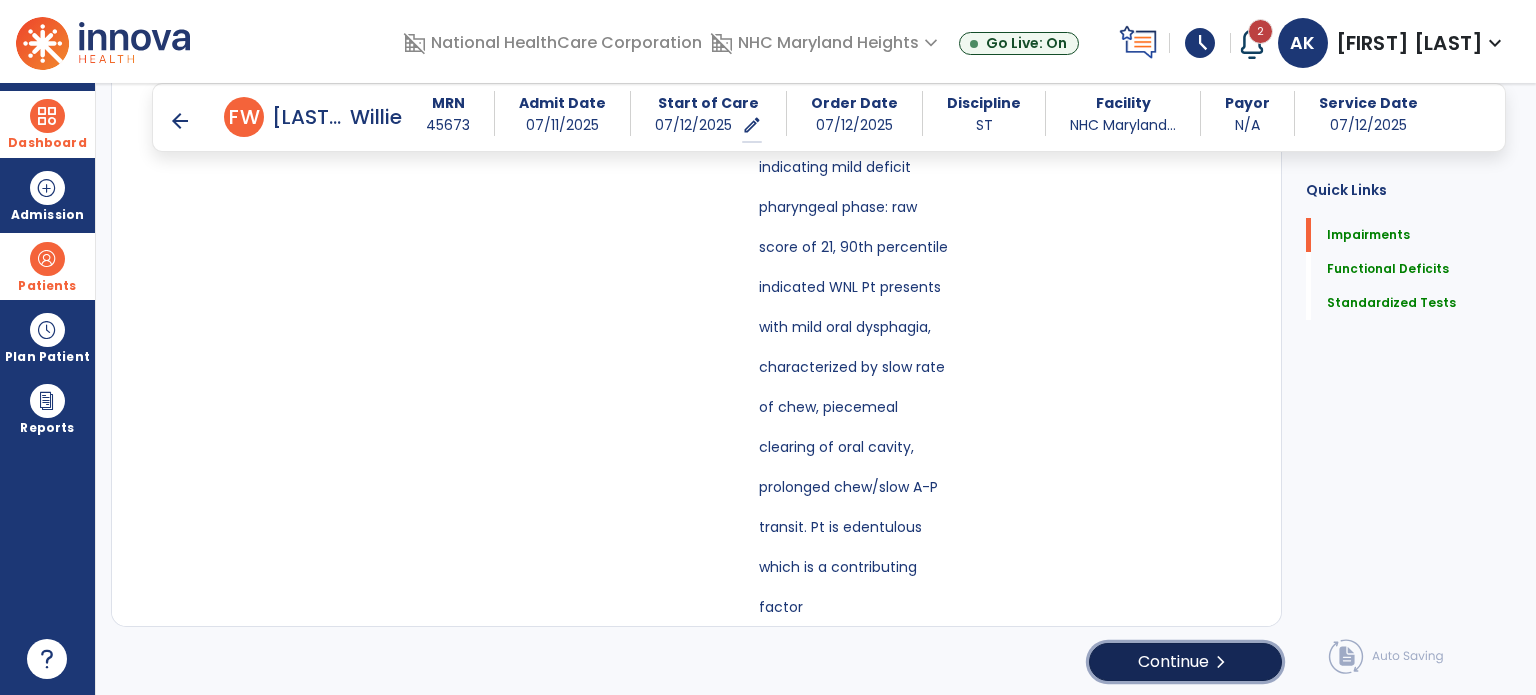 click on "Continue  chevron_right" 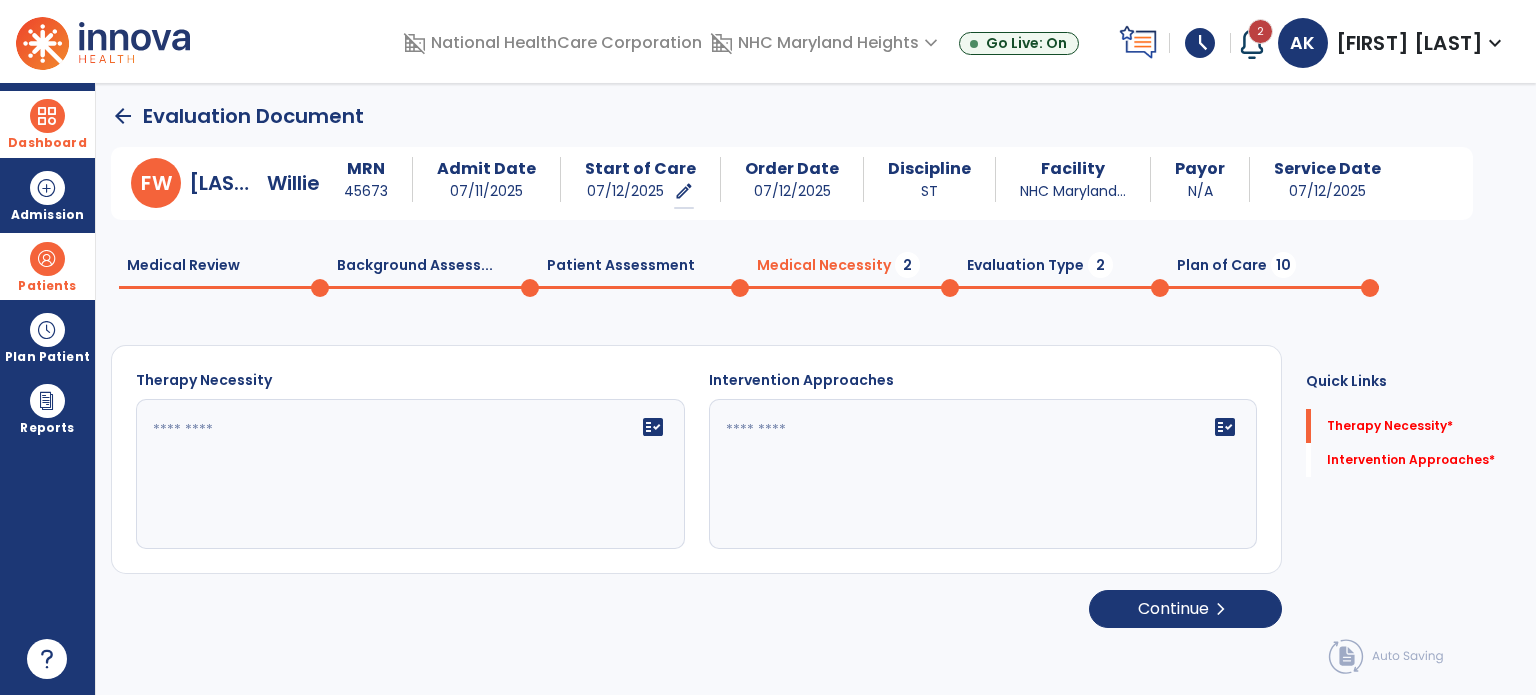 scroll, scrollTop: 0, scrollLeft: 0, axis: both 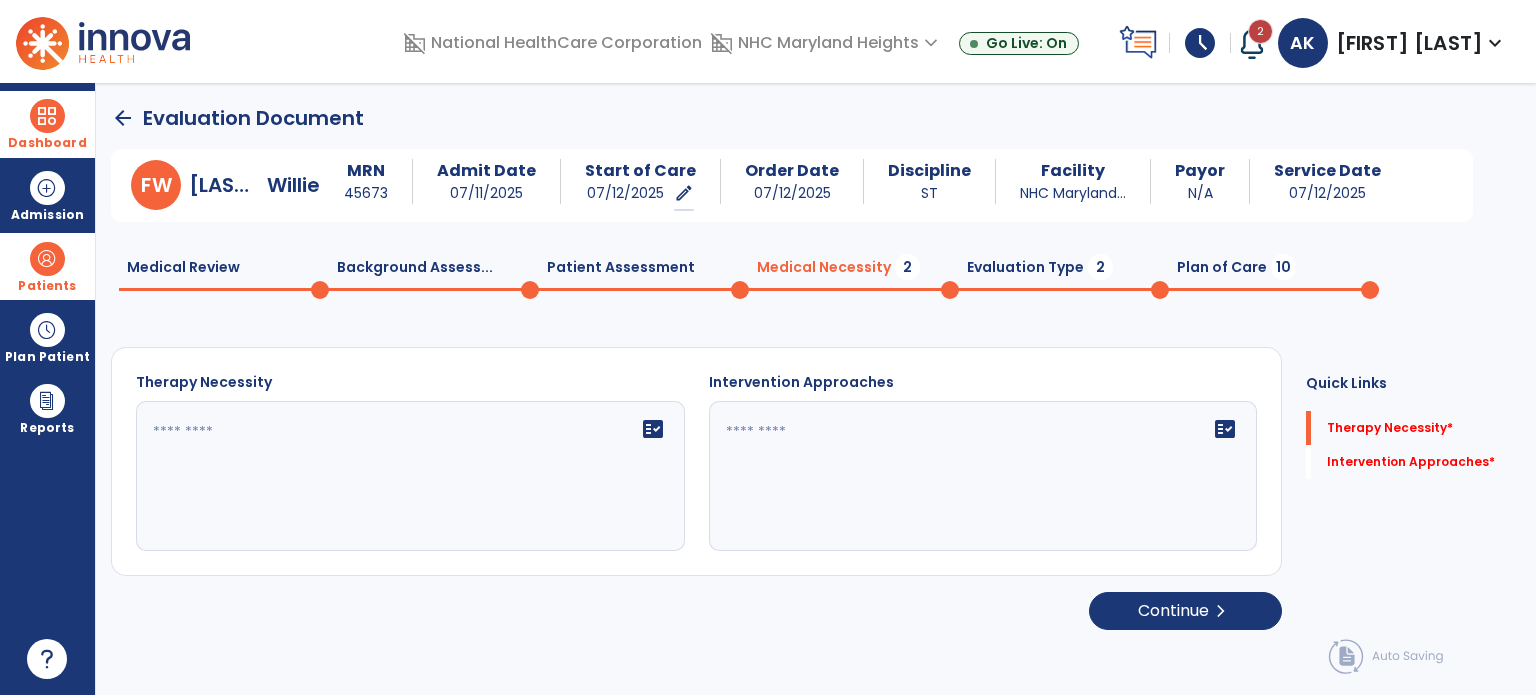 click 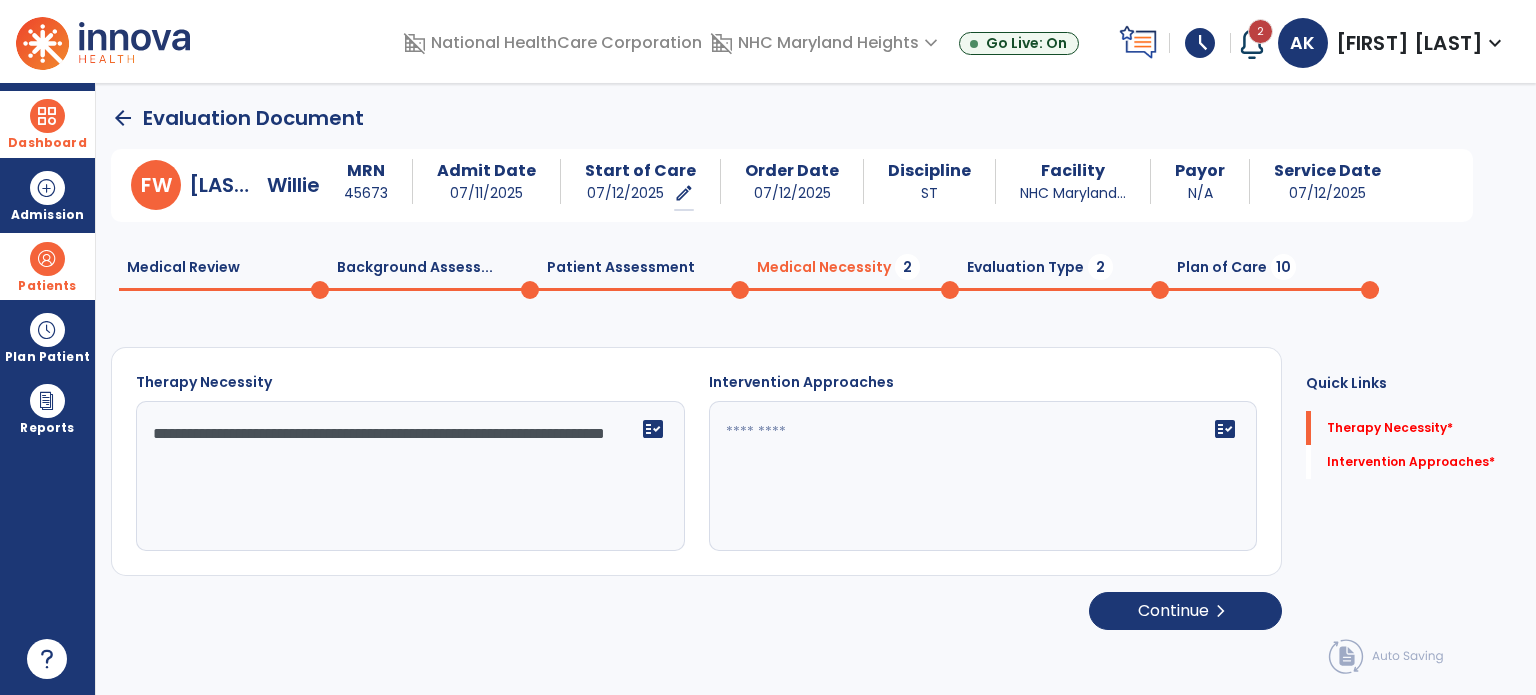 type on "**********" 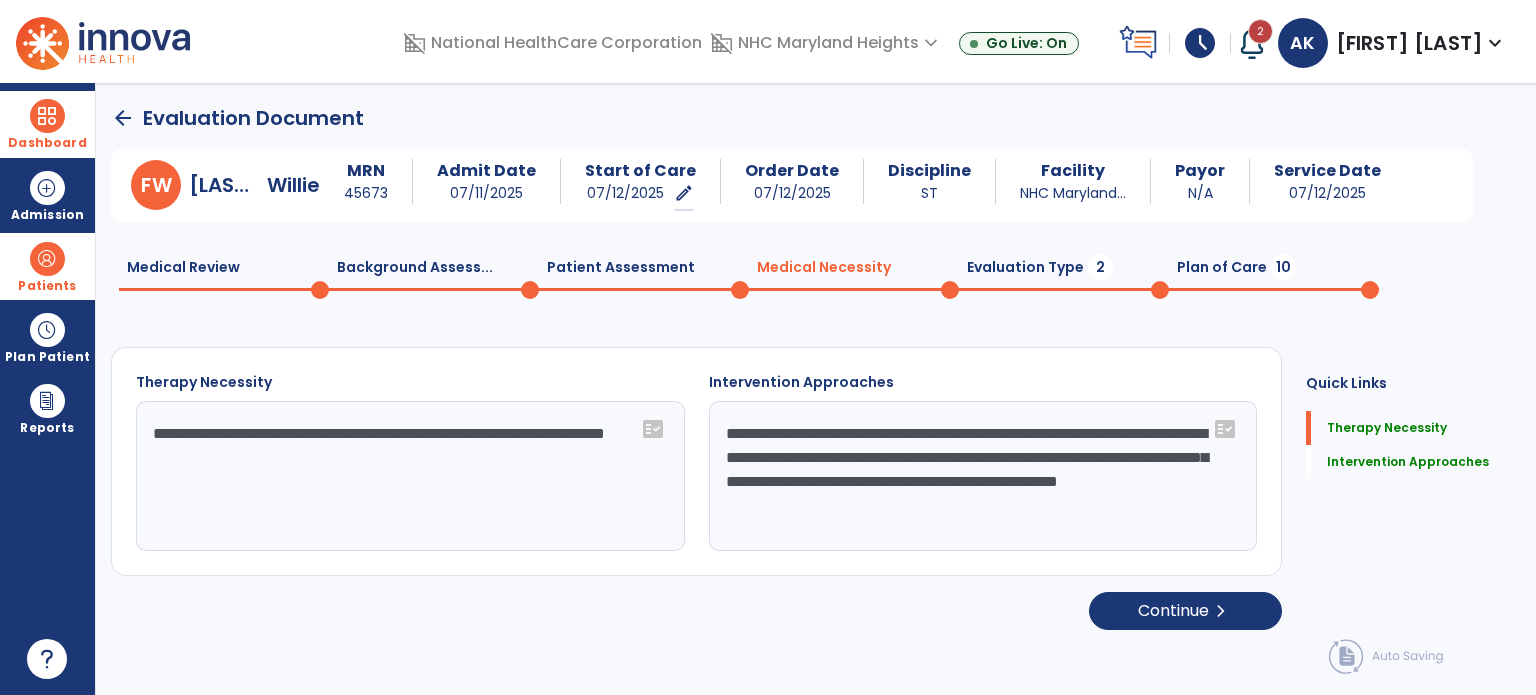 click on "**********" 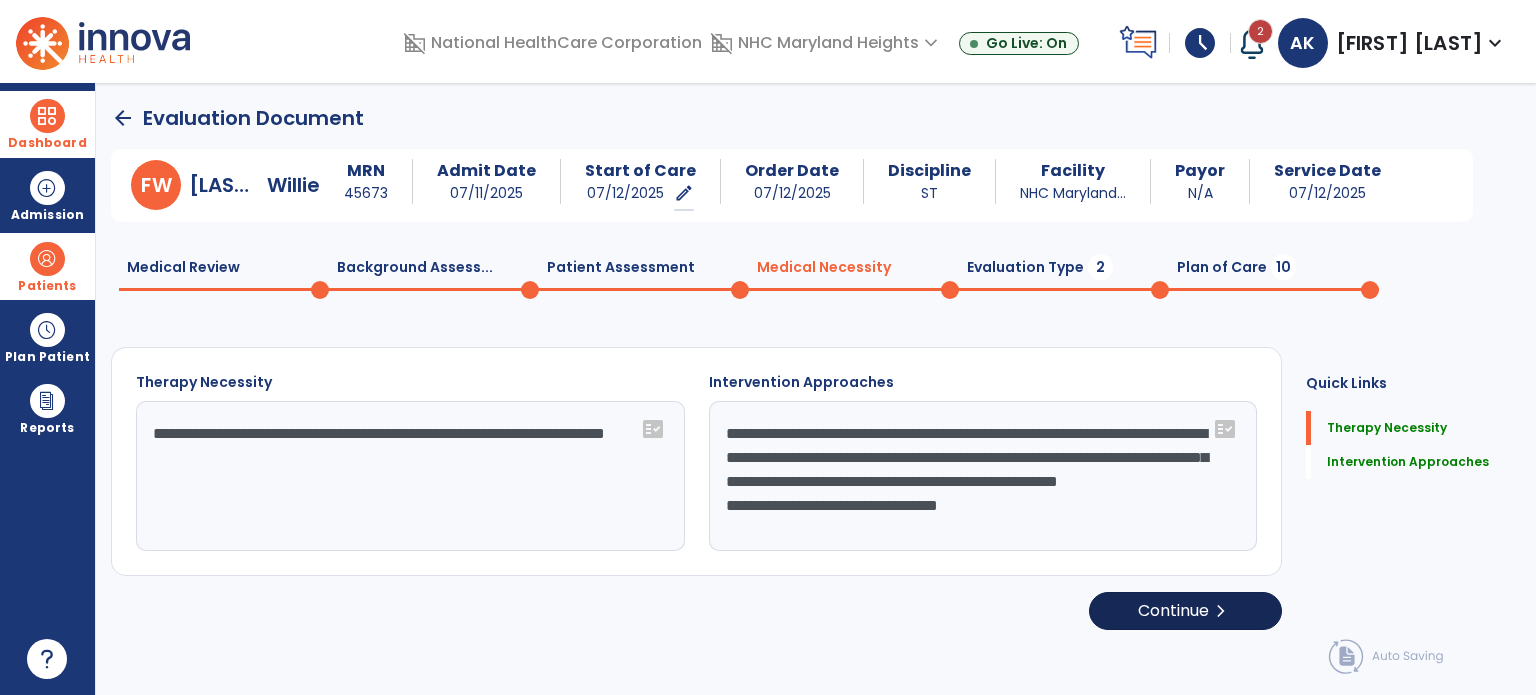 type on "**********" 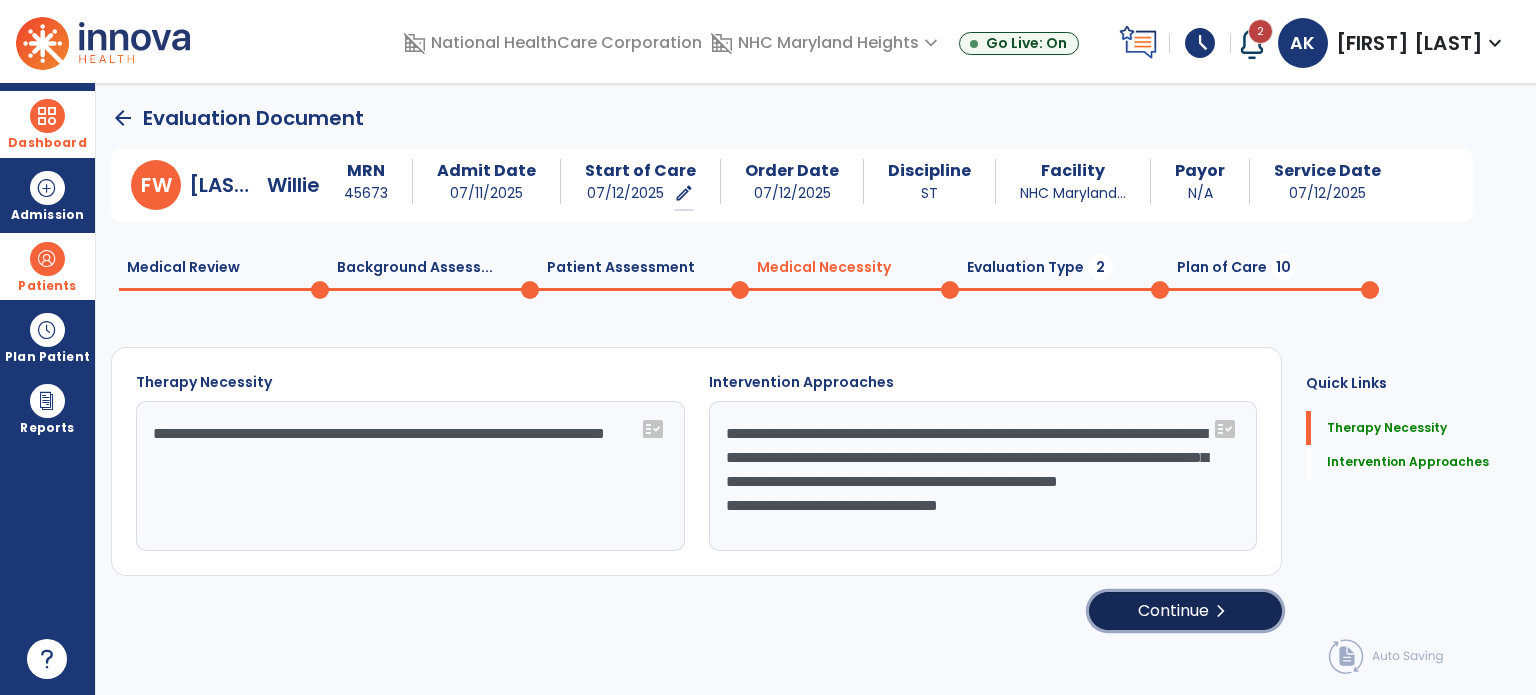 click on "chevron_right" 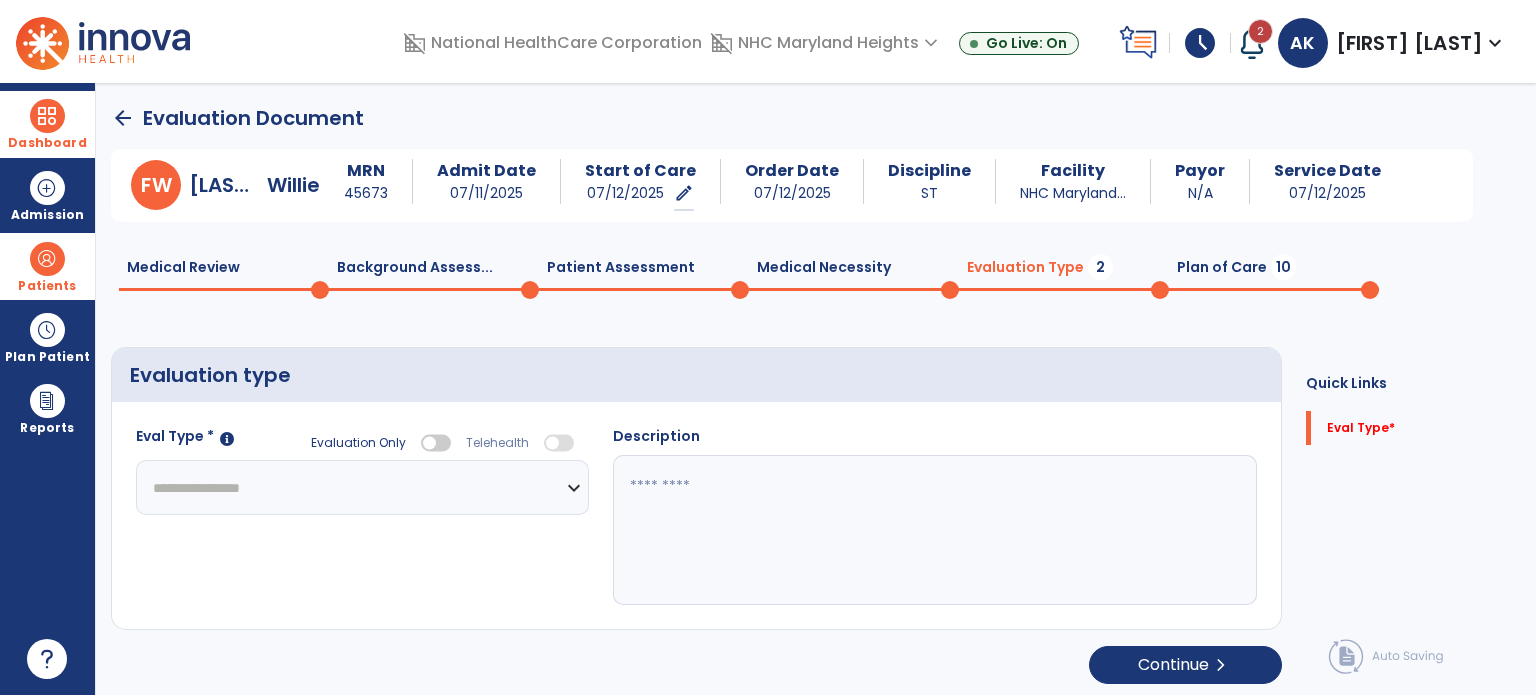 click on "**********" 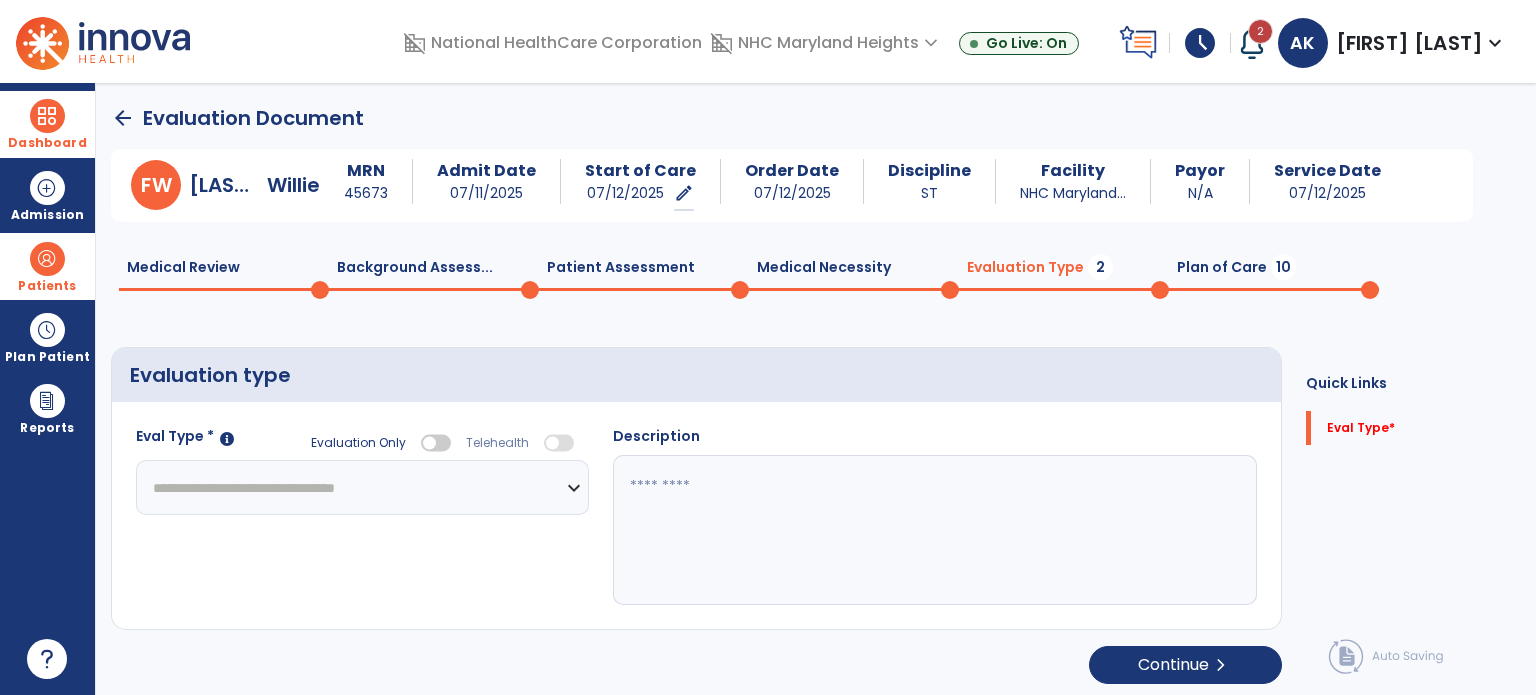 click on "**********" 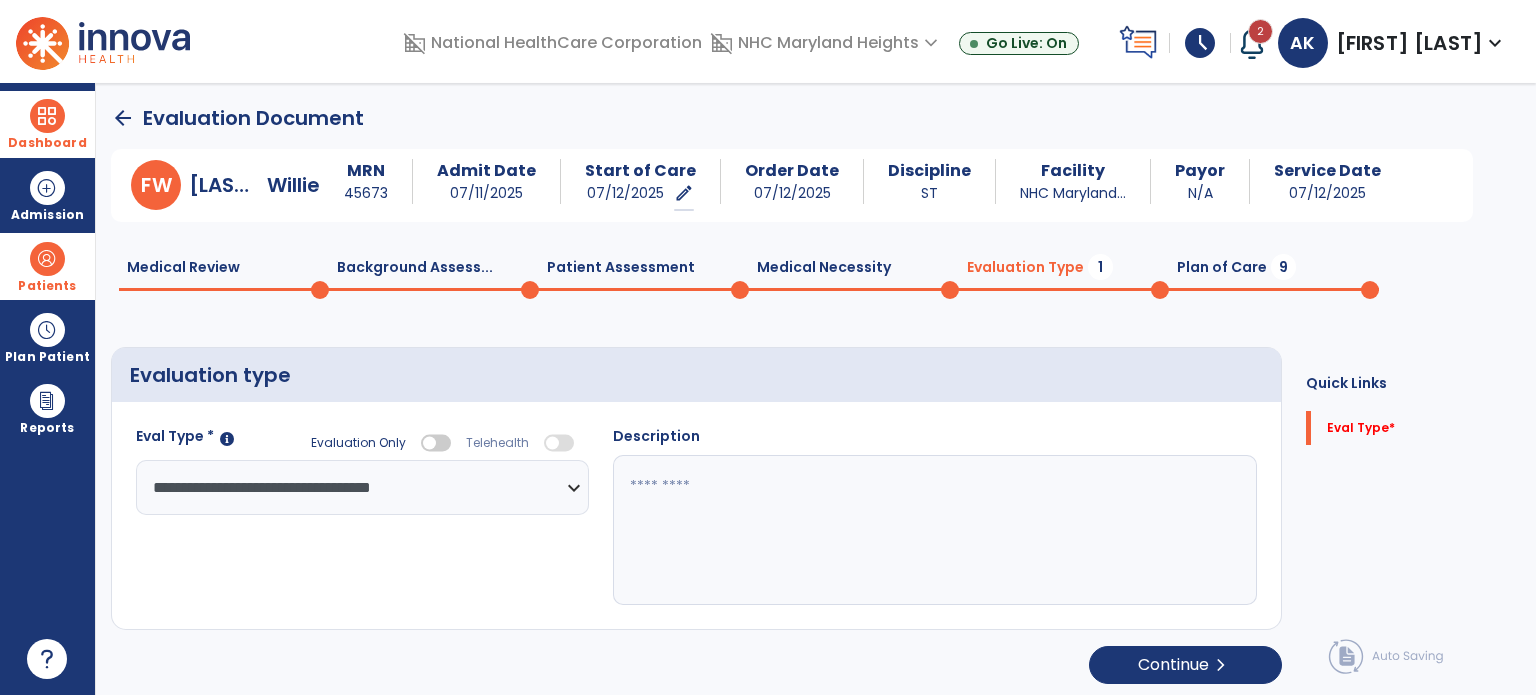 click 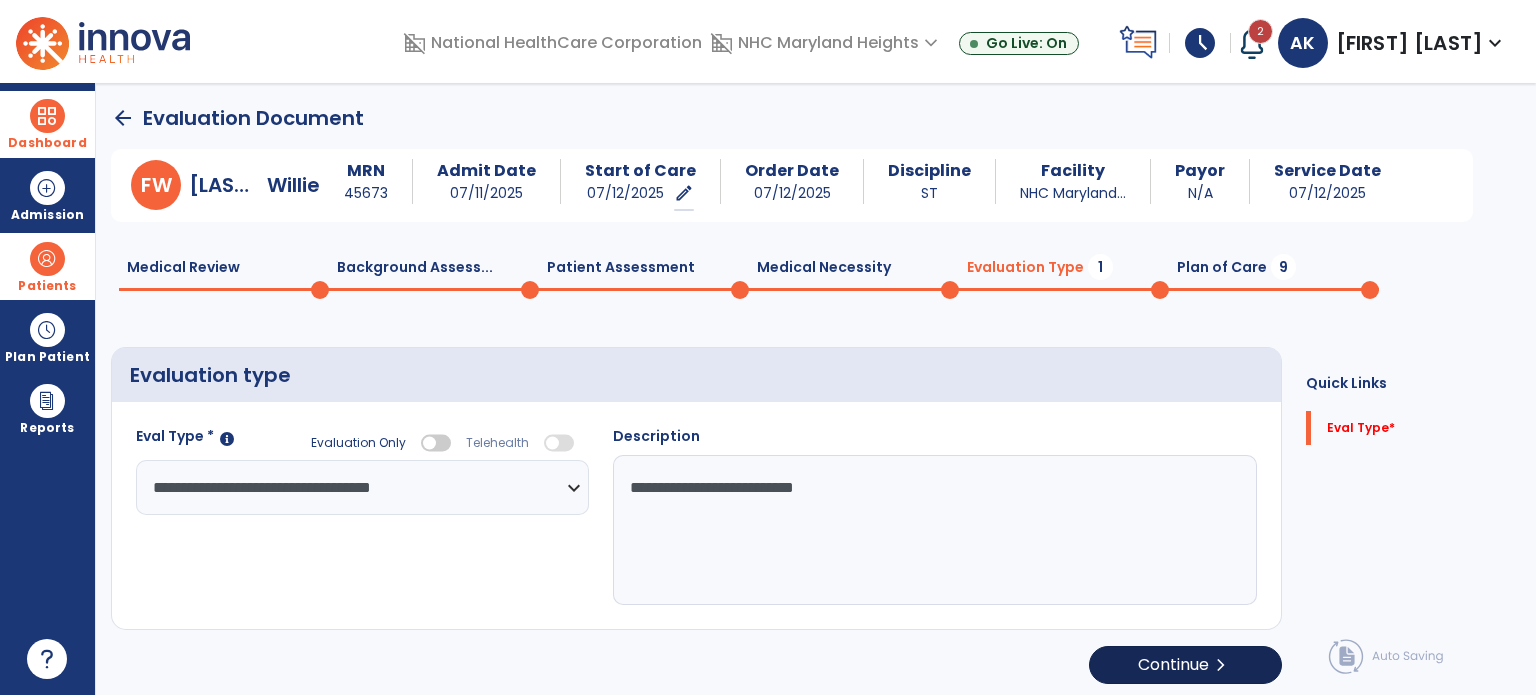 type on "**********" 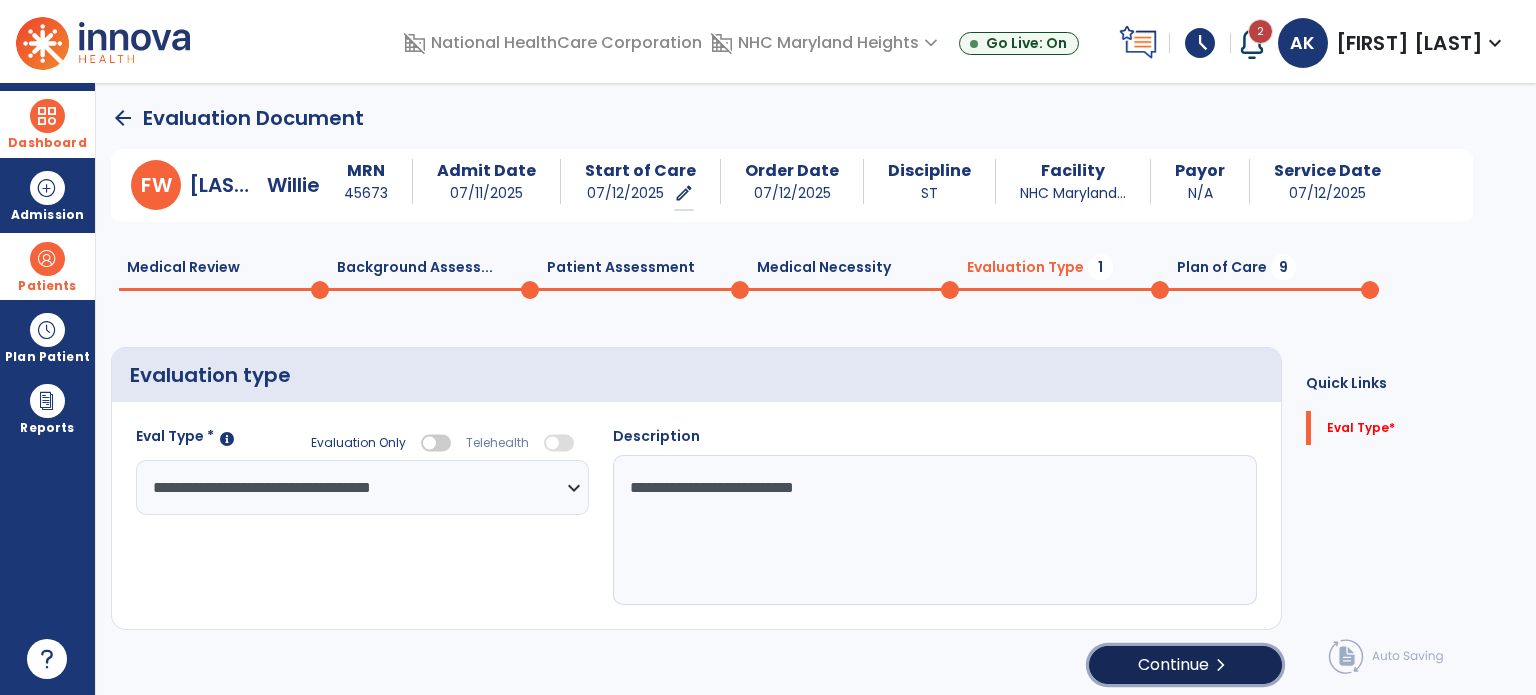 click on "Continue  chevron_right" 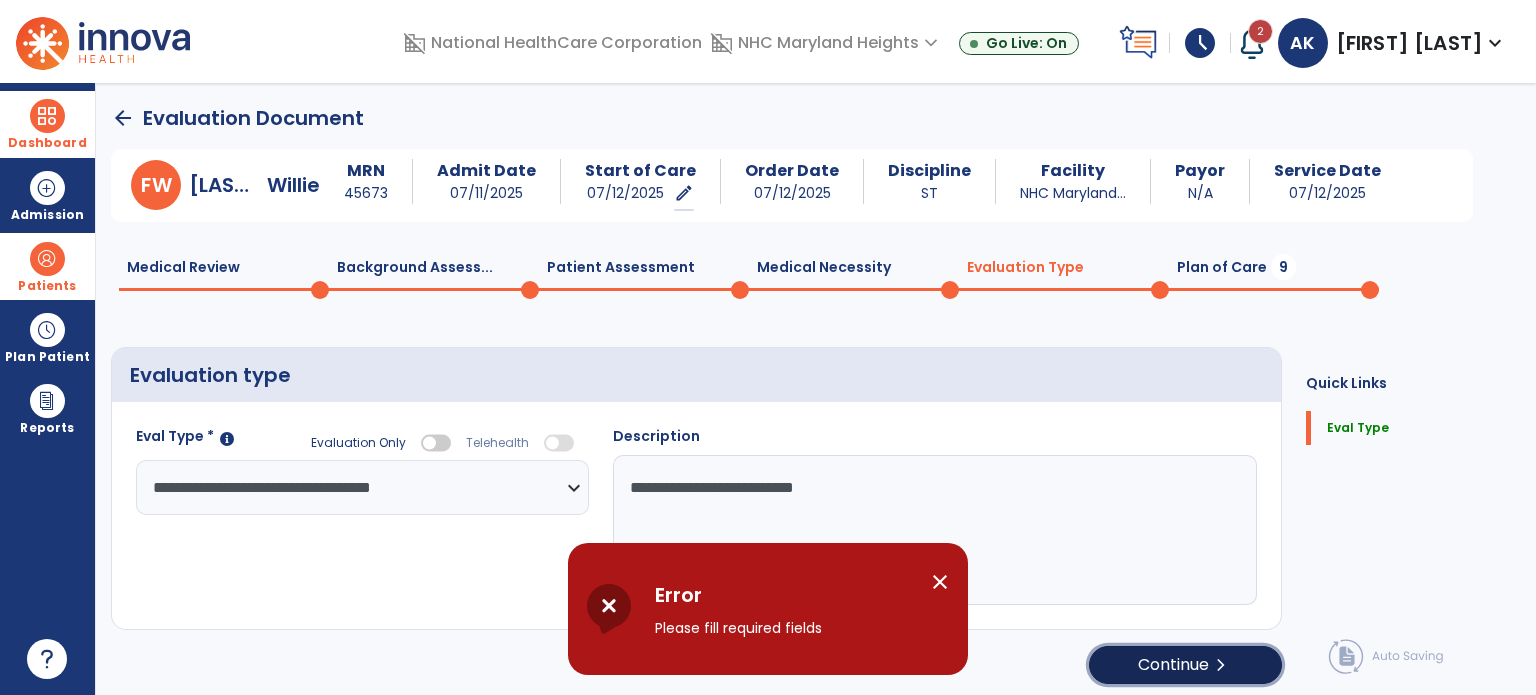 click on "chevron_right" 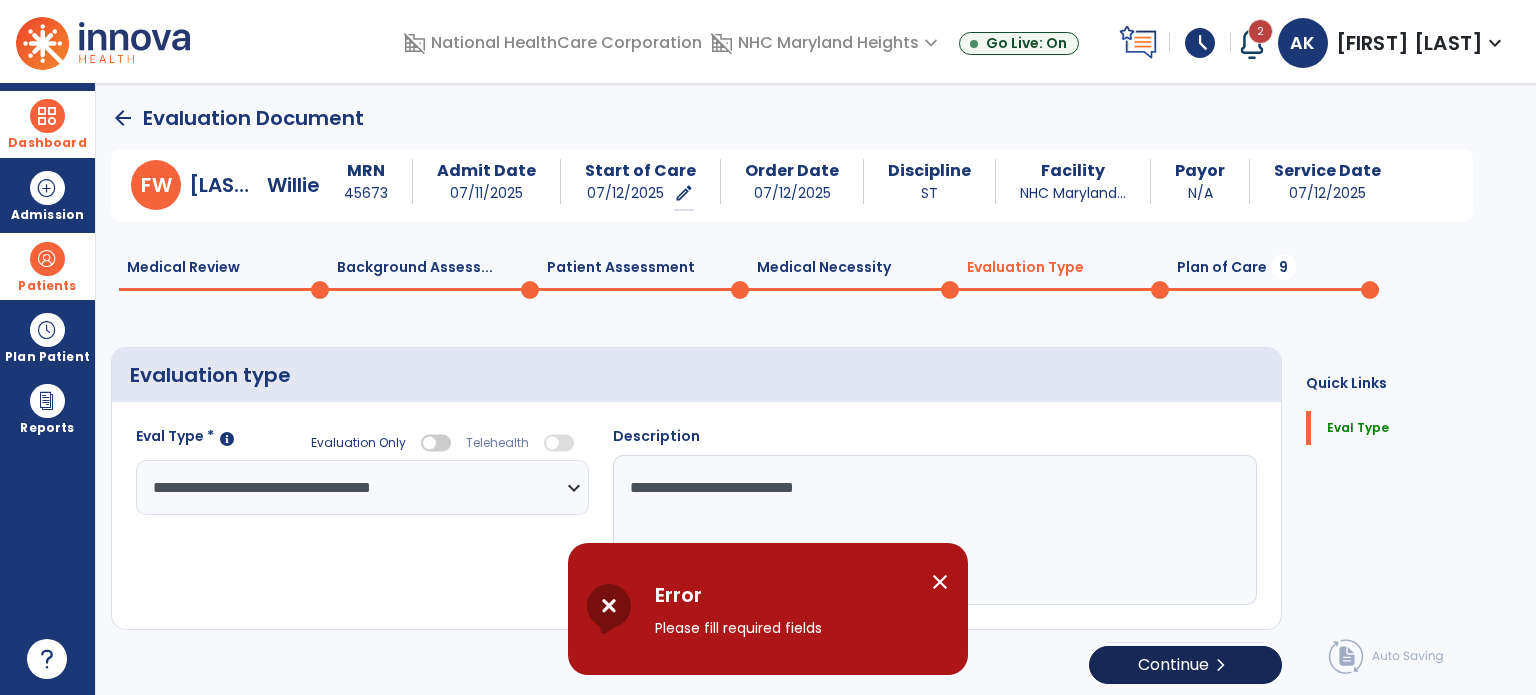 select on "*****" 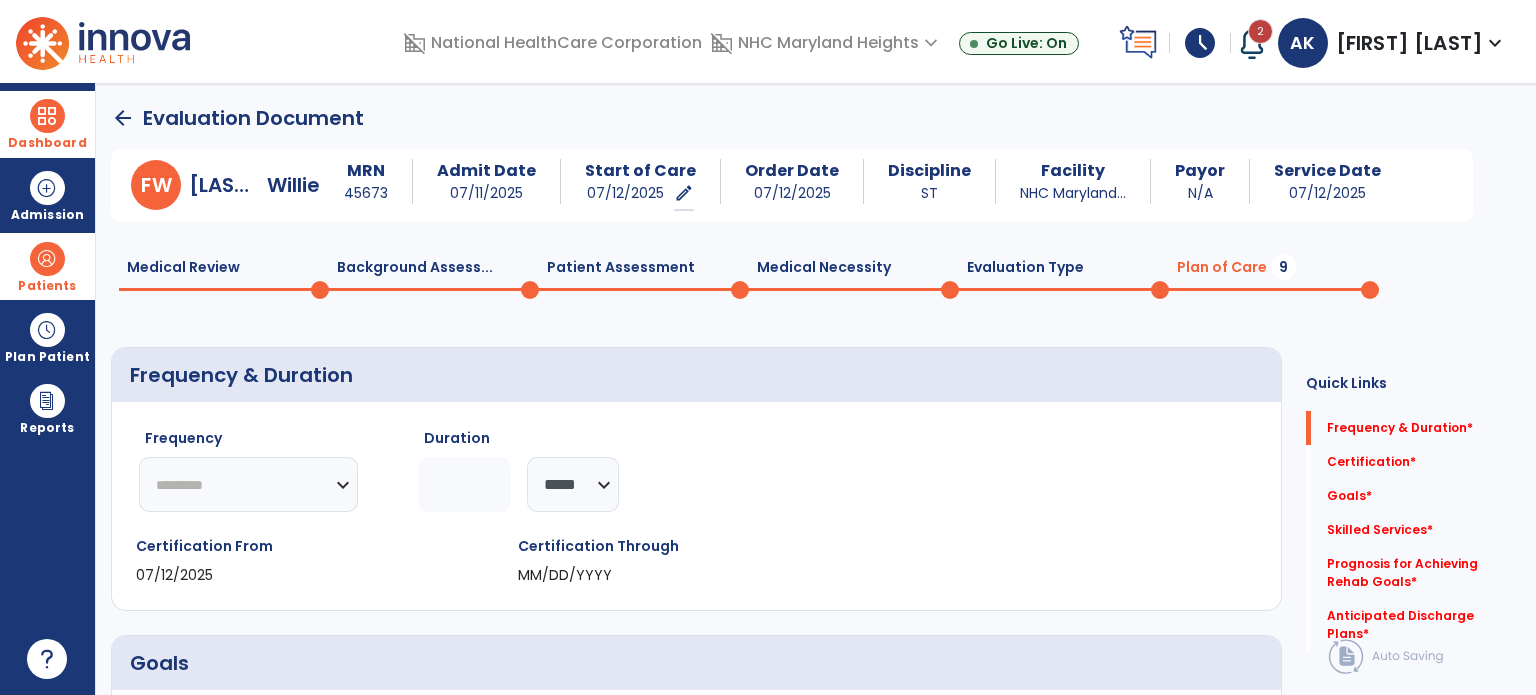 click on "********* ** ** ** ** ** ** **" 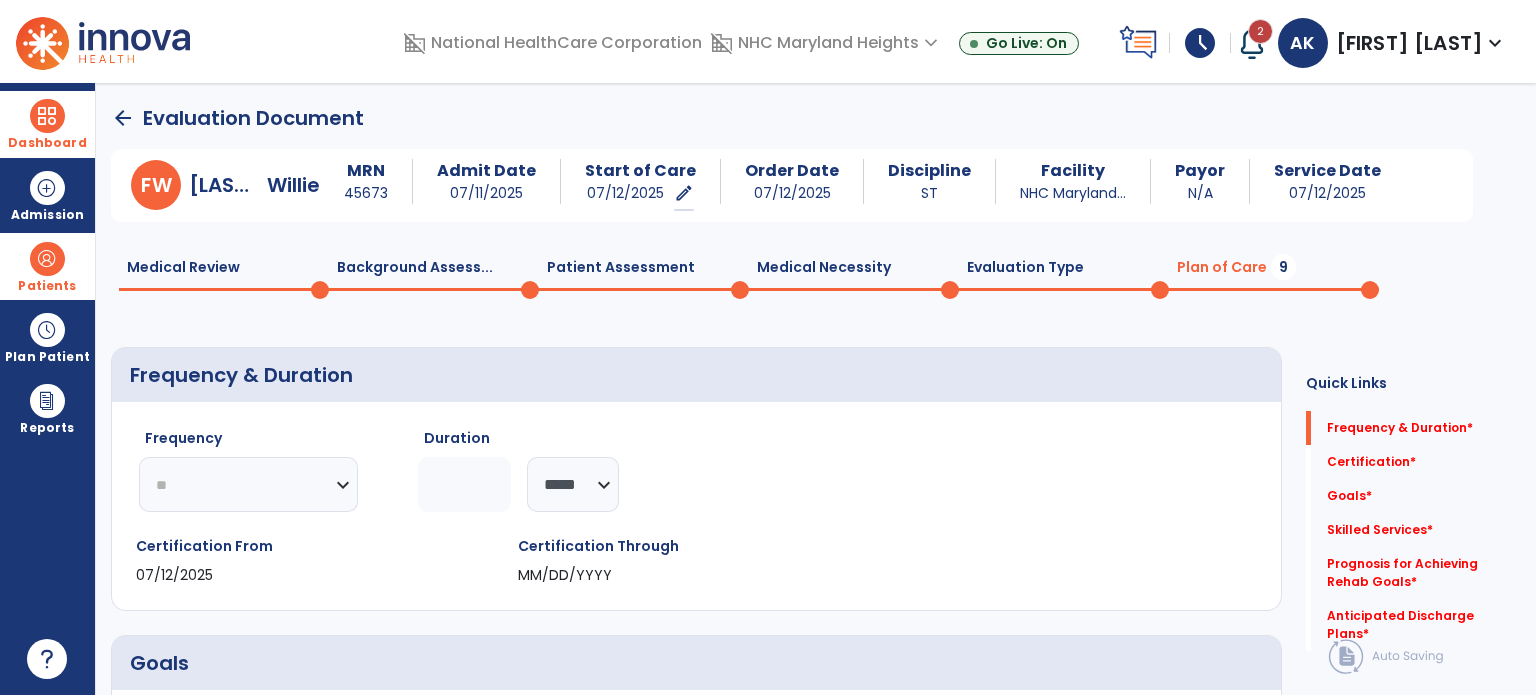 click on "********* ** ** ** ** ** ** **" 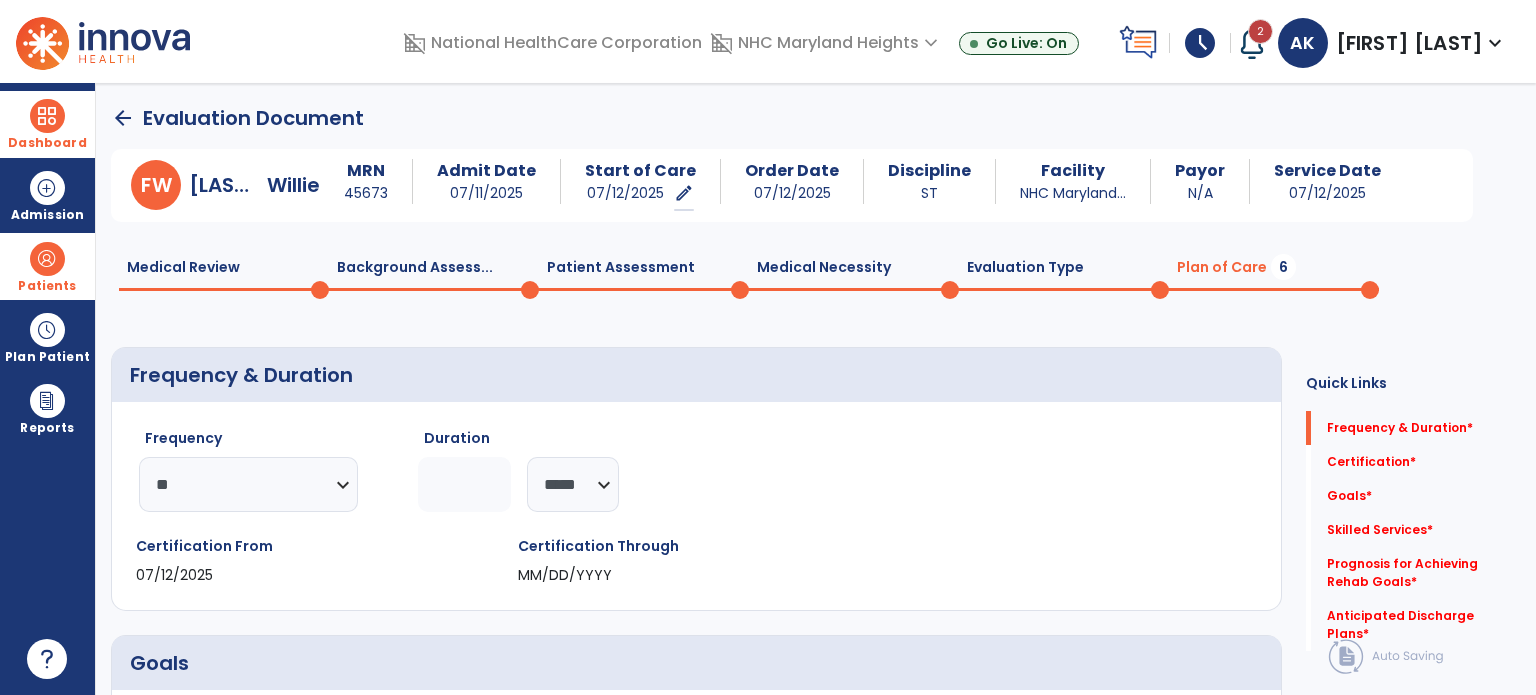 click 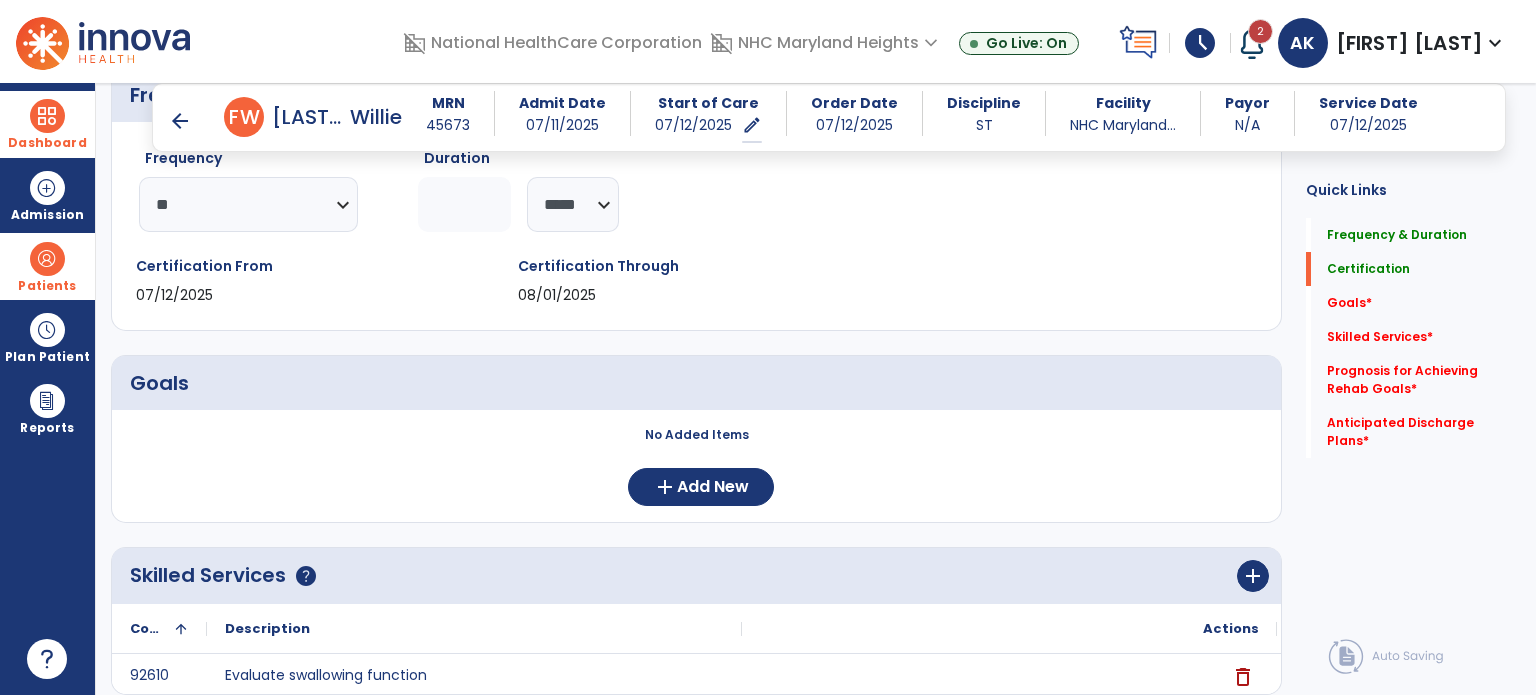 scroll, scrollTop: 265, scrollLeft: 0, axis: vertical 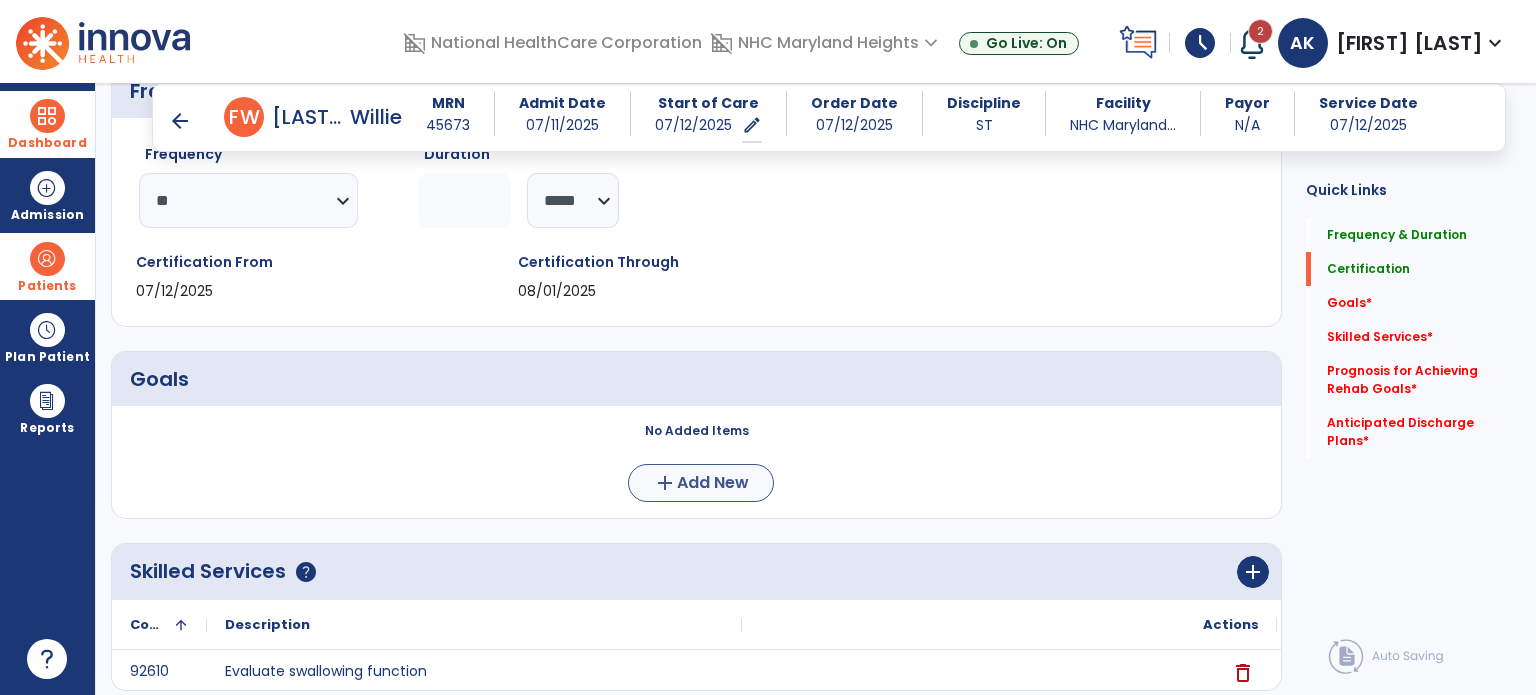 type on "*" 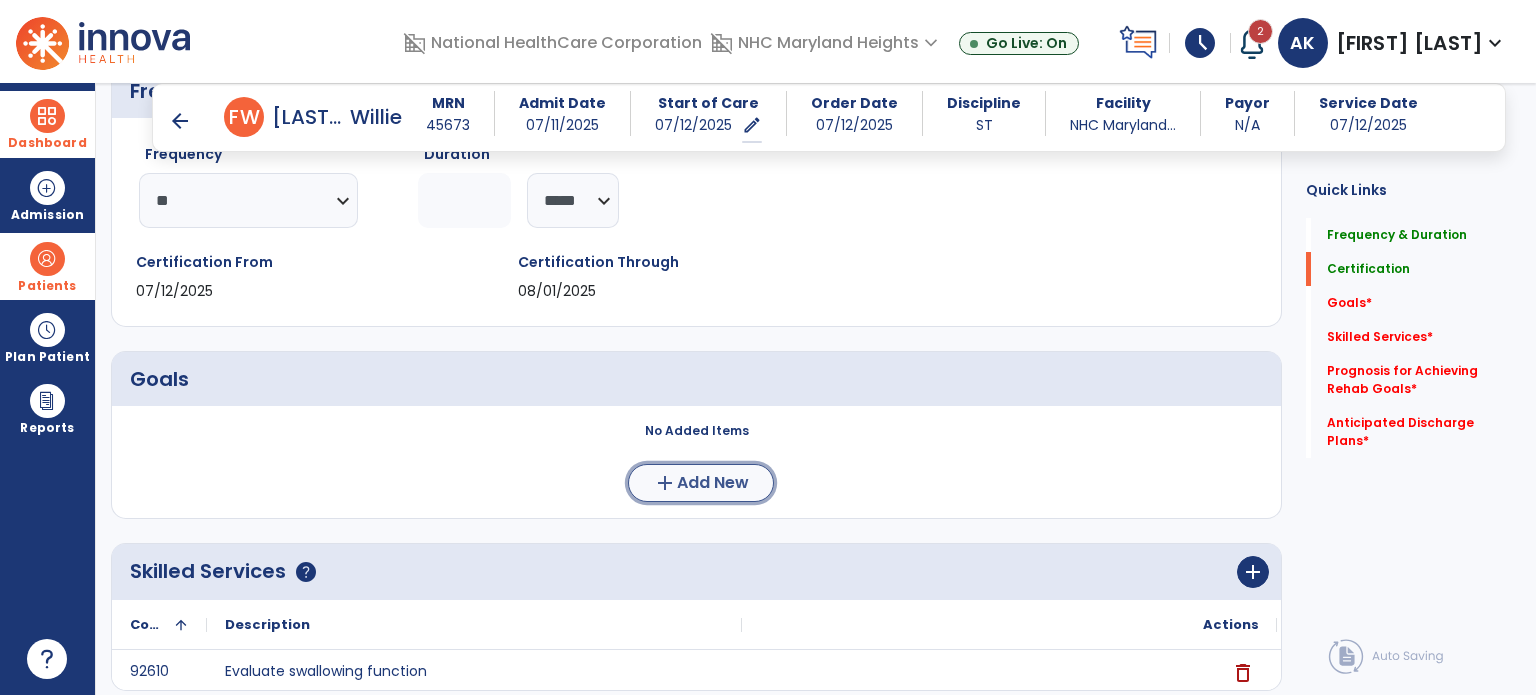 click on "Add New" at bounding box center (713, 483) 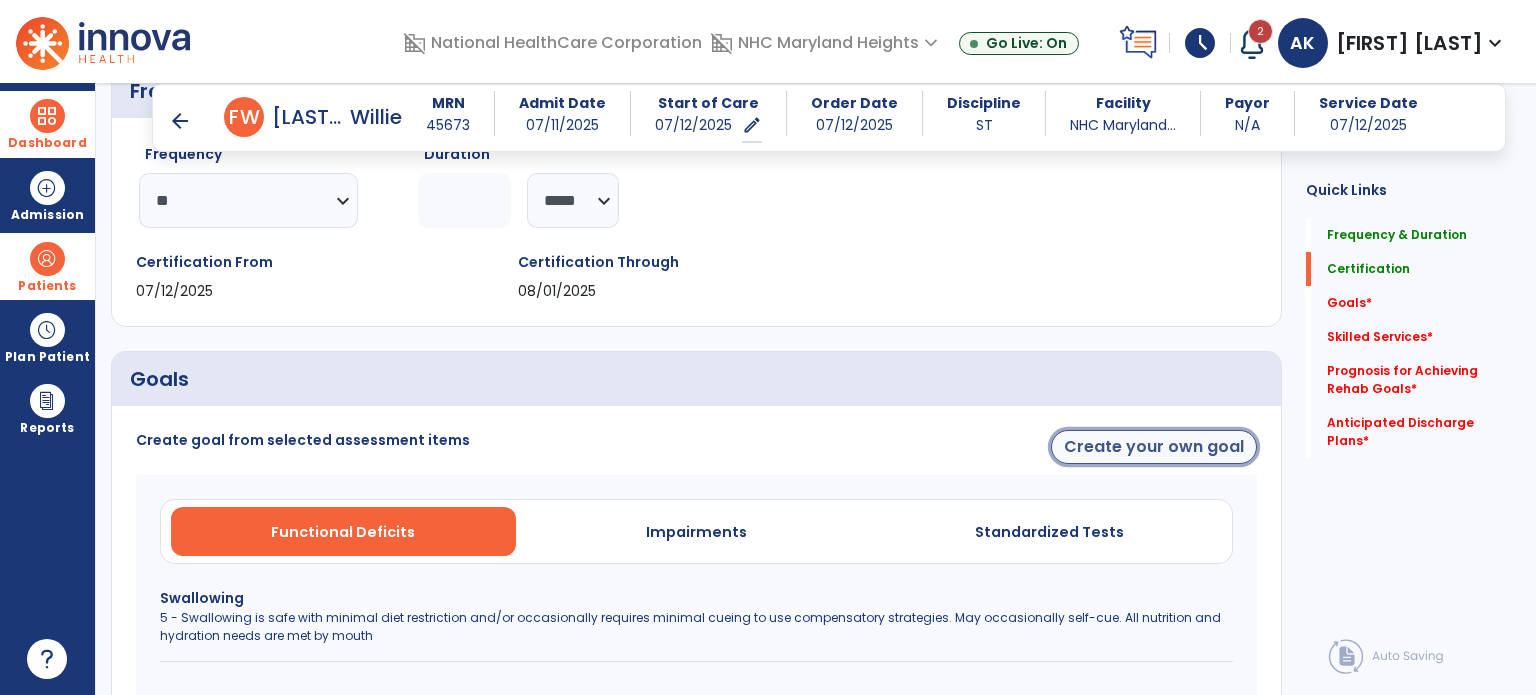 click on "Create your own goal" at bounding box center [1154, 447] 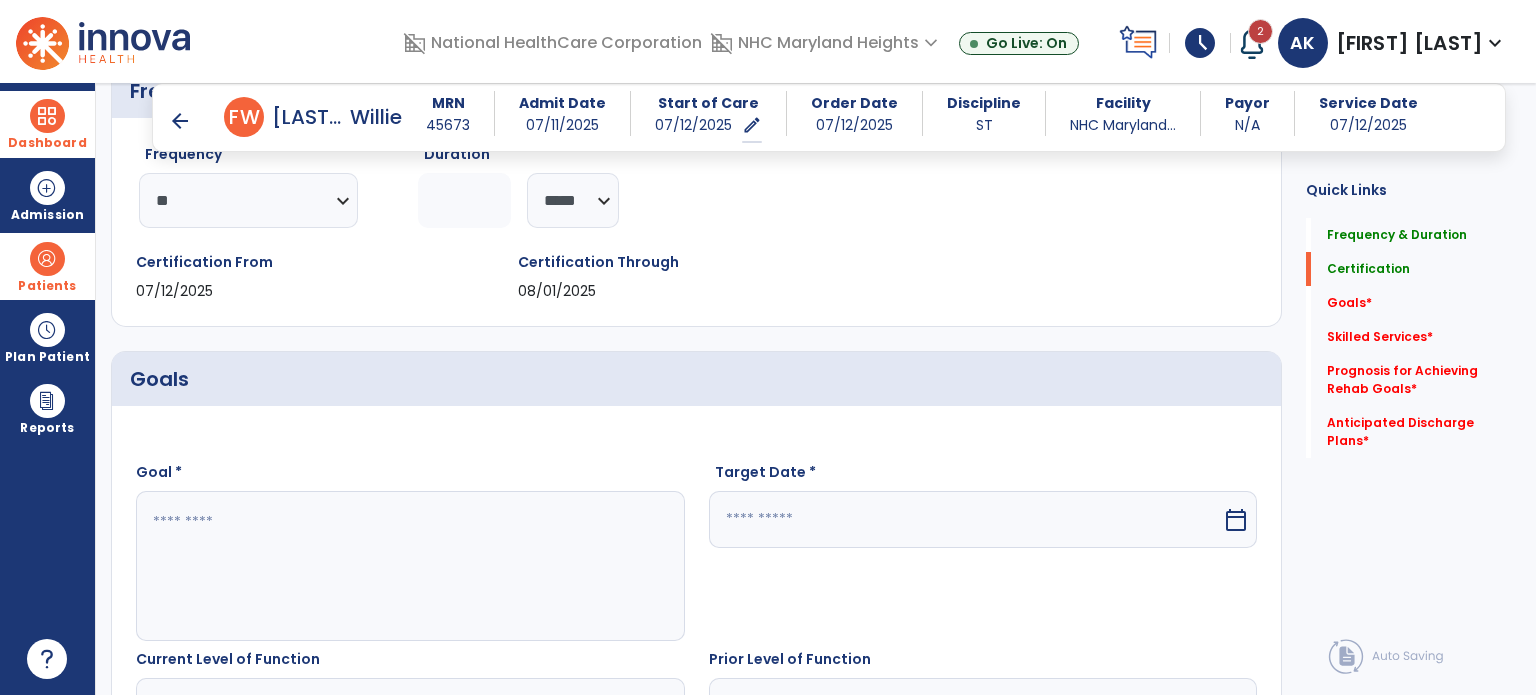 click at bounding box center [409, 566] 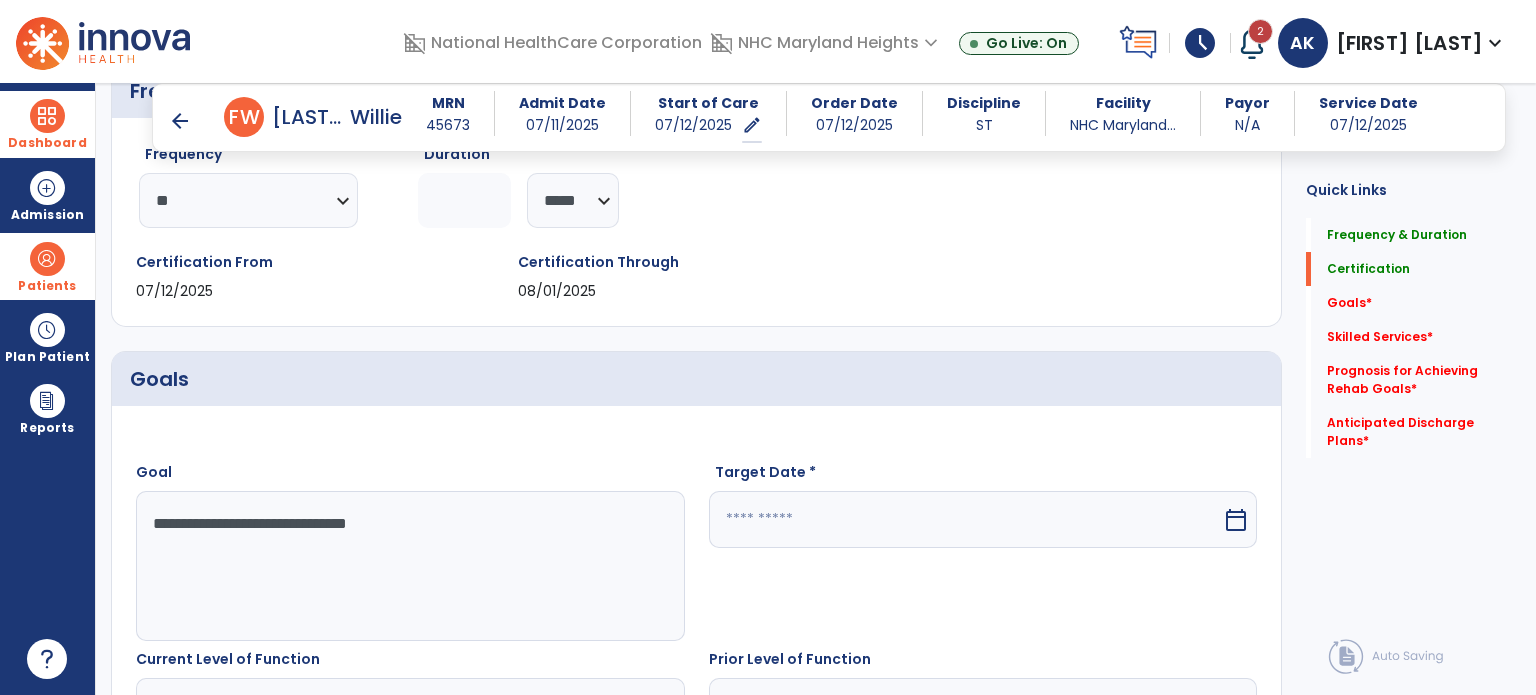 type on "**********" 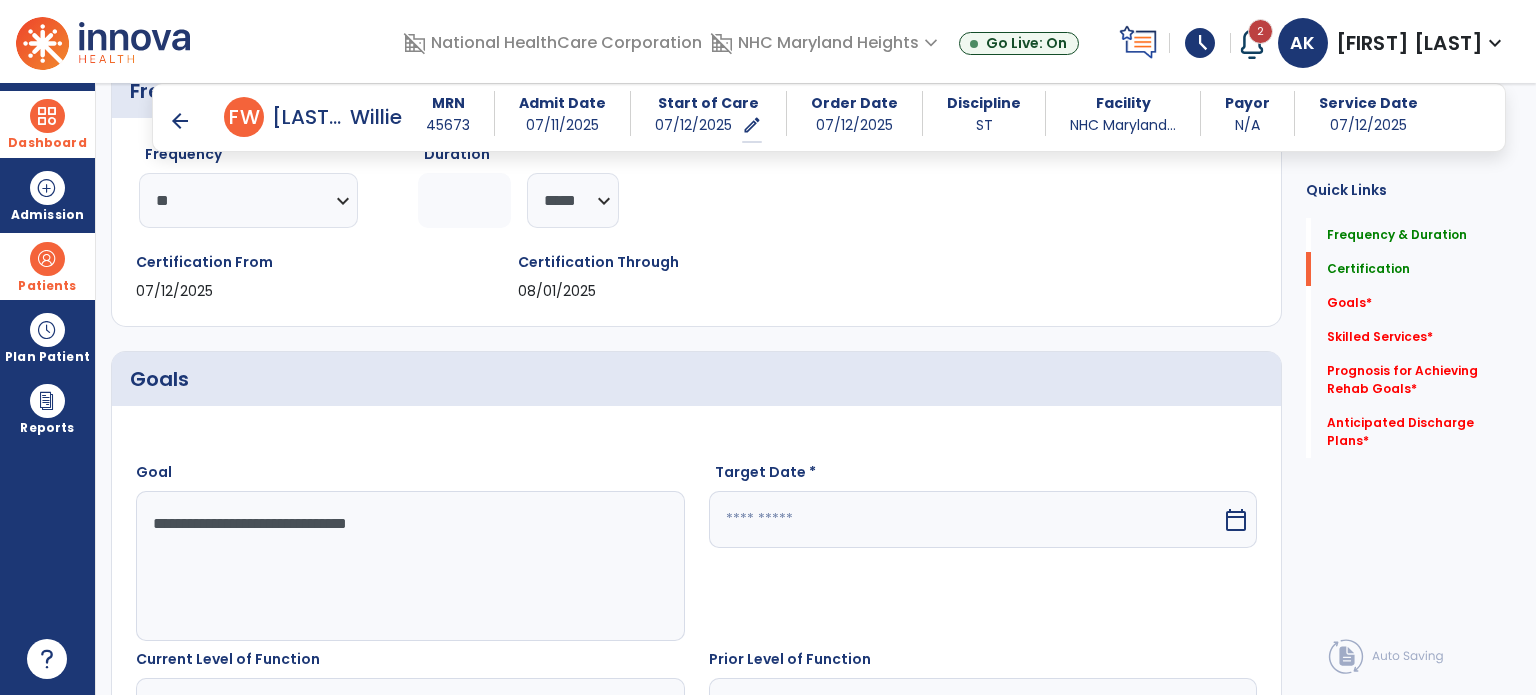 click on "calendar_today" at bounding box center [1236, 520] 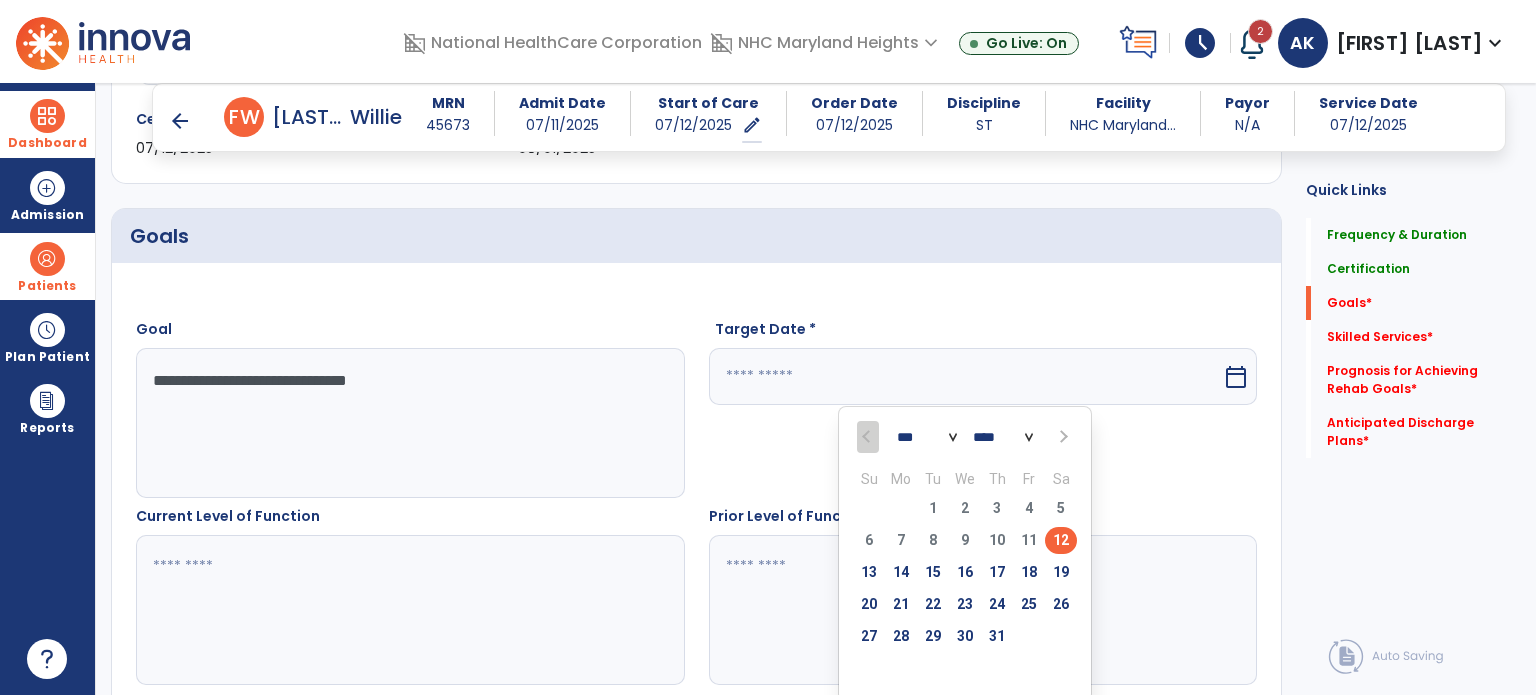 scroll, scrollTop: 448, scrollLeft: 0, axis: vertical 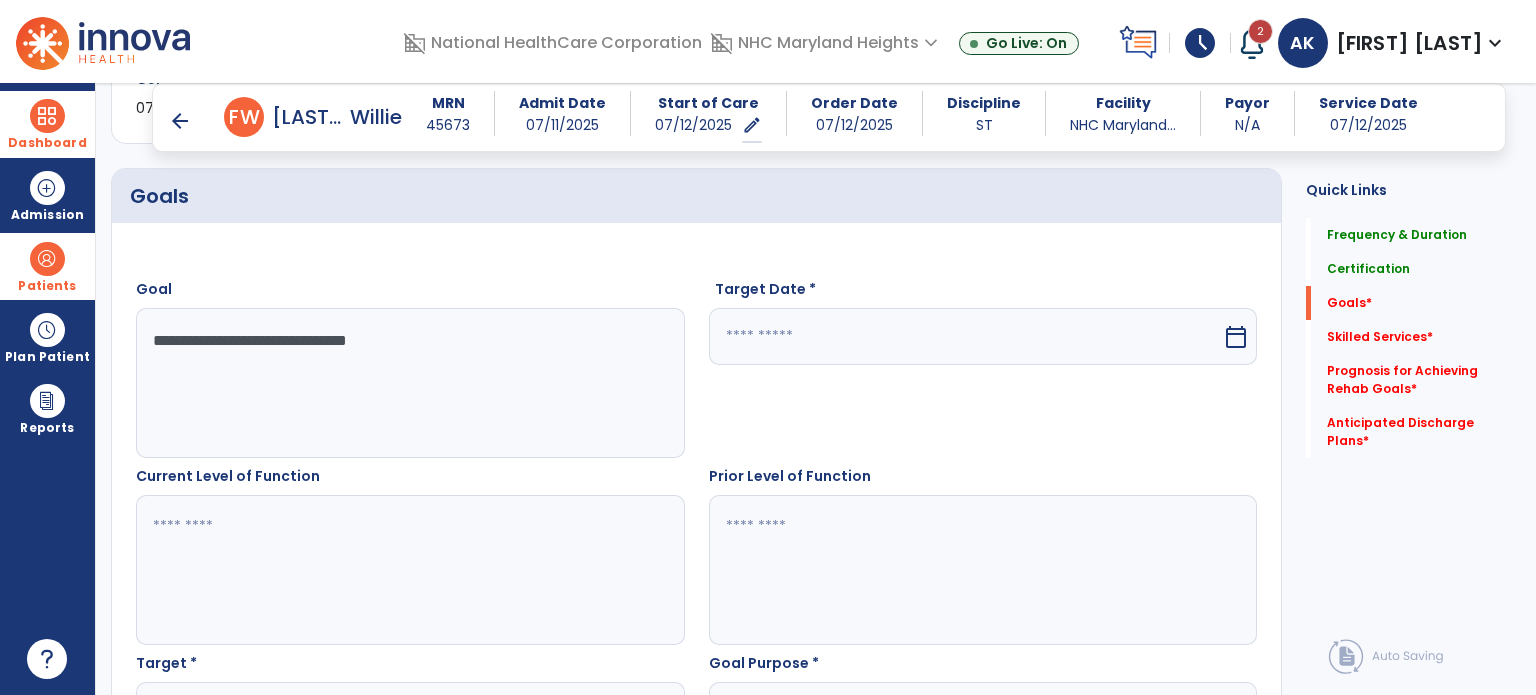 click on "calendar_today" at bounding box center (1236, 337) 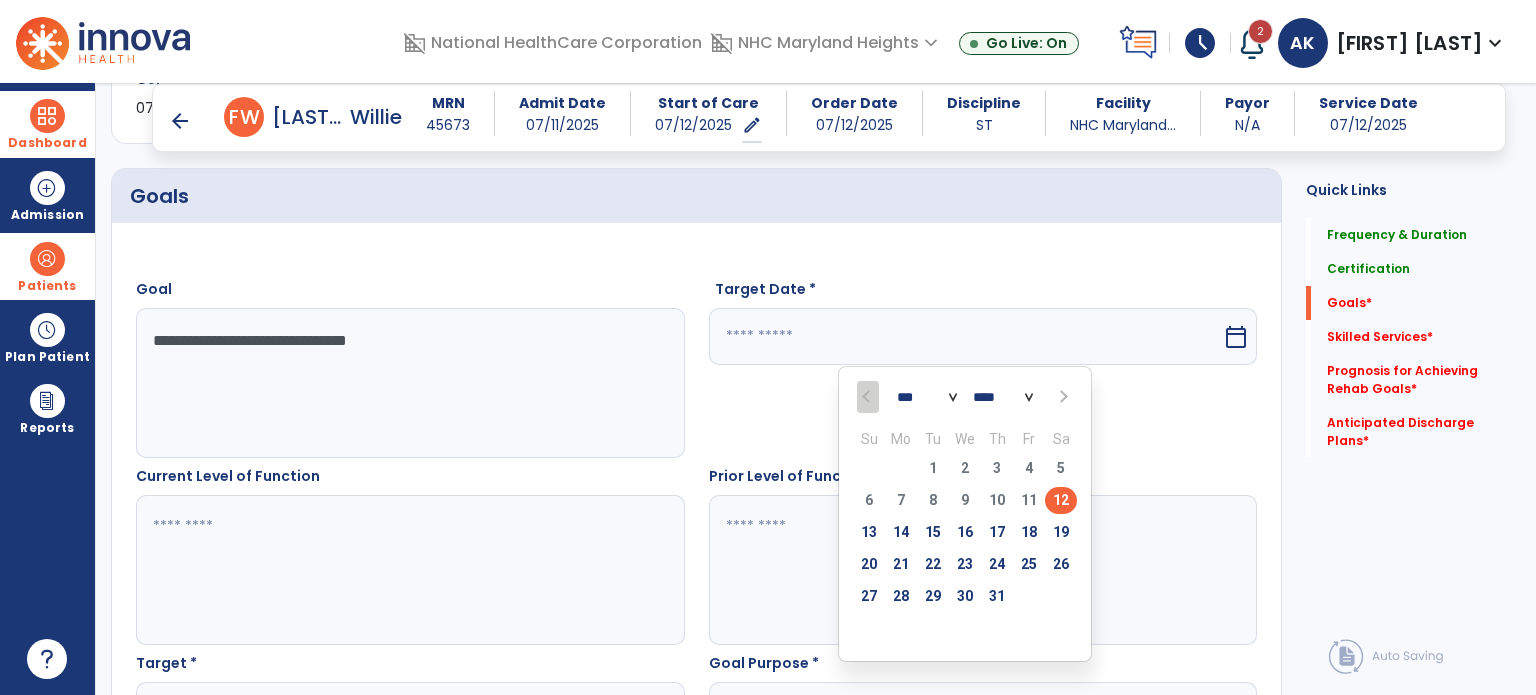 click at bounding box center (1062, 397) 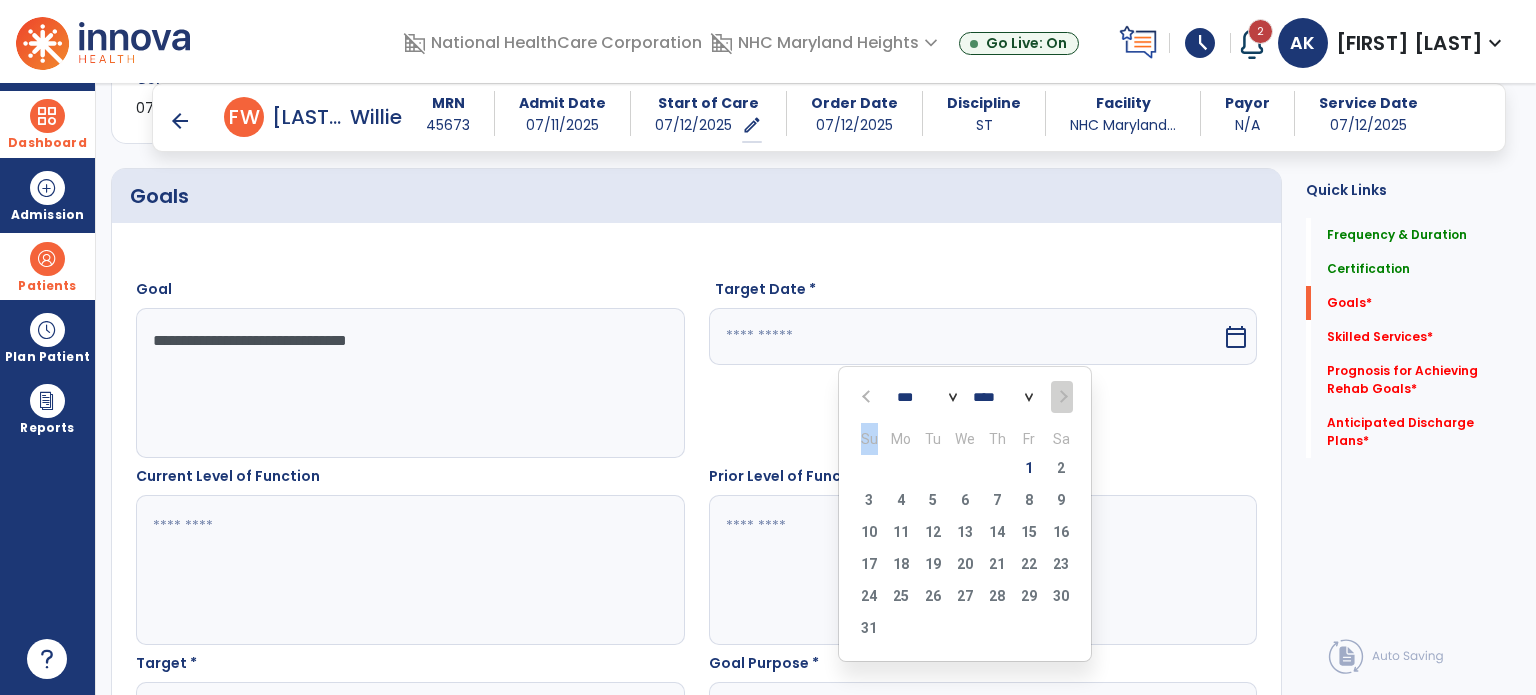 click at bounding box center [1061, 397] 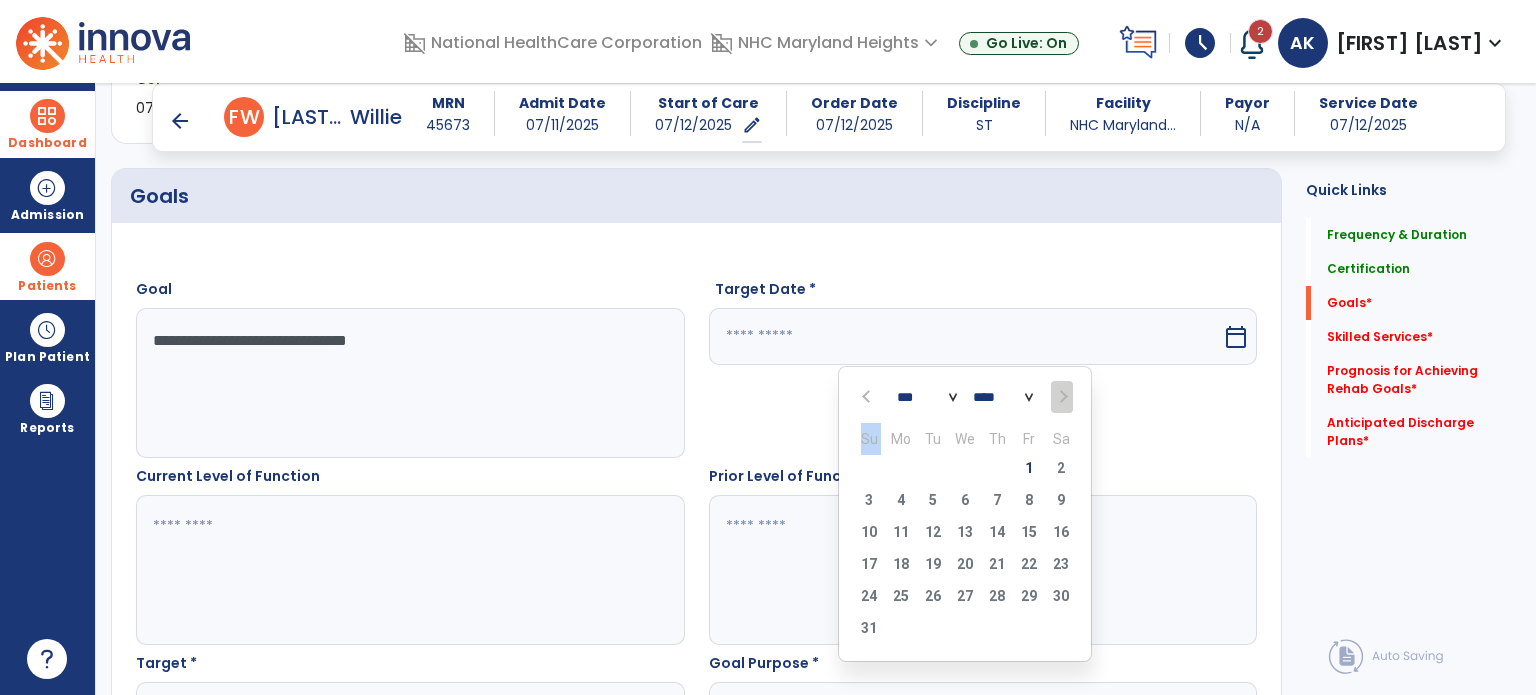 click at bounding box center [1061, 397] 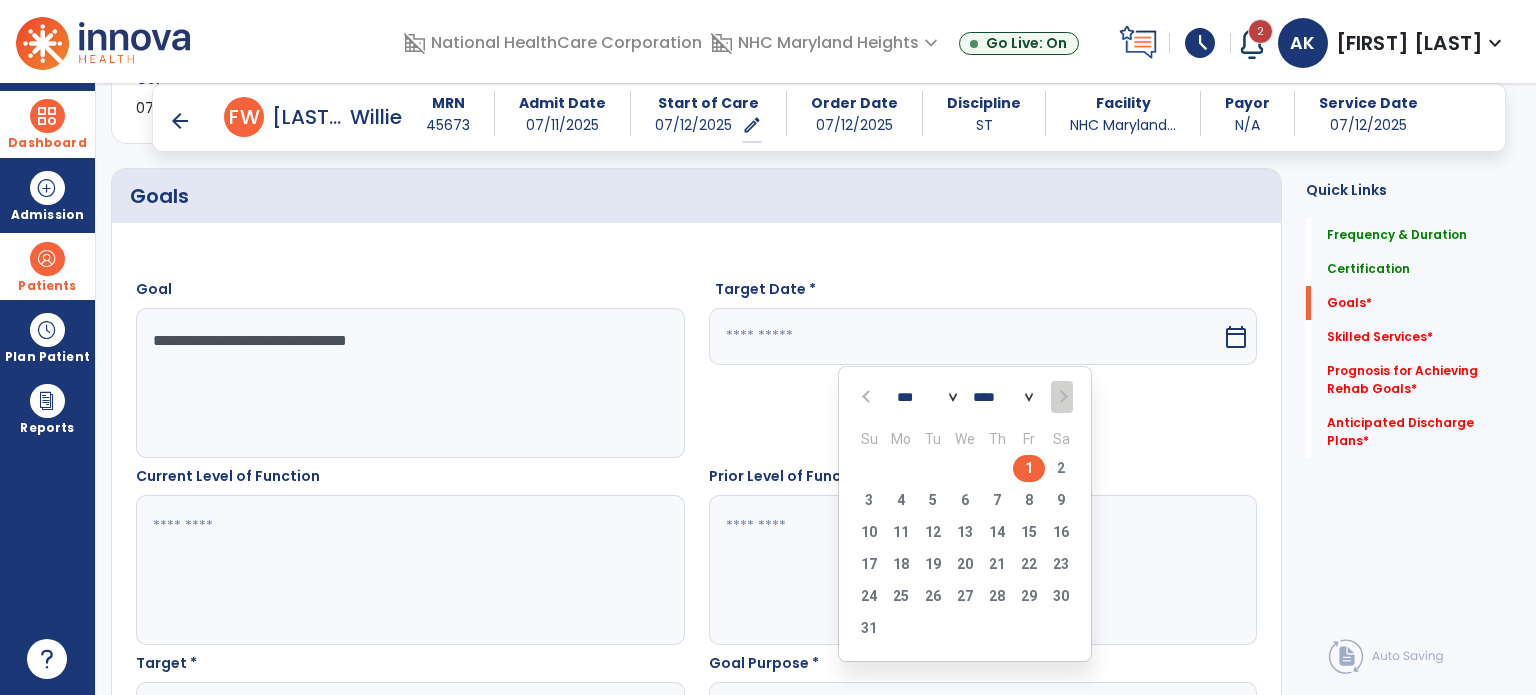 click on "1" at bounding box center [1029, 468] 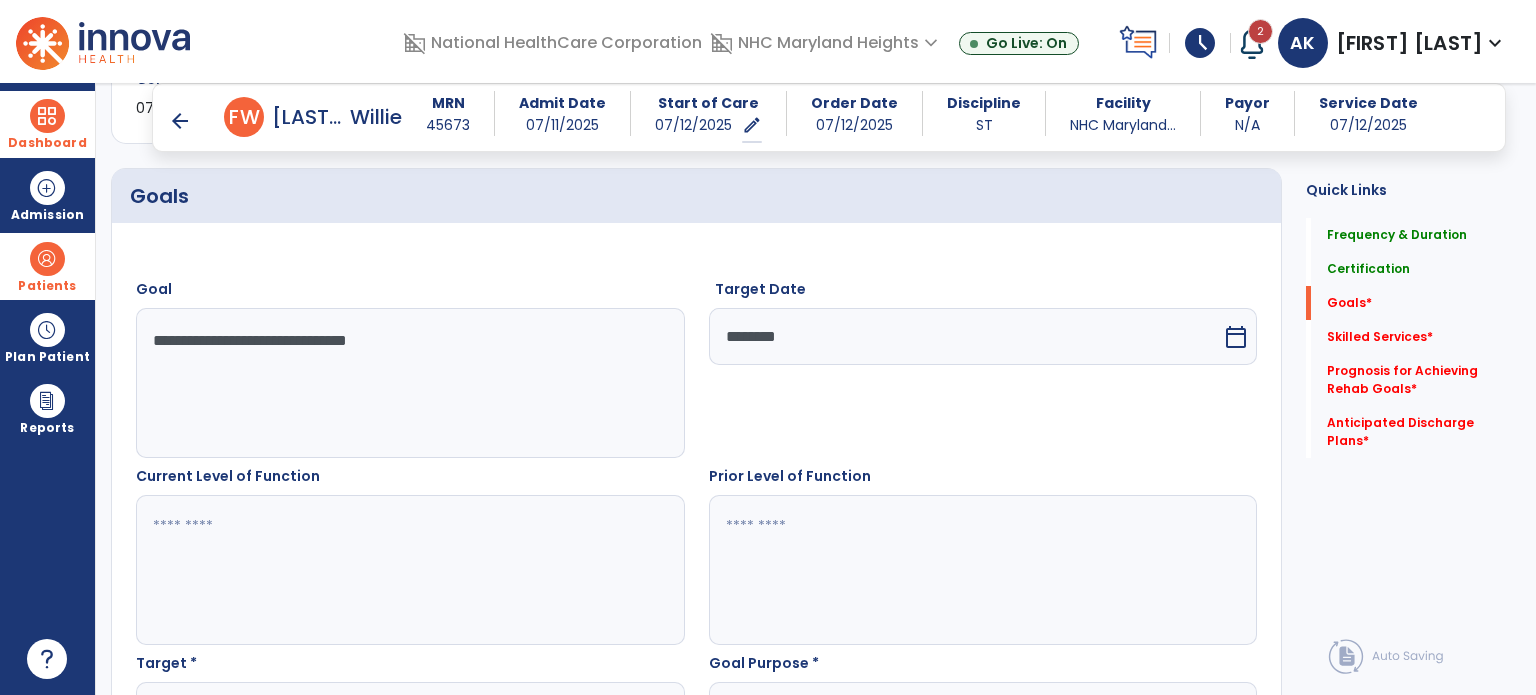 click at bounding box center (409, 570) 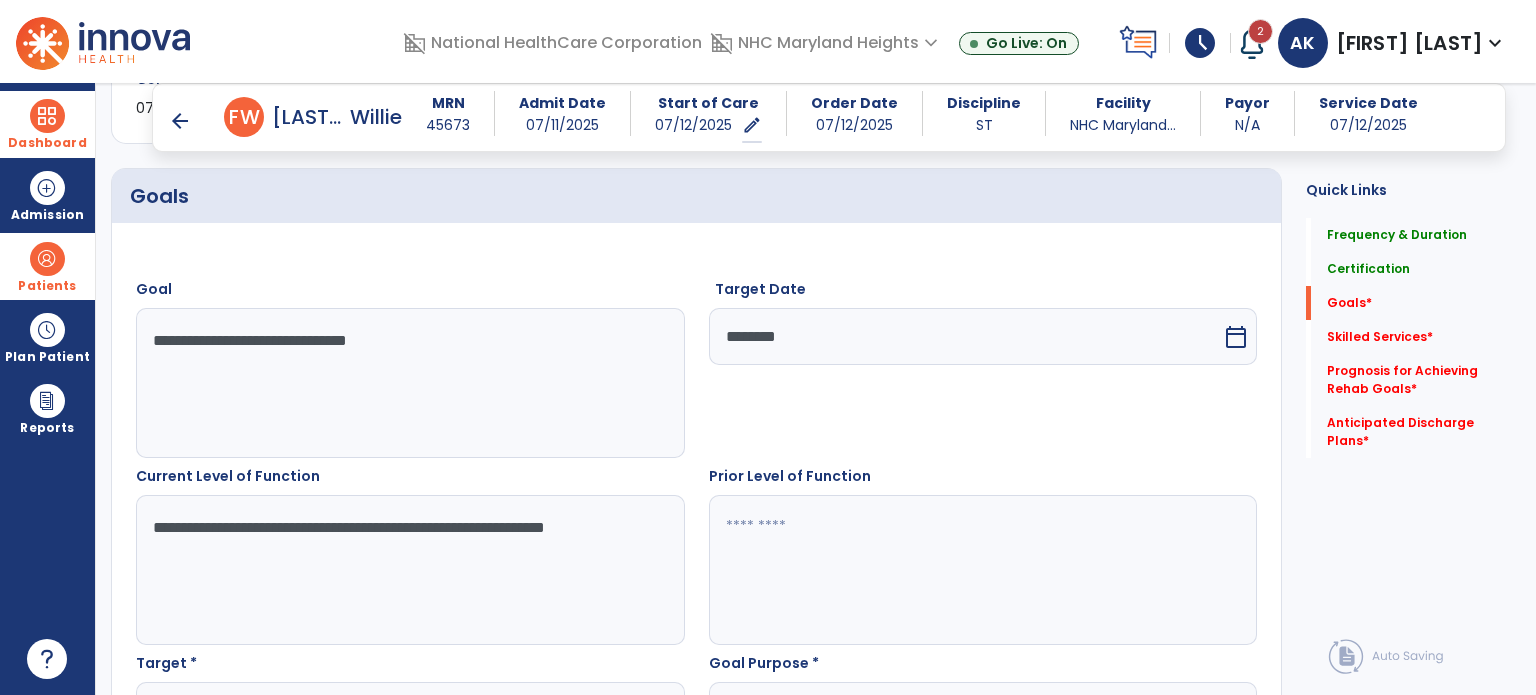 click at bounding box center [982, 570] 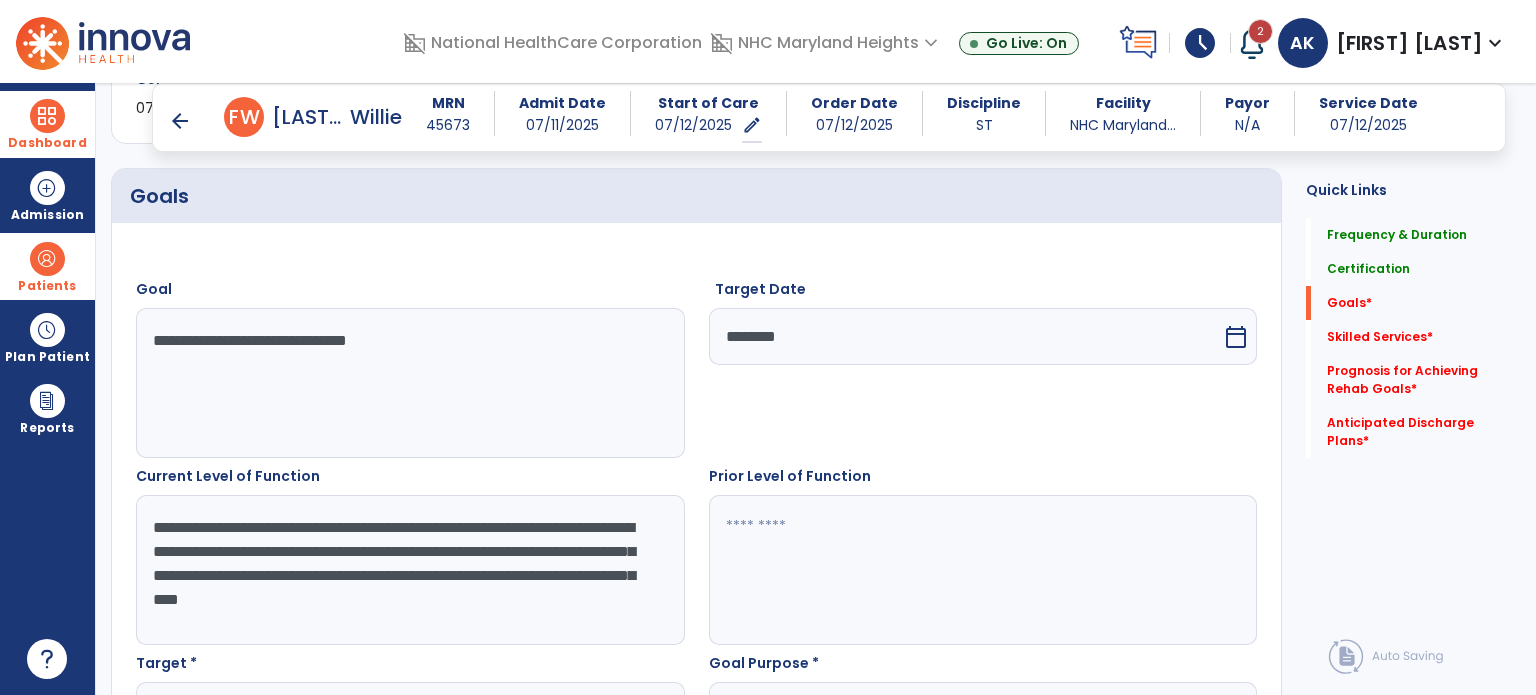 type on "**********" 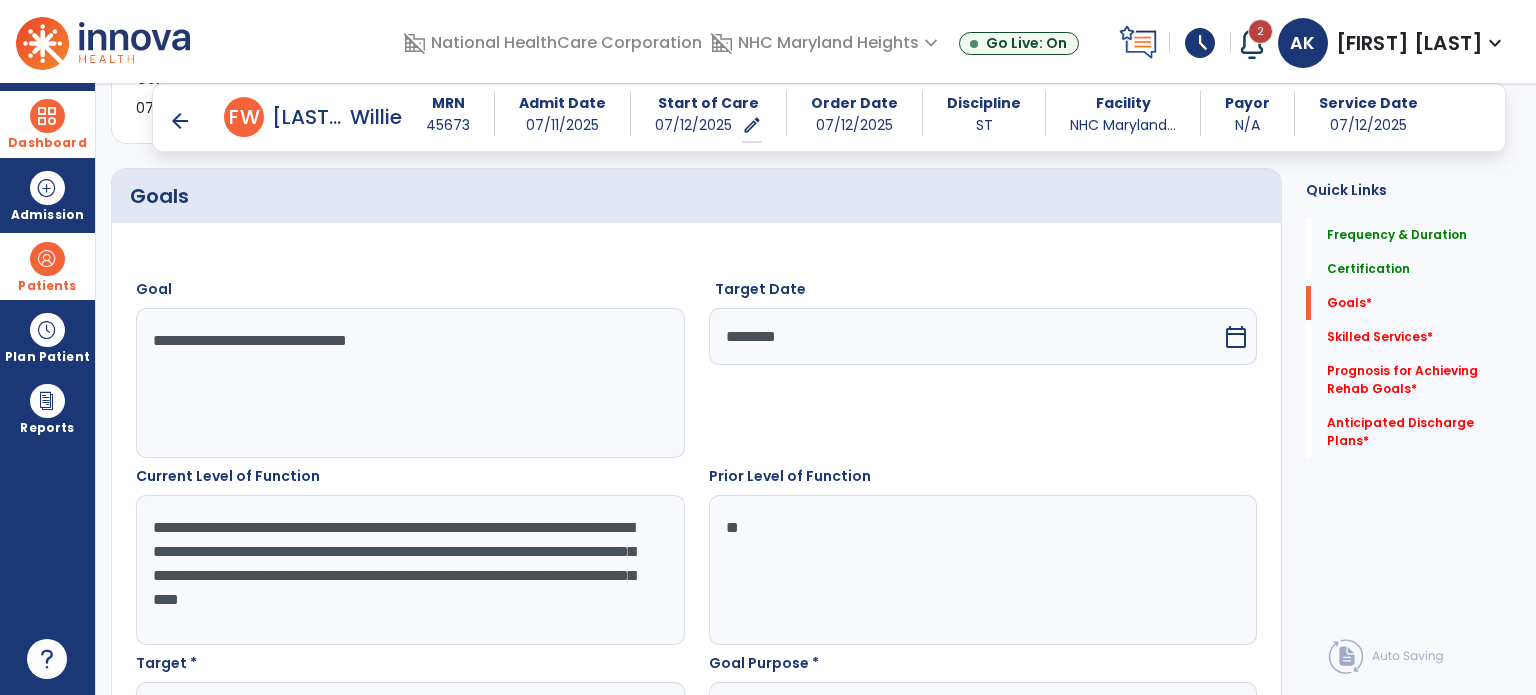 type on "*" 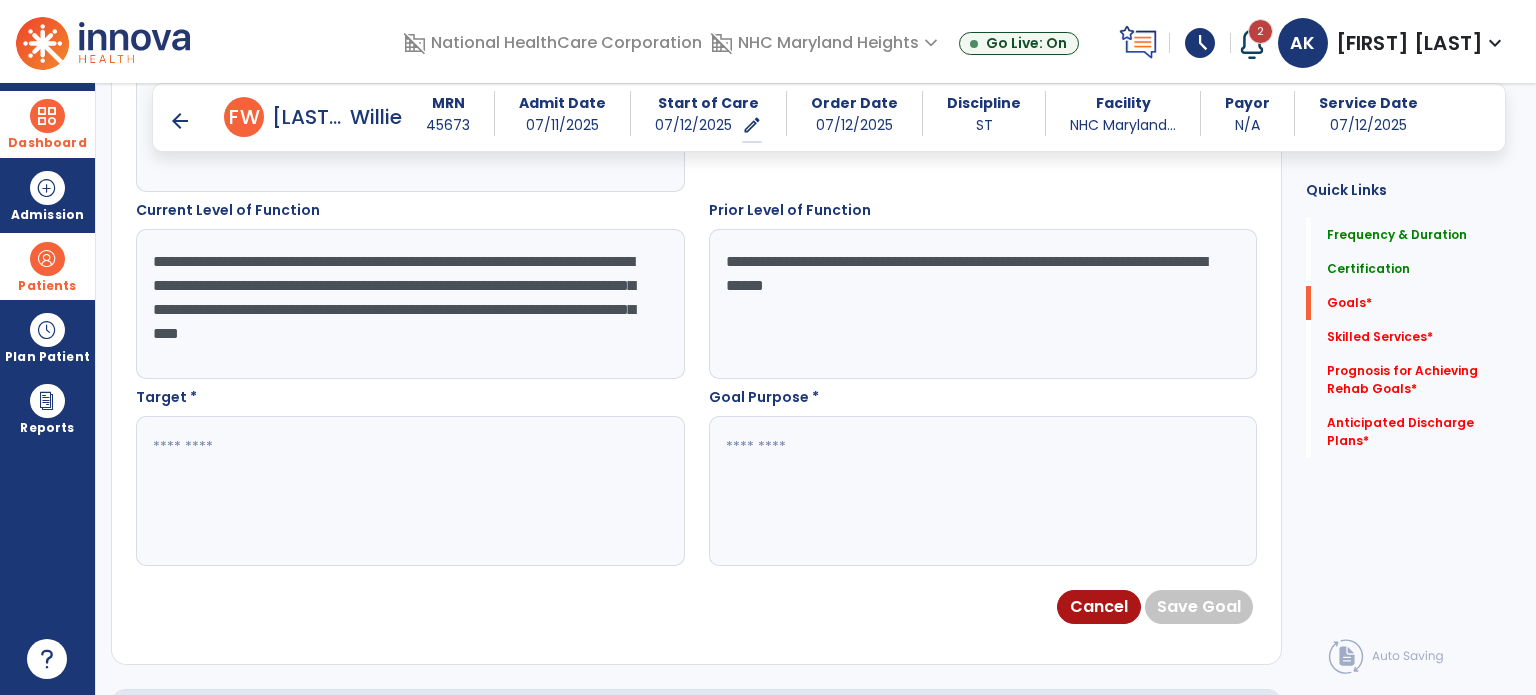 scroll, scrollTop: 727, scrollLeft: 0, axis: vertical 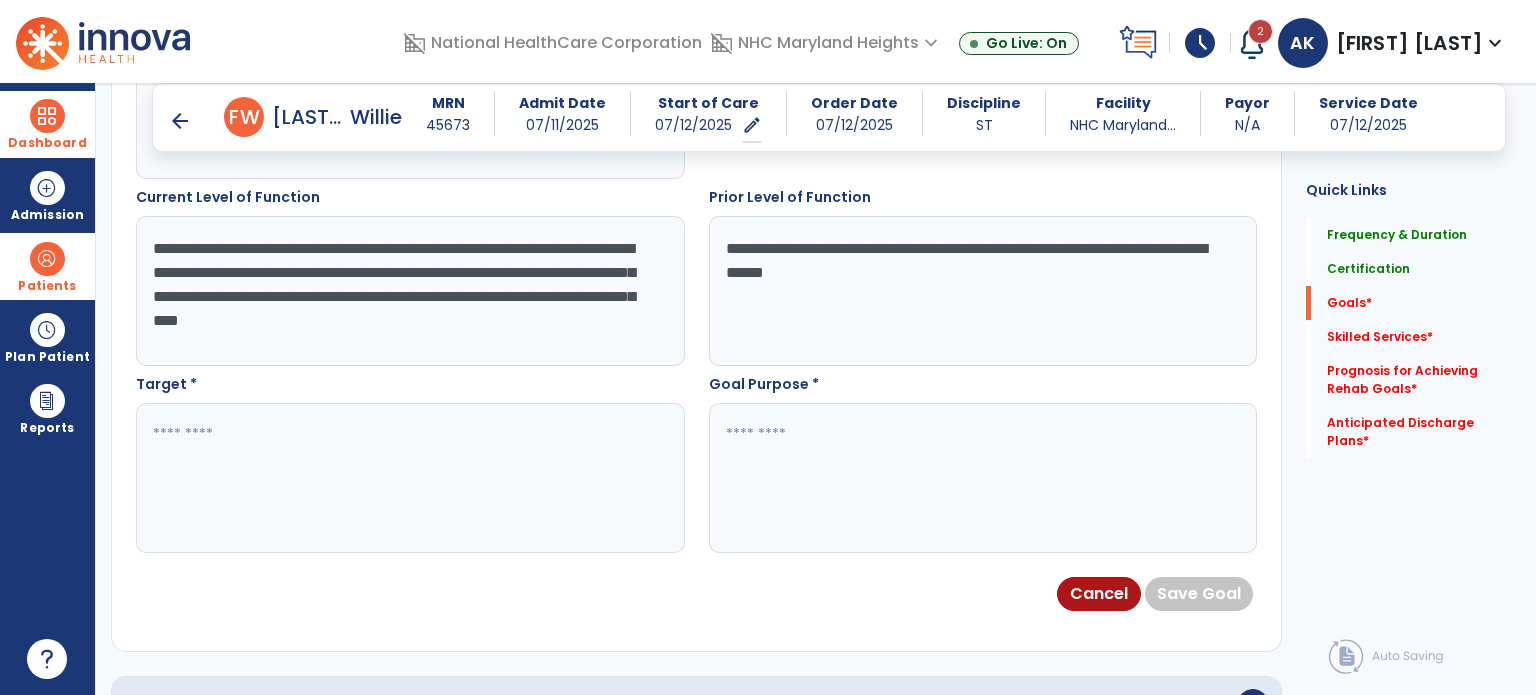 type on "**********" 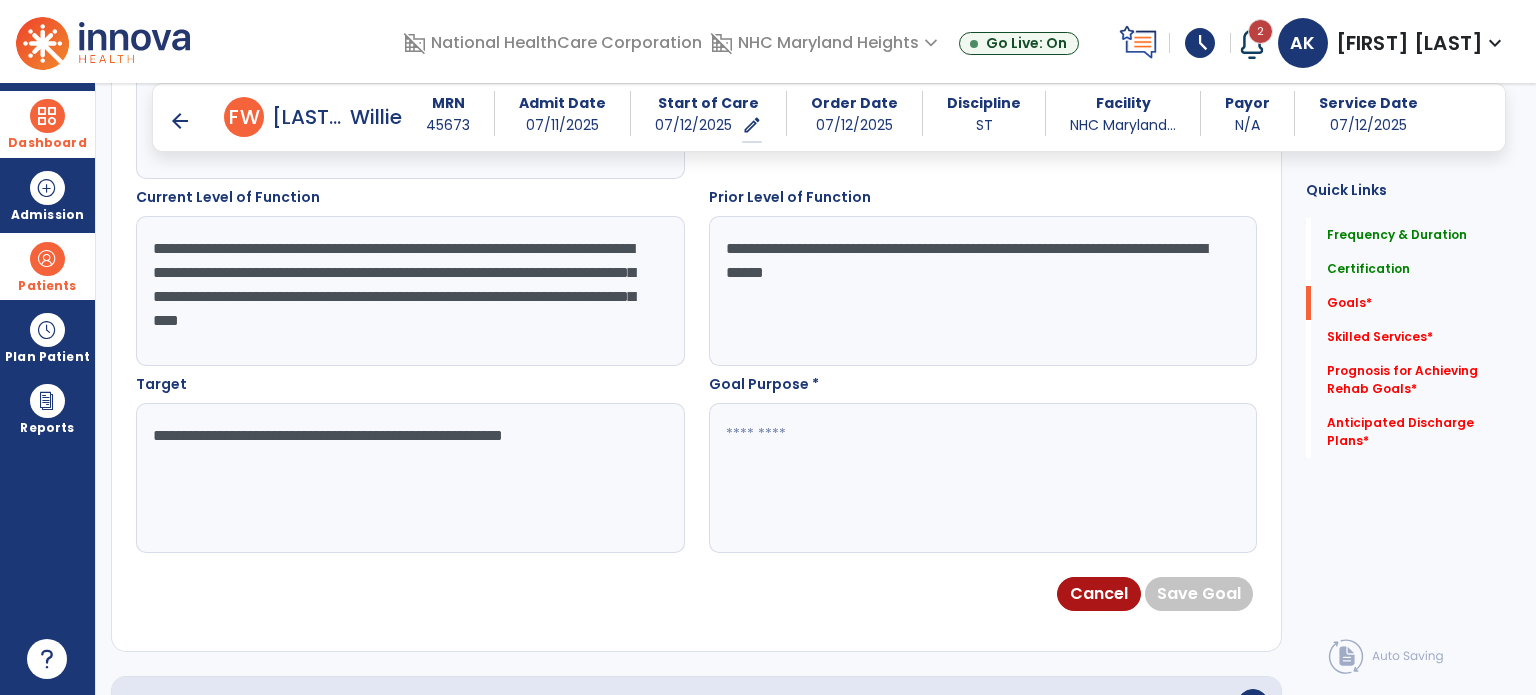 type on "**********" 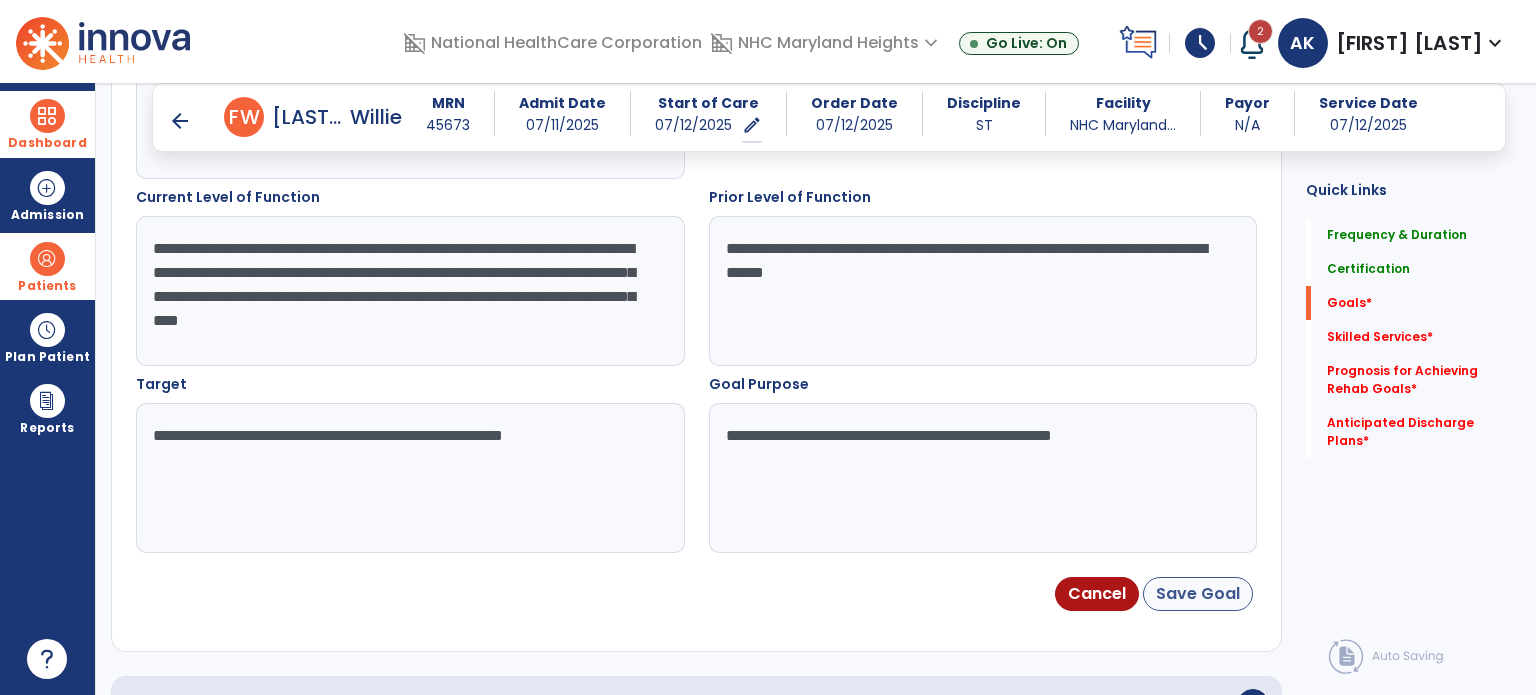 type on "**********" 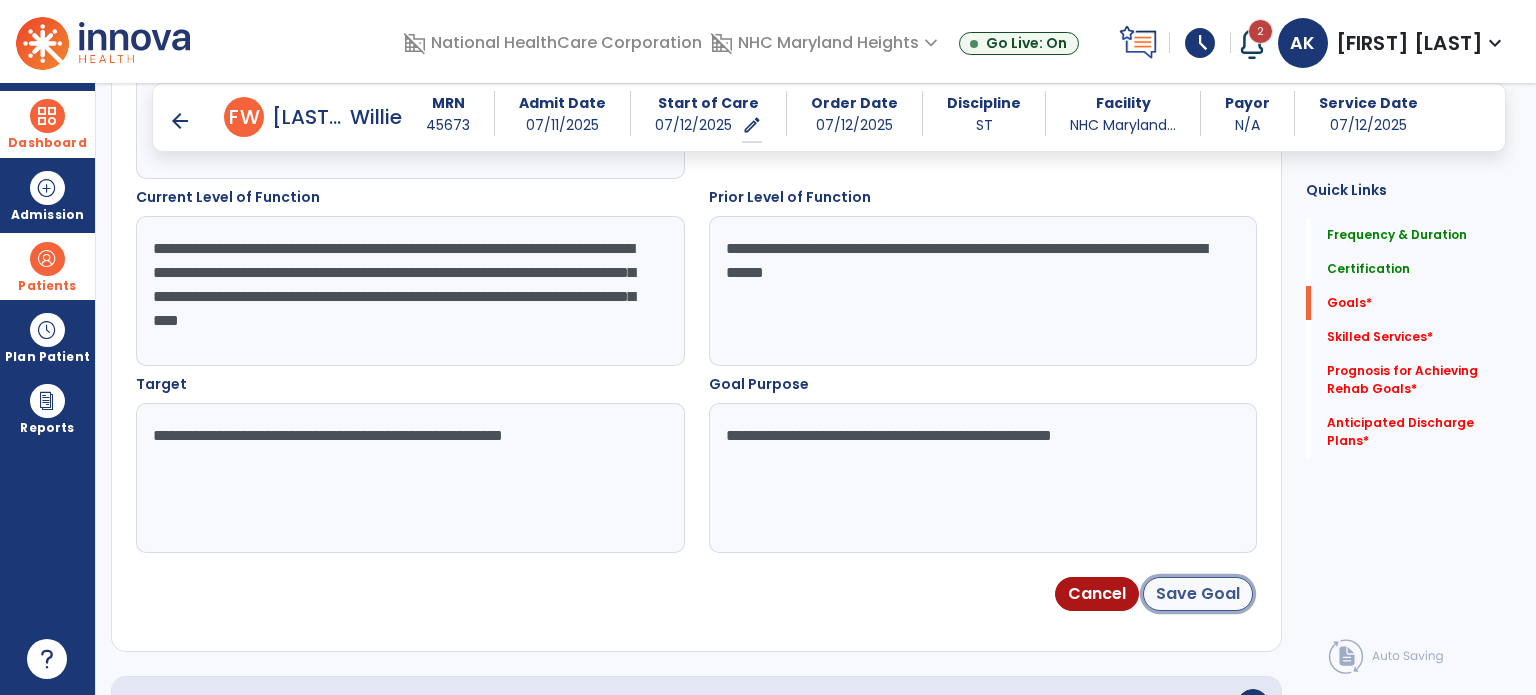 click on "Save Goal" at bounding box center [1198, 594] 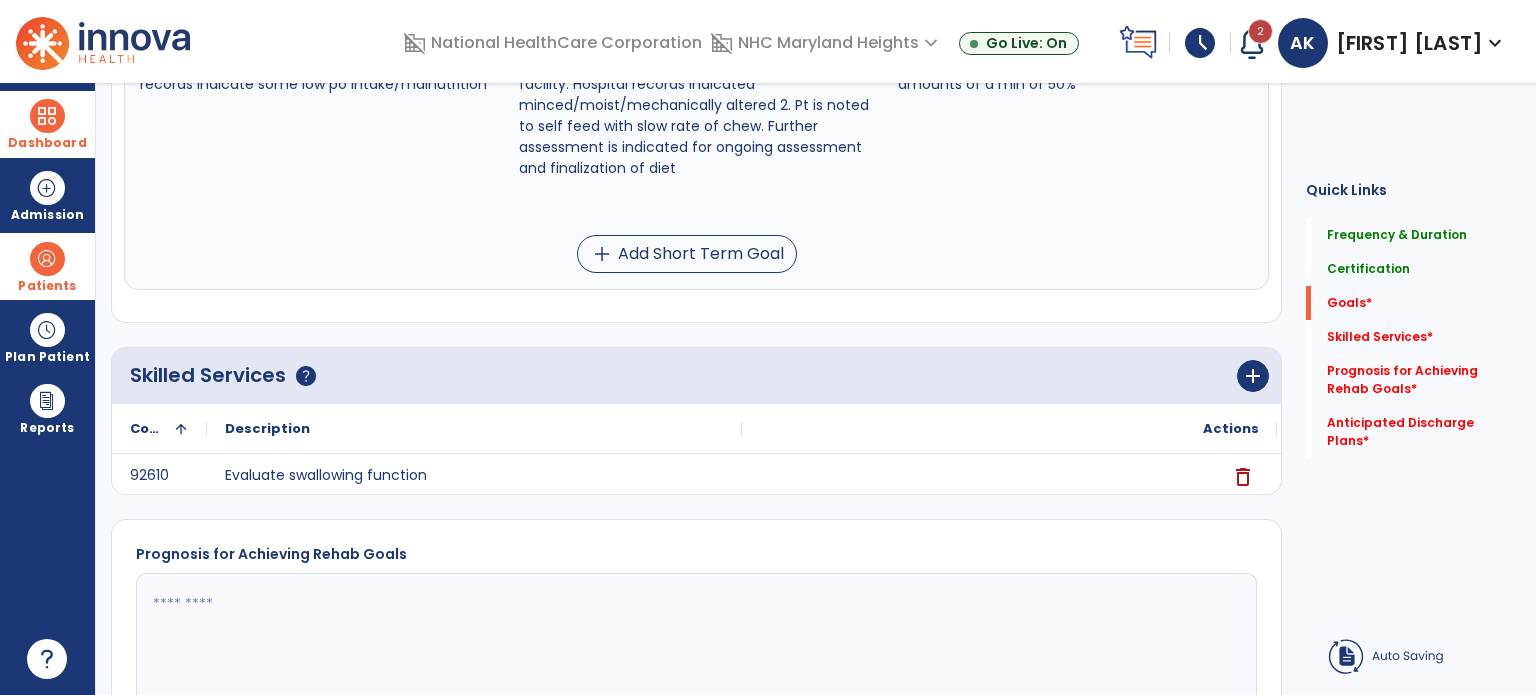 scroll, scrollTop: 23, scrollLeft: 0, axis: vertical 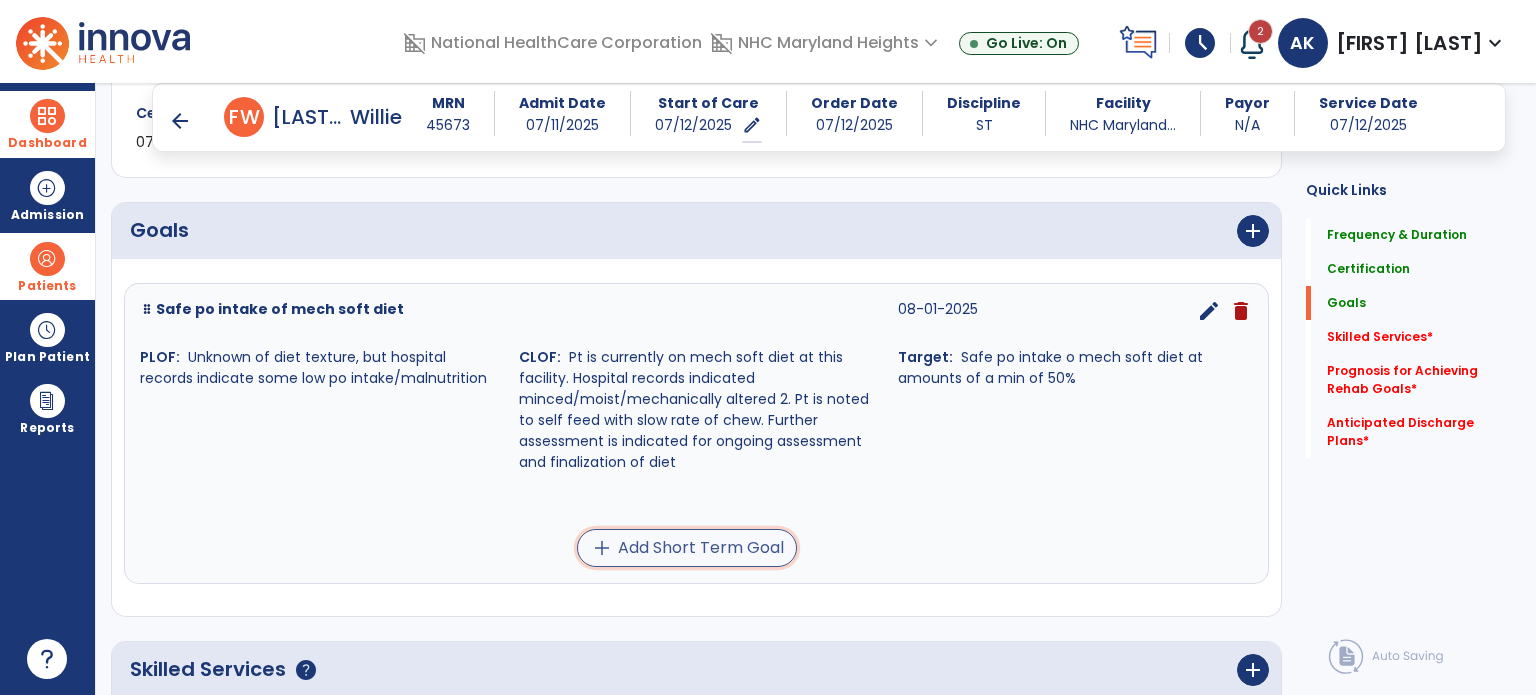 click on "add  Add Short Term Goal" at bounding box center [687, 548] 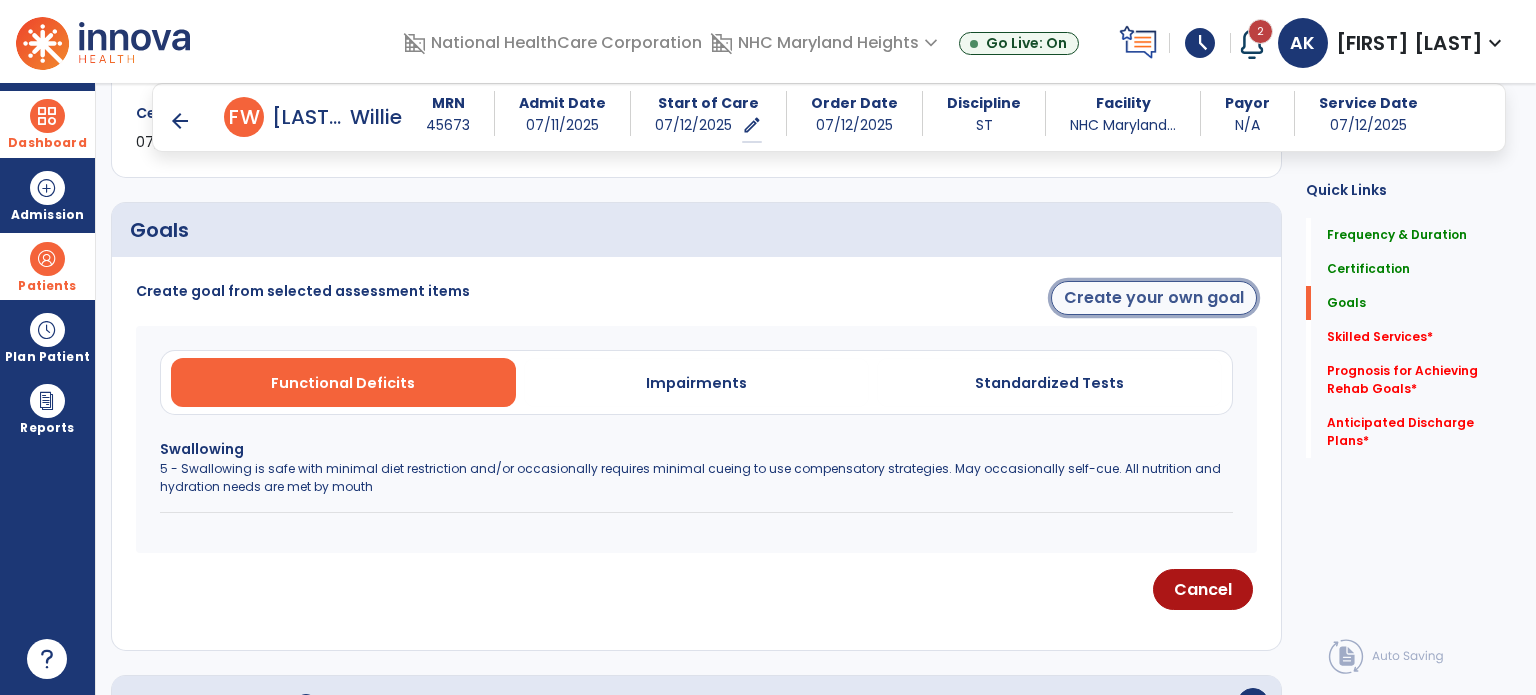 click on "Create your own goal" at bounding box center (1154, 298) 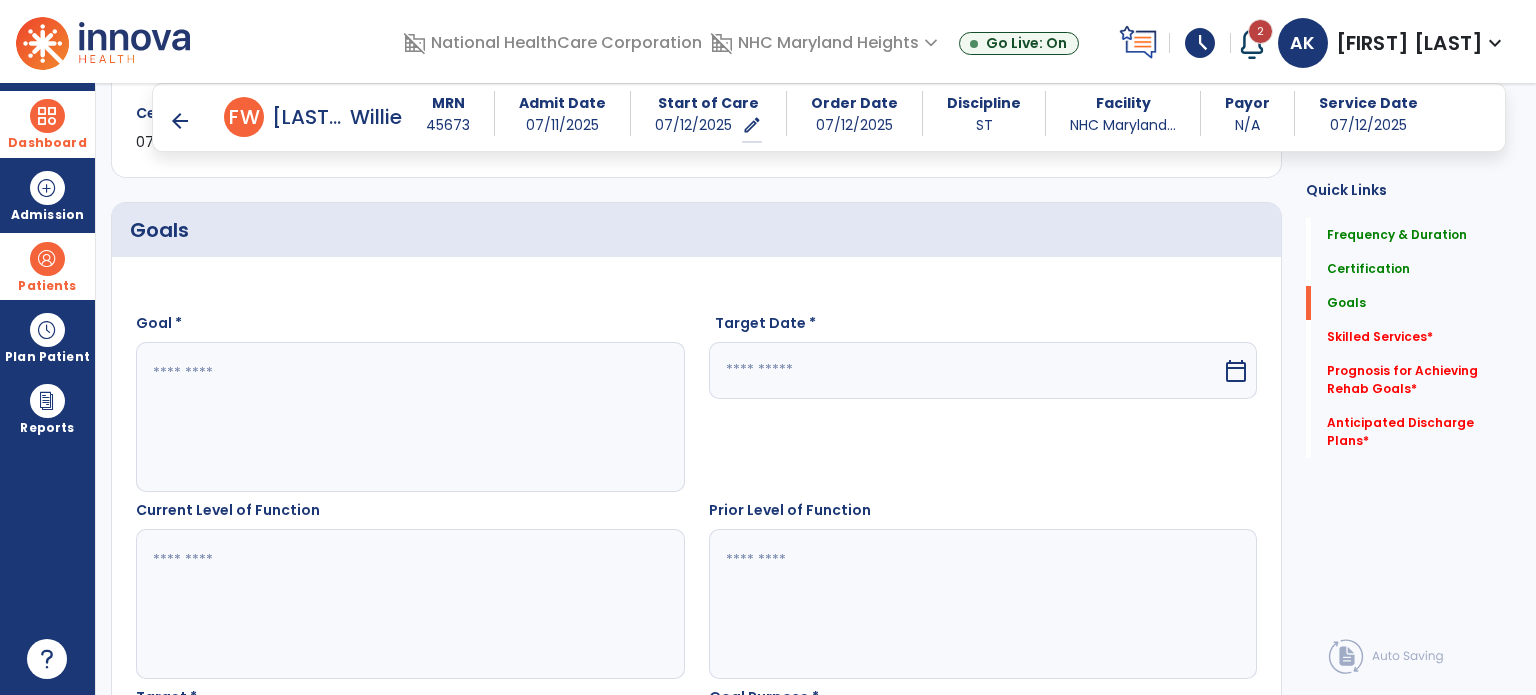 click at bounding box center [409, 417] 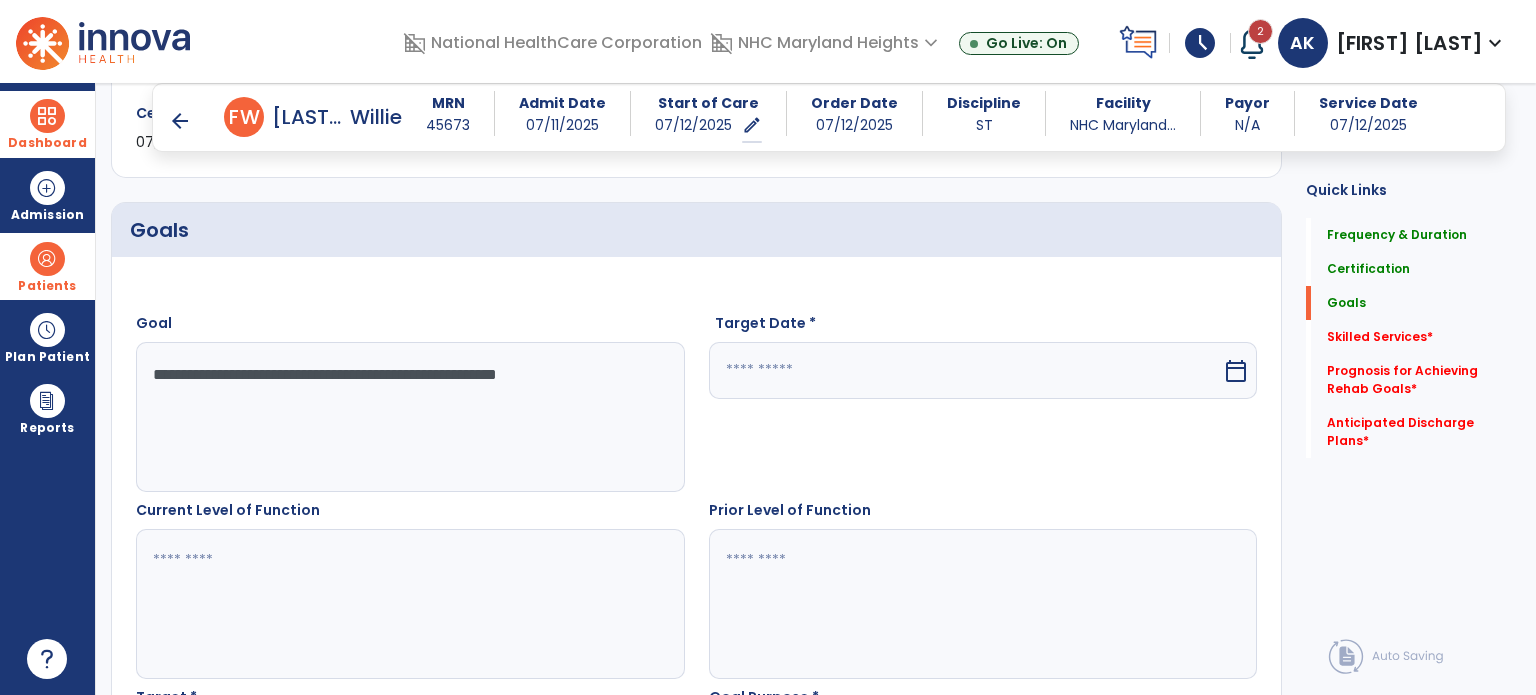 type on "**********" 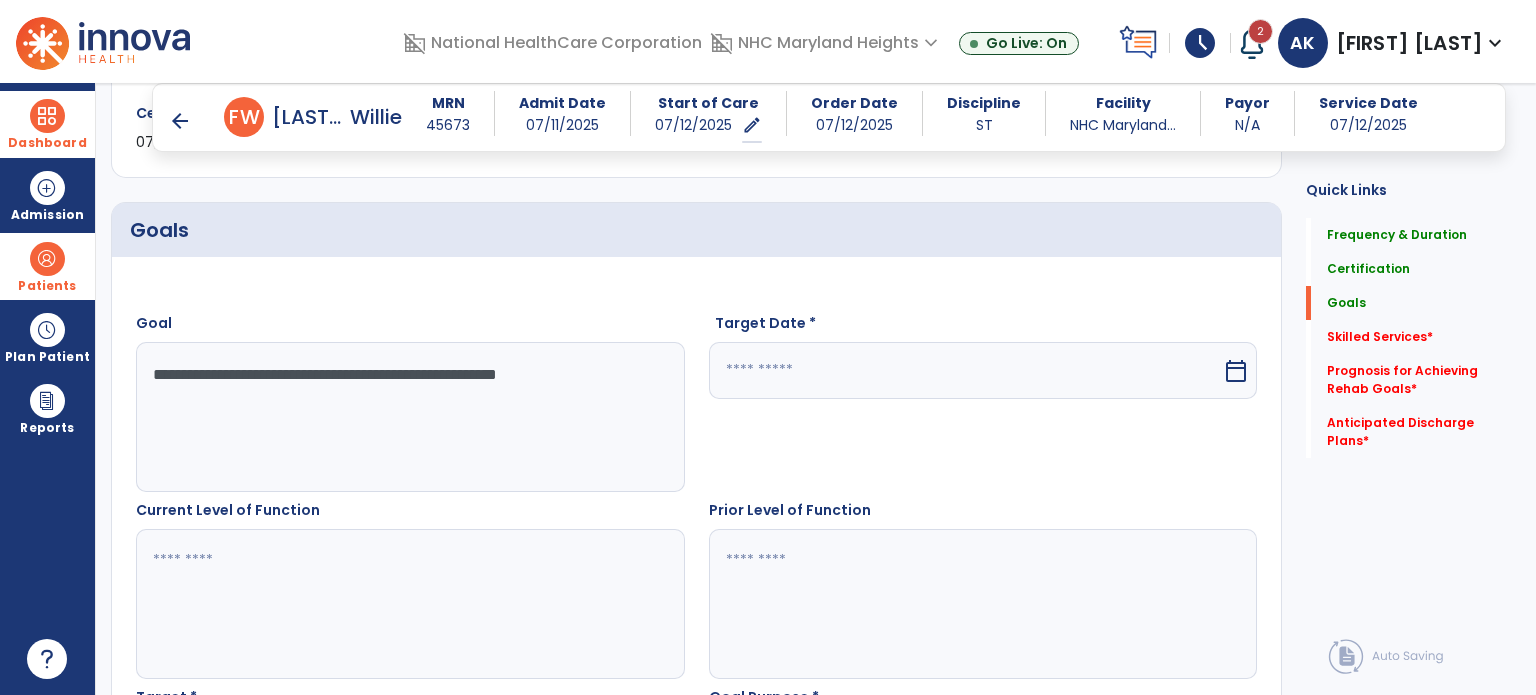click at bounding box center (966, 370) 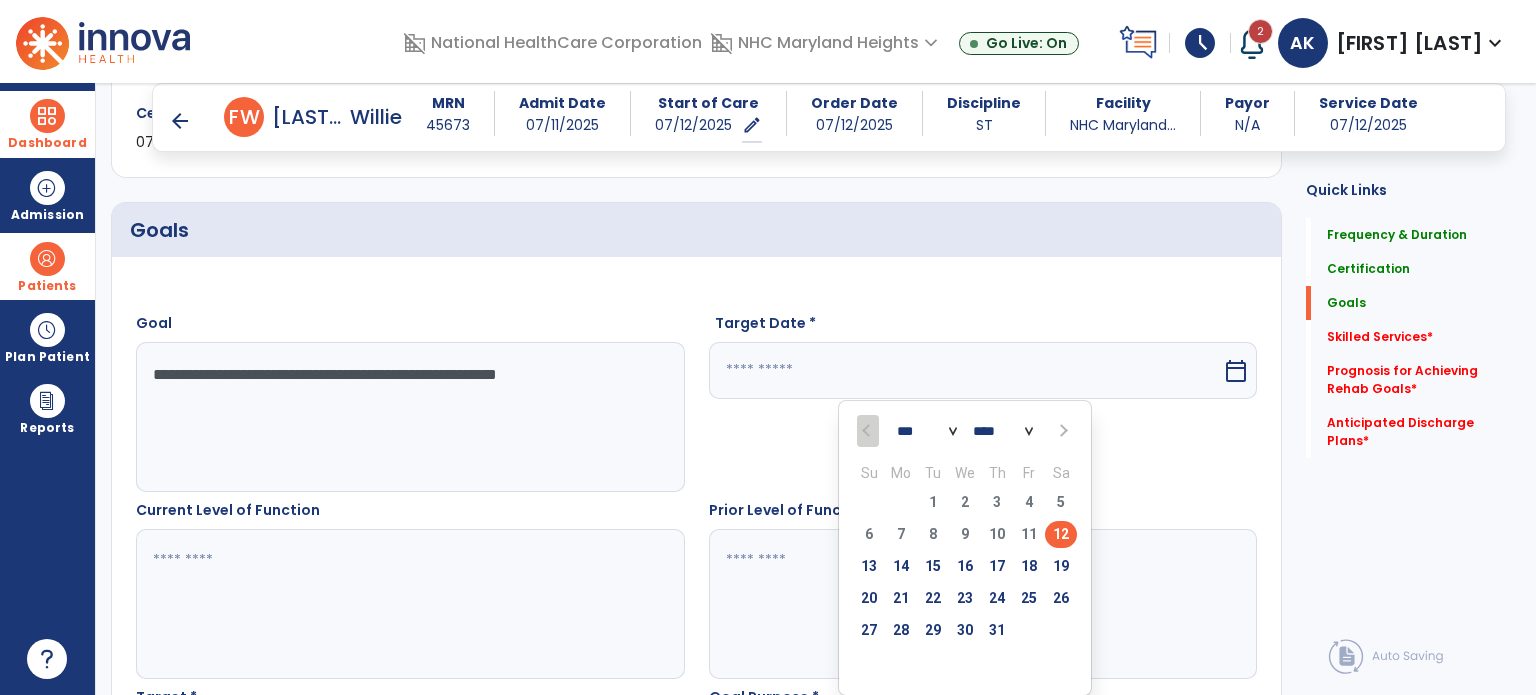 click at bounding box center (1062, 431) 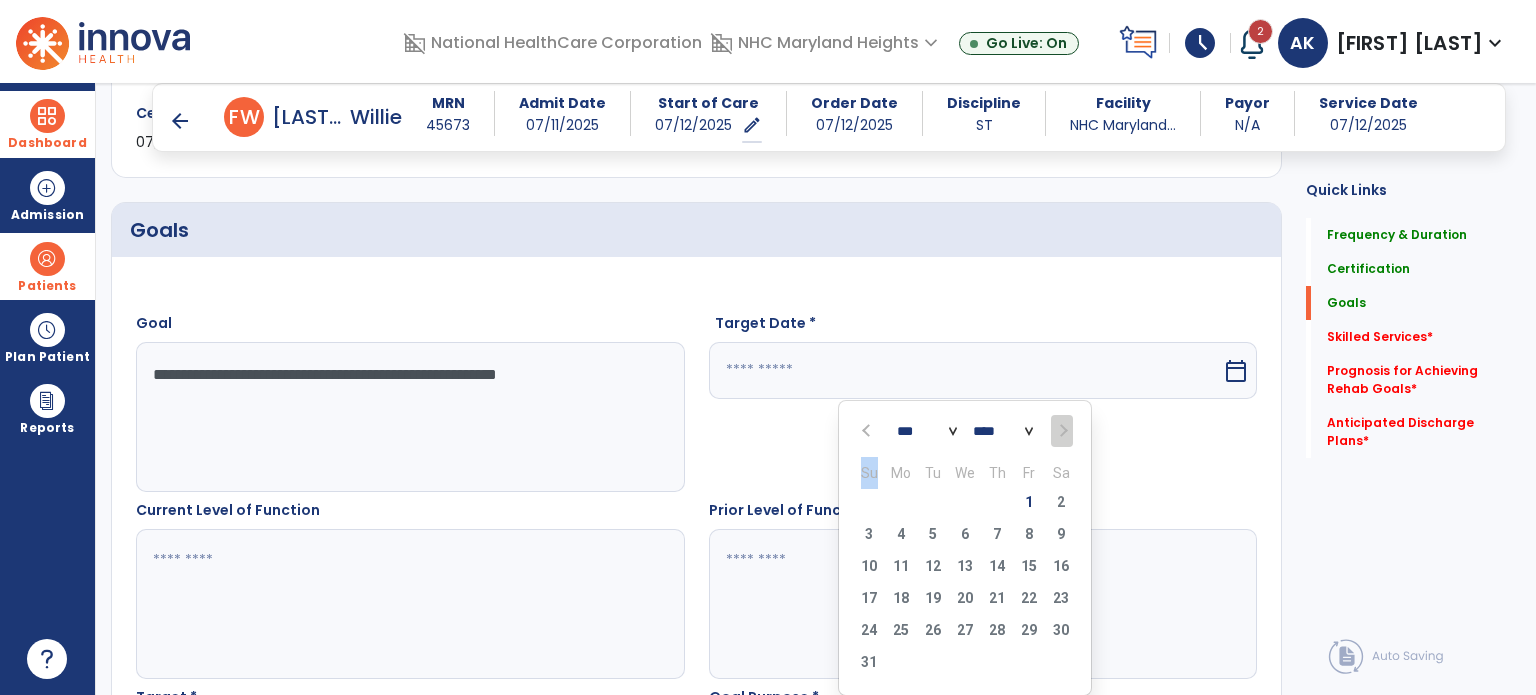 click at bounding box center [1061, 431] 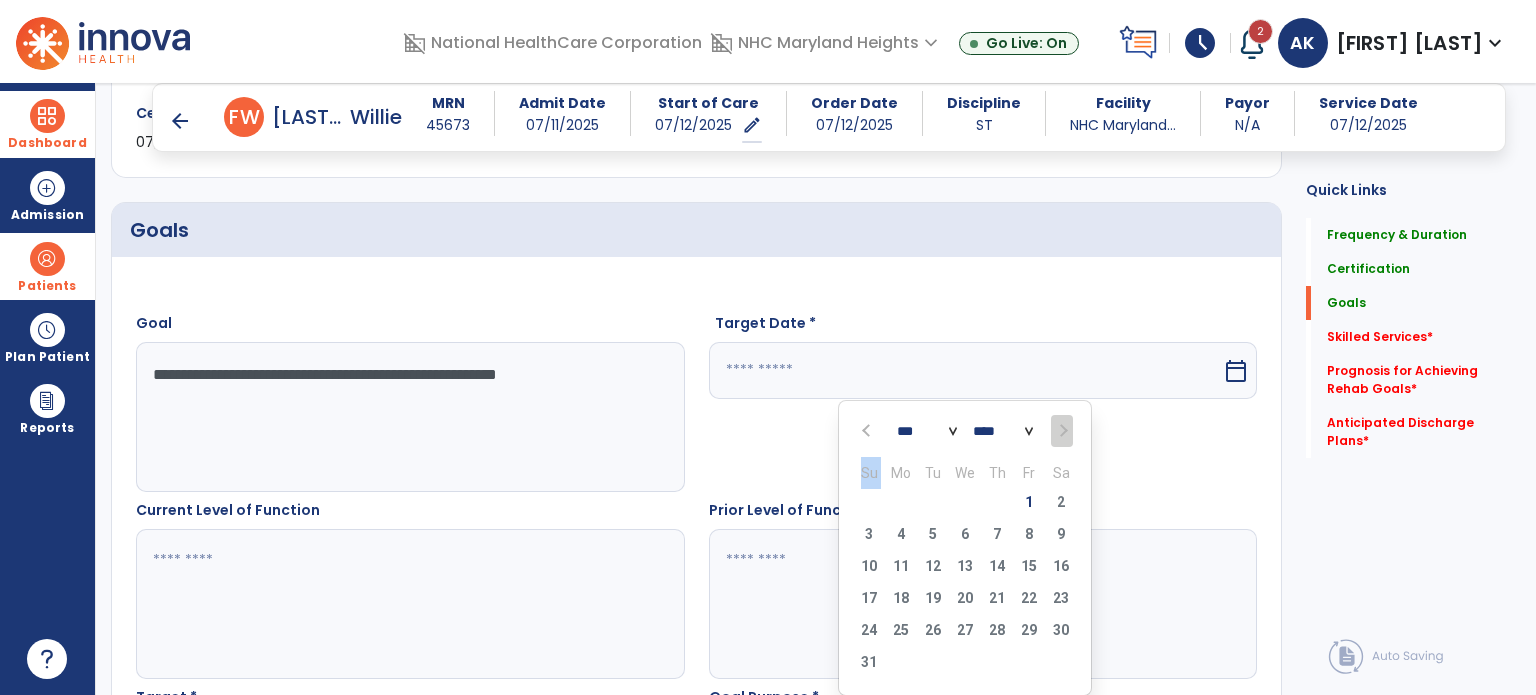 click at bounding box center (1061, 431) 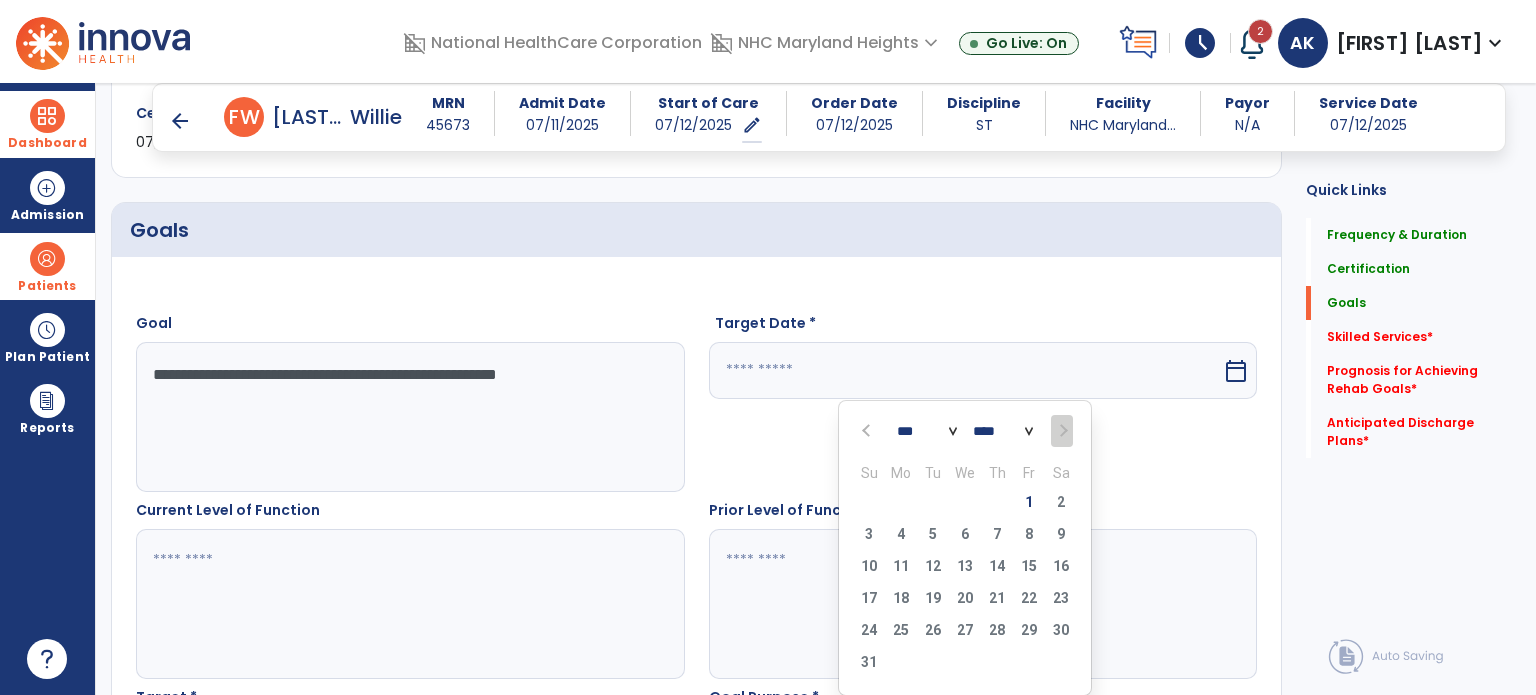 click on "27   28   29   30   31   1   2" at bounding box center [965, 505] 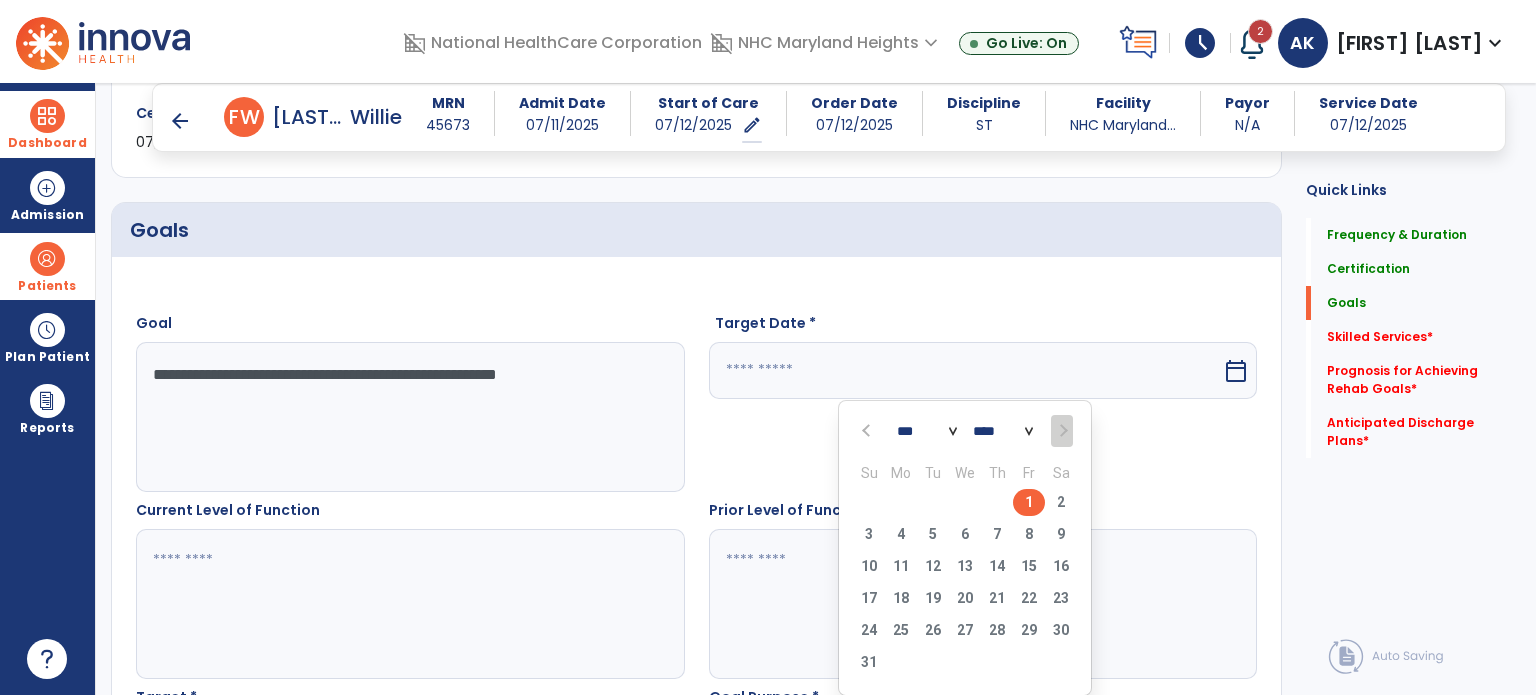 click on "1" at bounding box center (1029, 502) 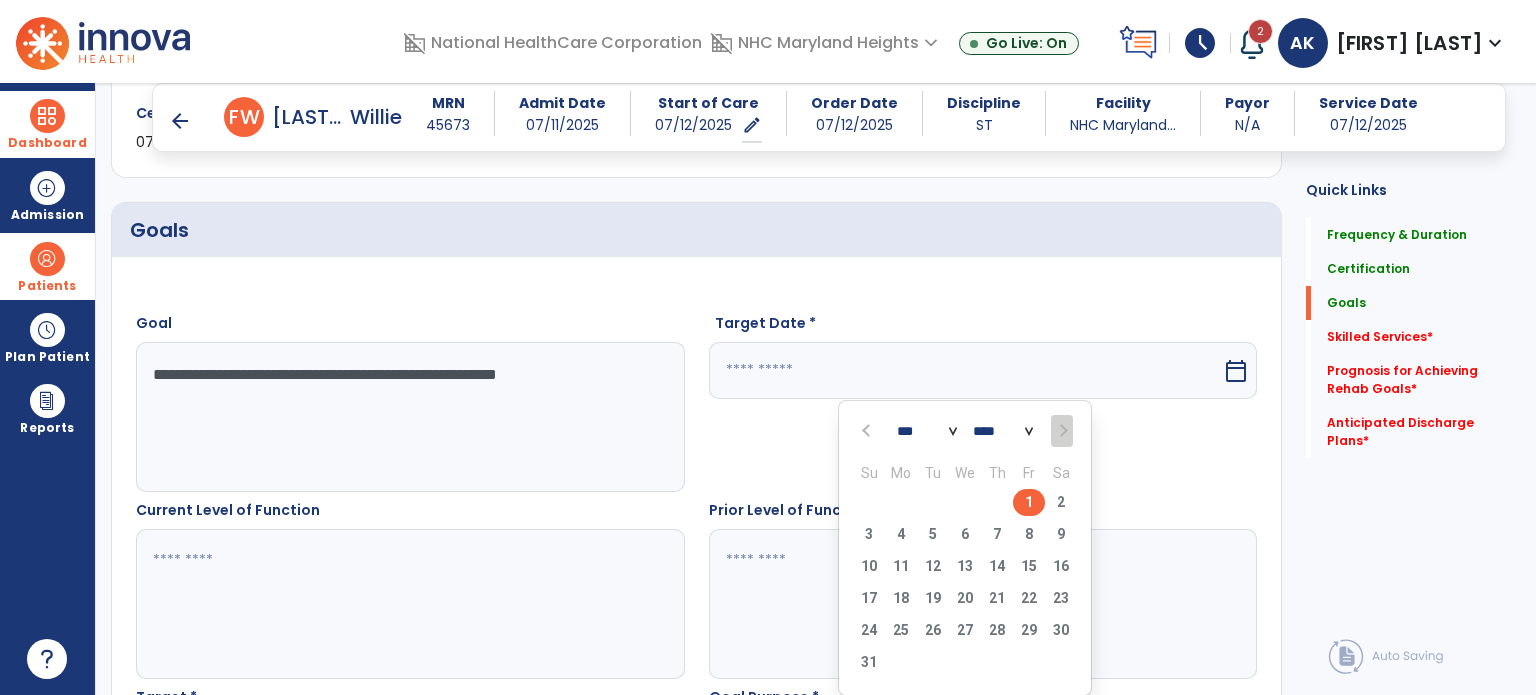 type on "********" 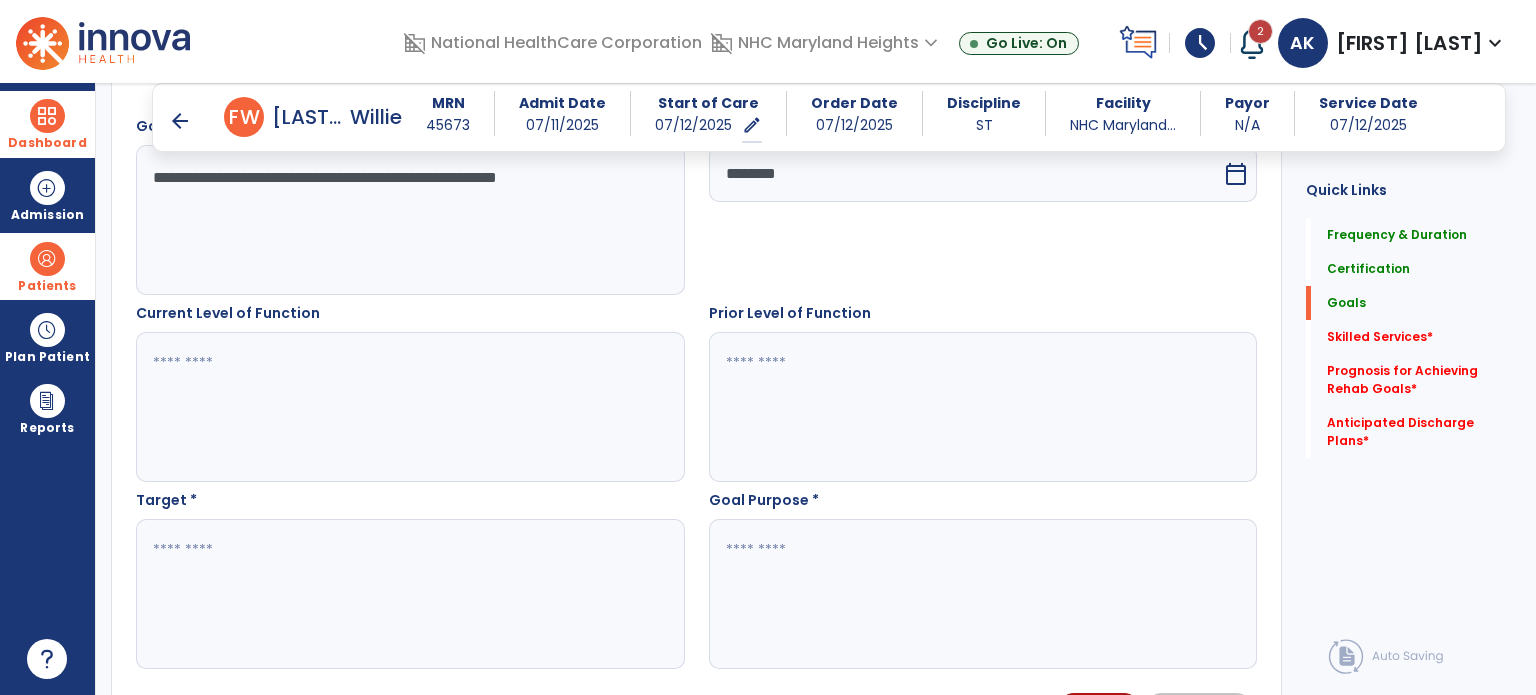 scroll, scrollTop: 613, scrollLeft: 0, axis: vertical 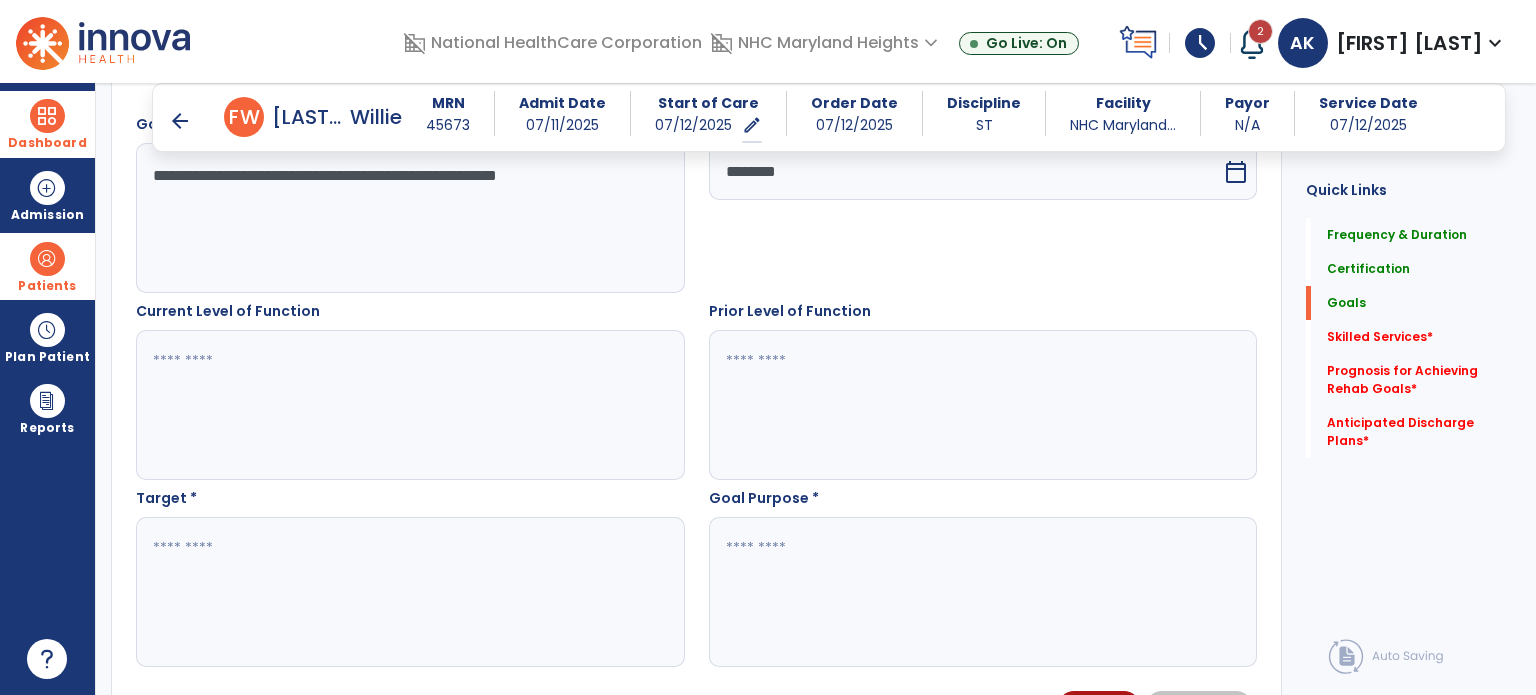 click at bounding box center [409, 405] 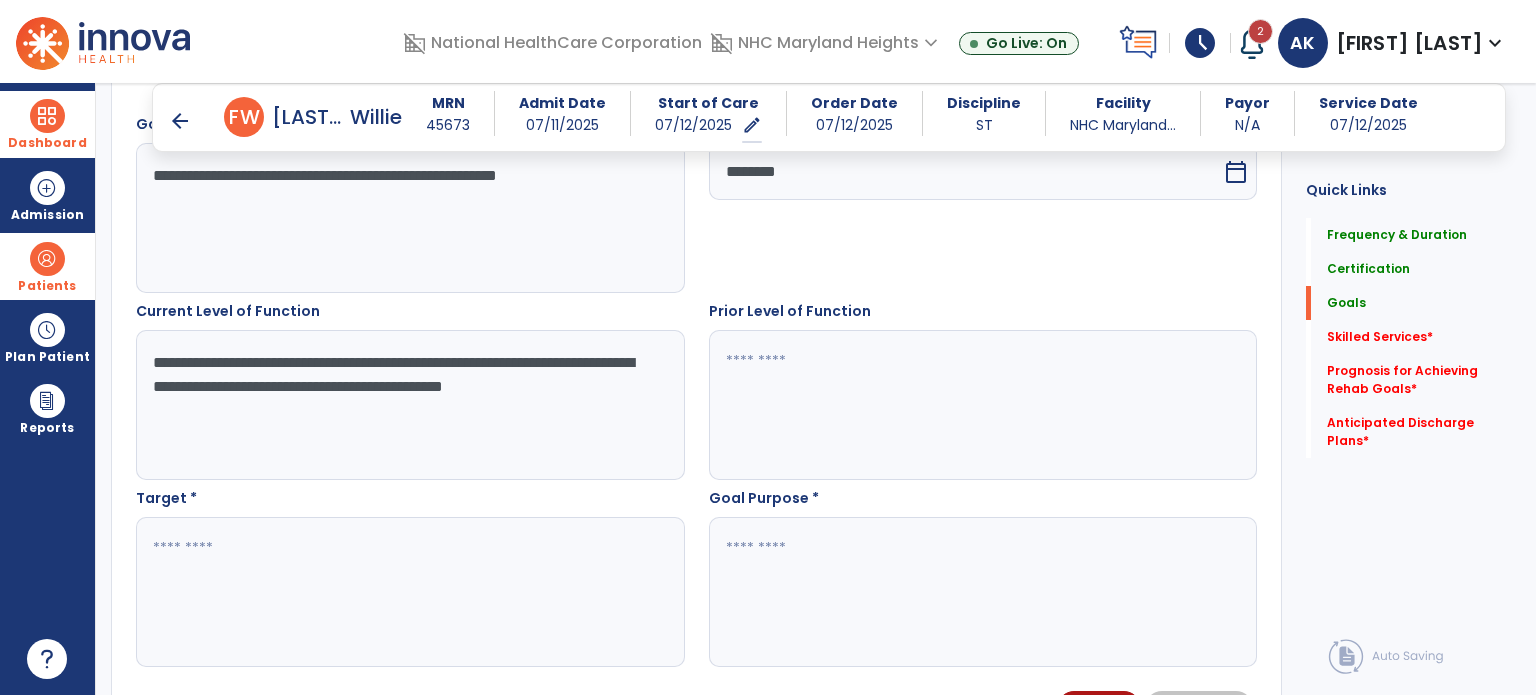 type on "**********" 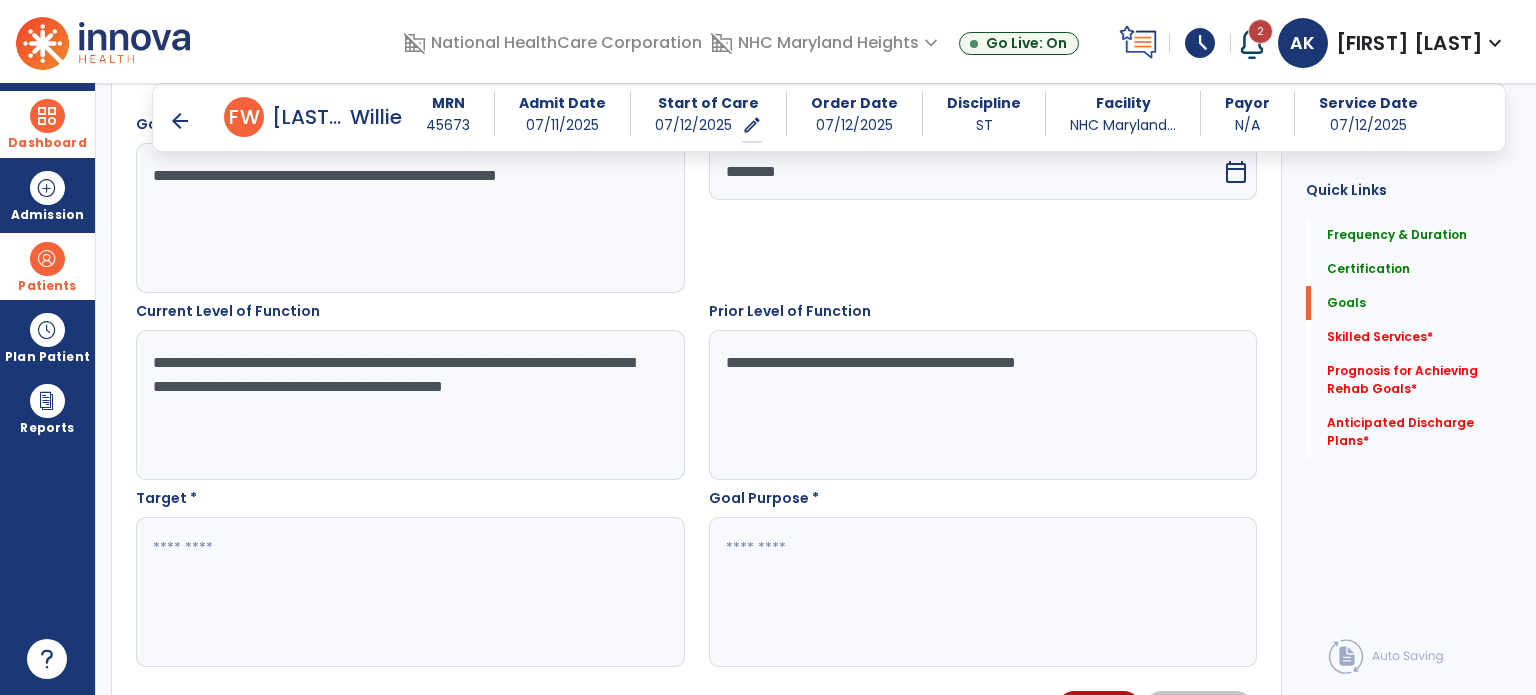 type on "**********" 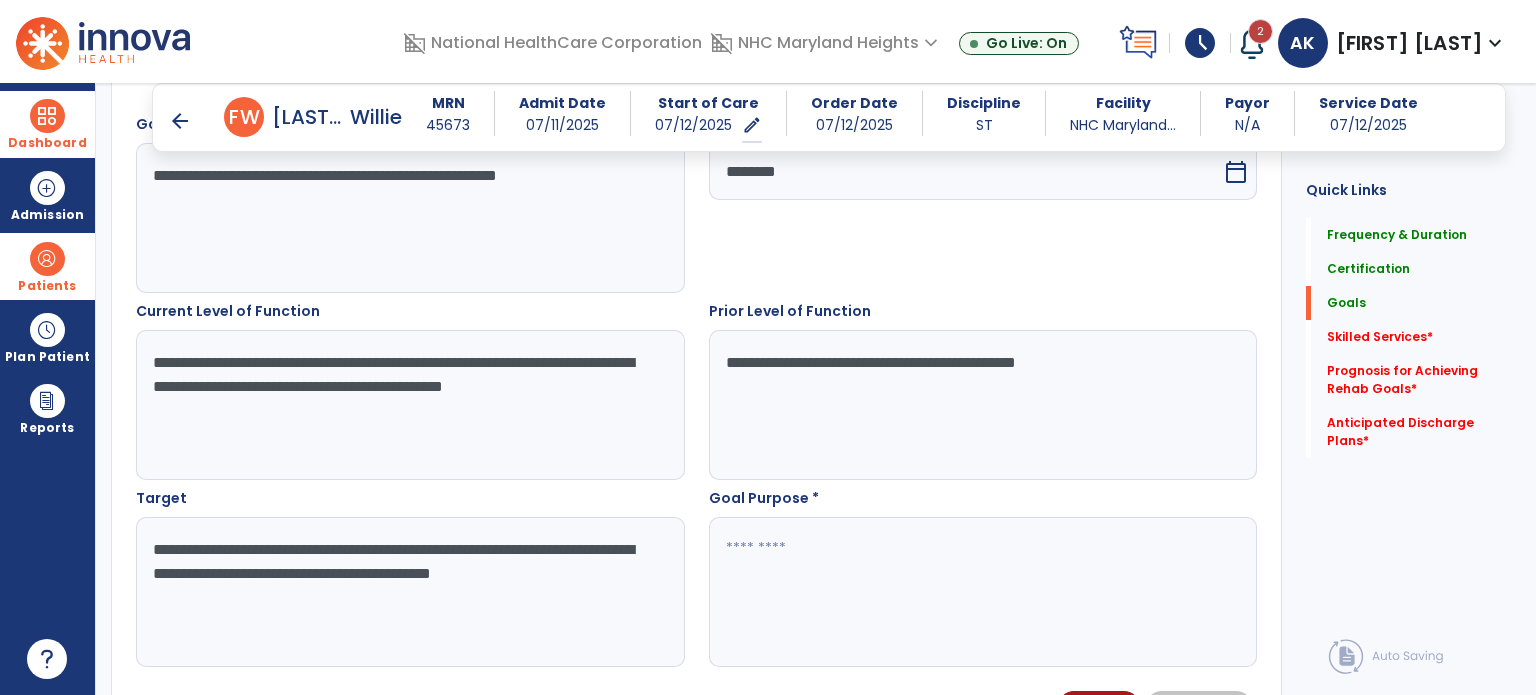 type on "**********" 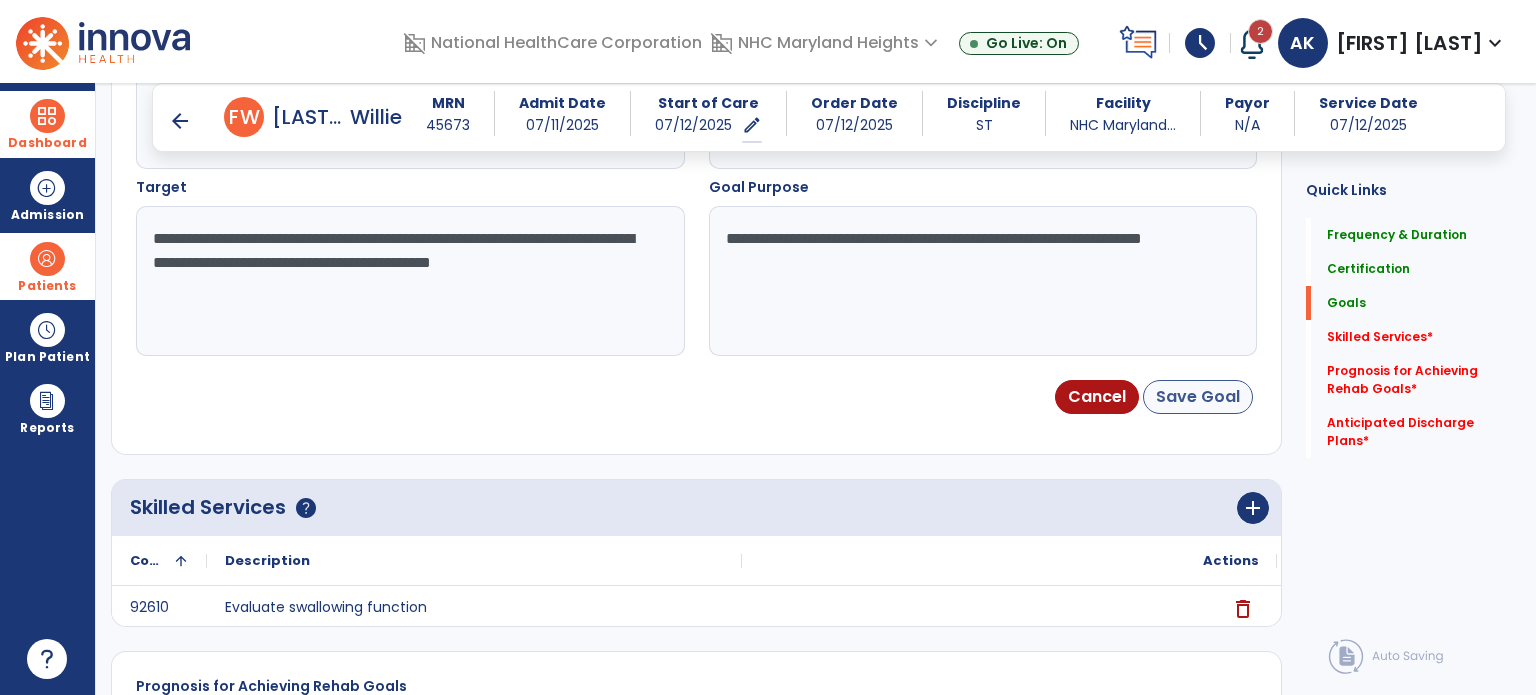 type on "**********" 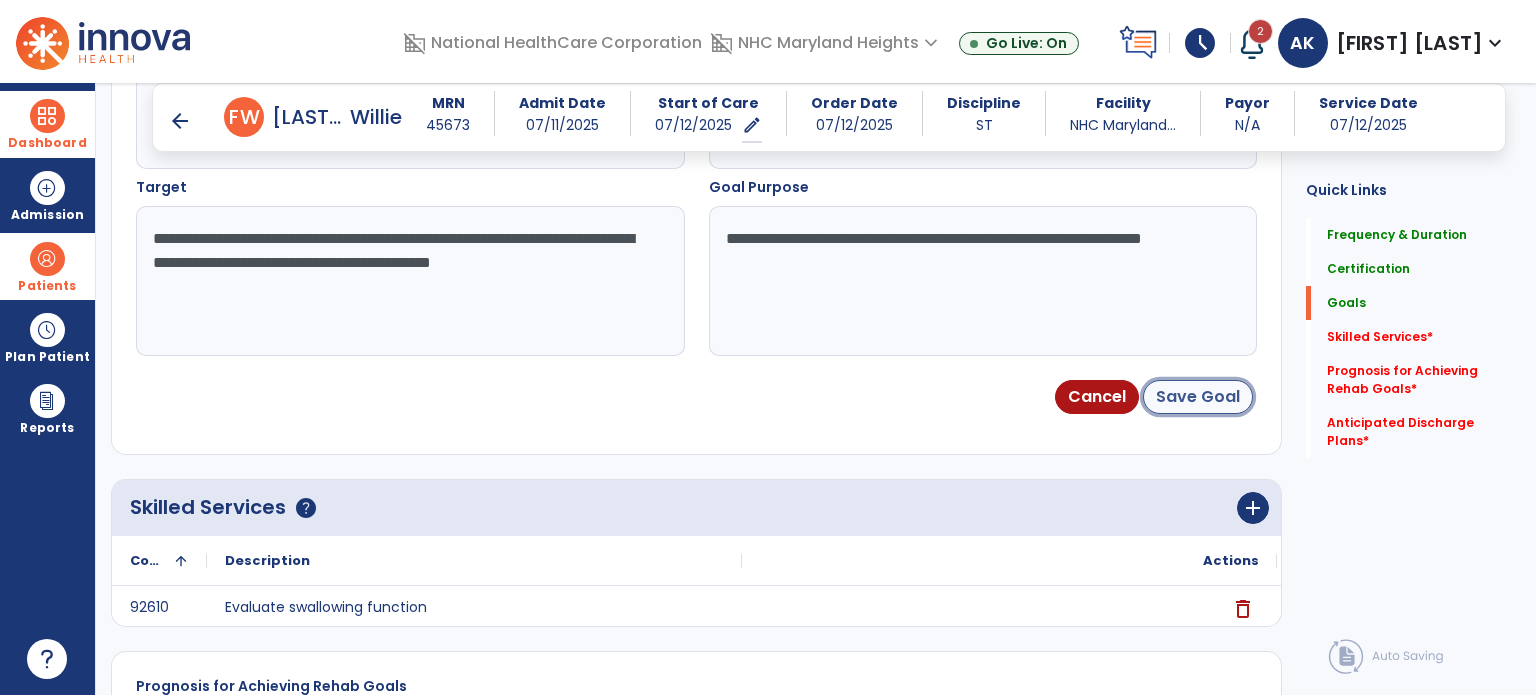 click on "Save Goal" at bounding box center [1198, 397] 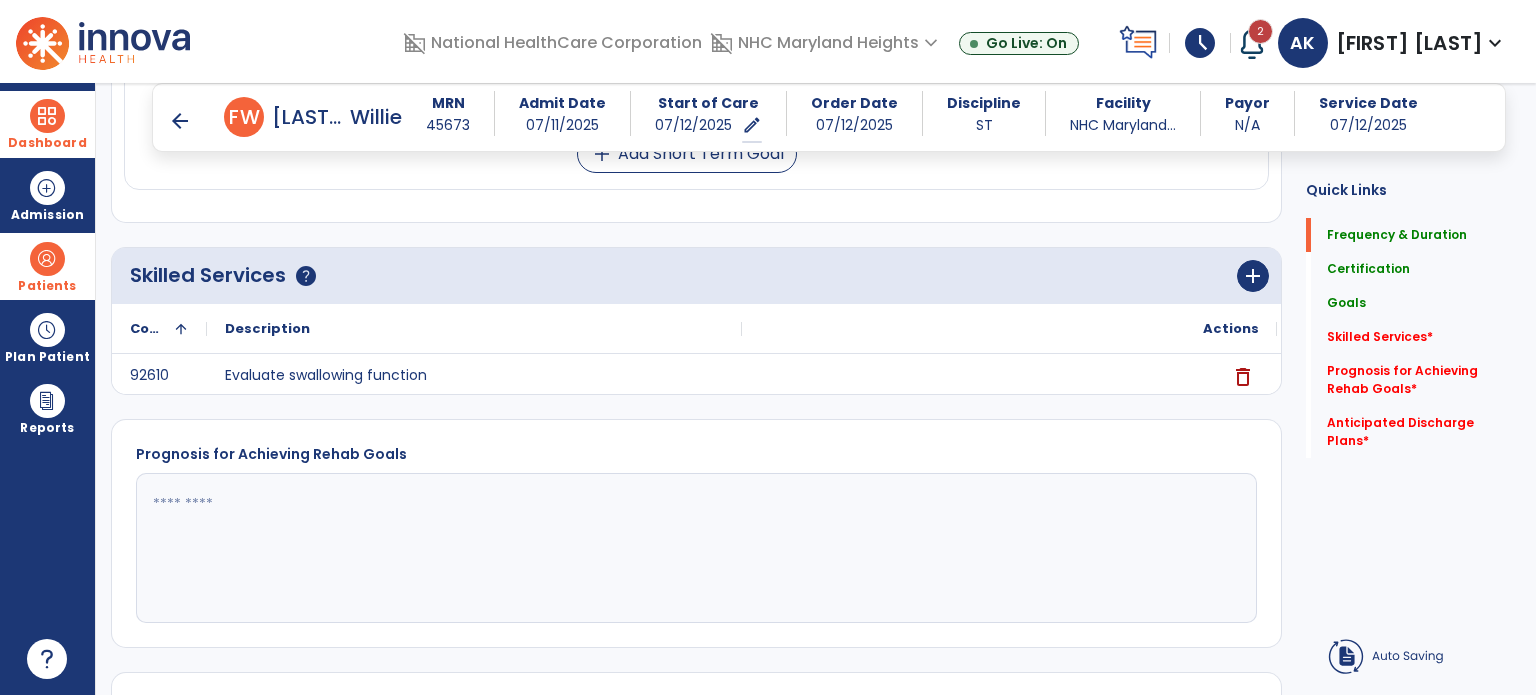 scroll, scrollTop: 221, scrollLeft: 0, axis: vertical 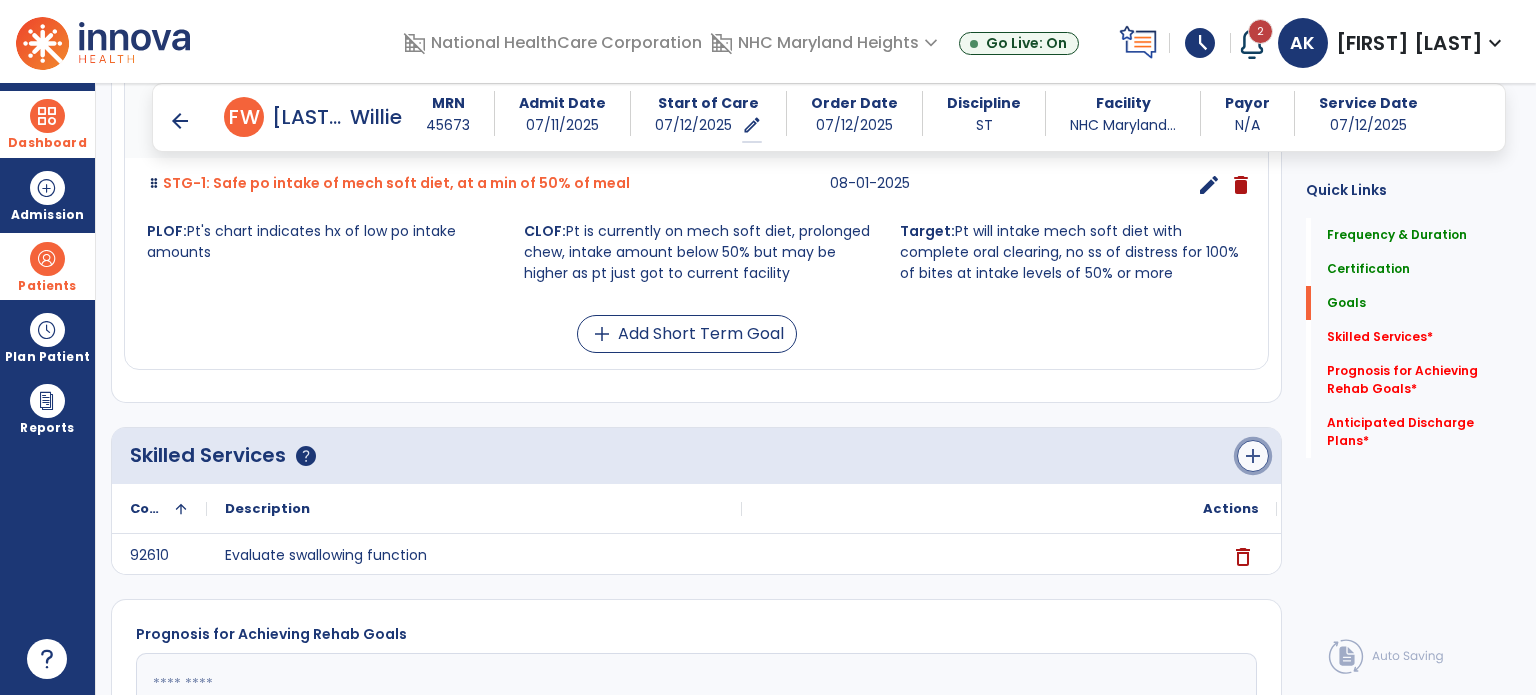 click on "add" 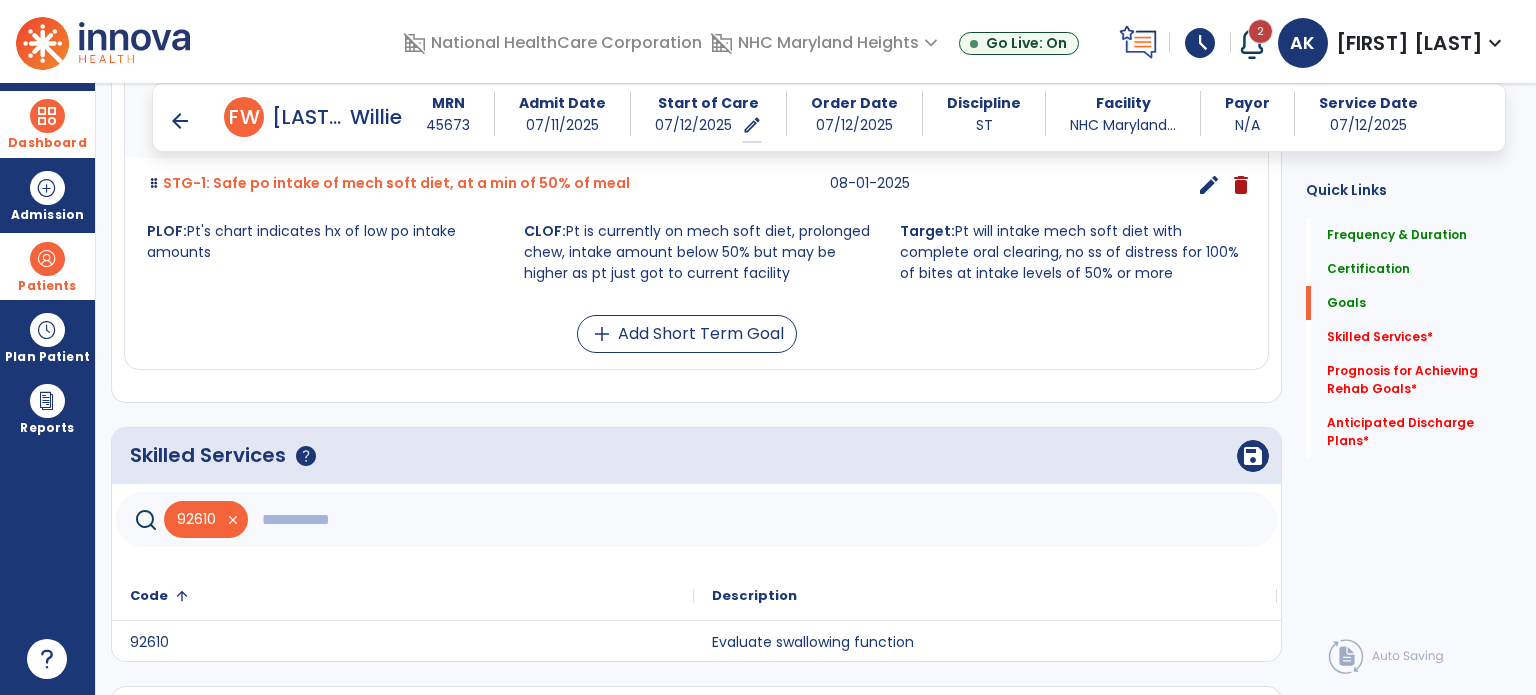 click 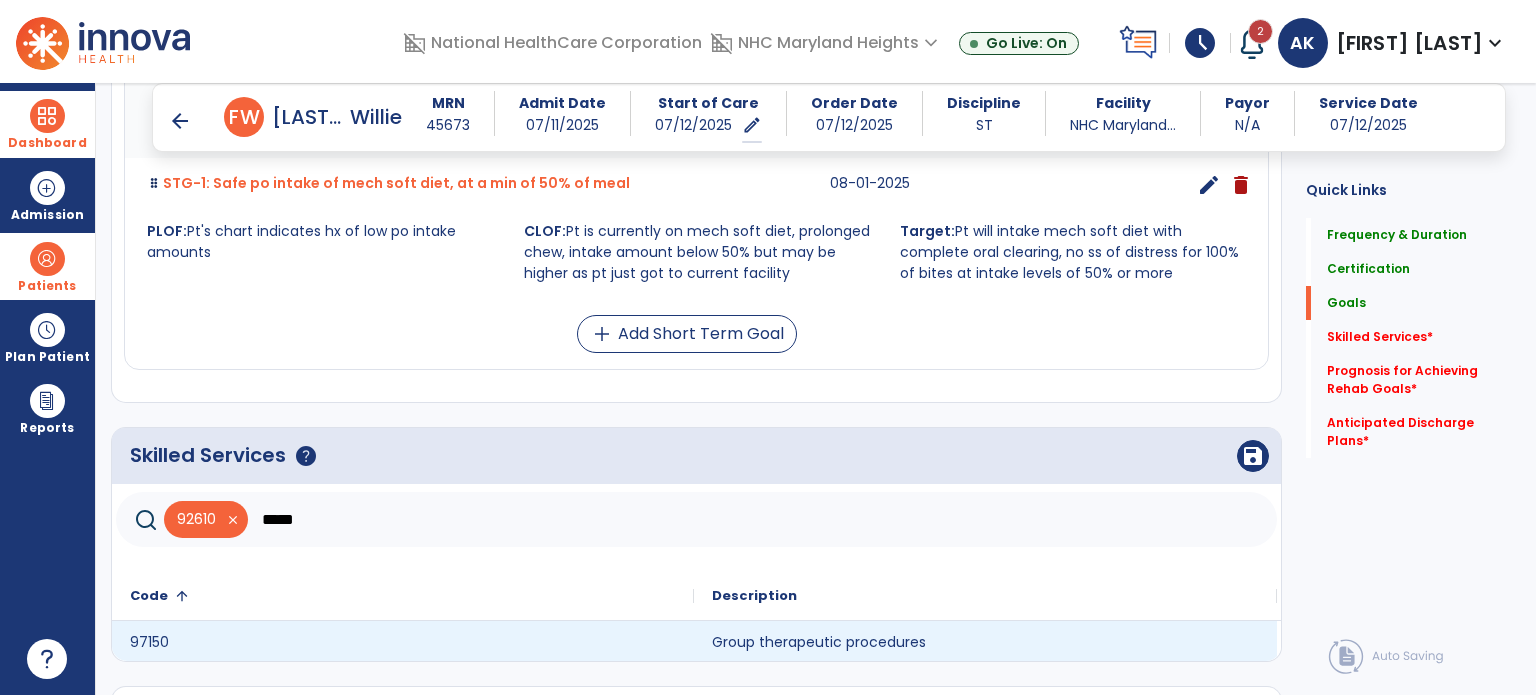 type on "*****" 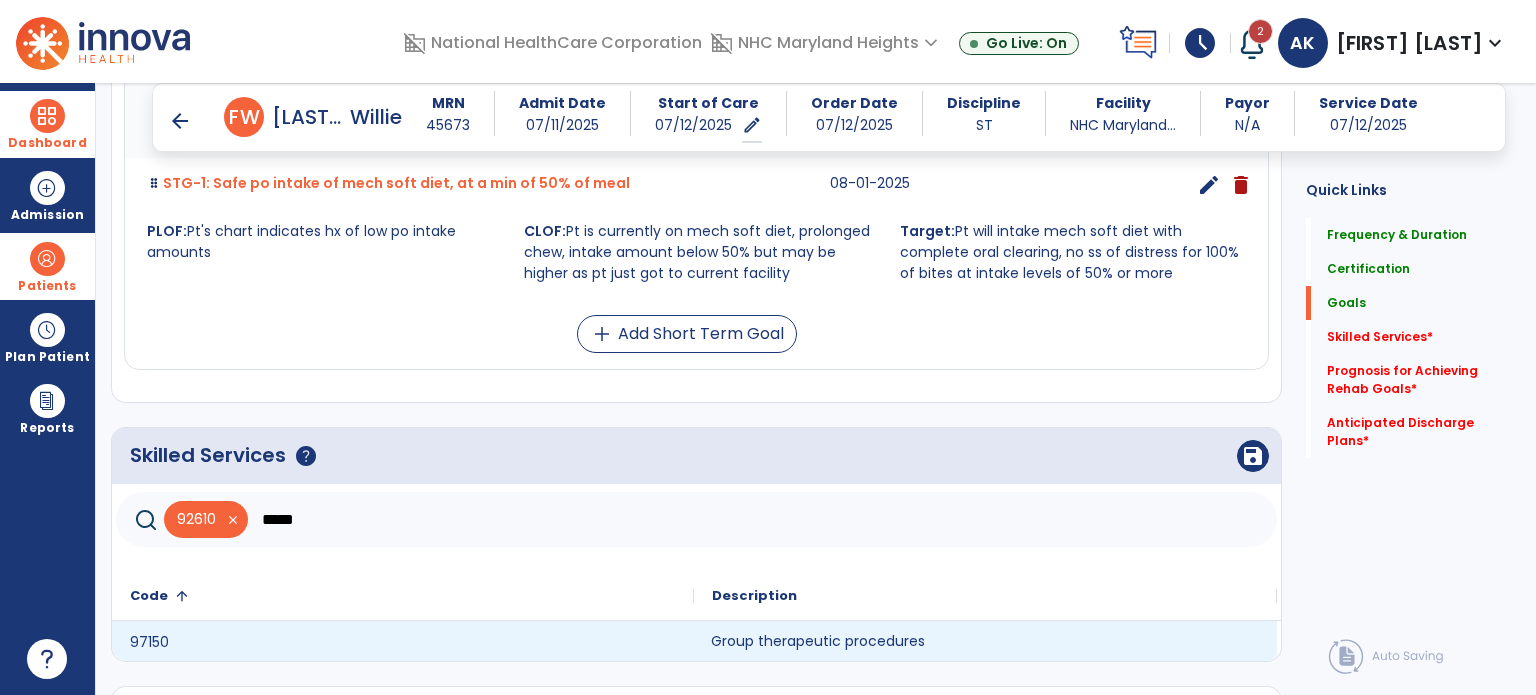 click on "Group therapeutic procedures" 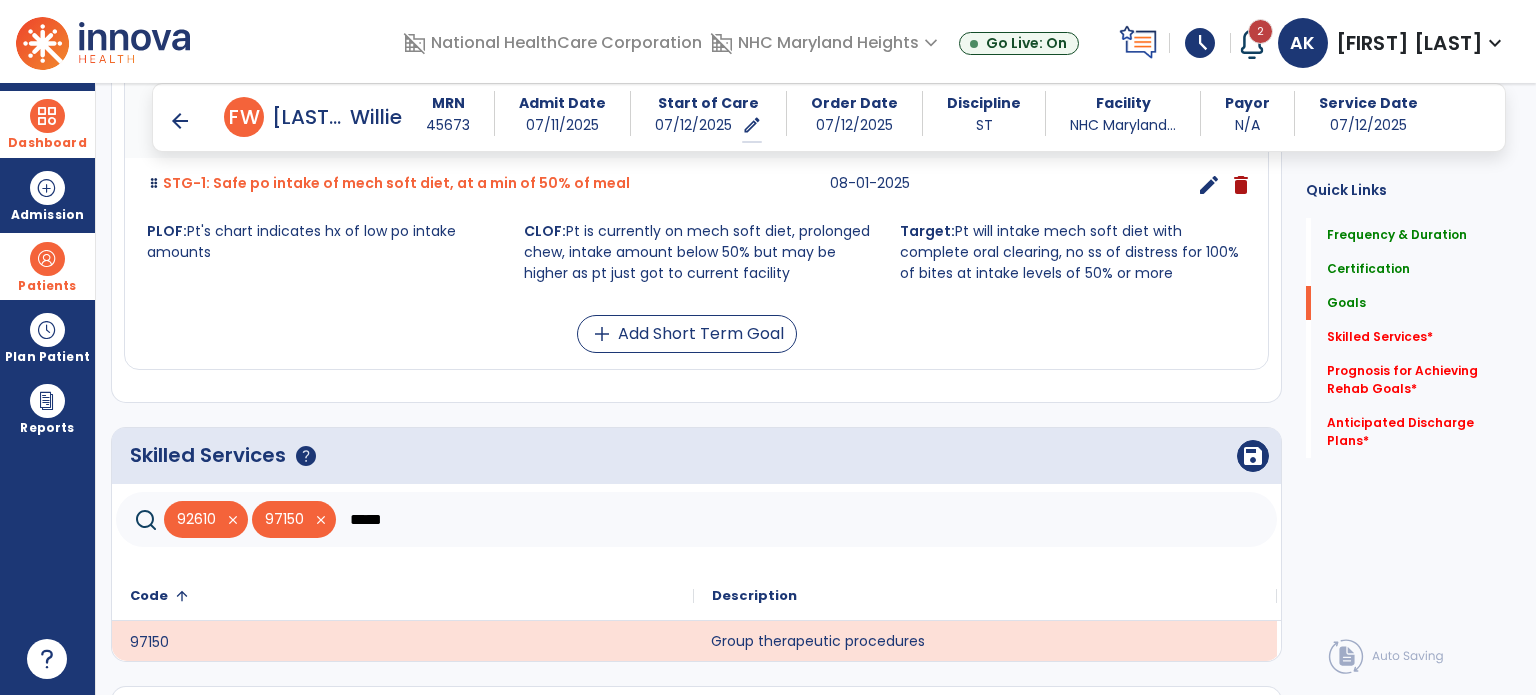 click on "*****" 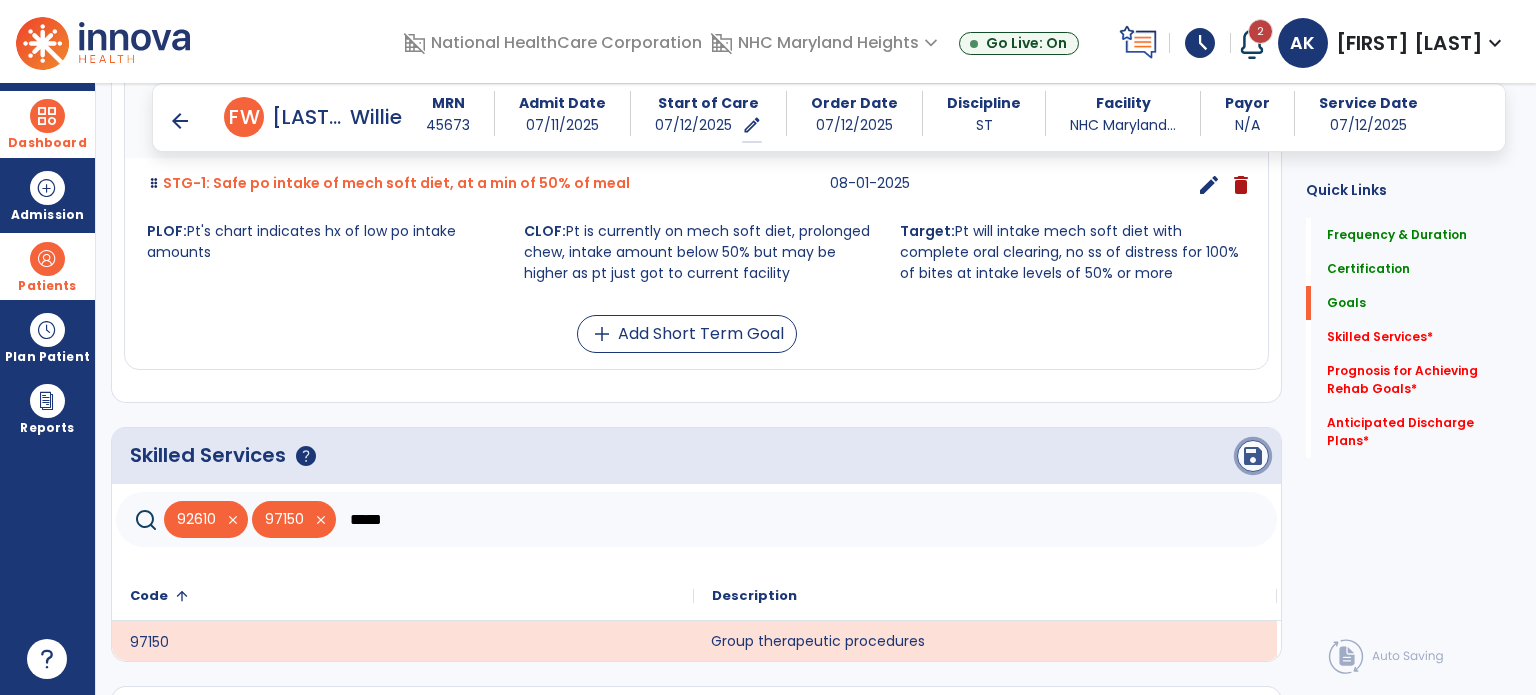 click on "save" 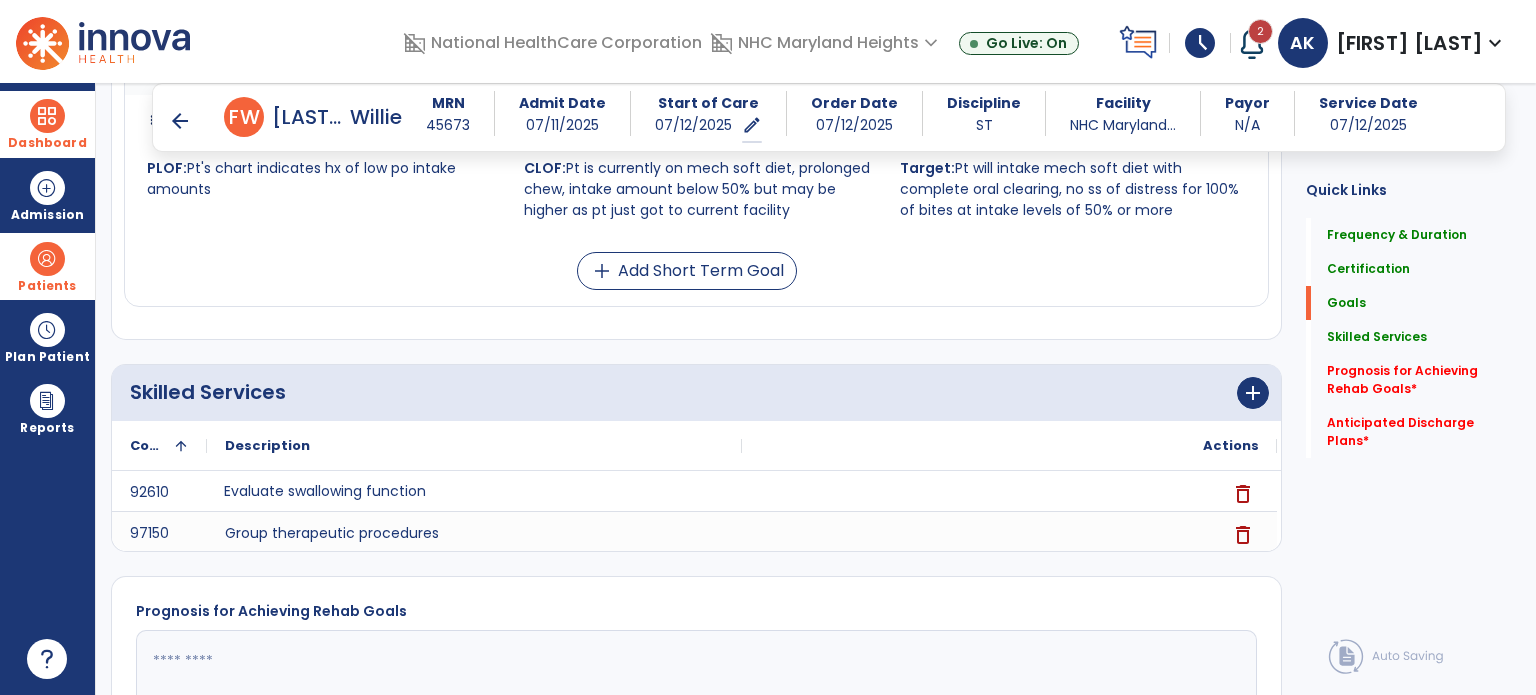 scroll, scrollTop: 814, scrollLeft: 0, axis: vertical 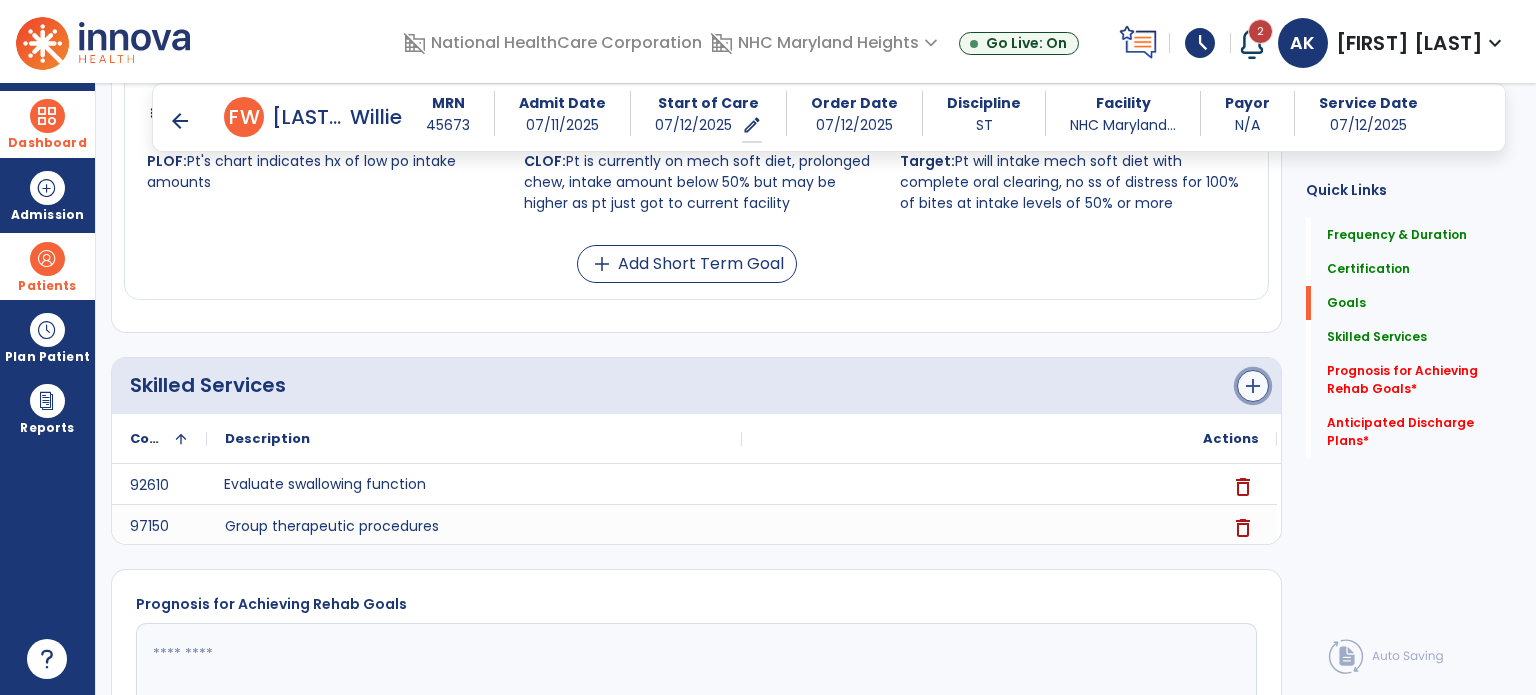 click on "add" 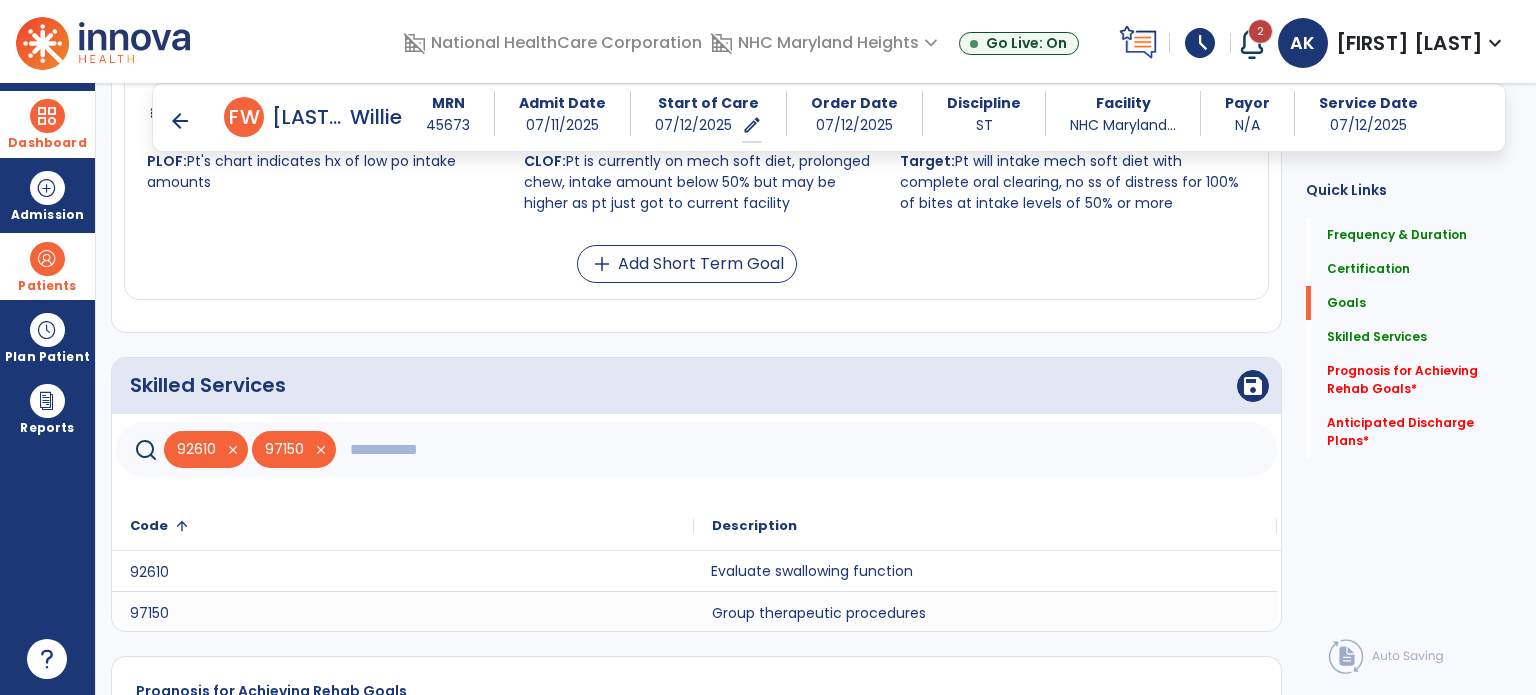 click 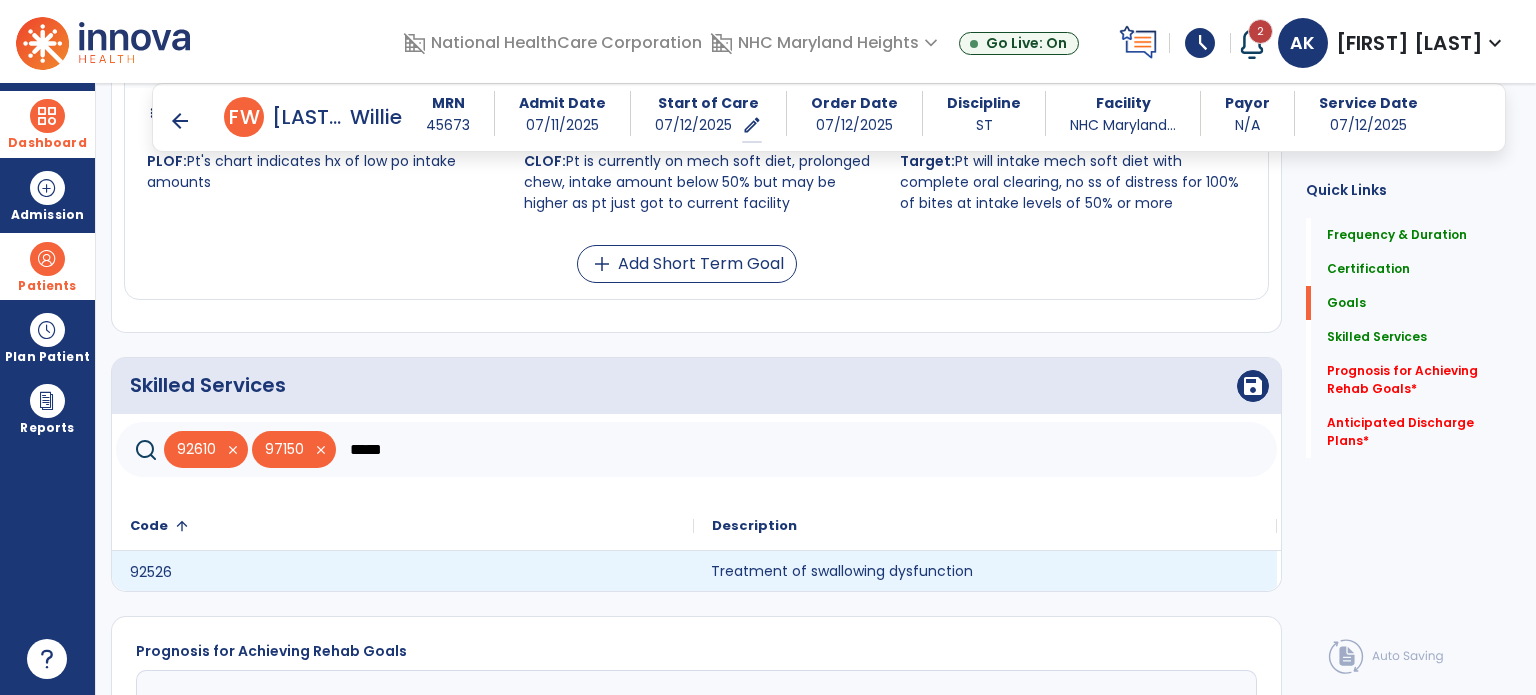type on "*****" 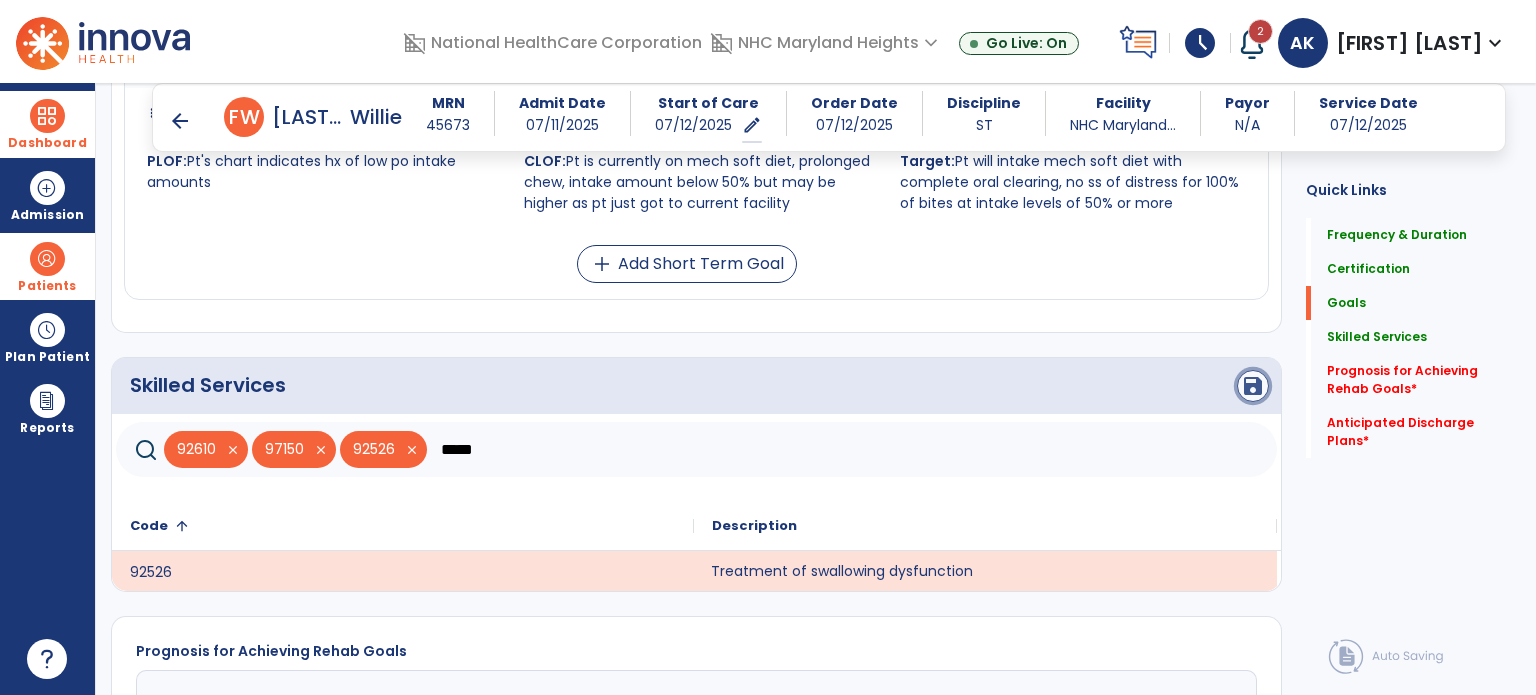 click on "save" 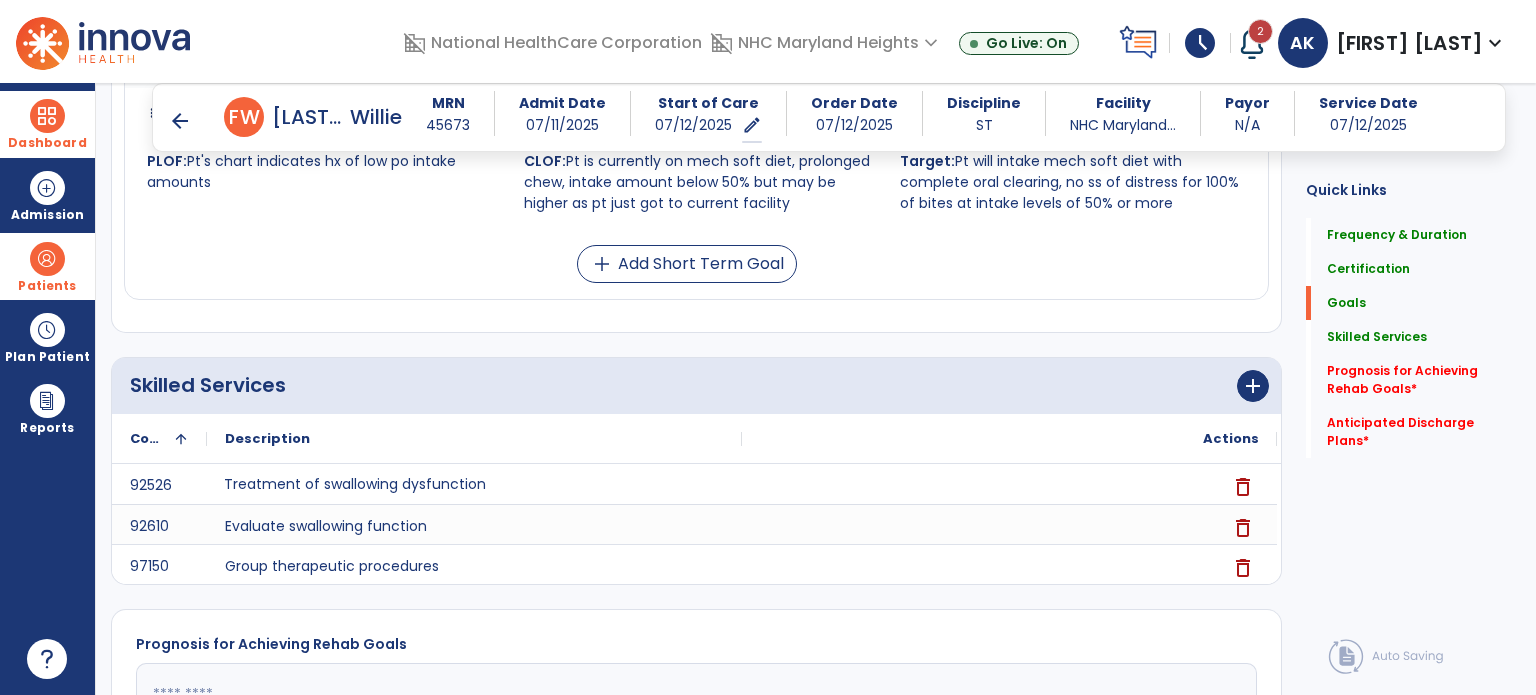 scroll, scrollTop: 390, scrollLeft: 0, axis: vertical 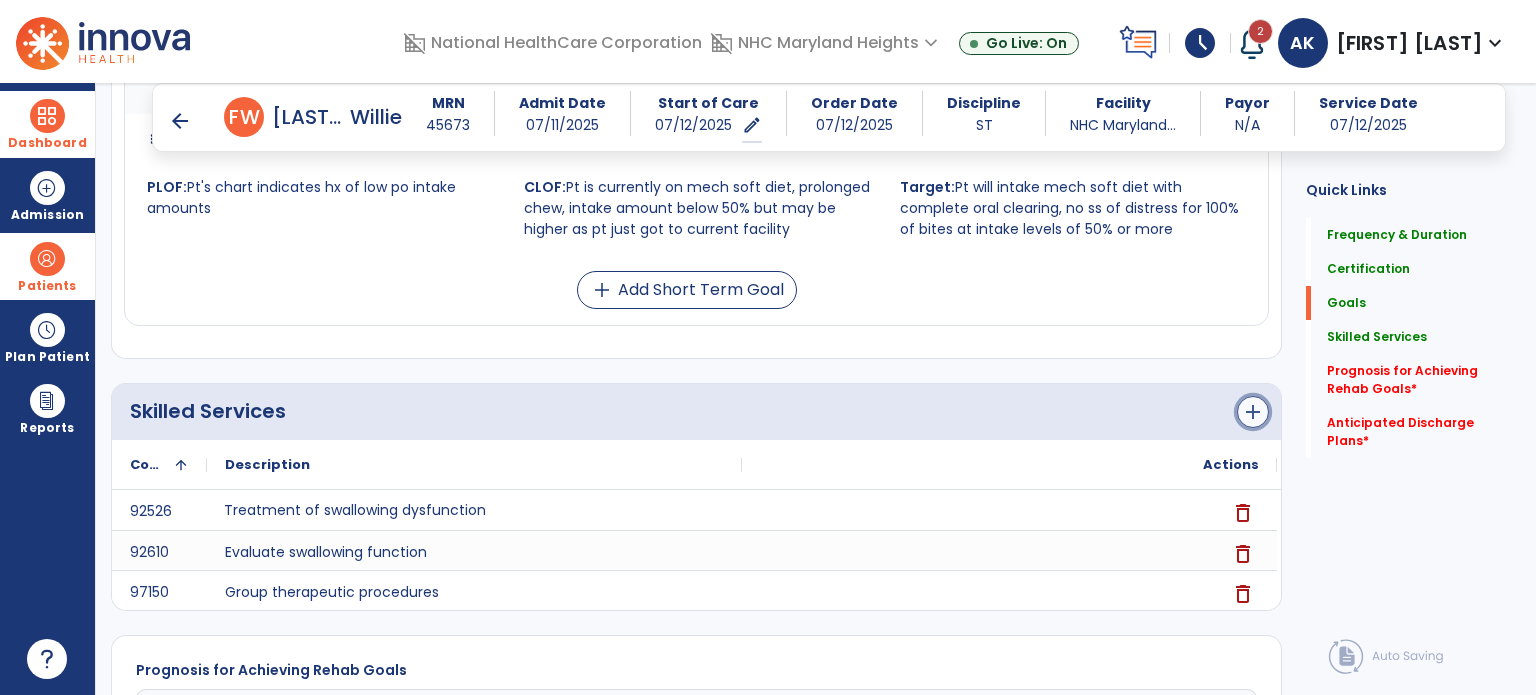 click on "add" 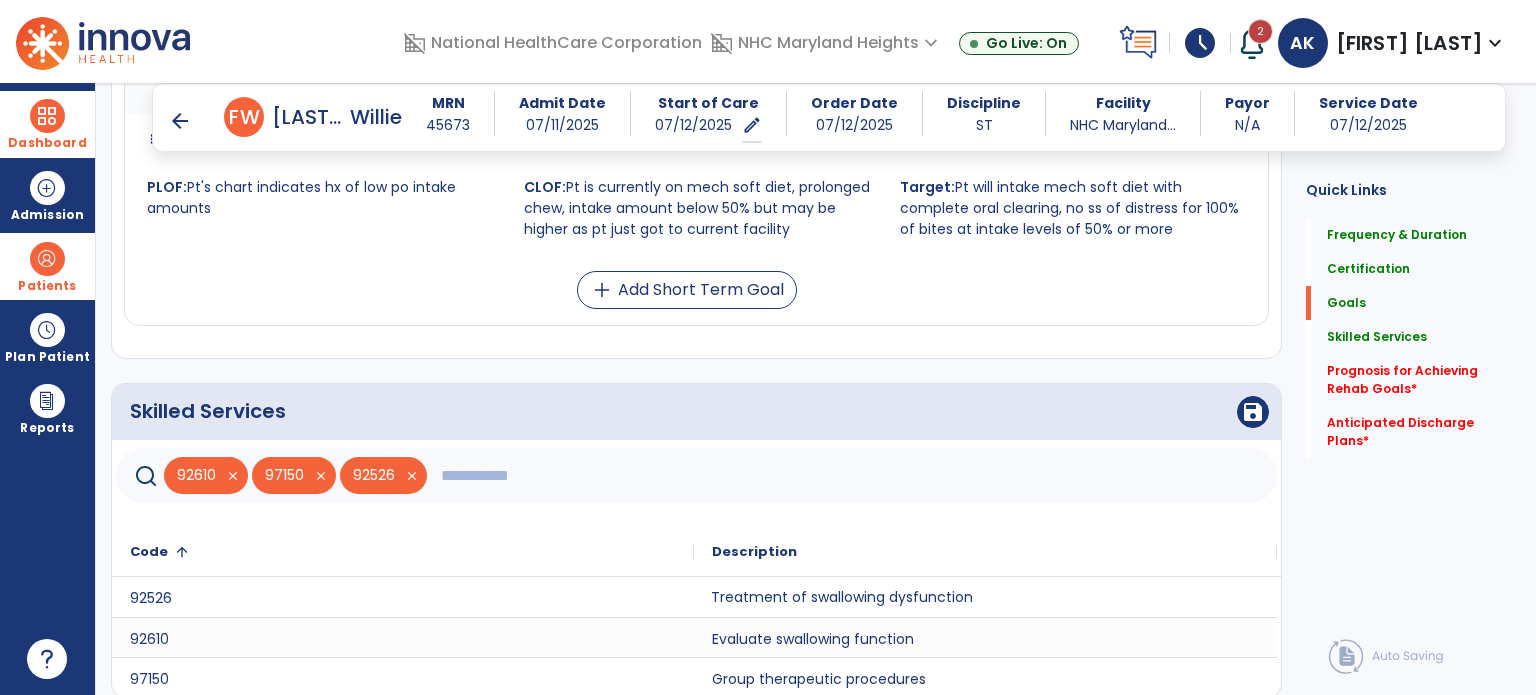click 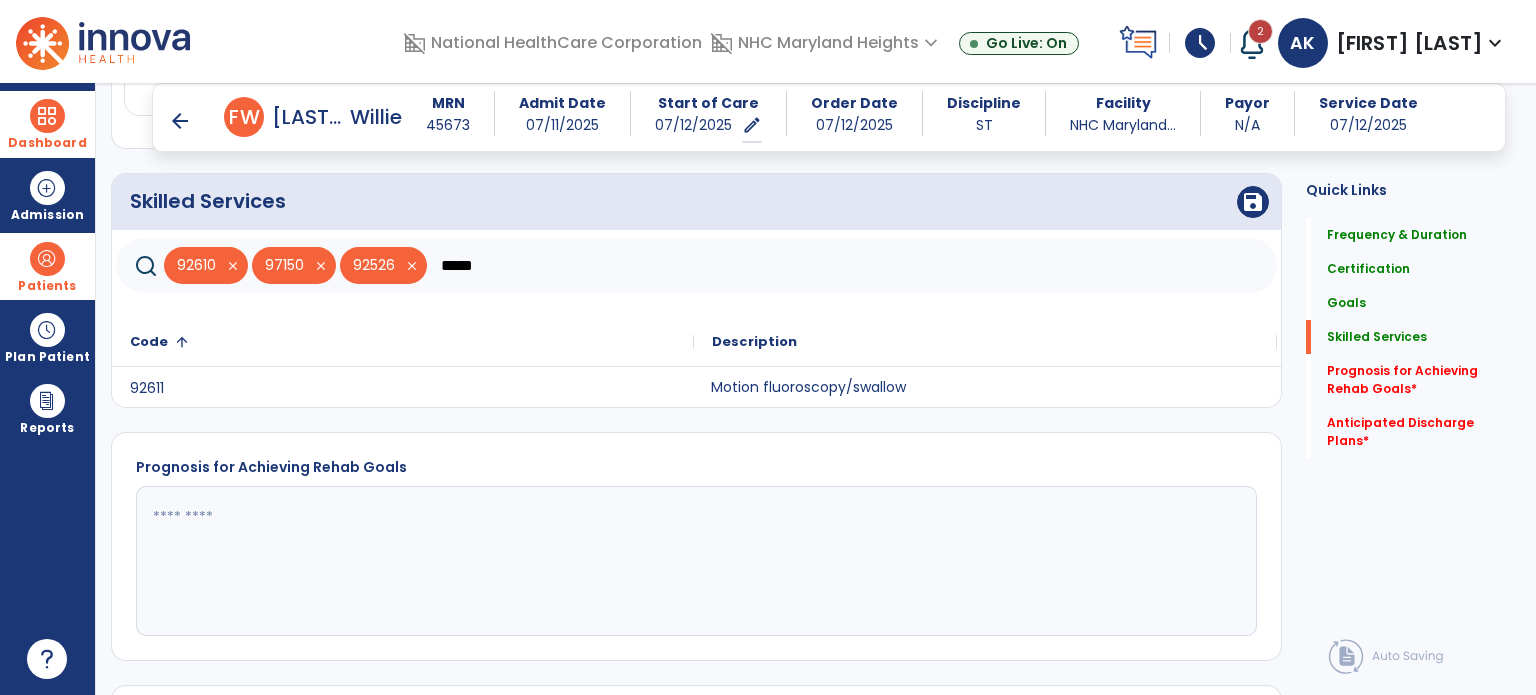 scroll, scrollTop: 1000, scrollLeft: 0, axis: vertical 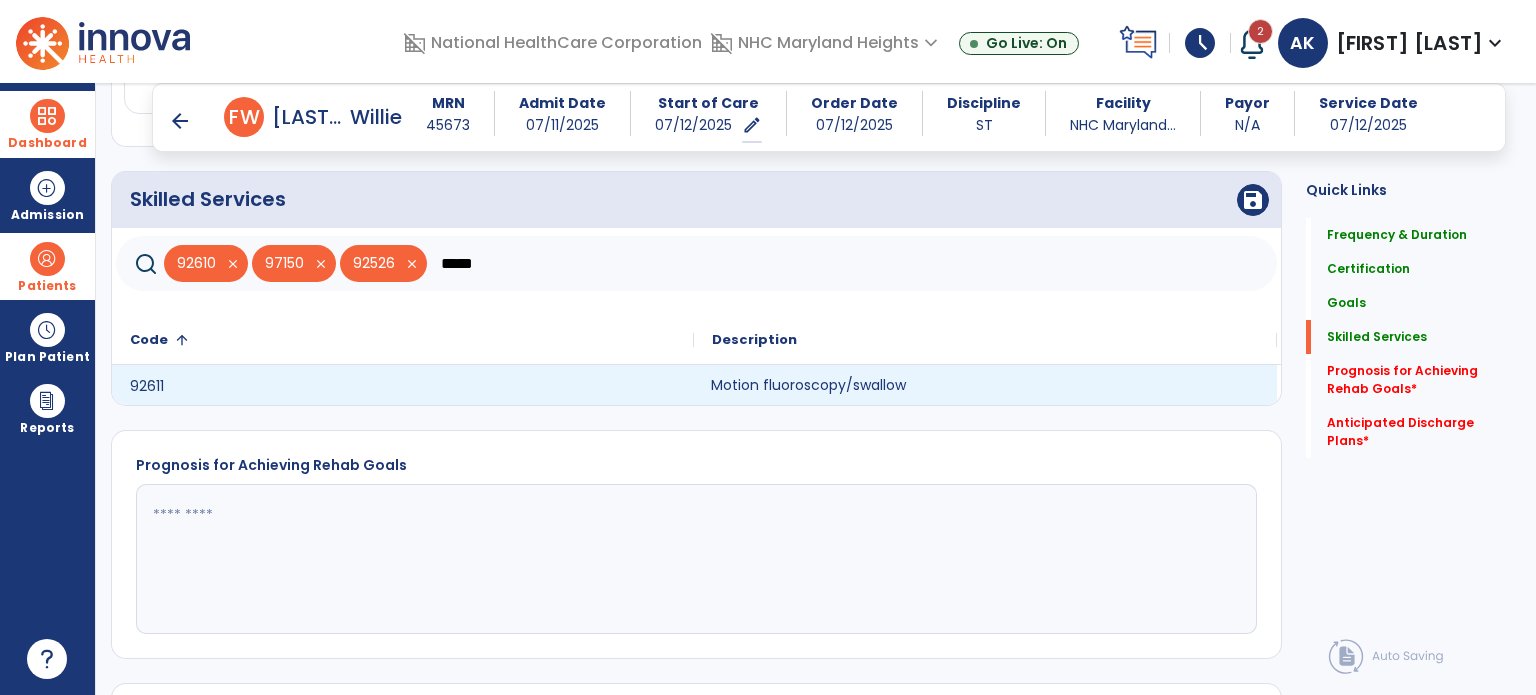 type on "*****" 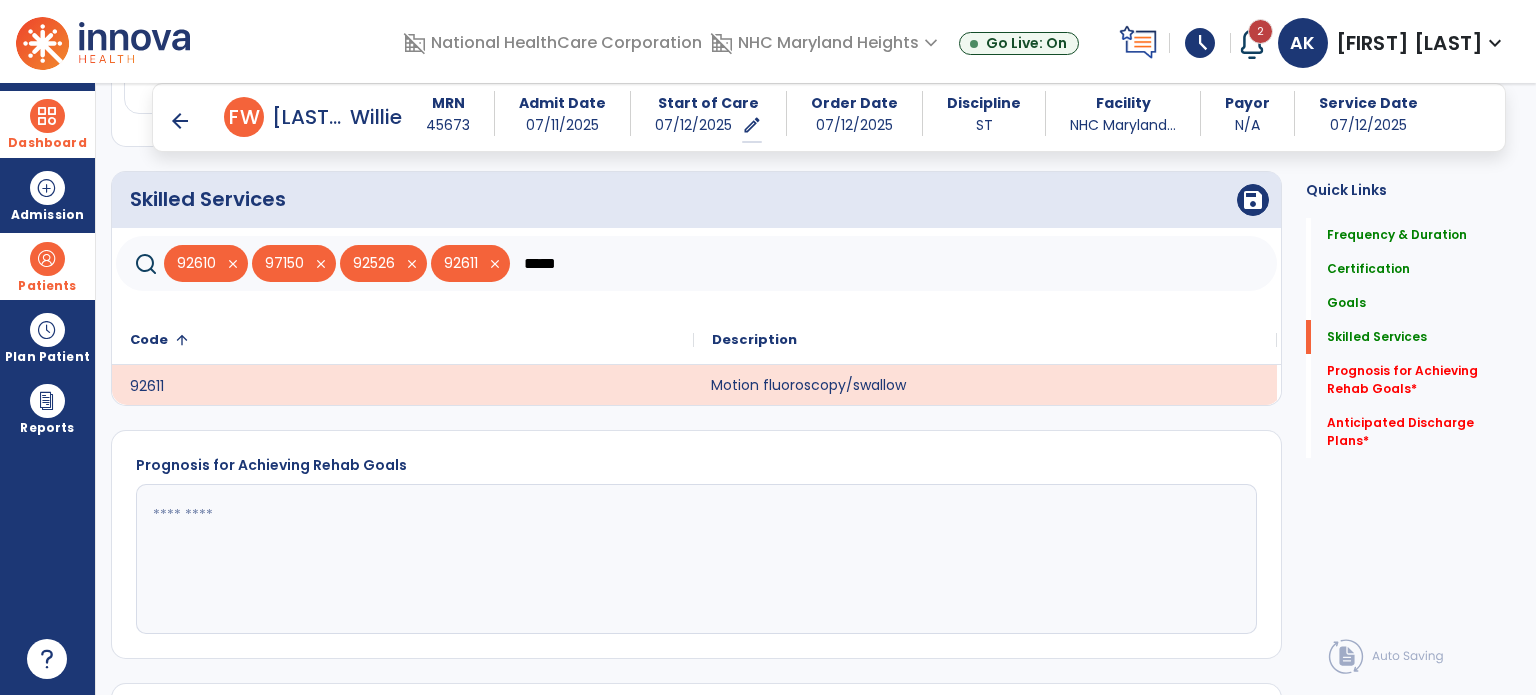 click on "Skilled Services      save" 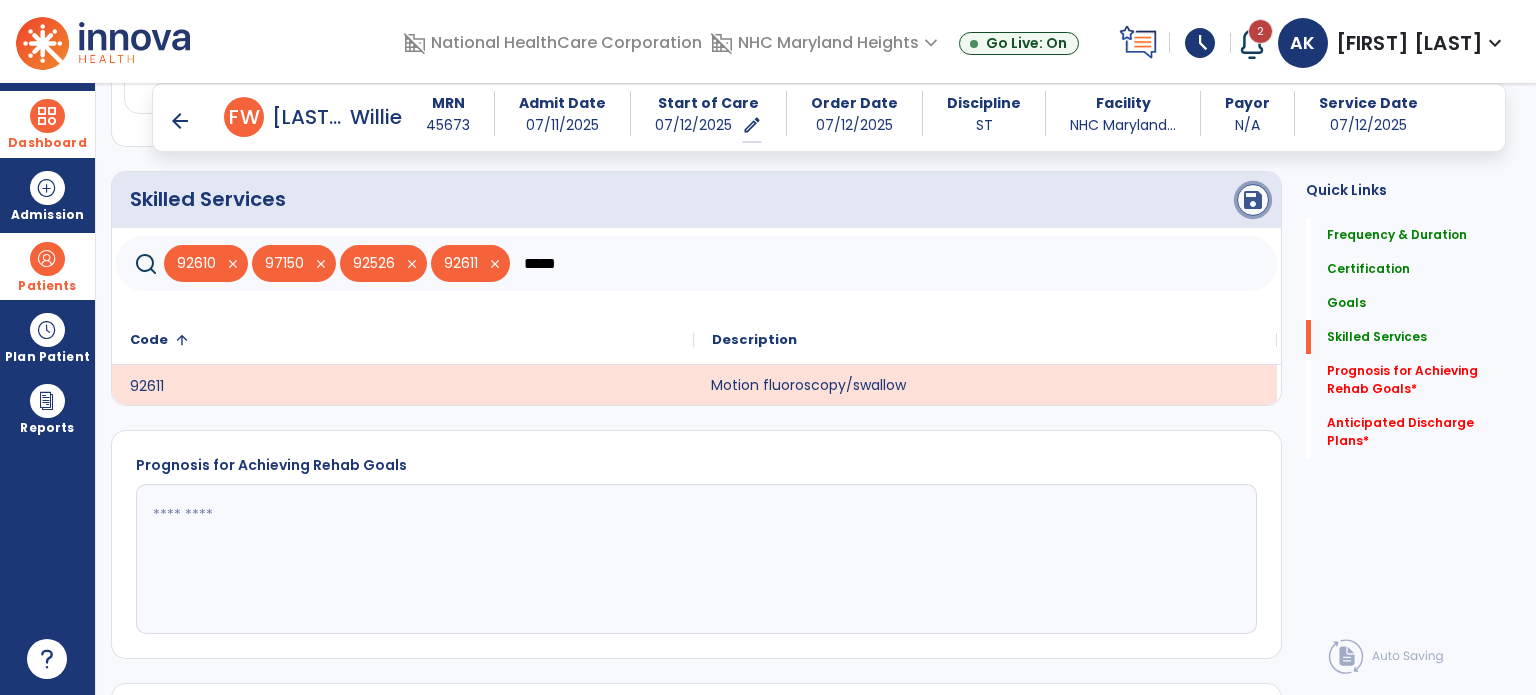 click on "save" 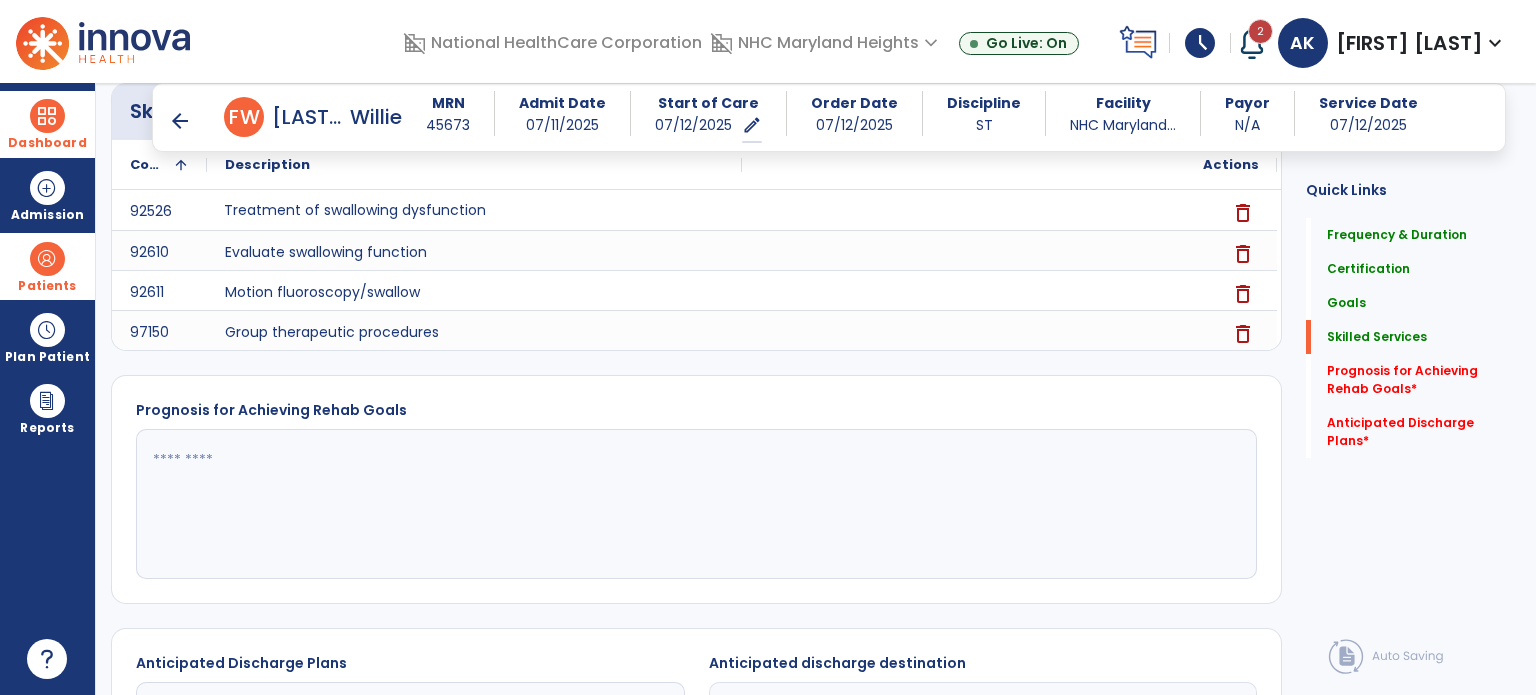scroll, scrollTop: 1102, scrollLeft: 0, axis: vertical 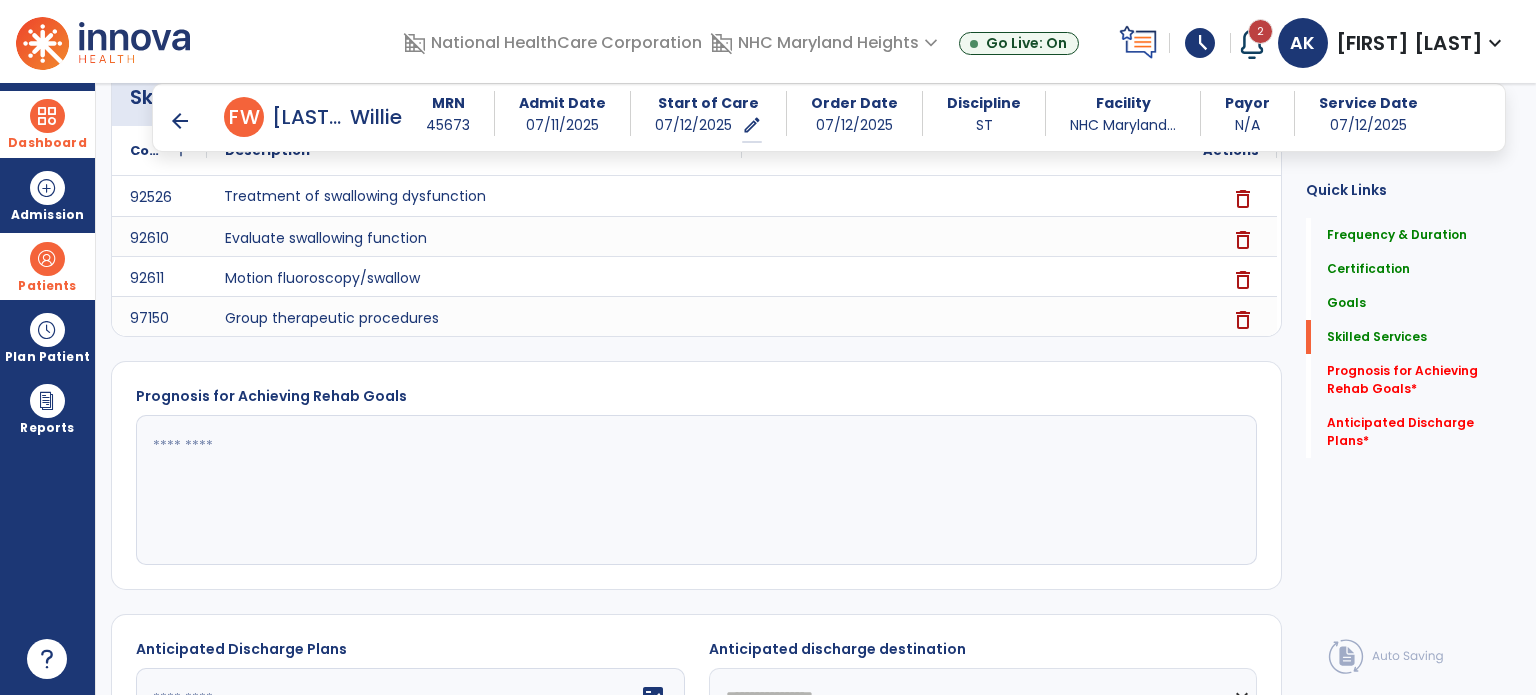 click 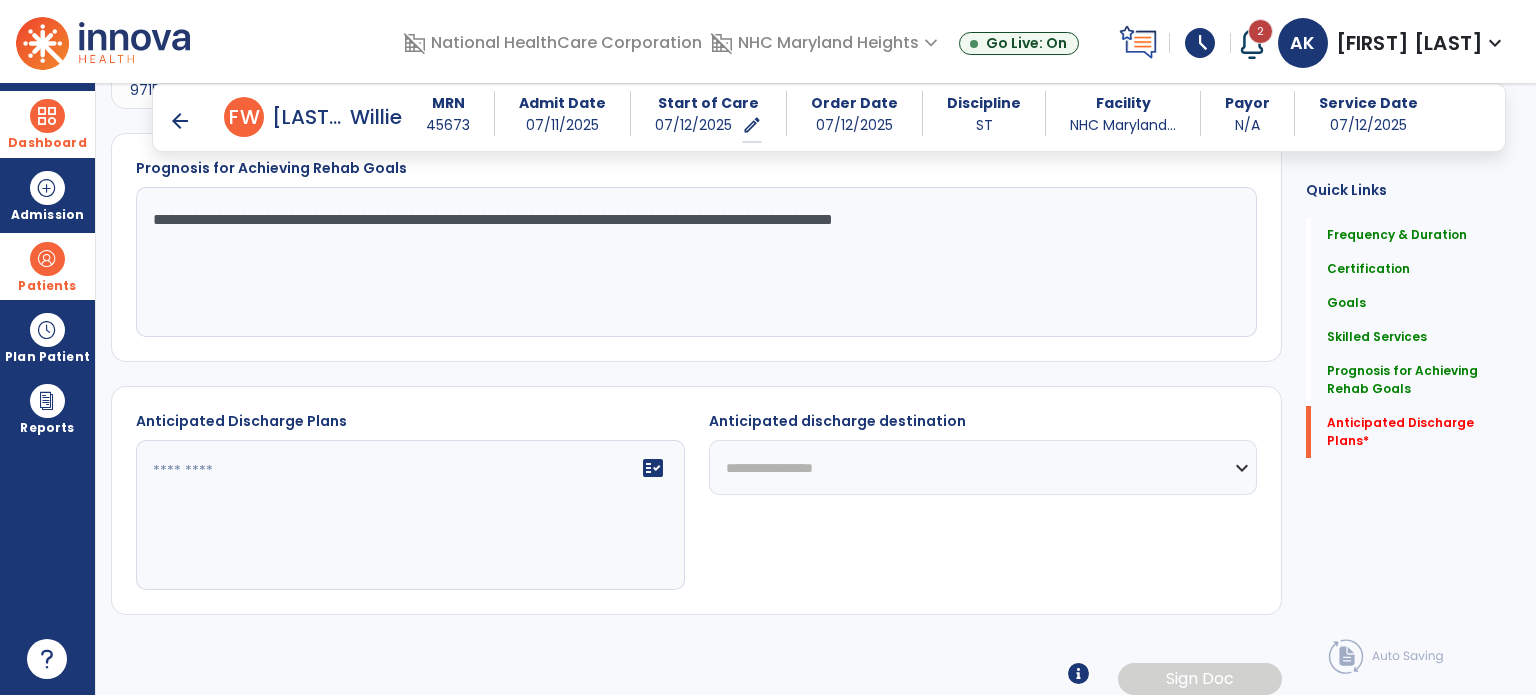 scroll, scrollTop: 1343, scrollLeft: 0, axis: vertical 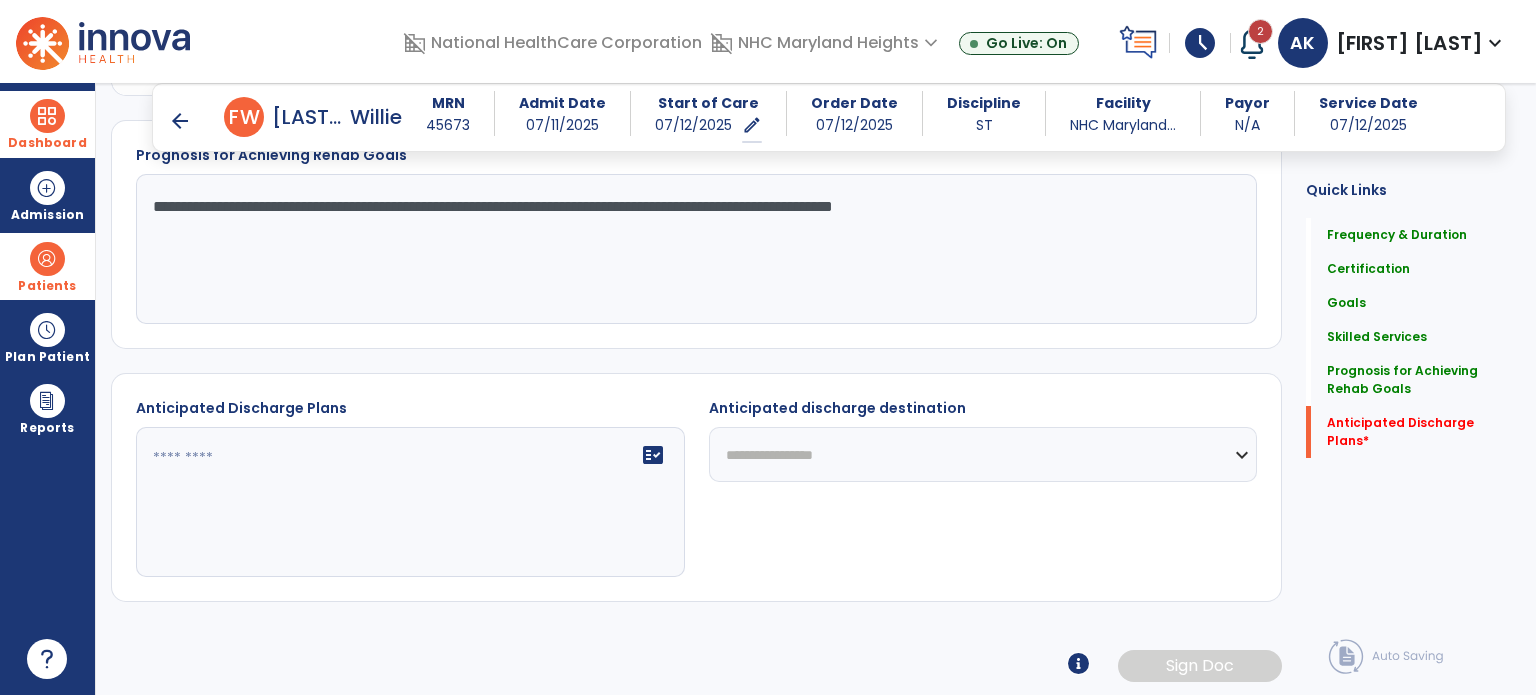type on "**********" 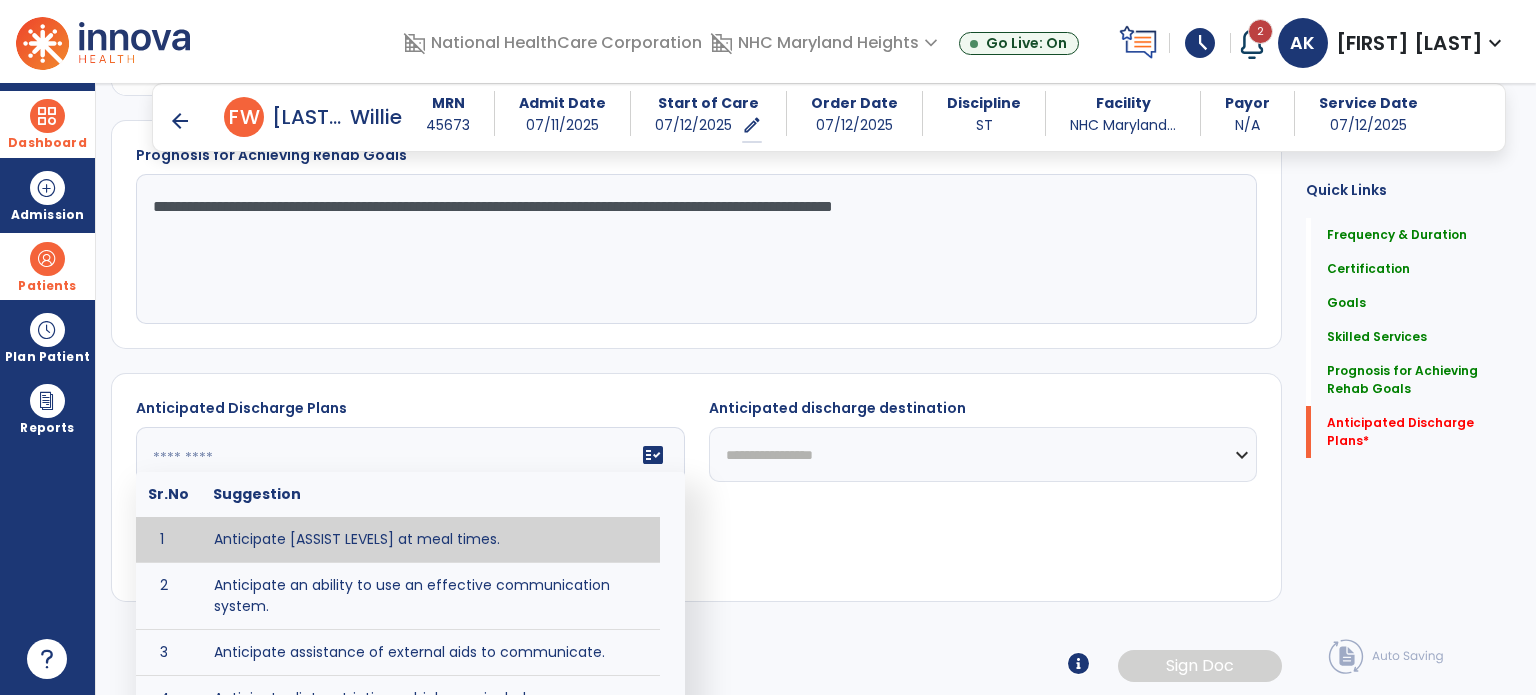 click on "fact_check  Sr.No Suggestion 1 Anticipate [ASSIST LEVELS] at meal times. 2 Anticipate an ability to use an effective communication system. 3 Anticipate assistance of external aids to communicate. 4 Anticipate diet restrictions which may include ___________. 5 Anticipate discharge to an Assisted Living Facility. 6 Anticipate discharge to another SNF. 7 Anticipate discharge to home. 8 Anticipate discharge to hospice care. 9 Anticipate discharge to this SNF. 10 Anticipate independent dining. 11 Anticipate no diet restrictions. 12 Anticipate no signs or symptoms of aspiration with least restrictive diet level. 13 Anticipate patient will need [FULL/PART TIME] caregiver assistance. 14 Anticipate patient will need [ASSISTANCE LEVEL] assistance from [CAREGIVER]. 15 Anticipate patient will need 24-hour caregiver assistance. 16 Anticipate patient will need no caregiver assistance. 17 Discharge home and independent with caregiver. 18 Discharge home and independent without caregiver. 19 20 21 22 23 24 25 26 27 28 29 30" 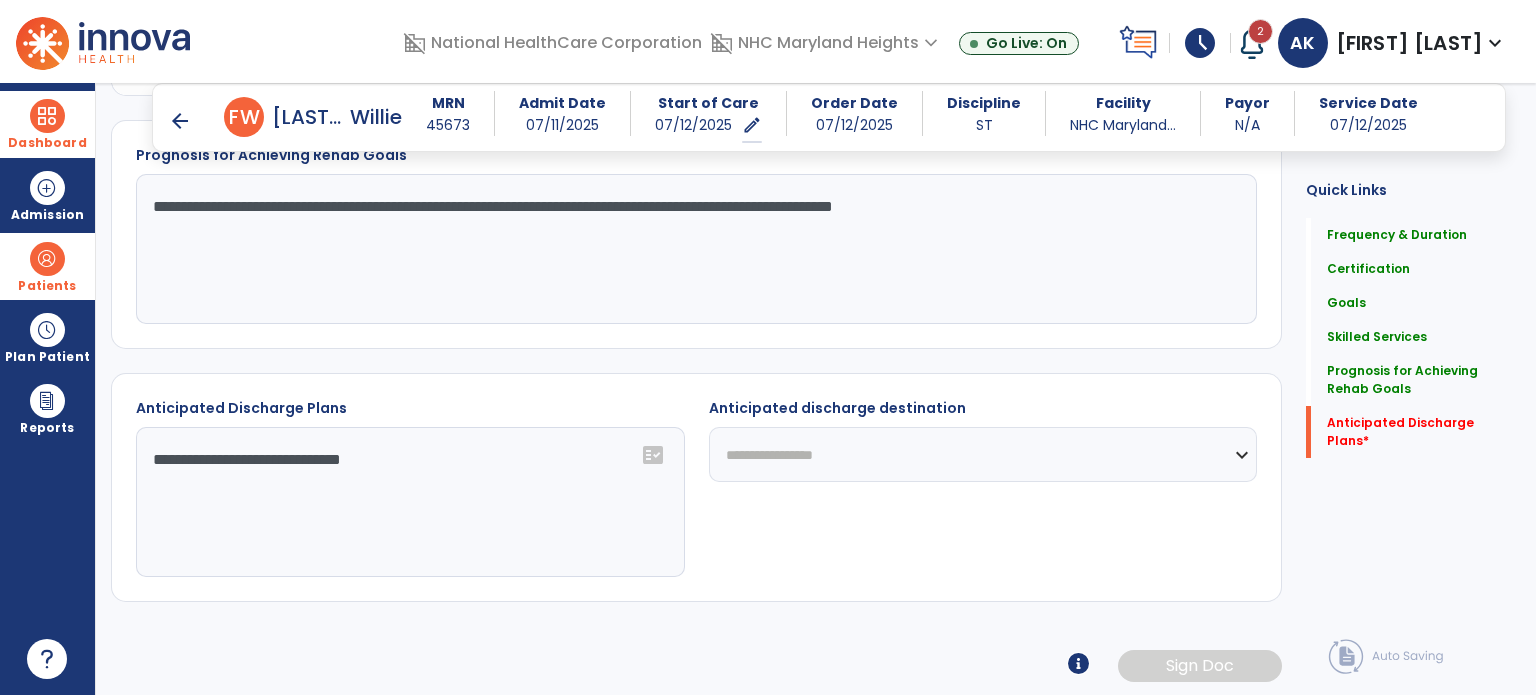 type on "**********" 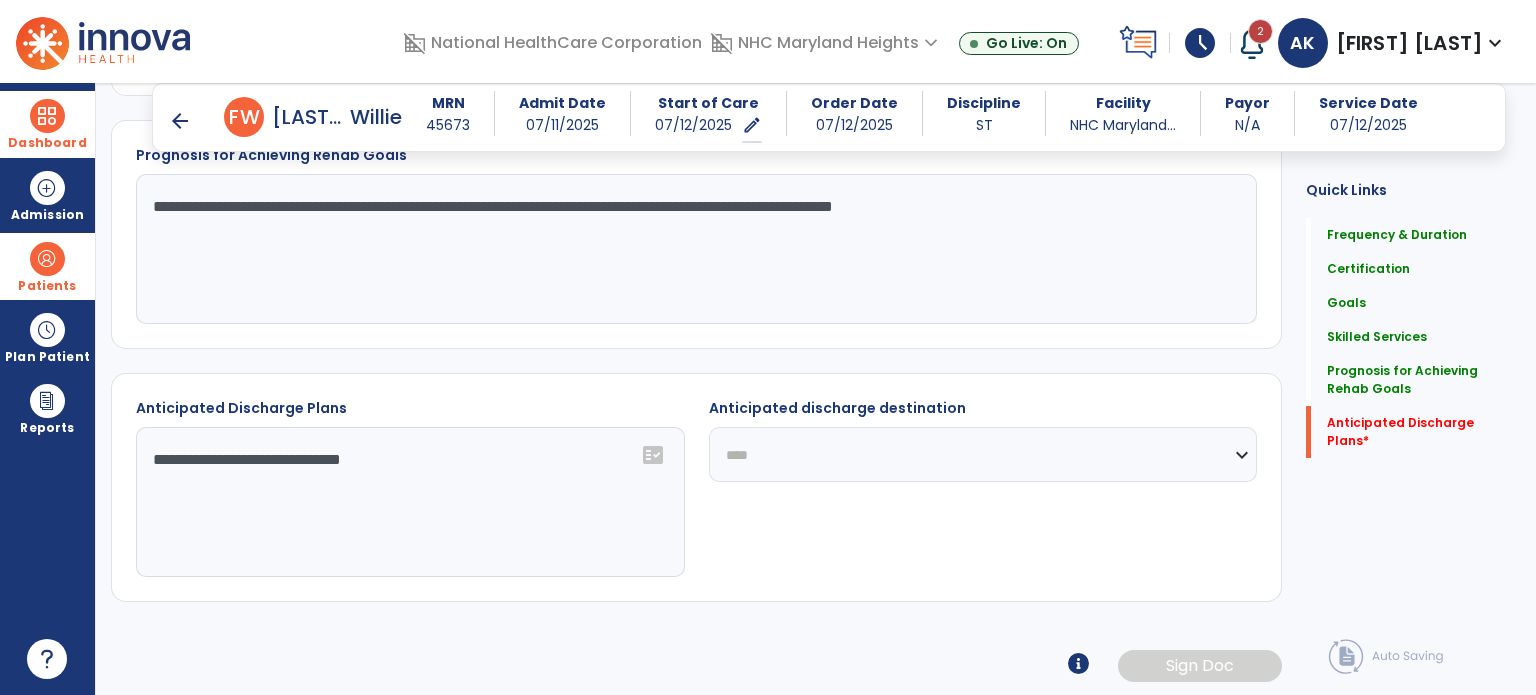 click on "**********" 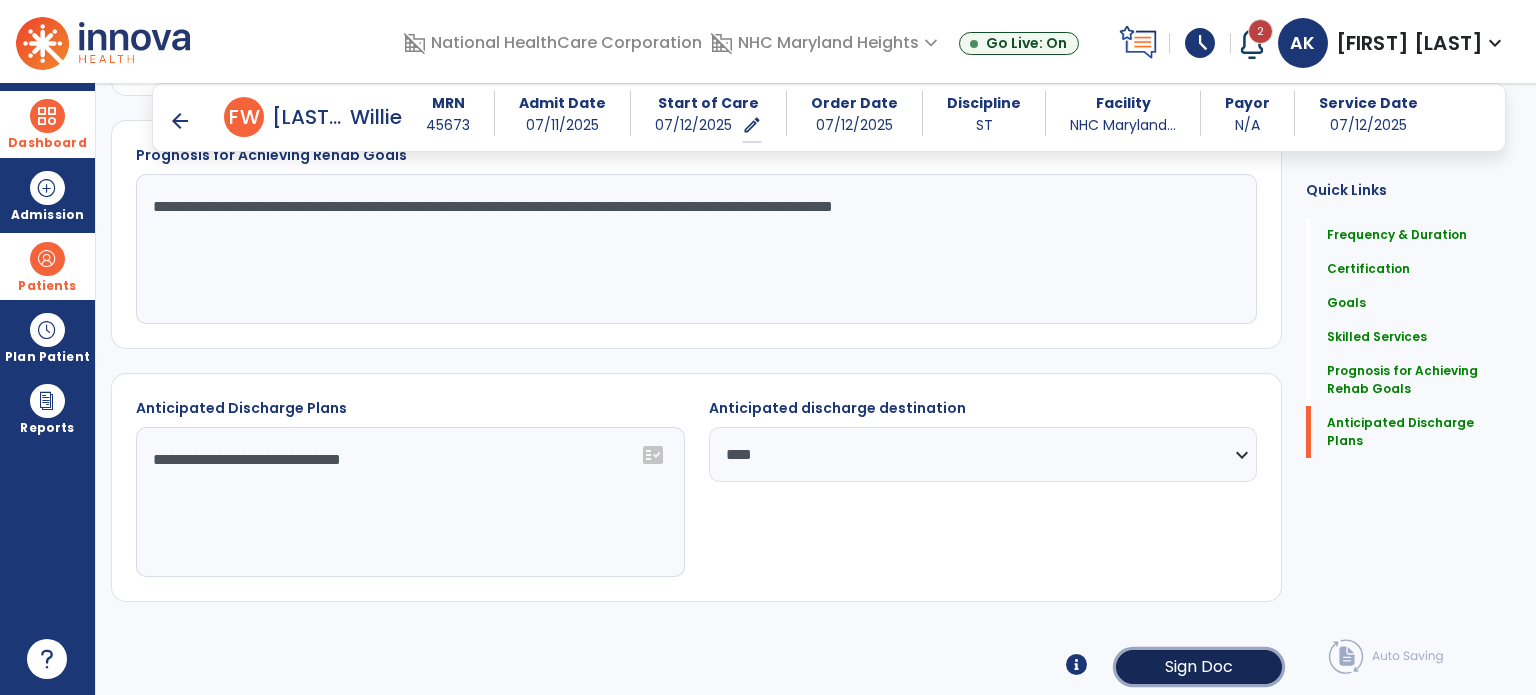 click on "Sign Doc" 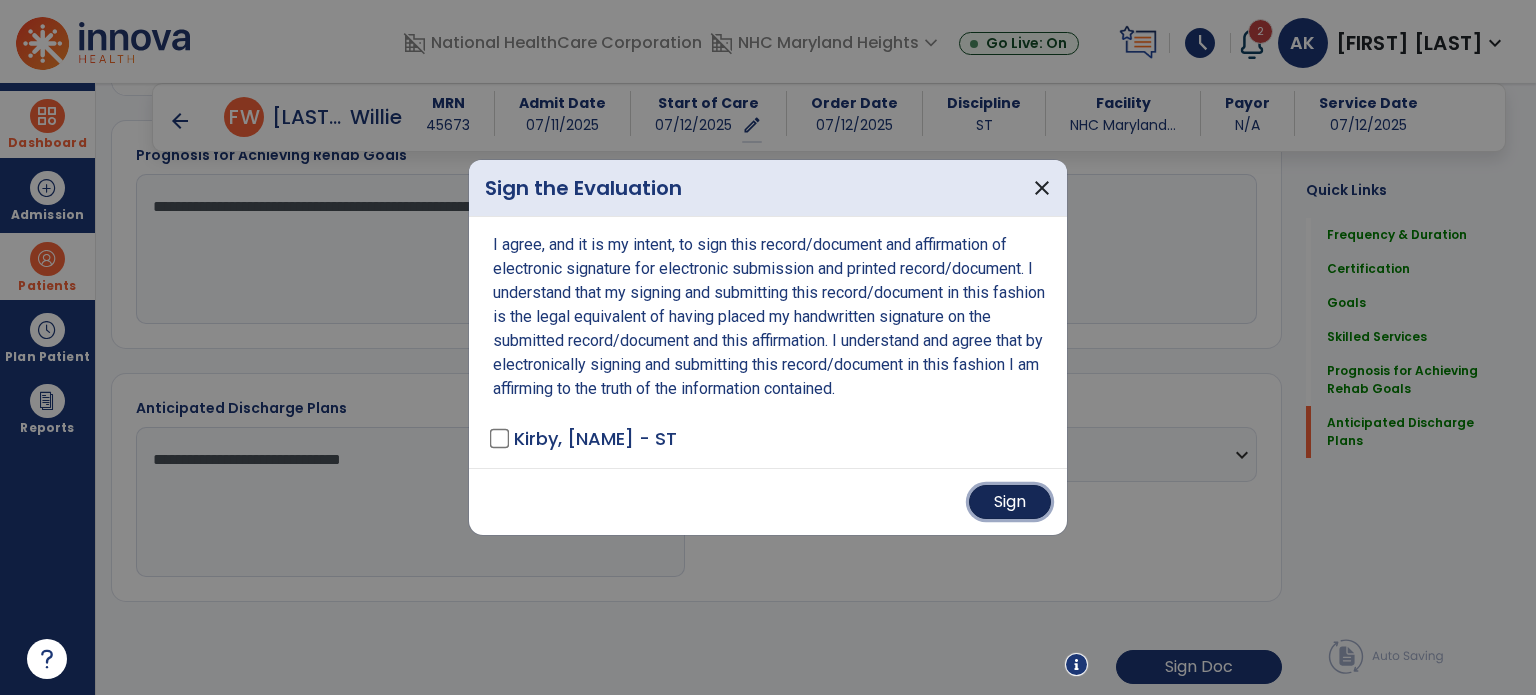 click on "Sign" at bounding box center (1010, 502) 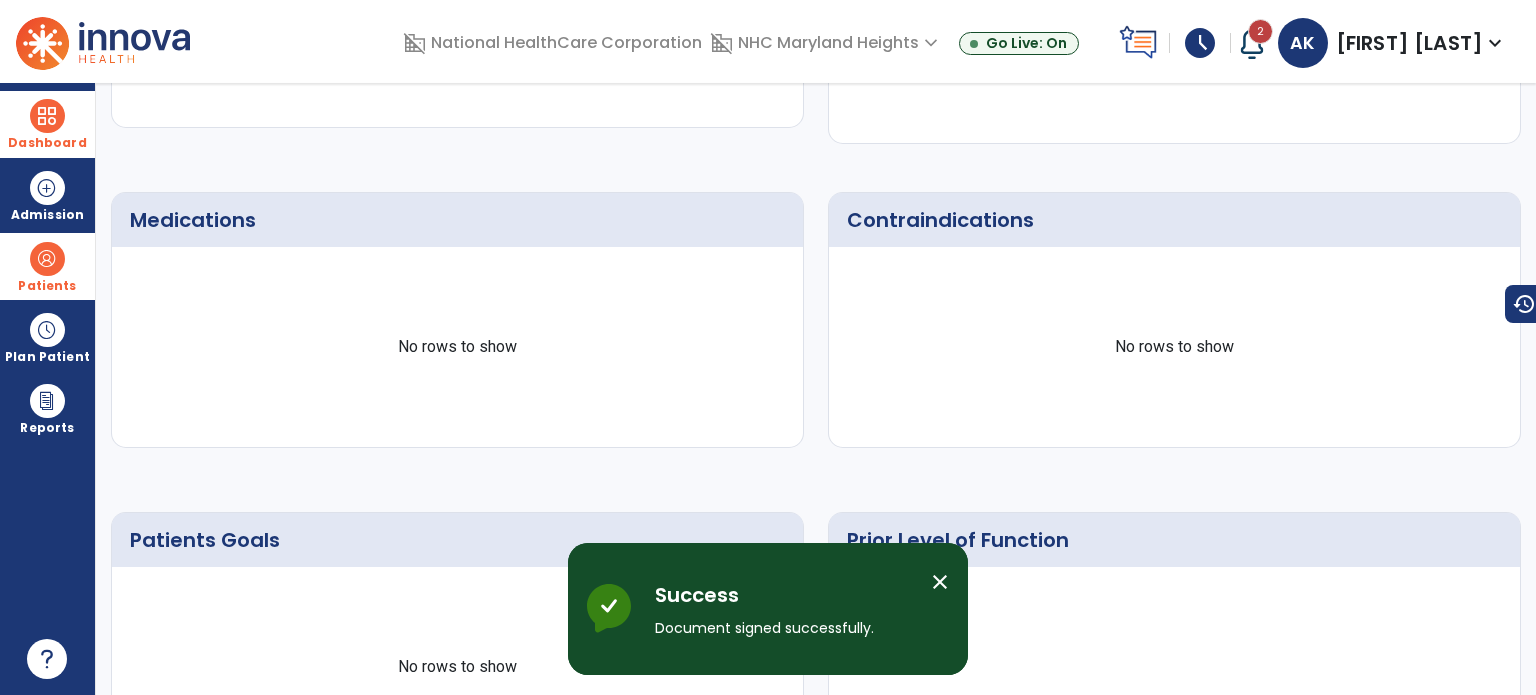 scroll, scrollTop: 0, scrollLeft: 0, axis: both 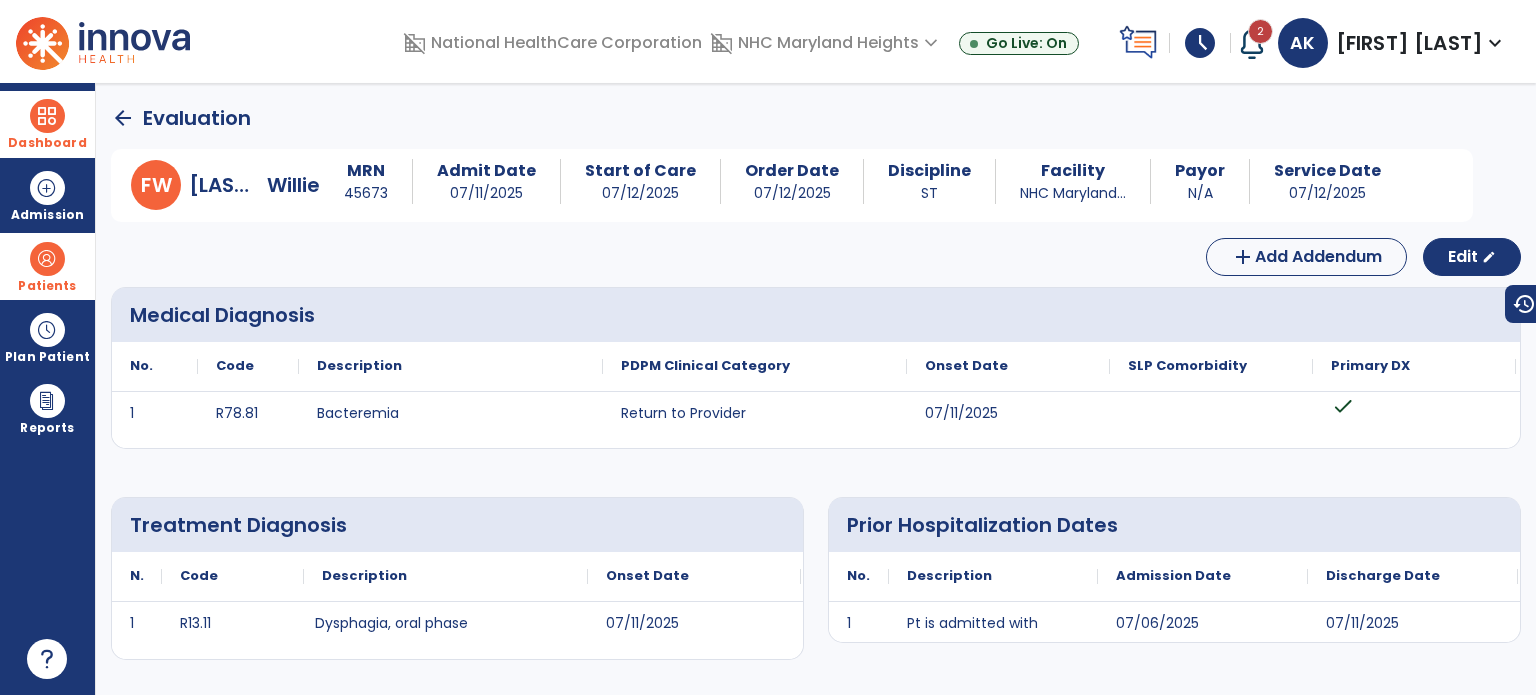 click on "arrow_back" 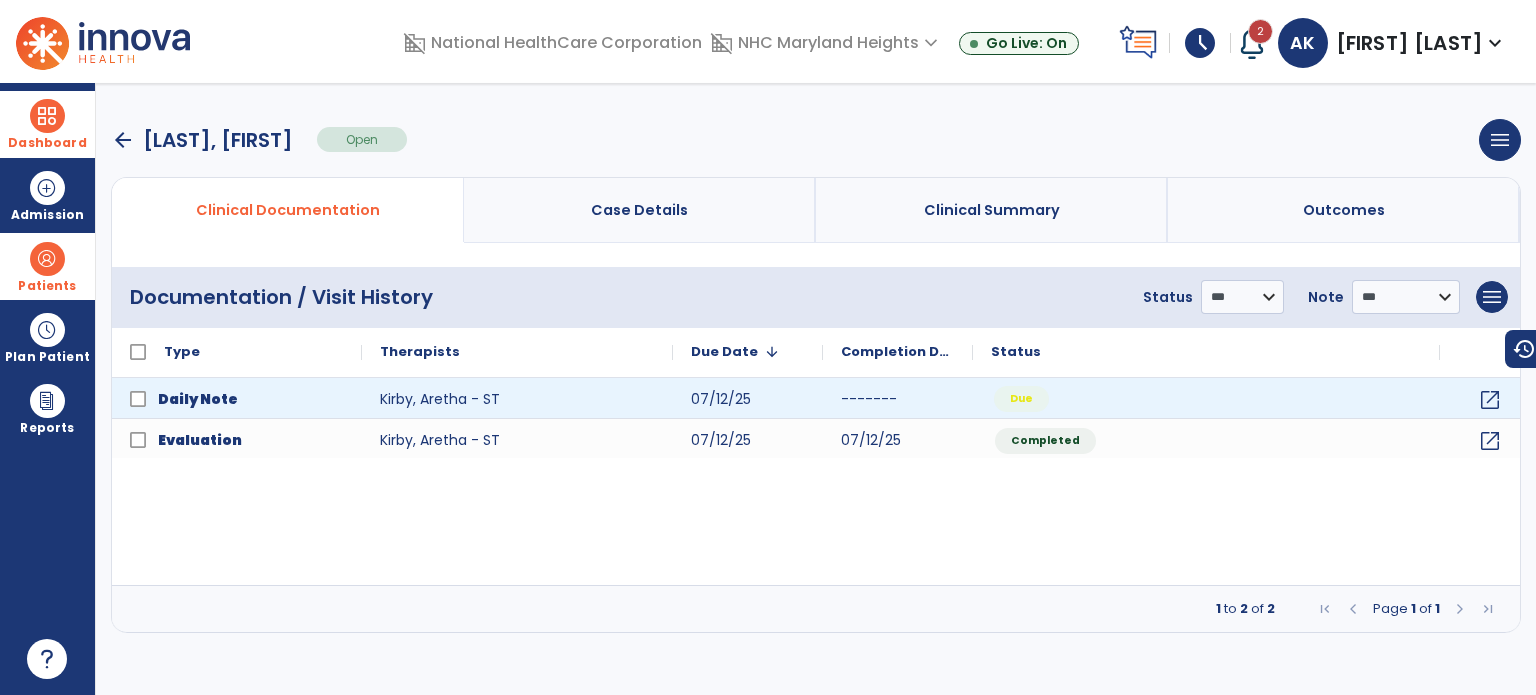 click on "Due" 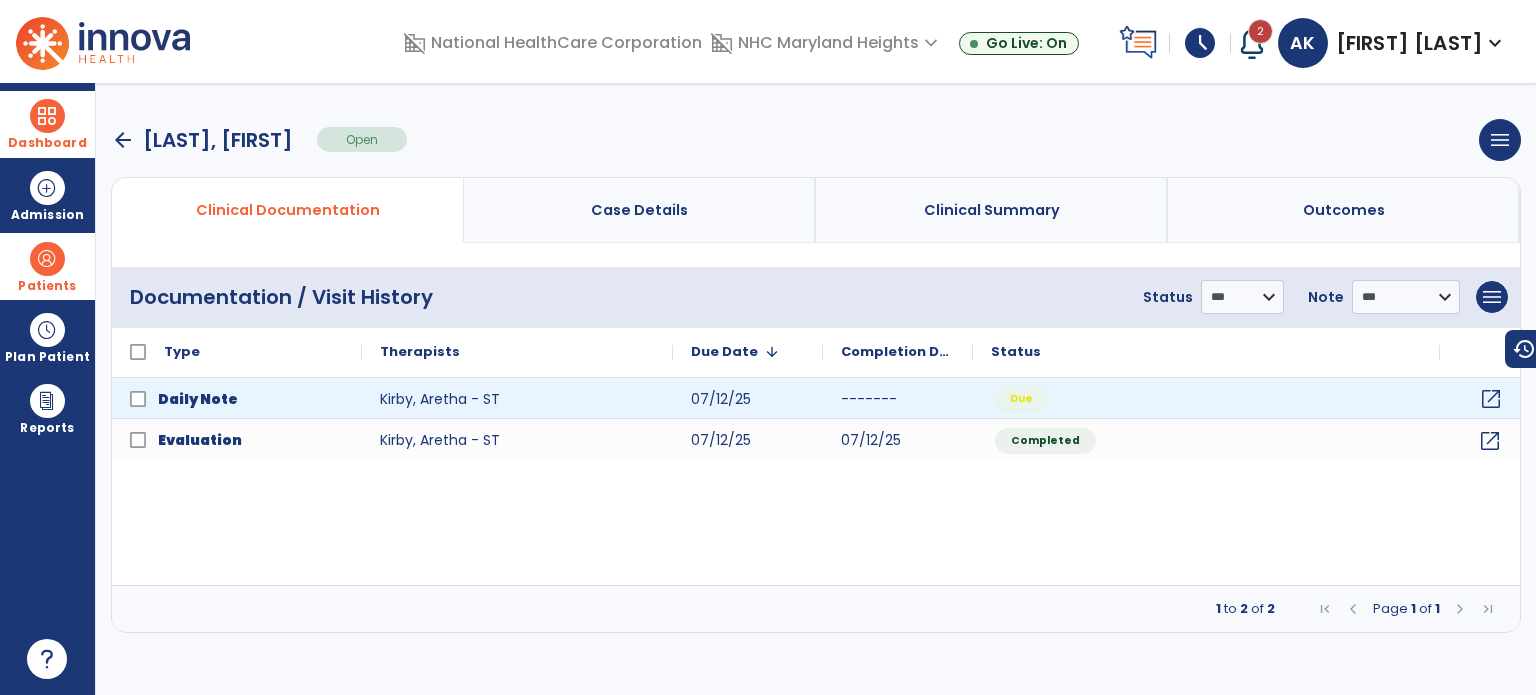 click on "open_in_new" 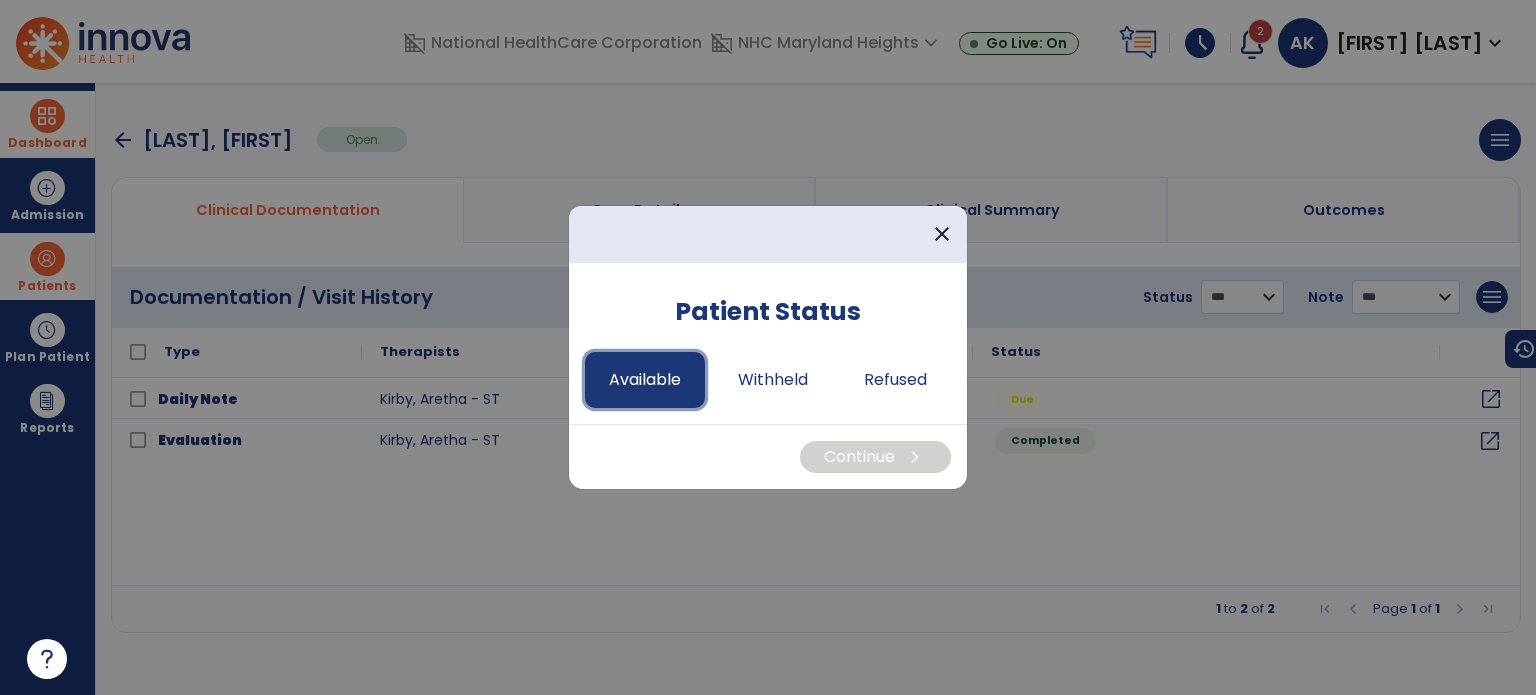click on "Available" at bounding box center [645, 380] 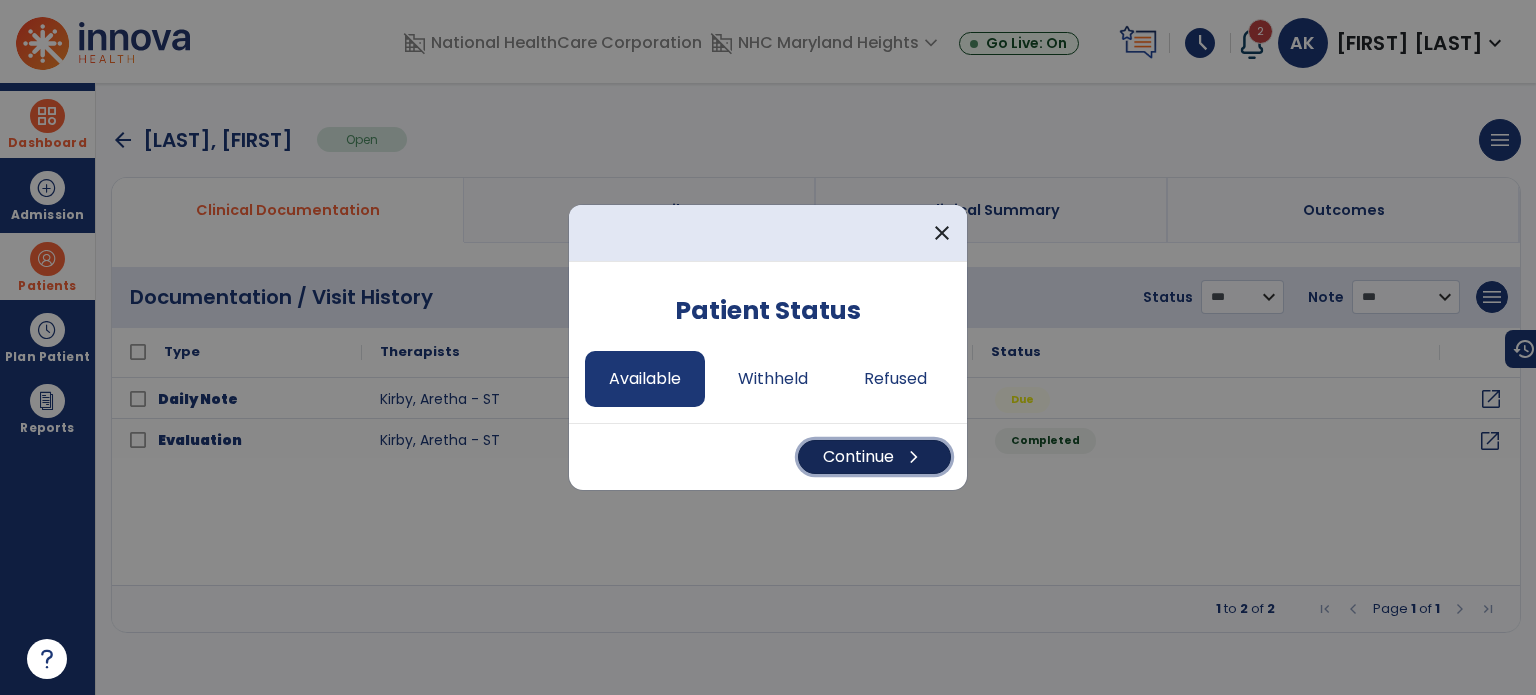 click on "Continue   chevron_right" at bounding box center (874, 457) 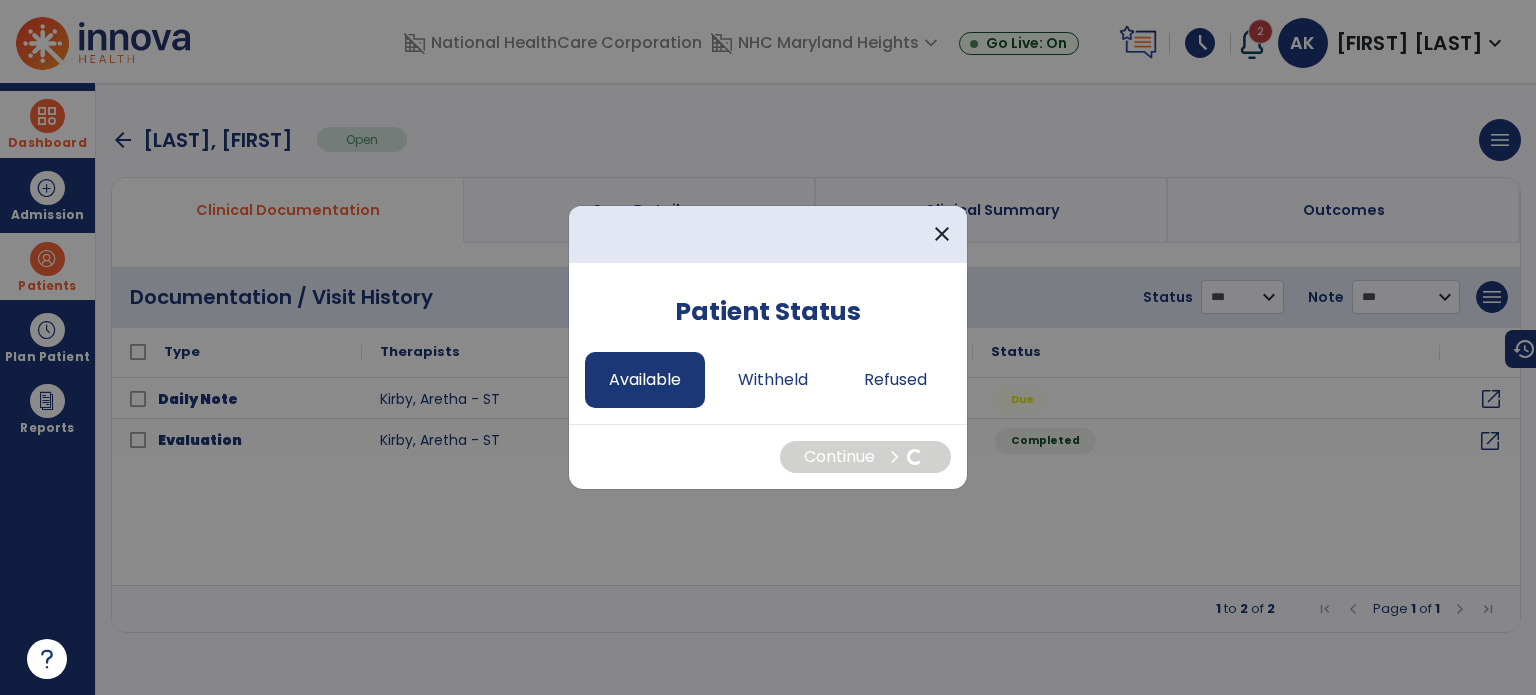 select on "*" 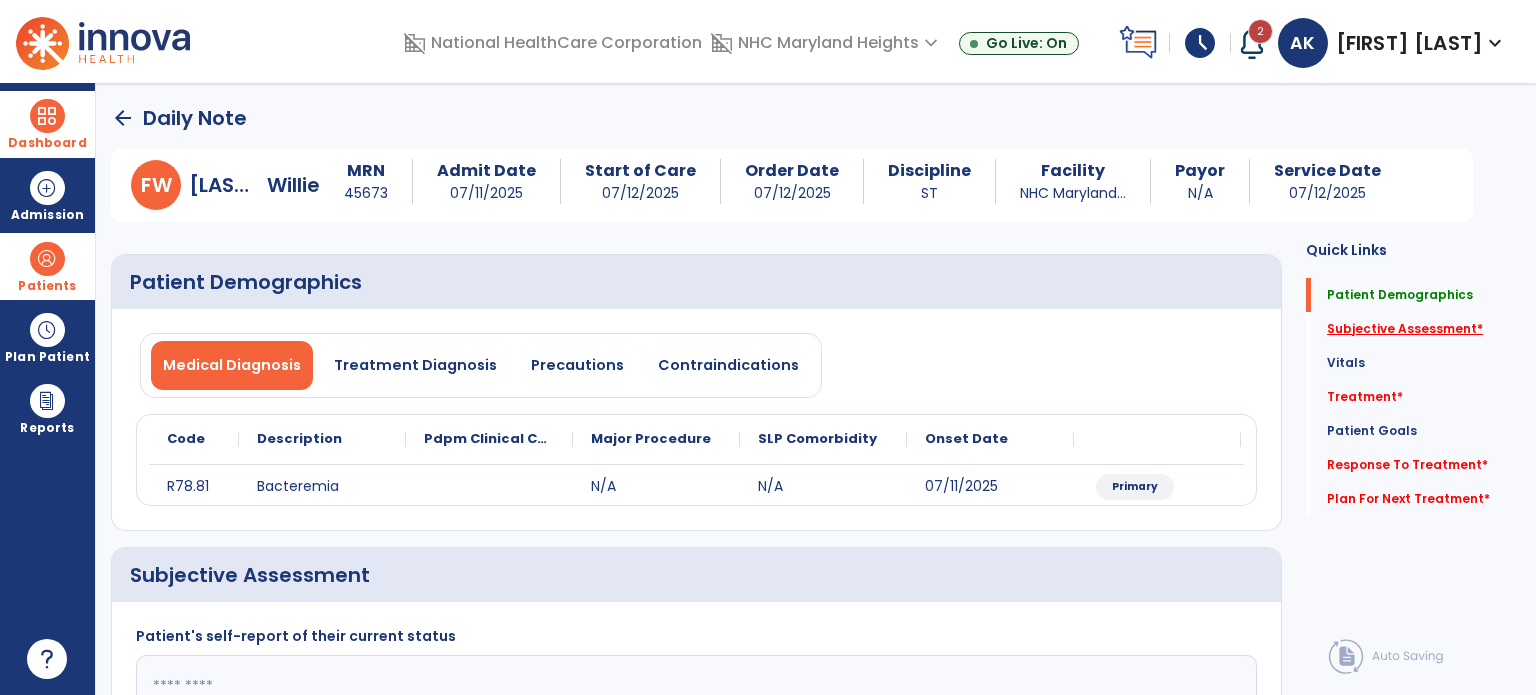 click on "Subjective Assessment   *" 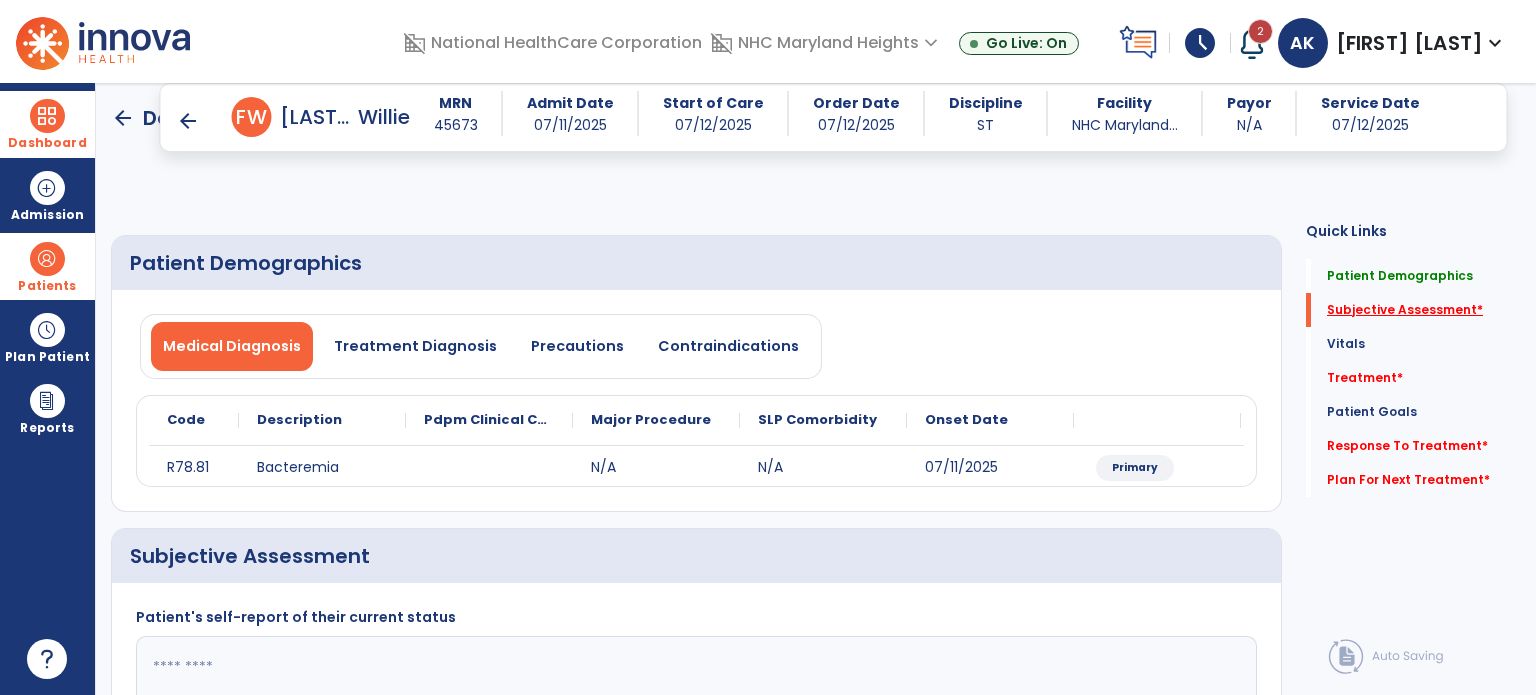 scroll, scrollTop: 298, scrollLeft: 0, axis: vertical 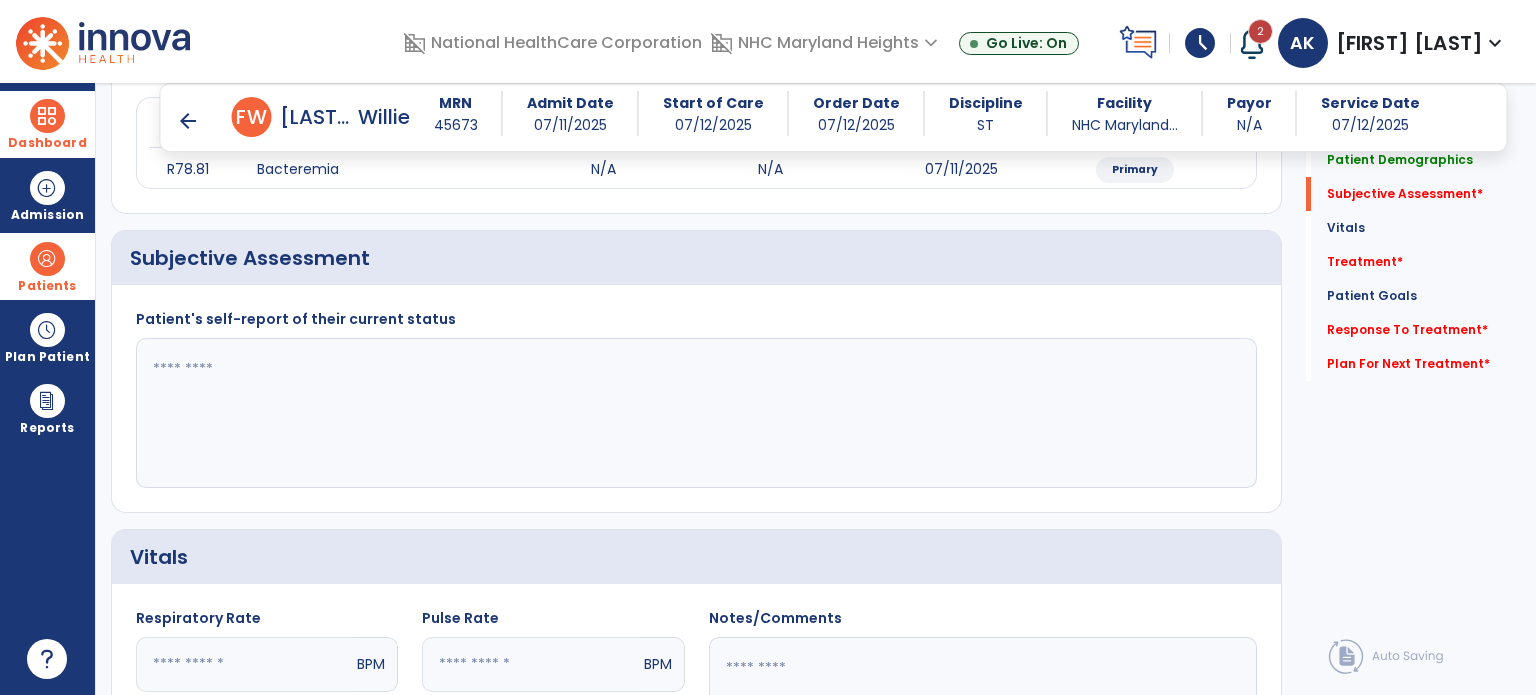 click 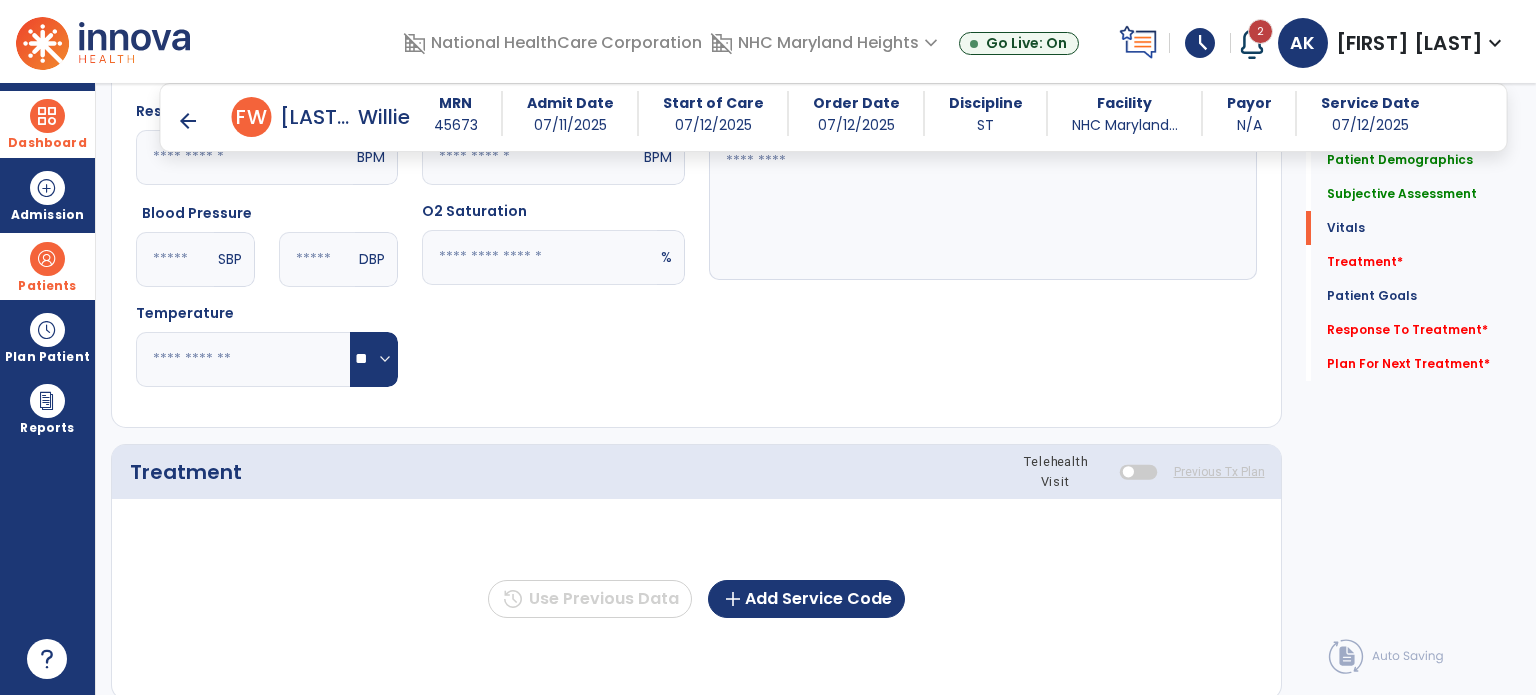 scroll, scrollTop: 836, scrollLeft: 0, axis: vertical 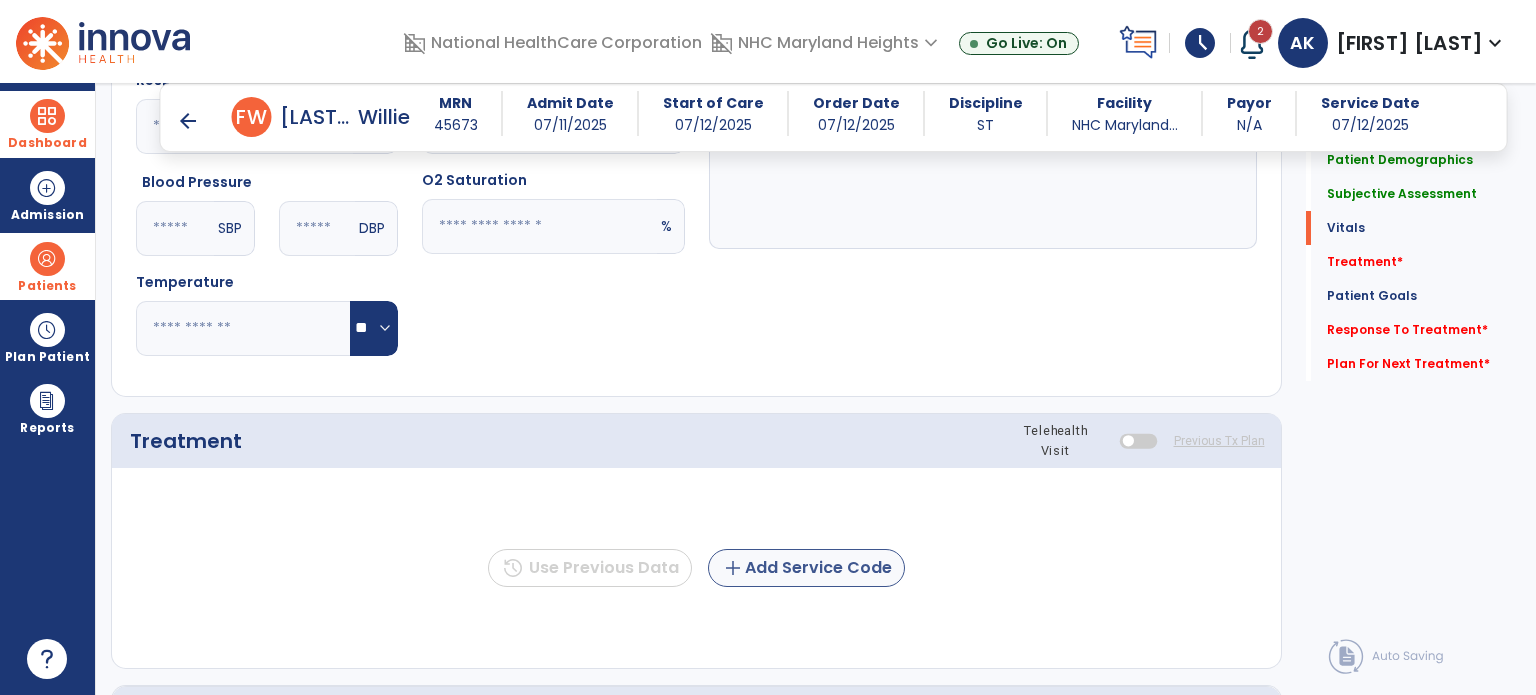type on "**********" 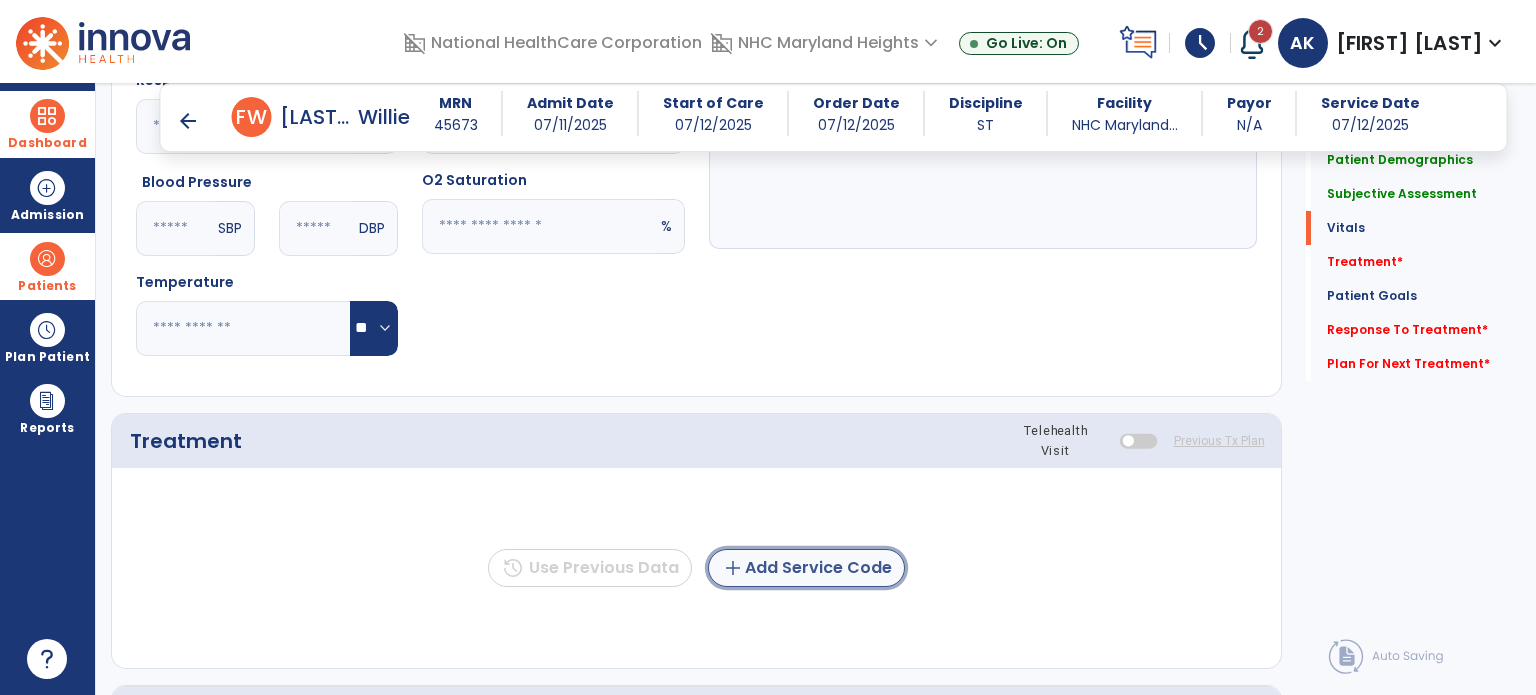 click on "add  Add Service Code" 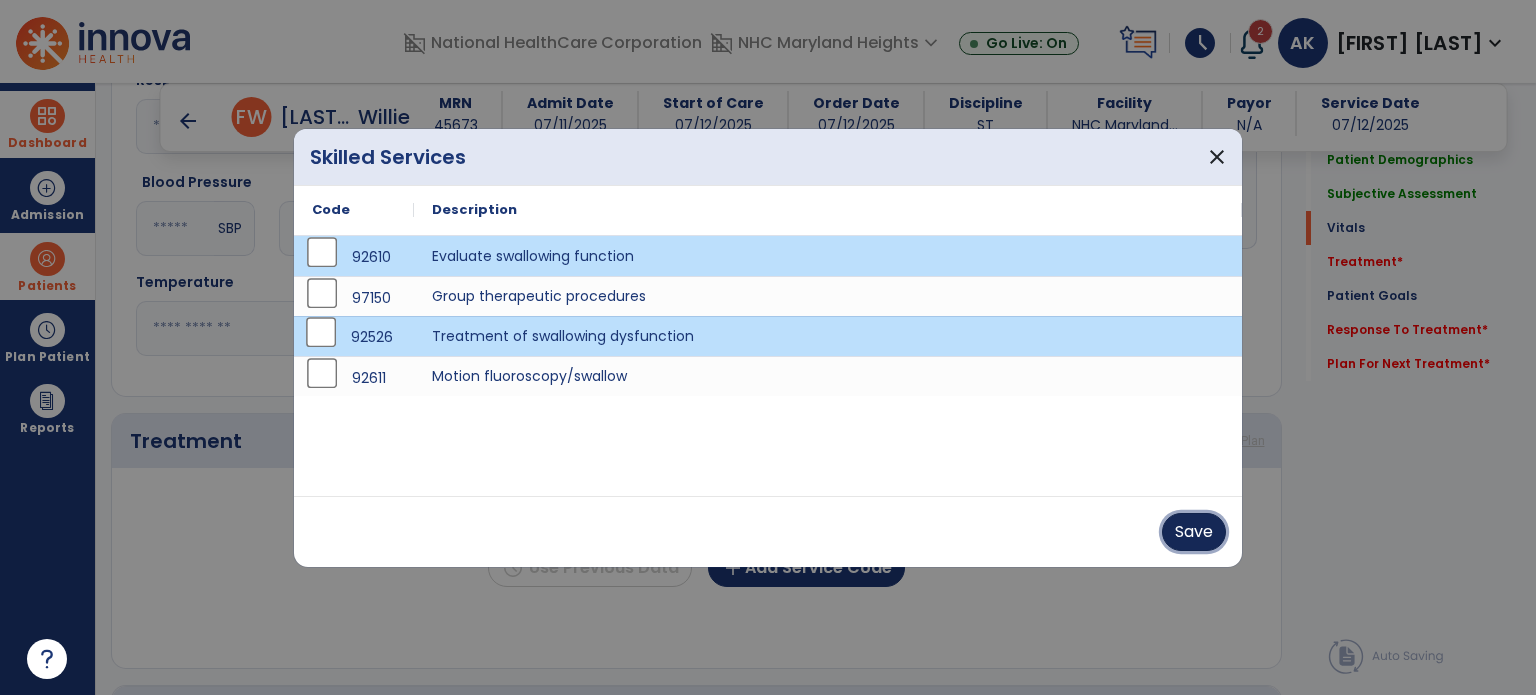 click on "Save" at bounding box center (1194, 532) 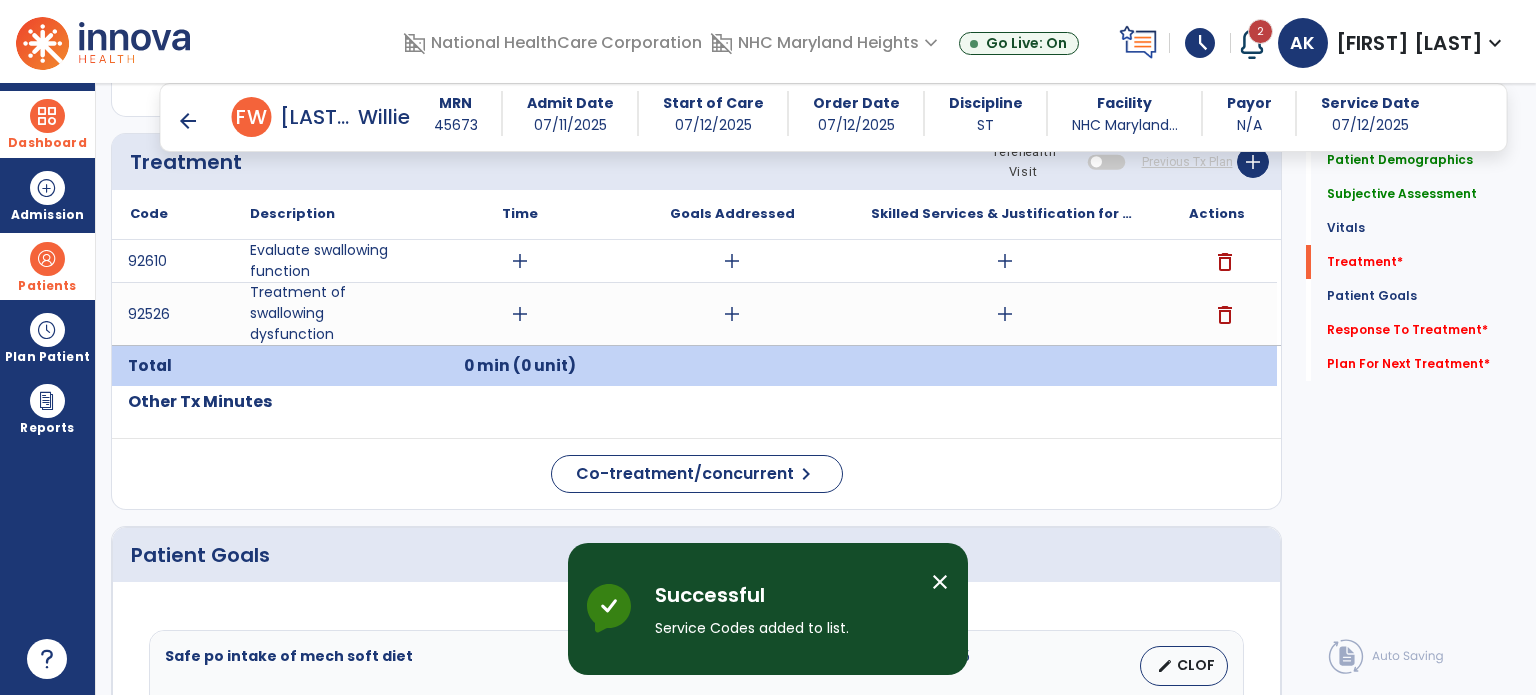 scroll, scrollTop: 1112, scrollLeft: 0, axis: vertical 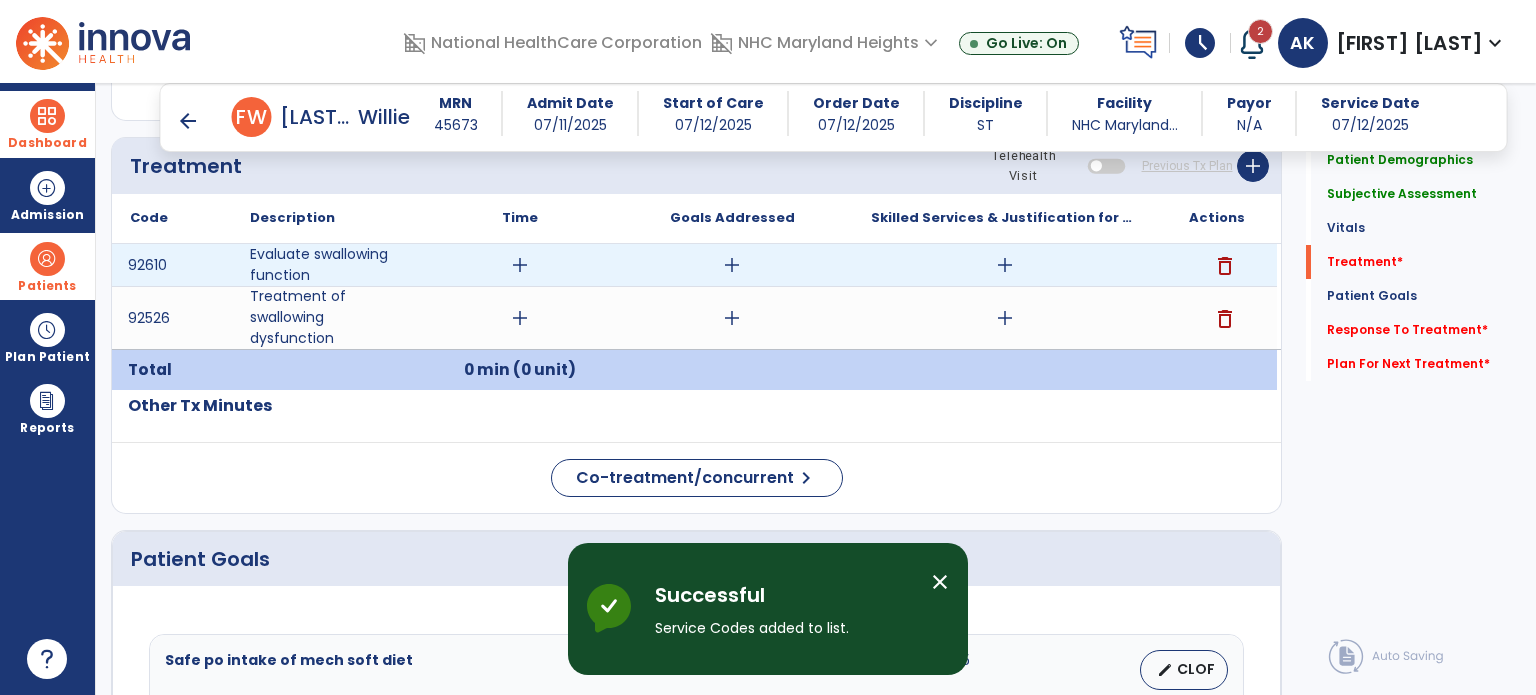 click on "add" at bounding box center [520, 265] 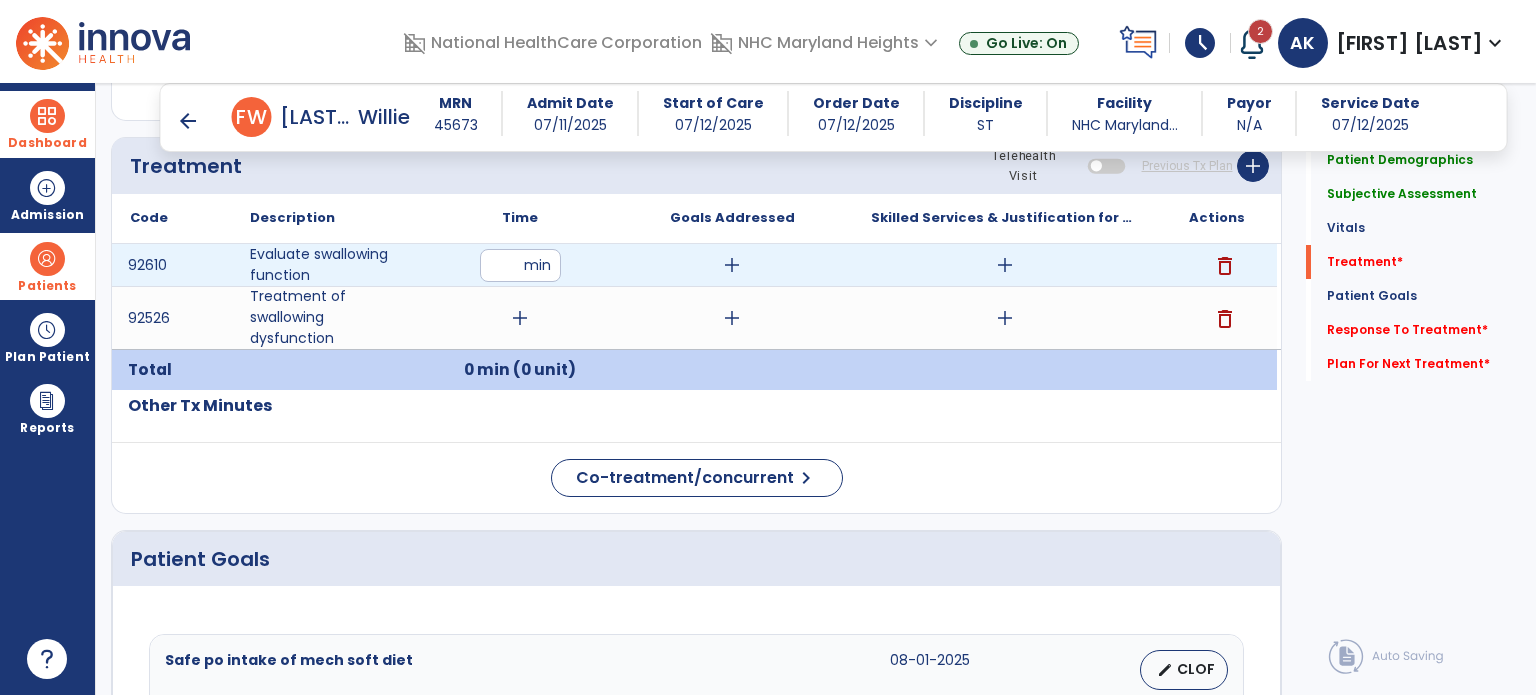type on "**" 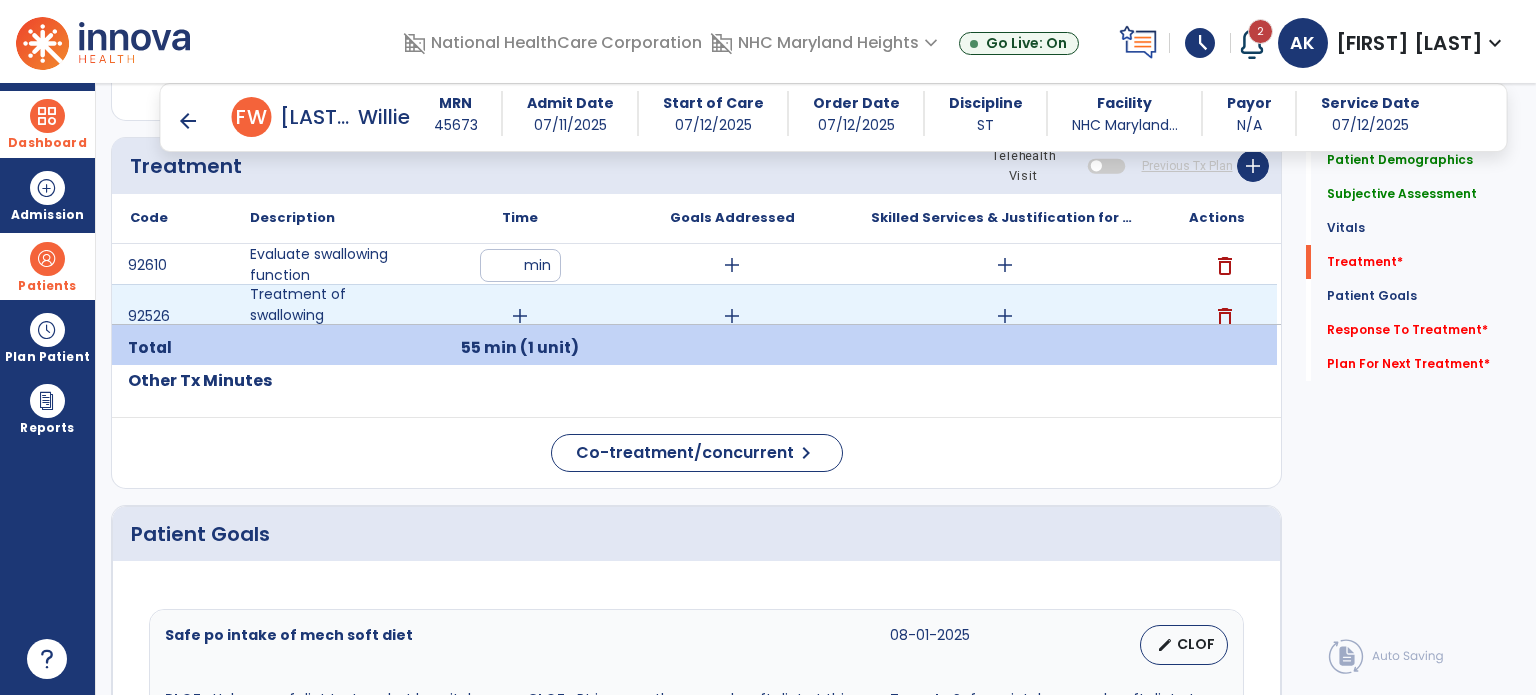 click on "add" at bounding box center (520, 316) 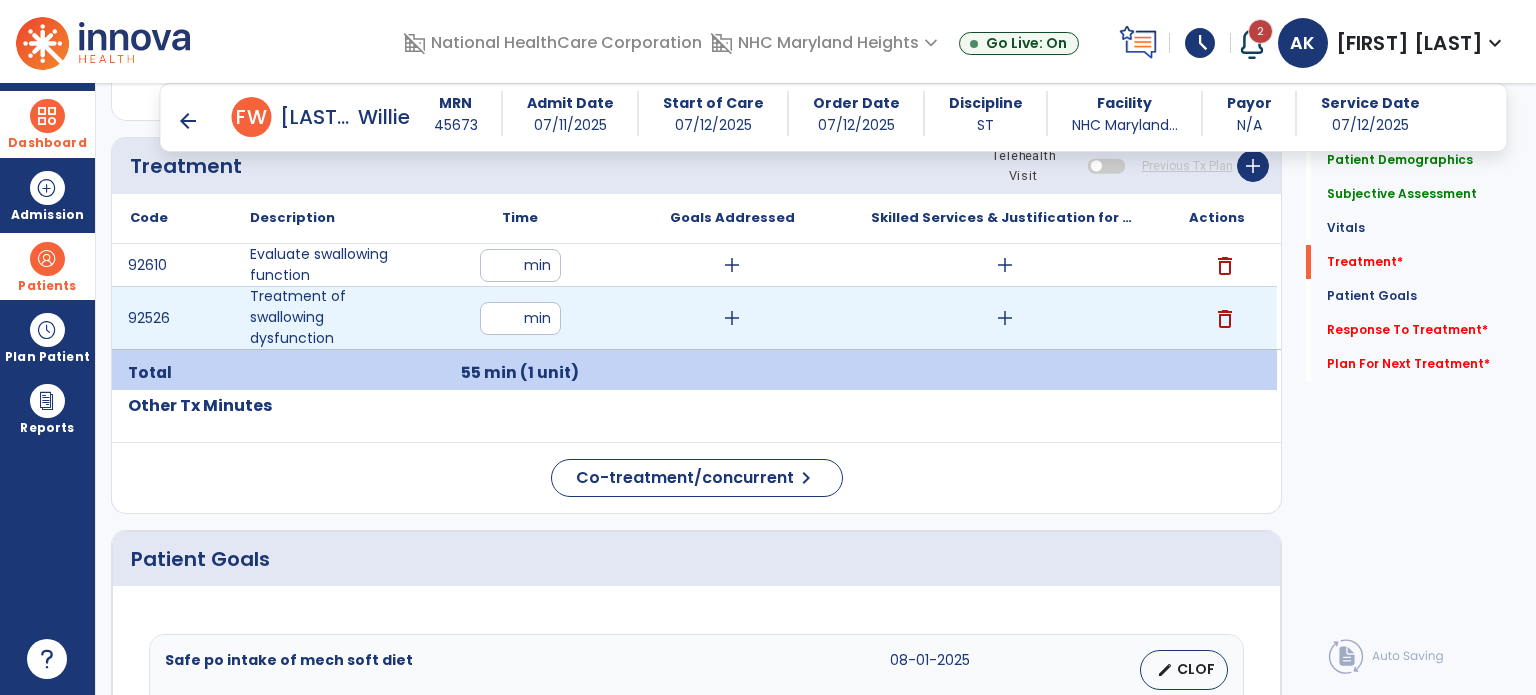 type on "**" 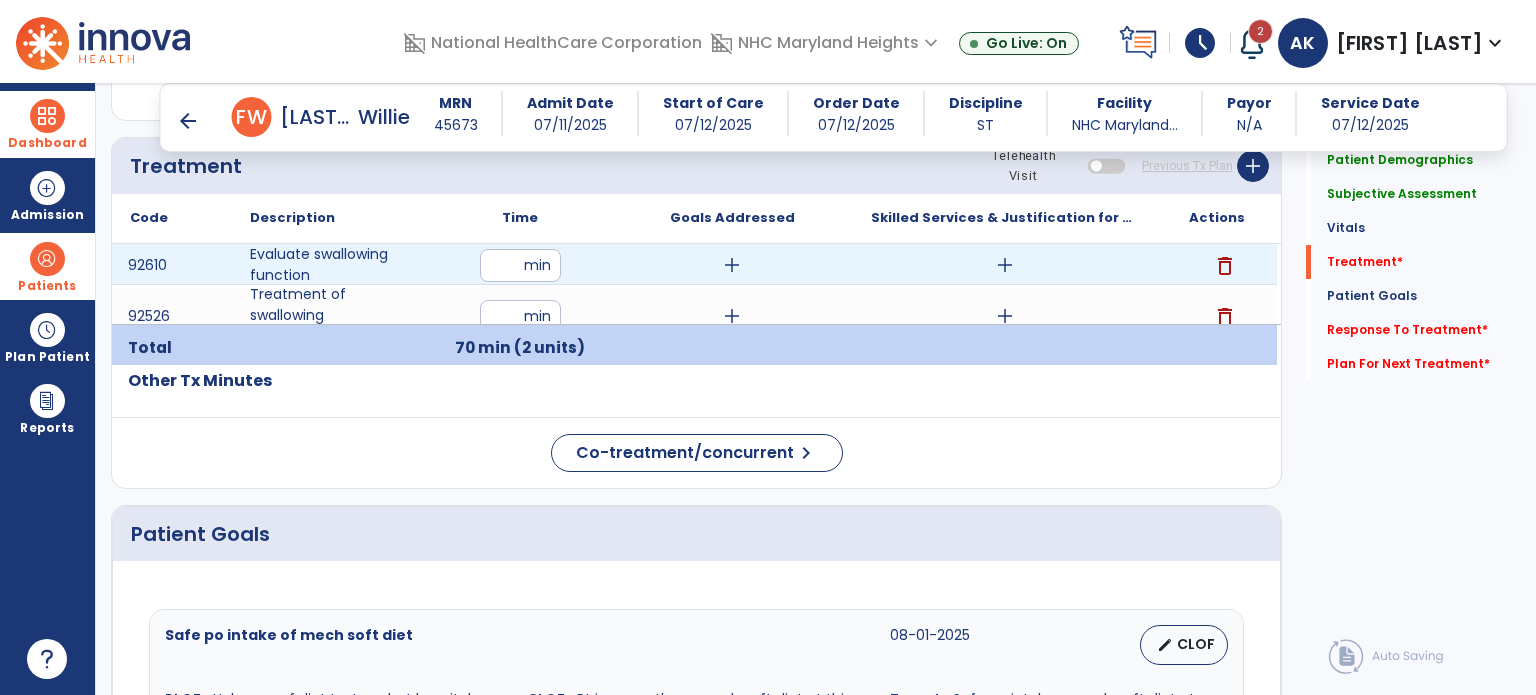click on "add" at bounding box center (732, 265) 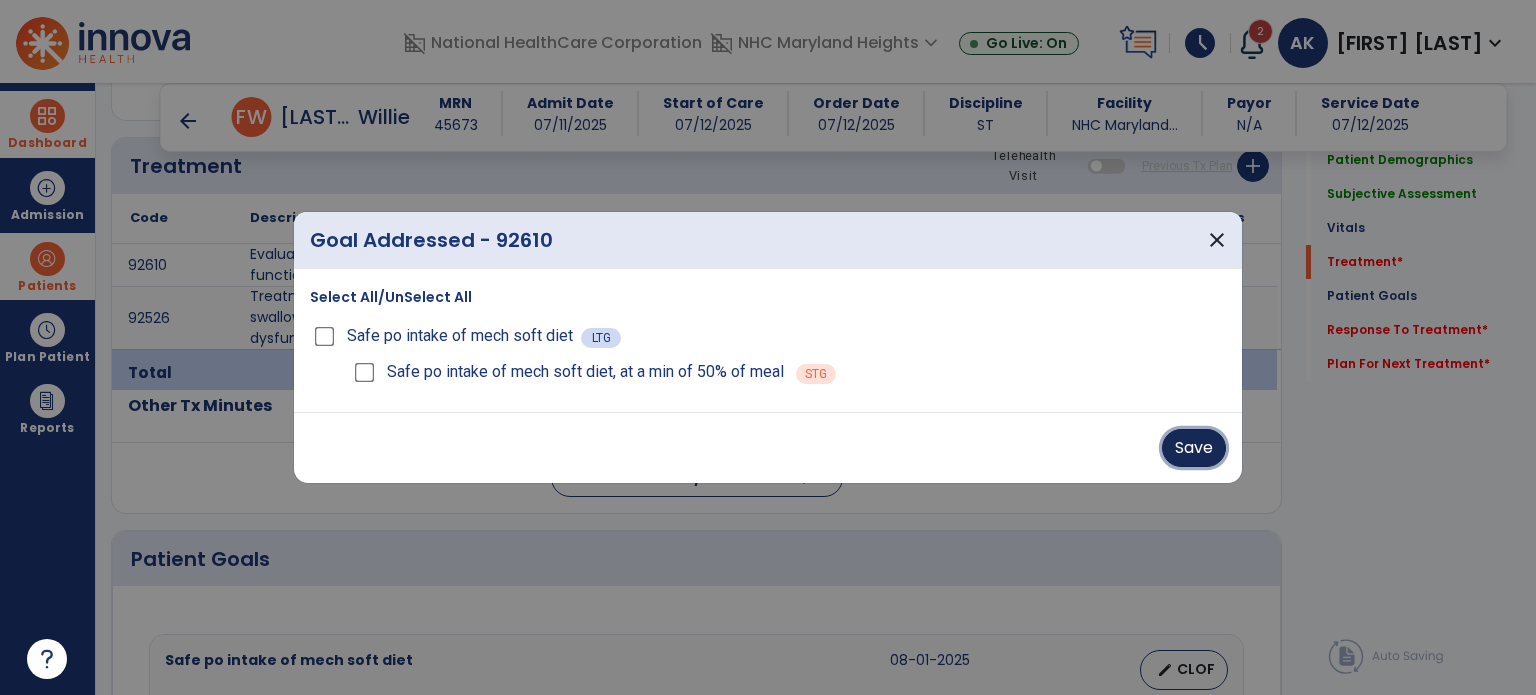 click on "Save" at bounding box center [1194, 448] 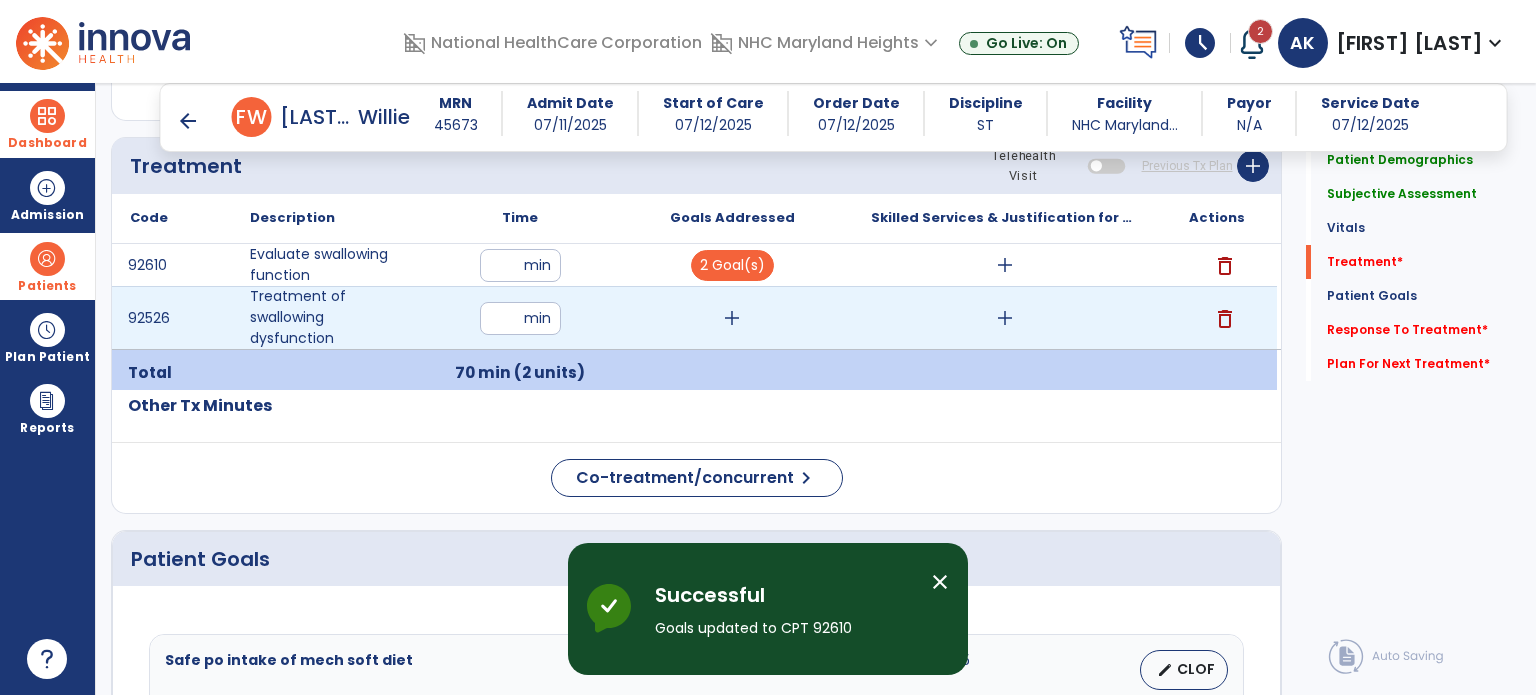 click on "add" at bounding box center (732, 318) 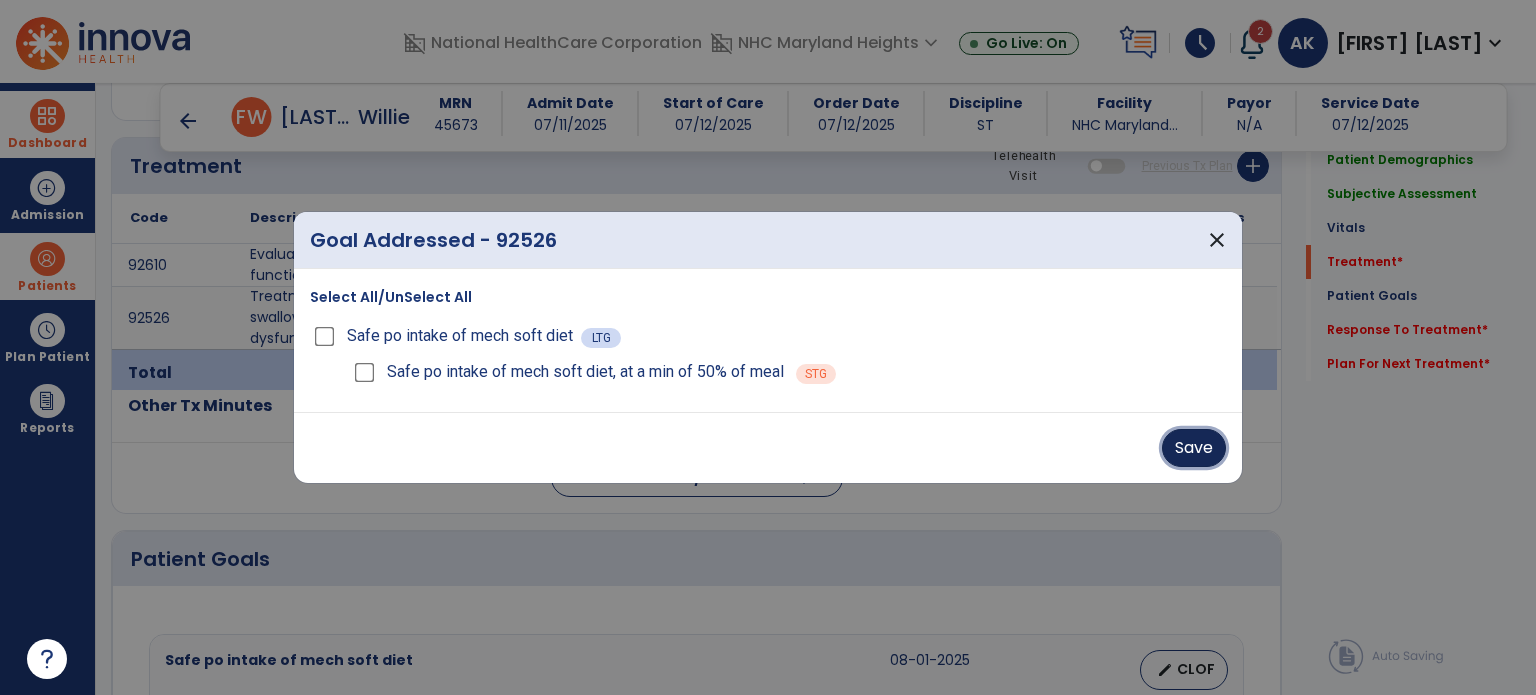 click on "Save" at bounding box center (1194, 448) 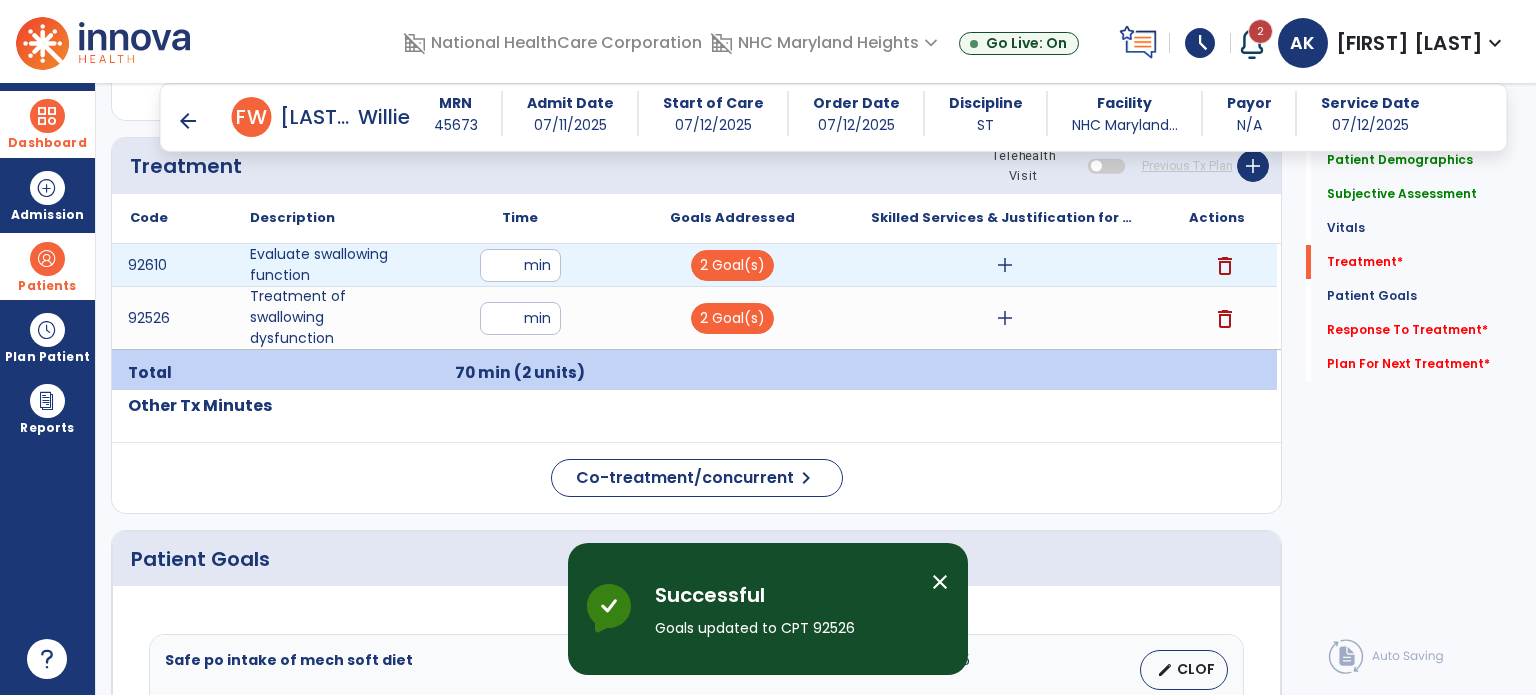 click on "add" at bounding box center (1005, 265) 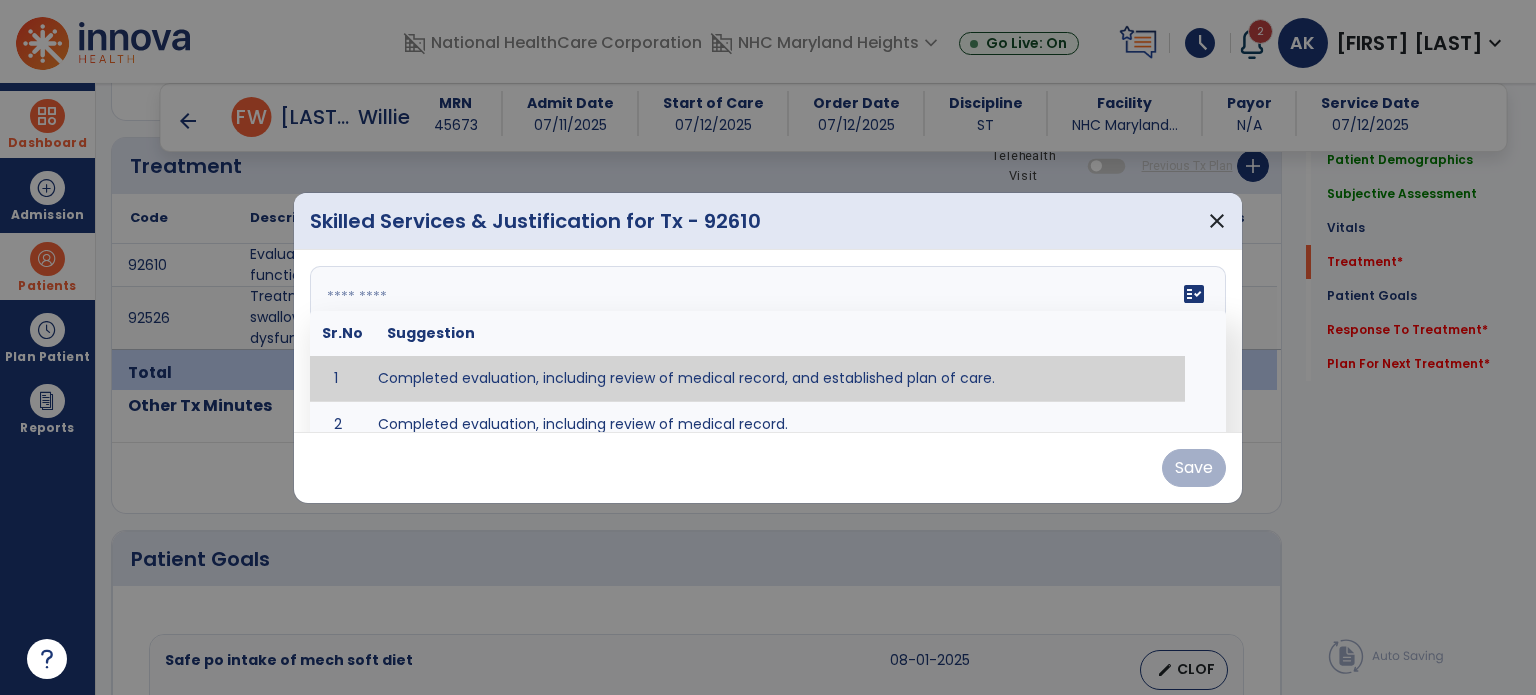 click at bounding box center (766, 341) 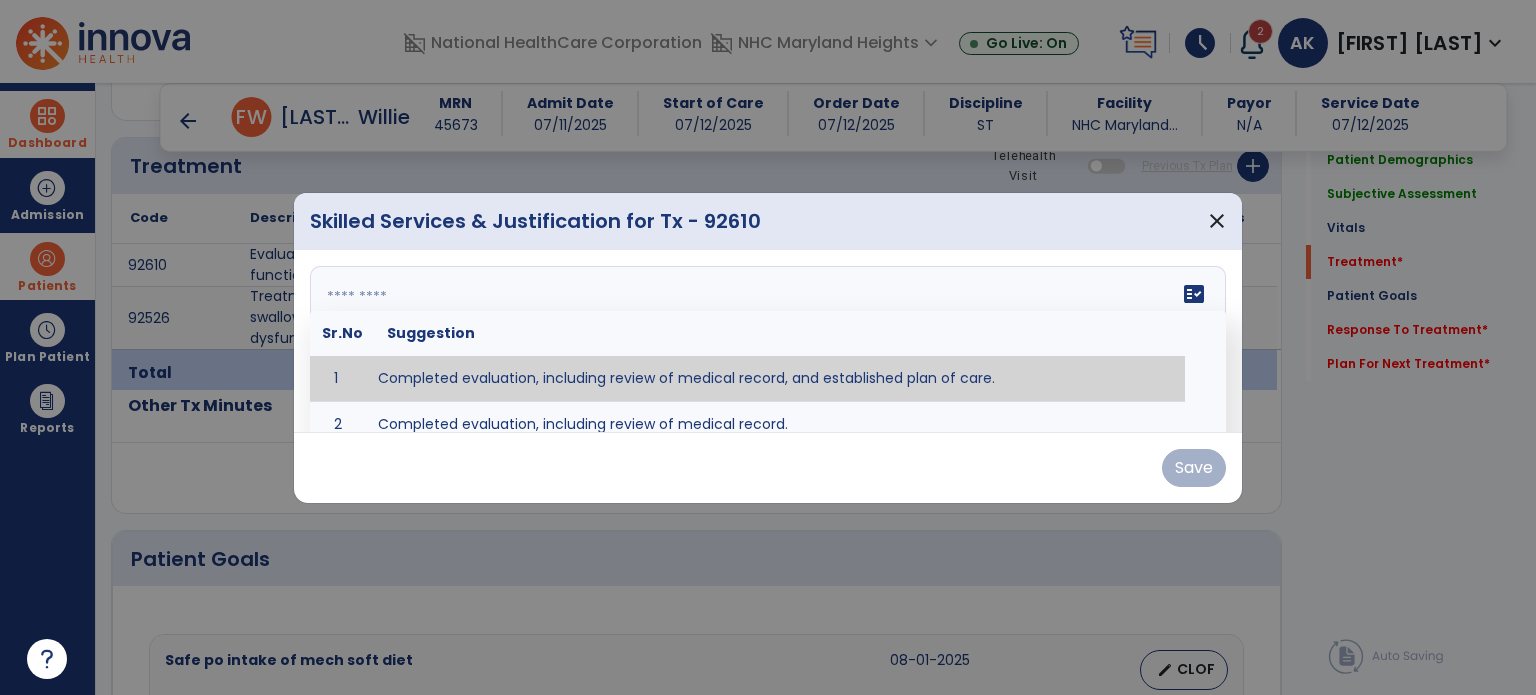 type on "*" 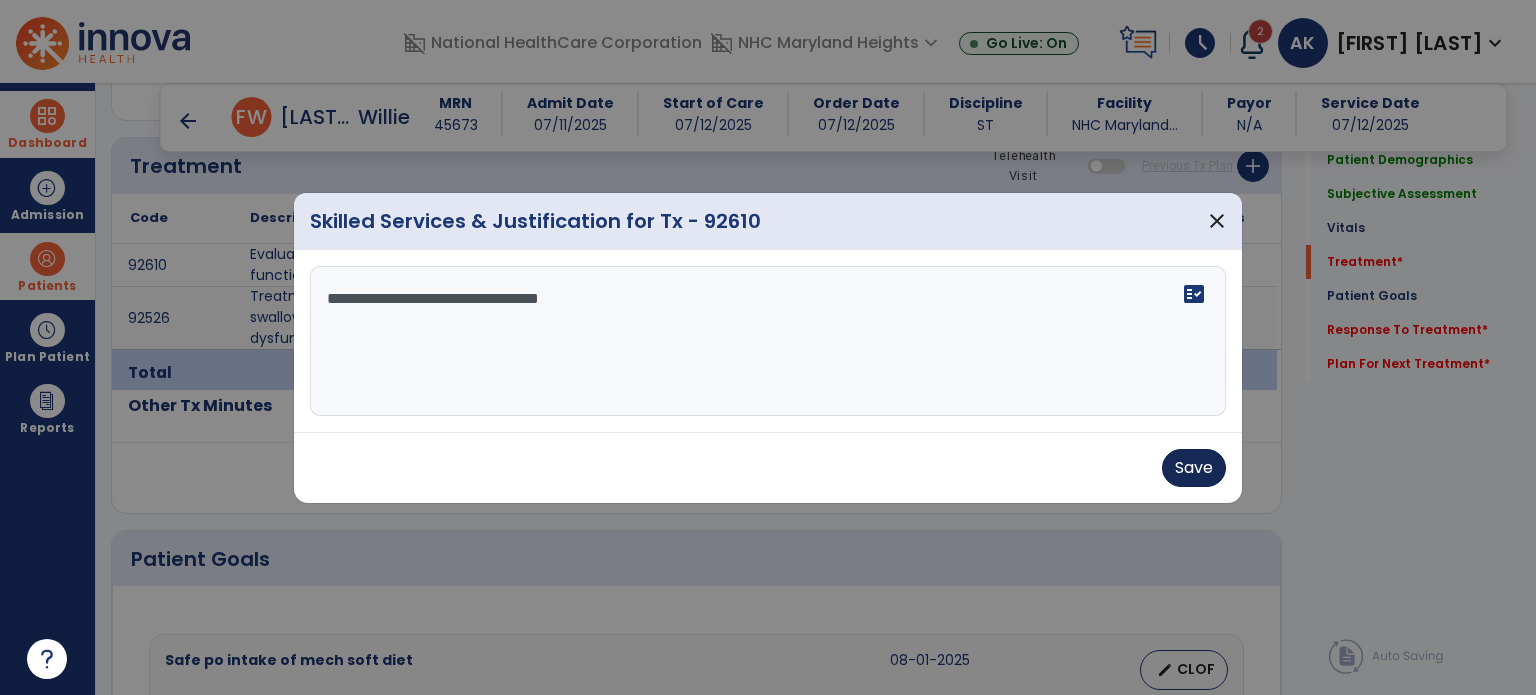 type on "**********" 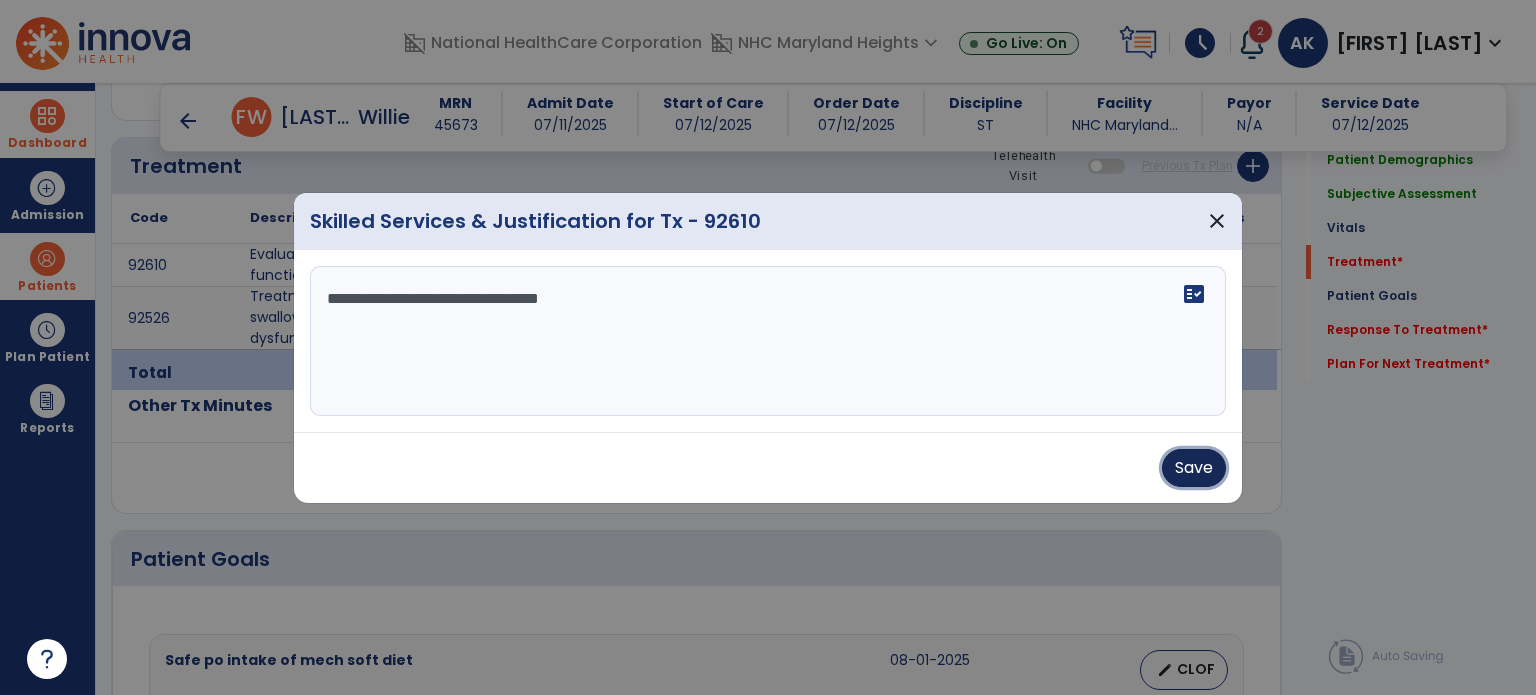 click on "Save" at bounding box center (1194, 468) 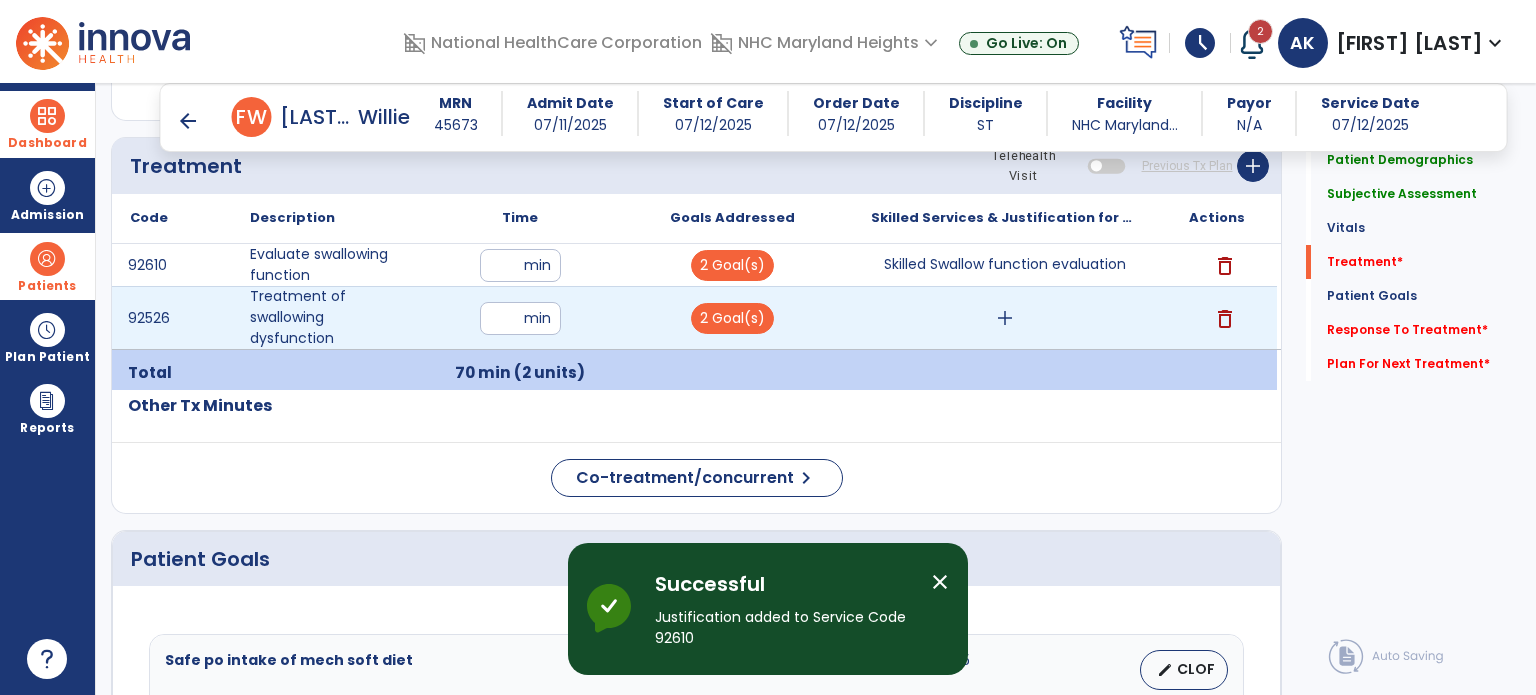 click on "add" at bounding box center (1005, 318) 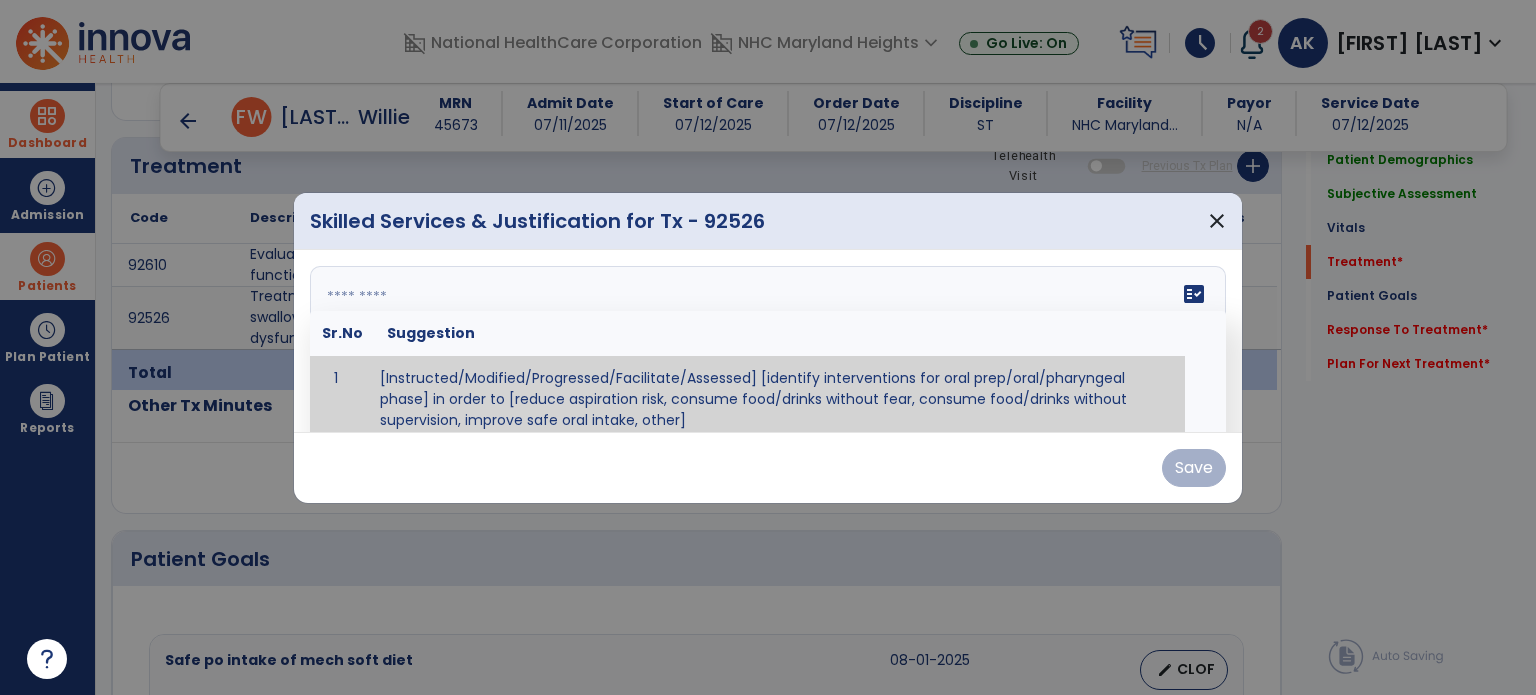 click at bounding box center [766, 341] 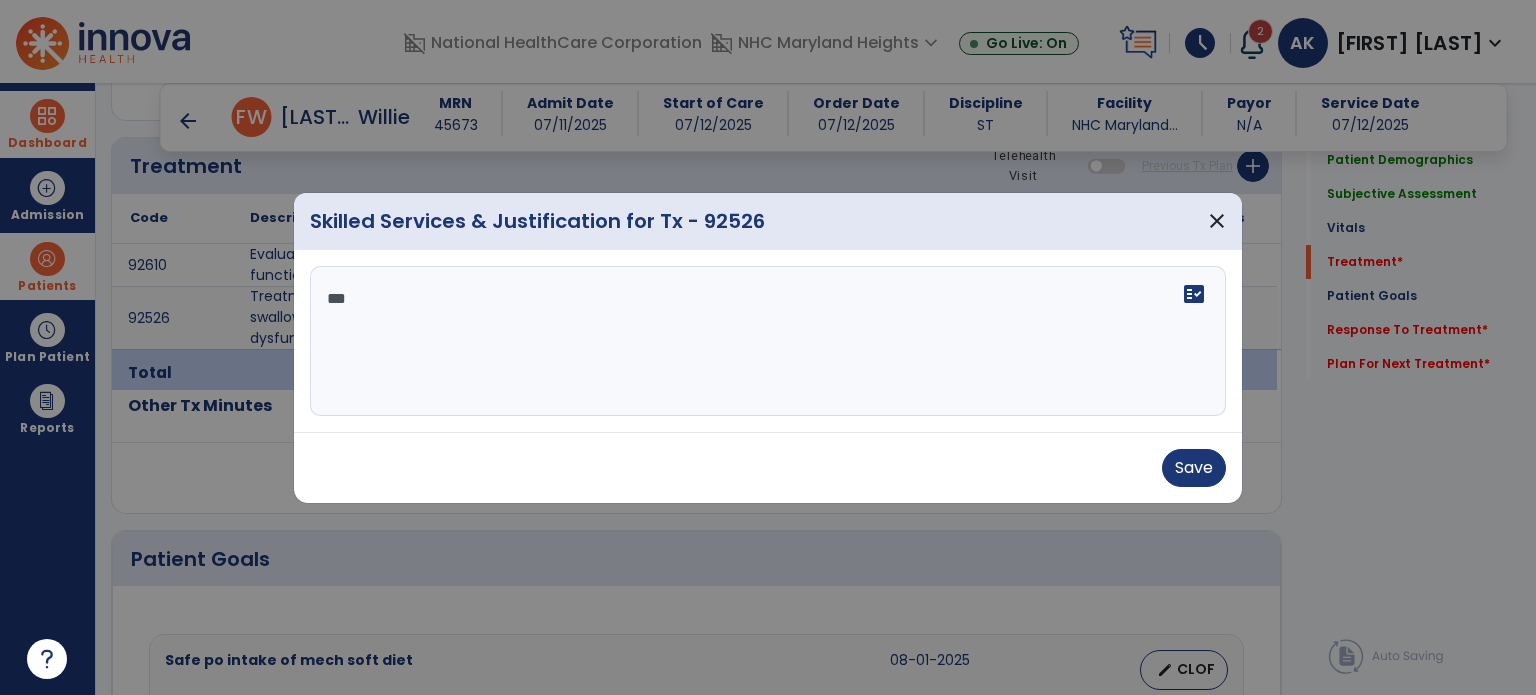 scroll, scrollTop: 0, scrollLeft: 0, axis: both 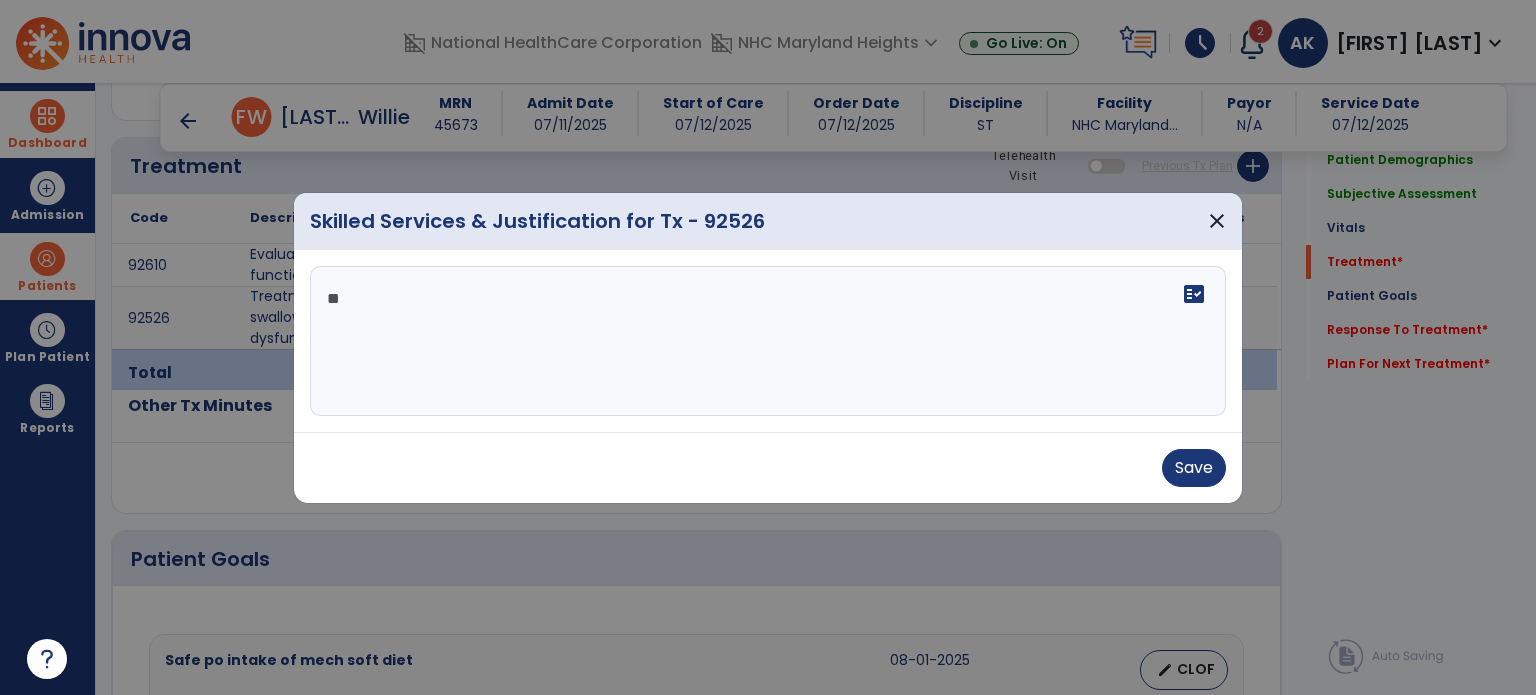 type on "*" 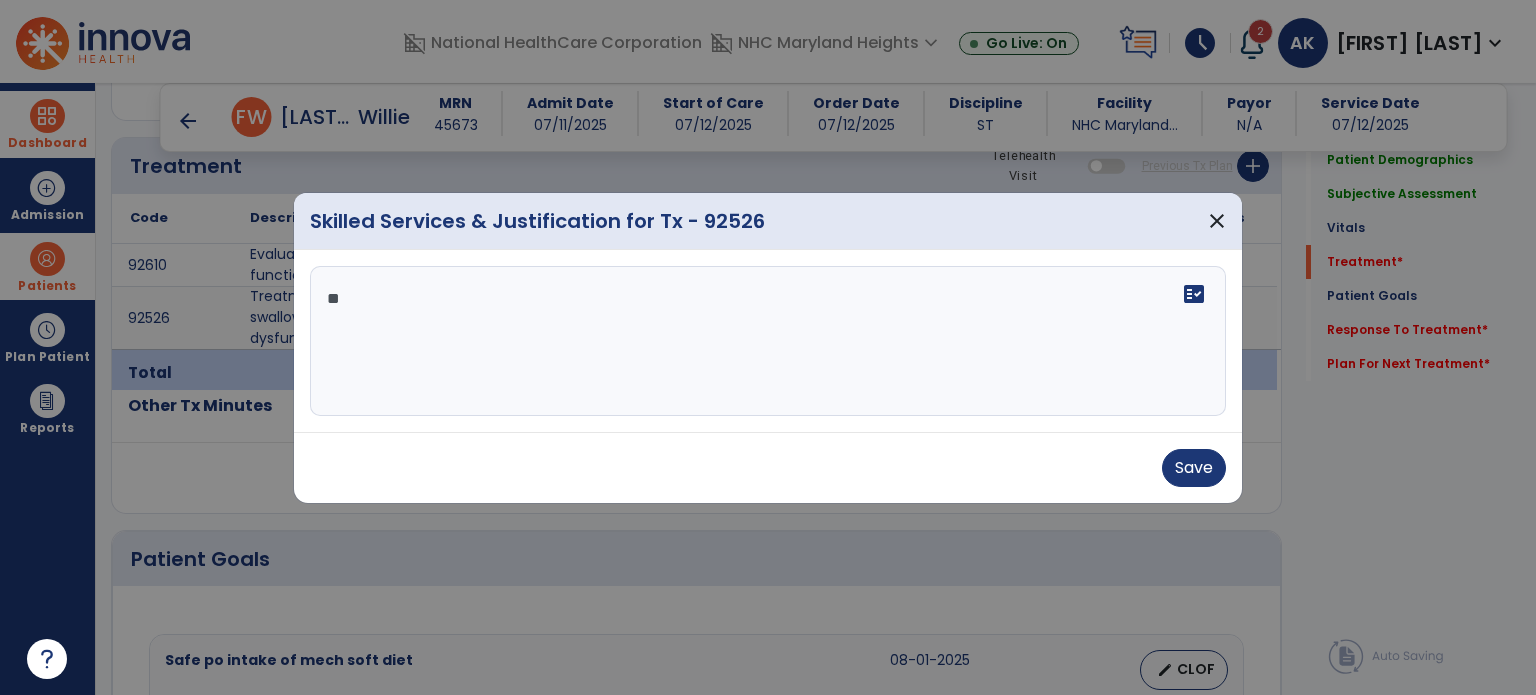 type on "*" 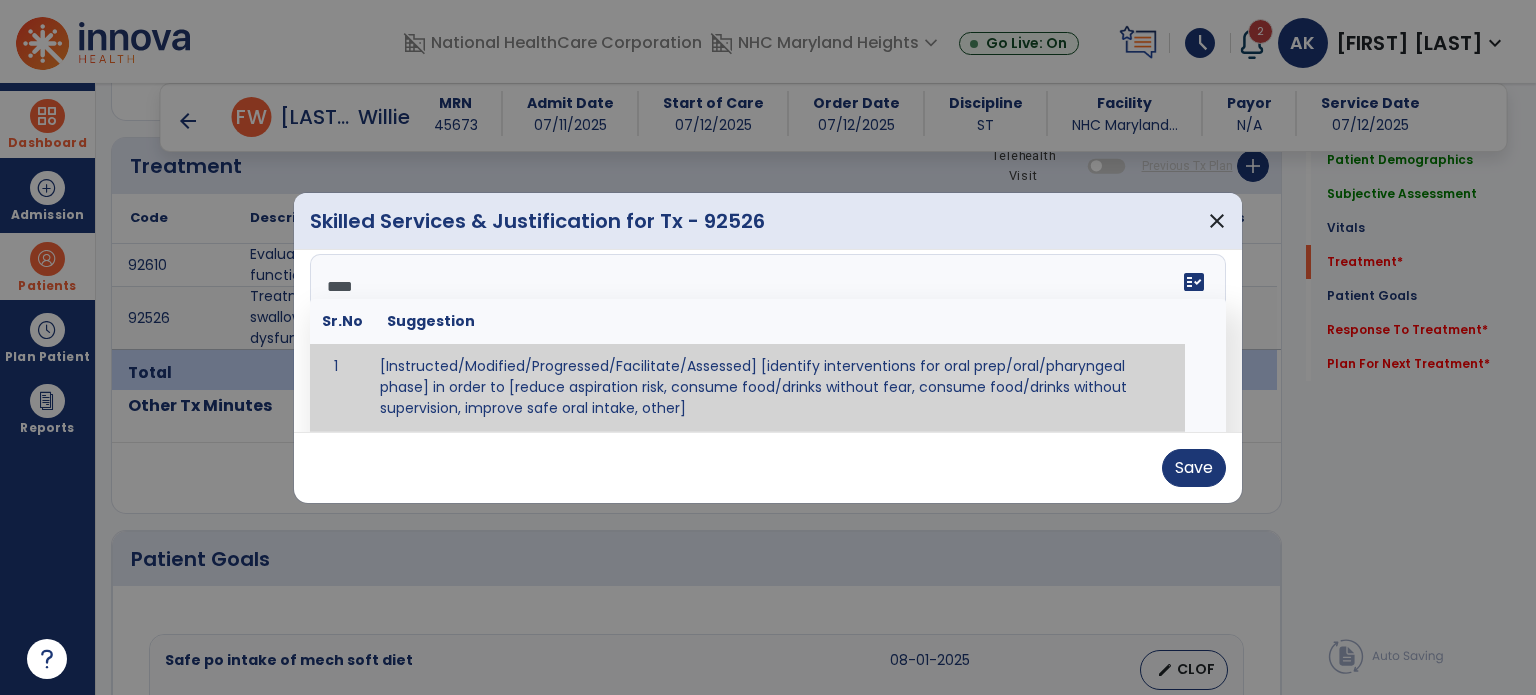scroll, scrollTop: 0, scrollLeft: 0, axis: both 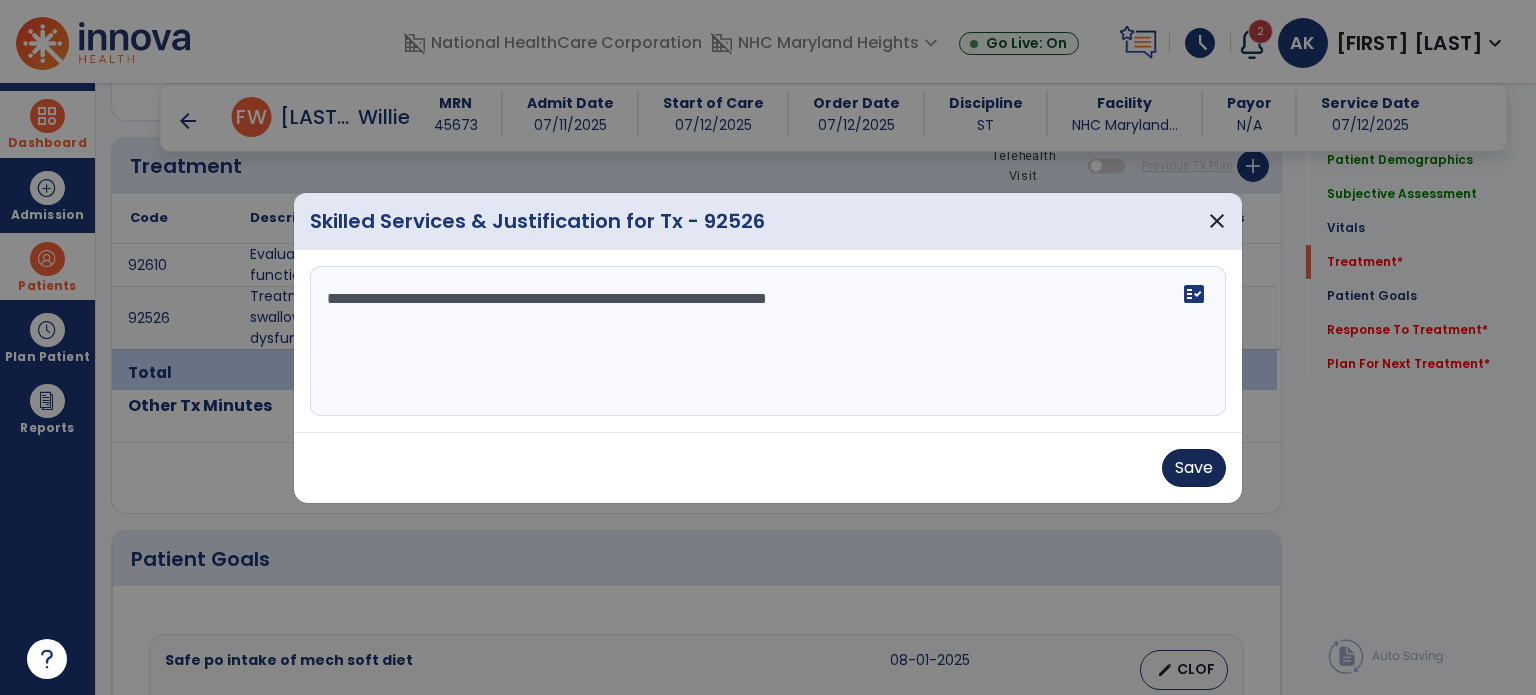type on "**********" 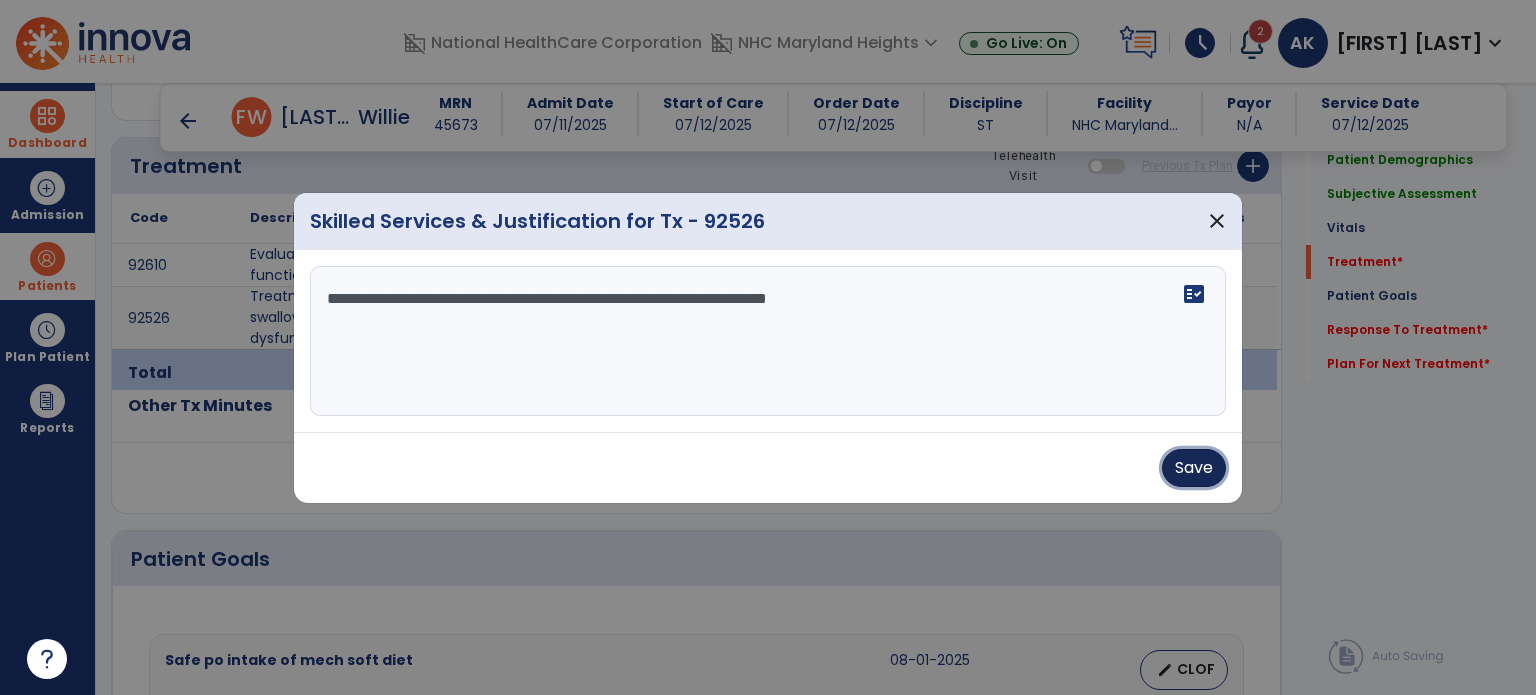 click on "Save" at bounding box center (1194, 468) 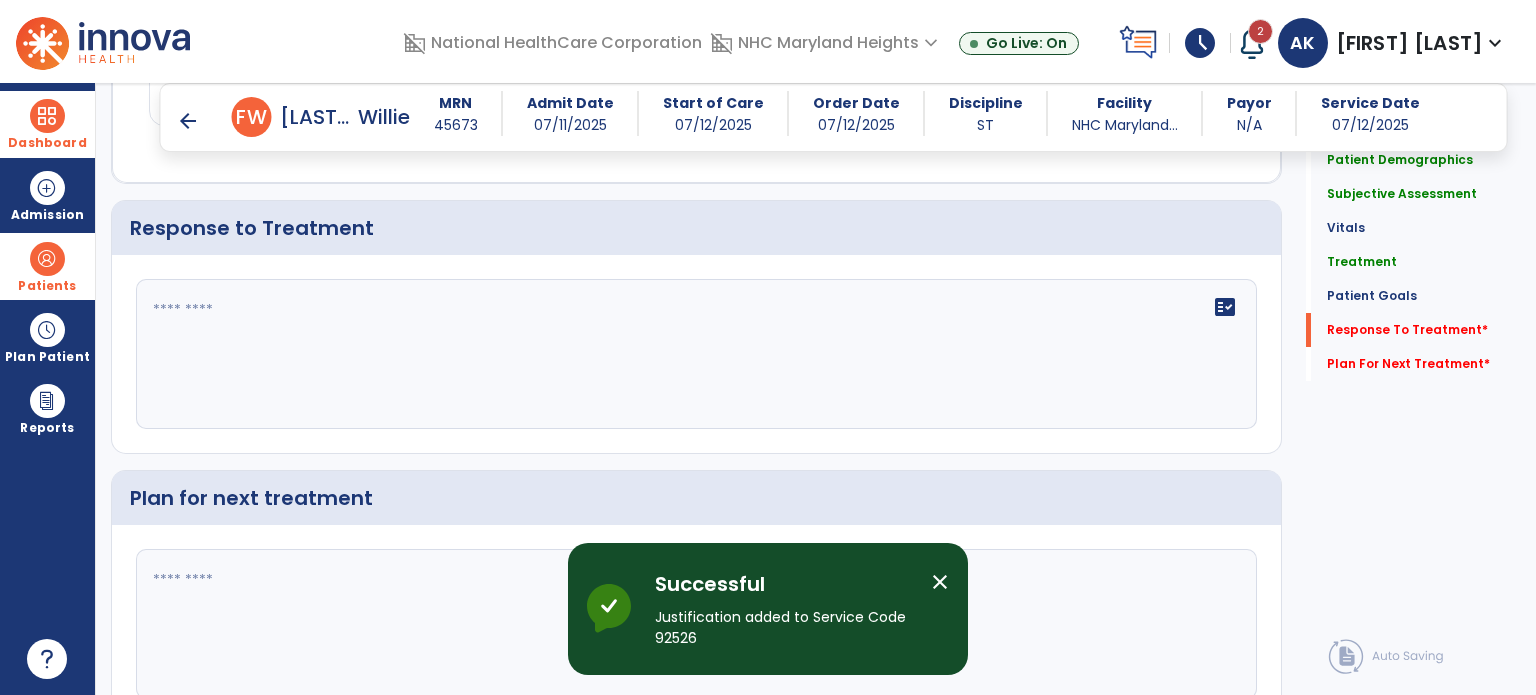 scroll, scrollTop: 2040, scrollLeft: 0, axis: vertical 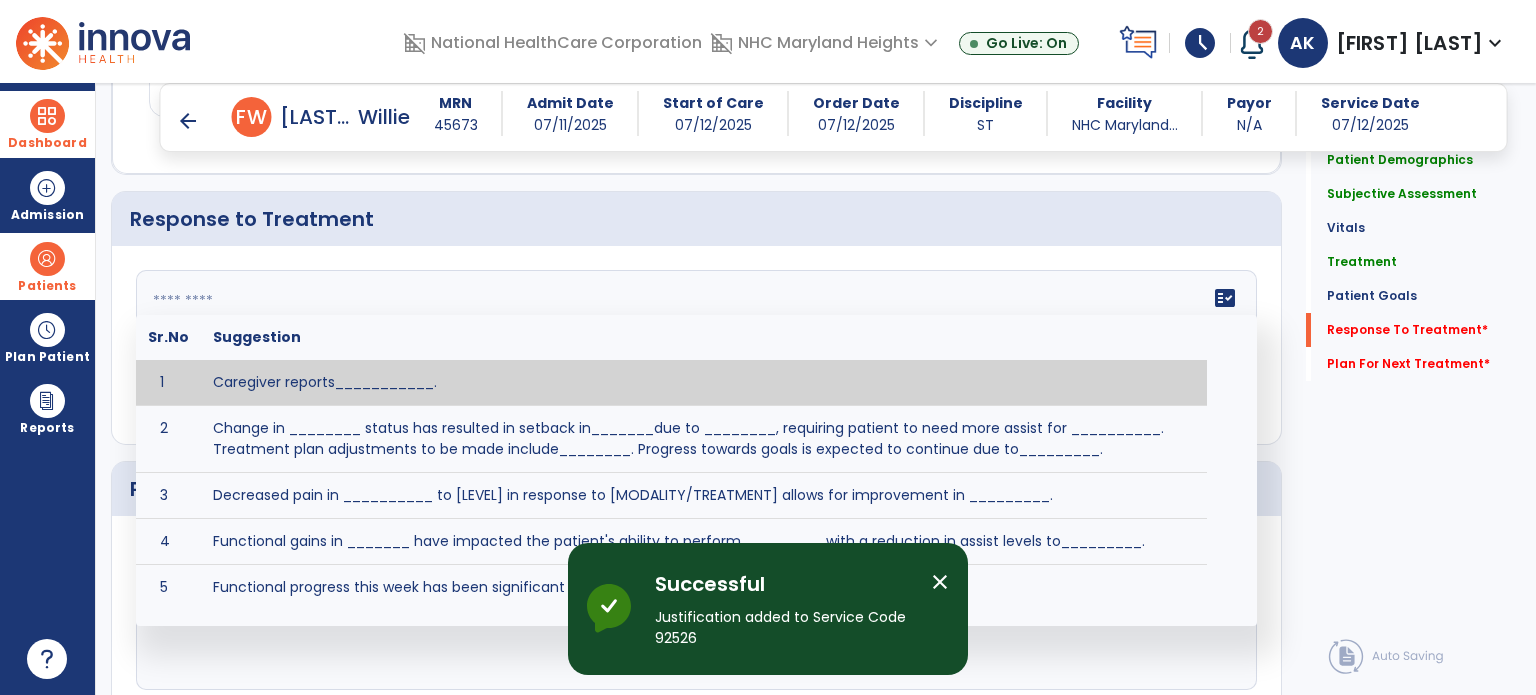 click 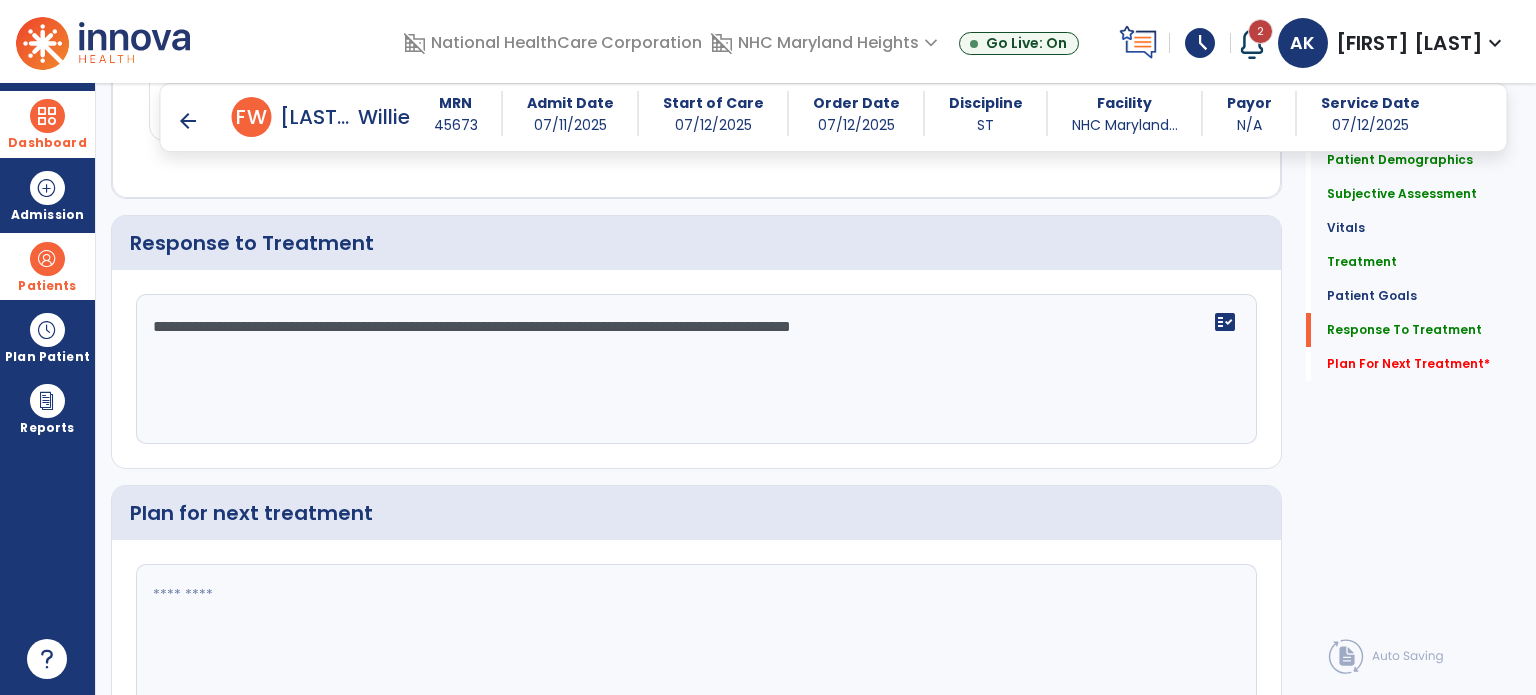scroll, scrollTop: 2040, scrollLeft: 0, axis: vertical 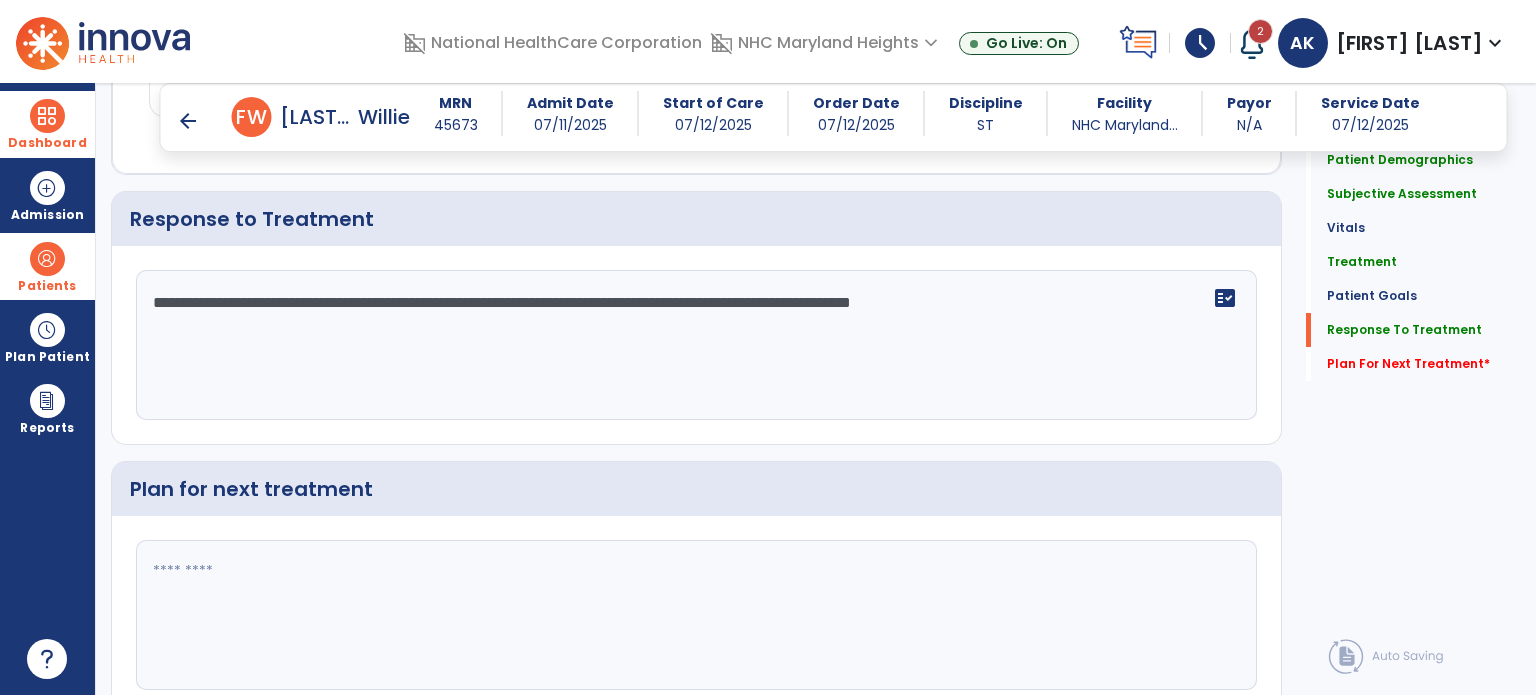 type on "**********" 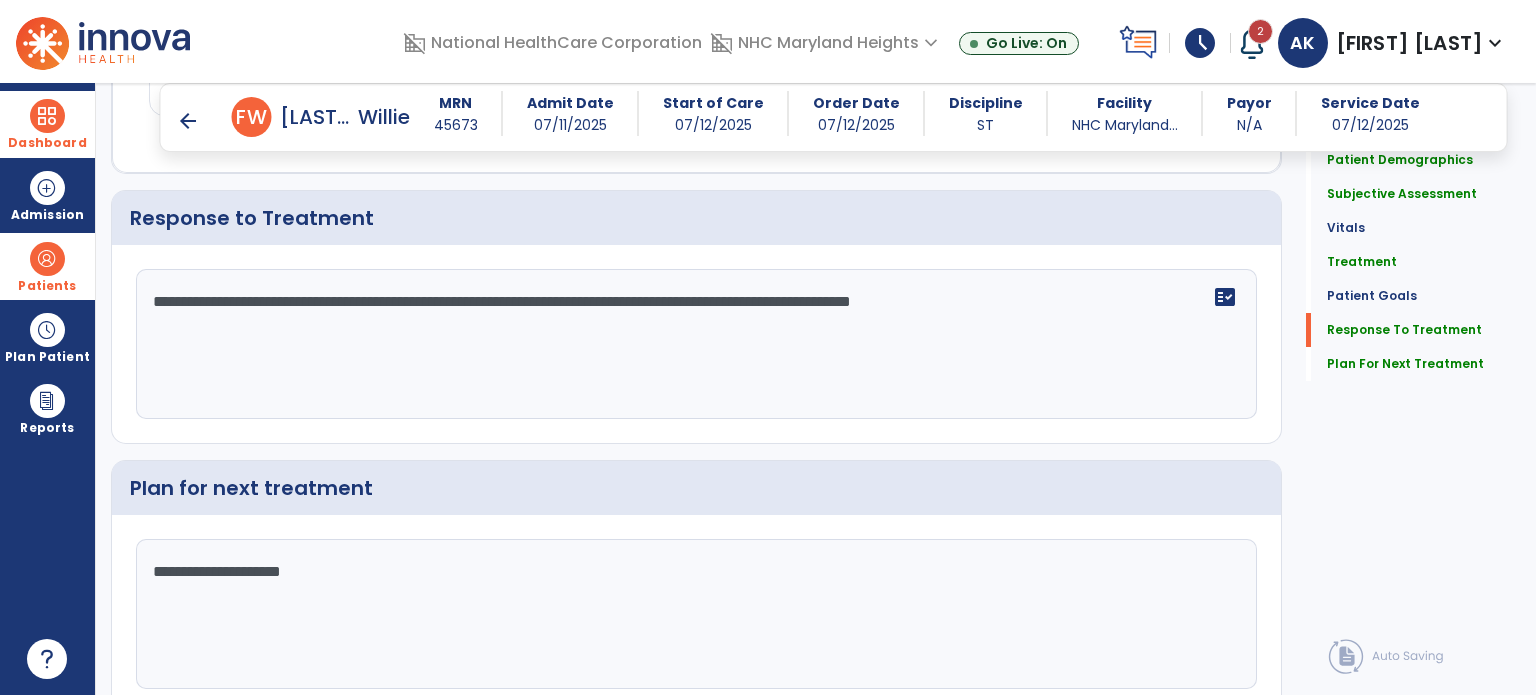 scroll, scrollTop: 2040, scrollLeft: 0, axis: vertical 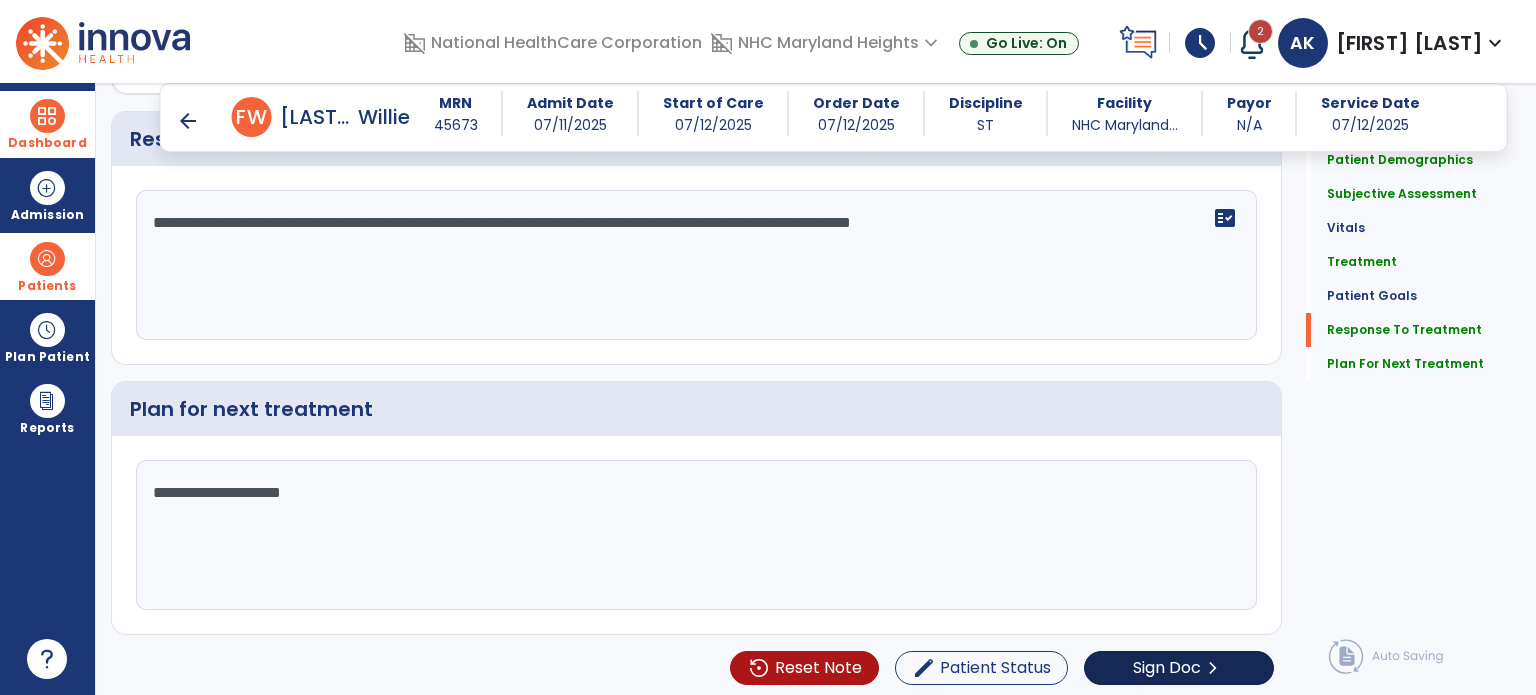 type on "**********" 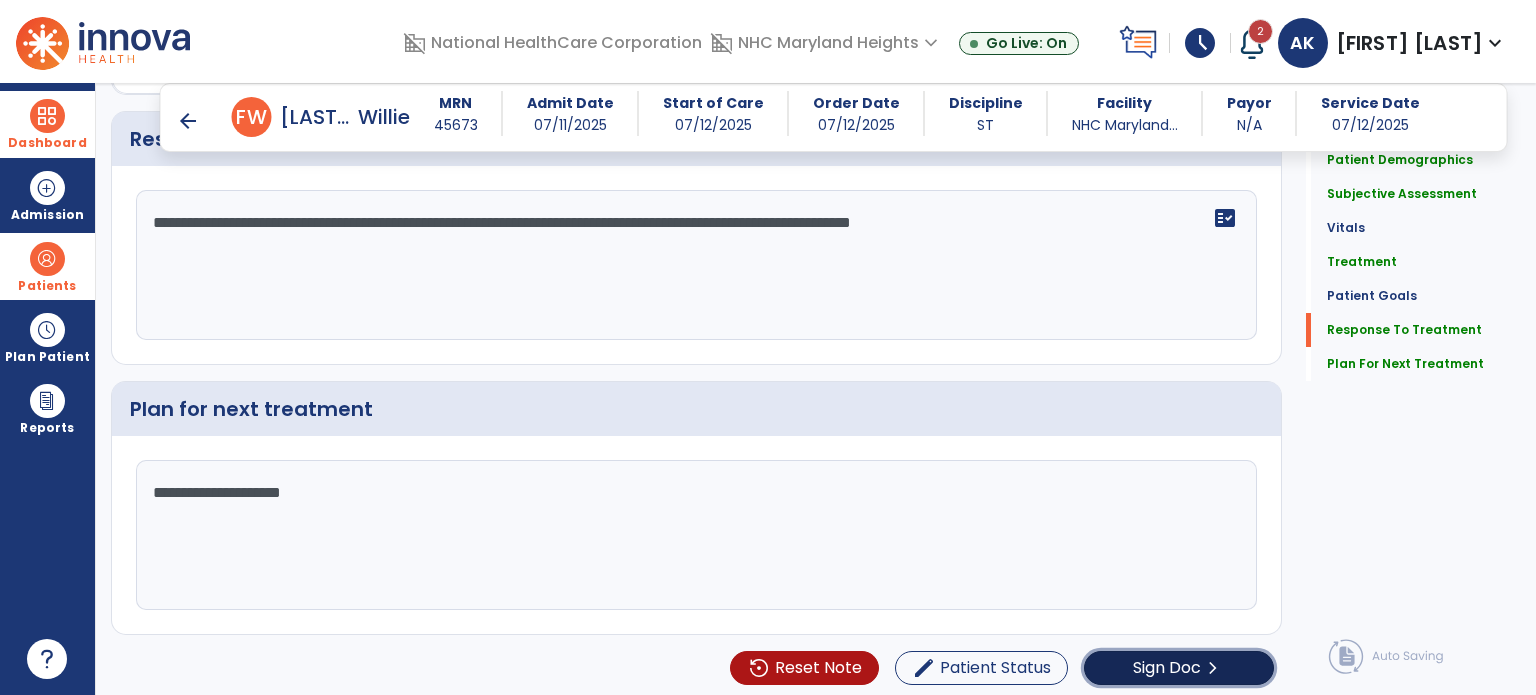 click on "chevron_right" 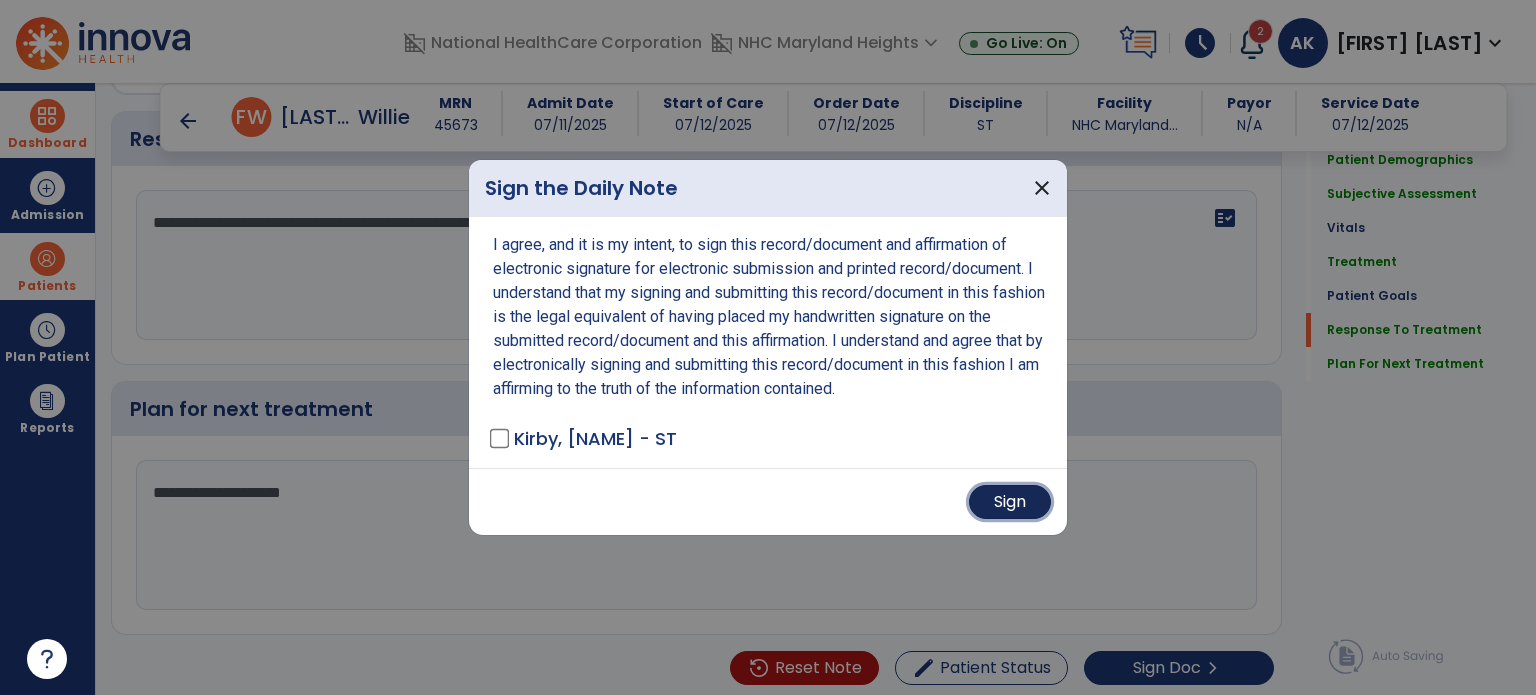 click on "Sign" at bounding box center [1010, 502] 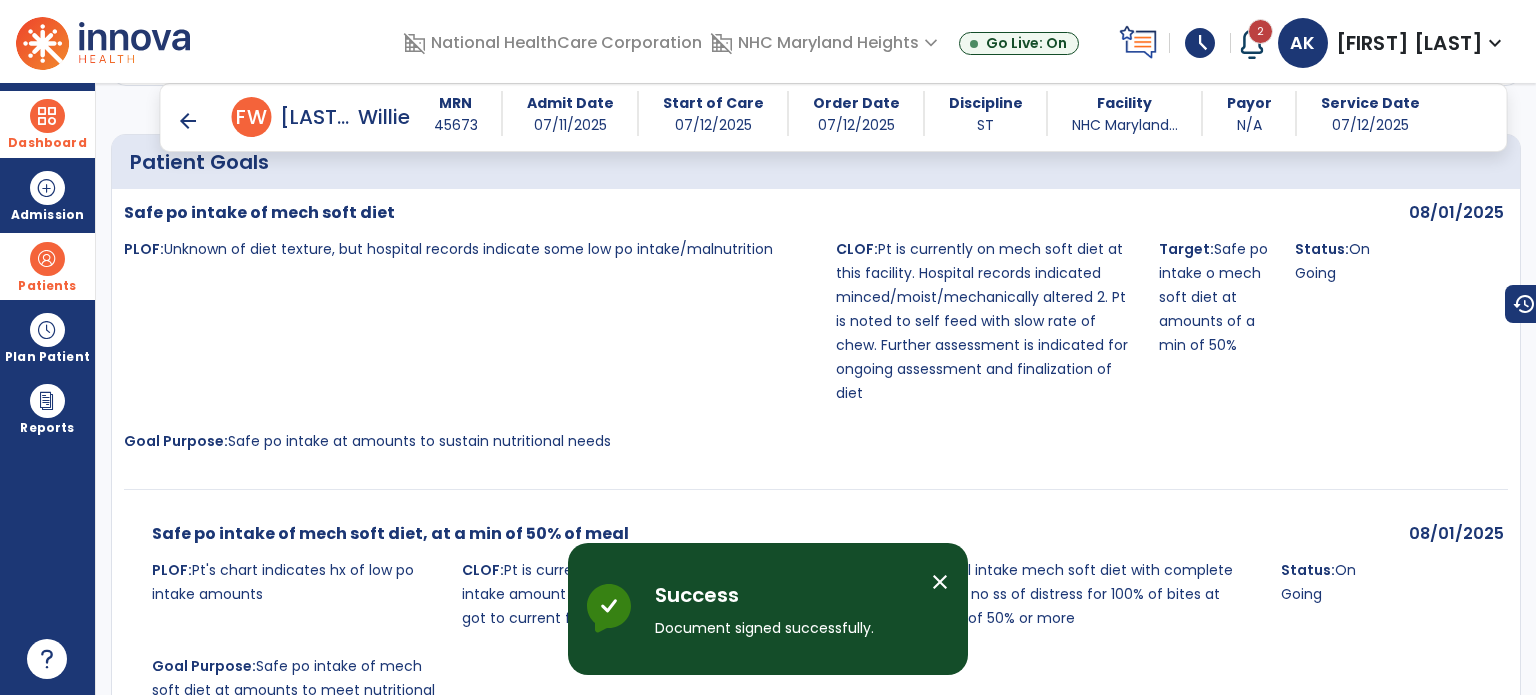 scroll, scrollTop: 1985, scrollLeft: 0, axis: vertical 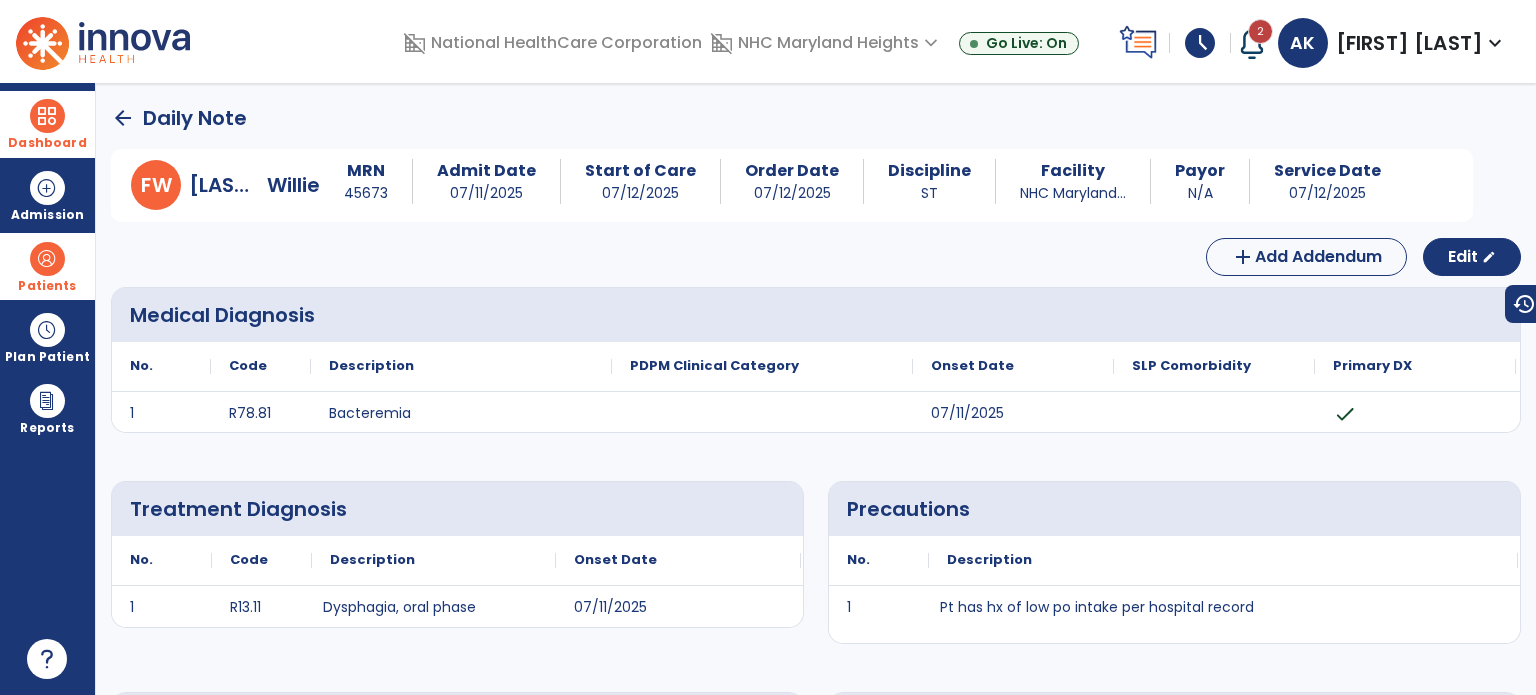 click on "arrow_back" 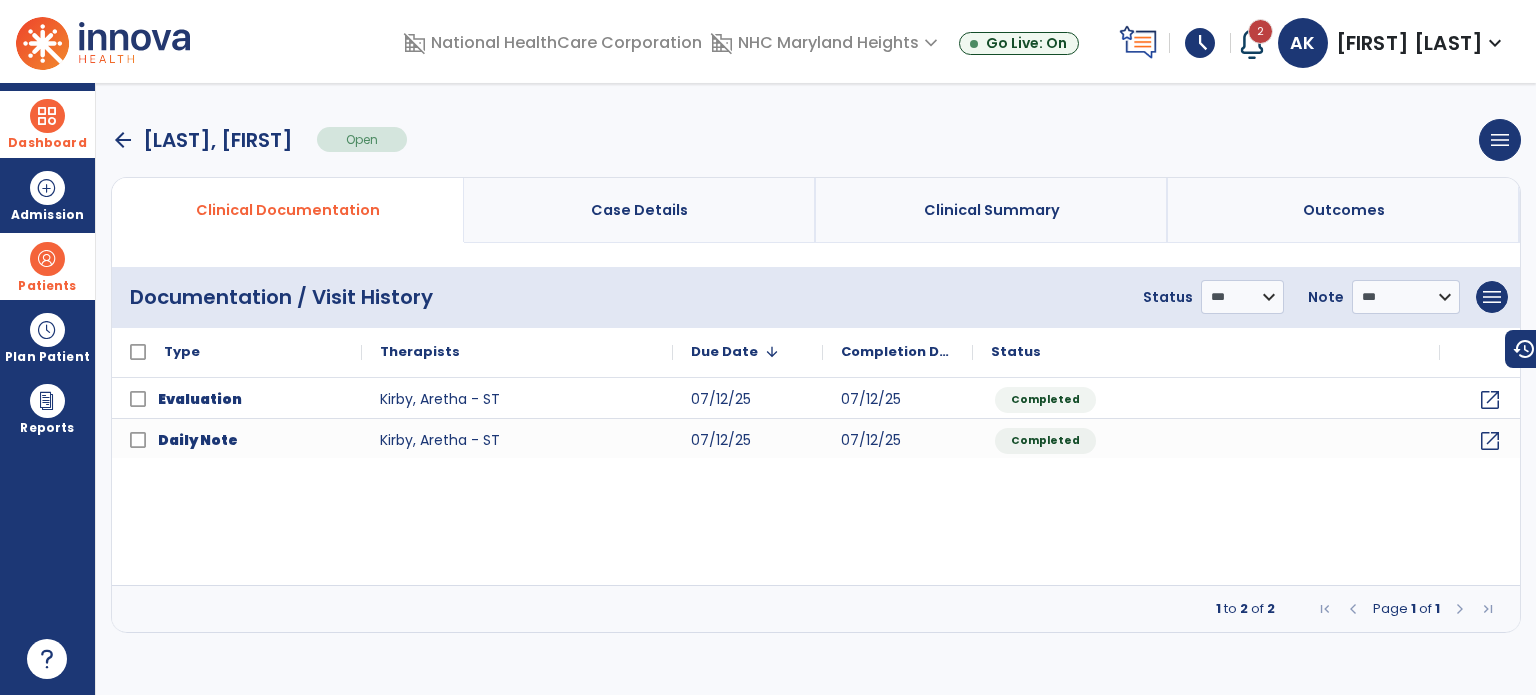 click on "arrow_back   [LAST], [FIRST]" at bounding box center [202, 140] 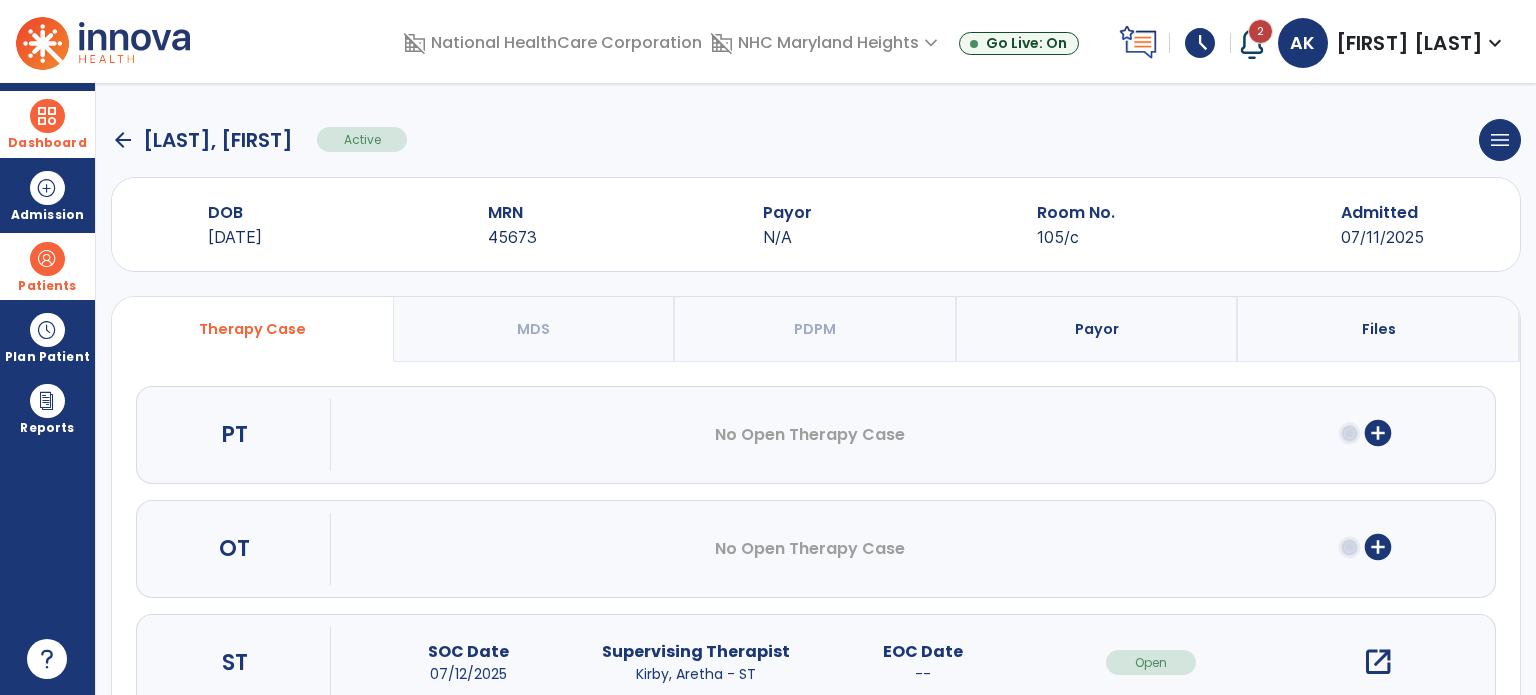 click on "arrow_back" 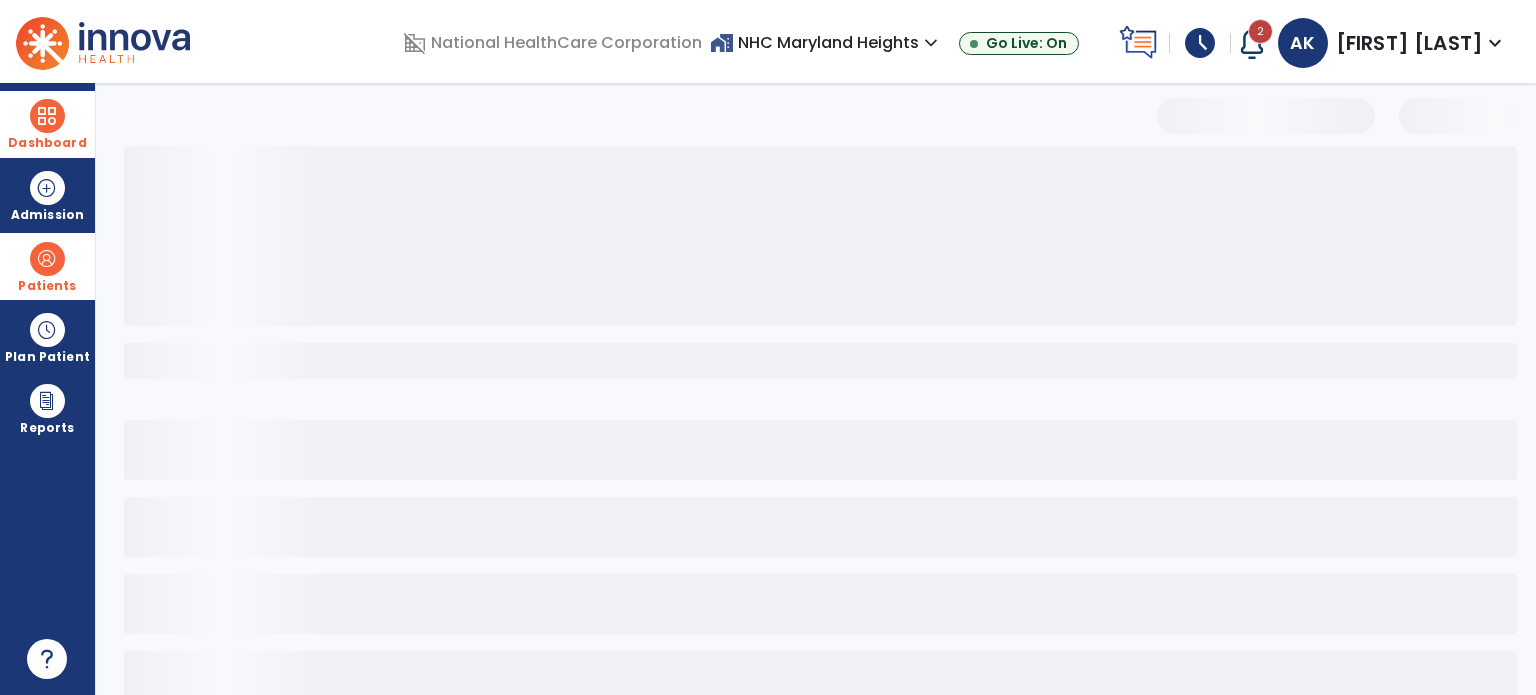 select on "***" 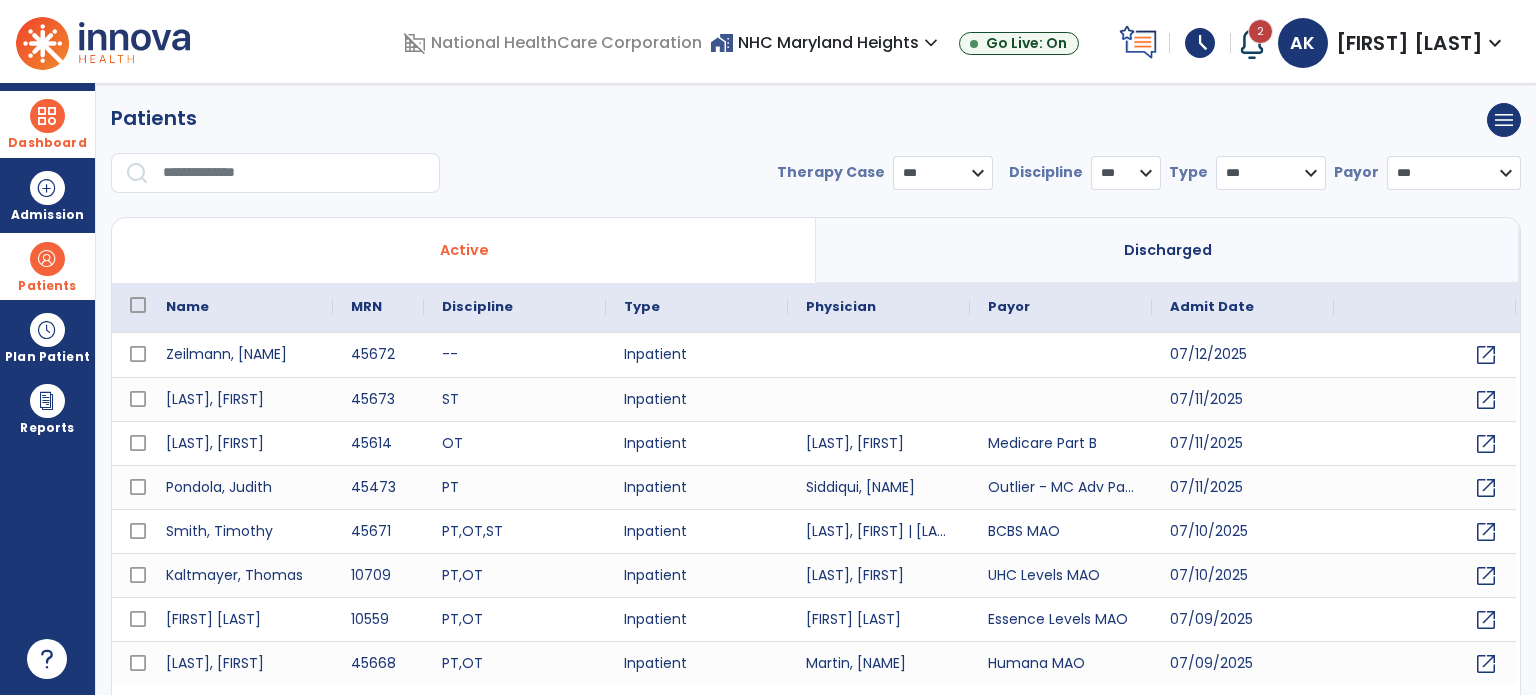 type on "*****" 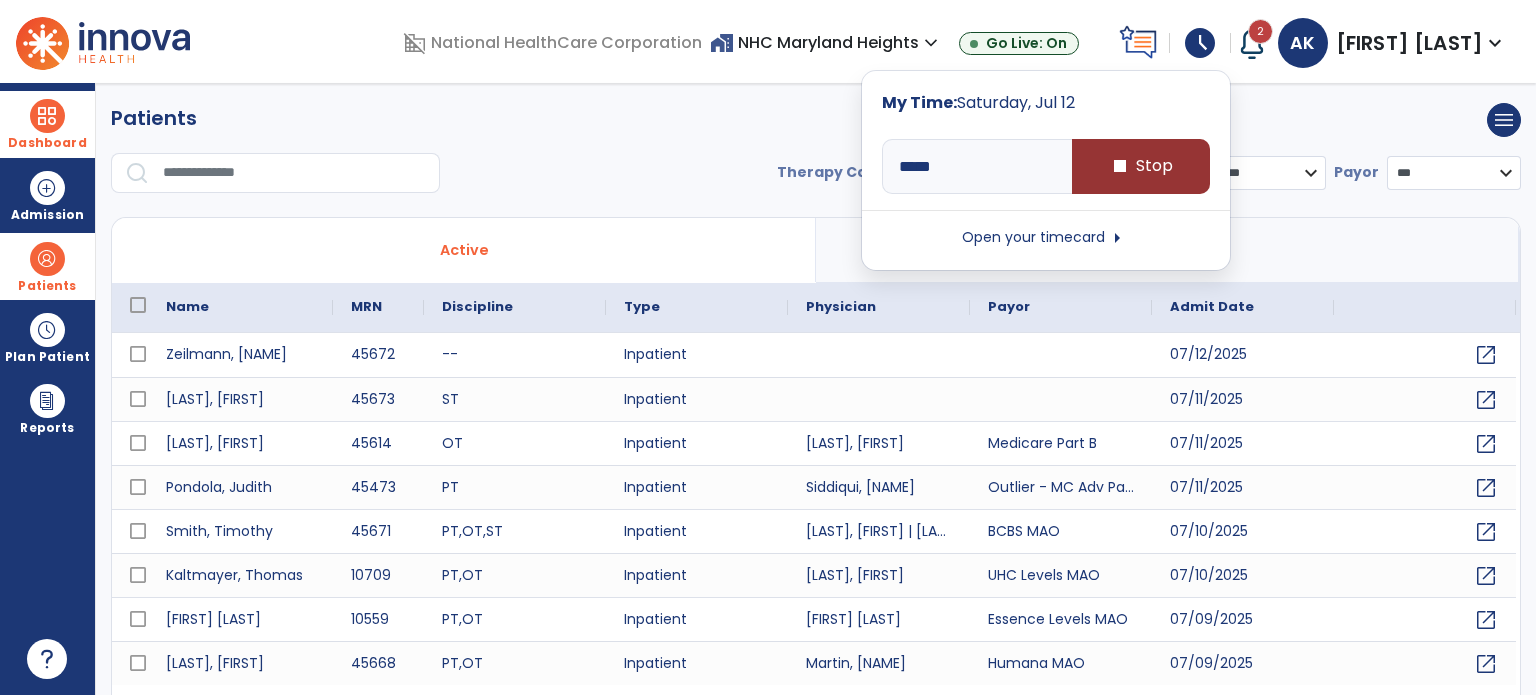 click on "stop  Stop" at bounding box center [1141, 166] 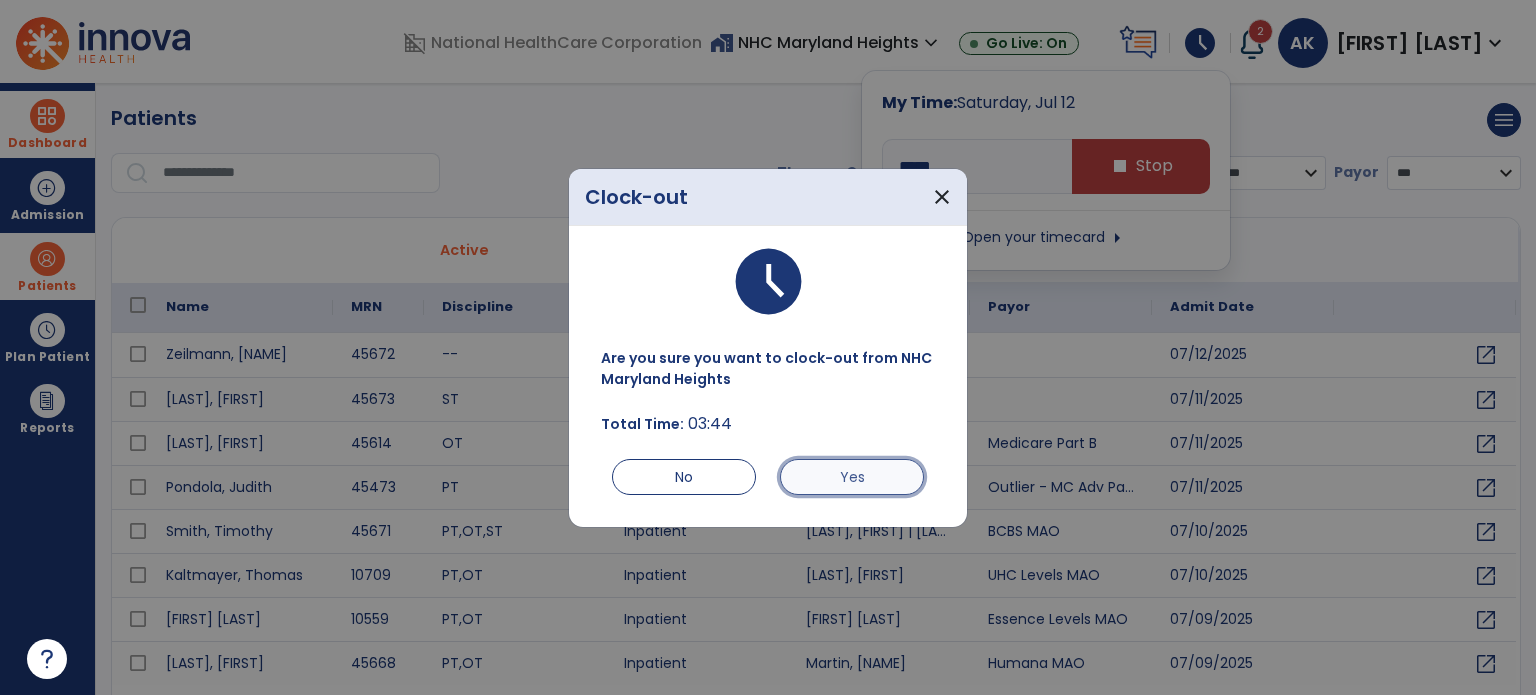 click on "Yes" at bounding box center [852, 477] 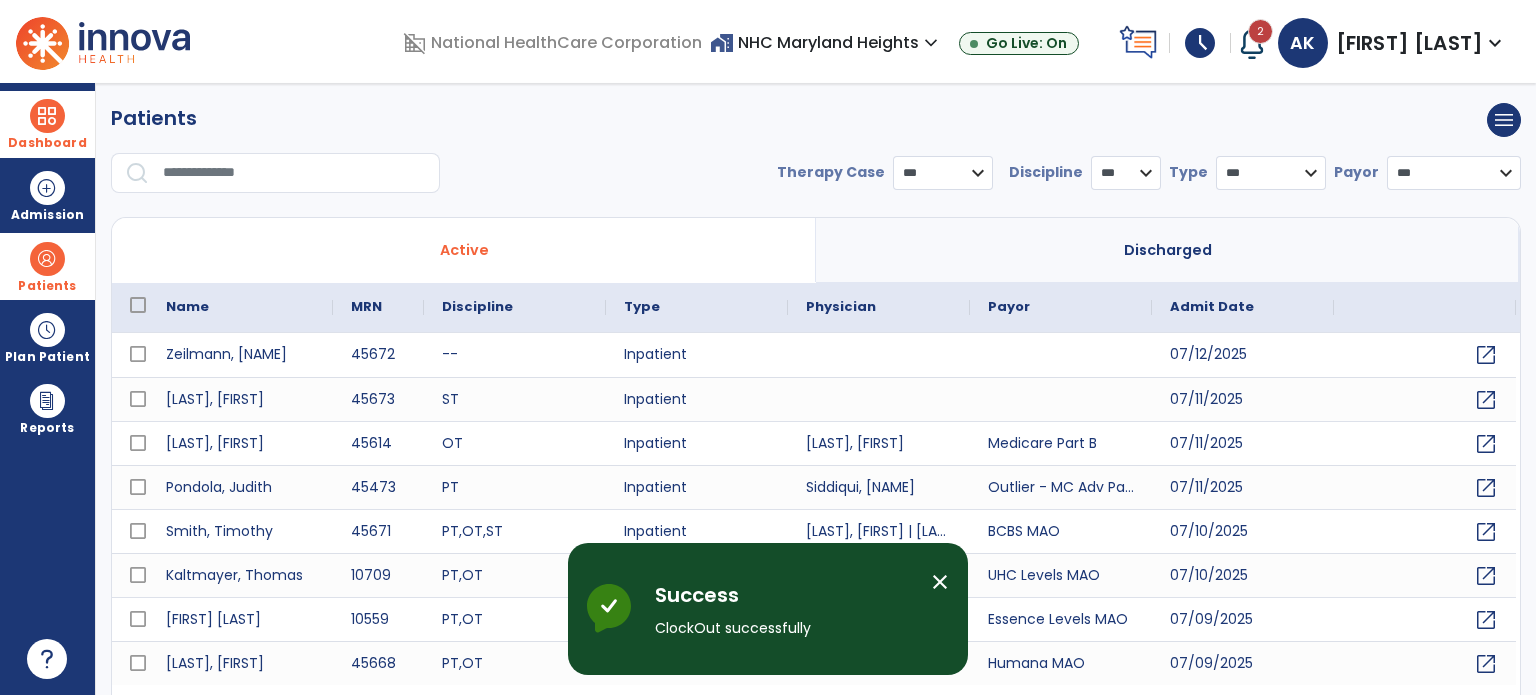click on "schedule" at bounding box center [1200, 43] 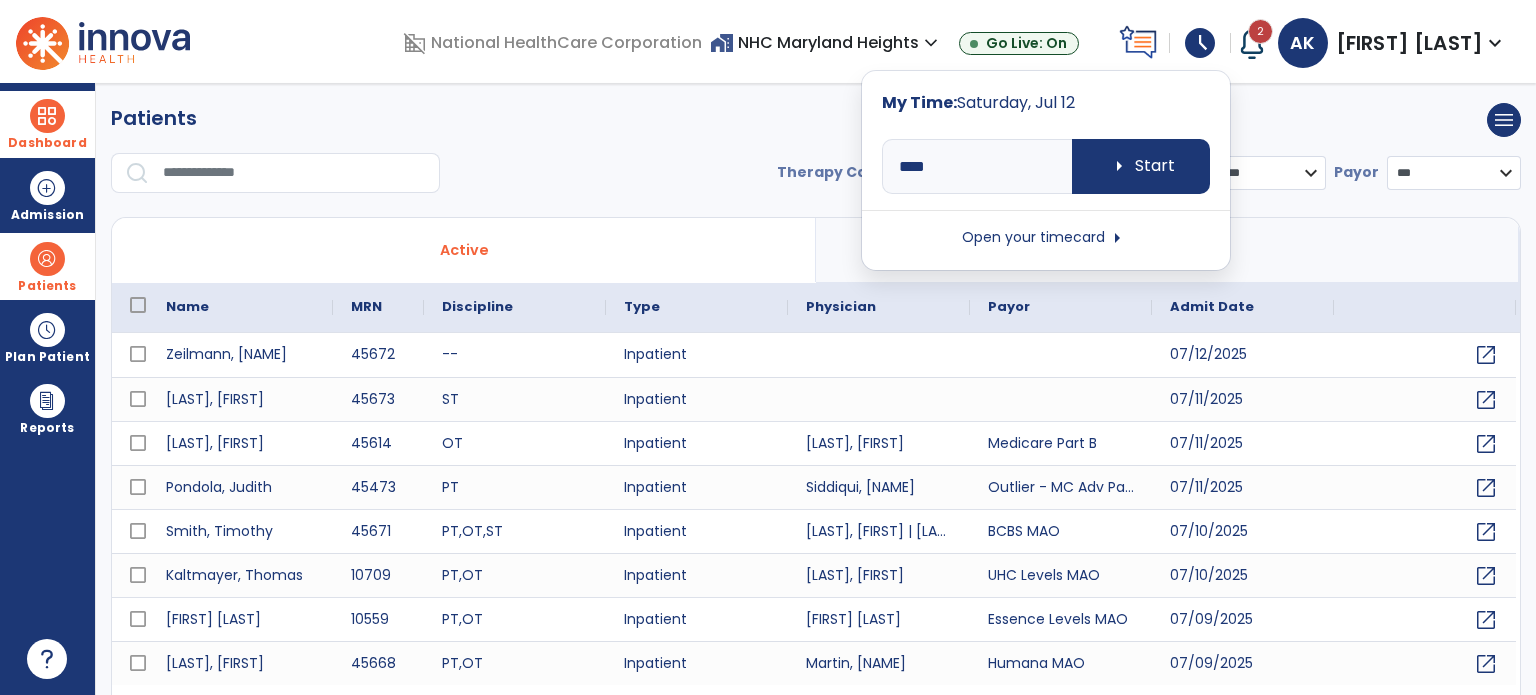 click on "arrow_right" at bounding box center (1117, 238) 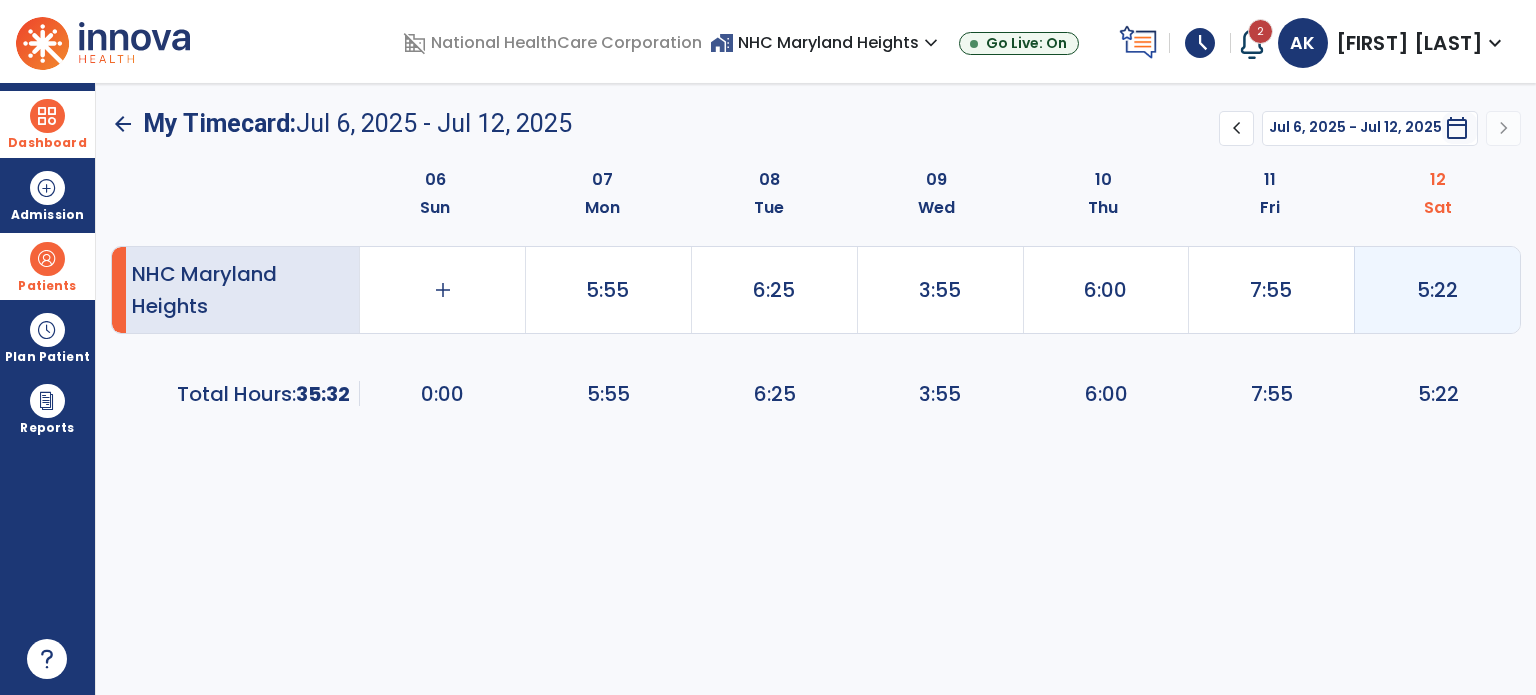 click on "5:22" 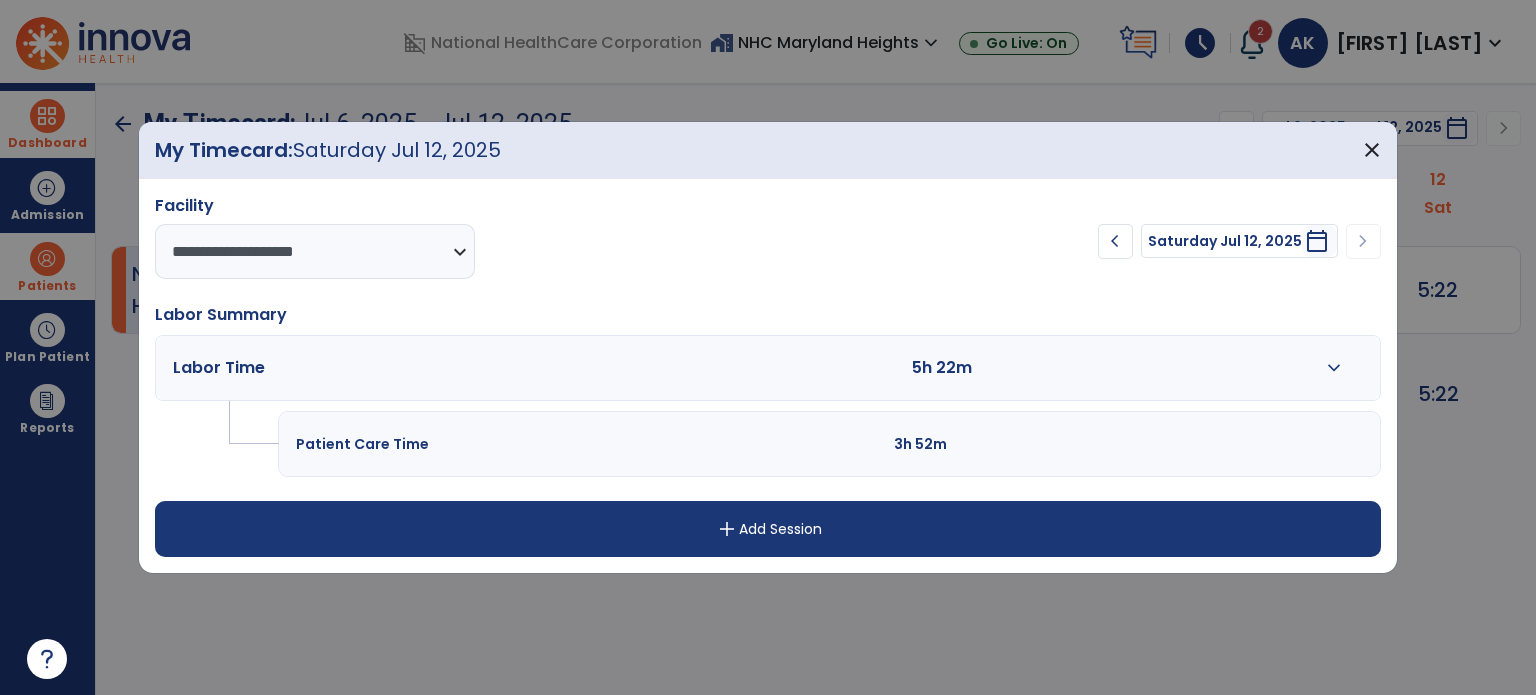 click on "expand_more" at bounding box center (1334, 368) 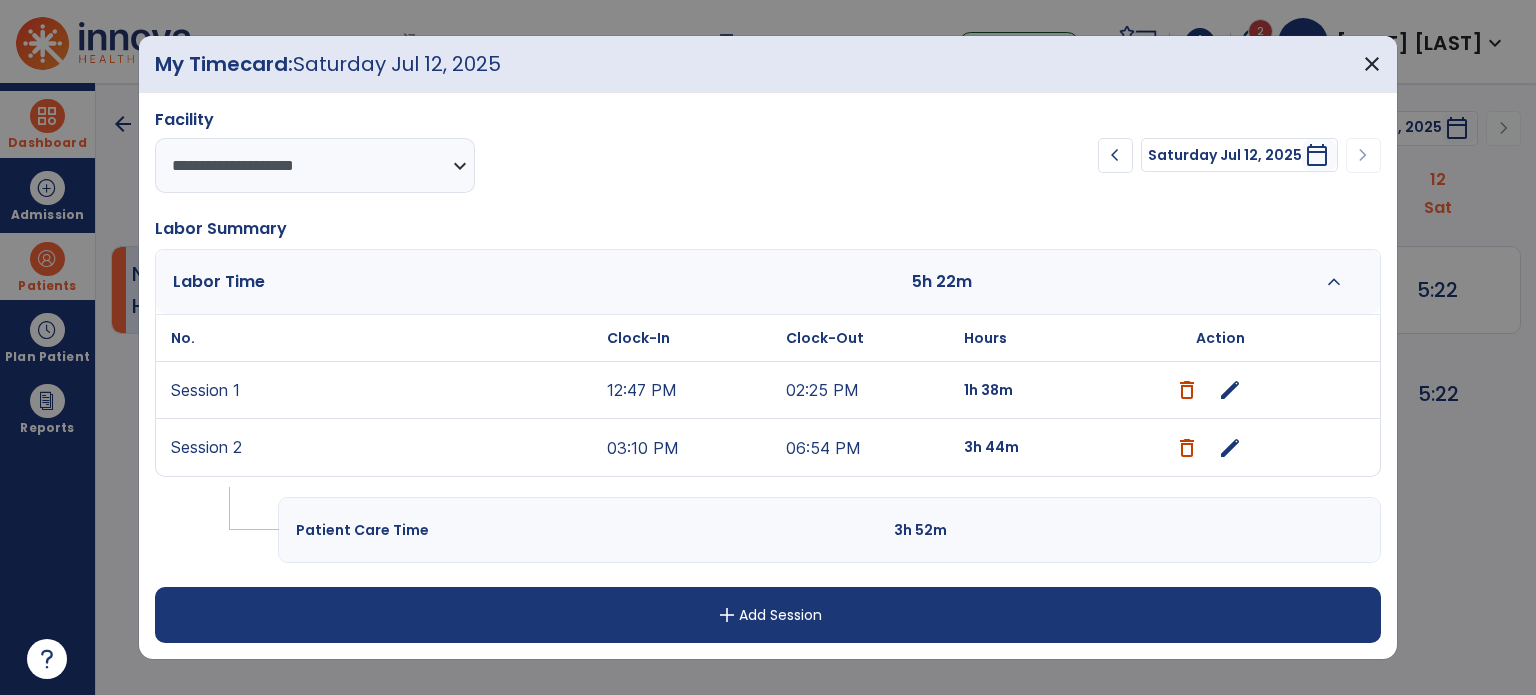 click on "edit" at bounding box center [1230, 448] 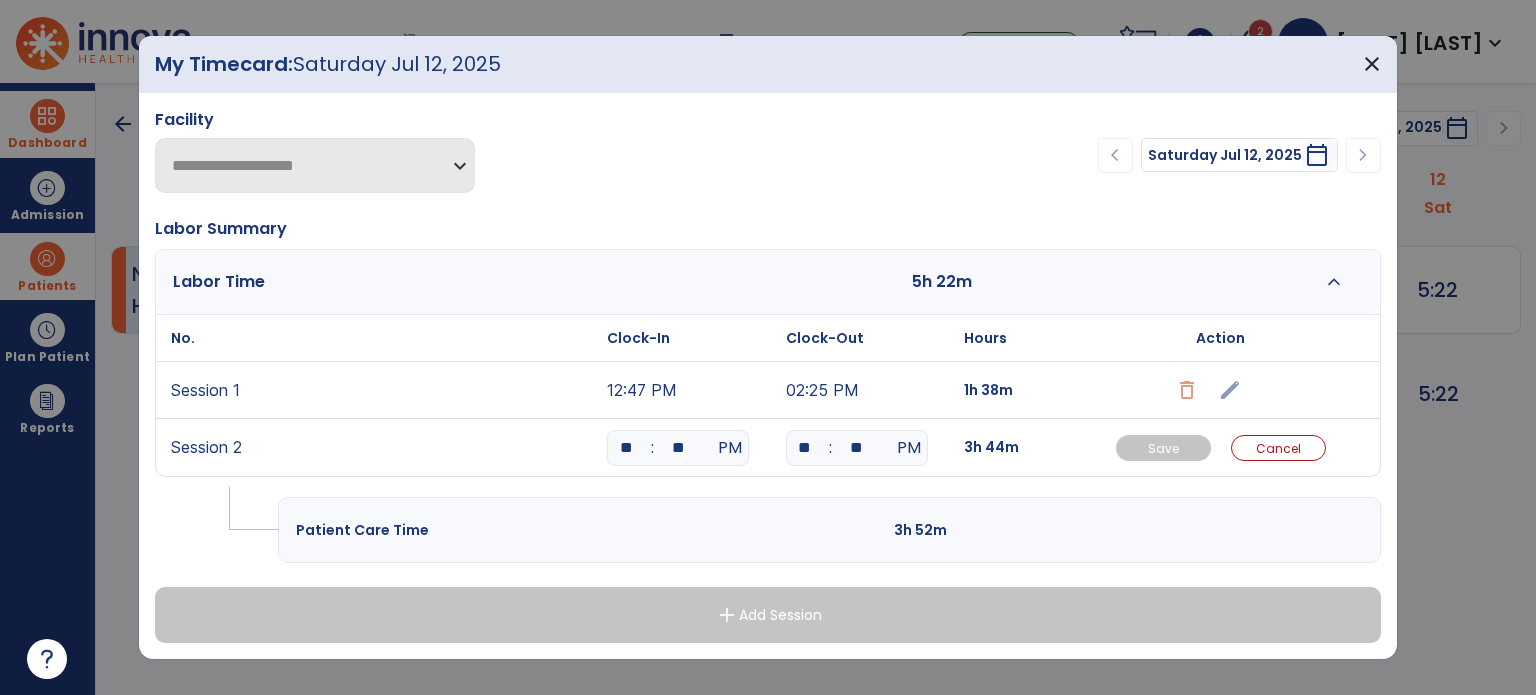 click on "**" at bounding box center [857, 448] 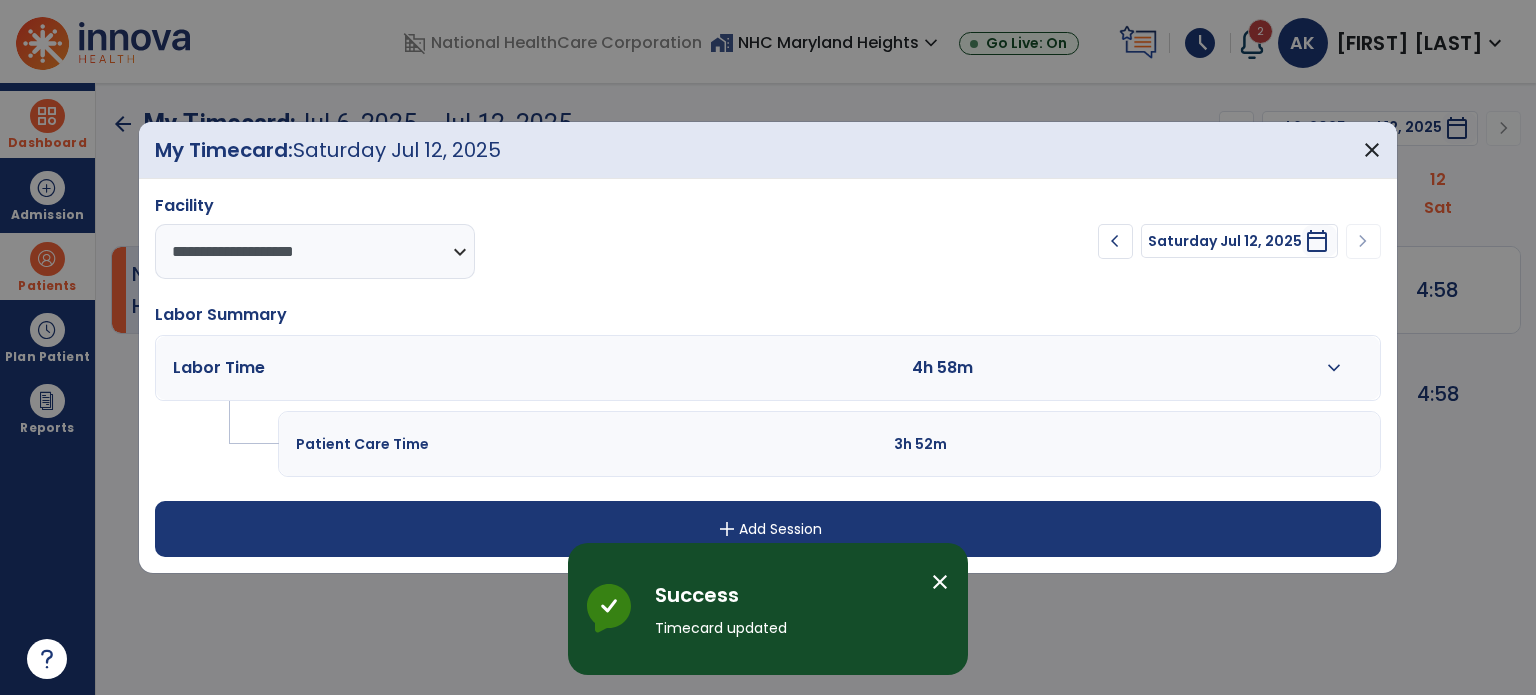 click on "expand_more" at bounding box center (1334, 368) 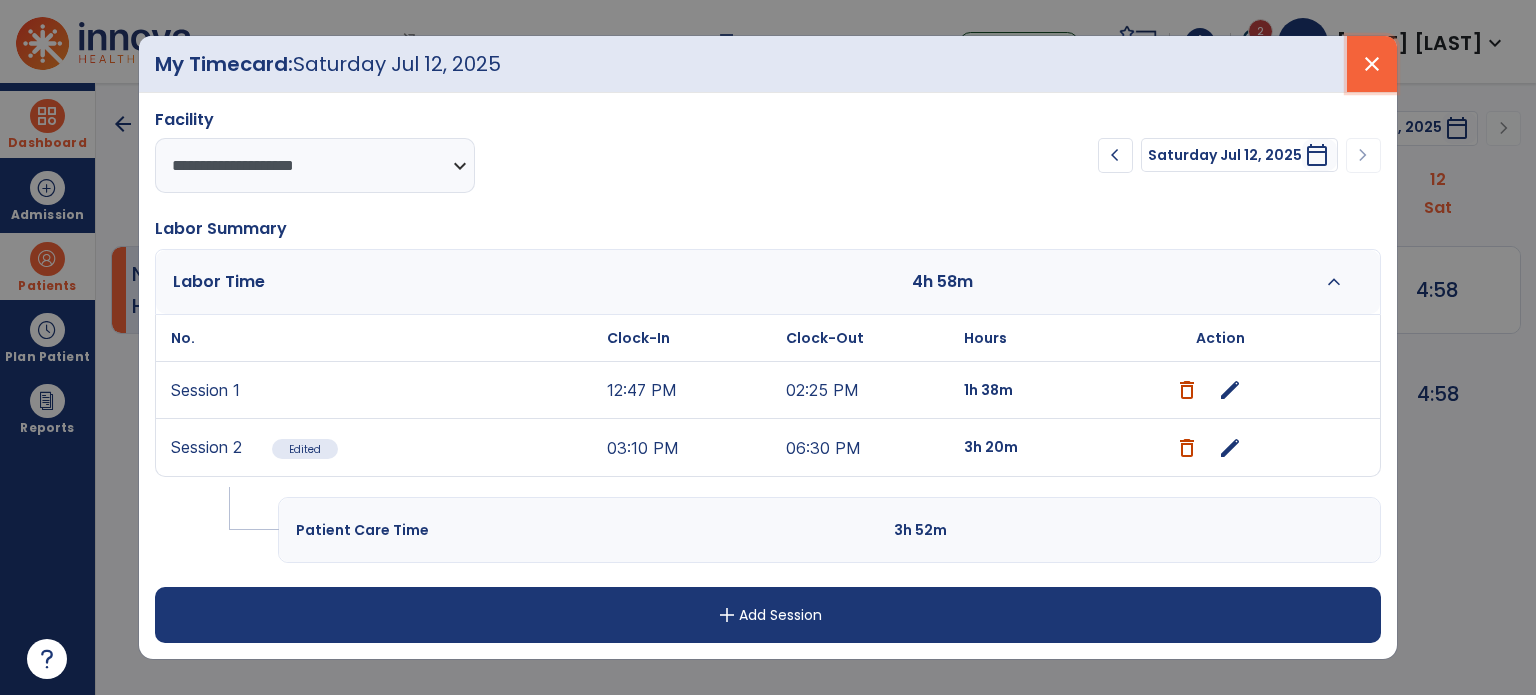 click on "close" at bounding box center (1372, 64) 